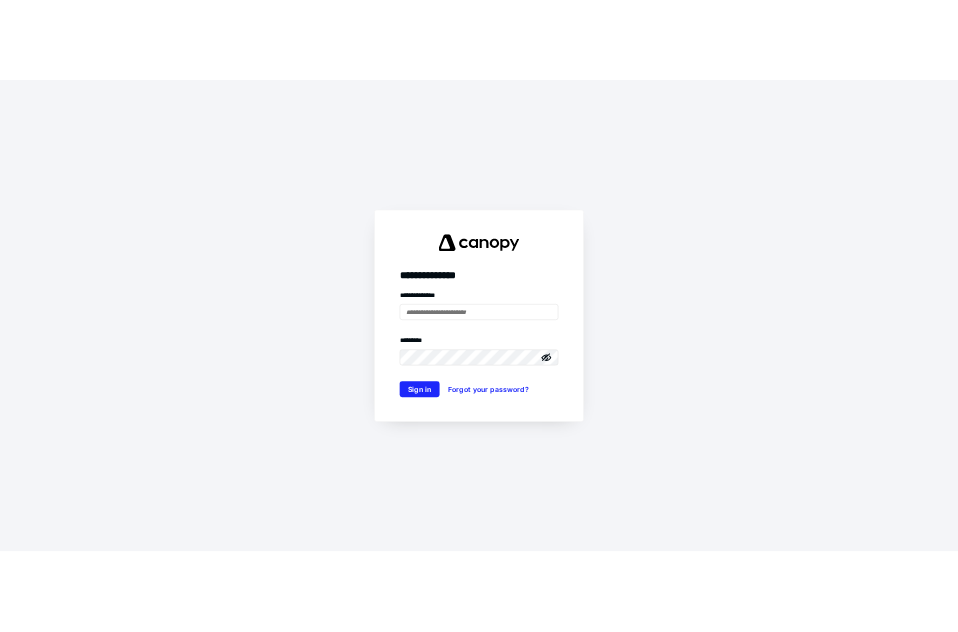 scroll, scrollTop: 0, scrollLeft: 0, axis: both 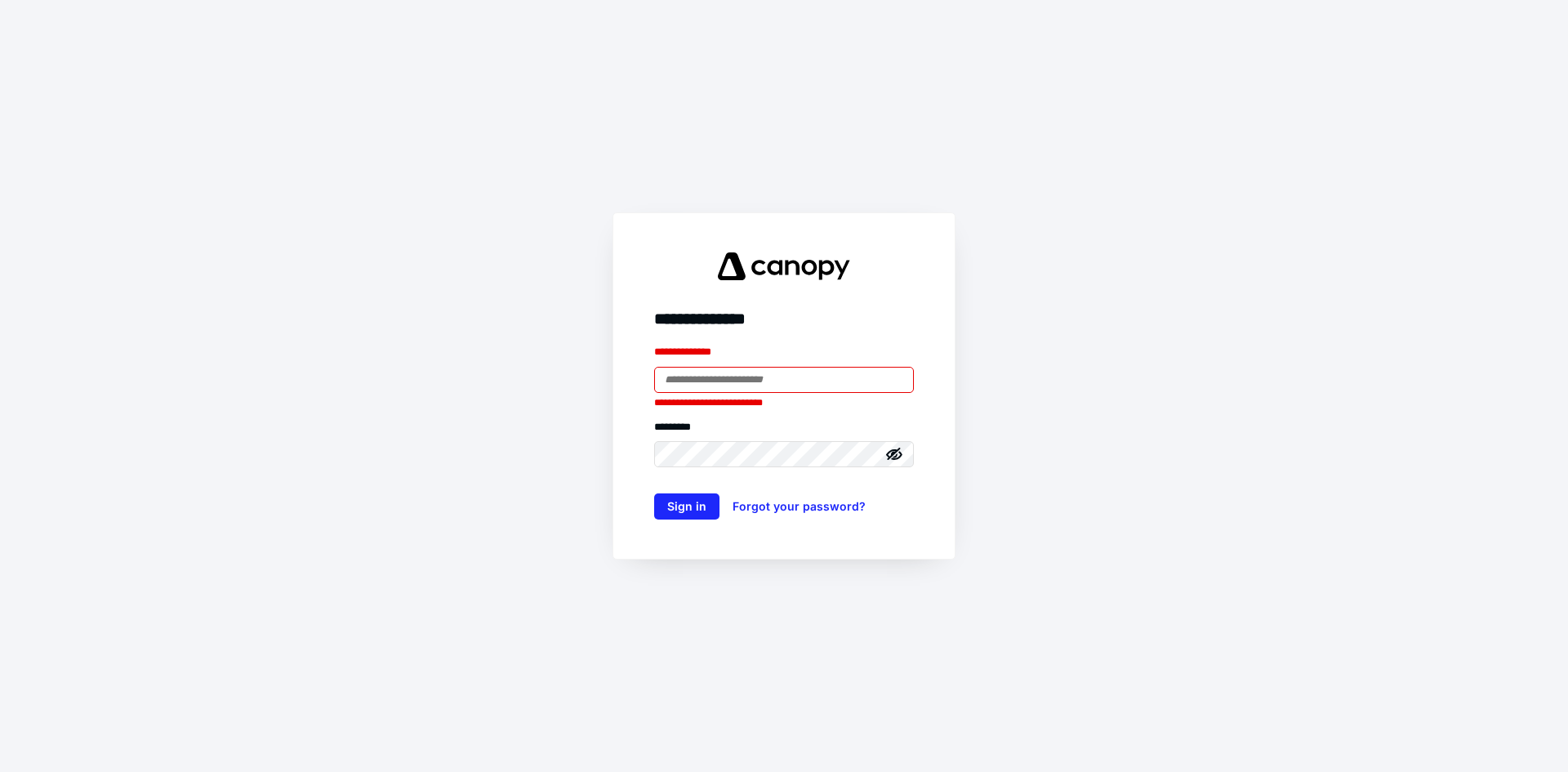 type on "**********" 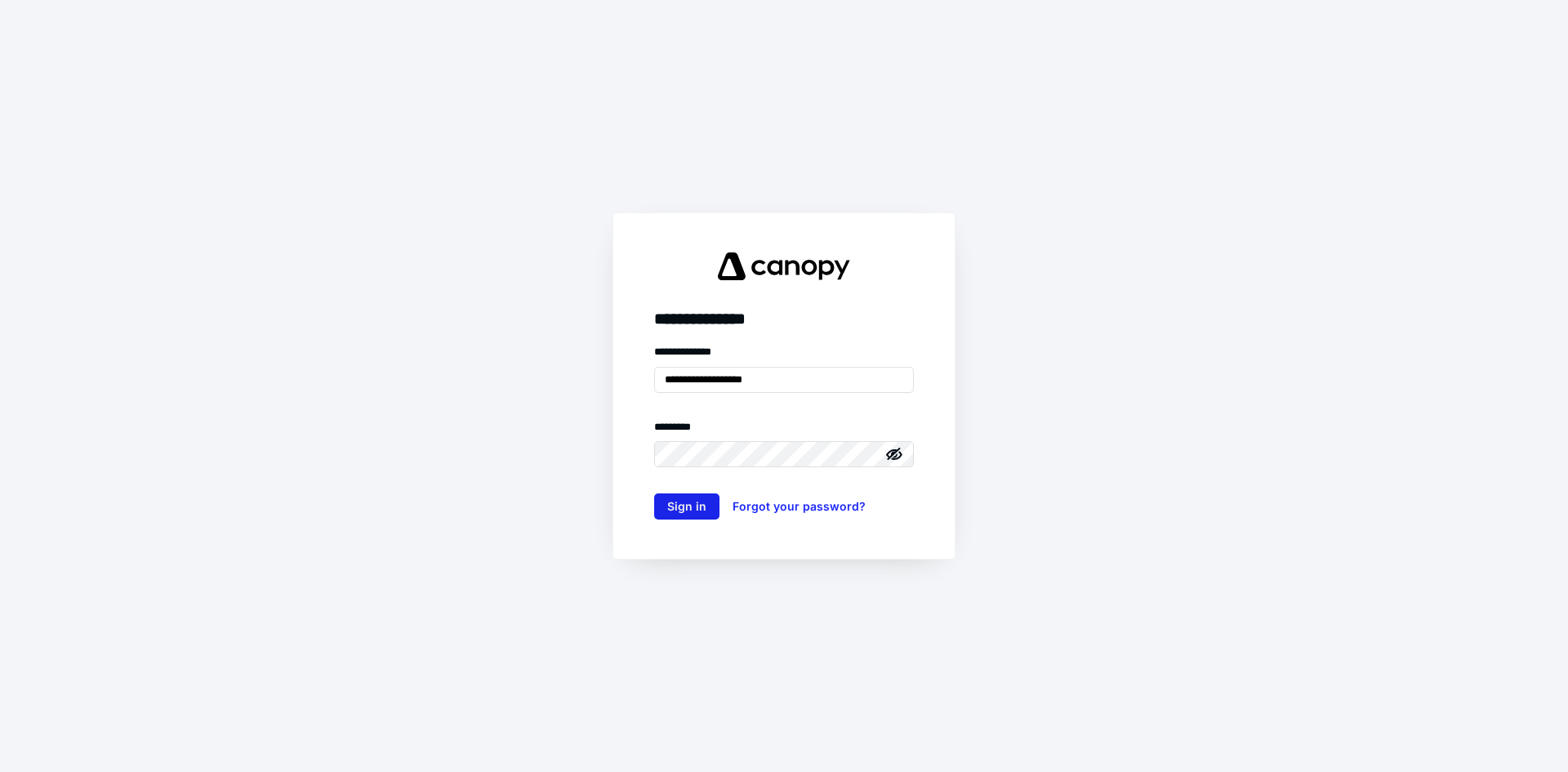 click on "Sign in" at bounding box center [687, 506] 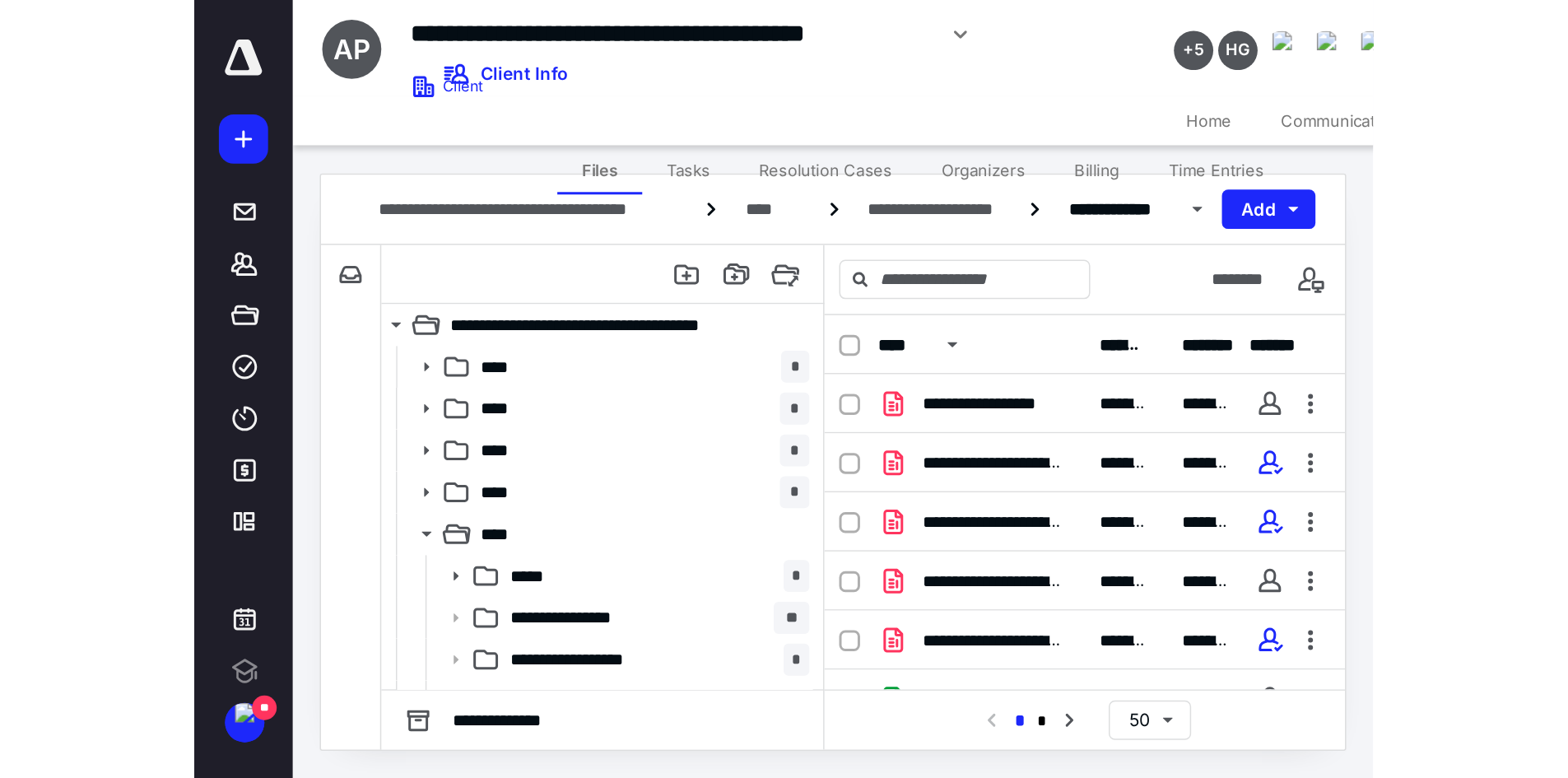 scroll, scrollTop: 0, scrollLeft: 0, axis: both 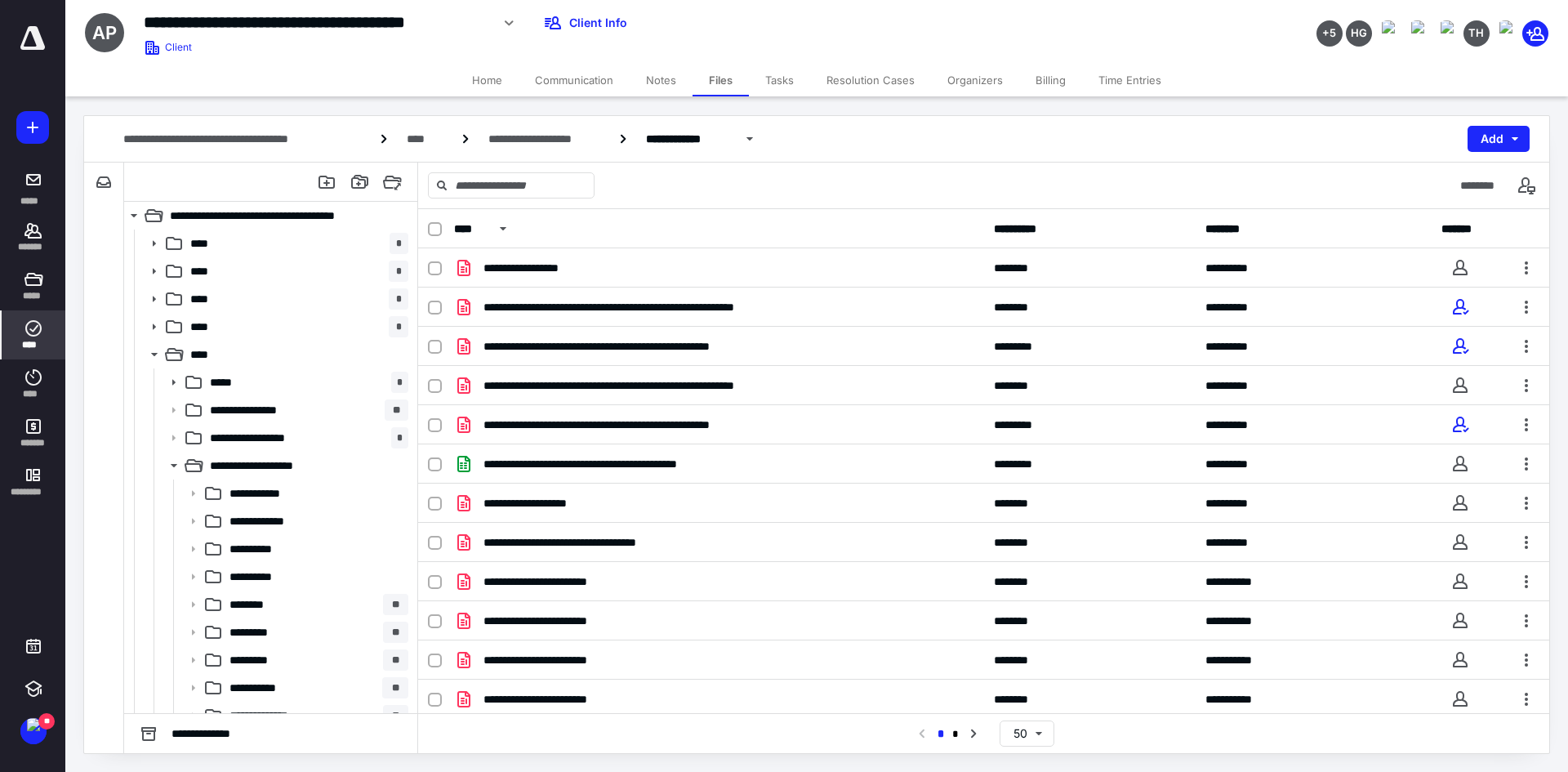 click on "****" at bounding box center [33, 345] 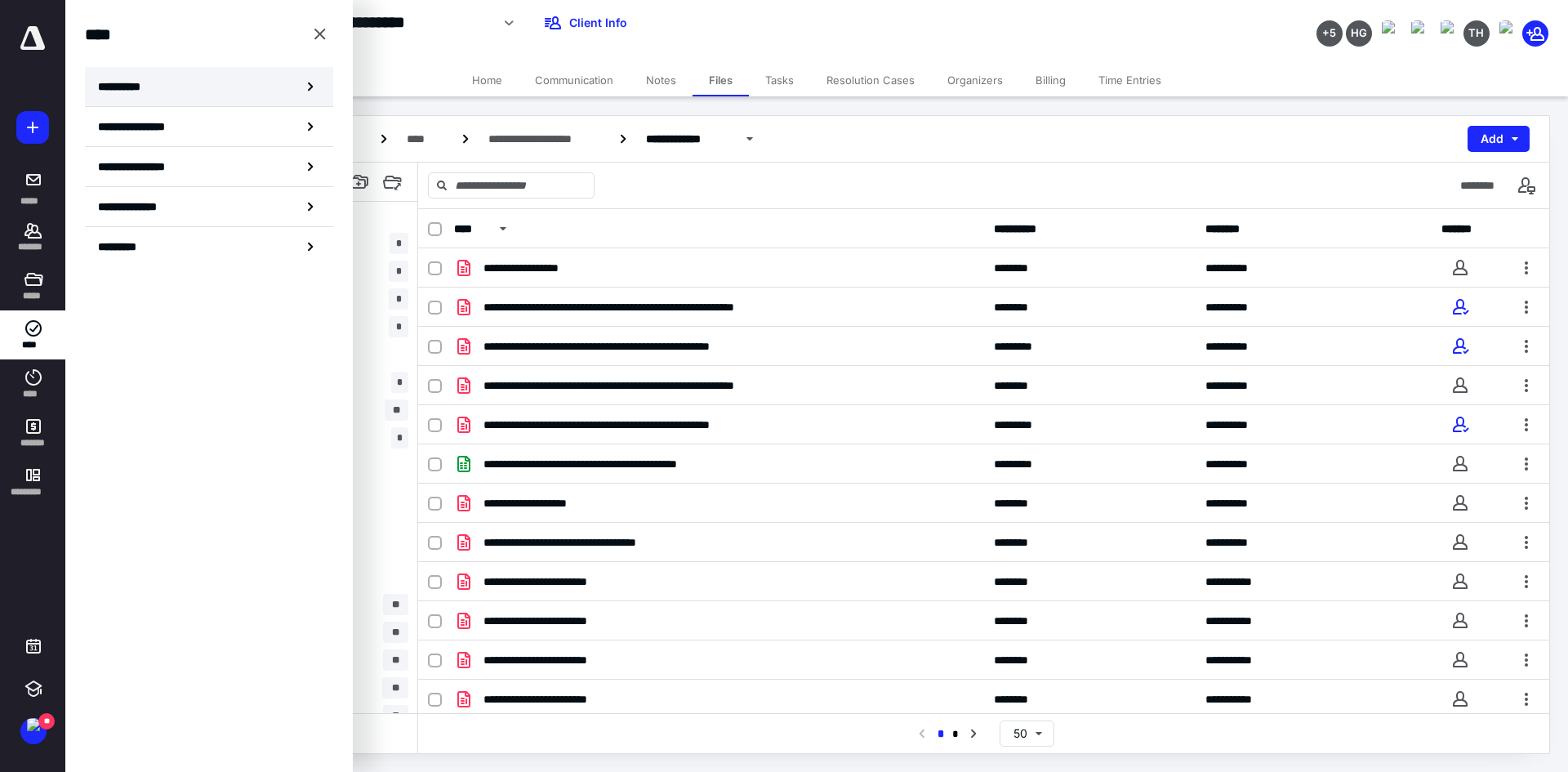 click on "**********" at bounding box center [125, 87] 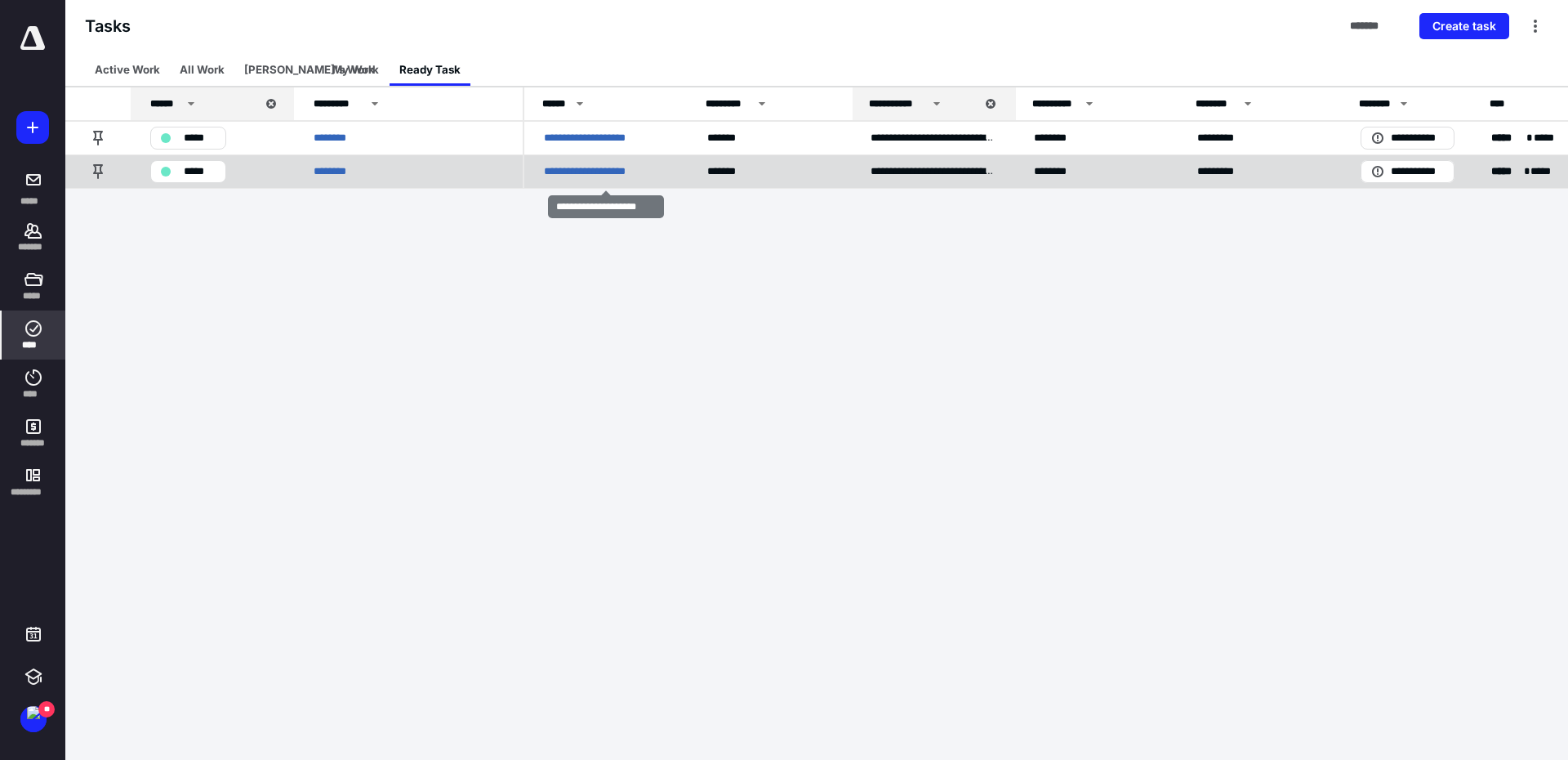 click on "**********" at bounding box center (597, 172) 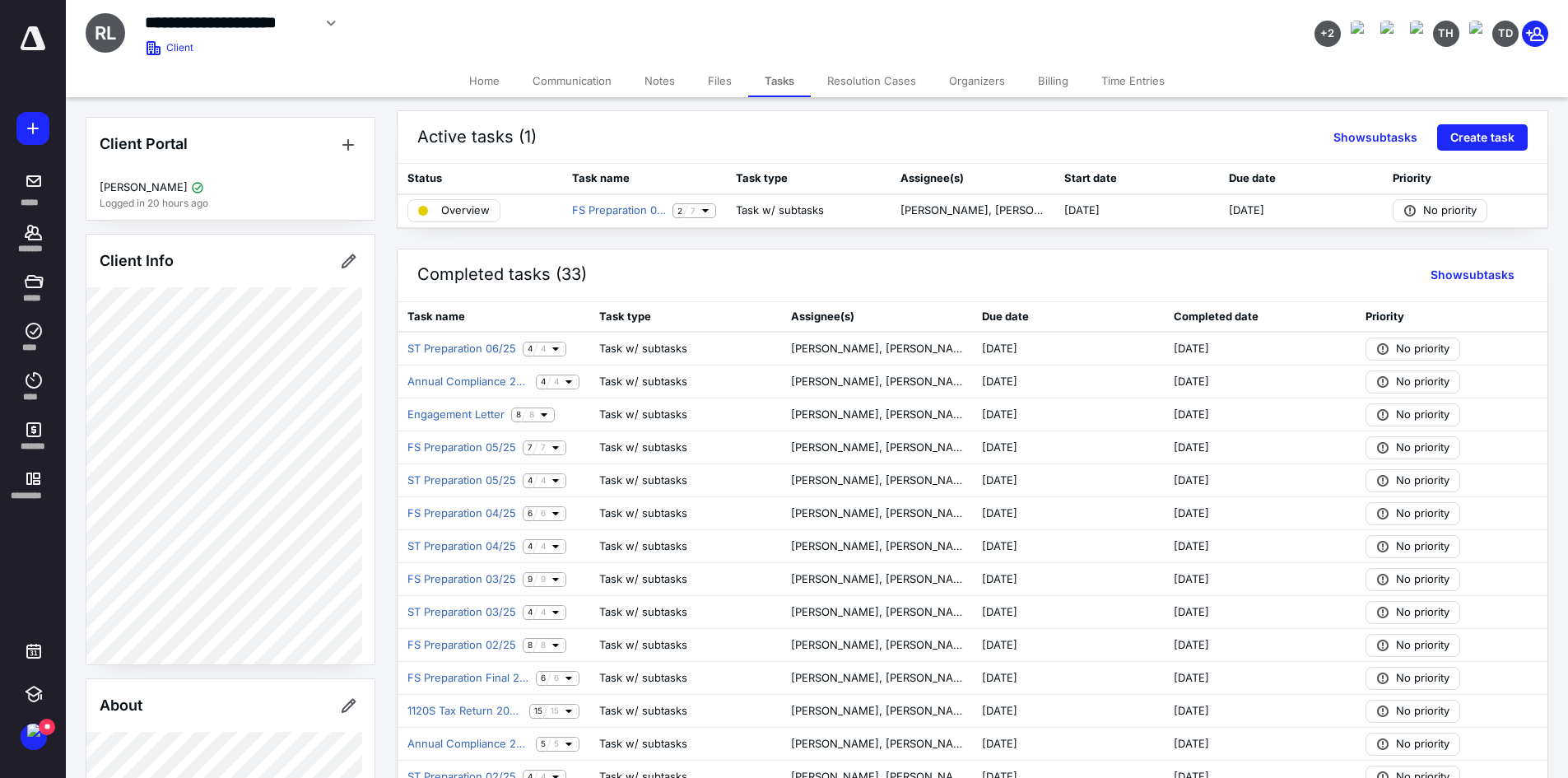 scroll, scrollTop: 0, scrollLeft: 0, axis: both 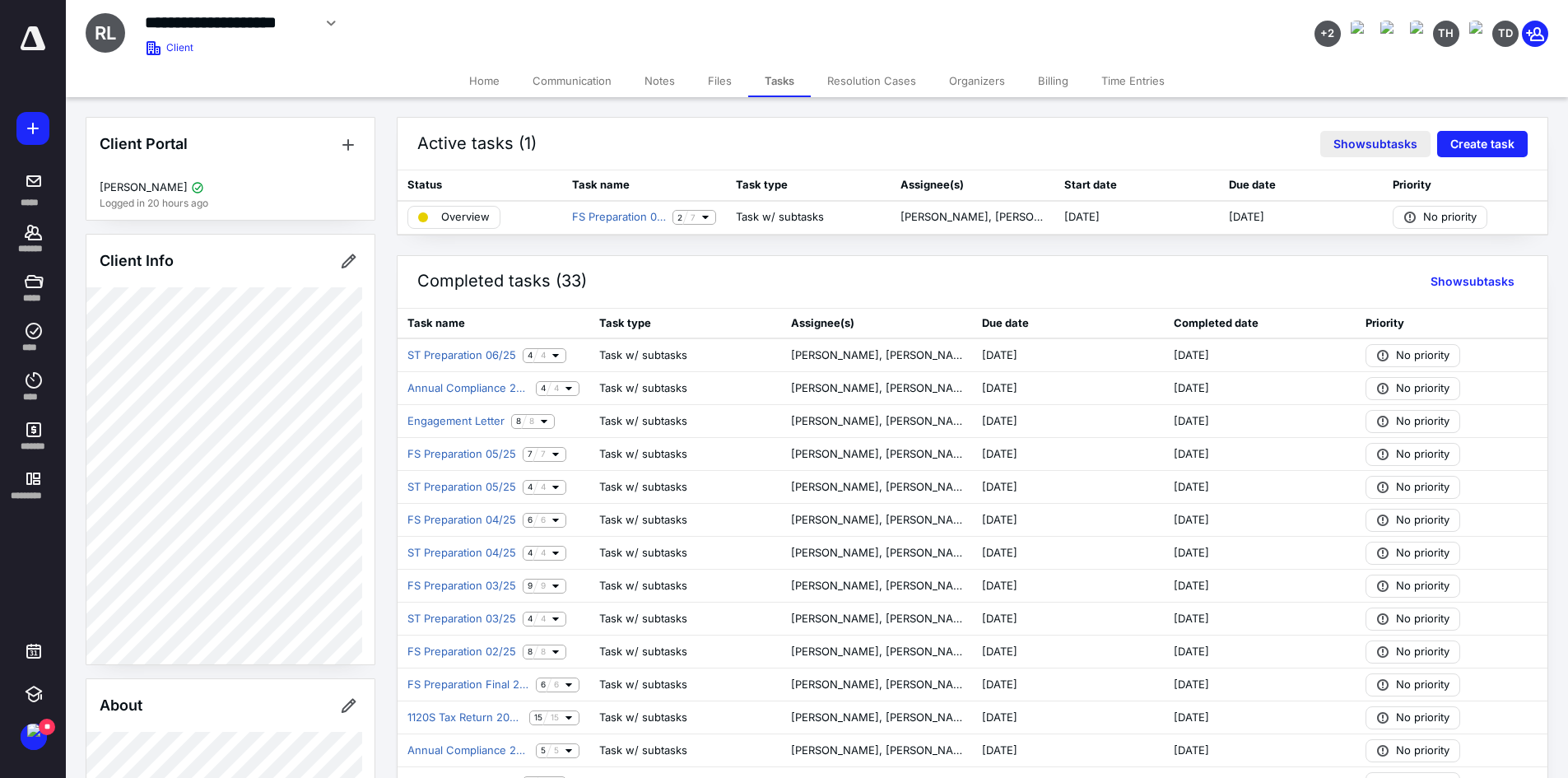click on "Show  subtasks" at bounding box center [1375, 144] 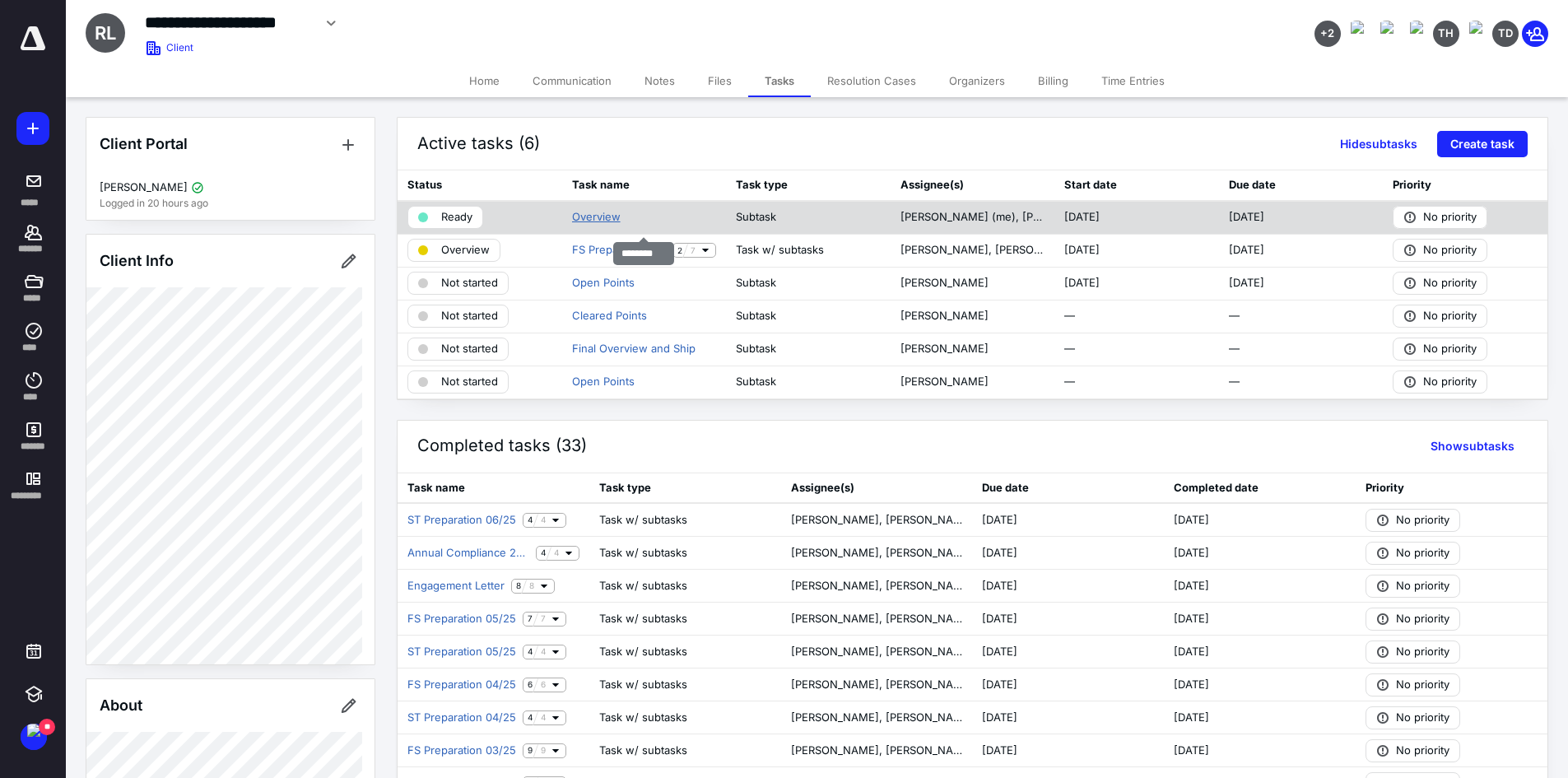 click on "Overview" at bounding box center (596, 217) 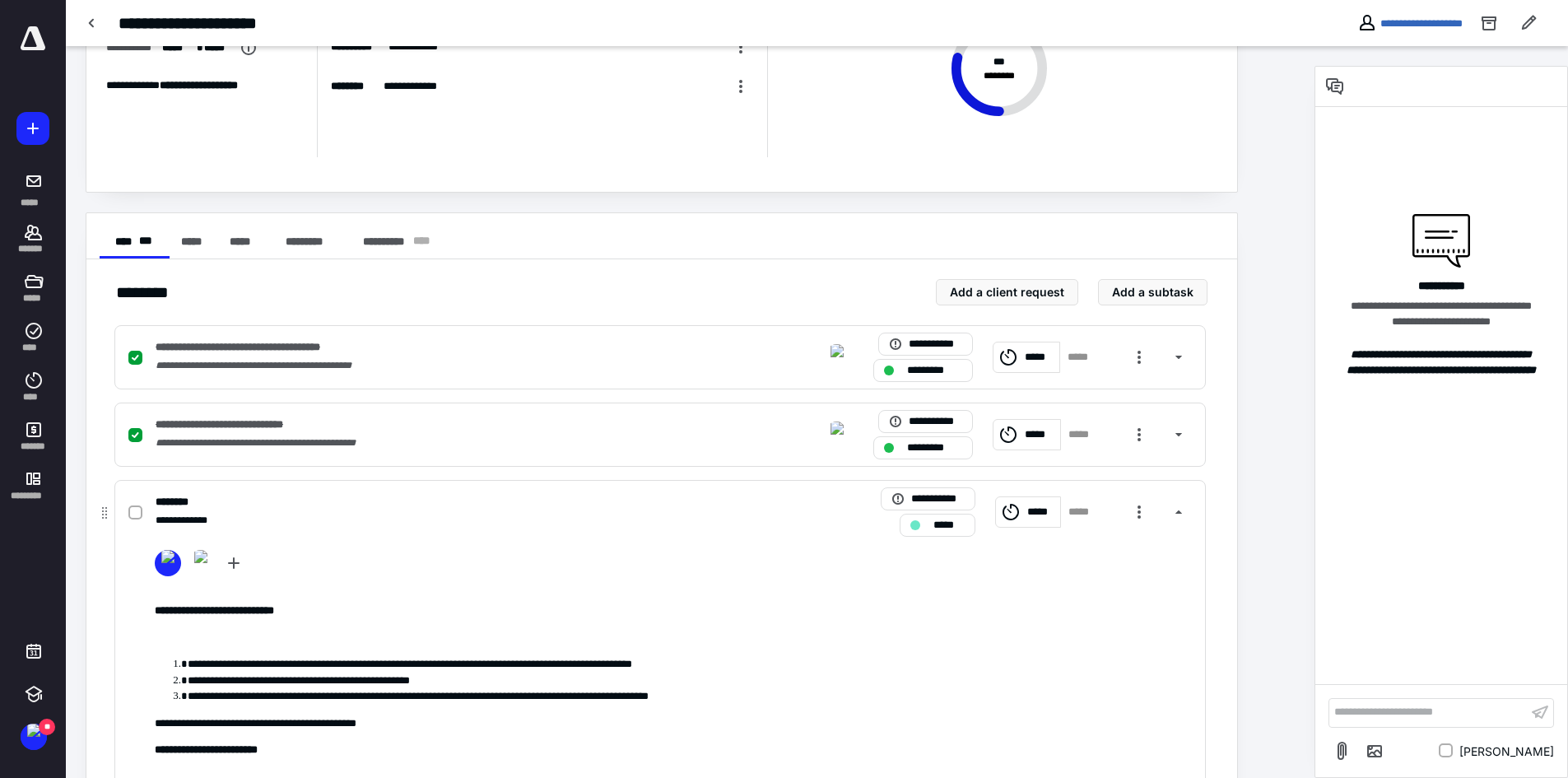 scroll, scrollTop: 165, scrollLeft: 0, axis: vertical 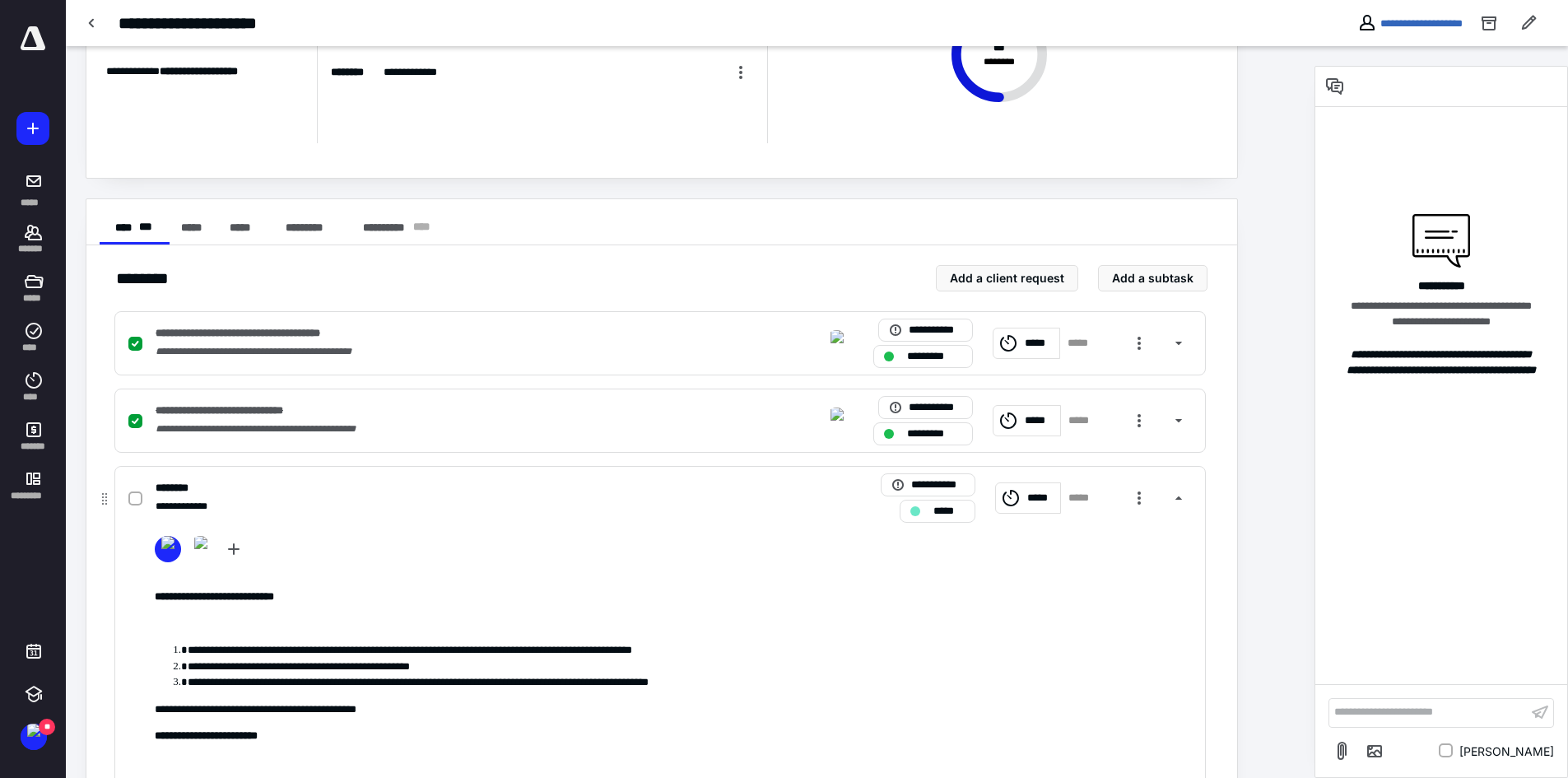 click 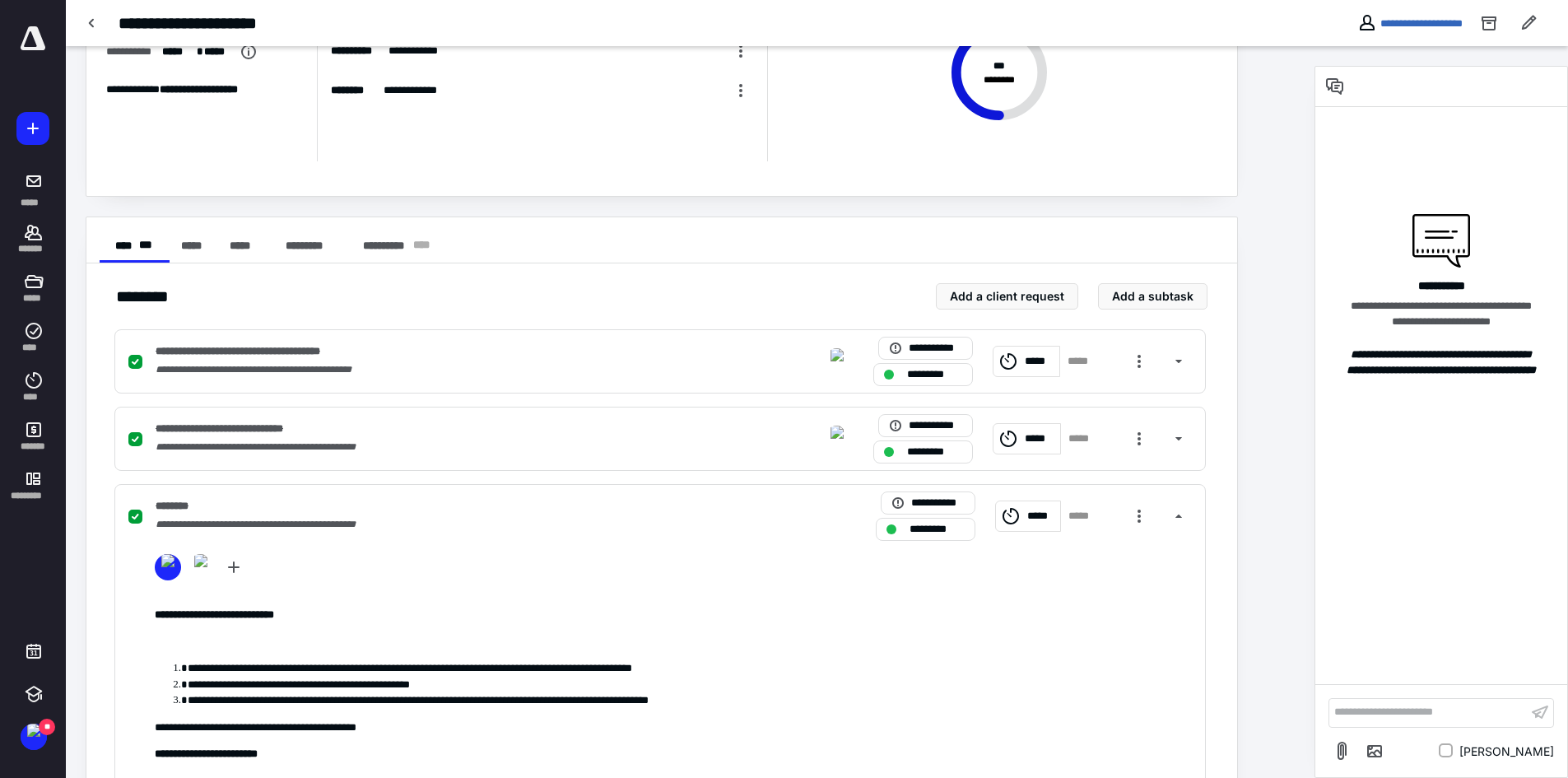 scroll, scrollTop: 0, scrollLeft: 0, axis: both 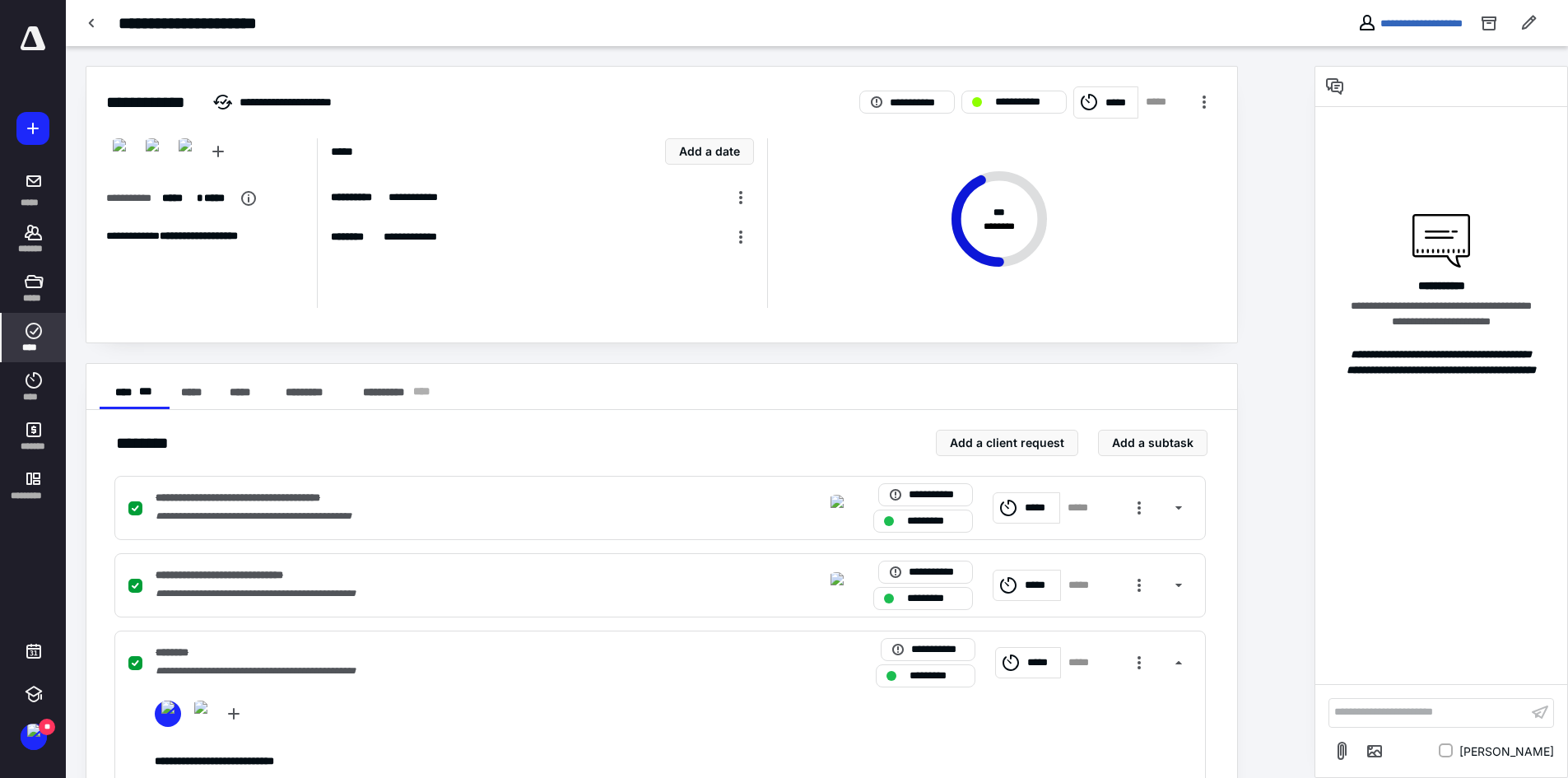 click on "****" at bounding box center (34, 347) 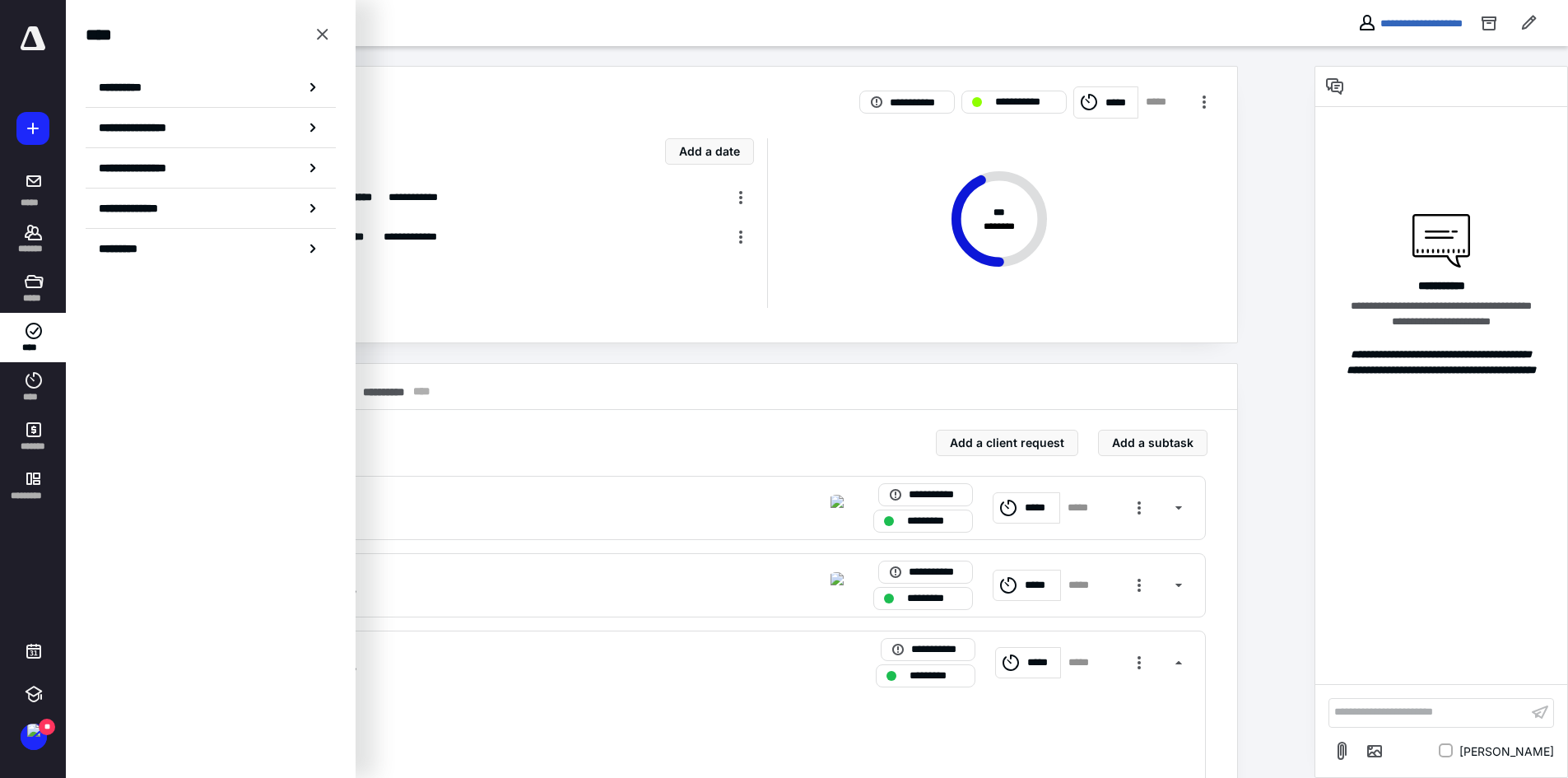 click on "**********" at bounding box center [662, 204] 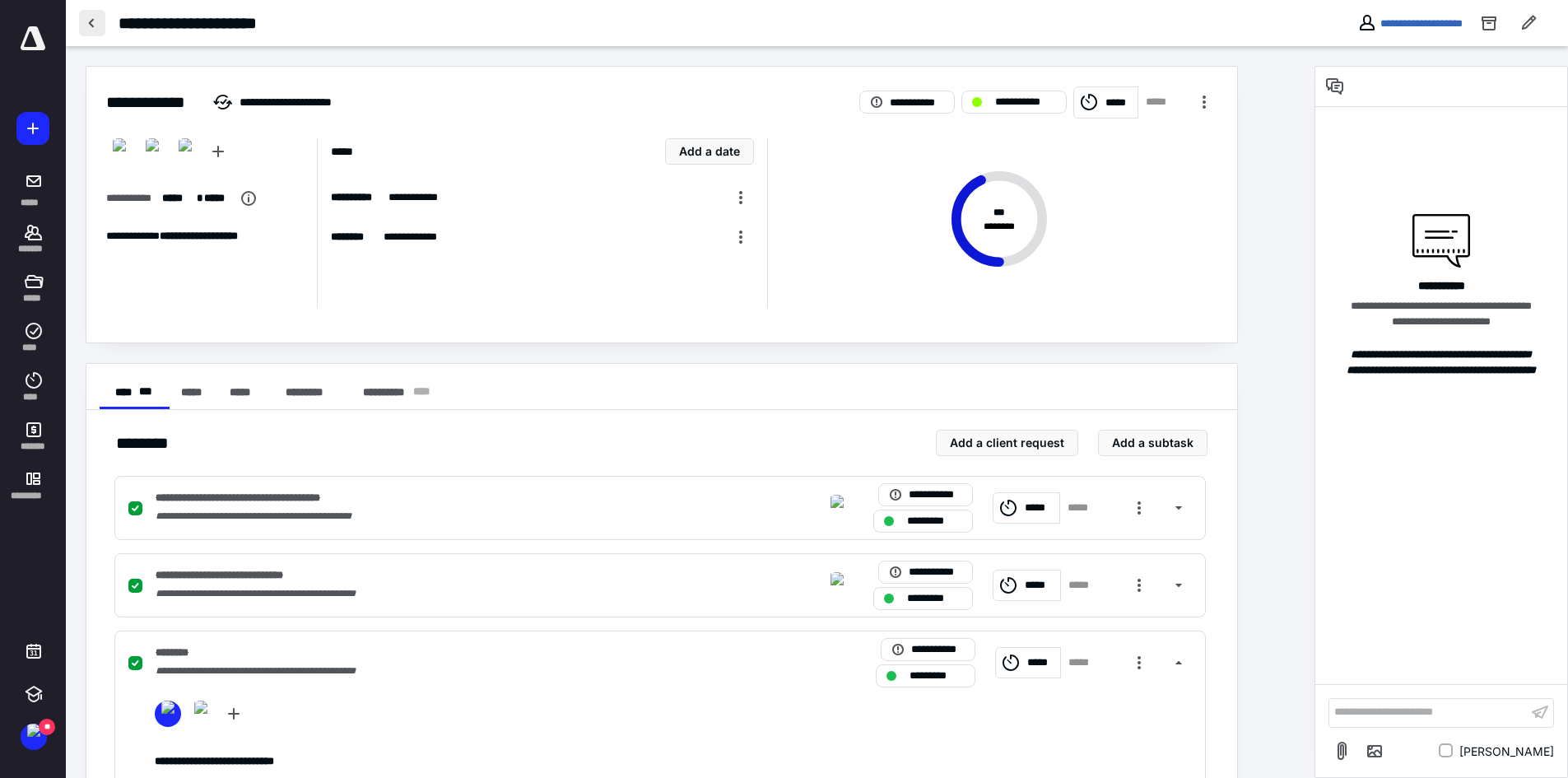 click at bounding box center [92, 23] 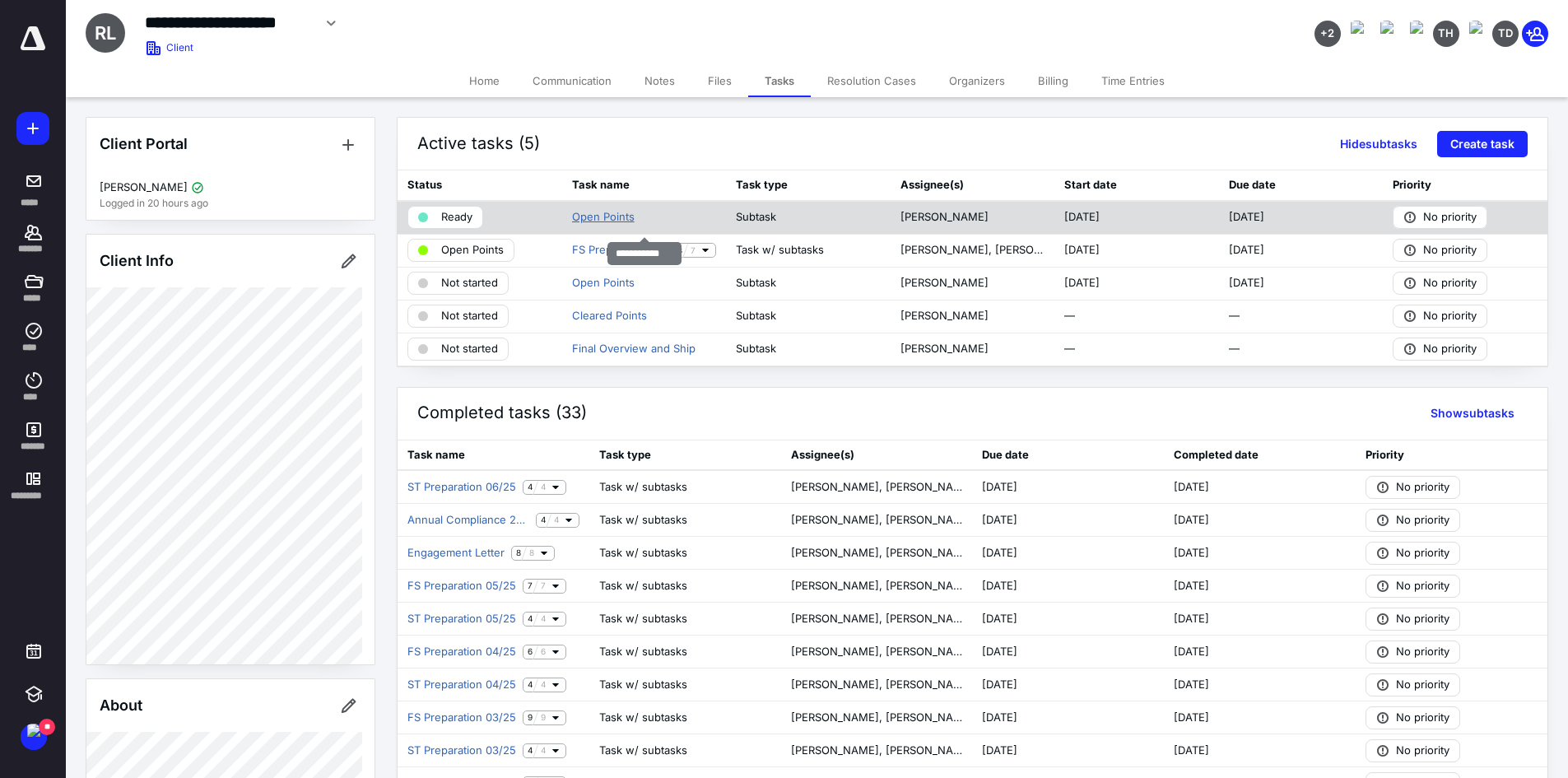 click on "Open Points" at bounding box center (603, 217) 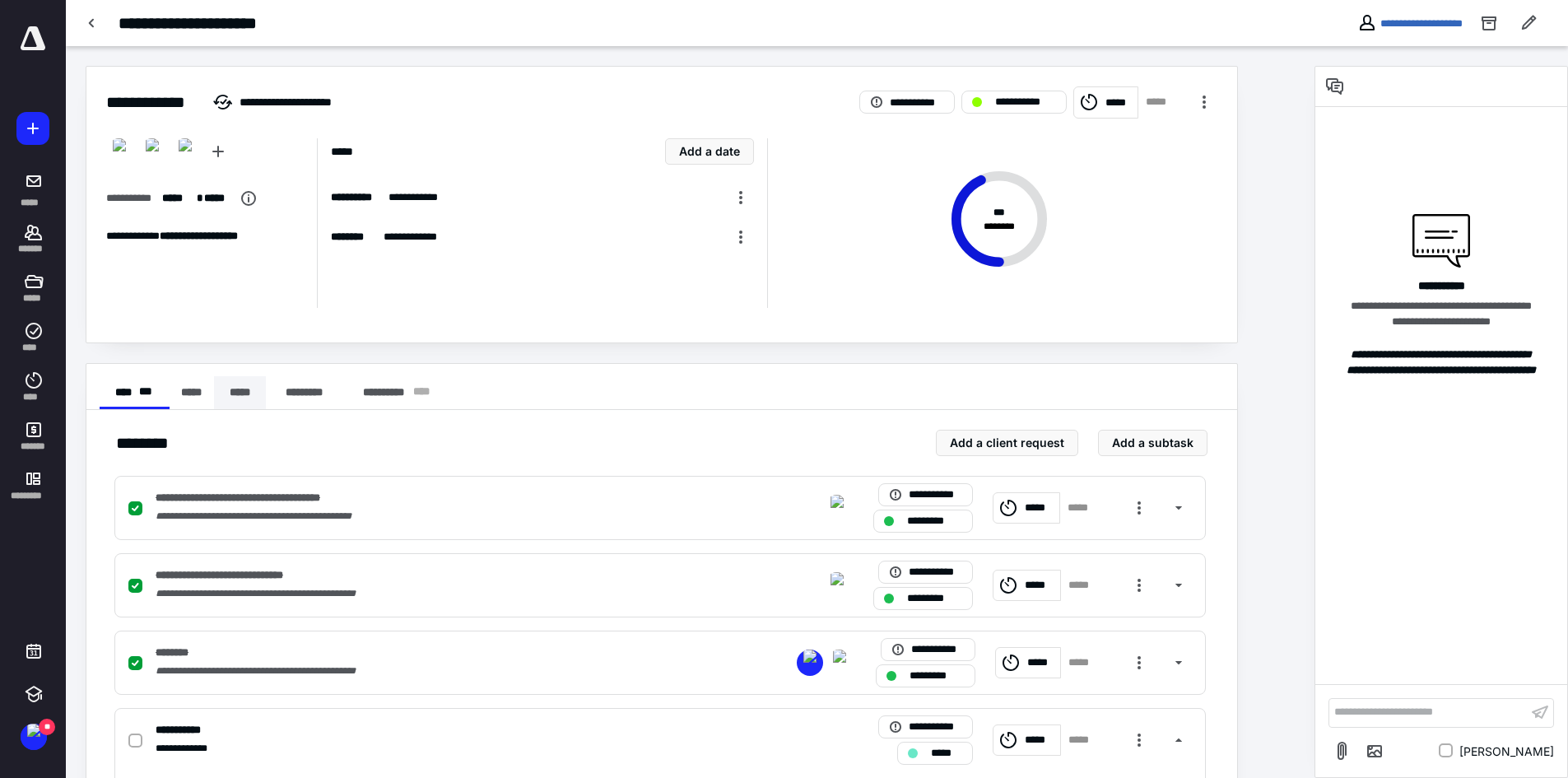 click on "*****" at bounding box center (240, 393) 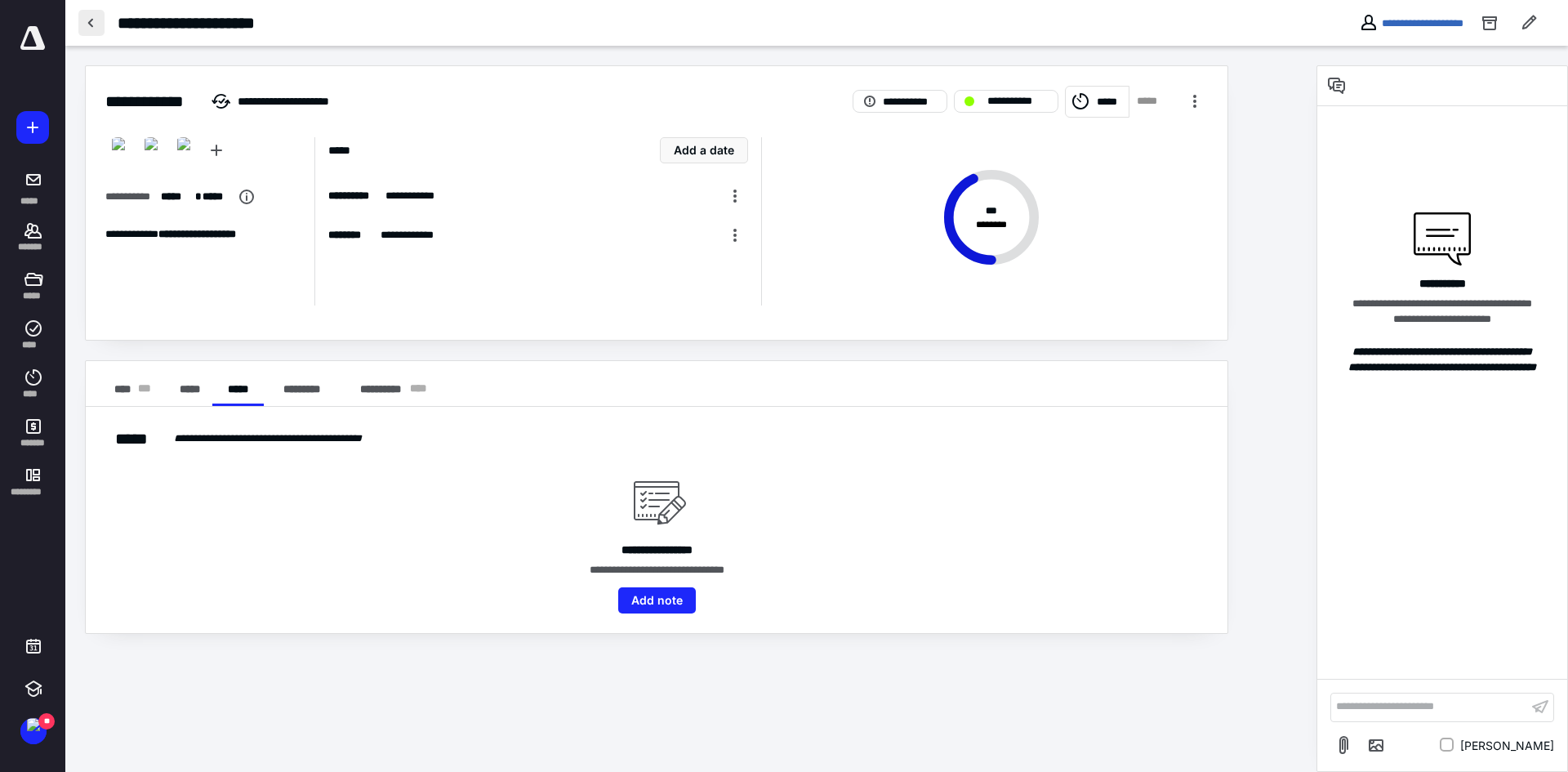 click at bounding box center (91, 23) 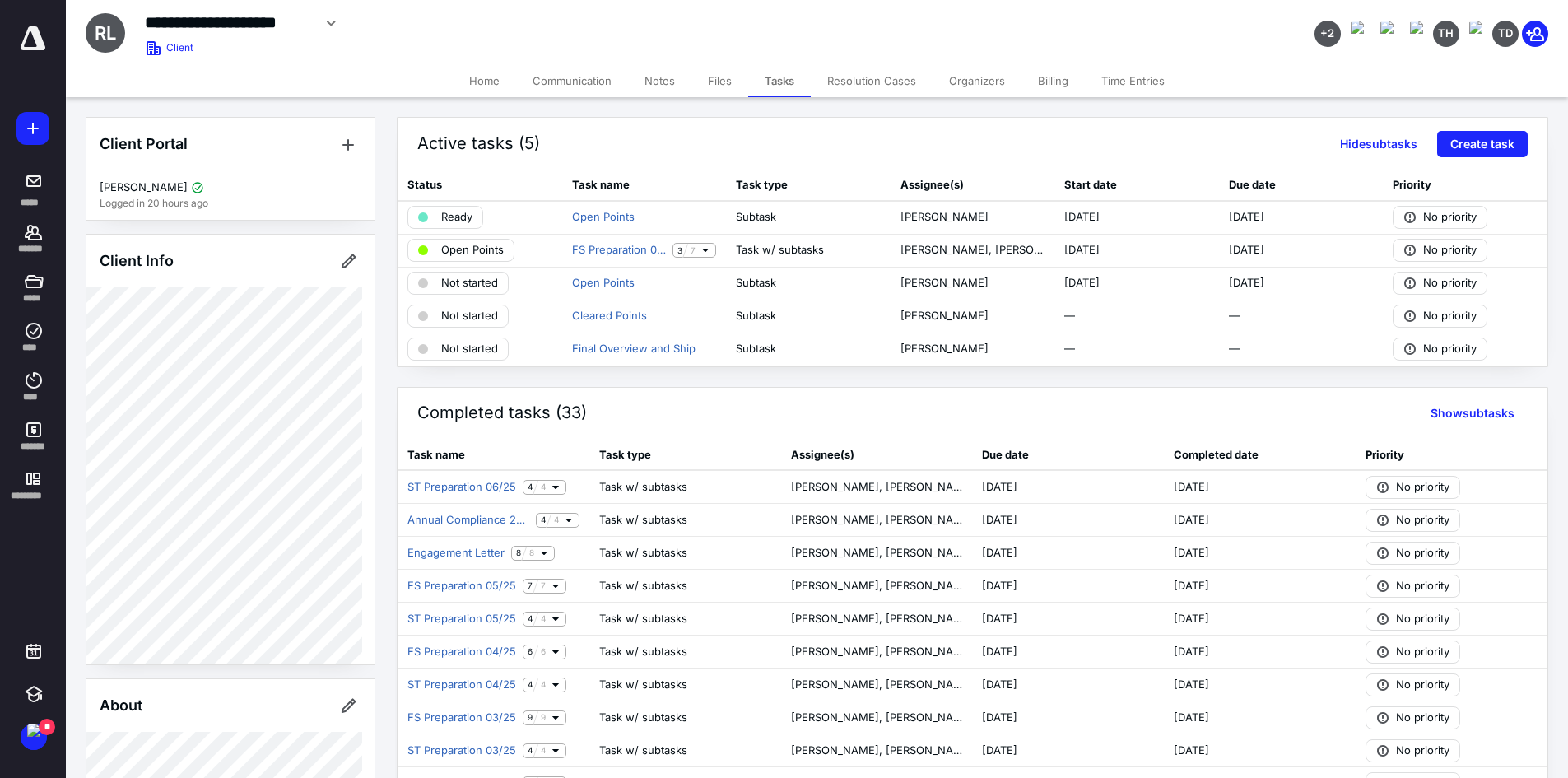 click on "Notes" at bounding box center [659, 81] 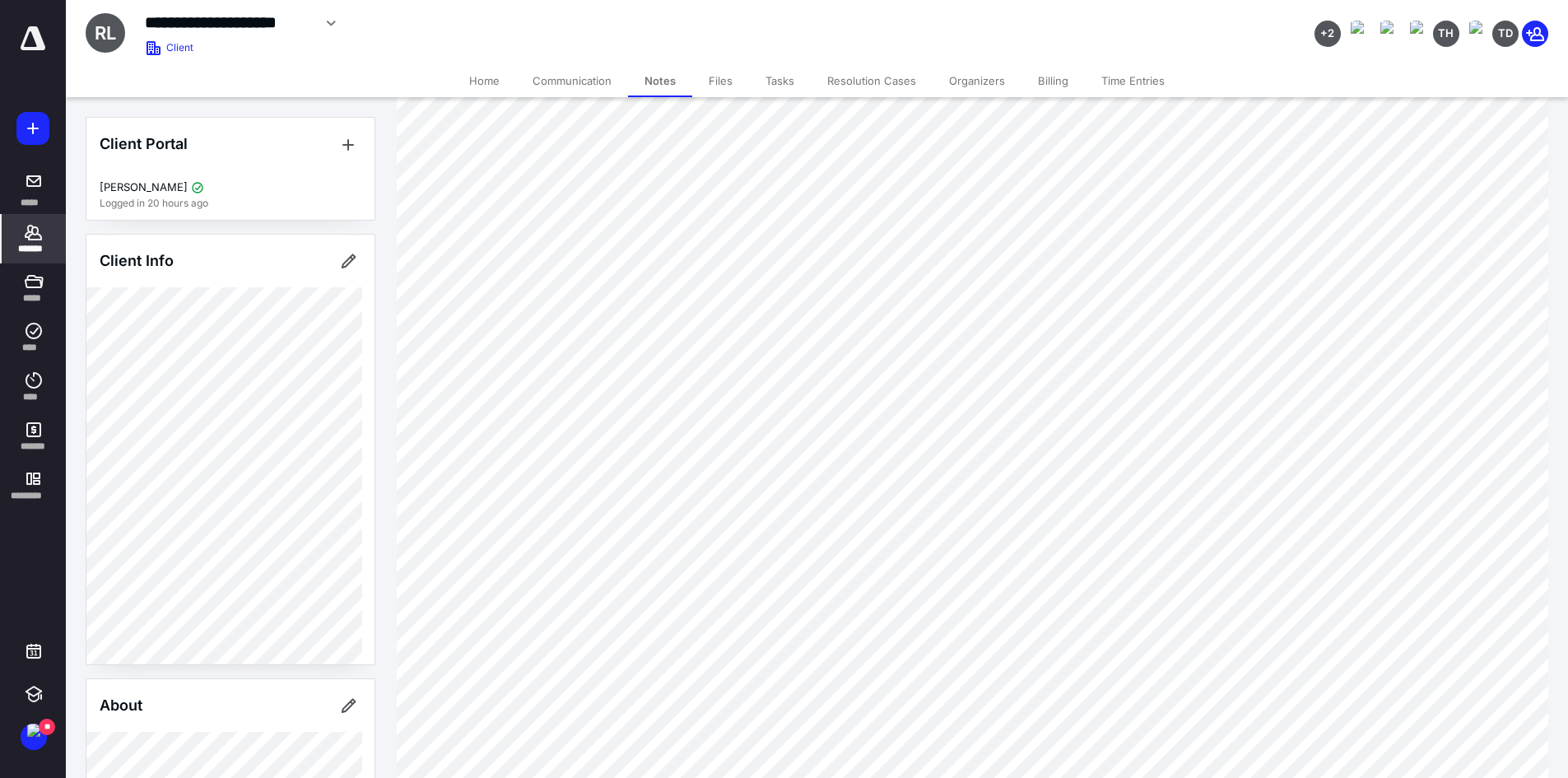 scroll, scrollTop: 247, scrollLeft: 0, axis: vertical 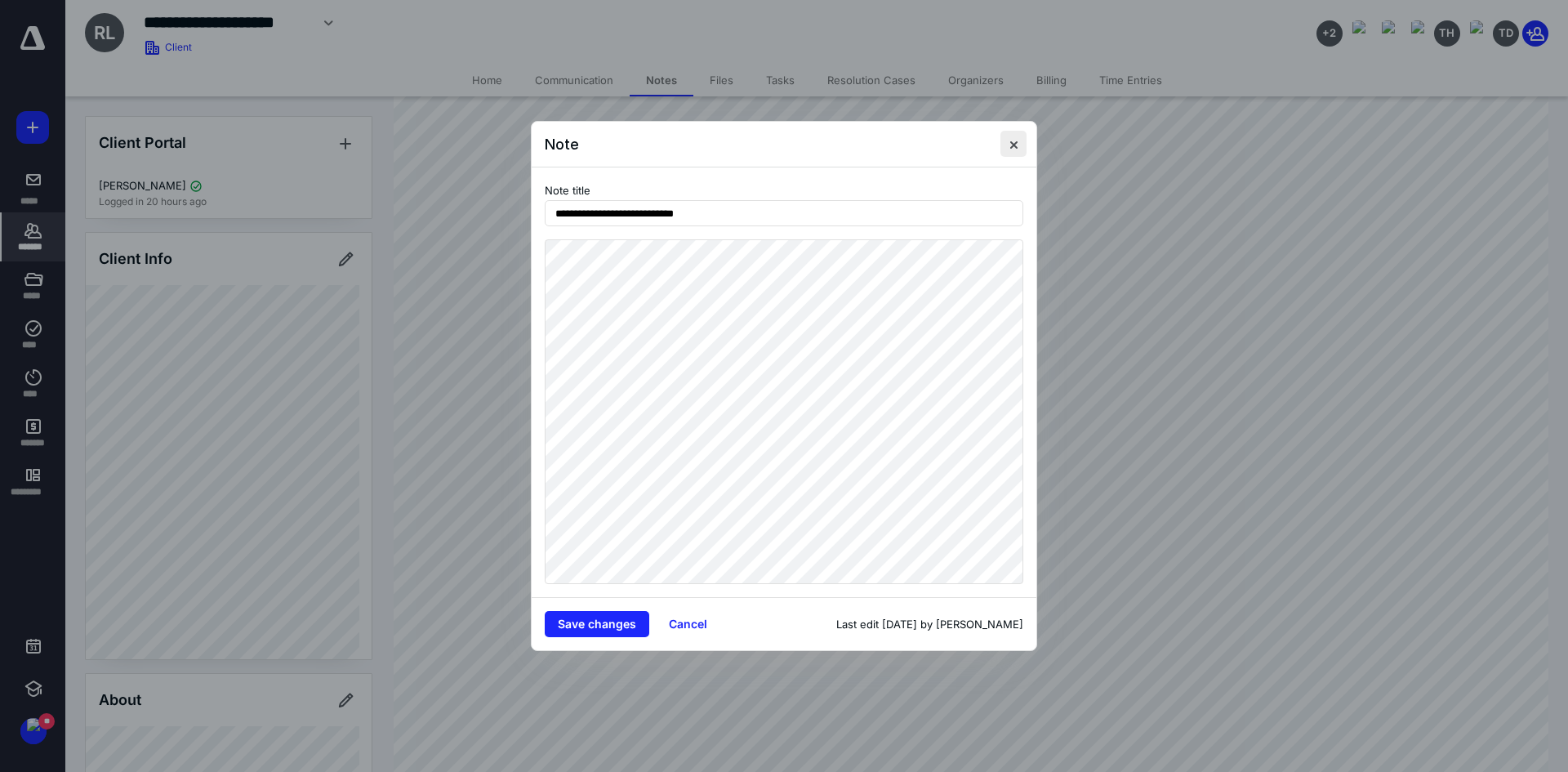 click at bounding box center (1013, 144) 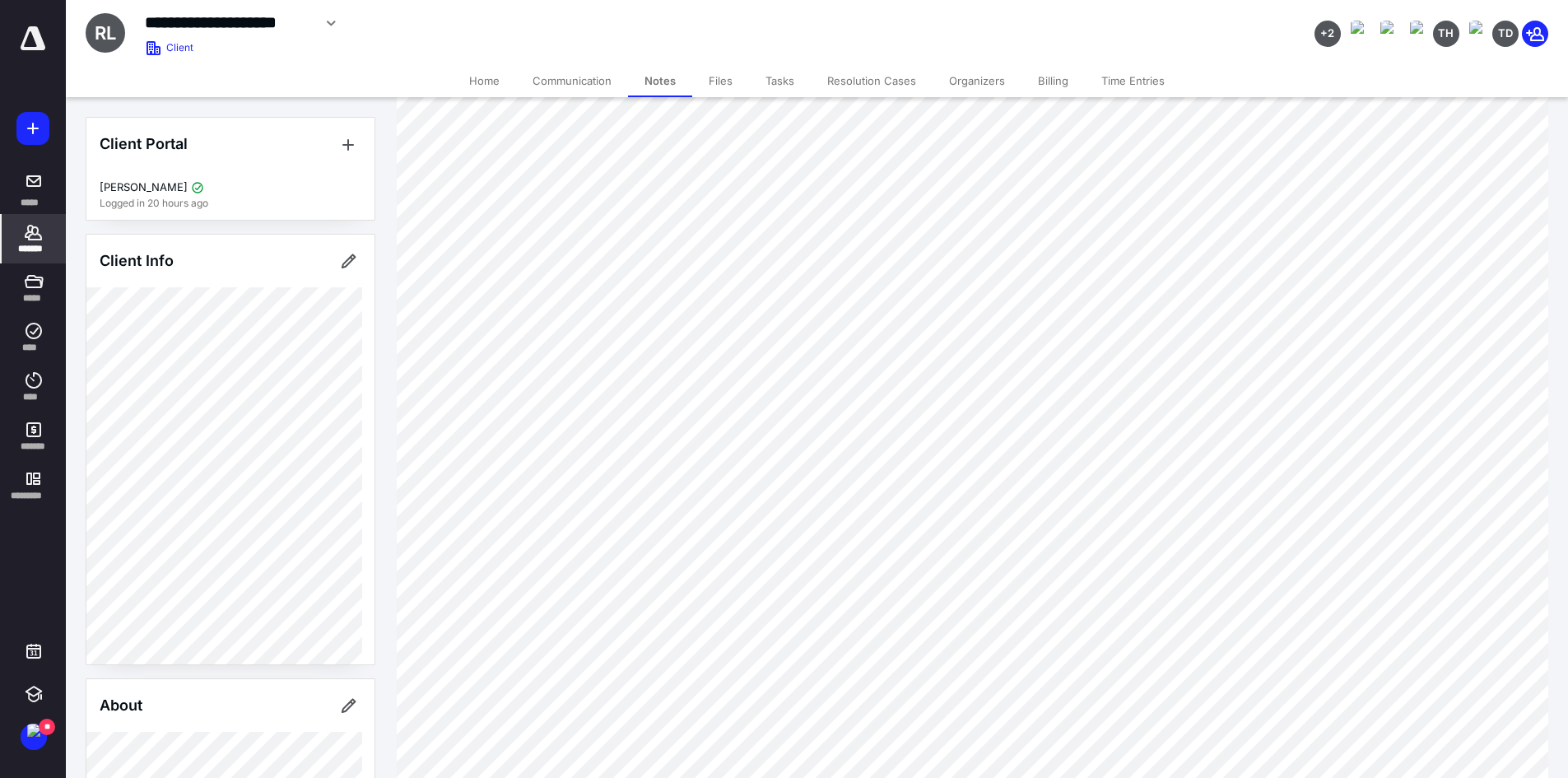 click on "Tasks" at bounding box center (779, 81) 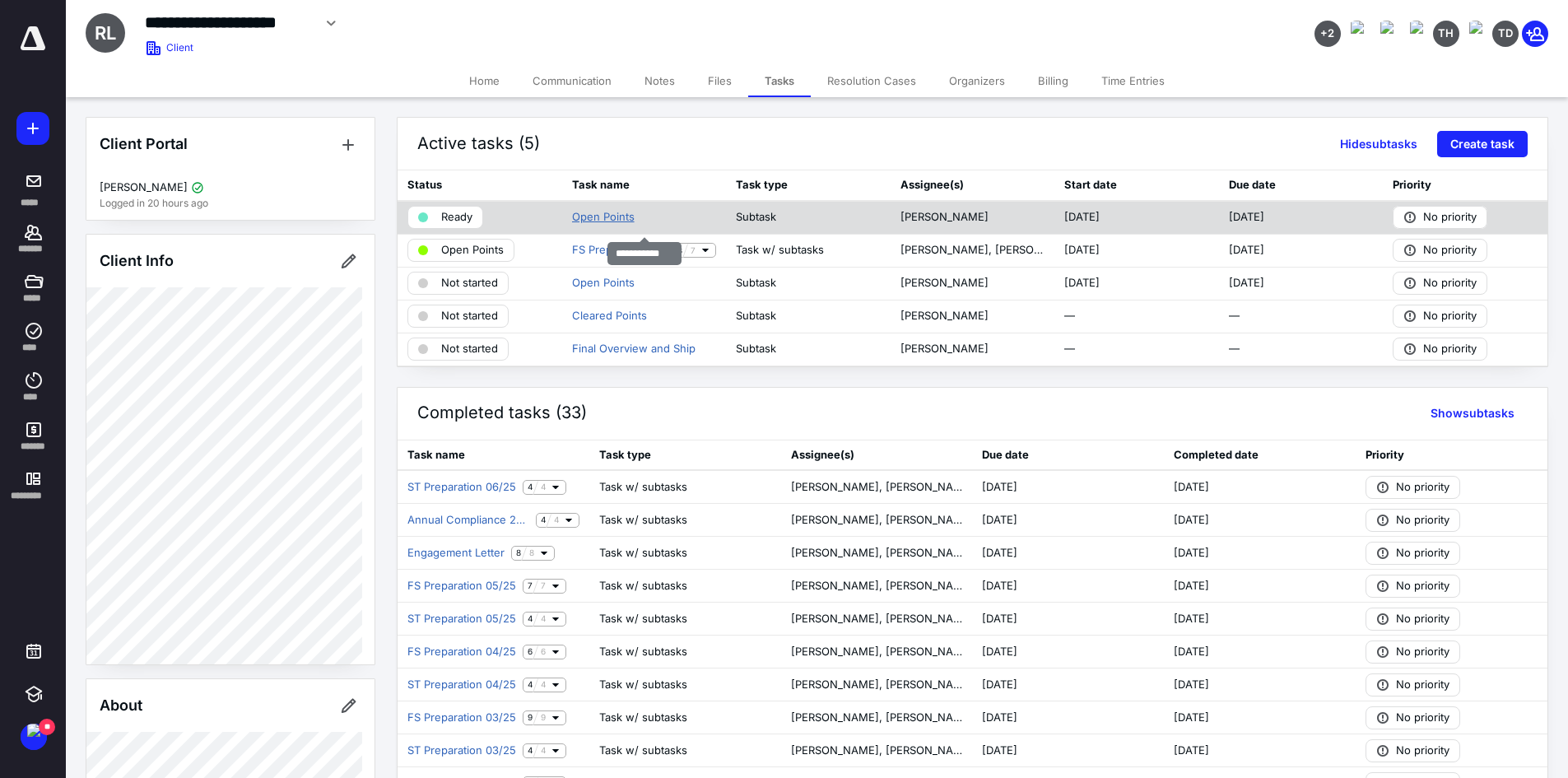 click on "Open Points" at bounding box center [603, 217] 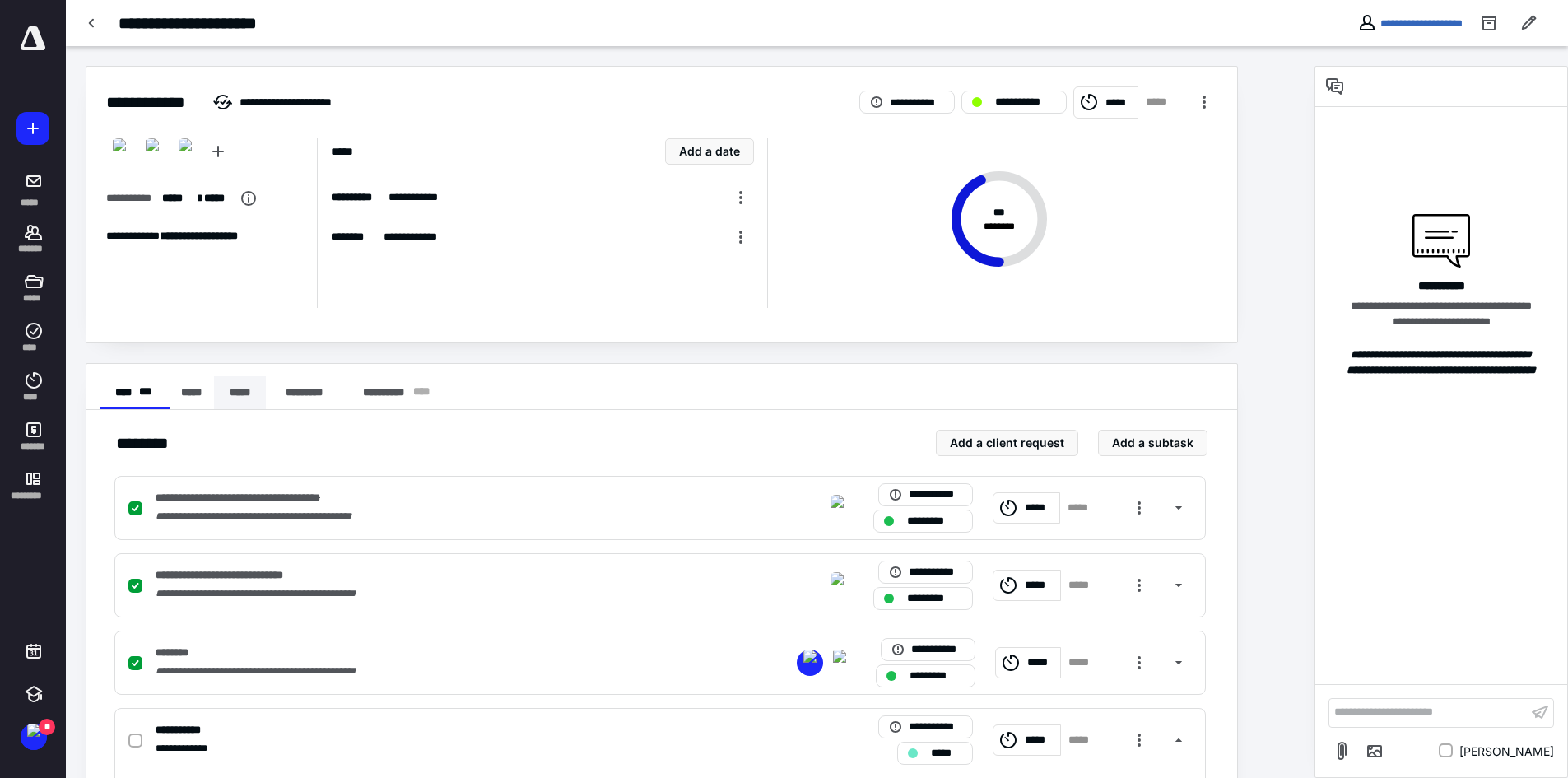 click on "*****" at bounding box center [240, 393] 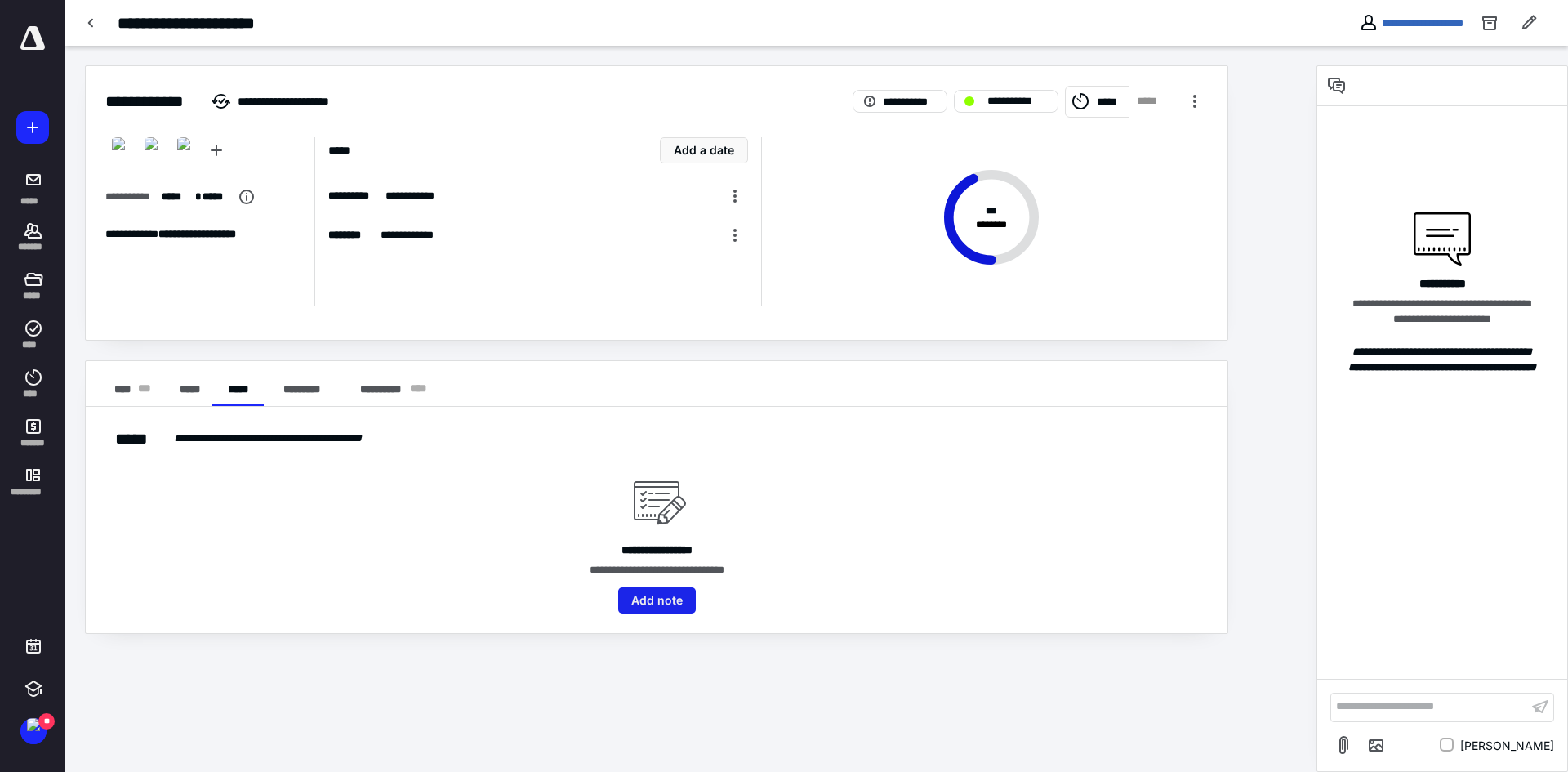 click on "Add note" at bounding box center (657, 600) 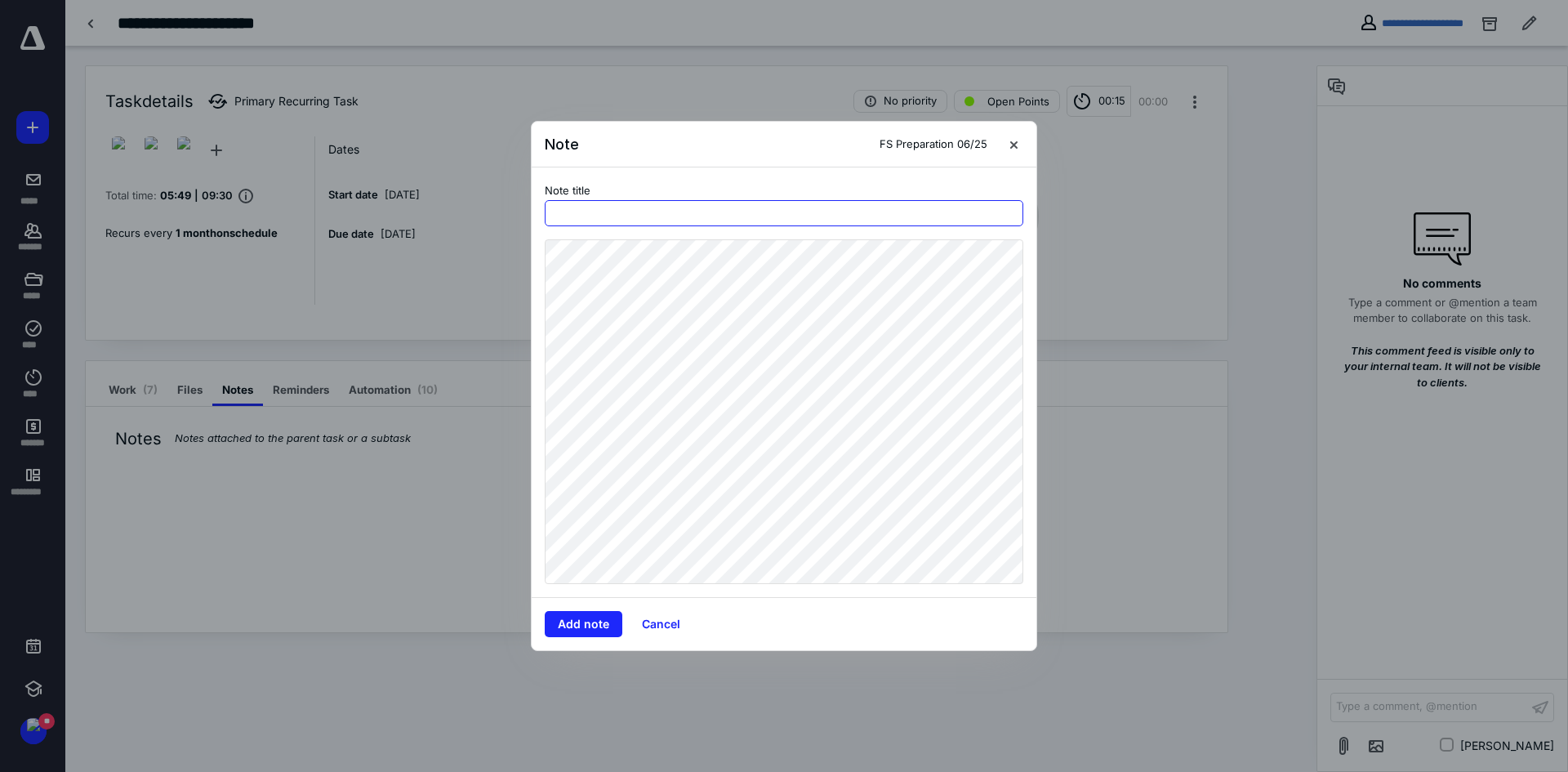 click at bounding box center (784, 213) 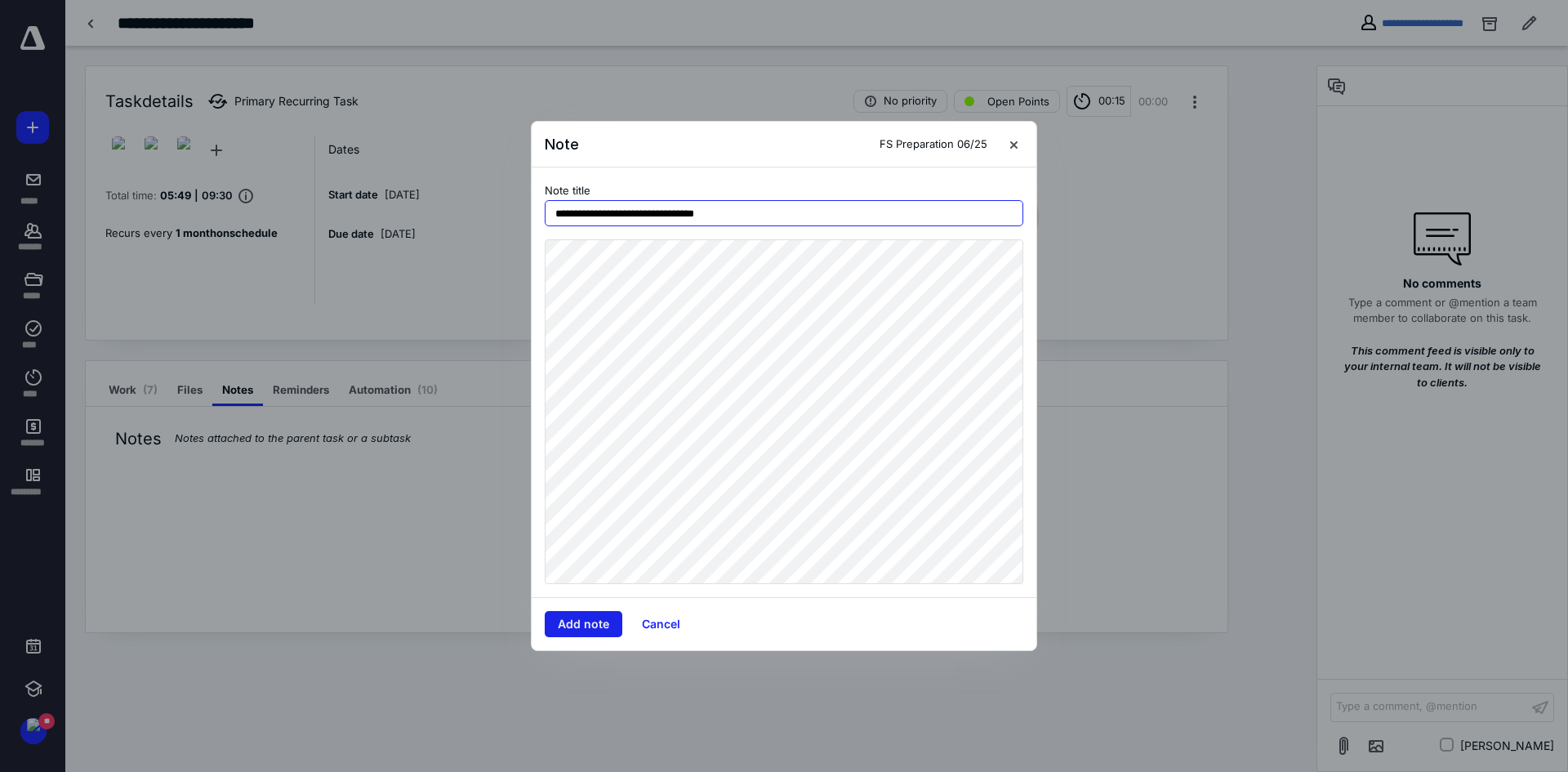 type on "**********" 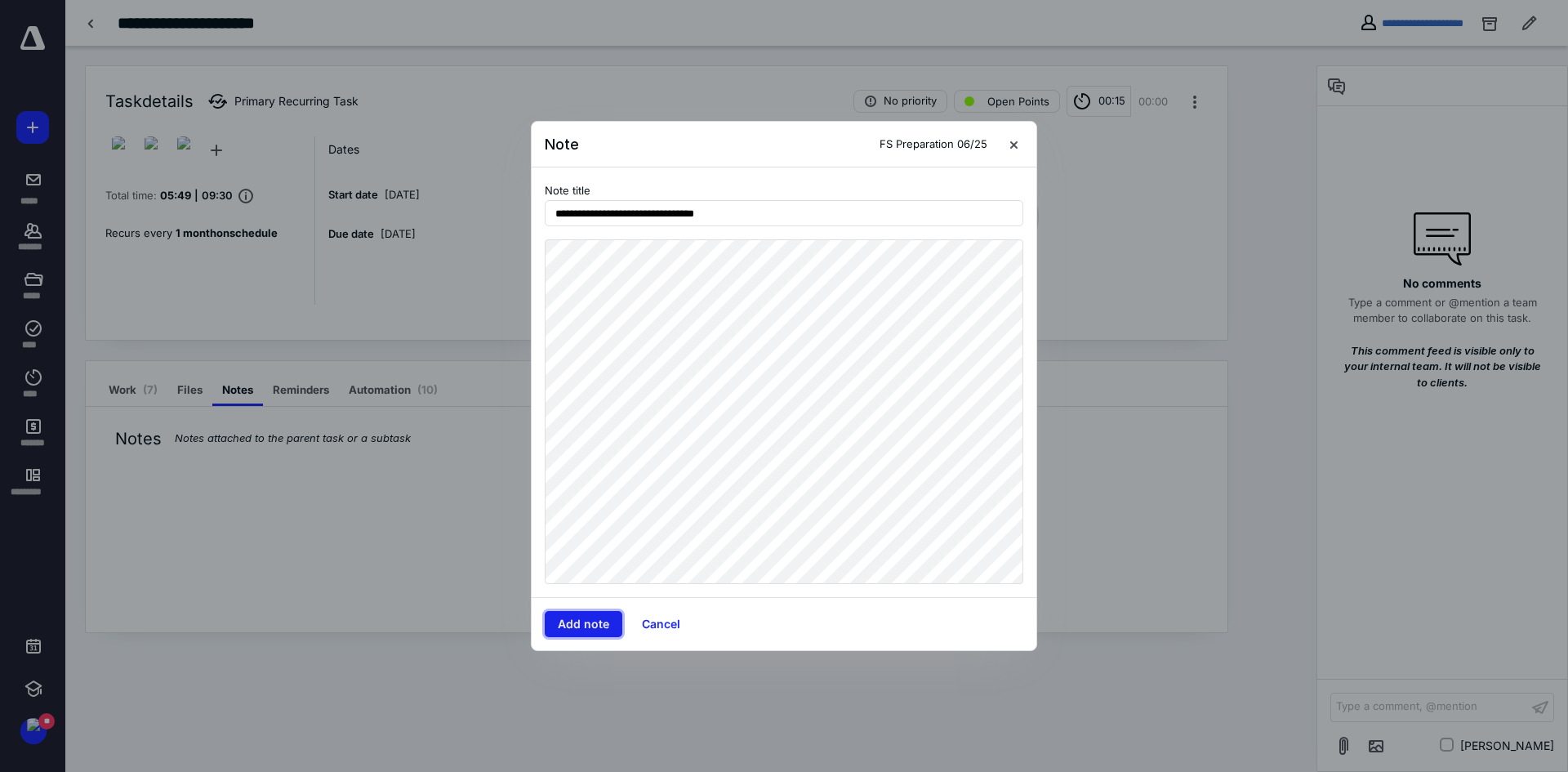 click on "Add note" at bounding box center [583, 624] 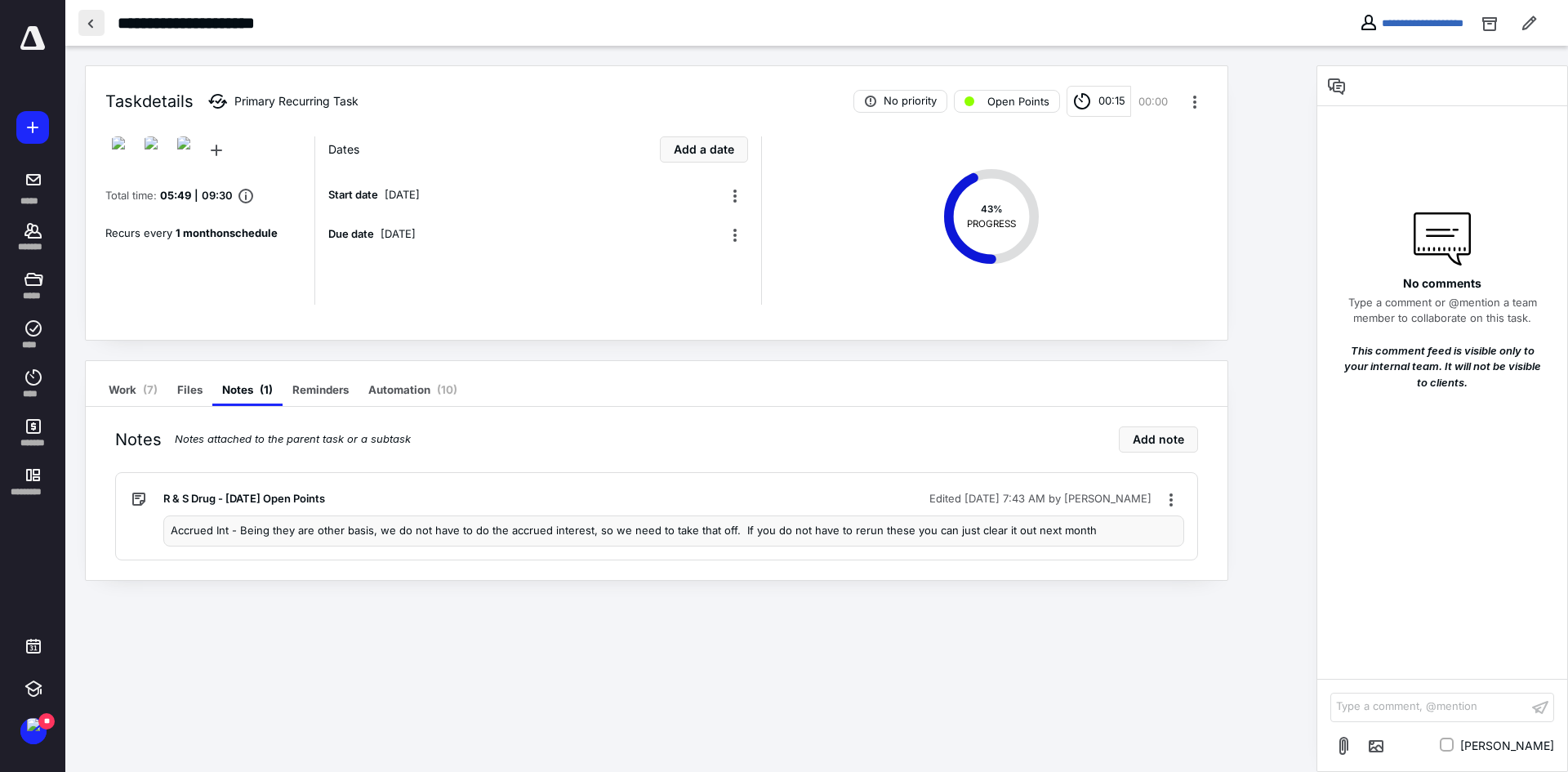 click at bounding box center [91, 23] 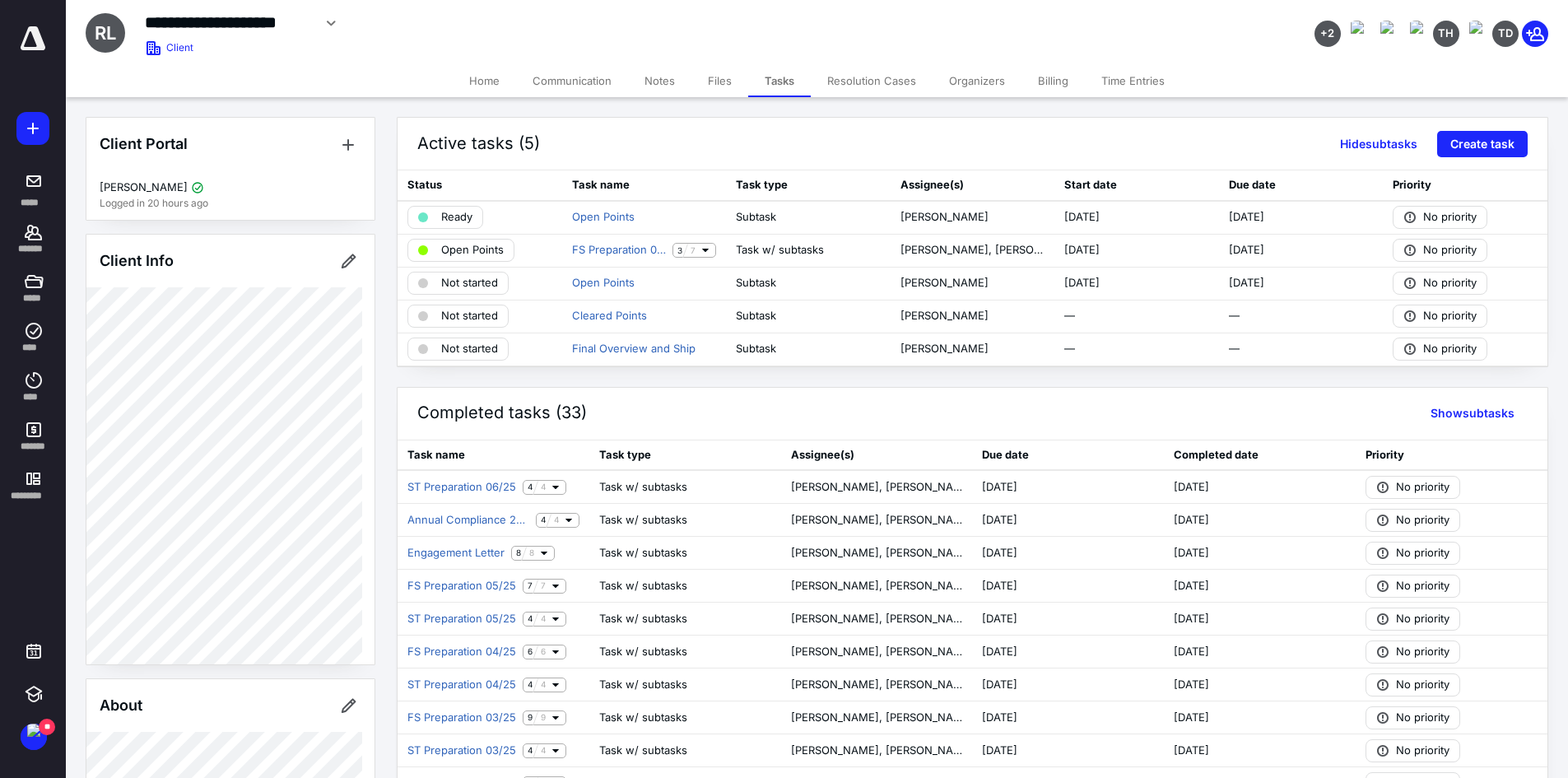click on "Notes" at bounding box center (659, 81) 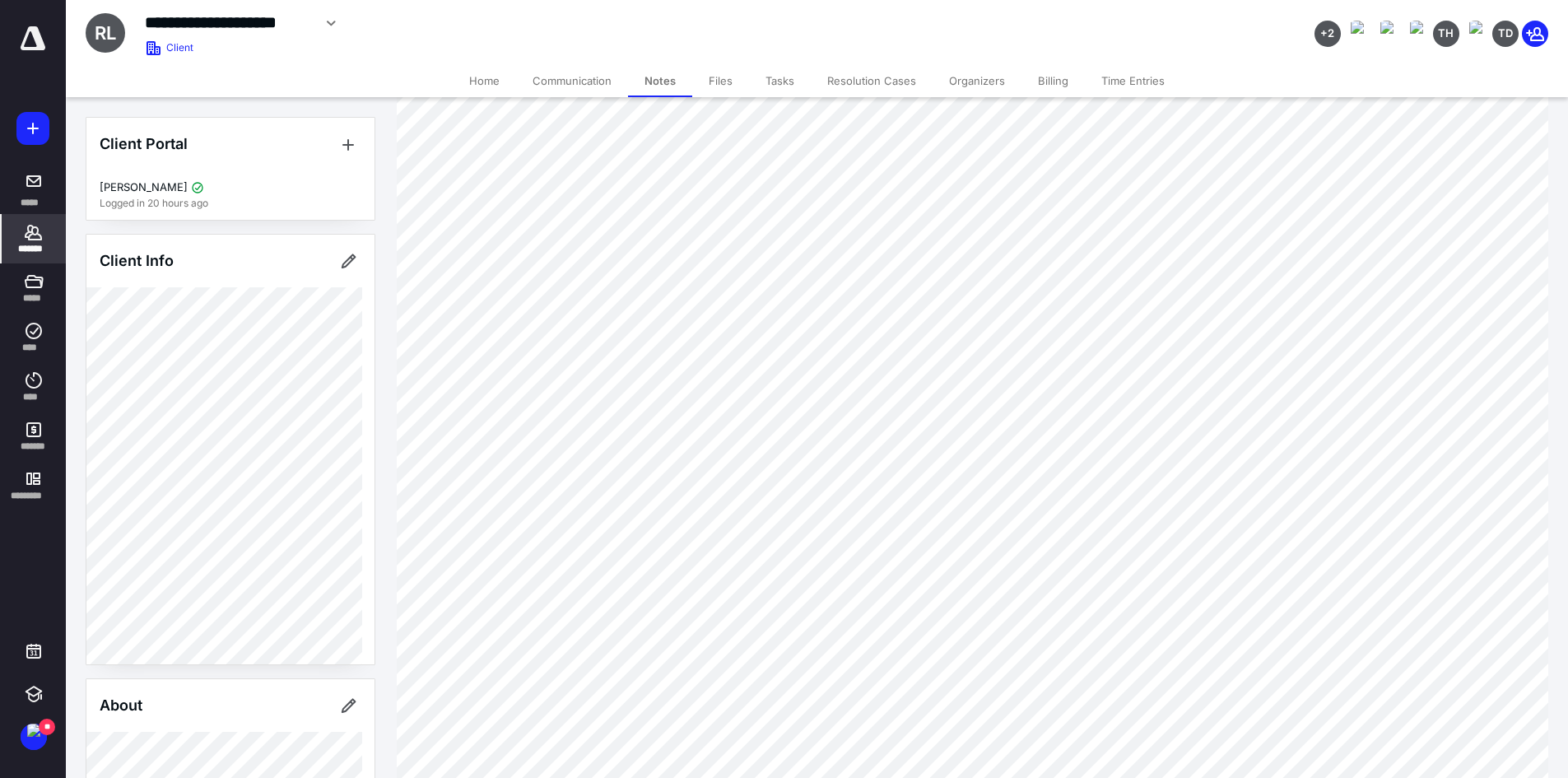 scroll, scrollTop: 329, scrollLeft: 0, axis: vertical 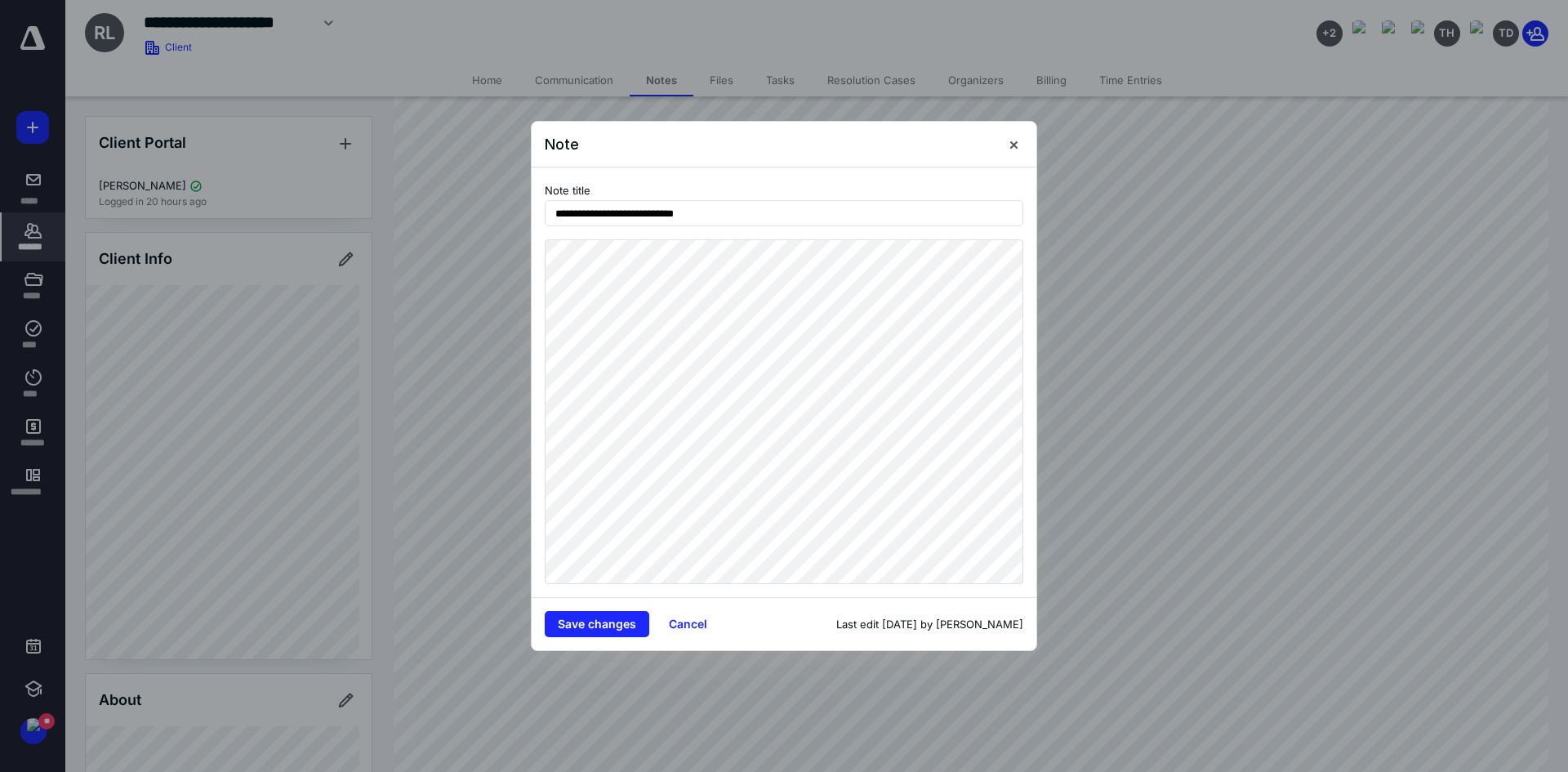 click on "**********" at bounding box center (784, 382) 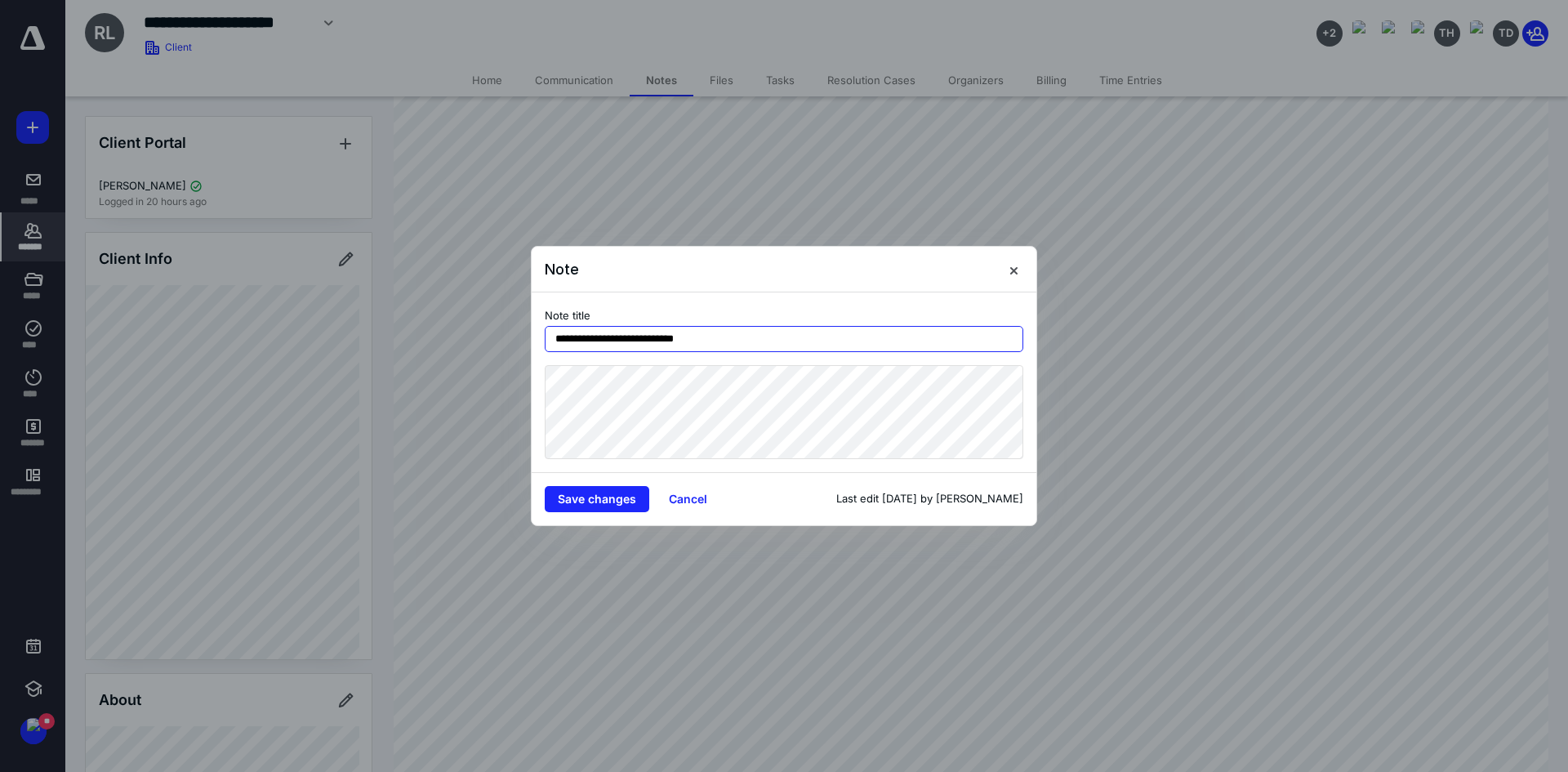 drag, startPoint x: 738, startPoint y: 336, endPoint x: 413, endPoint y: 332, distance: 325.0246 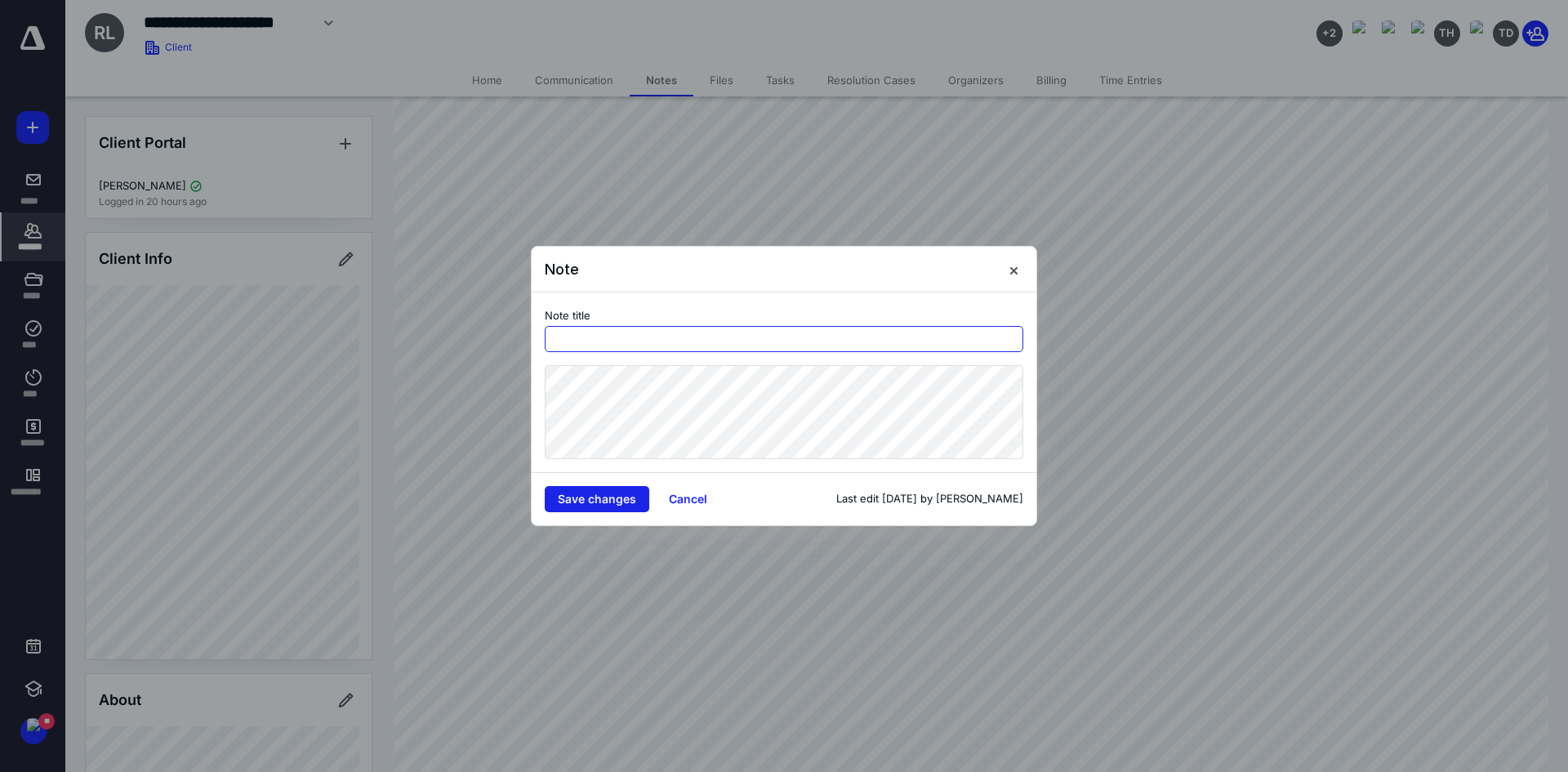 type 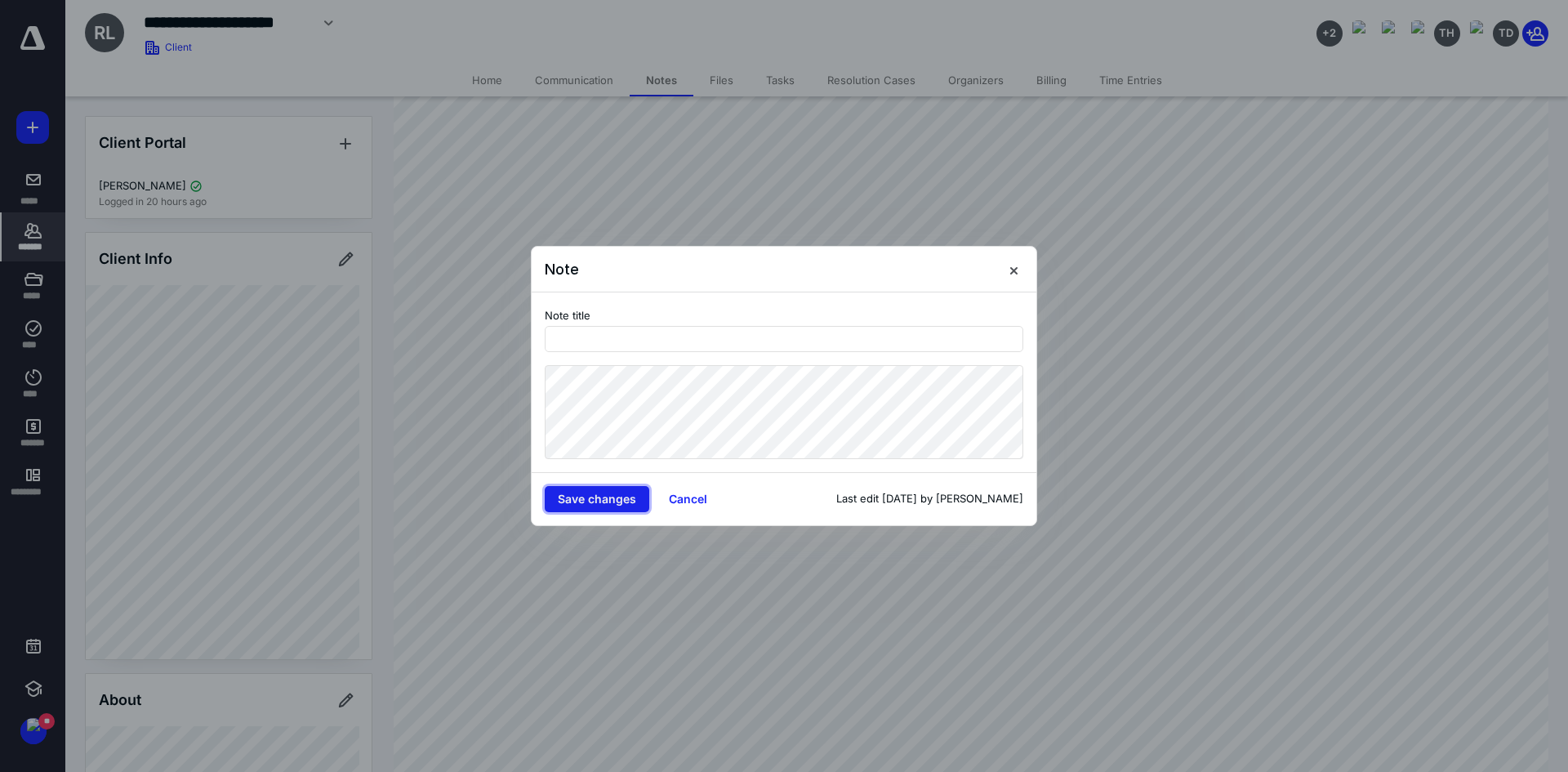 click on "Save changes" at bounding box center [597, 499] 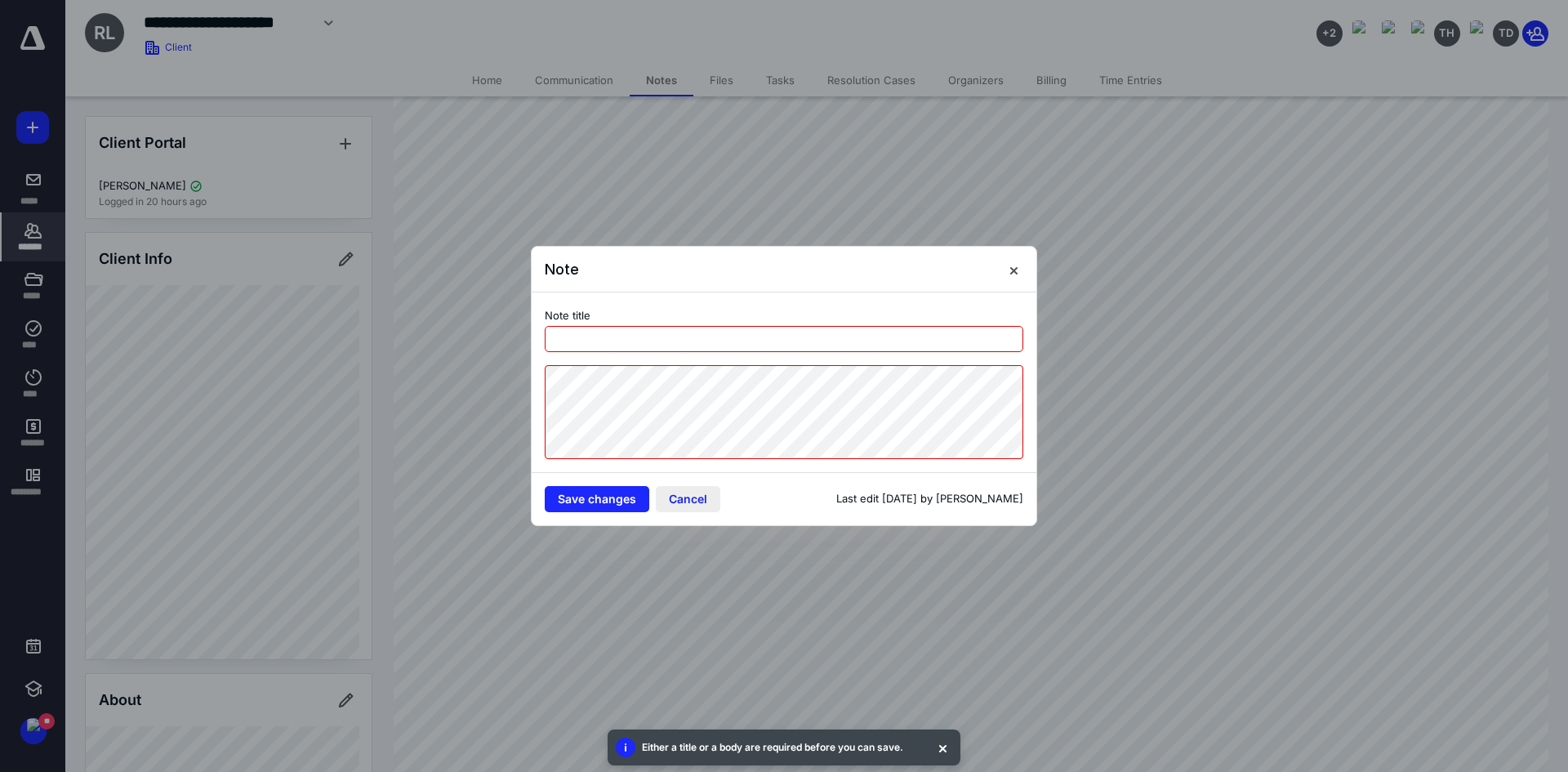 click on "Cancel" at bounding box center [688, 499] 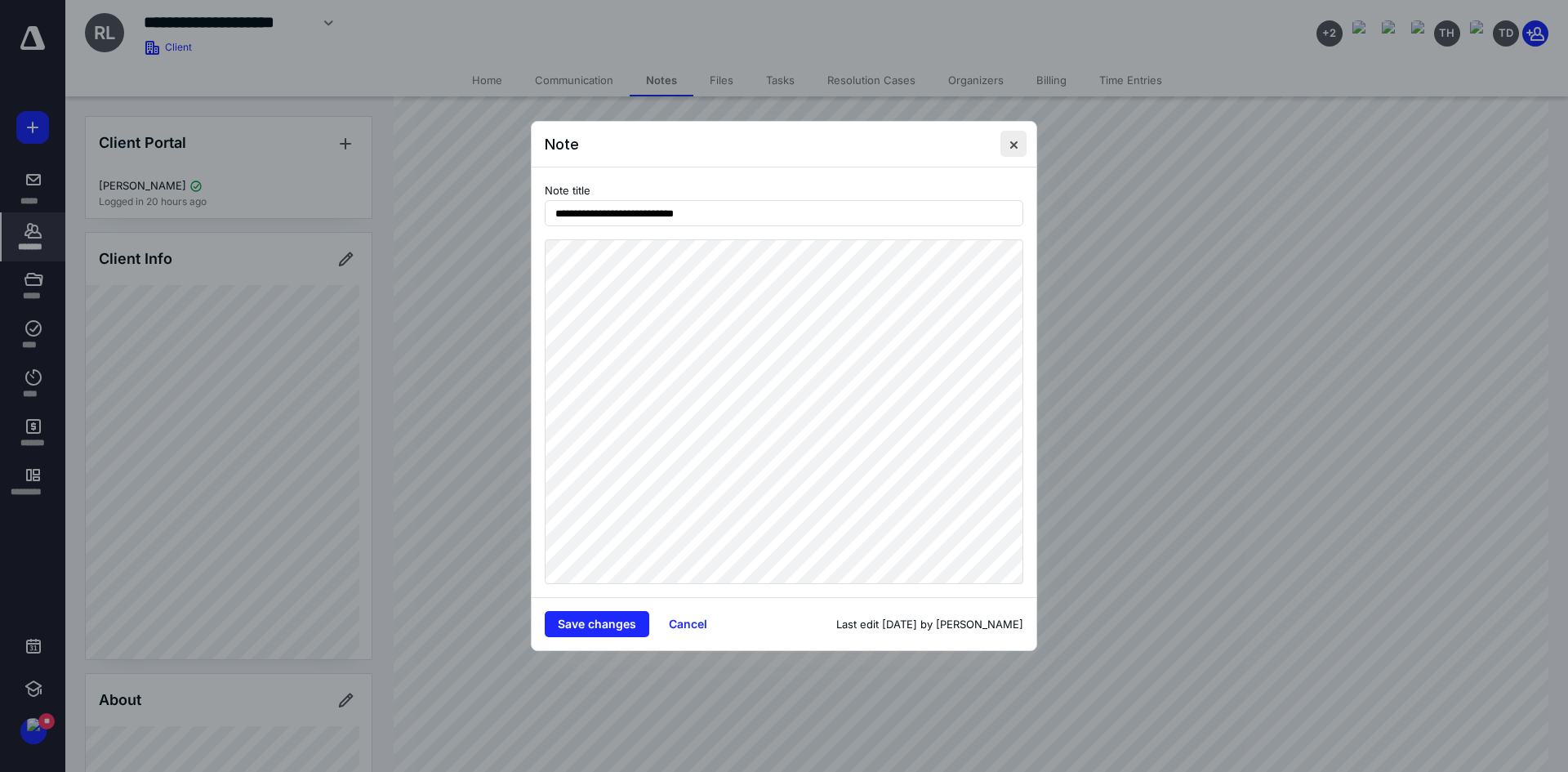 click at bounding box center [1013, 144] 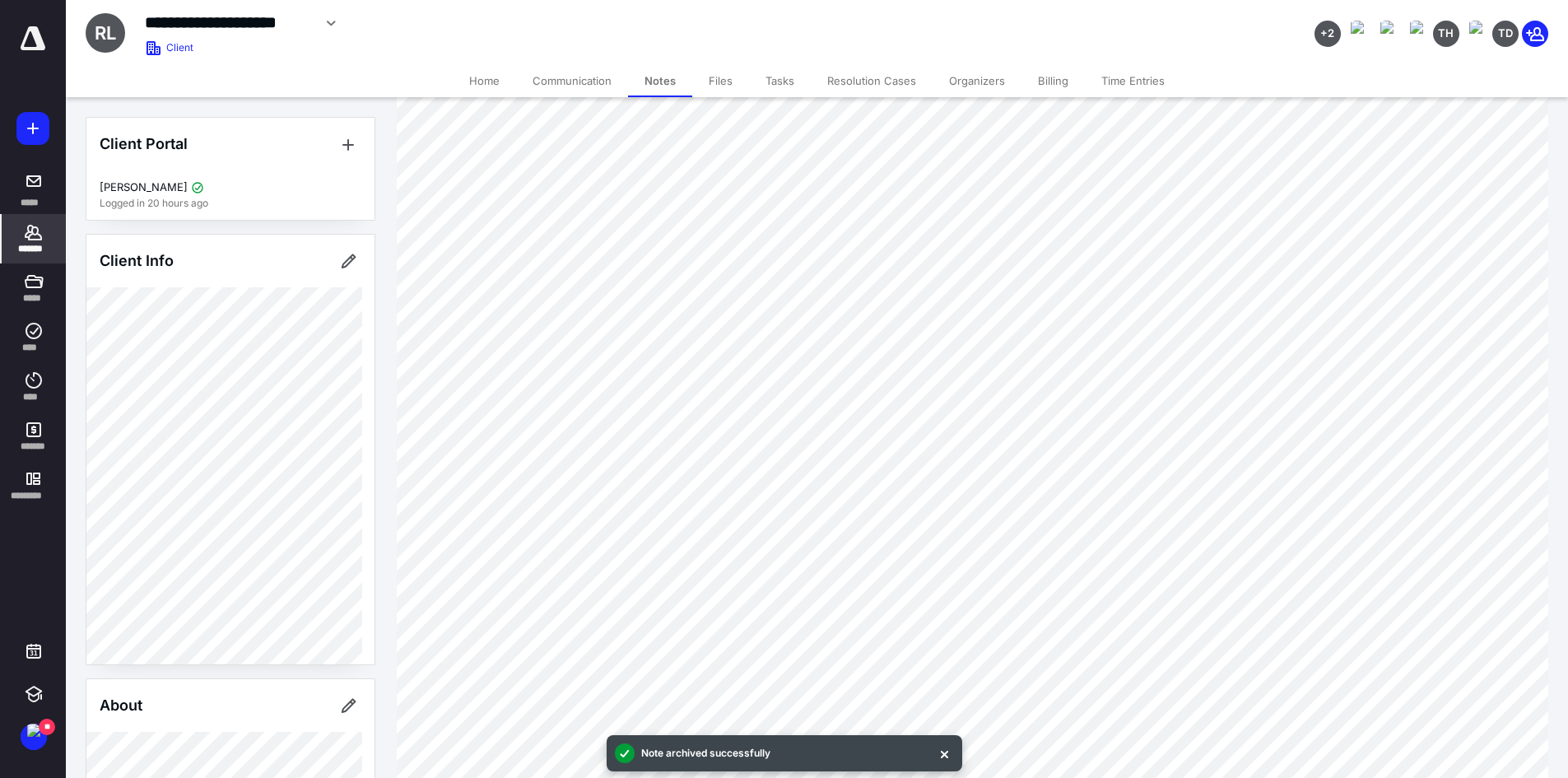 click on "Tasks" at bounding box center (779, 81) 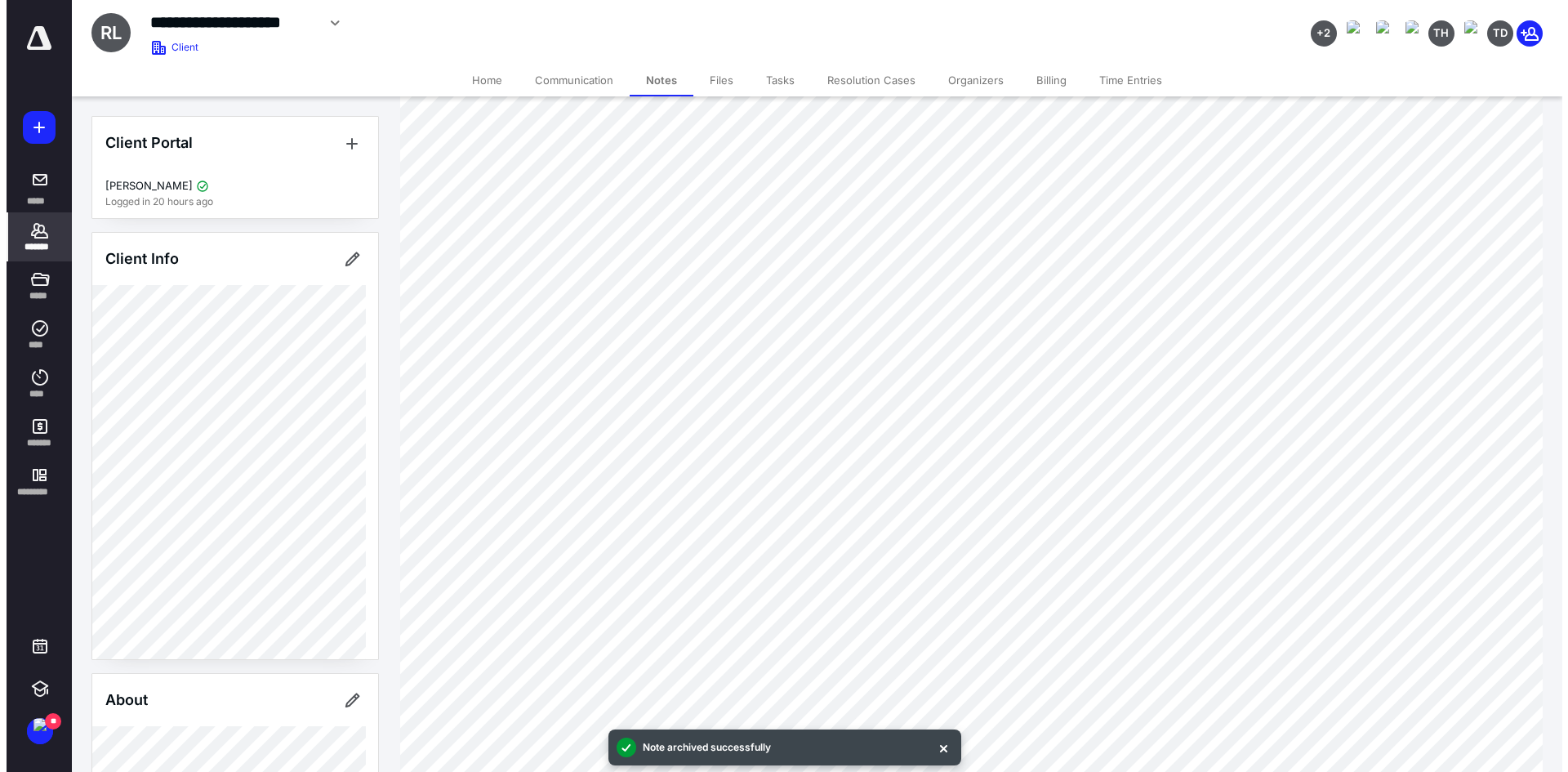 scroll, scrollTop: 0, scrollLeft: 0, axis: both 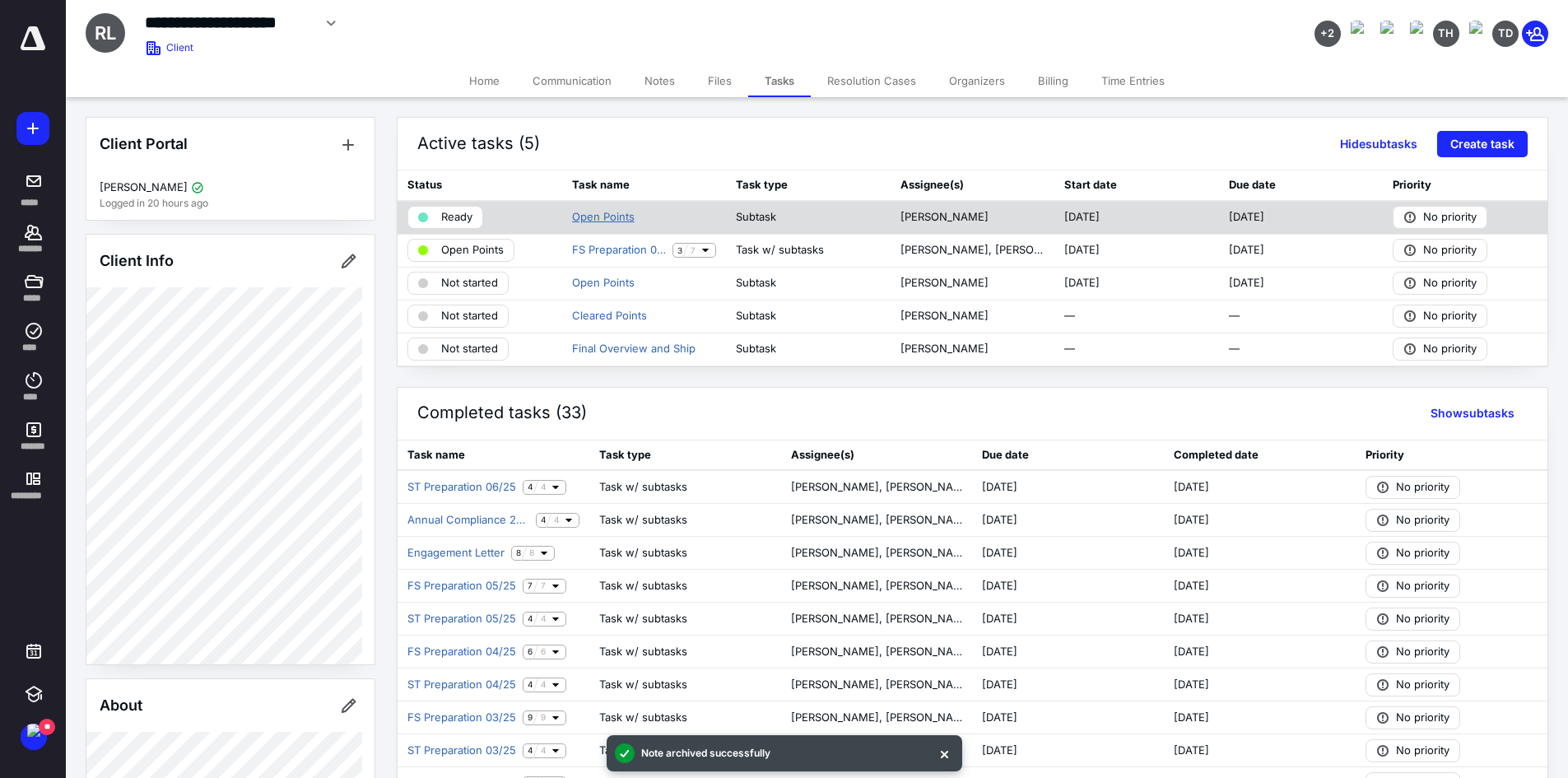 click on "Open Points" at bounding box center (603, 217) 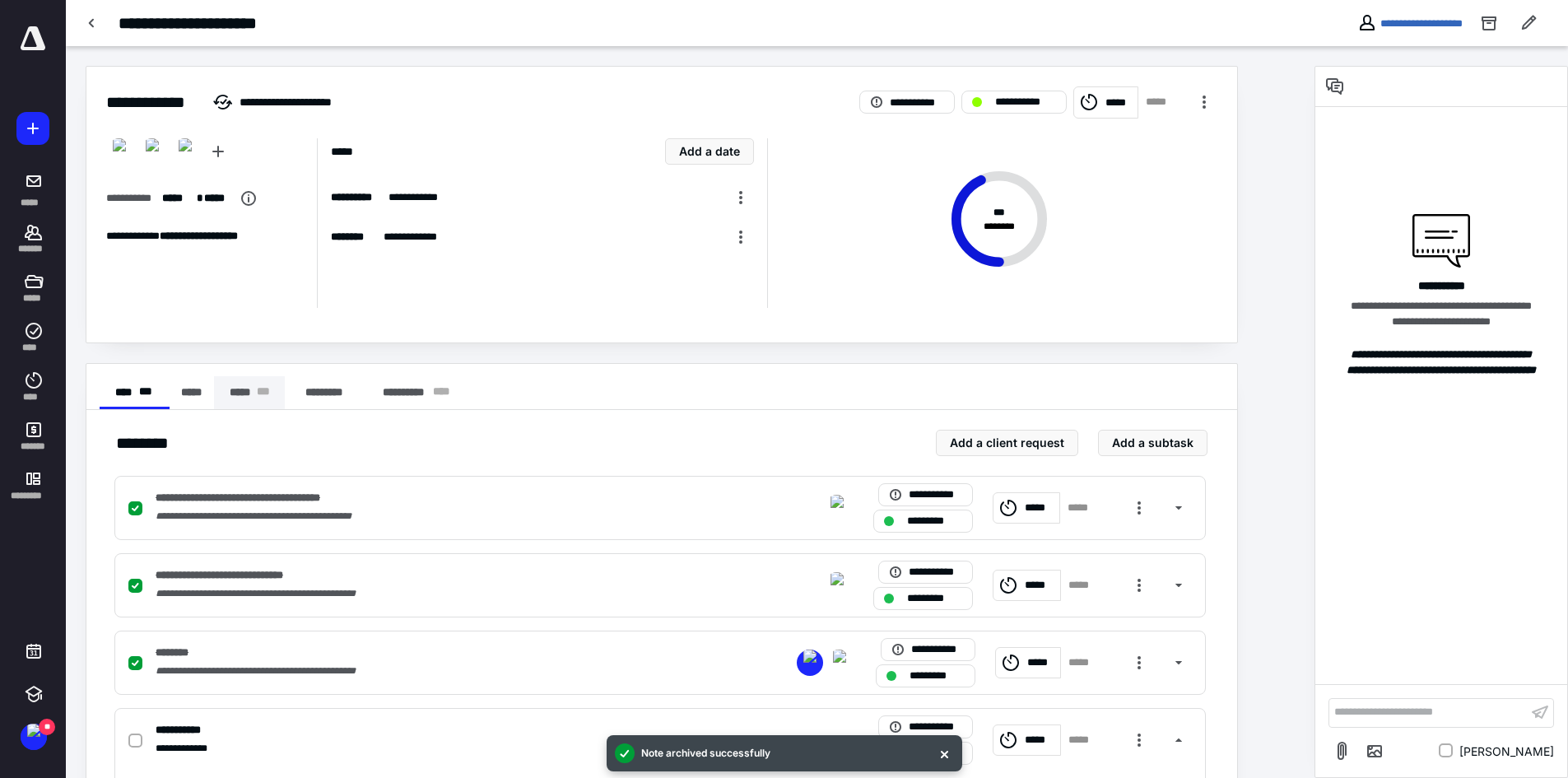 click on "***** * * *" at bounding box center [249, 393] 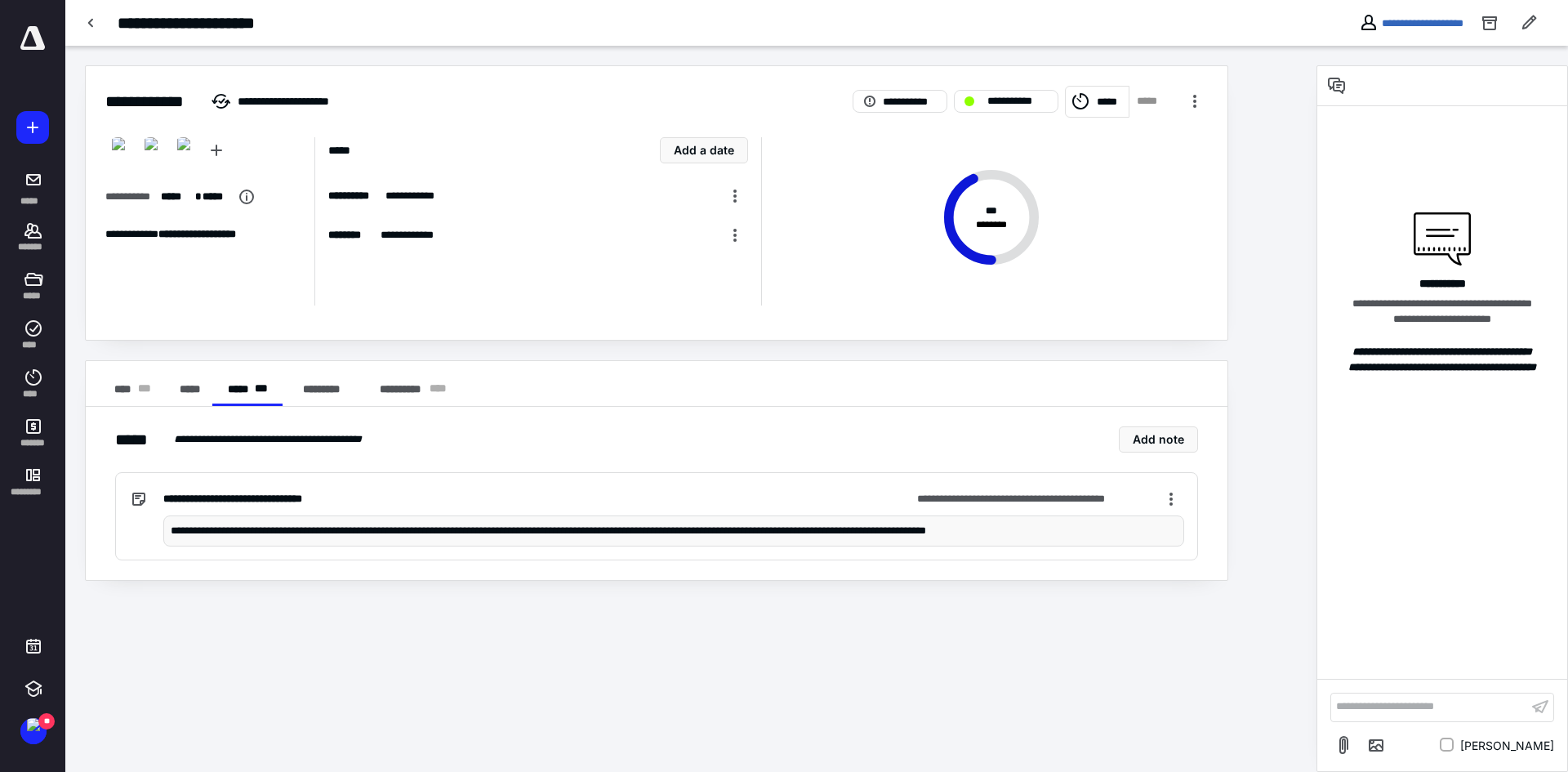 click on "**********" at bounding box center [523, 499] 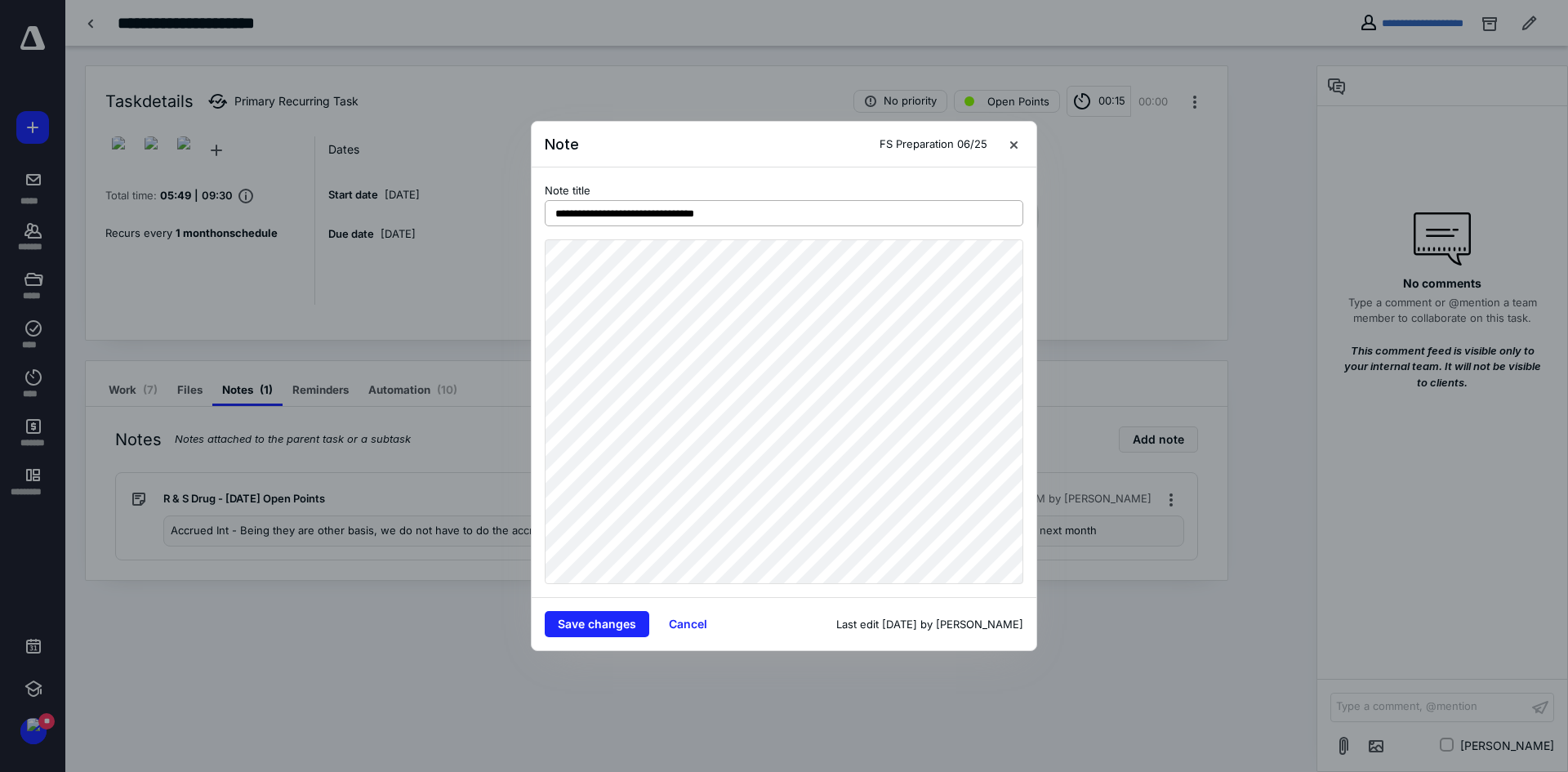 click on "**********" at bounding box center [784, 213] 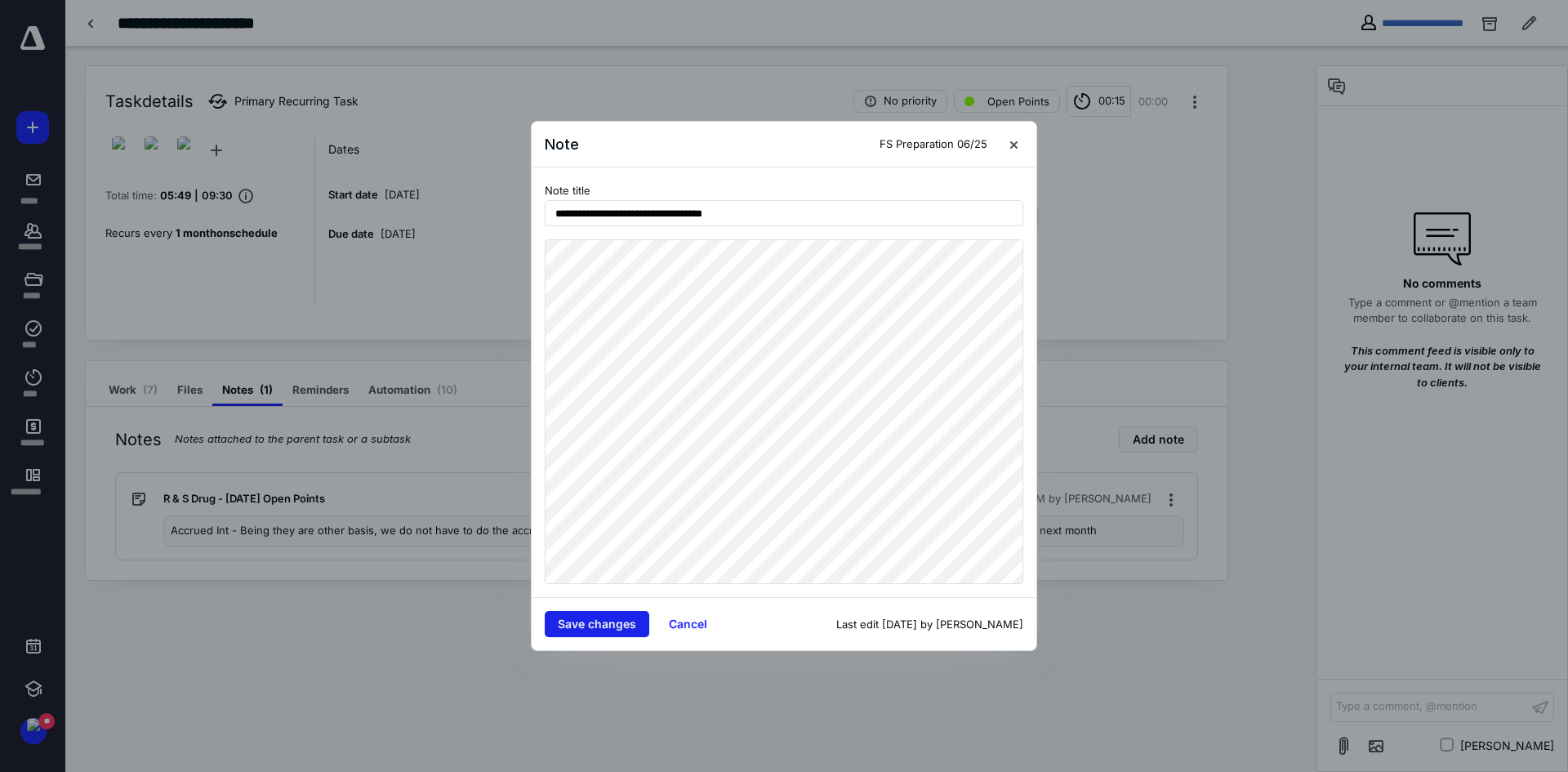 type on "**********" 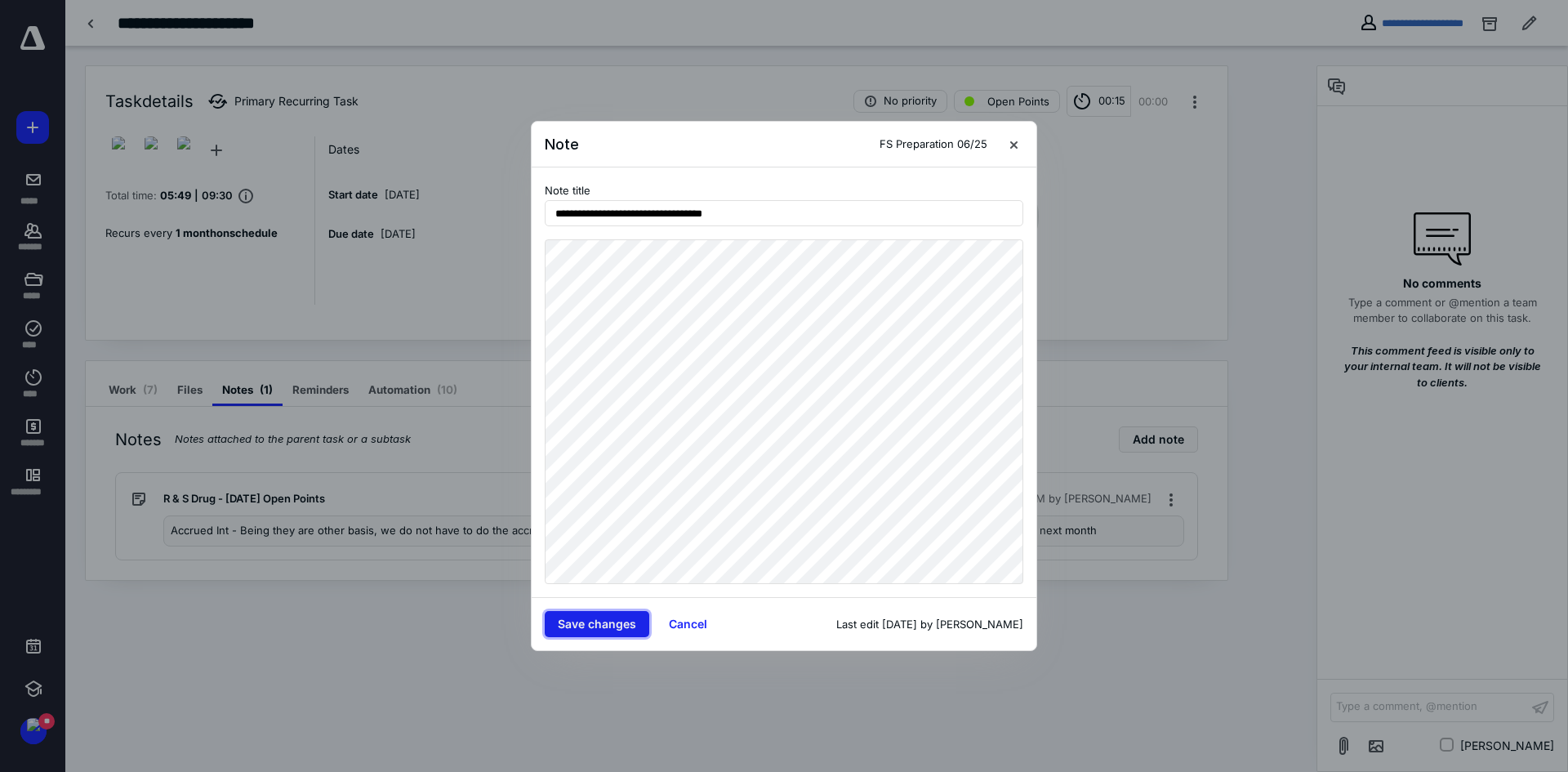 click on "Save changes" at bounding box center [597, 624] 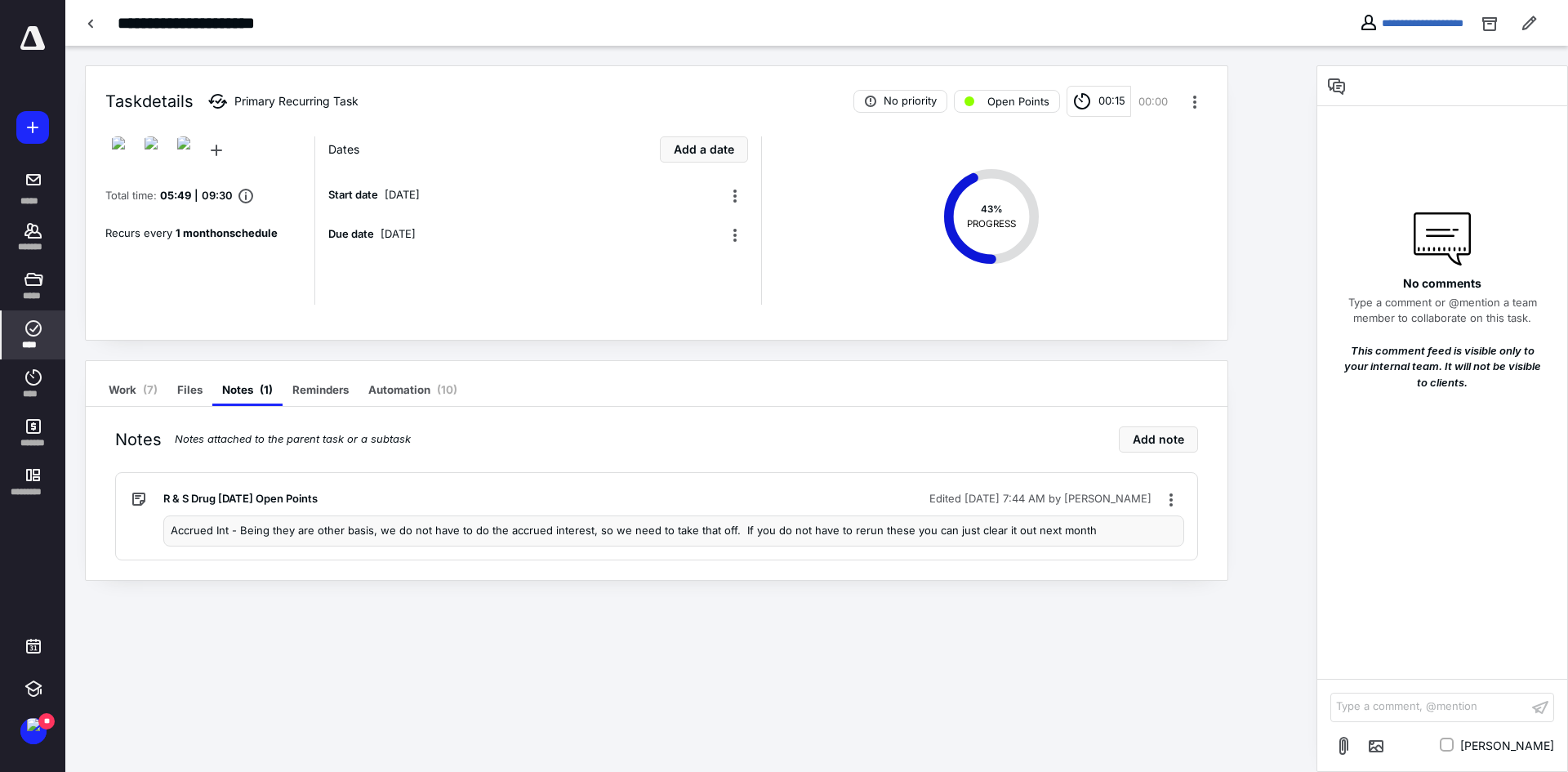 click on "****" at bounding box center (33, 345) 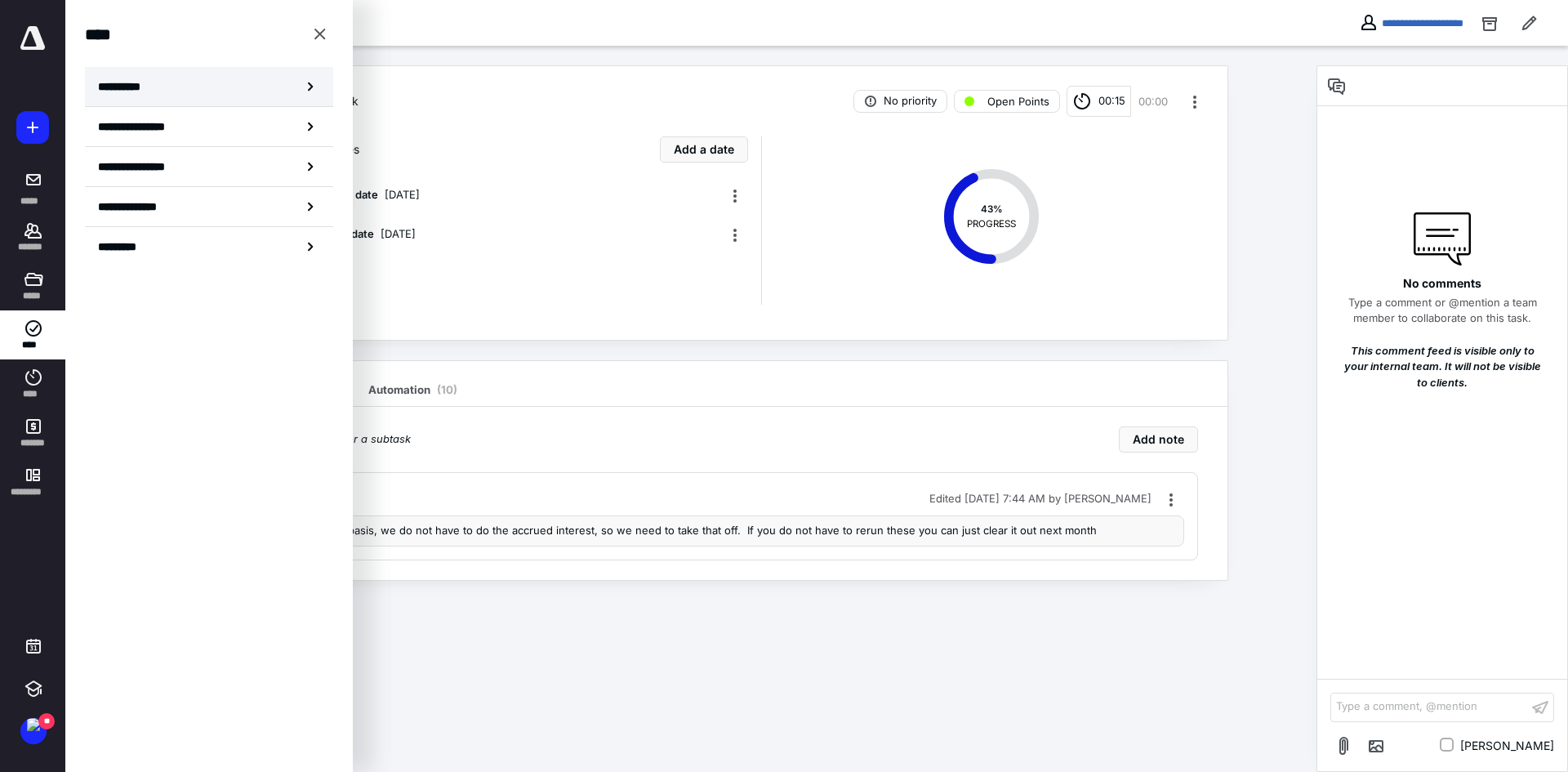 click on "**********" at bounding box center (209, 87) 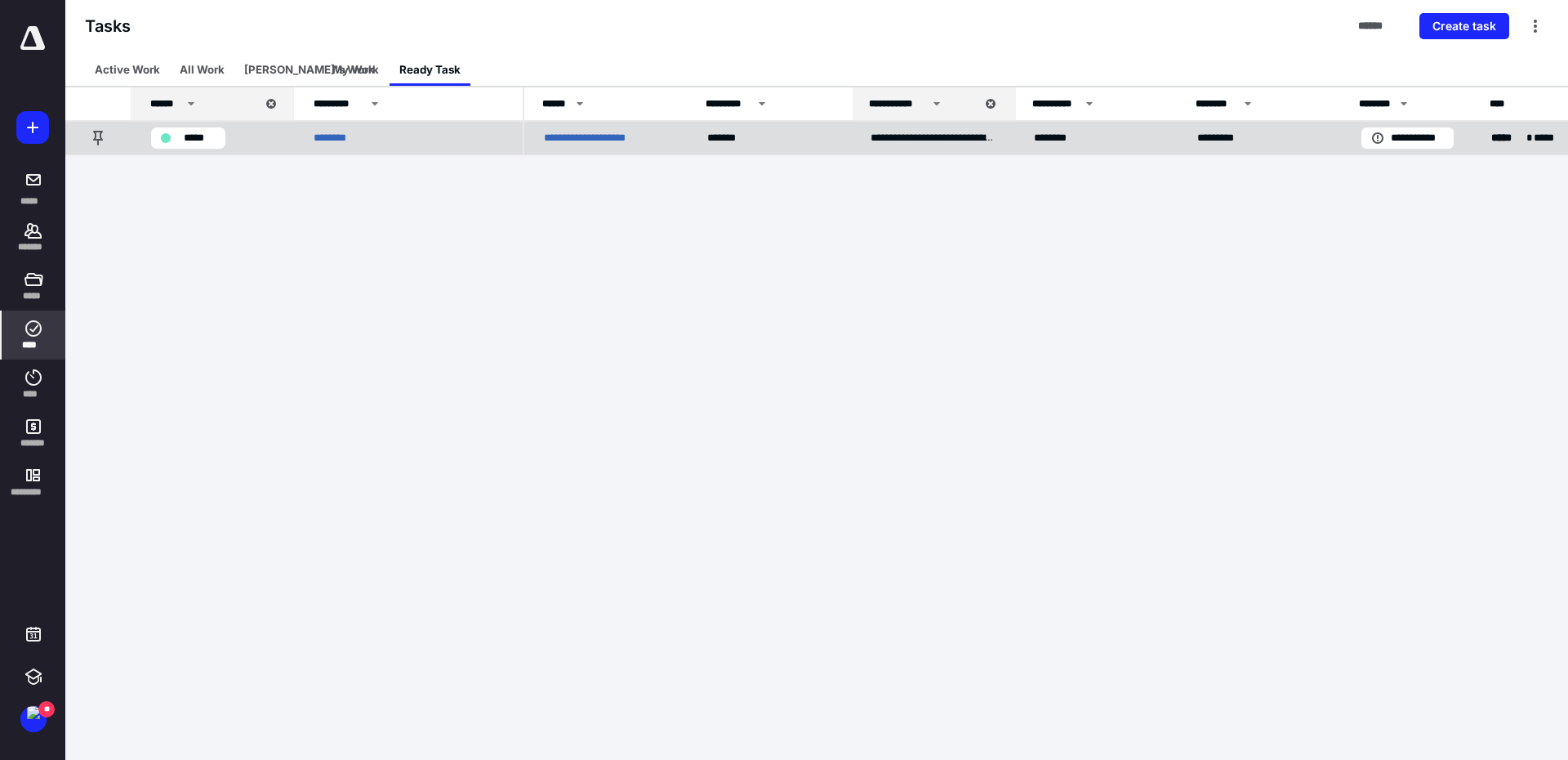 click on "**********" at bounding box center (599, 138) 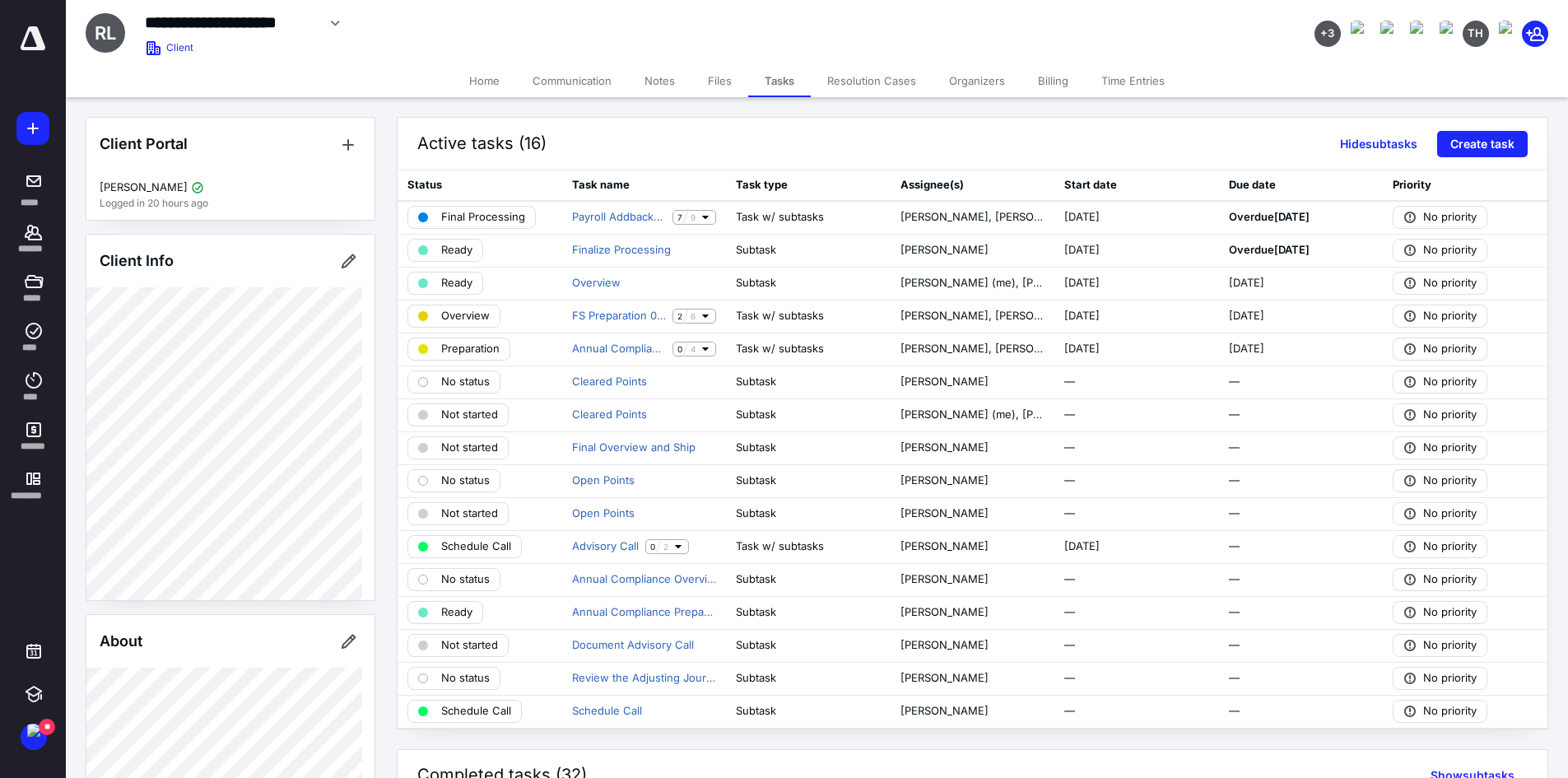 click on "Files" at bounding box center (719, 81) 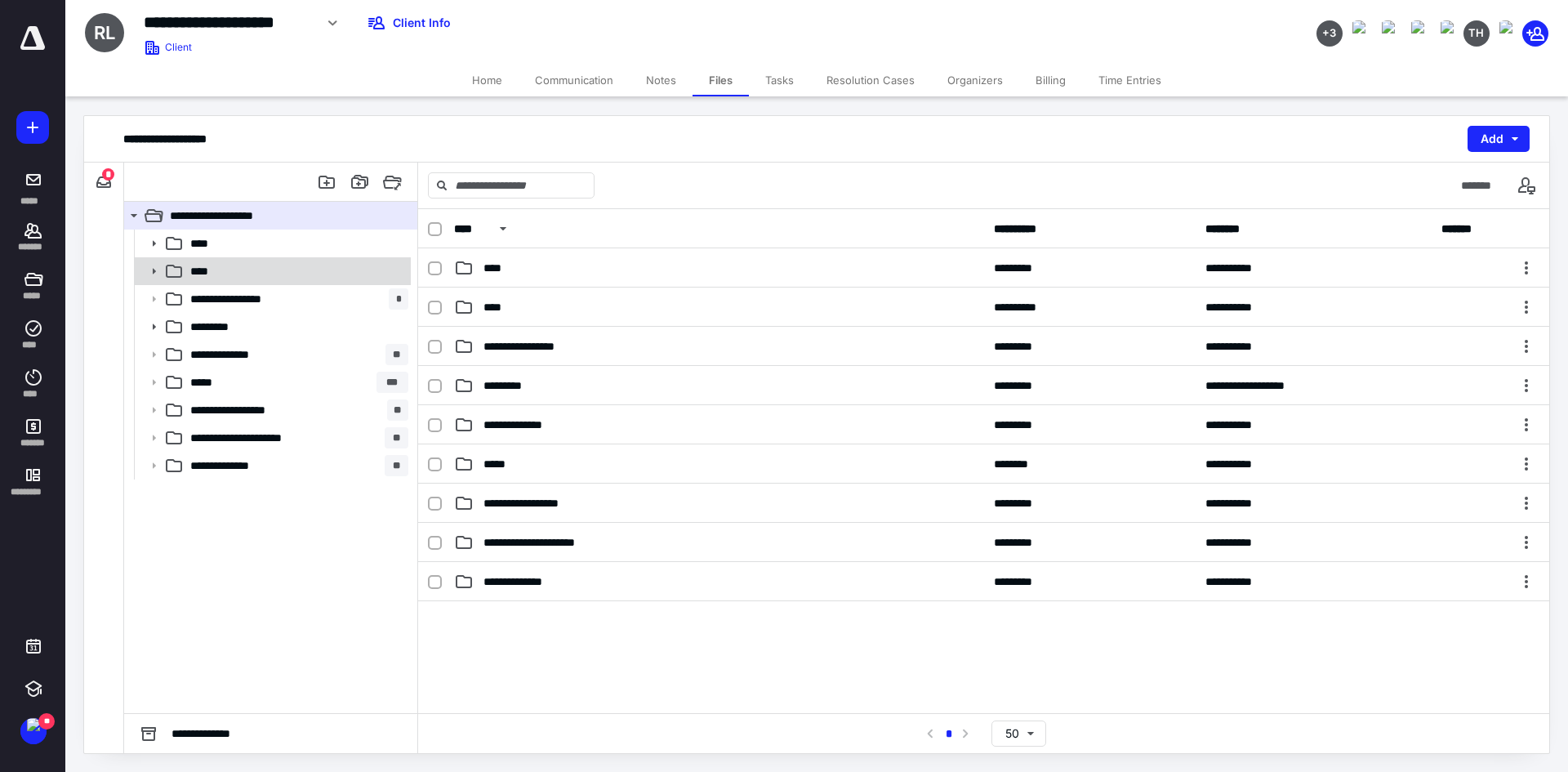 click 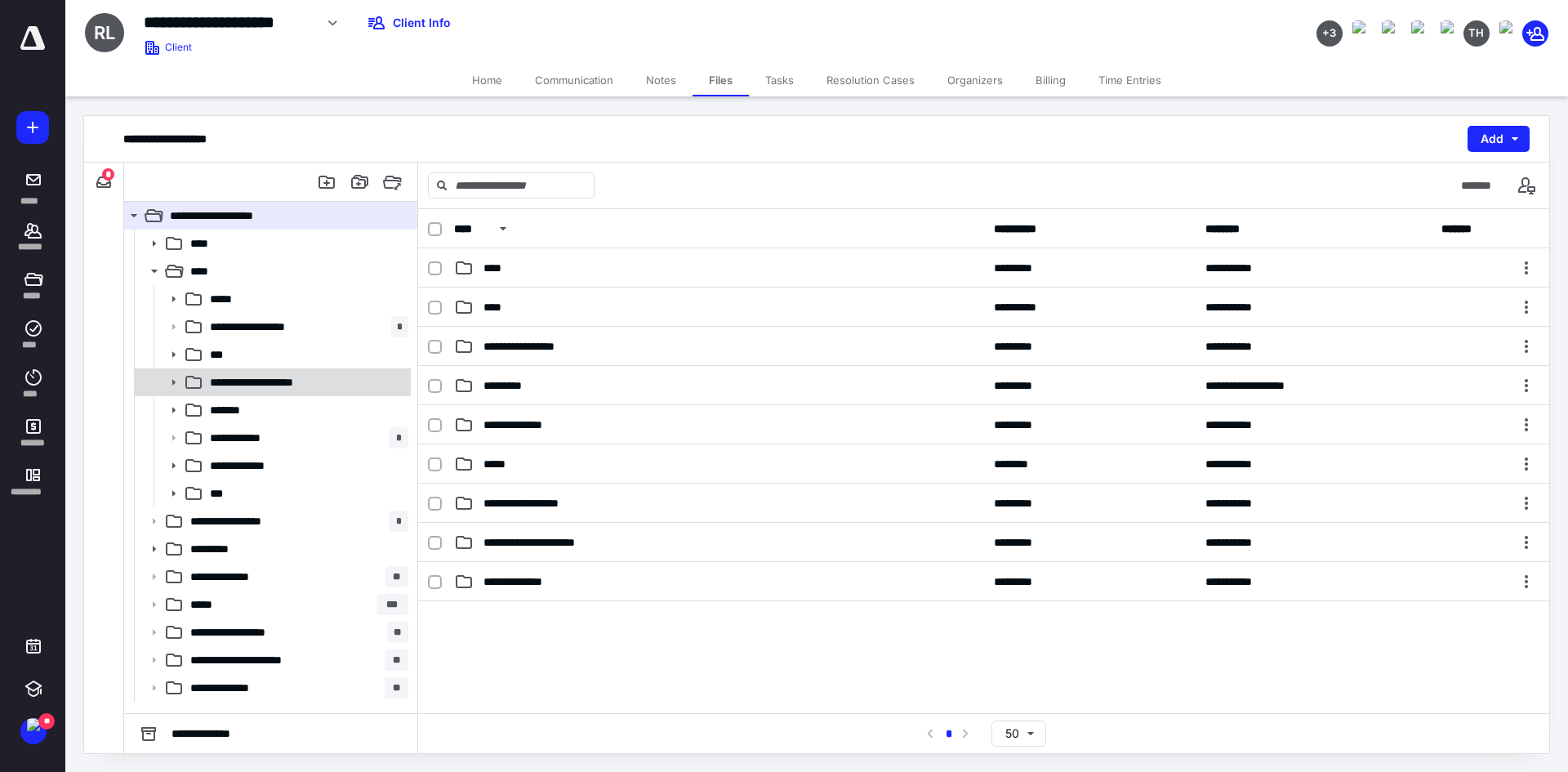 click 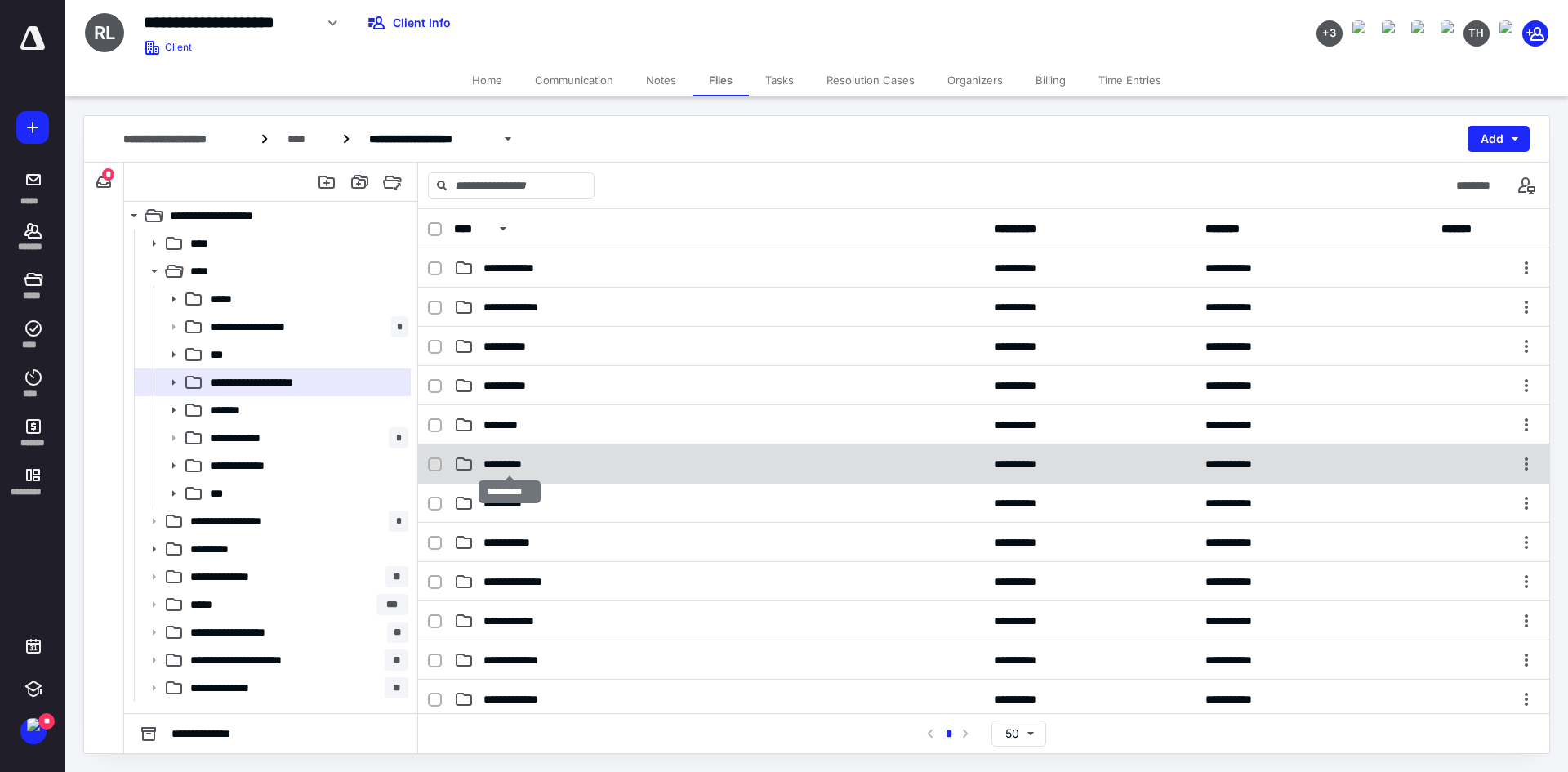 click on "*********" at bounding box center (510, 464) 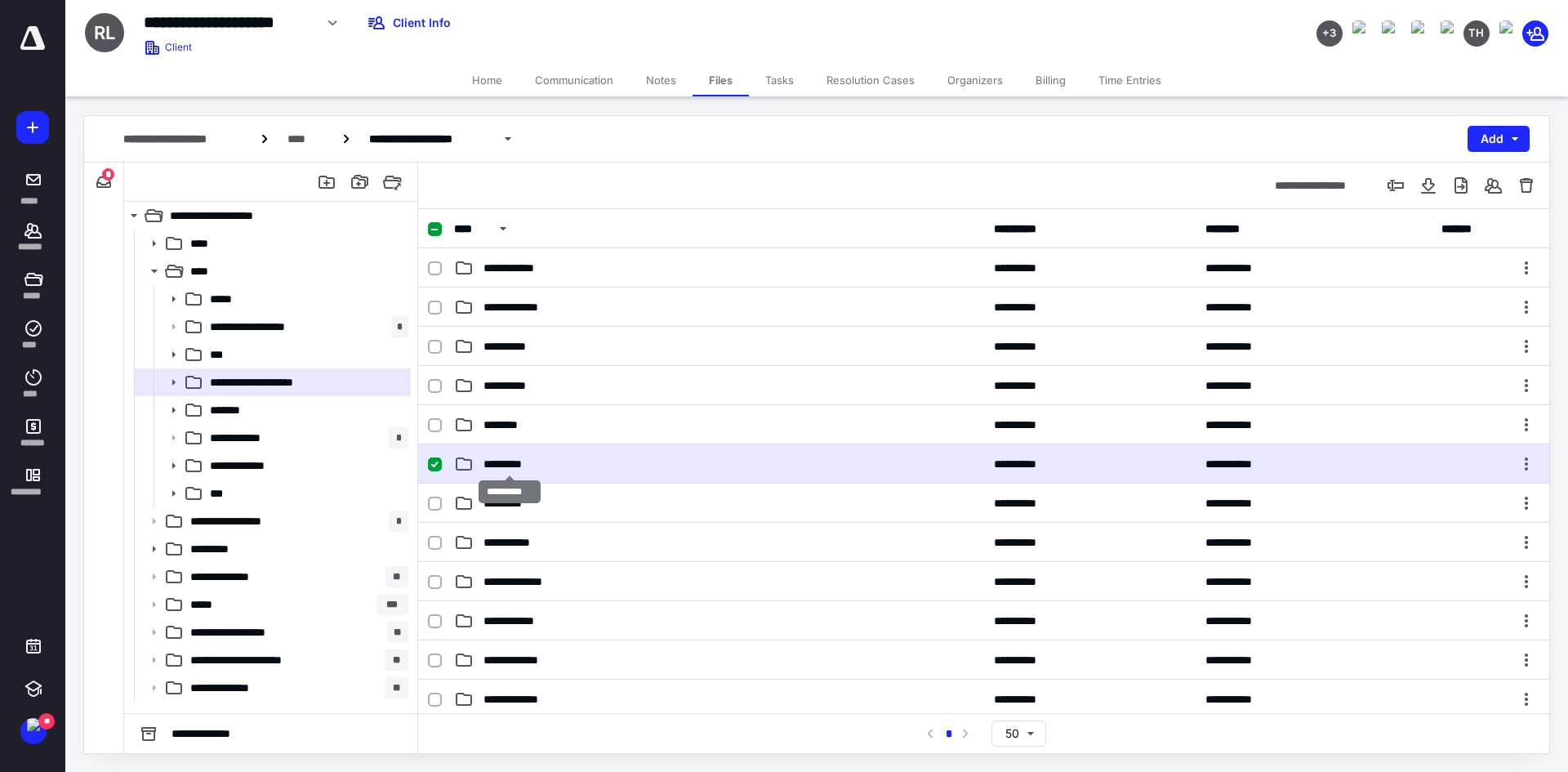 click on "*********" at bounding box center (510, 464) 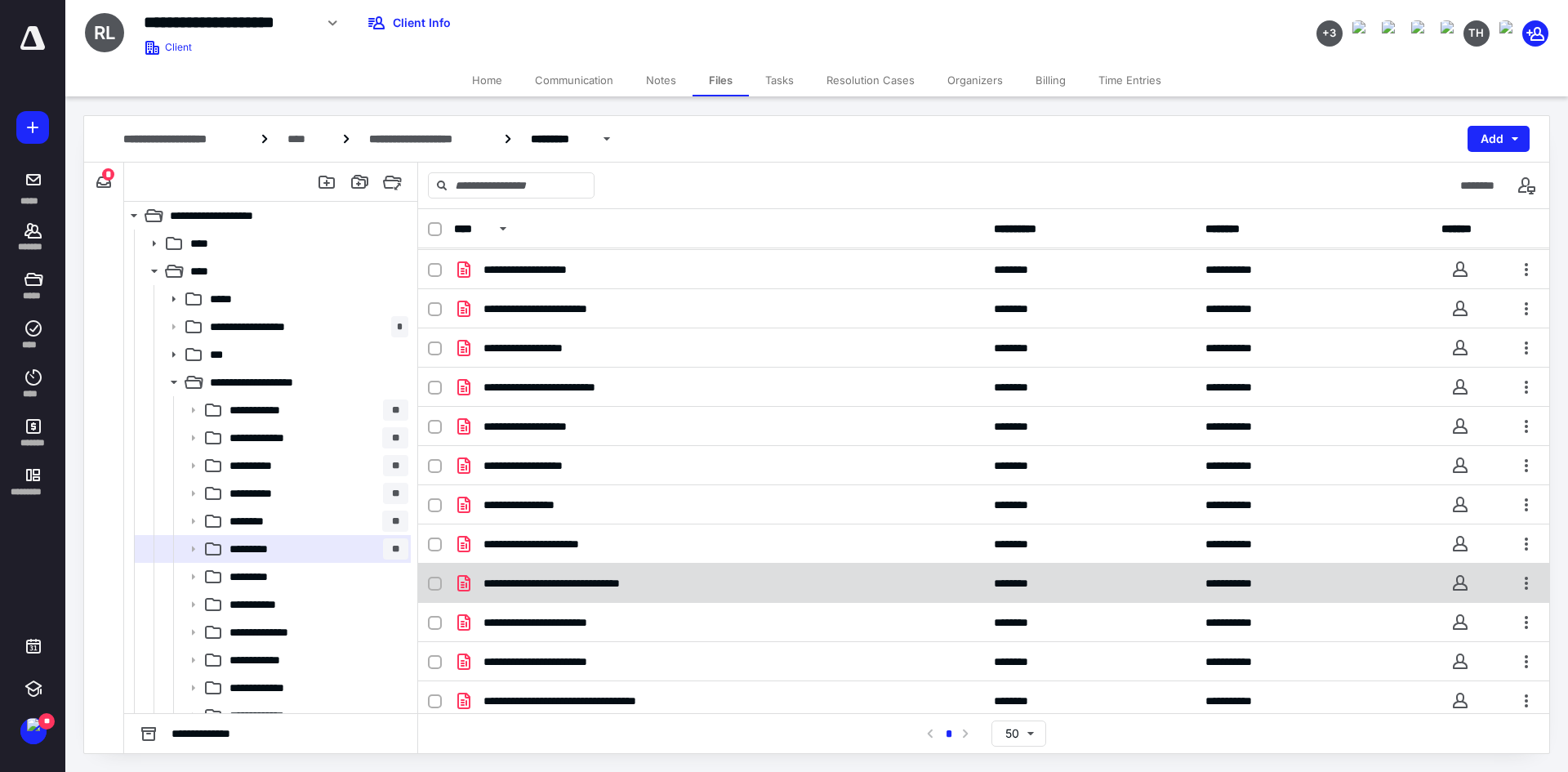 scroll, scrollTop: 0, scrollLeft: 0, axis: both 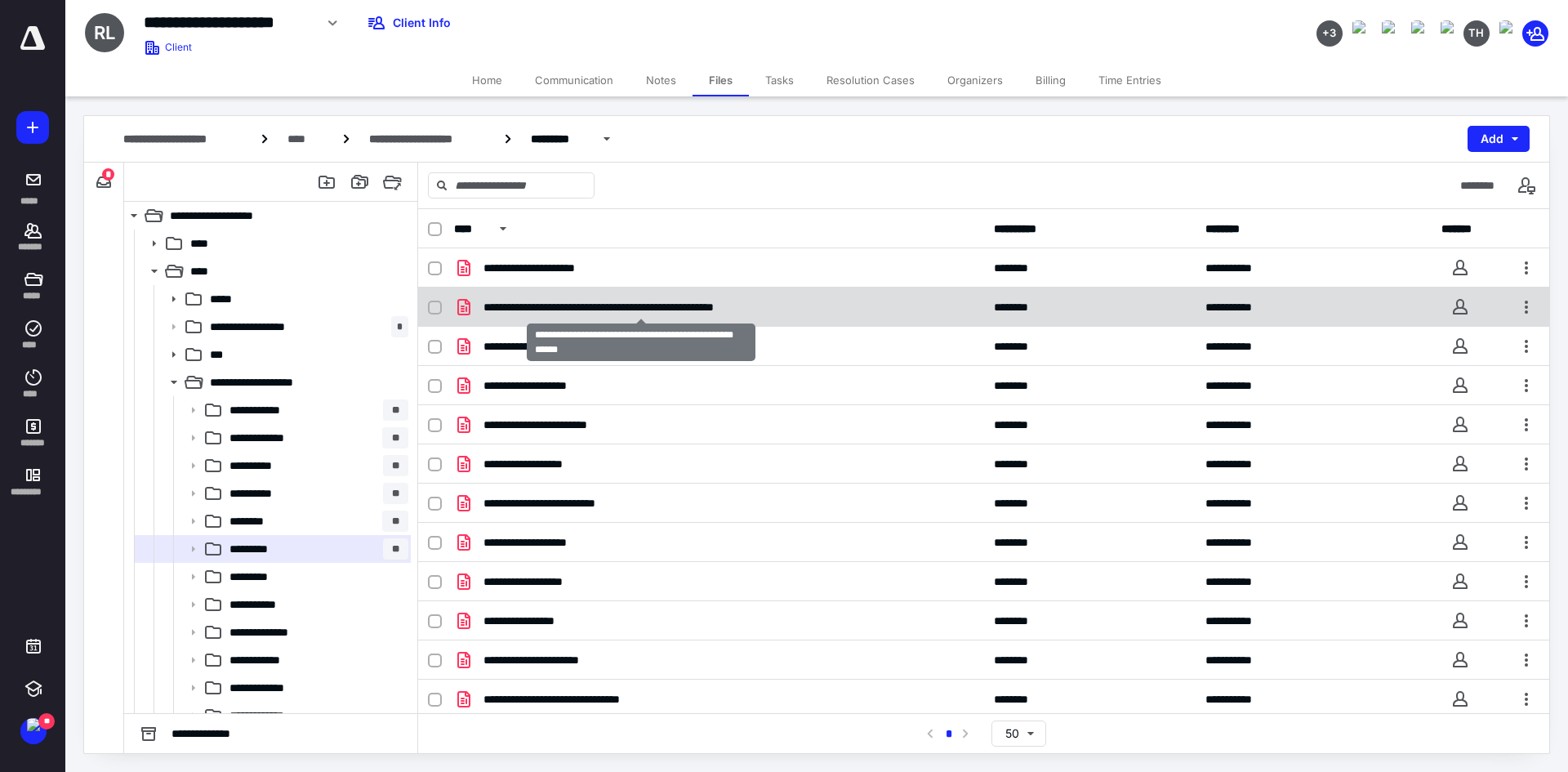 click on "**********" at bounding box center [641, 307] 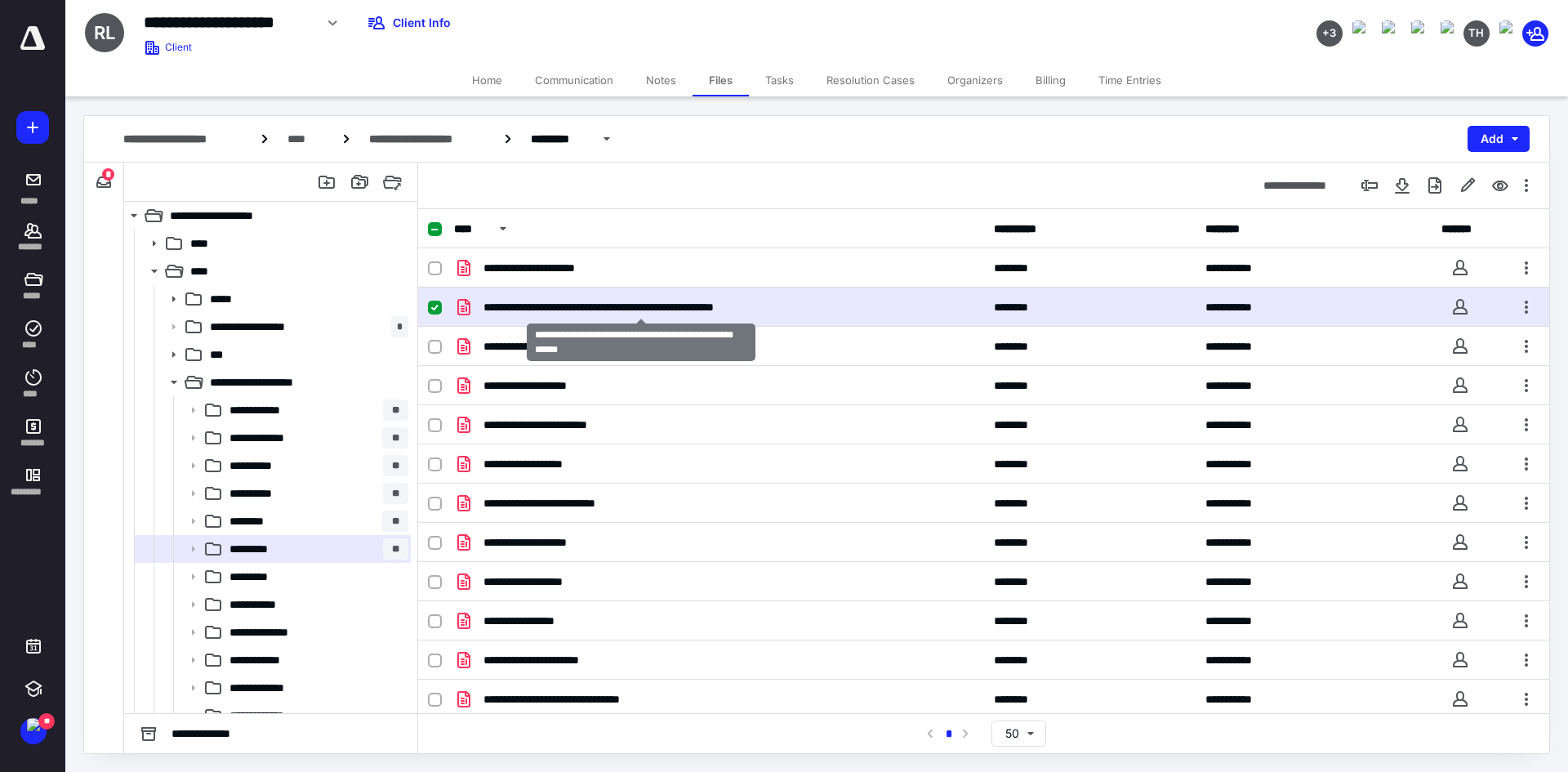 click on "**********" at bounding box center (641, 307) 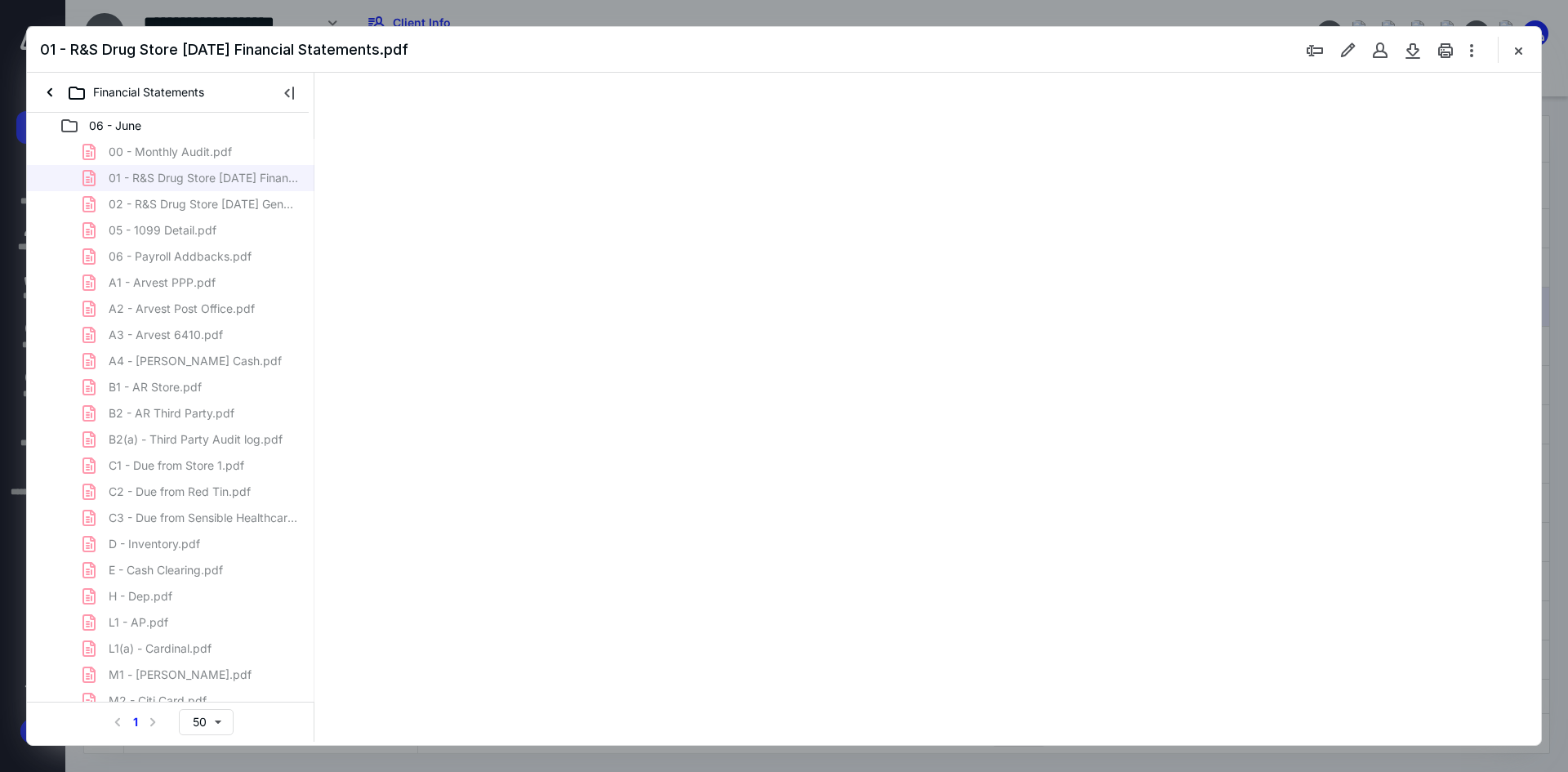 scroll, scrollTop: 0, scrollLeft: 0, axis: both 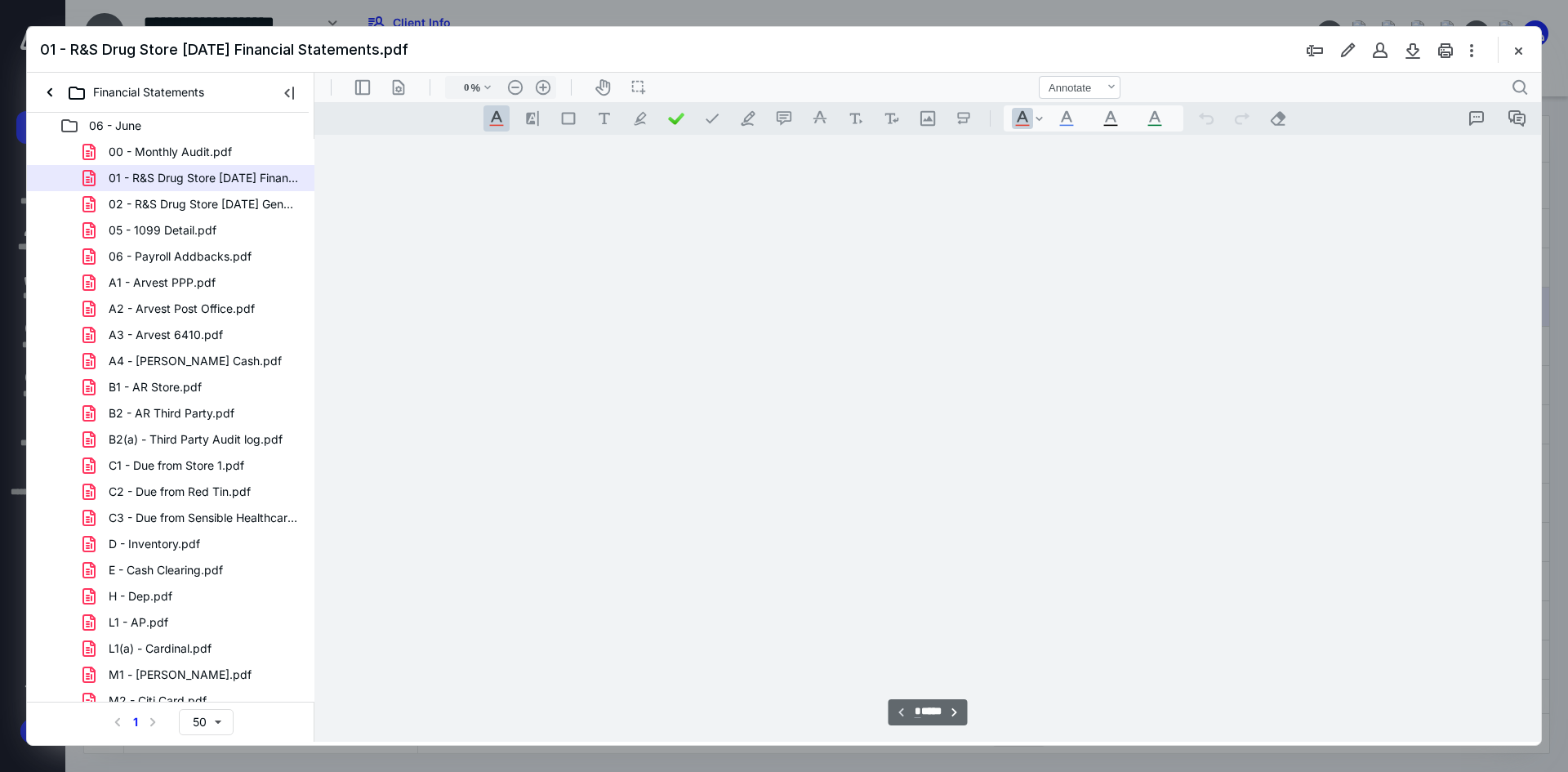 type on "93" 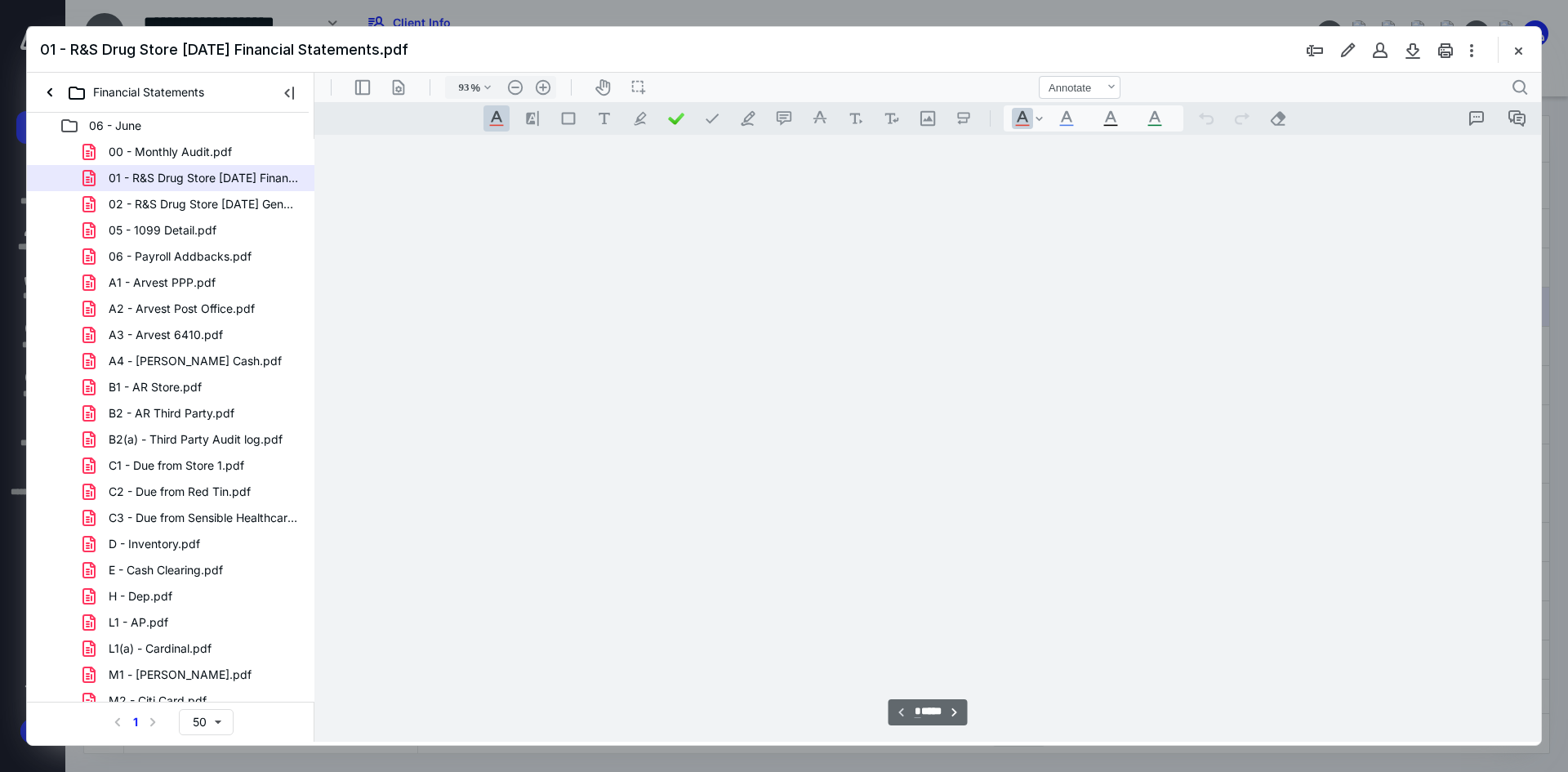 scroll, scrollTop: 65, scrollLeft: 0, axis: vertical 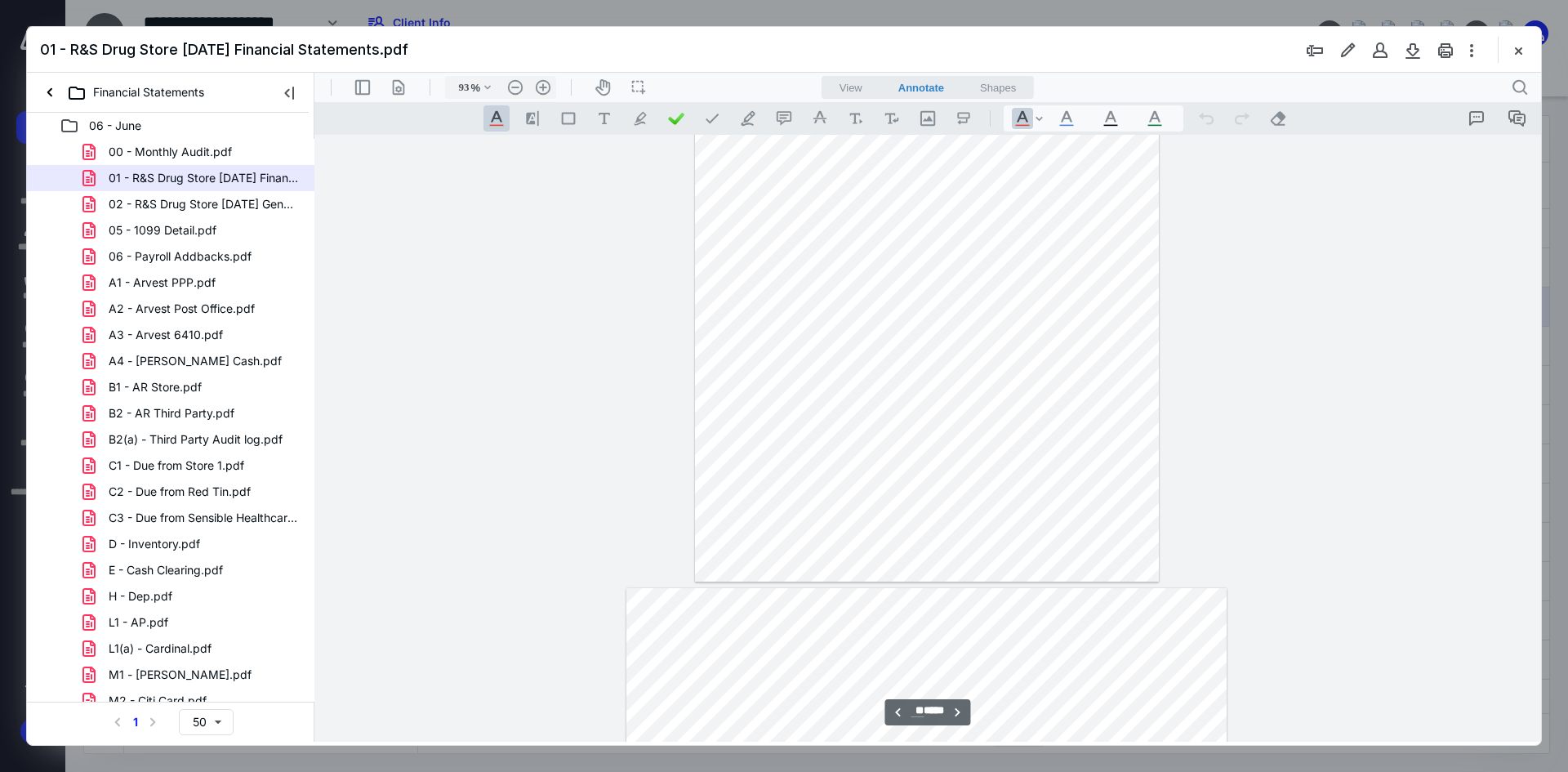 type on "**" 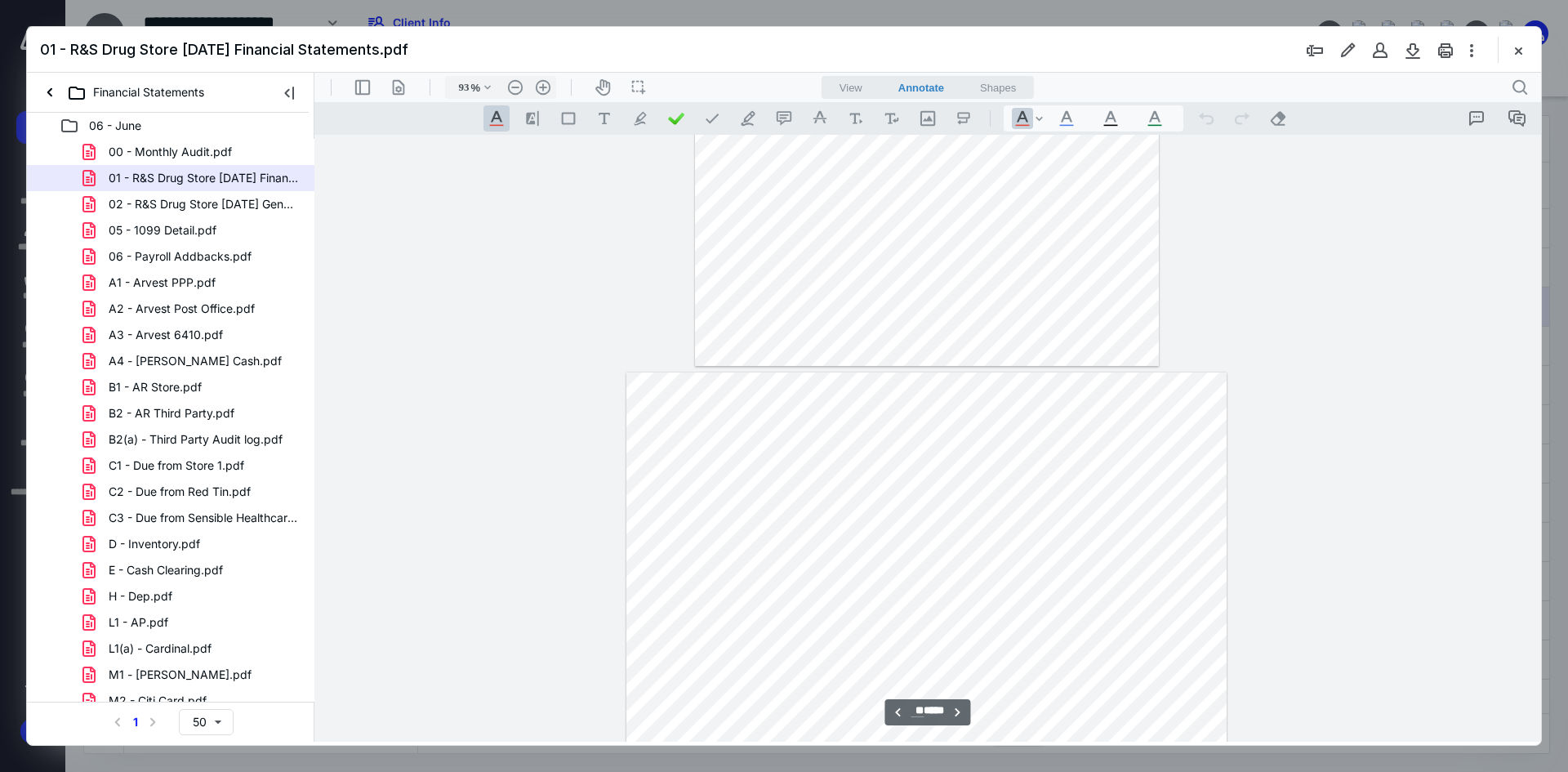 scroll, scrollTop: 10195, scrollLeft: 0, axis: vertical 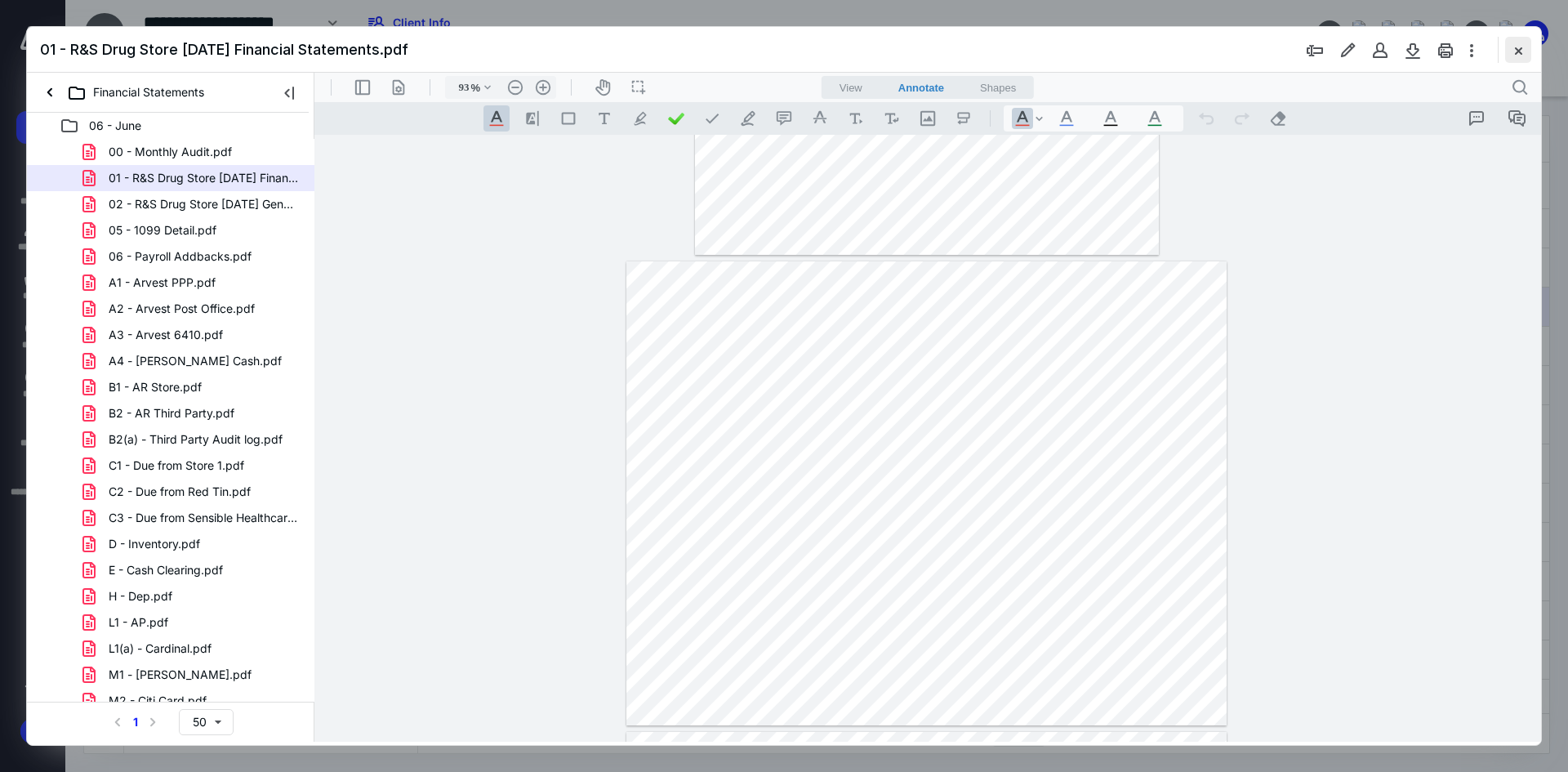 click at bounding box center [1518, 50] 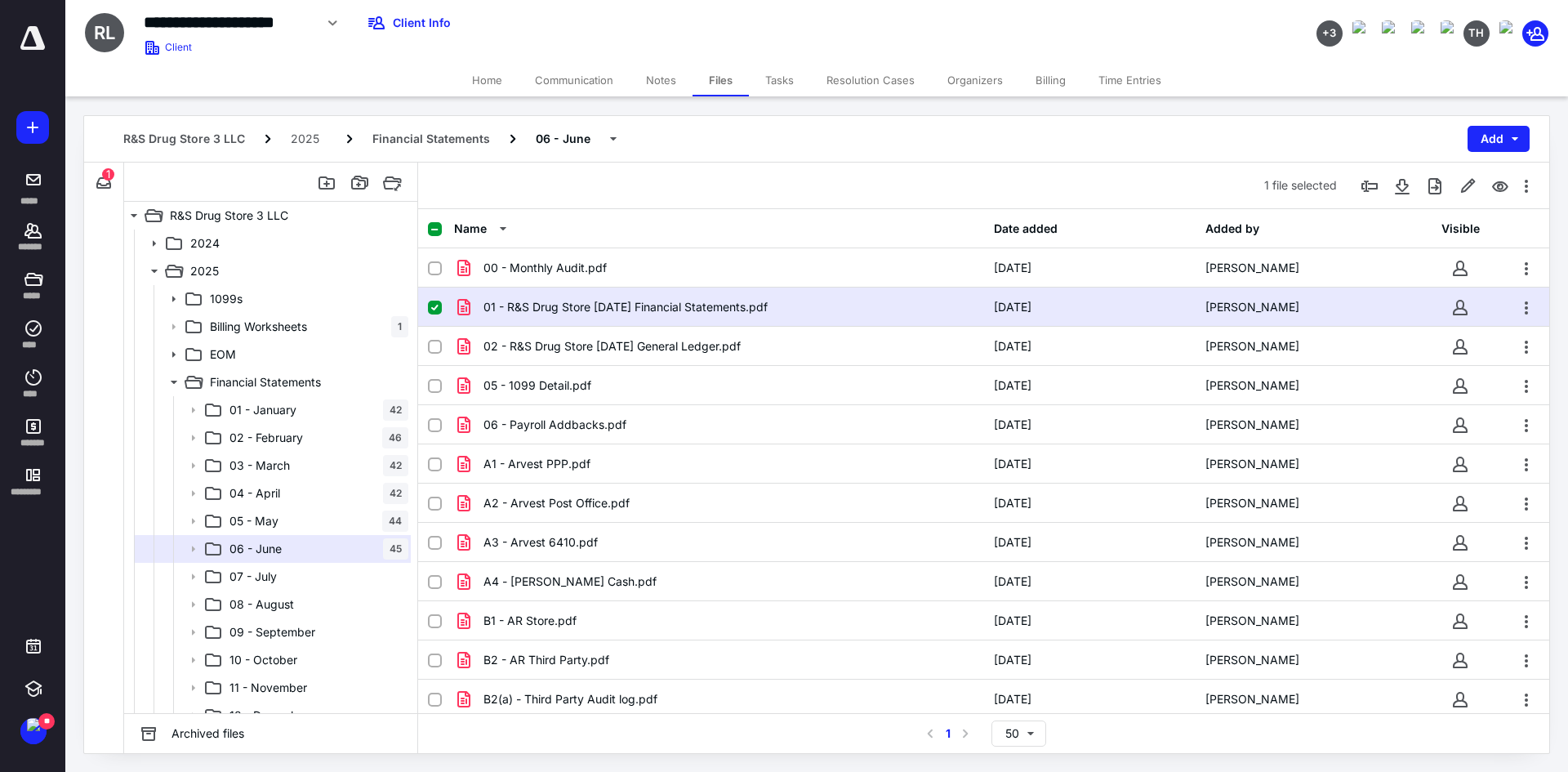 click at bounding box center (434, 308) 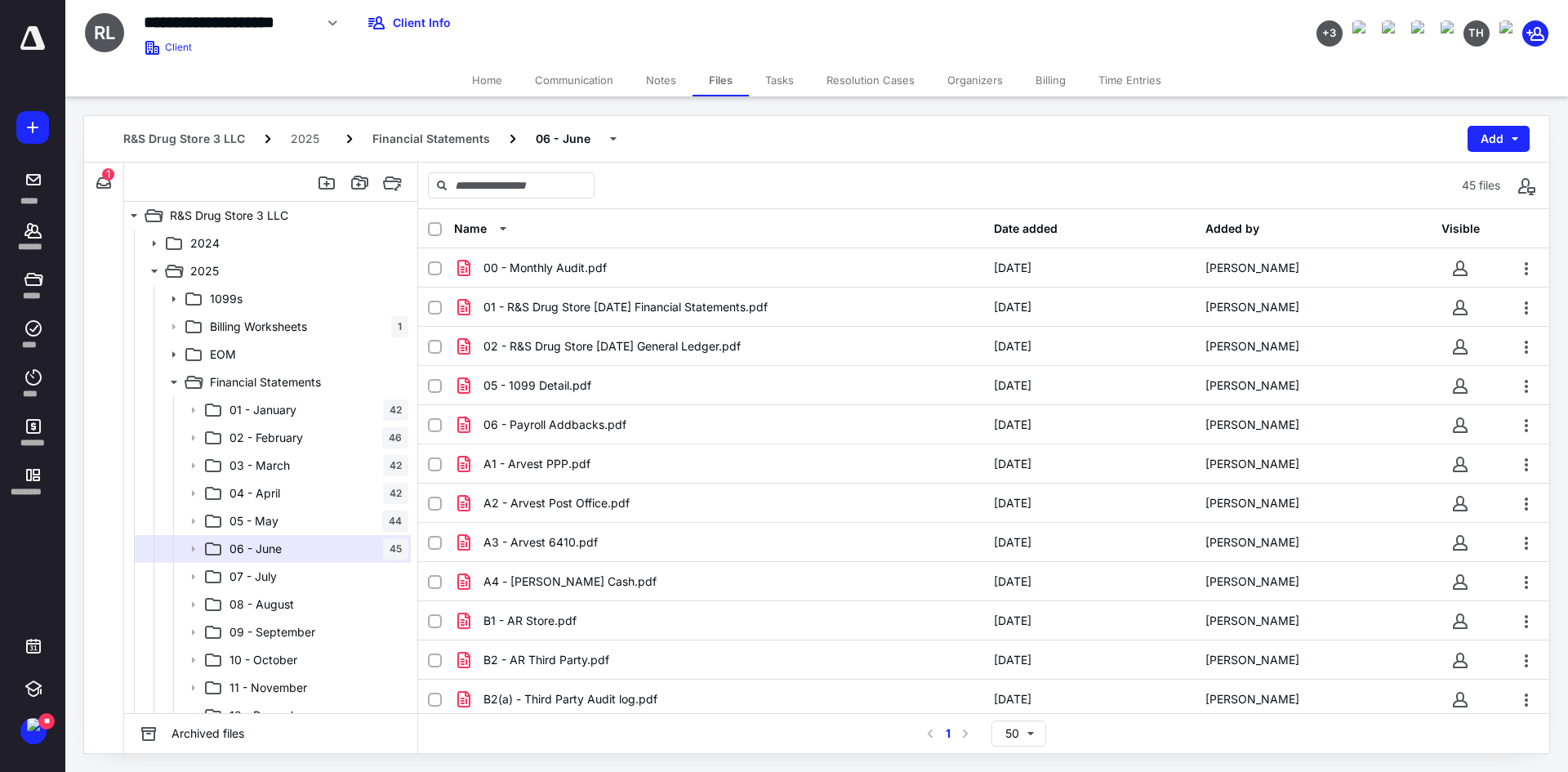 click 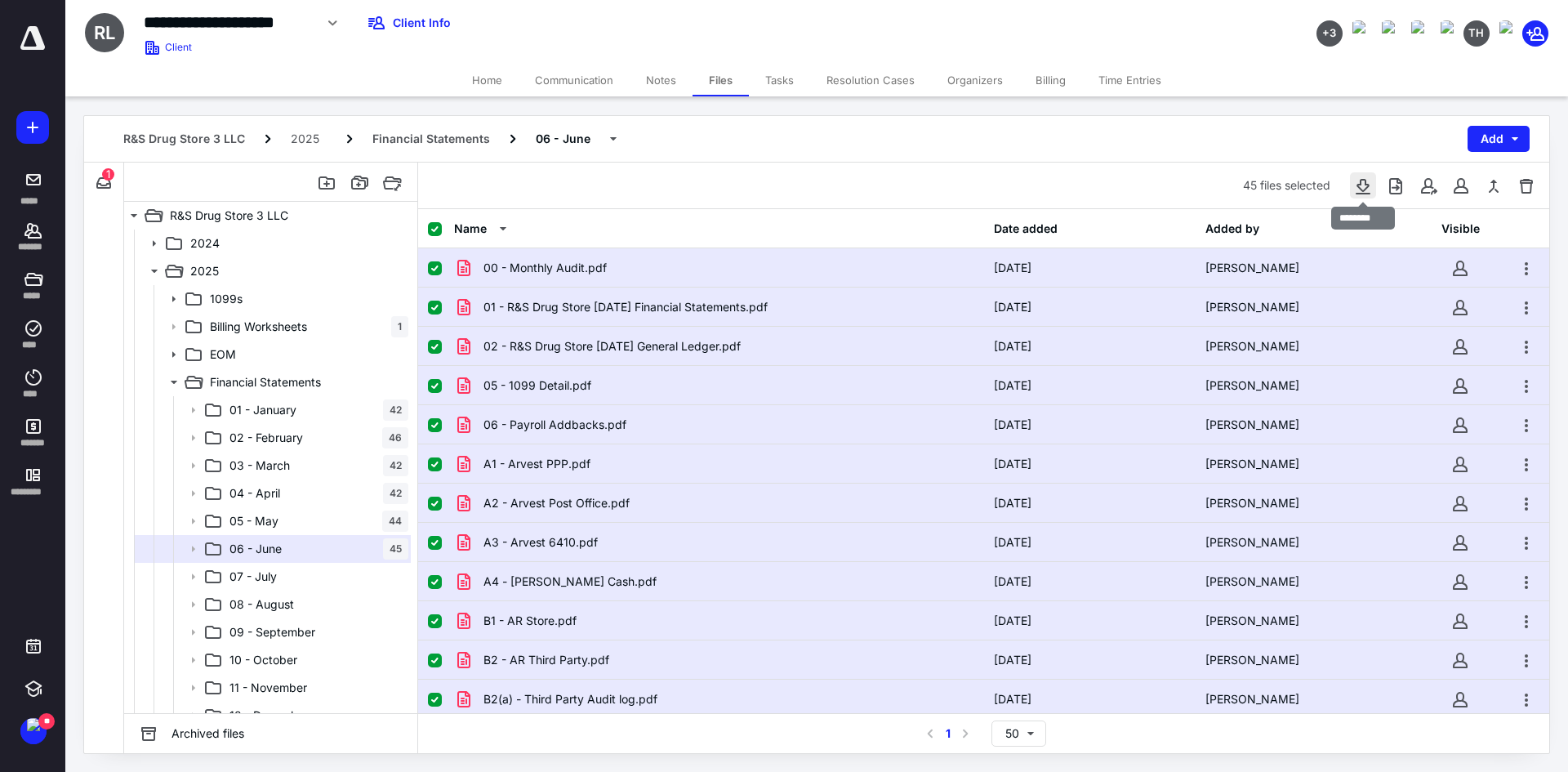 click at bounding box center [1363, 185] 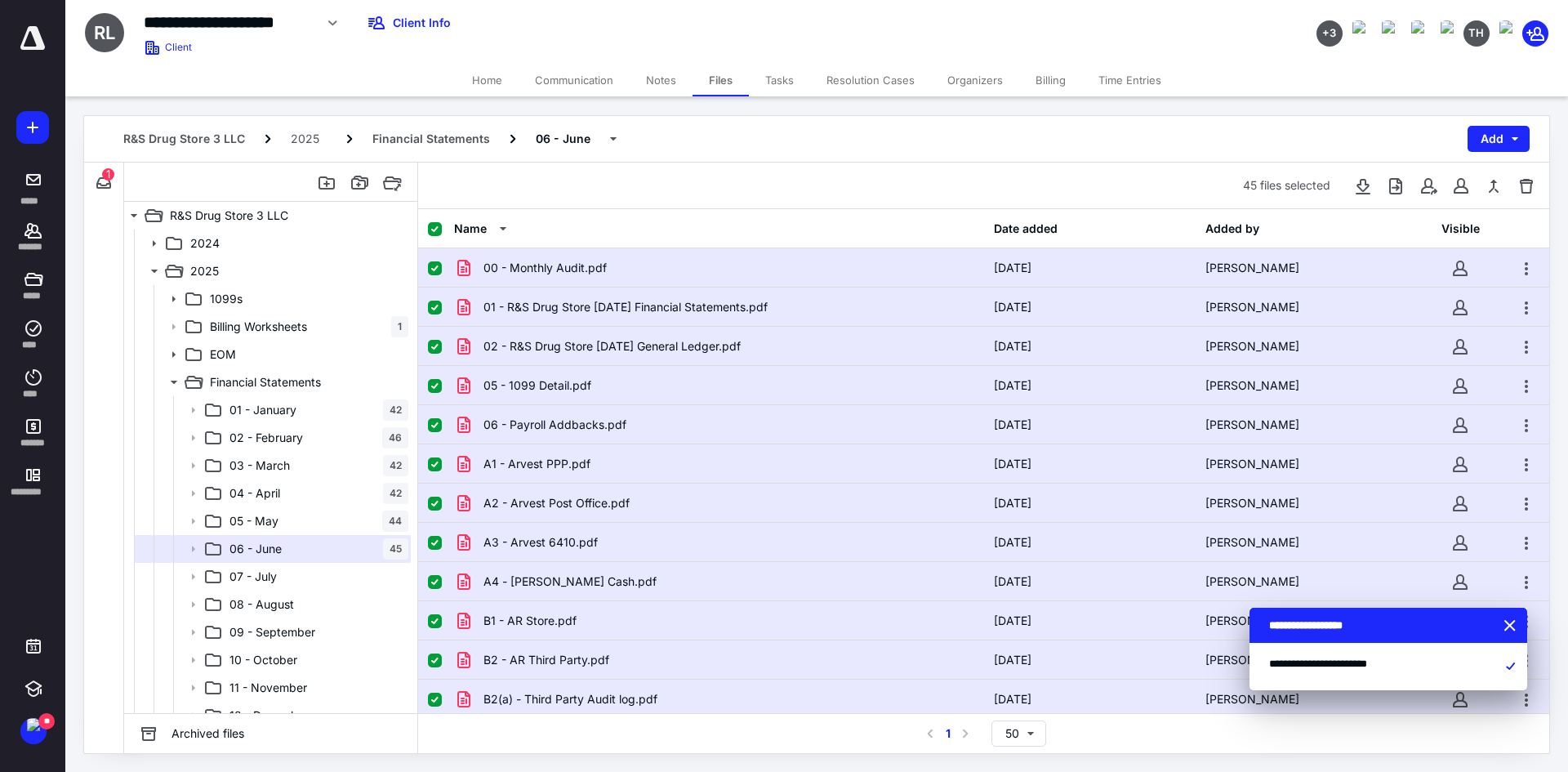 drag, startPoint x: 1505, startPoint y: 19, endPoint x: 1344, endPoint y: 25, distance: 161.11176 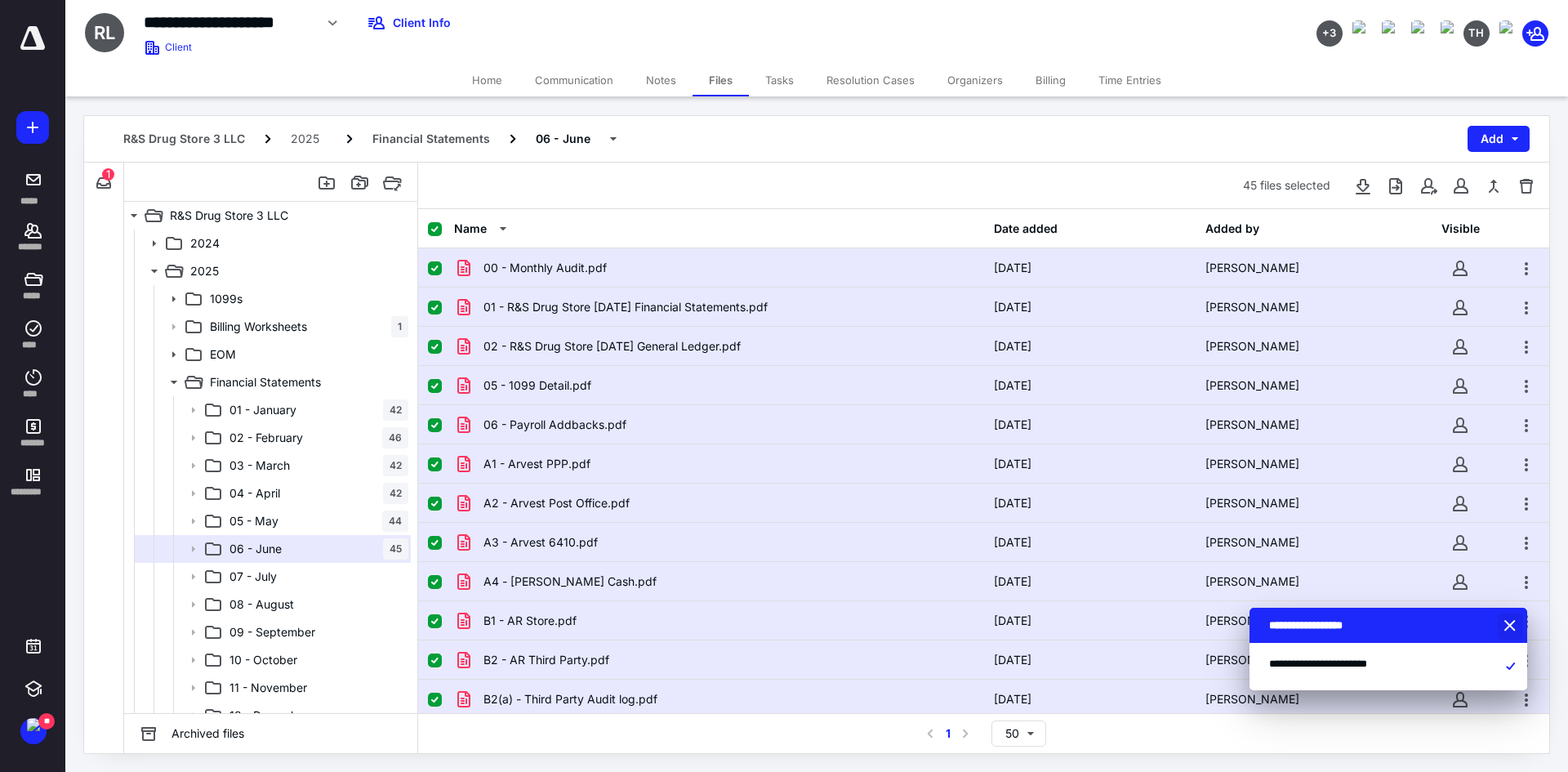 click at bounding box center (1512, 627) 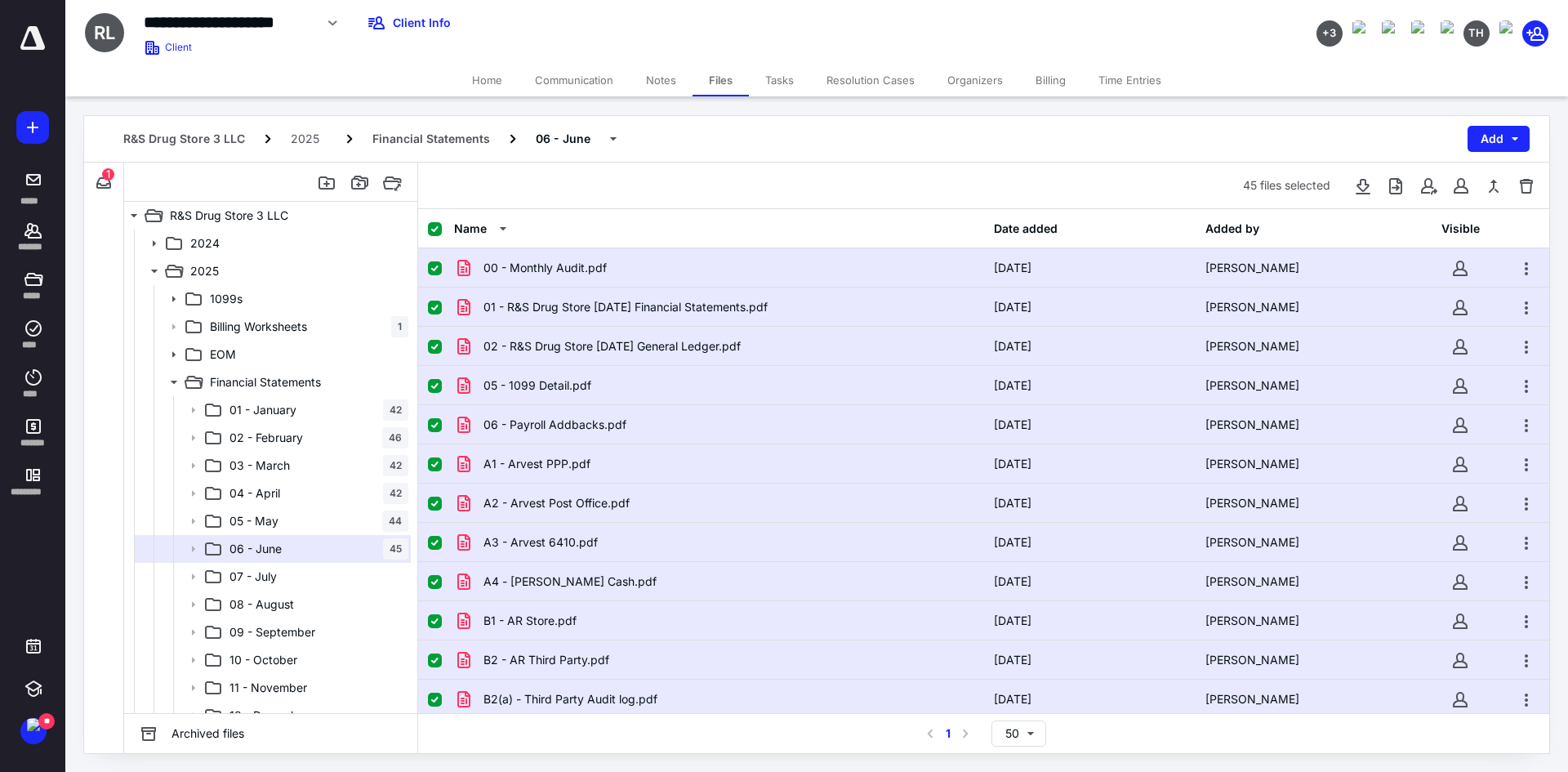 click 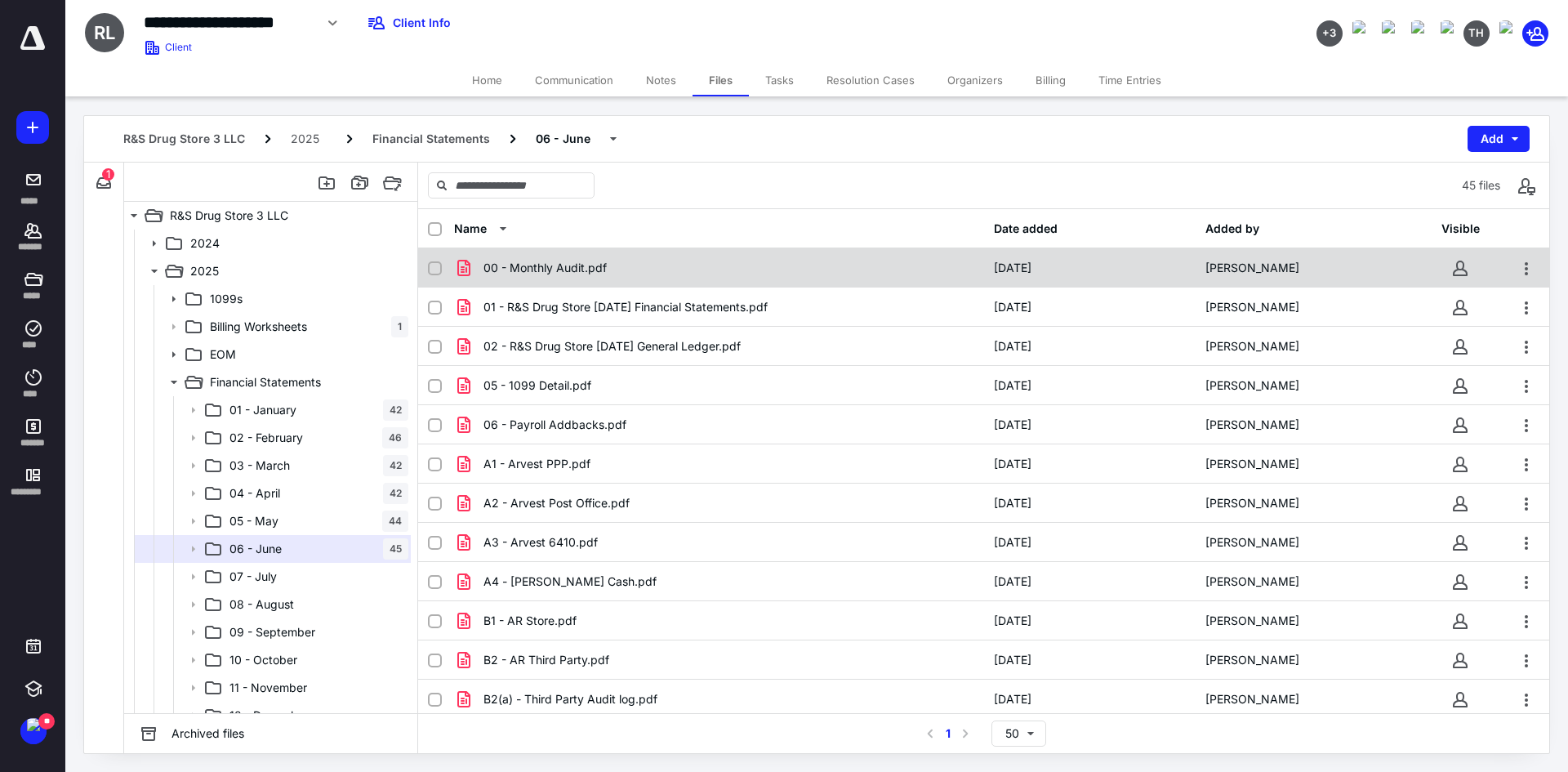 click on "00 - Monthly Audit.pdf" at bounding box center (719, 268) 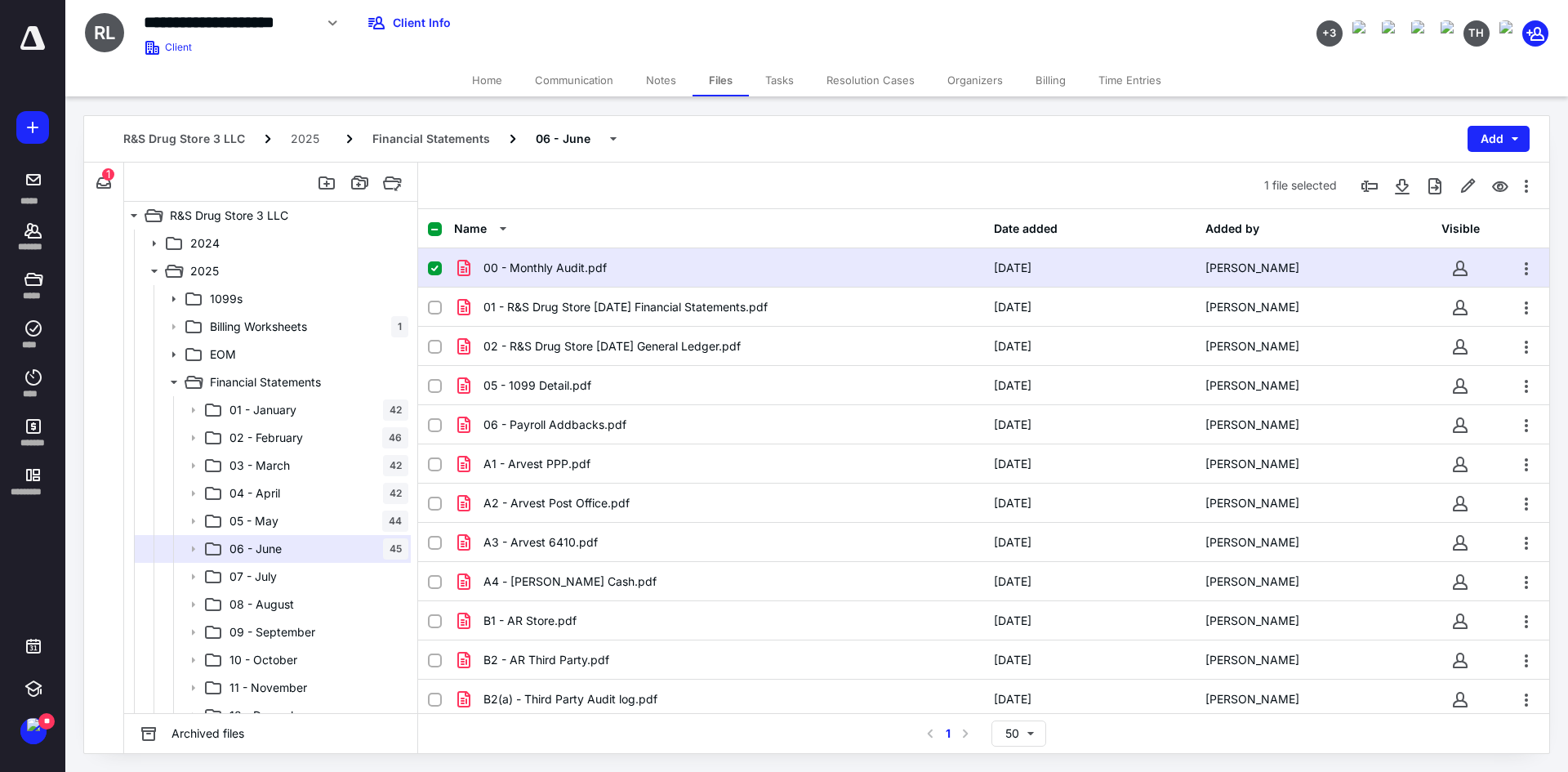 click on "00 - Monthly Audit.pdf" at bounding box center [719, 268] 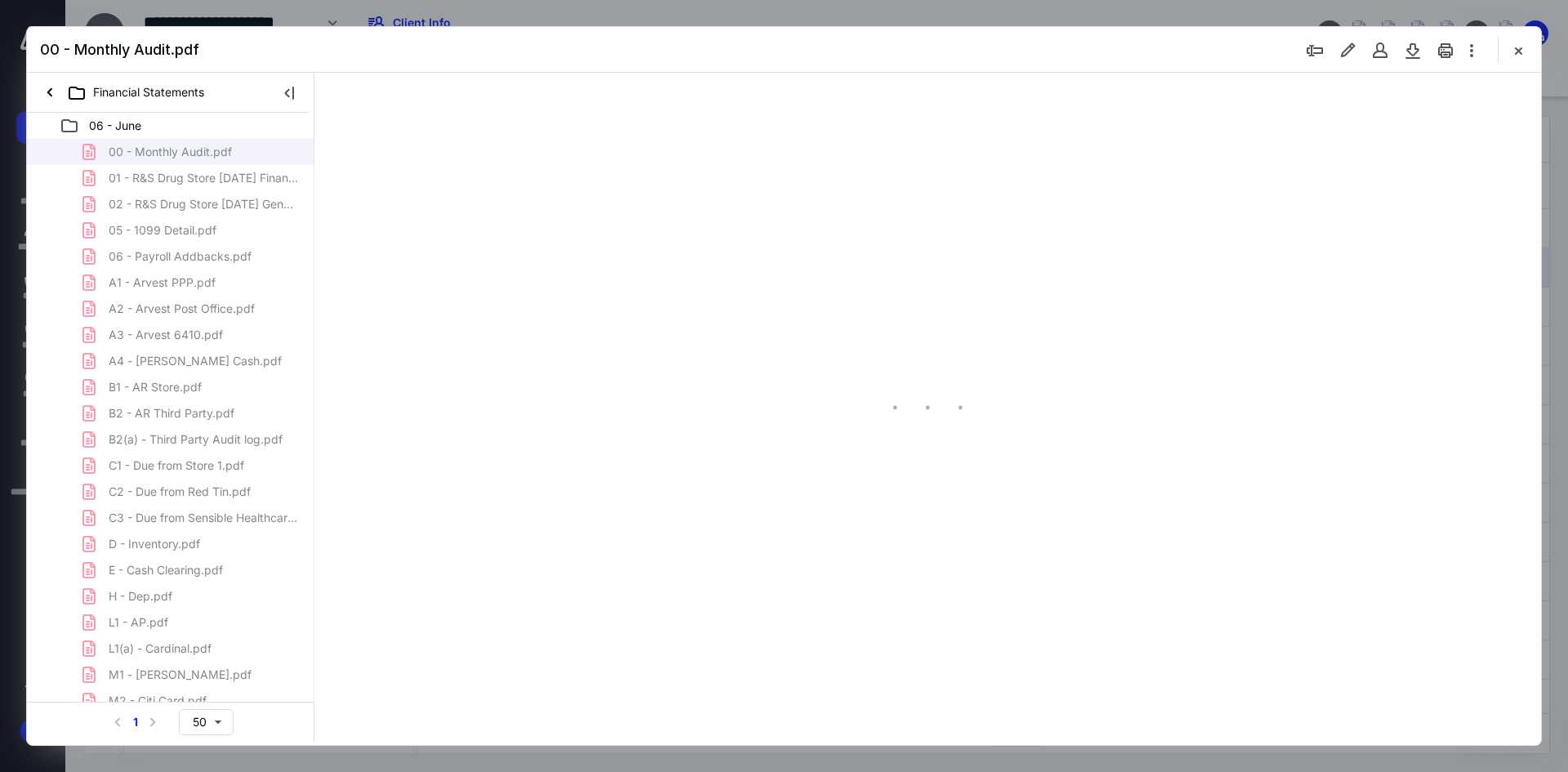 scroll, scrollTop: 0, scrollLeft: 0, axis: both 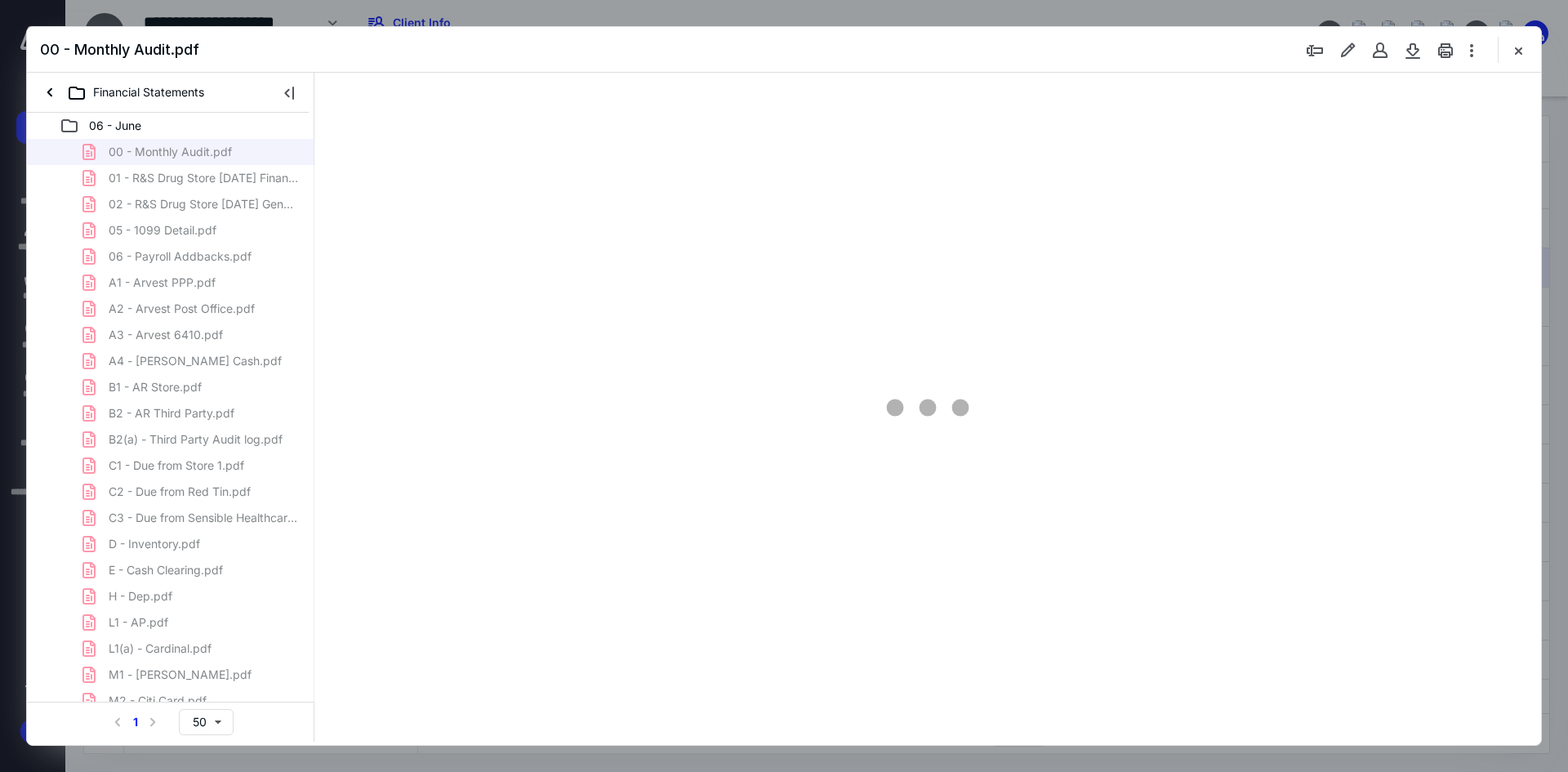 type on "120" 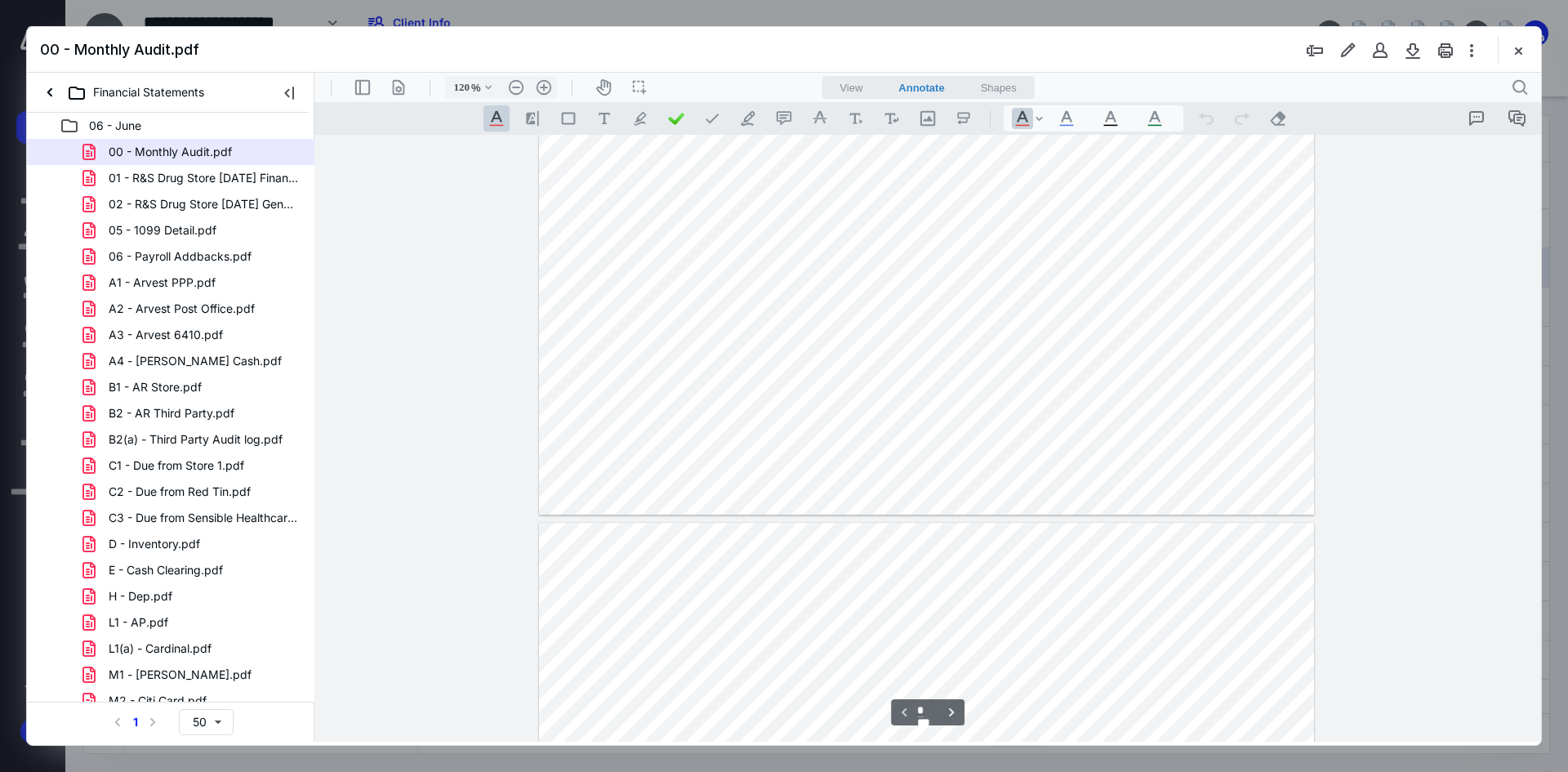 scroll, scrollTop: 148, scrollLeft: 0, axis: vertical 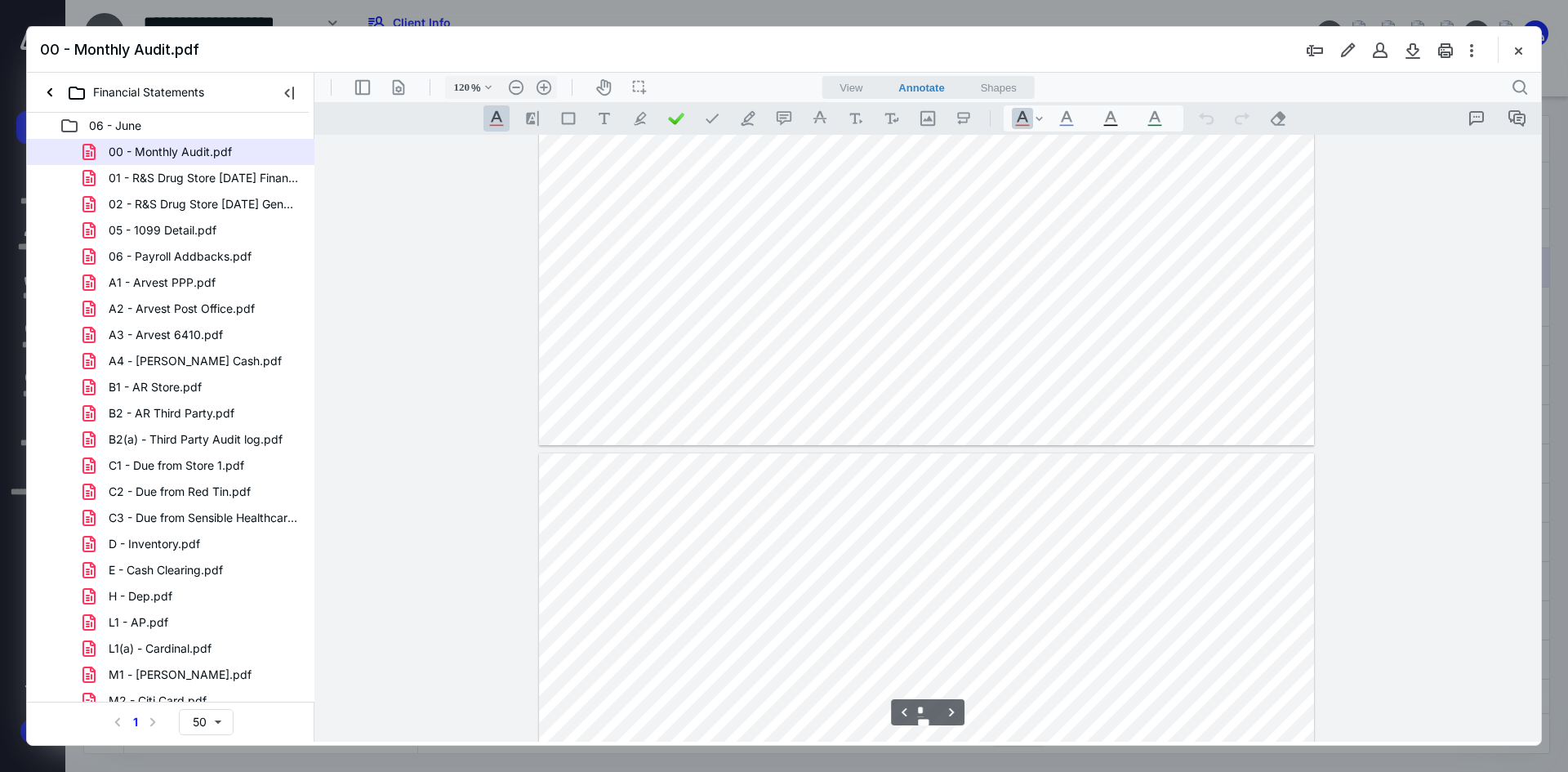 type on "*" 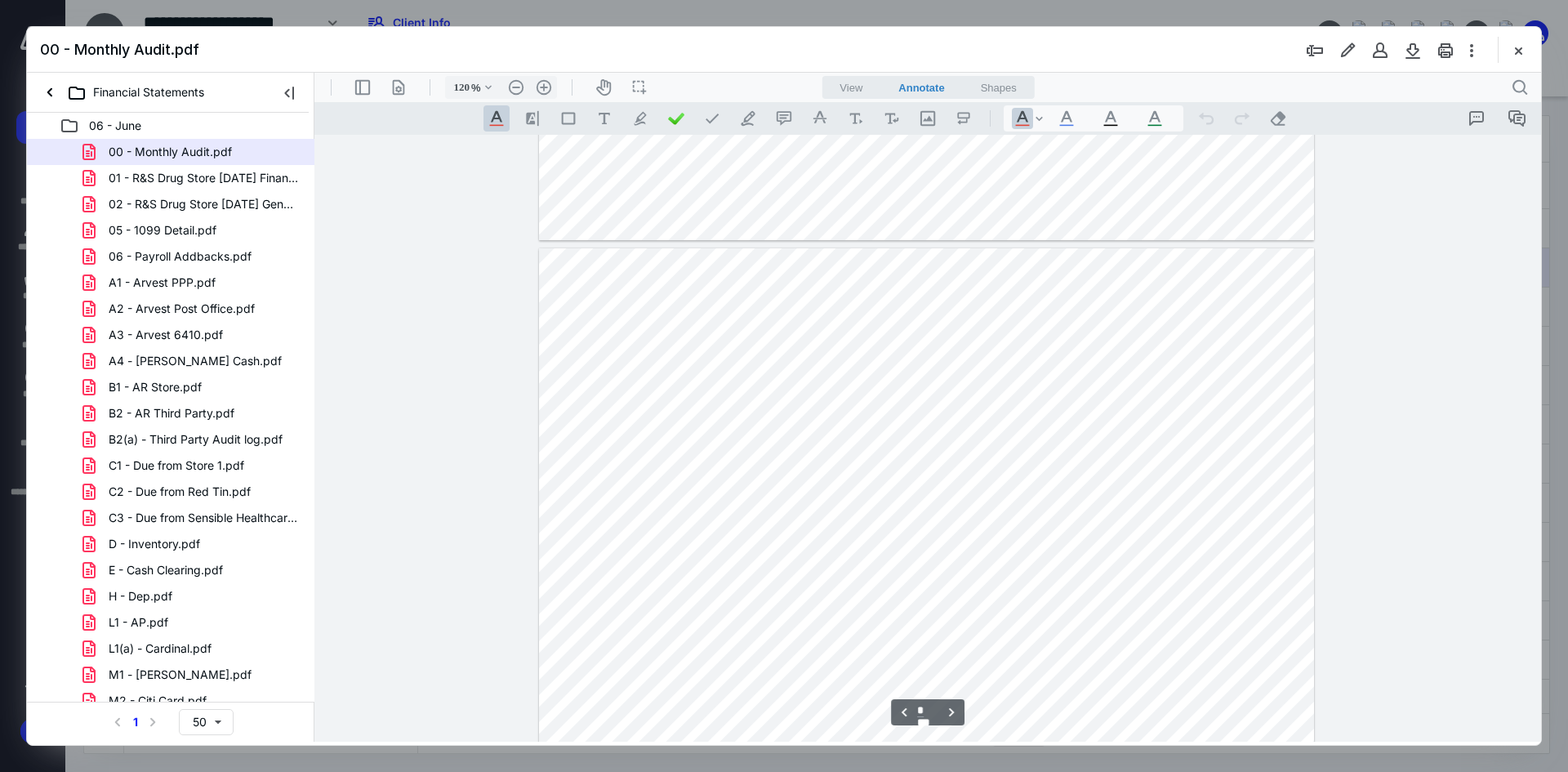 scroll, scrollTop: 3334, scrollLeft: 0, axis: vertical 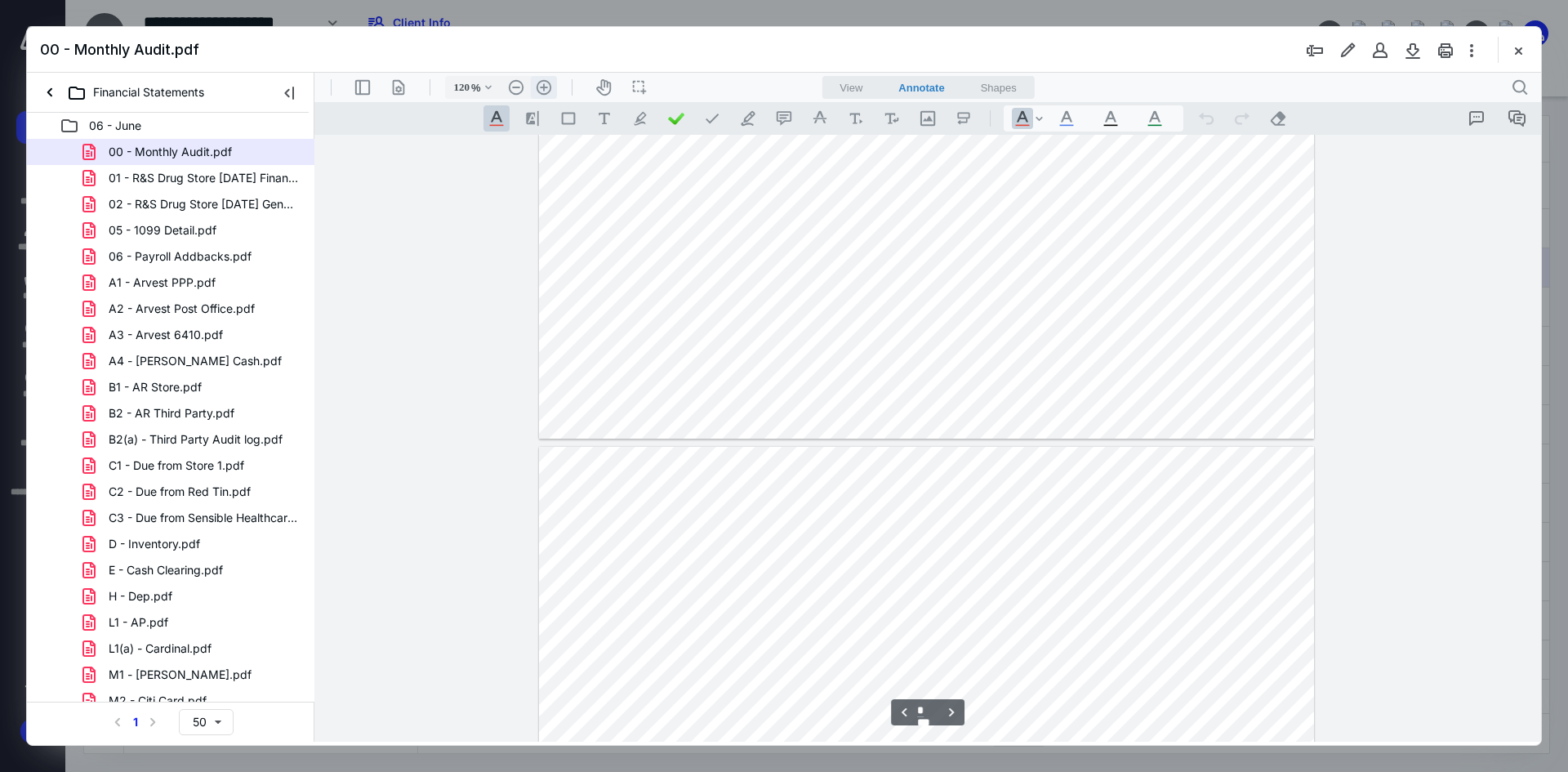click on ".cls-1{fill:#abb0c4;} icon - header - zoom - in - line" at bounding box center [544, 87] 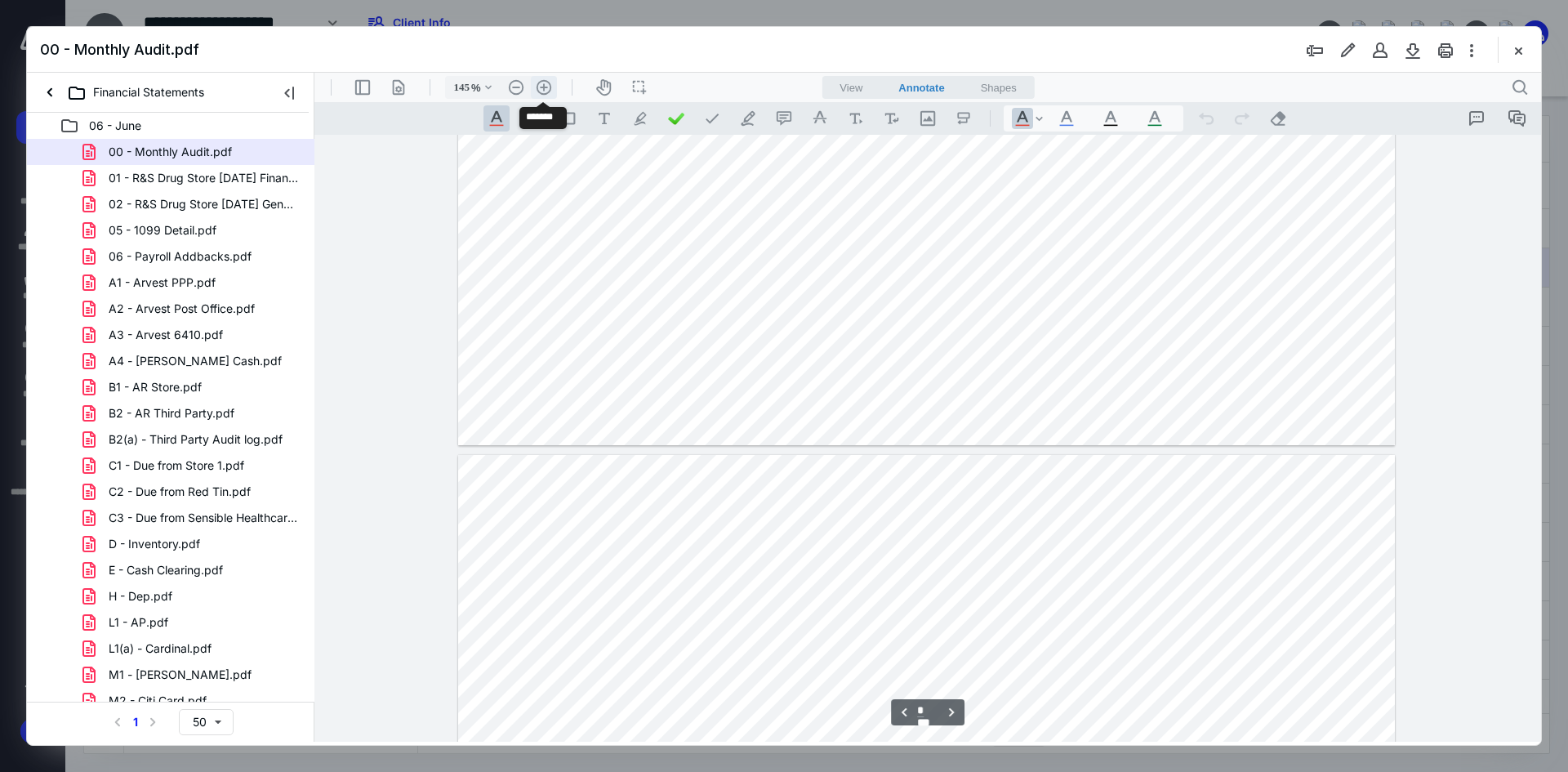 click on ".cls-1{fill:#abb0c4;} icon - header - zoom - in - line" at bounding box center (544, 87) 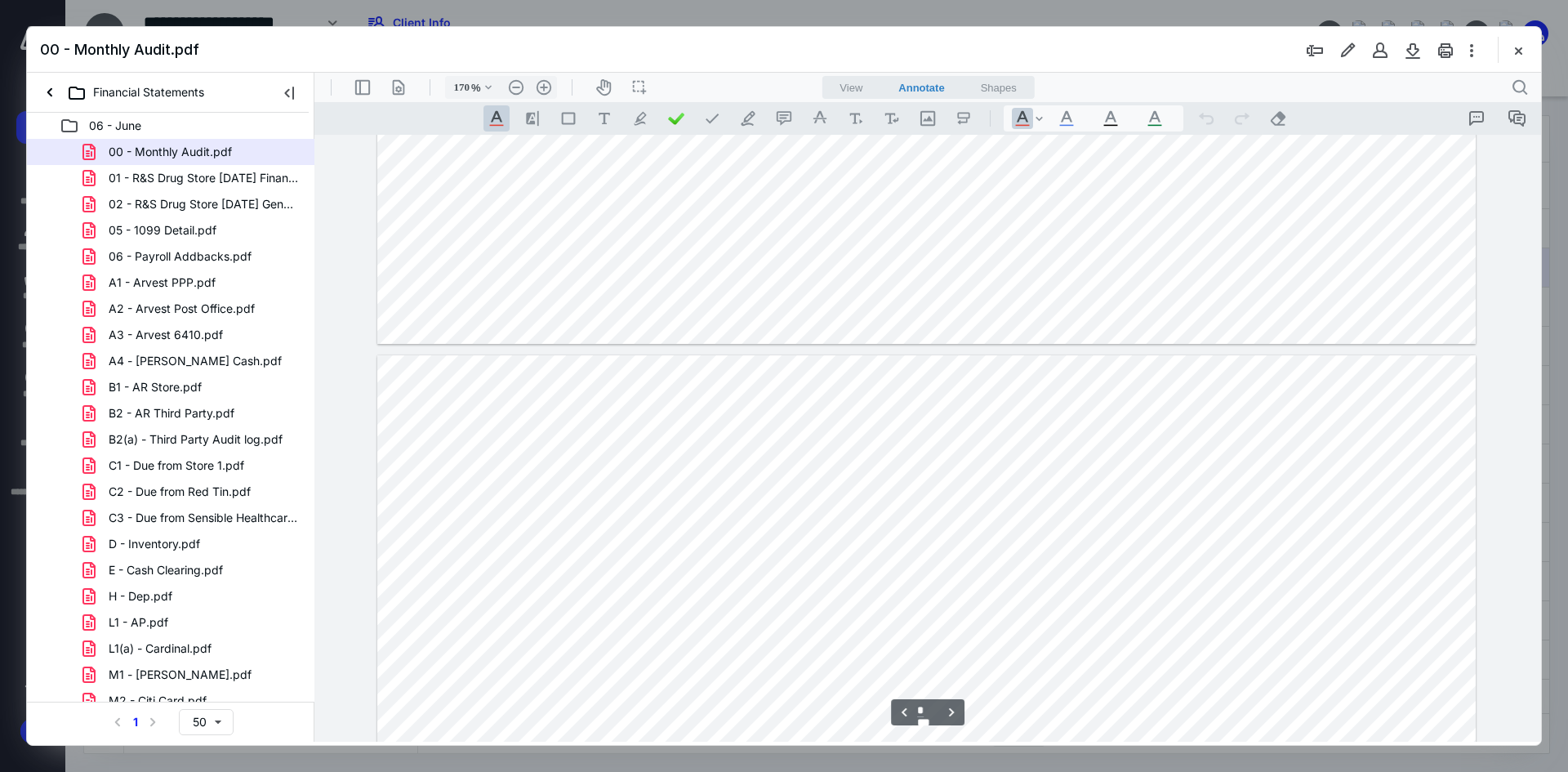 scroll, scrollTop: 4839, scrollLeft: 0, axis: vertical 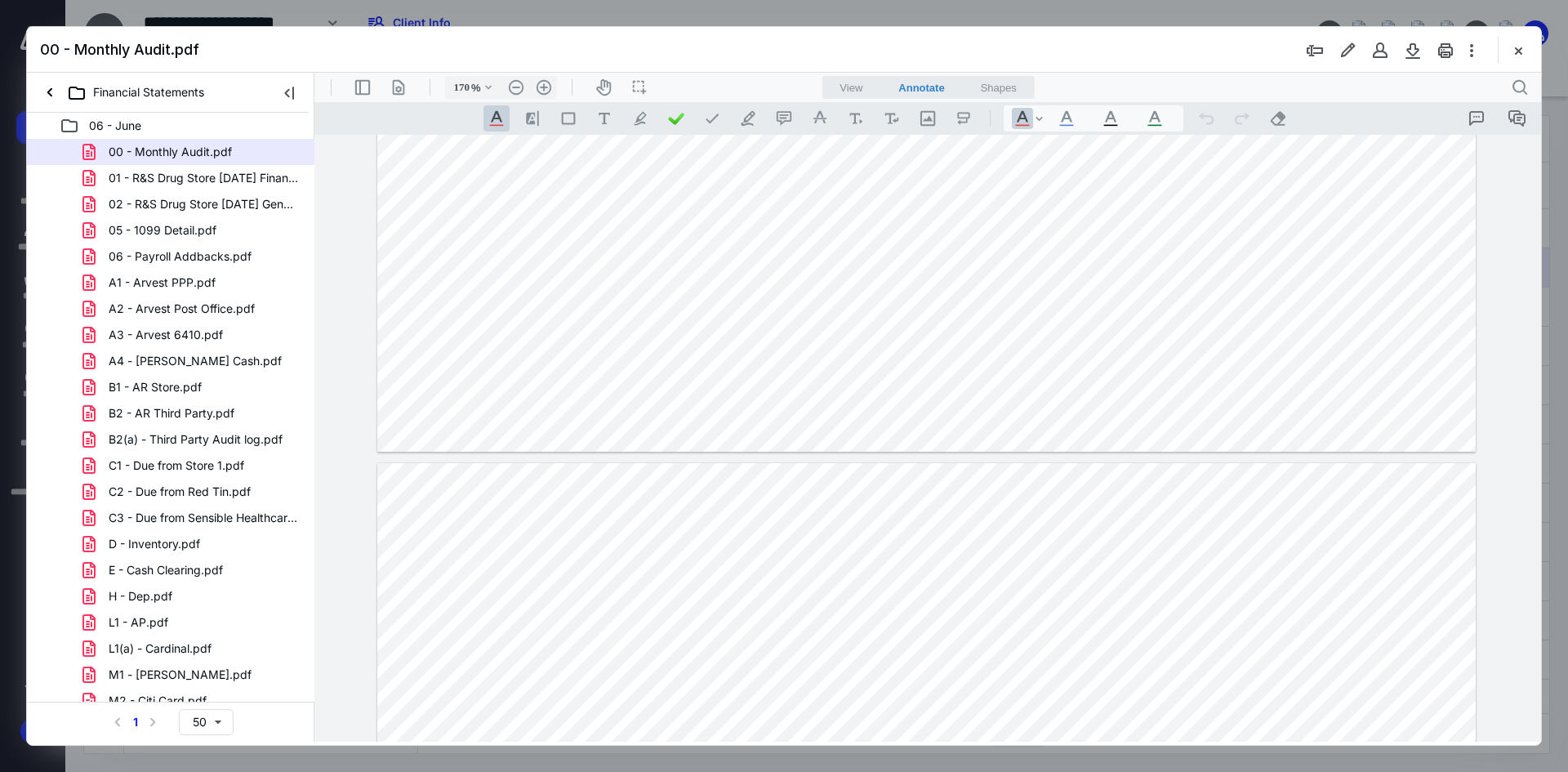 drag, startPoint x: 1518, startPoint y: 51, endPoint x: 1458, endPoint y: 43, distance: 60.530984 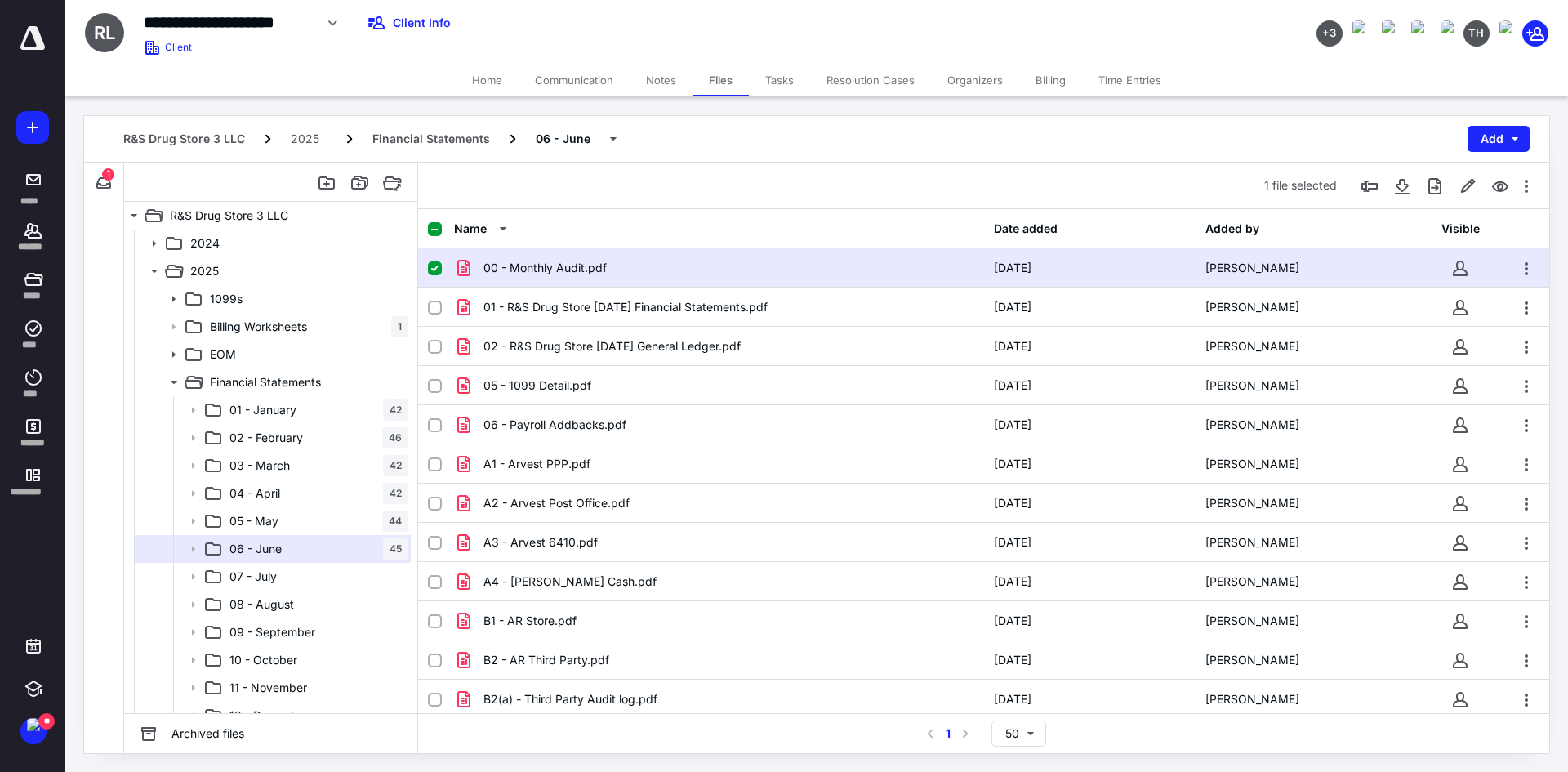 click on "Tasks" at bounding box center [779, 80] 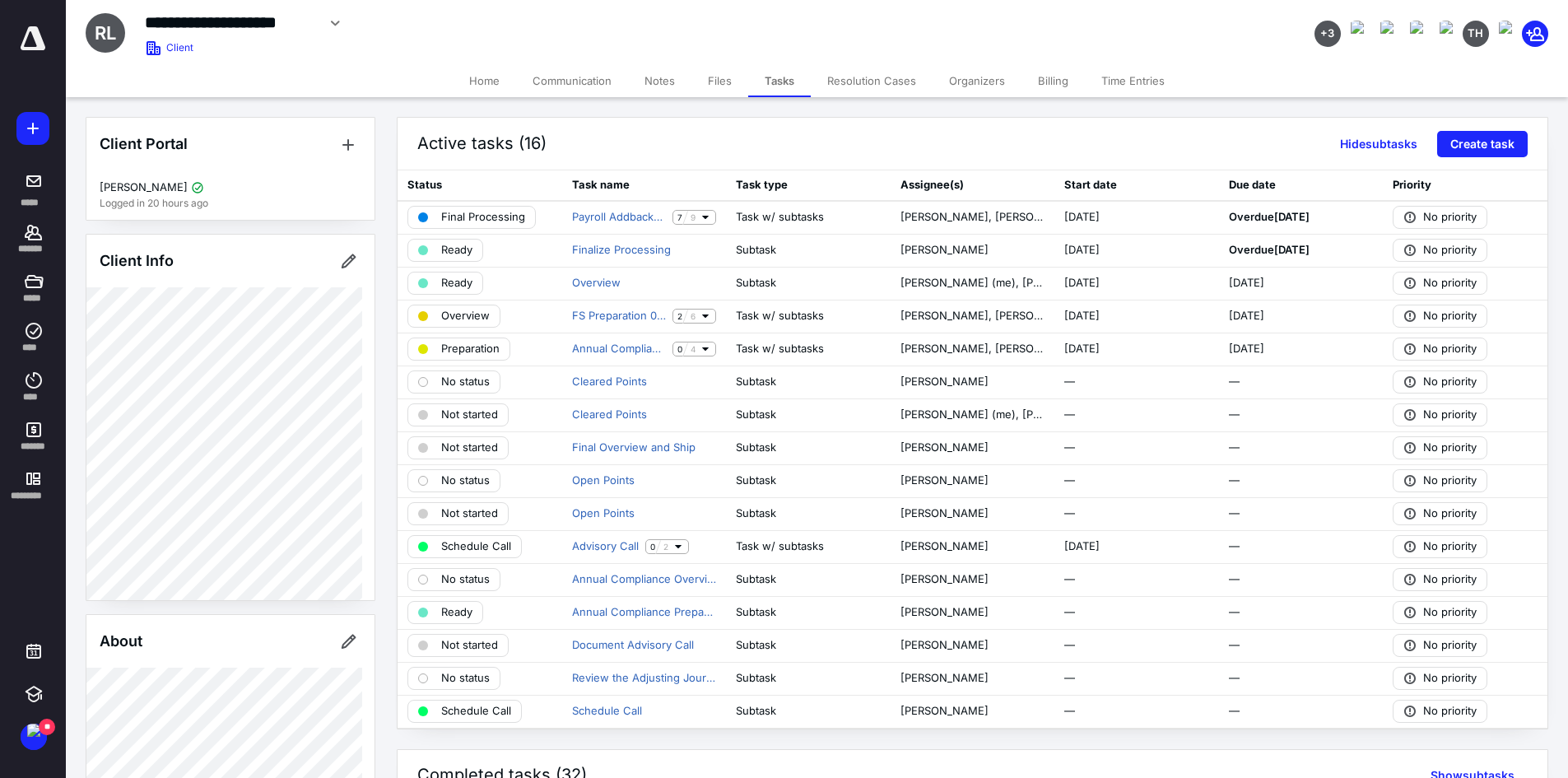 click on "Files" at bounding box center [719, 81] 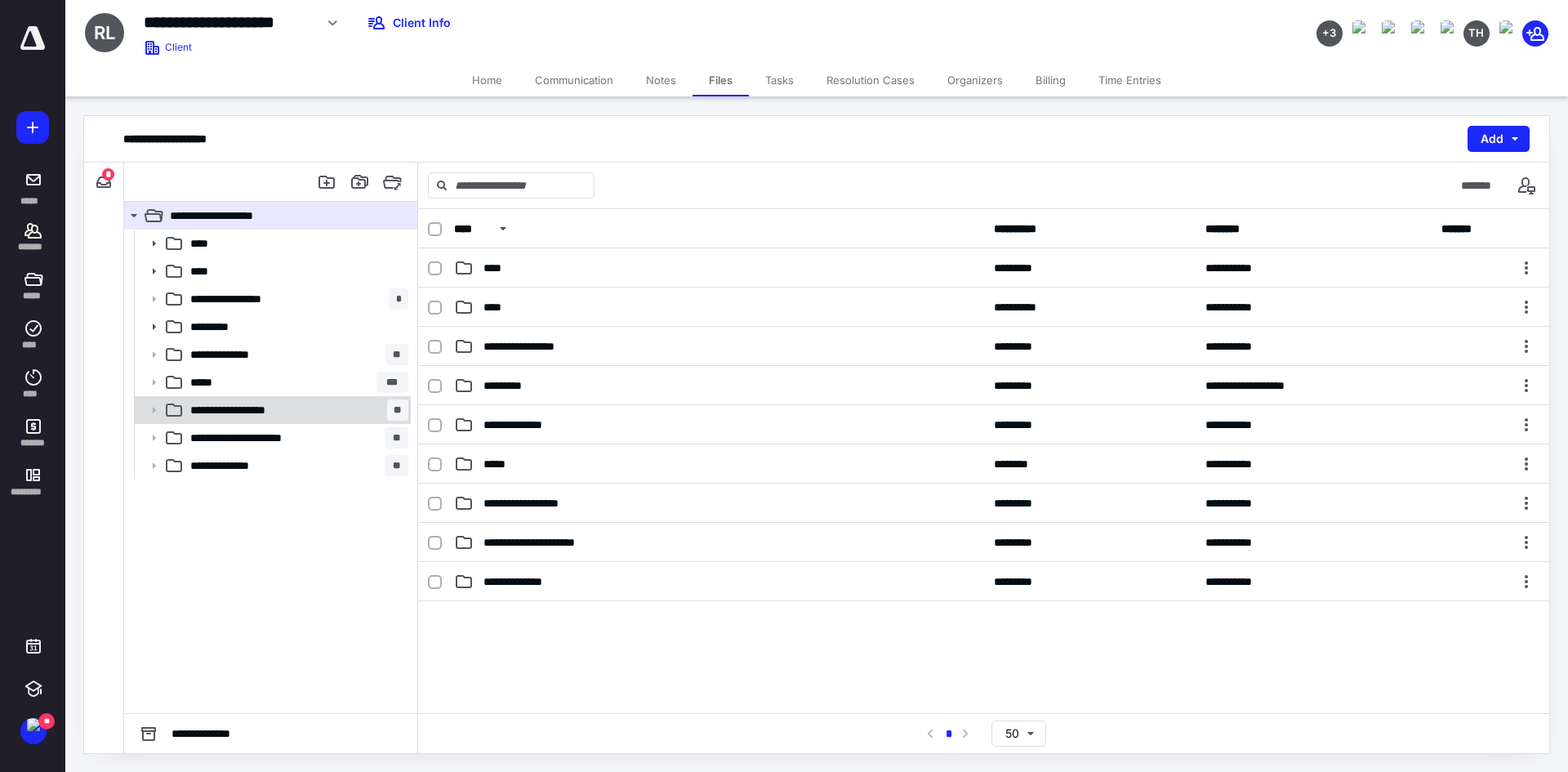 click on "**********" at bounding box center (244, 410) 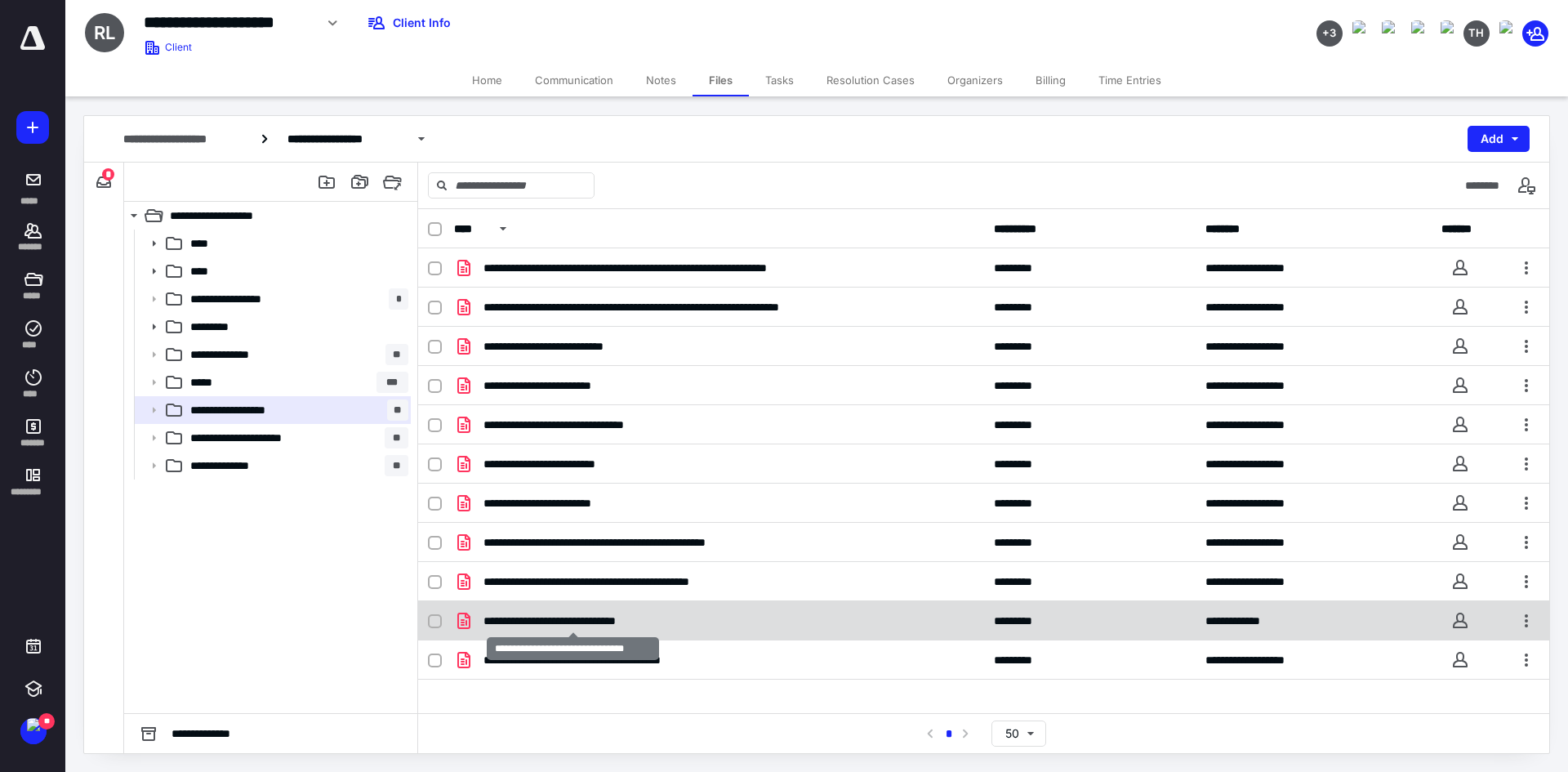 click on "**********" at bounding box center [573, 621] 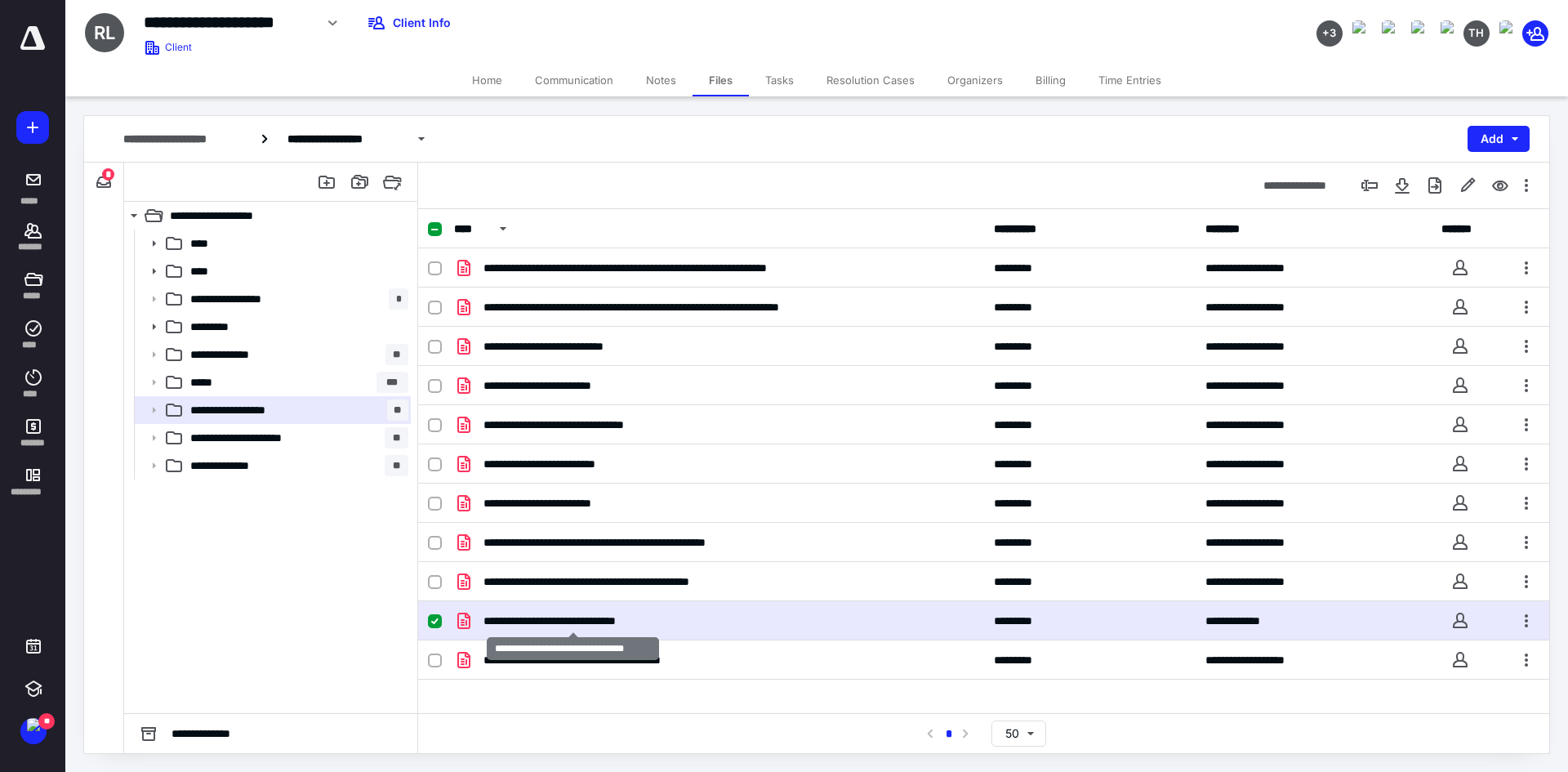 click on "**********" at bounding box center (573, 621) 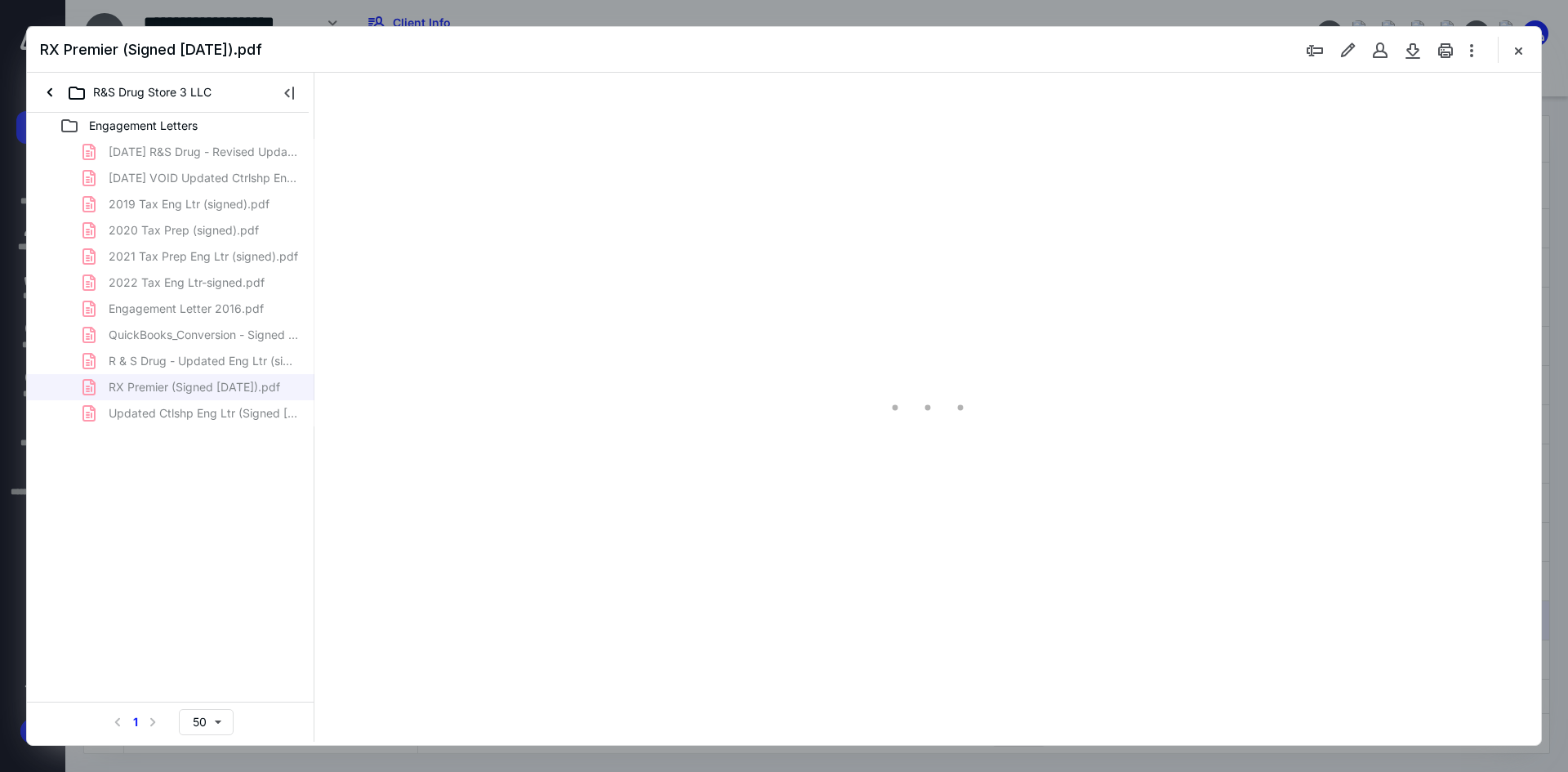 scroll, scrollTop: 0, scrollLeft: 0, axis: both 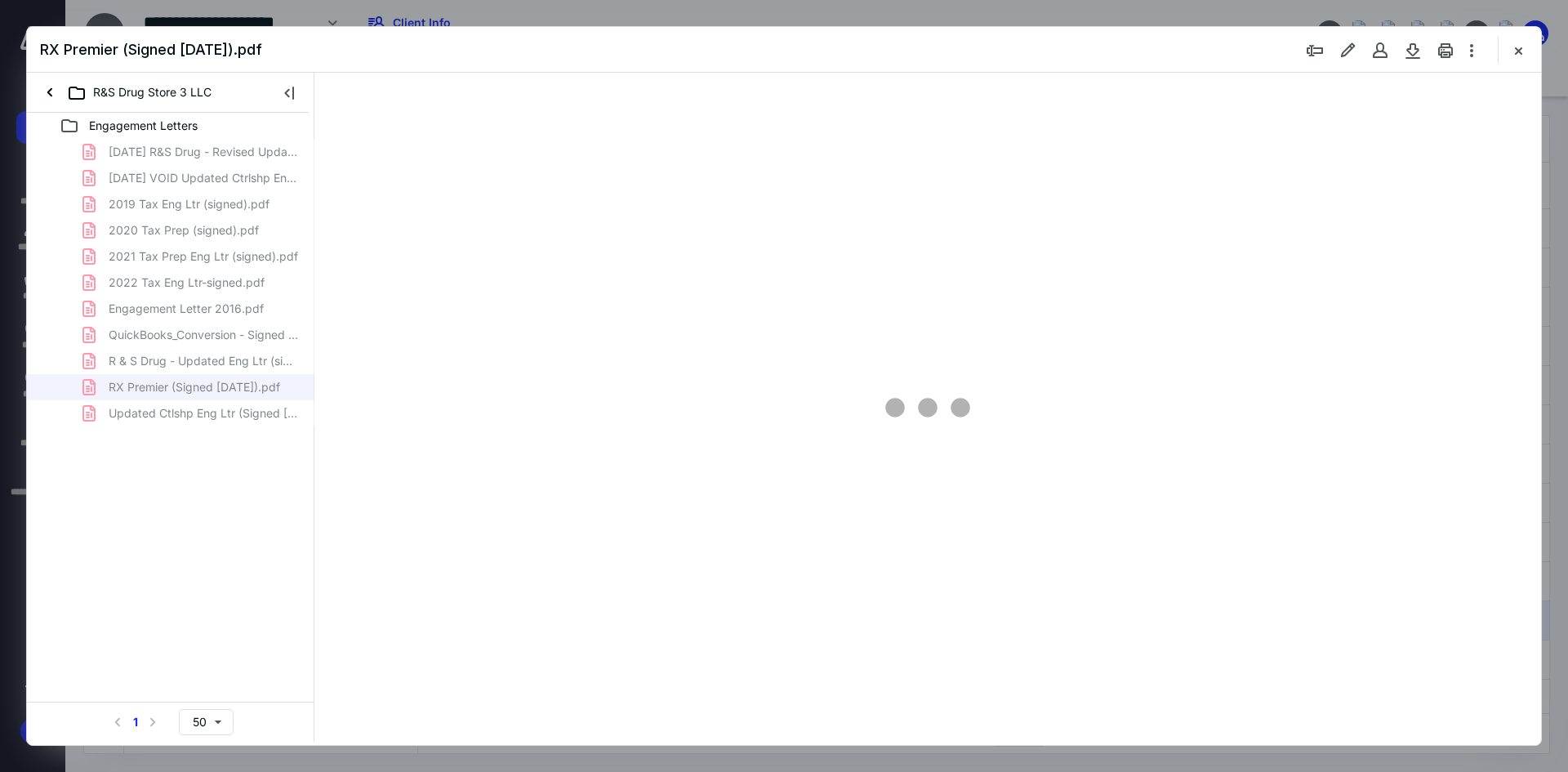 type on "88" 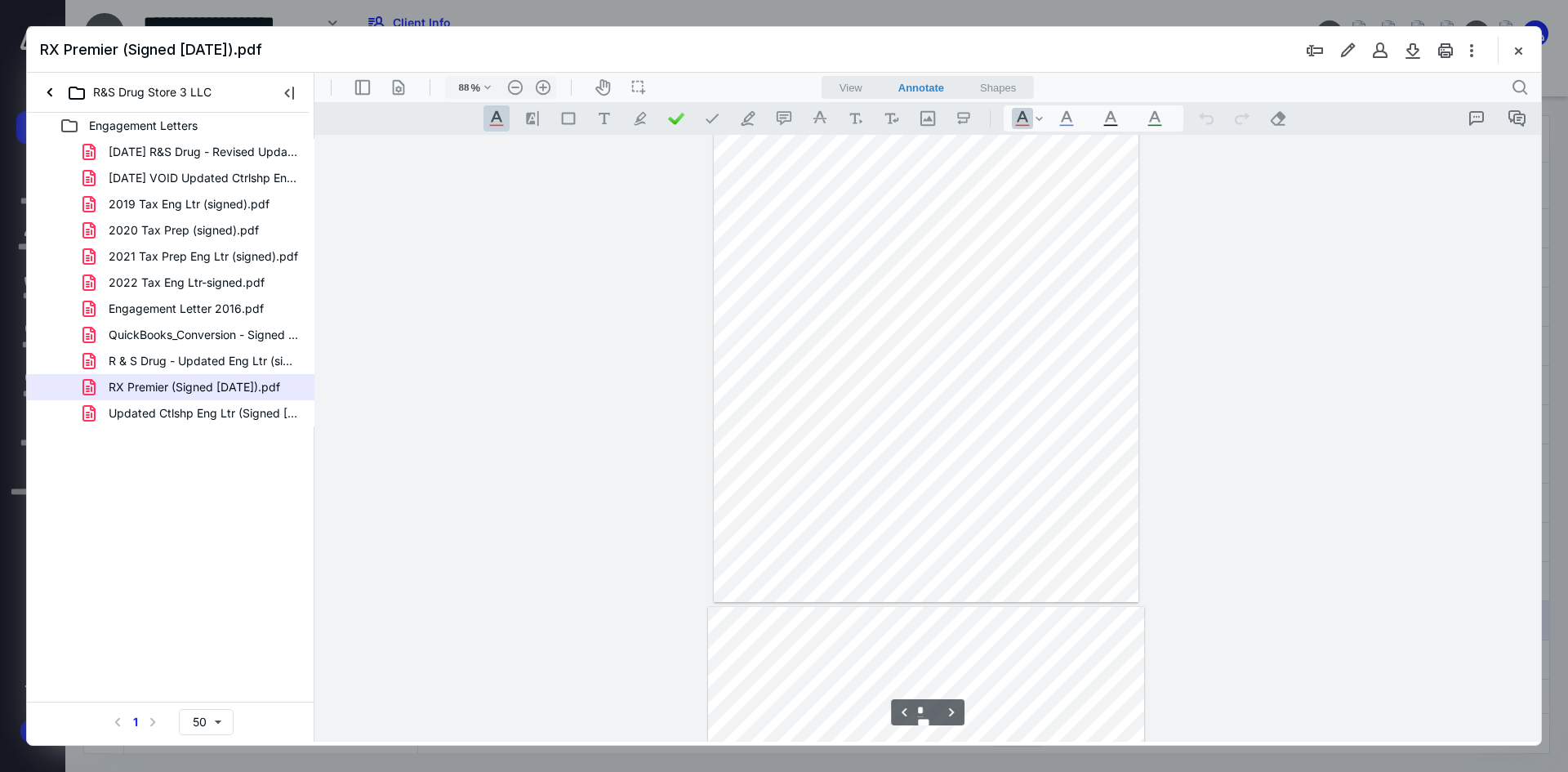 type on "*" 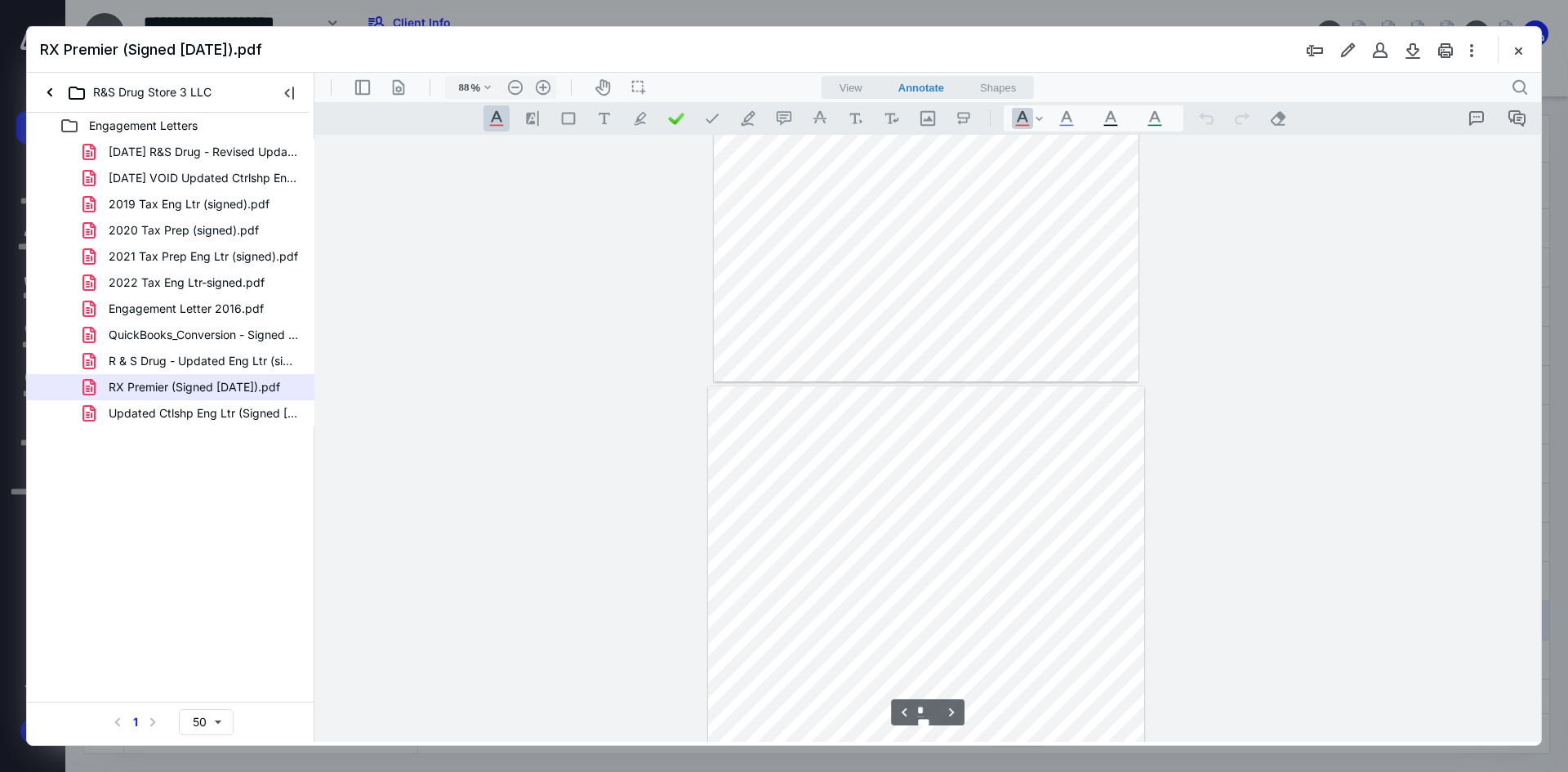 scroll, scrollTop: 1208, scrollLeft: 0, axis: vertical 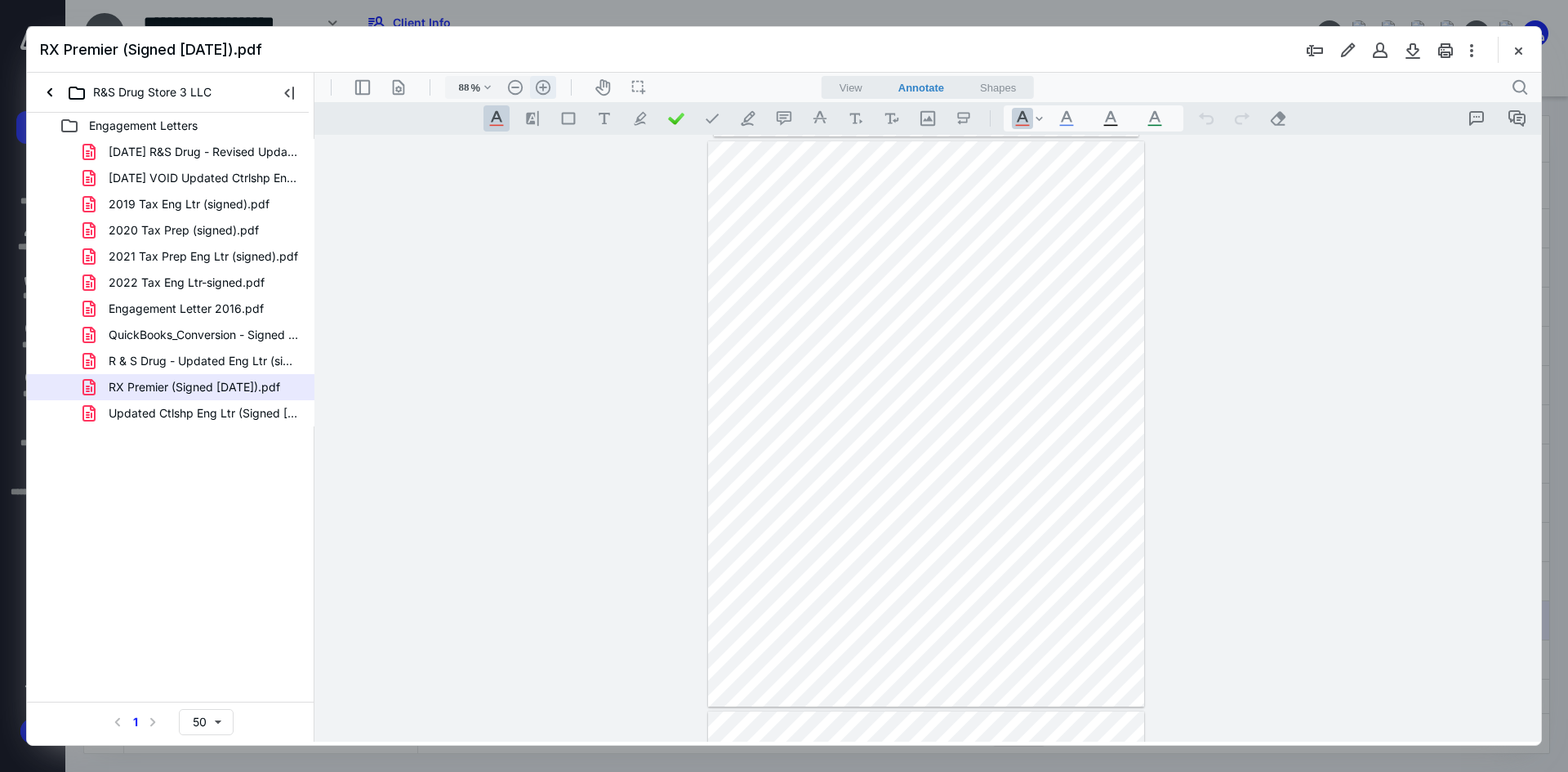 click on ".cls-1{fill:#abb0c4;} icon - header - zoom - in - line" at bounding box center [543, 87] 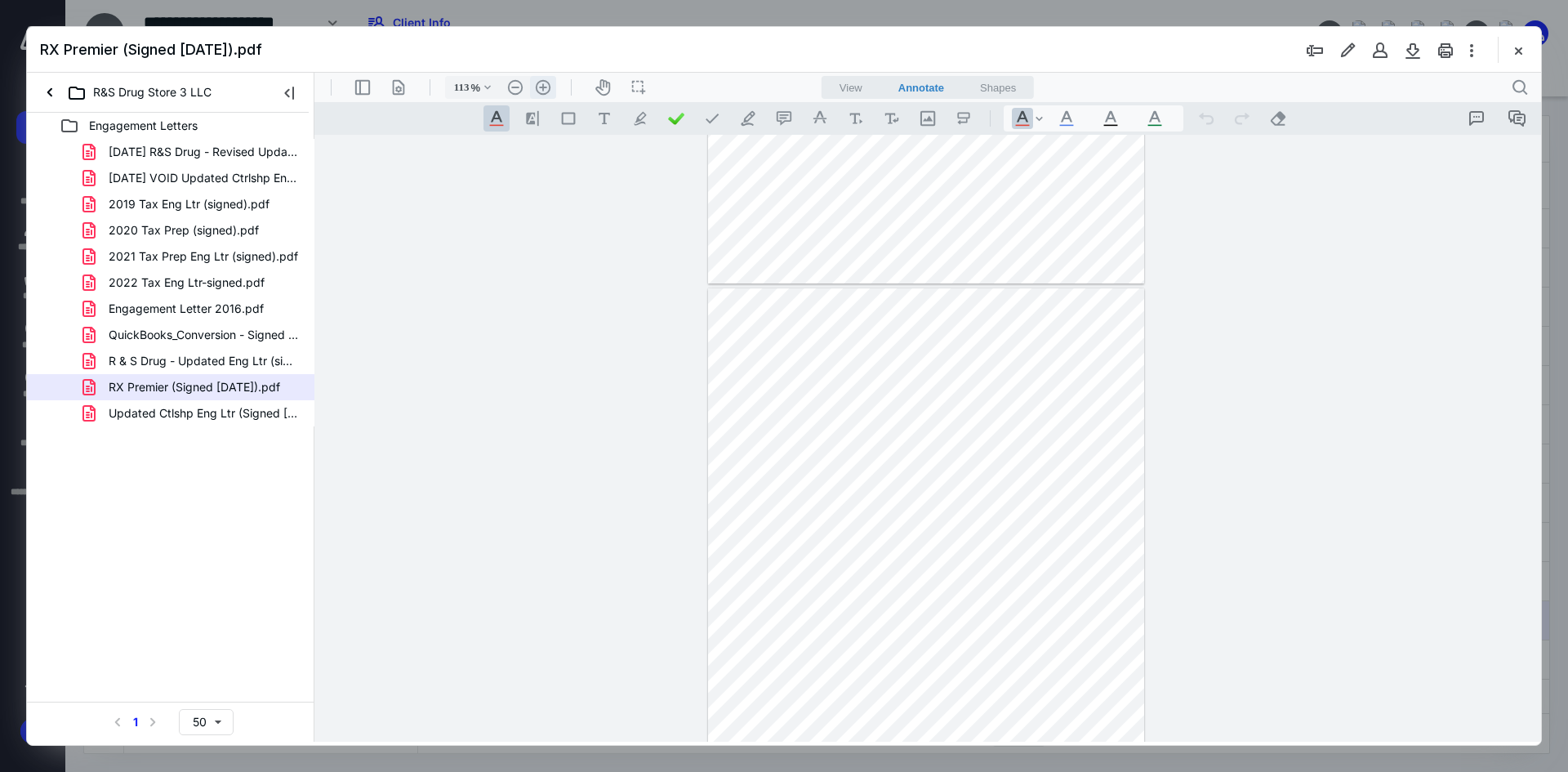 click on ".cls-1{fill:#abb0c4;} icon - header - zoom - in - line" at bounding box center [543, 87] 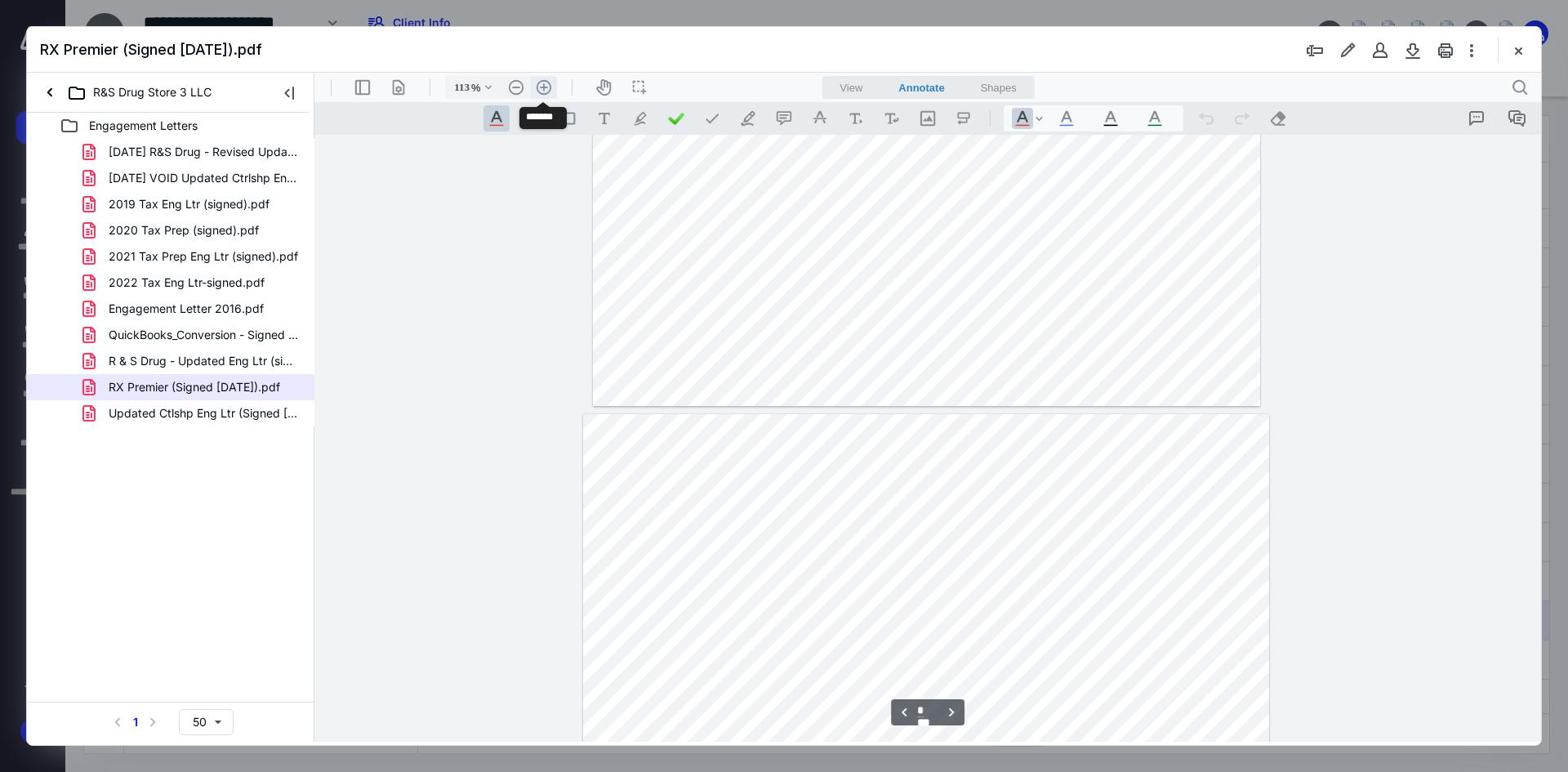type on "138" 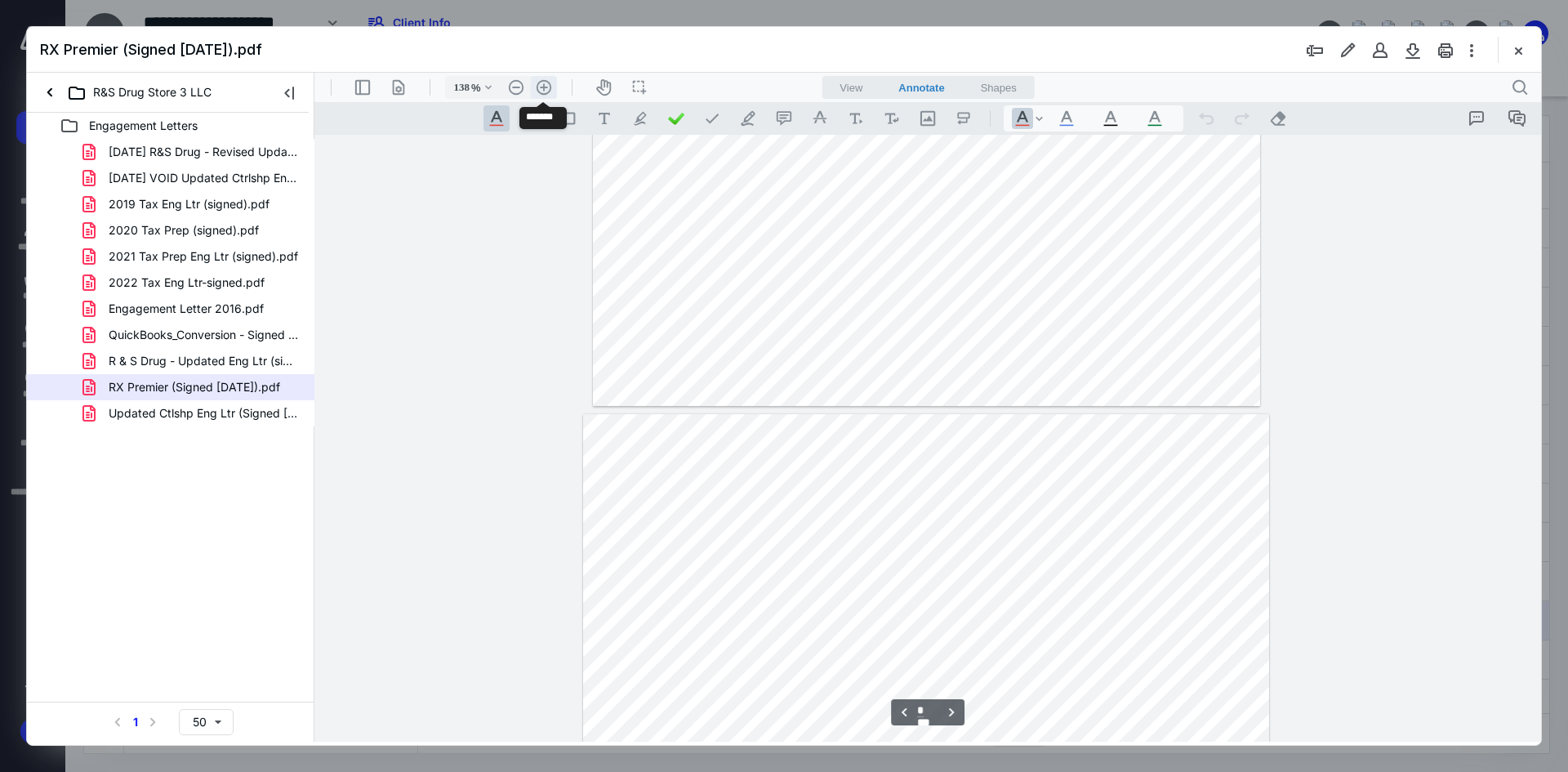 scroll, scrollTop: 2055, scrollLeft: 0, axis: vertical 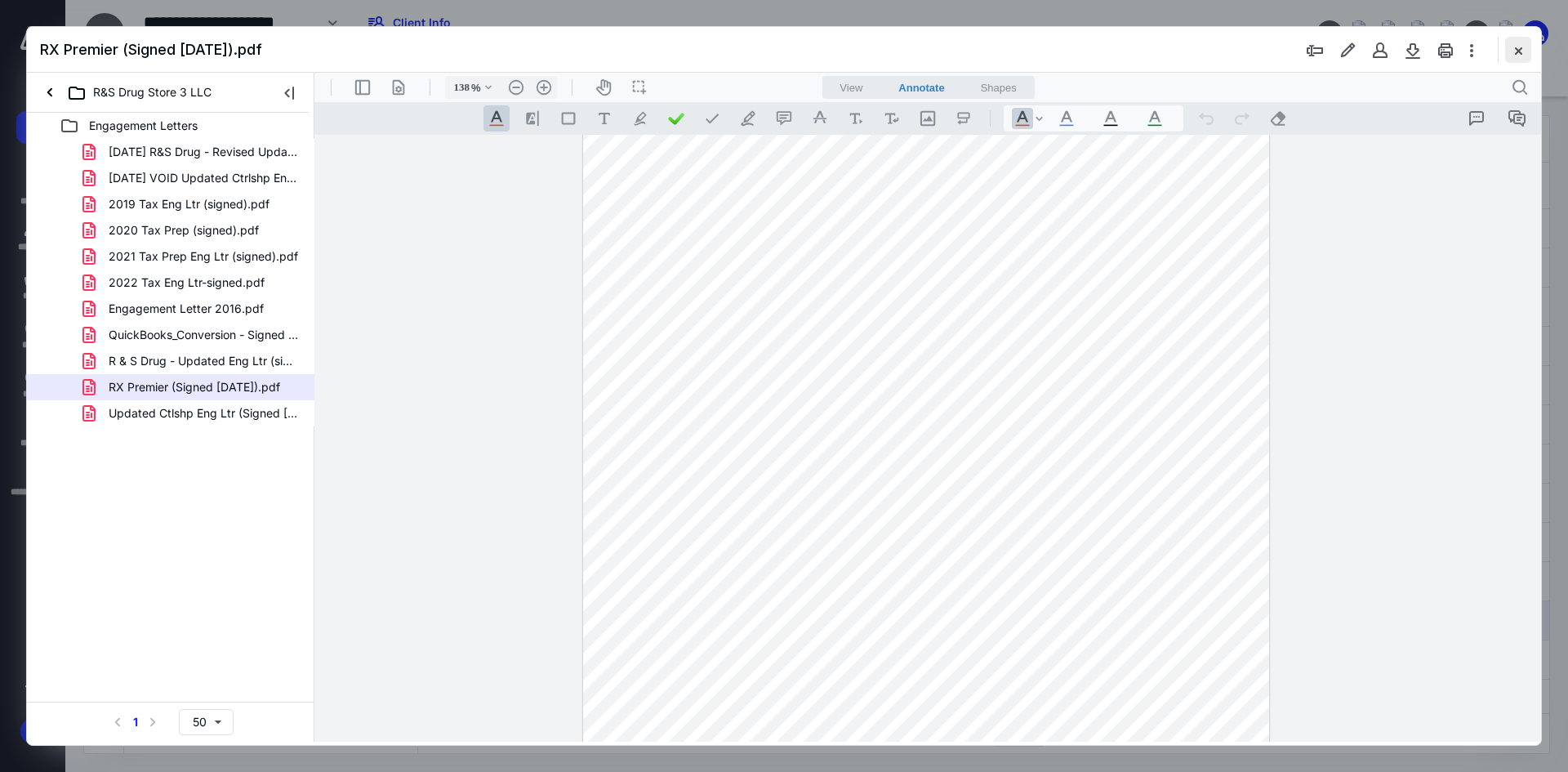 click at bounding box center (1518, 50) 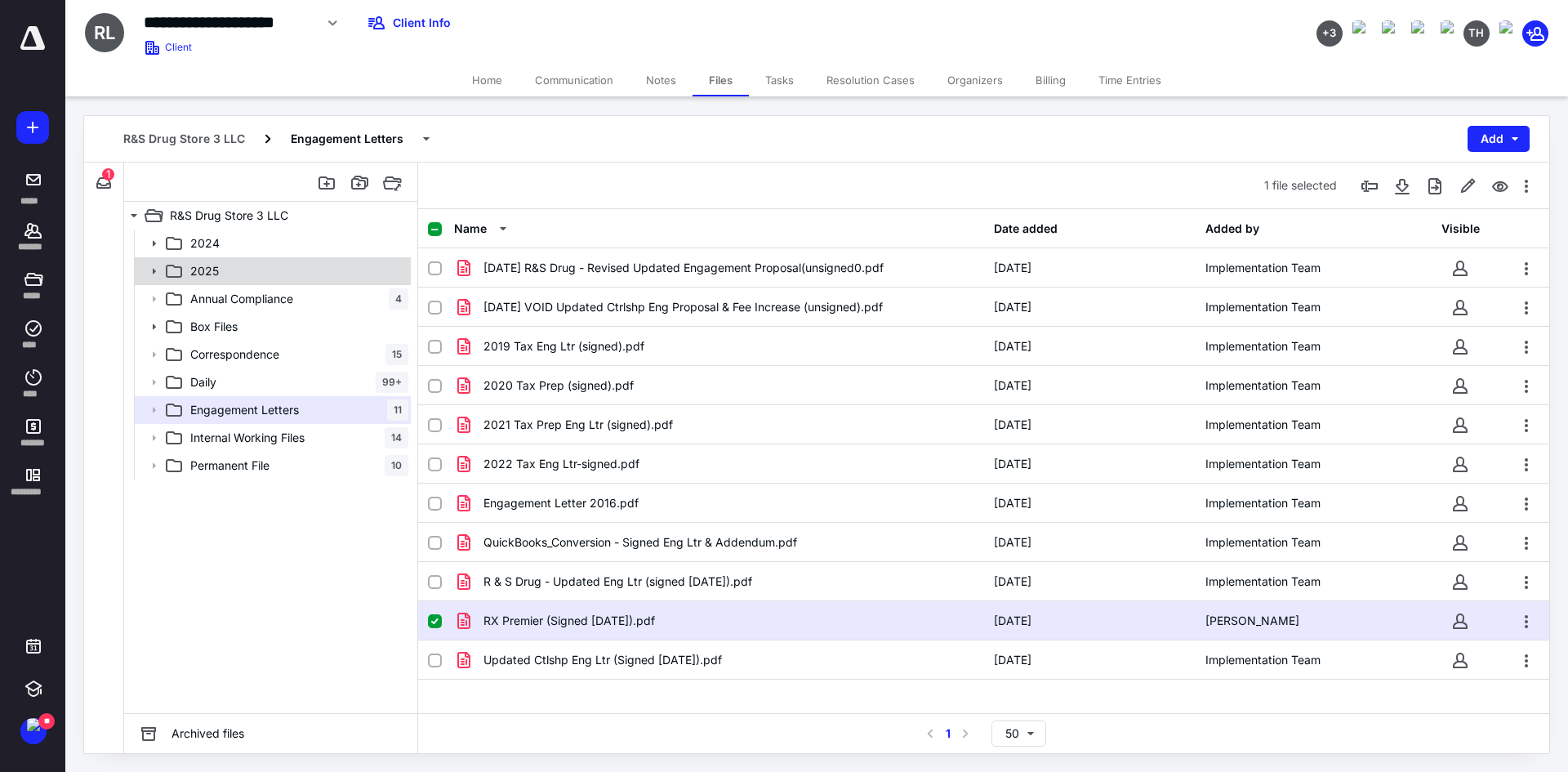 click 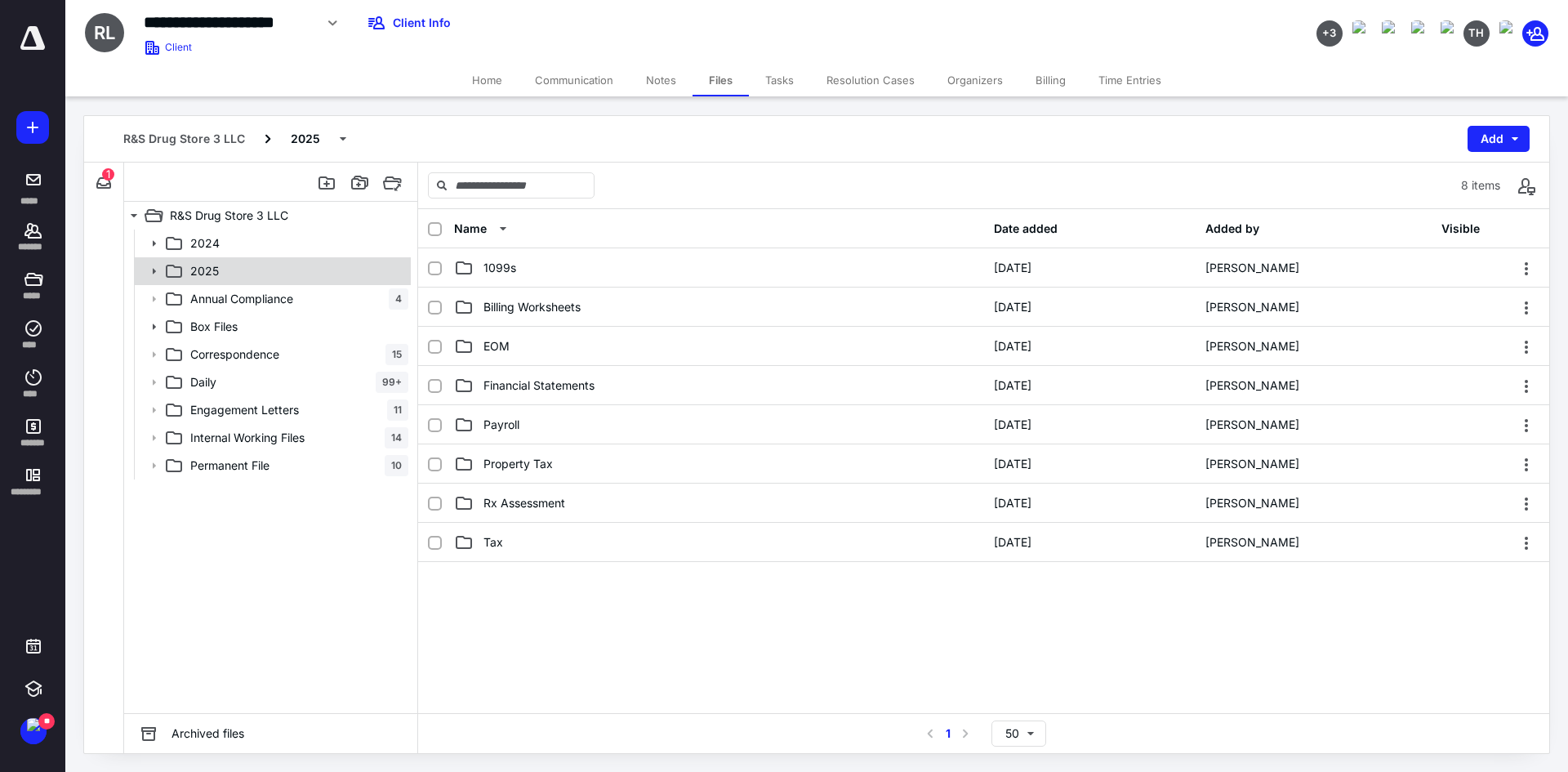 click 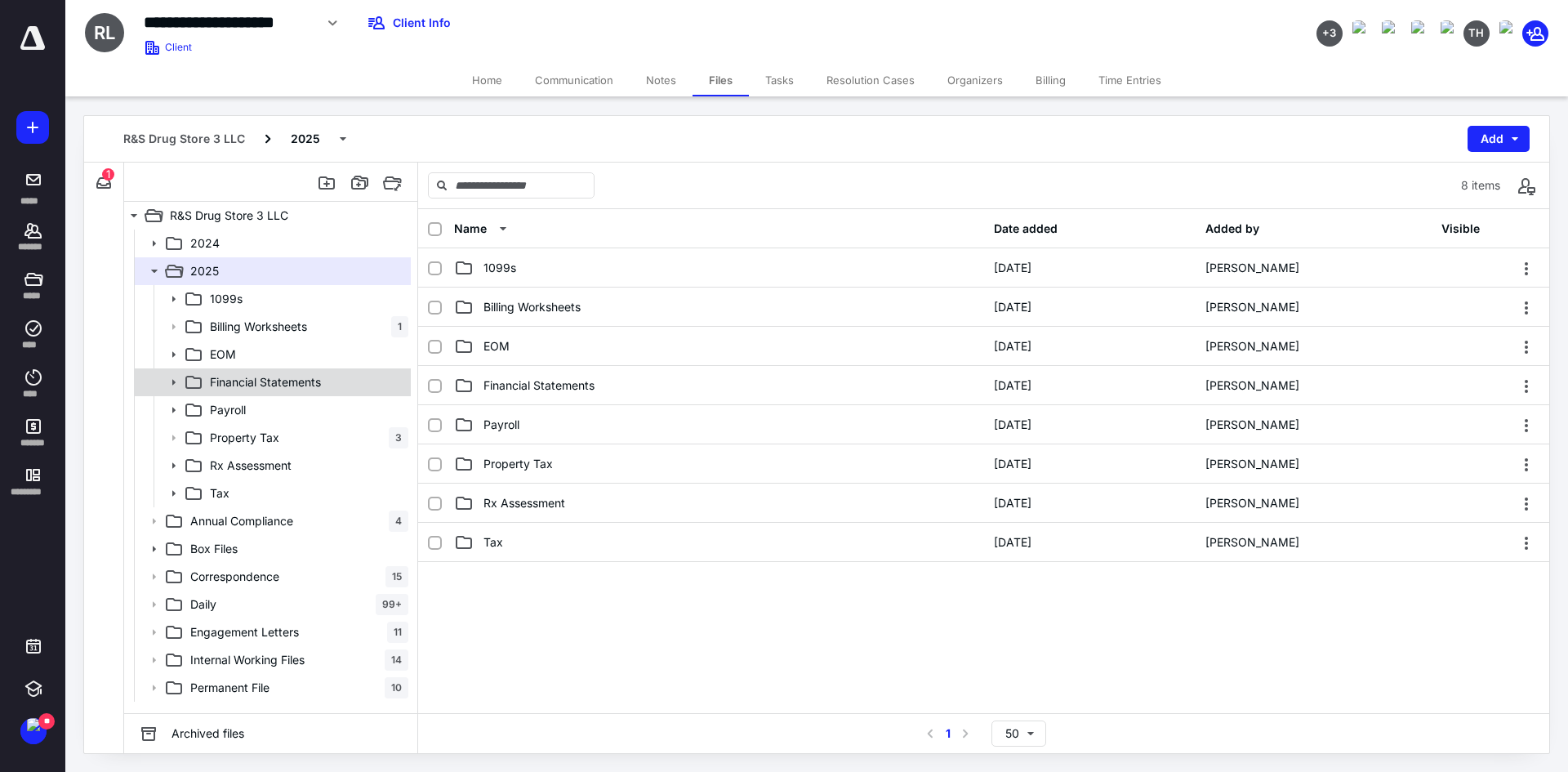 click 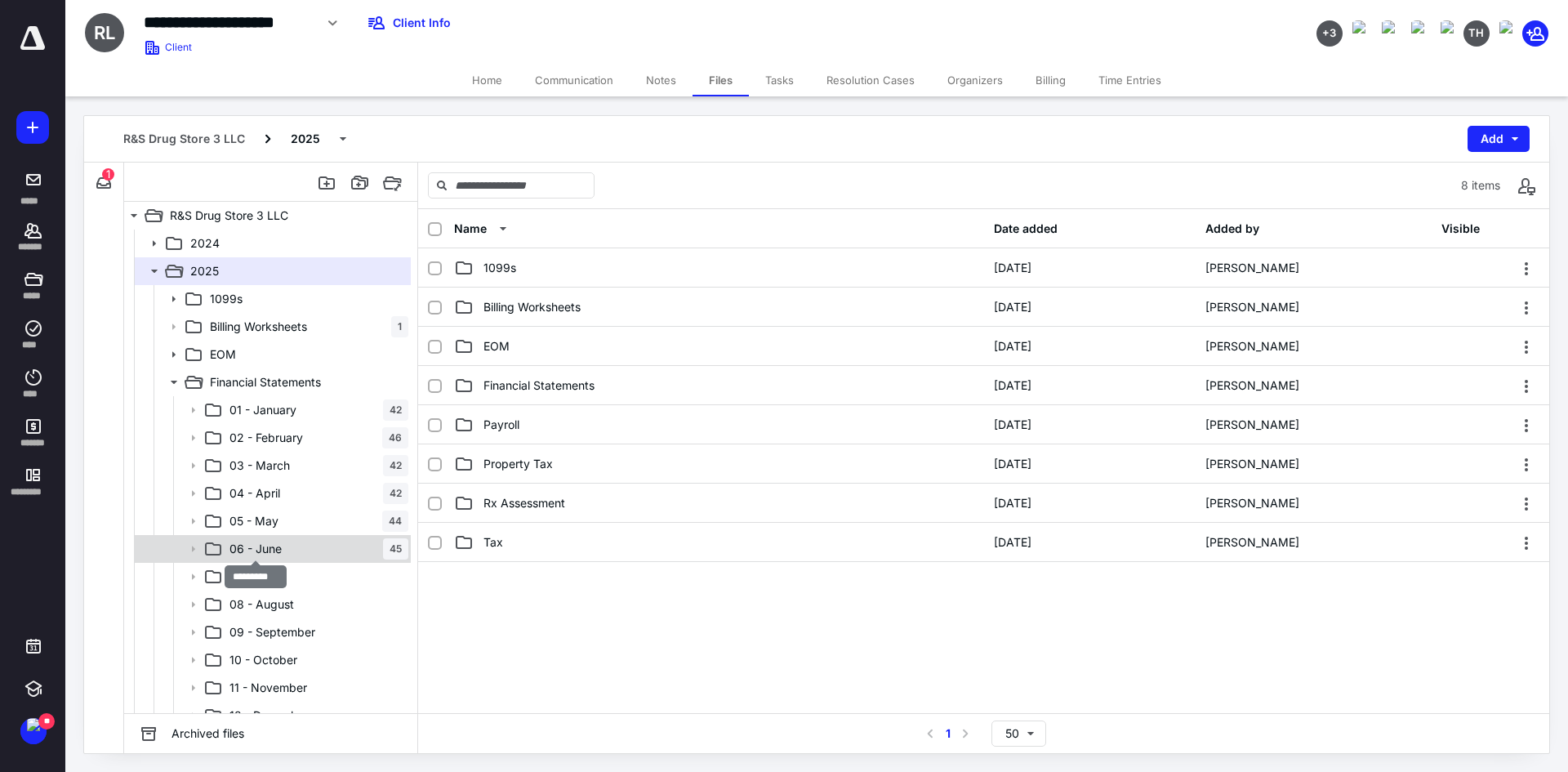 click on "06 - June" at bounding box center (256, 549) 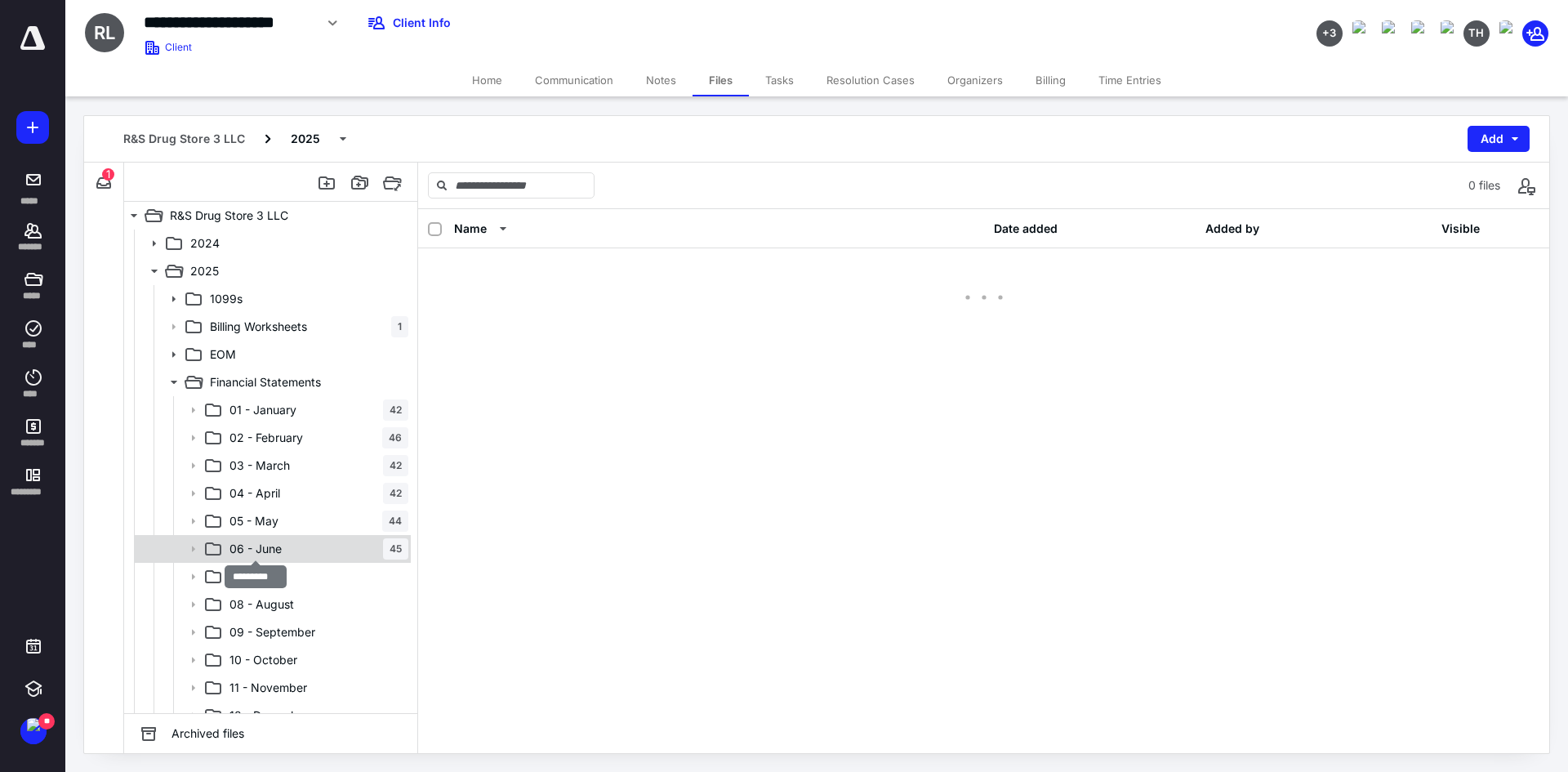 click on "06 - June" at bounding box center [256, 549] 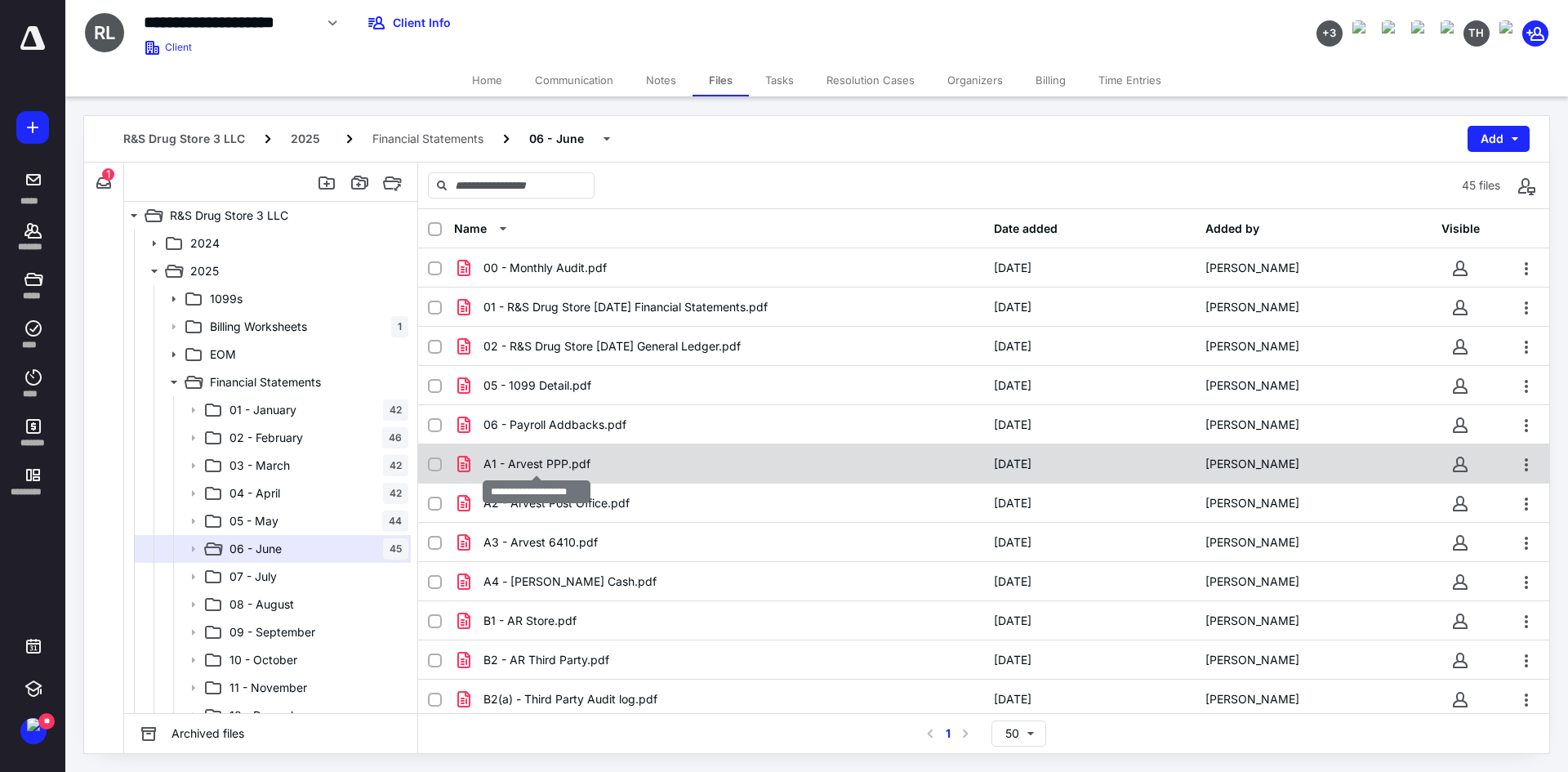 click on "A1 - Arvest PPP.pdf" at bounding box center (537, 464) 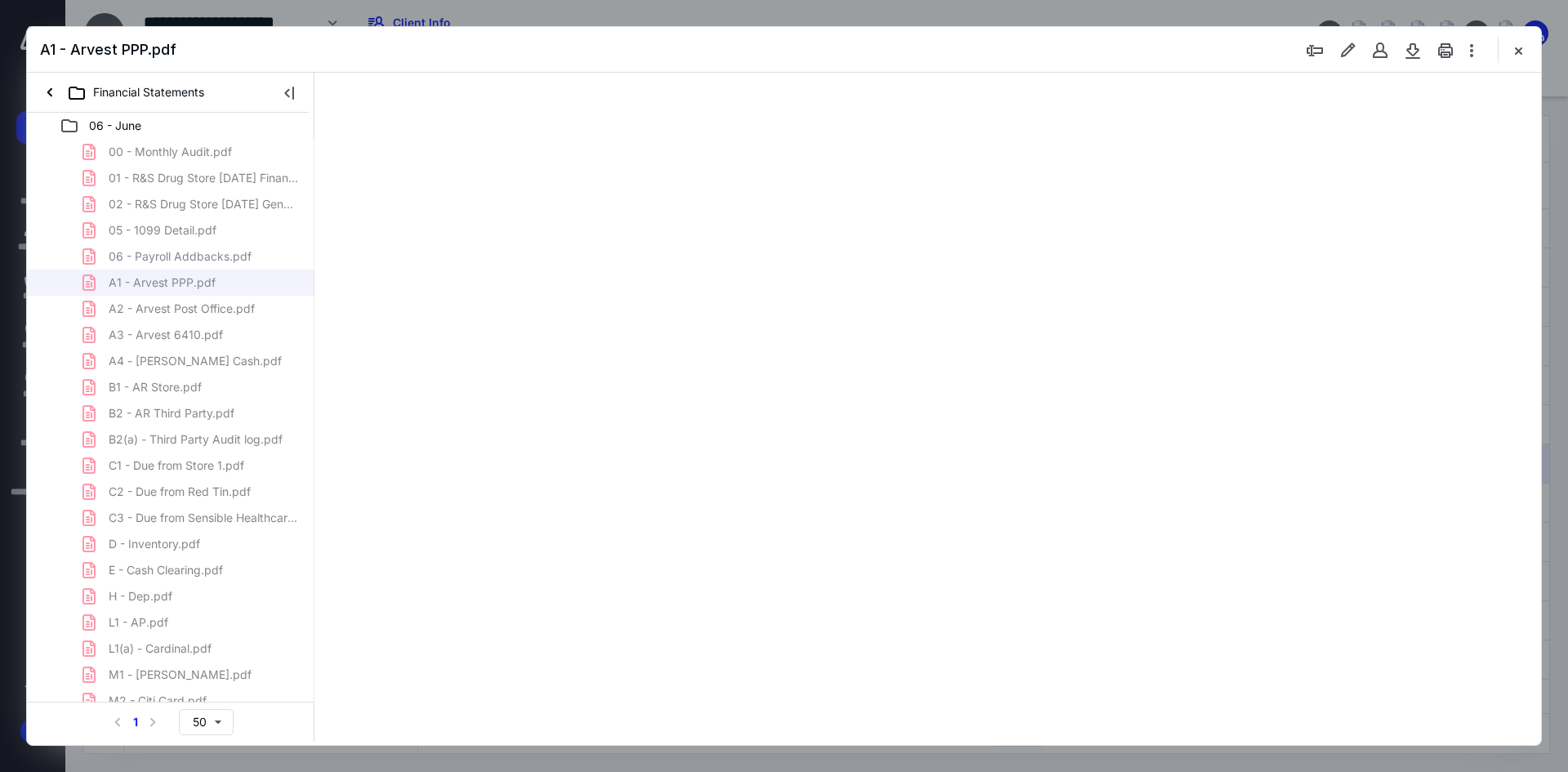 scroll, scrollTop: 0, scrollLeft: 0, axis: both 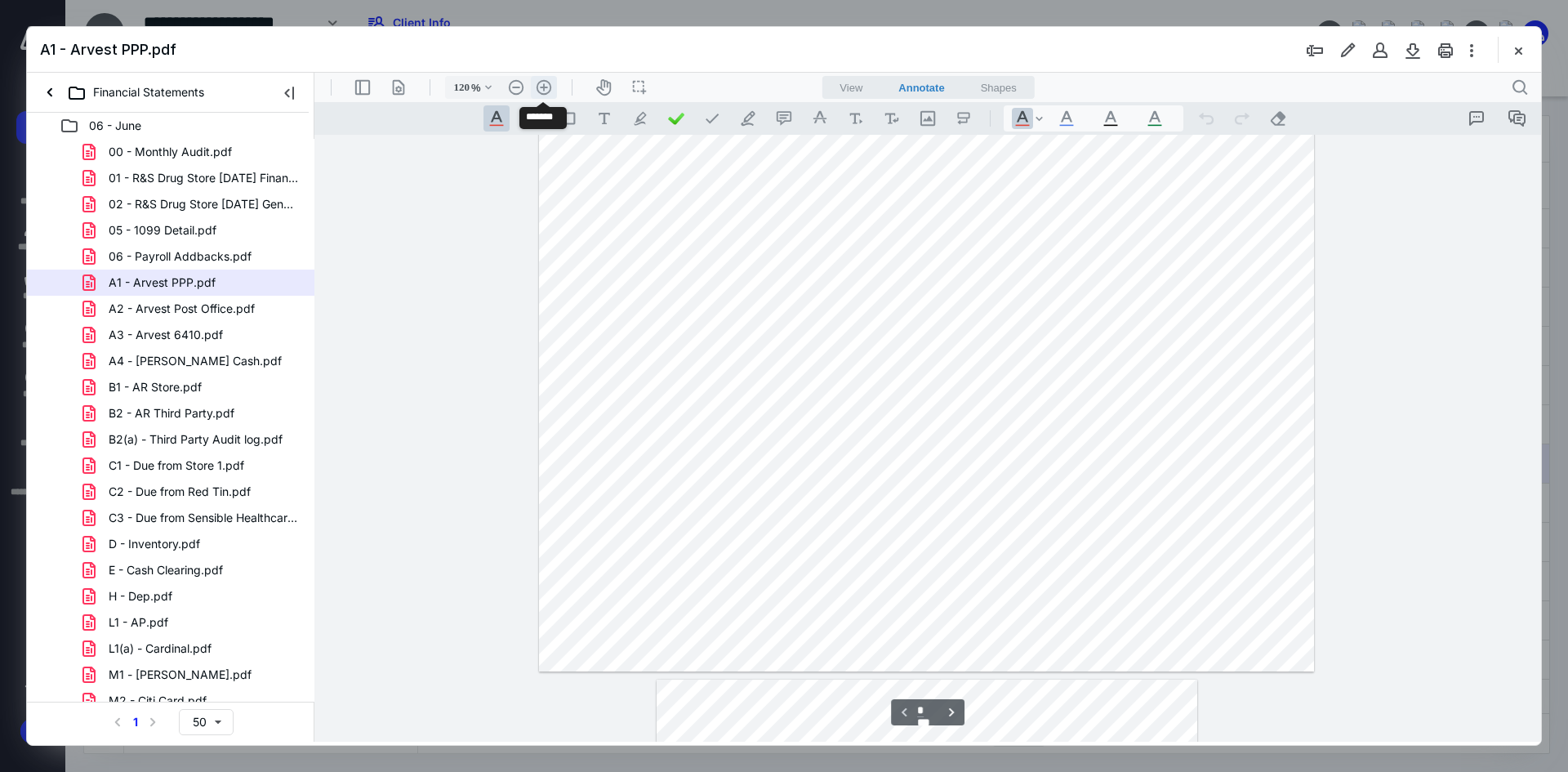 click on ".cls-1{fill:#abb0c4;} icon - header - zoom - in - line" at bounding box center (544, 87) 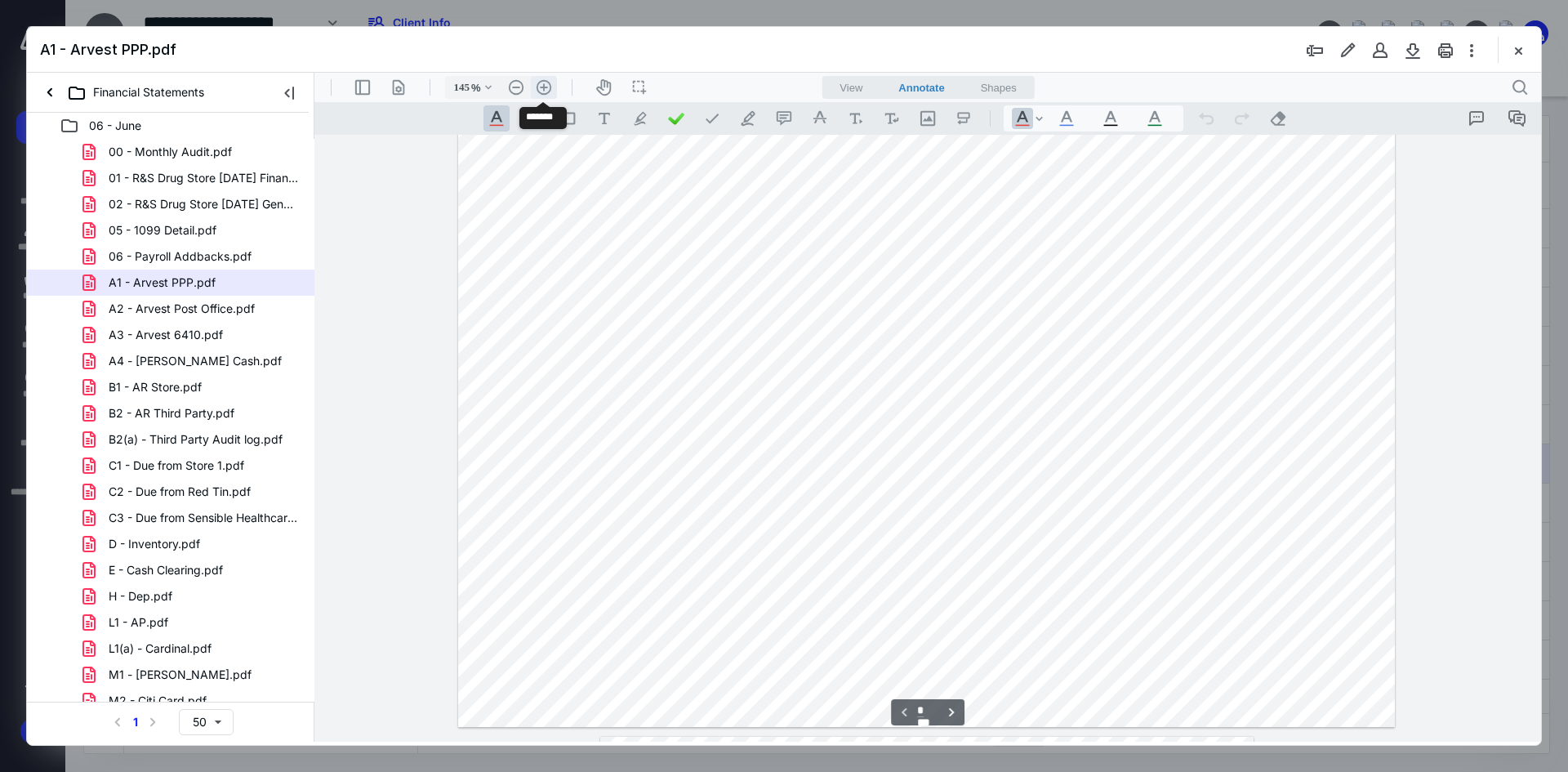 click on ".cls-1{fill:#abb0c4;} icon - header - zoom - in - line" at bounding box center [544, 87] 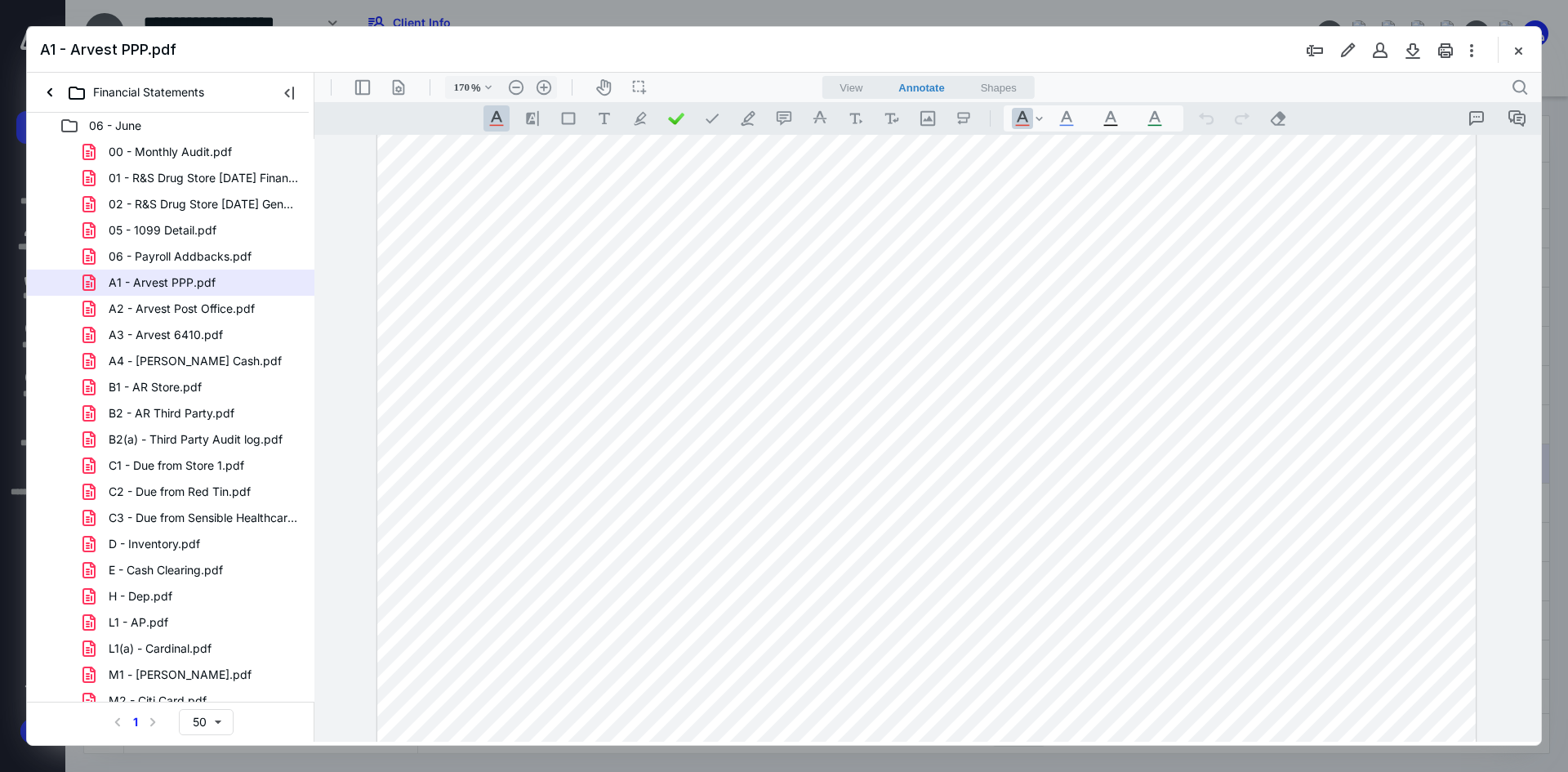 scroll, scrollTop: 43, scrollLeft: 0, axis: vertical 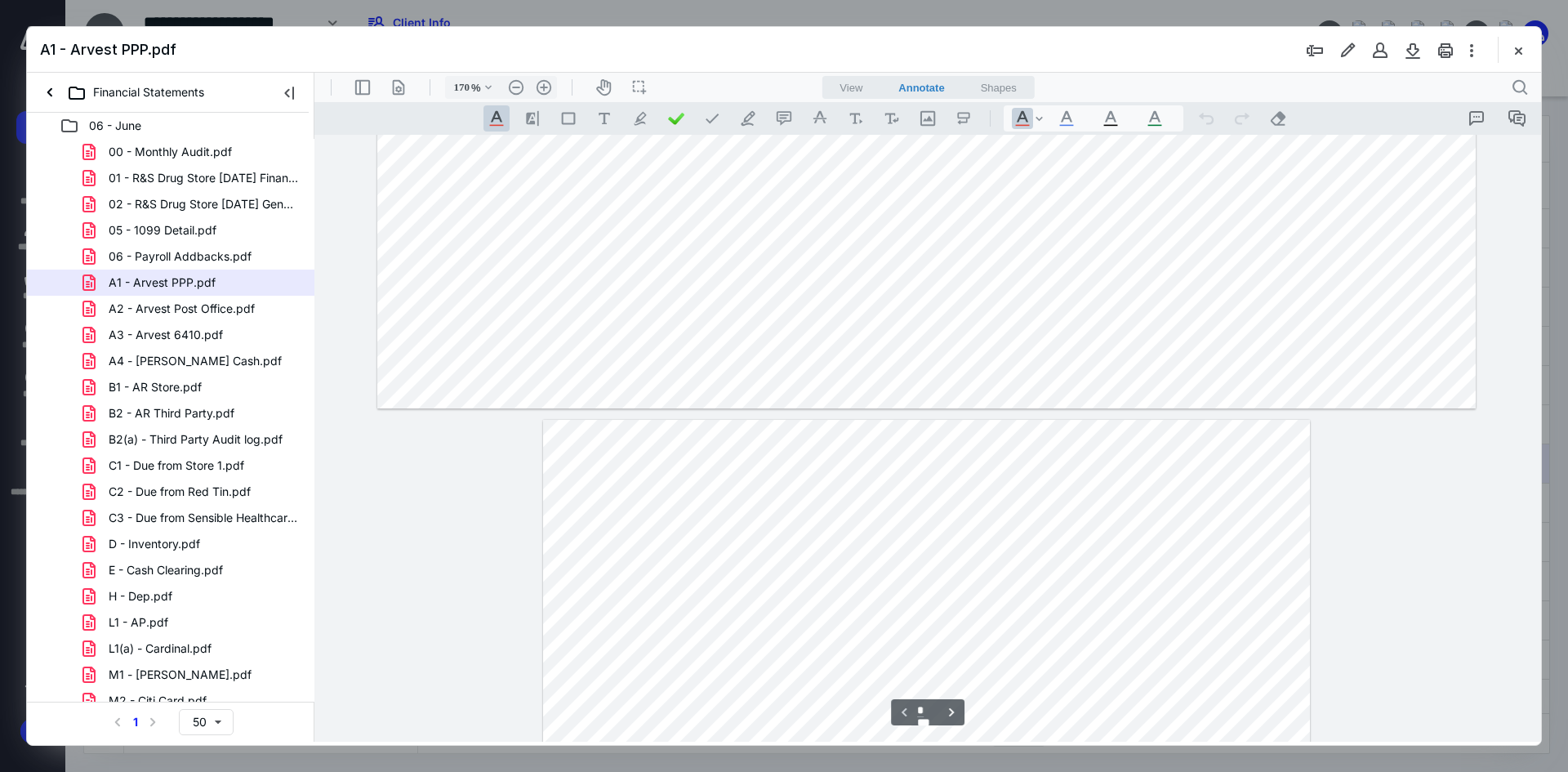 type on "*" 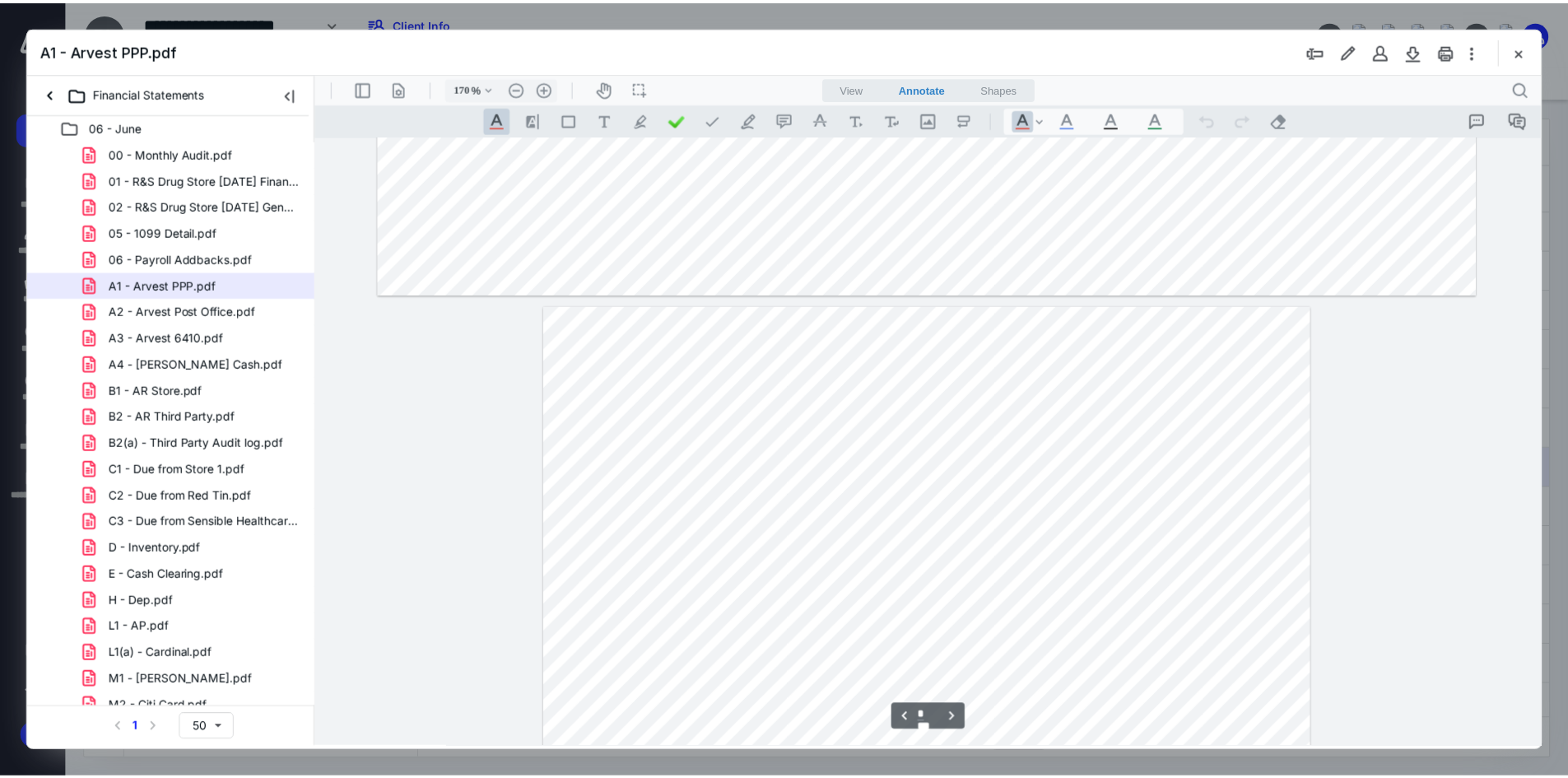 scroll, scrollTop: 1032, scrollLeft: 0, axis: vertical 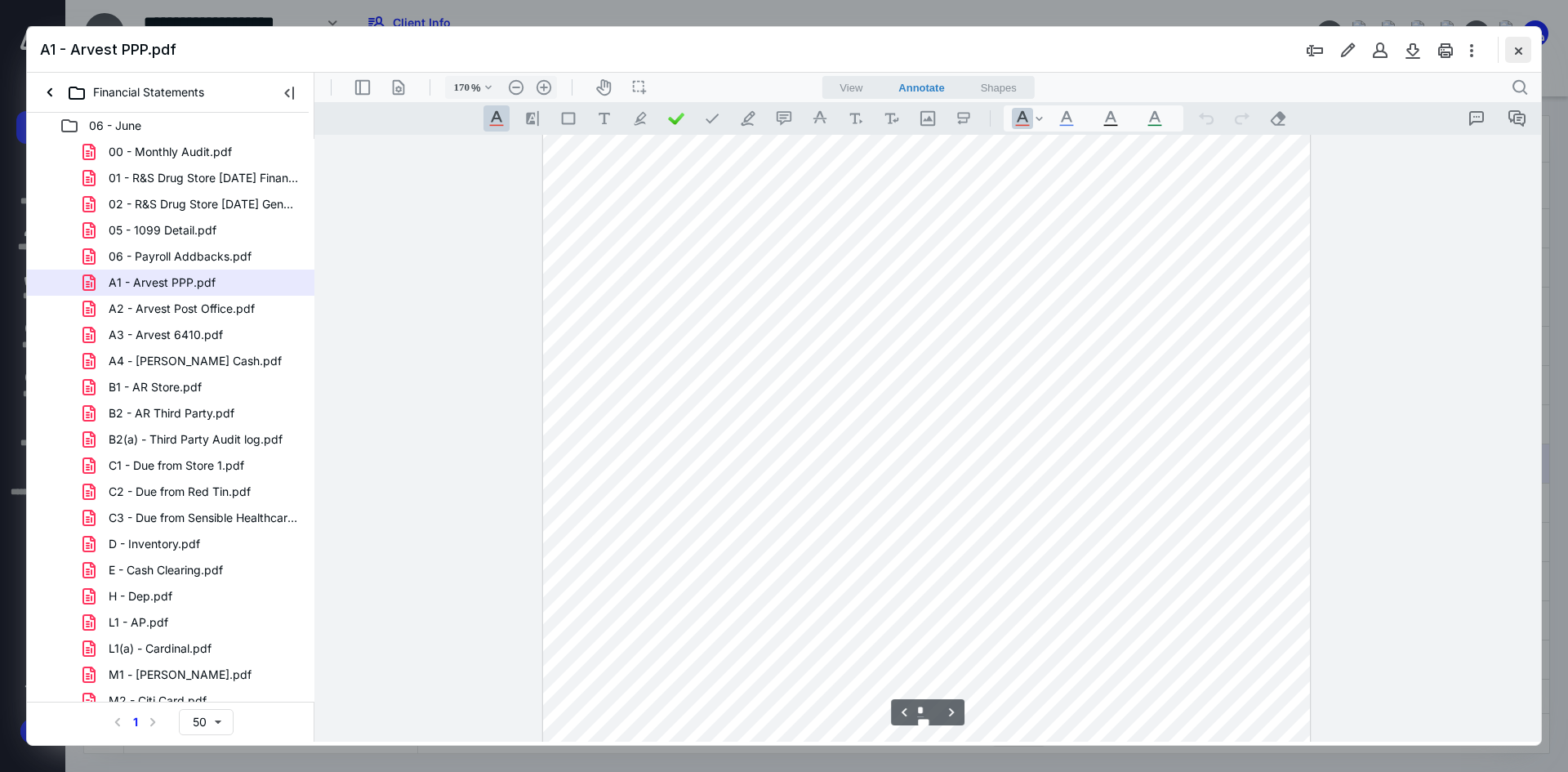 click at bounding box center (1518, 50) 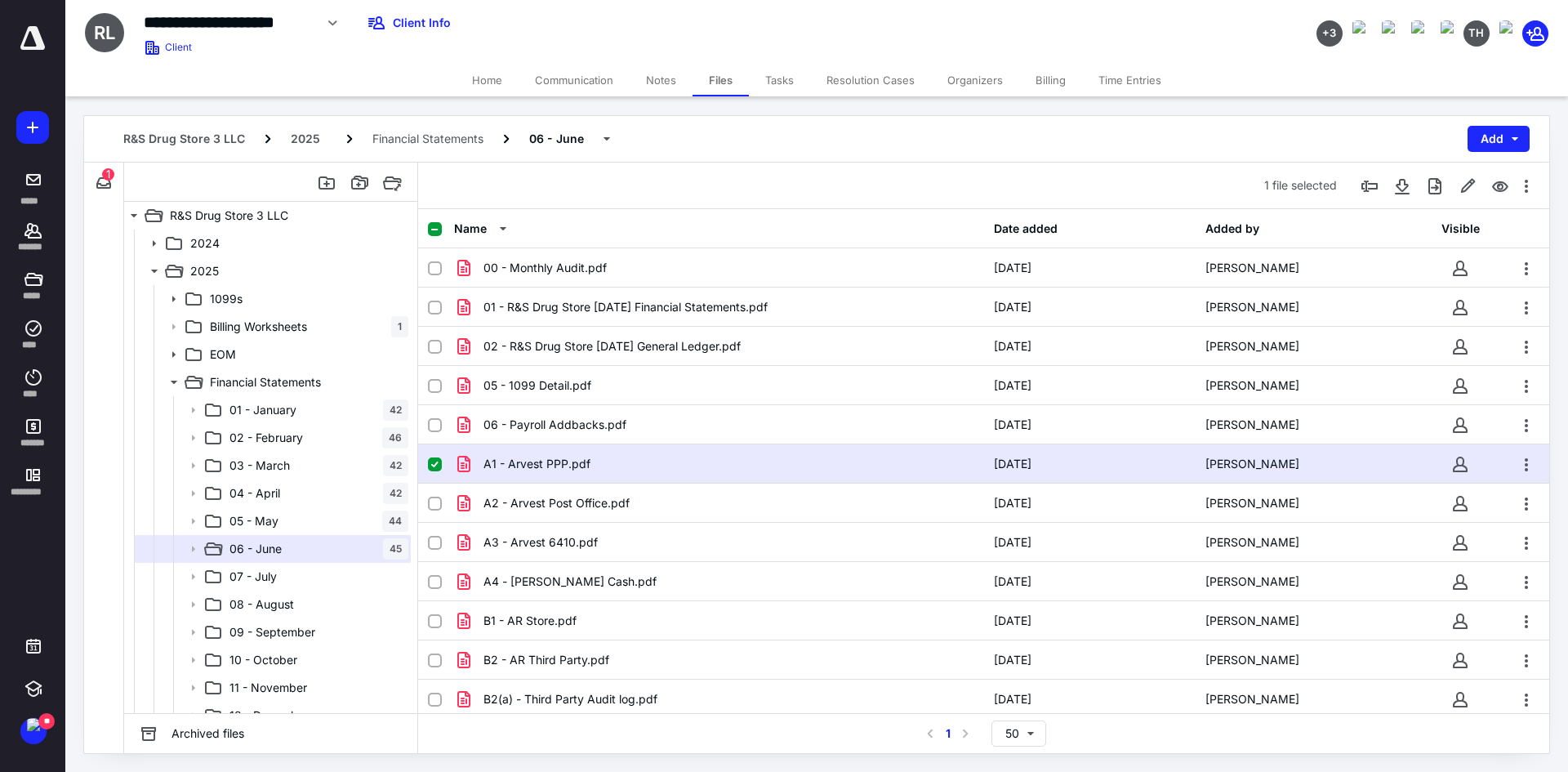 click on "Notes" at bounding box center (661, 80) 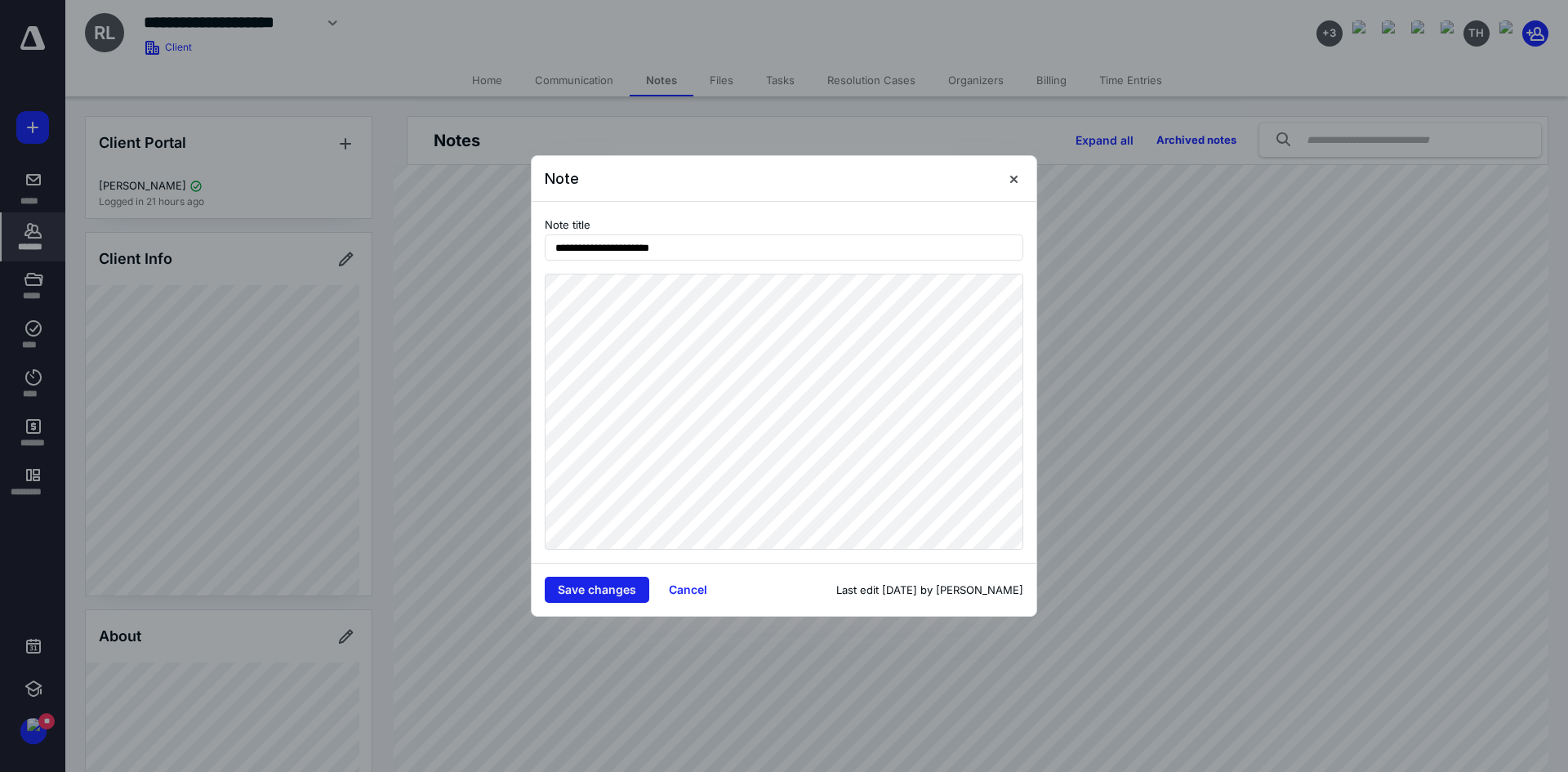 click on "Save changes" at bounding box center (597, 590) 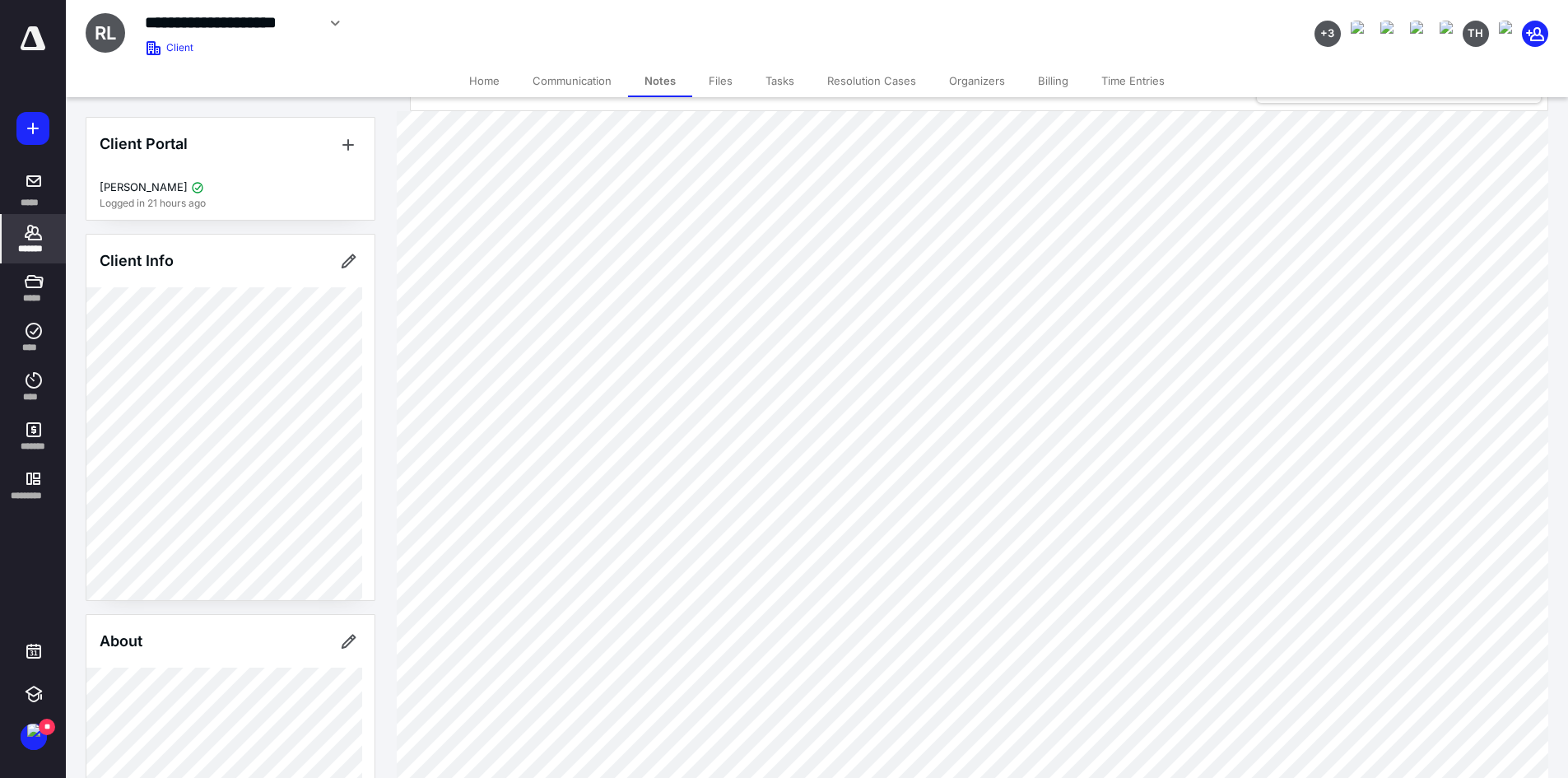 scroll, scrollTop: 82, scrollLeft: 0, axis: vertical 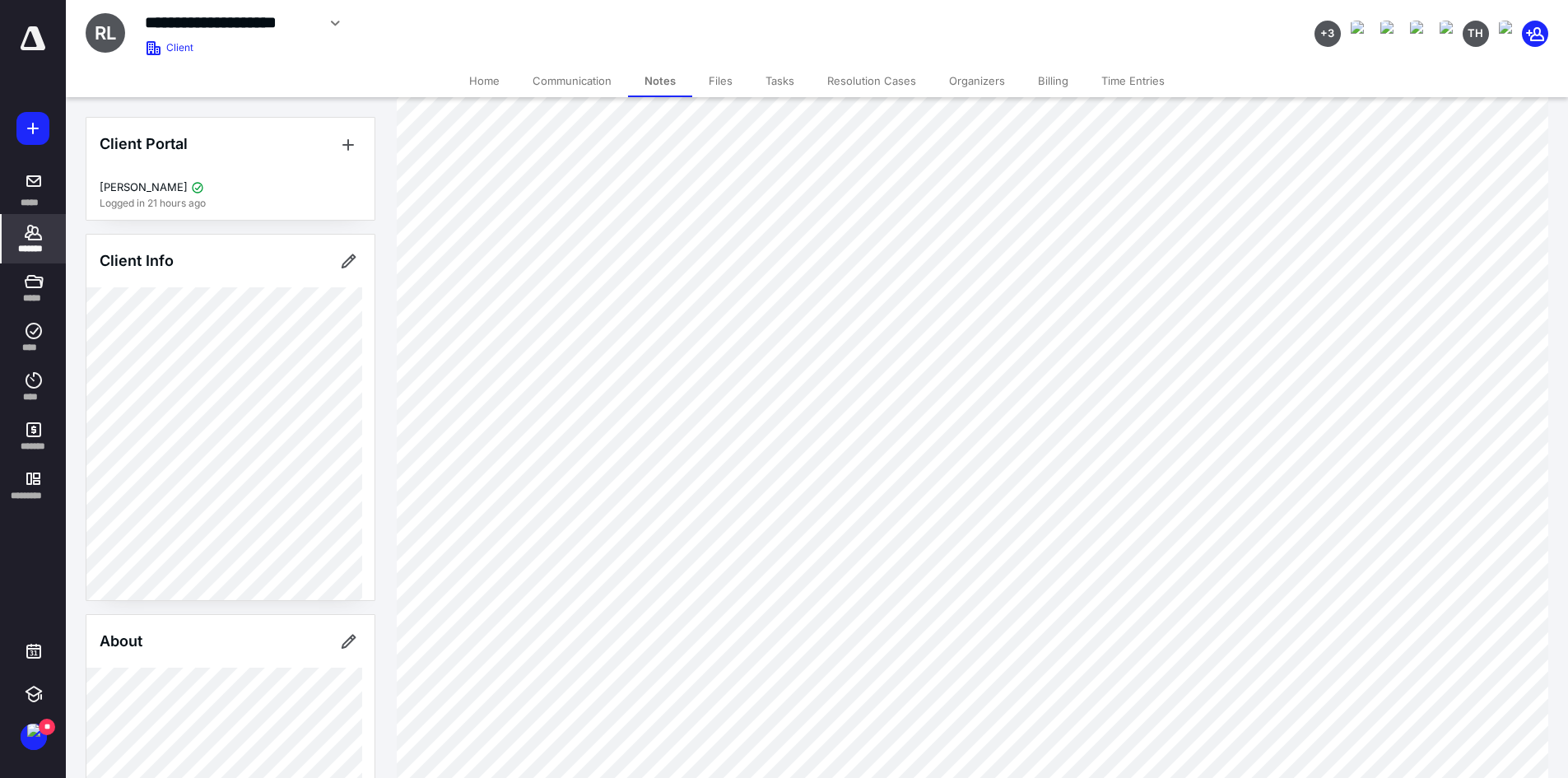 click on "Tasks" at bounding box center [779, 81] 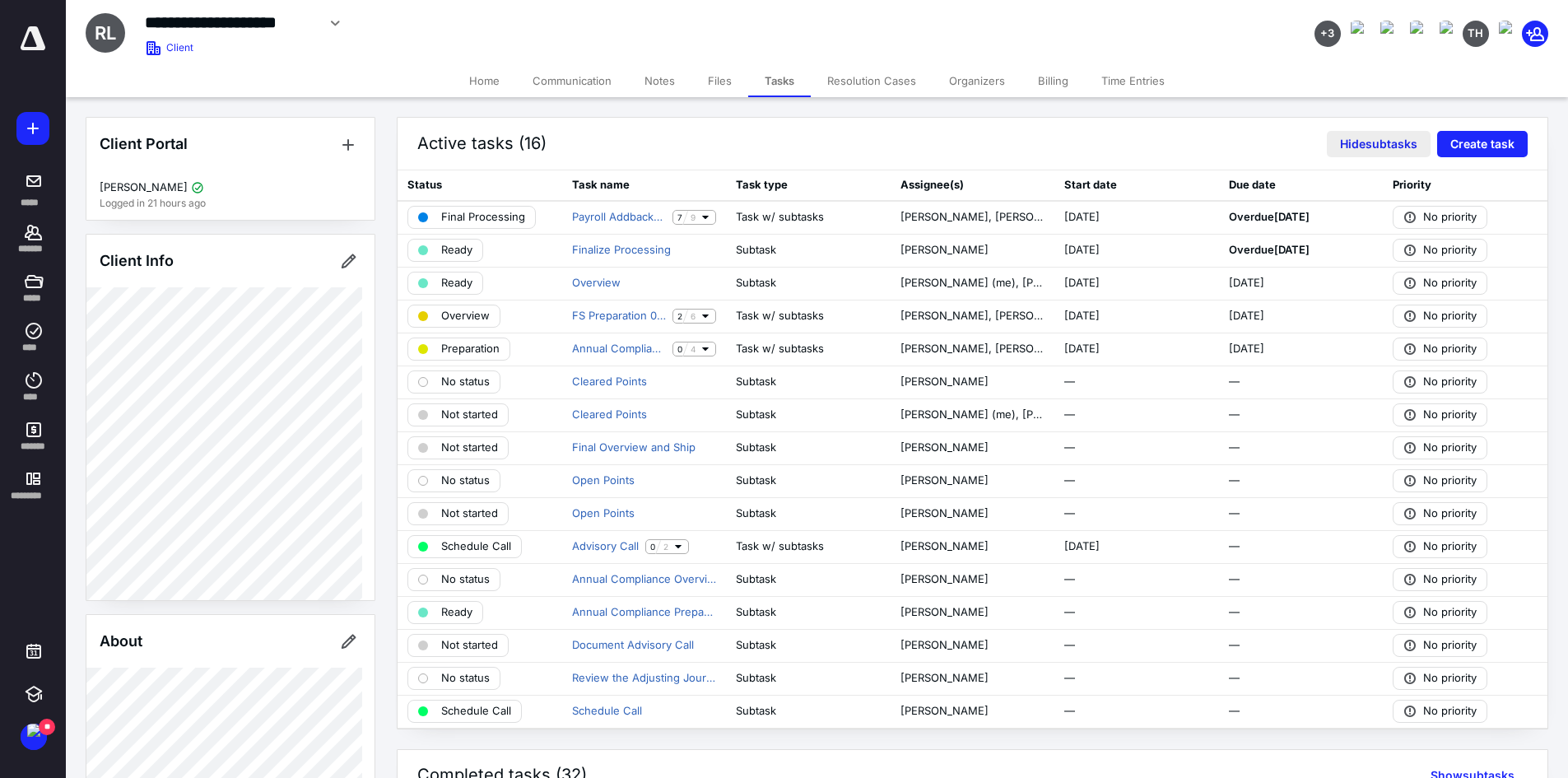 click on "Hide  subtasks" at bounding box center [1379, 144] 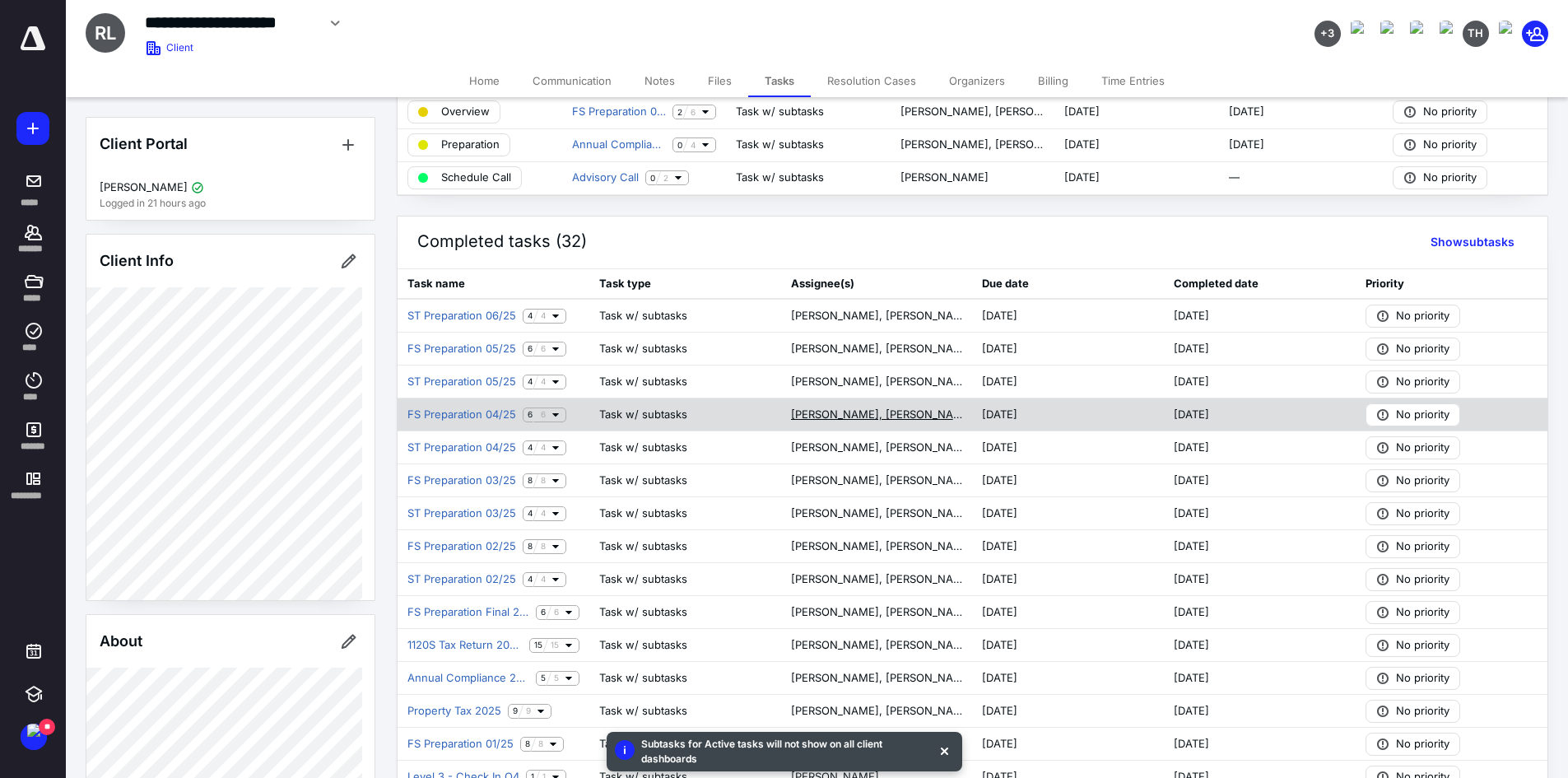 scroll, scrollTop: 165, scrollLeft: 0, axis: vertical 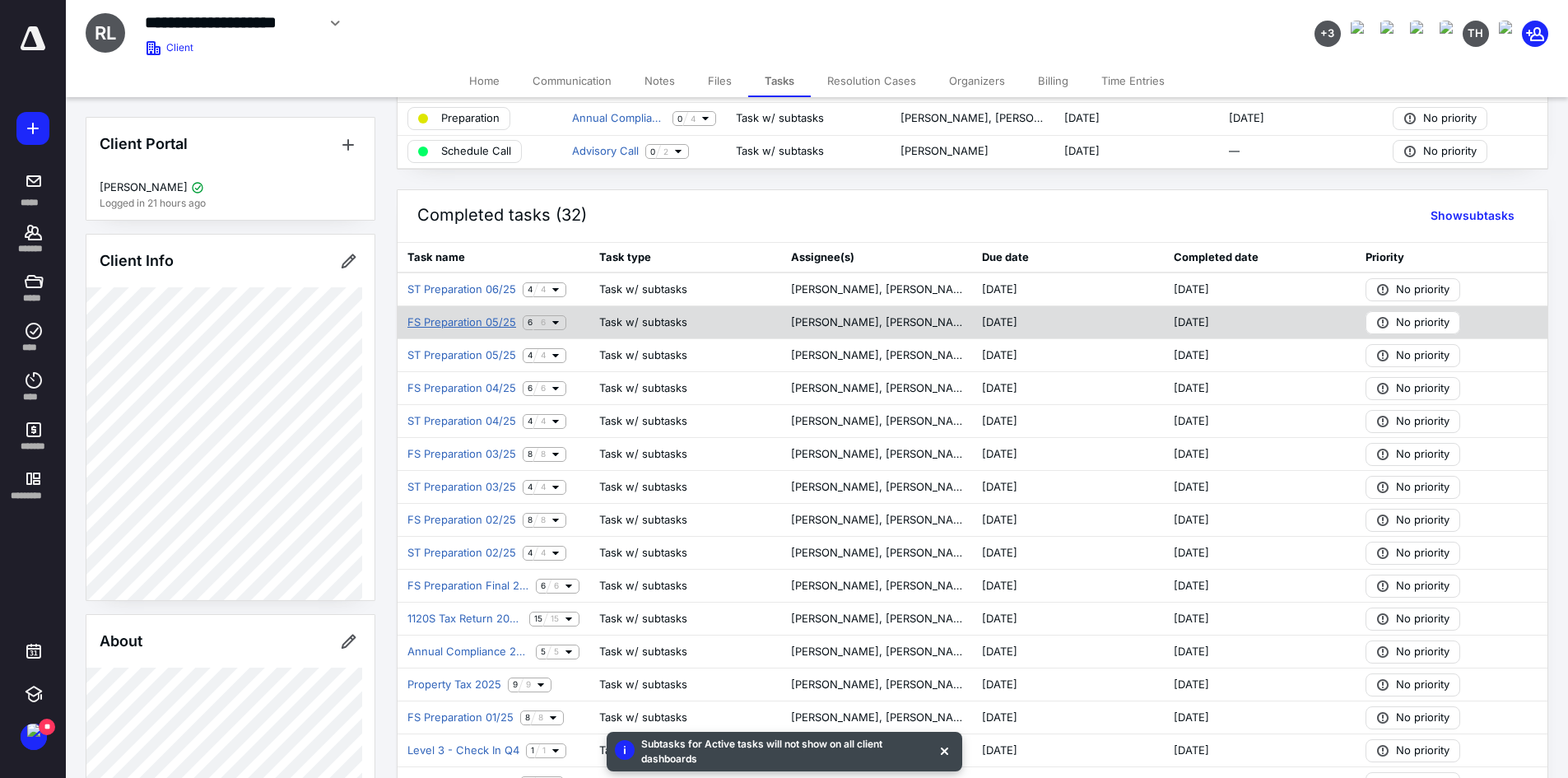 click on "FS Preparation  05/25" at bounding box center (462, 323) 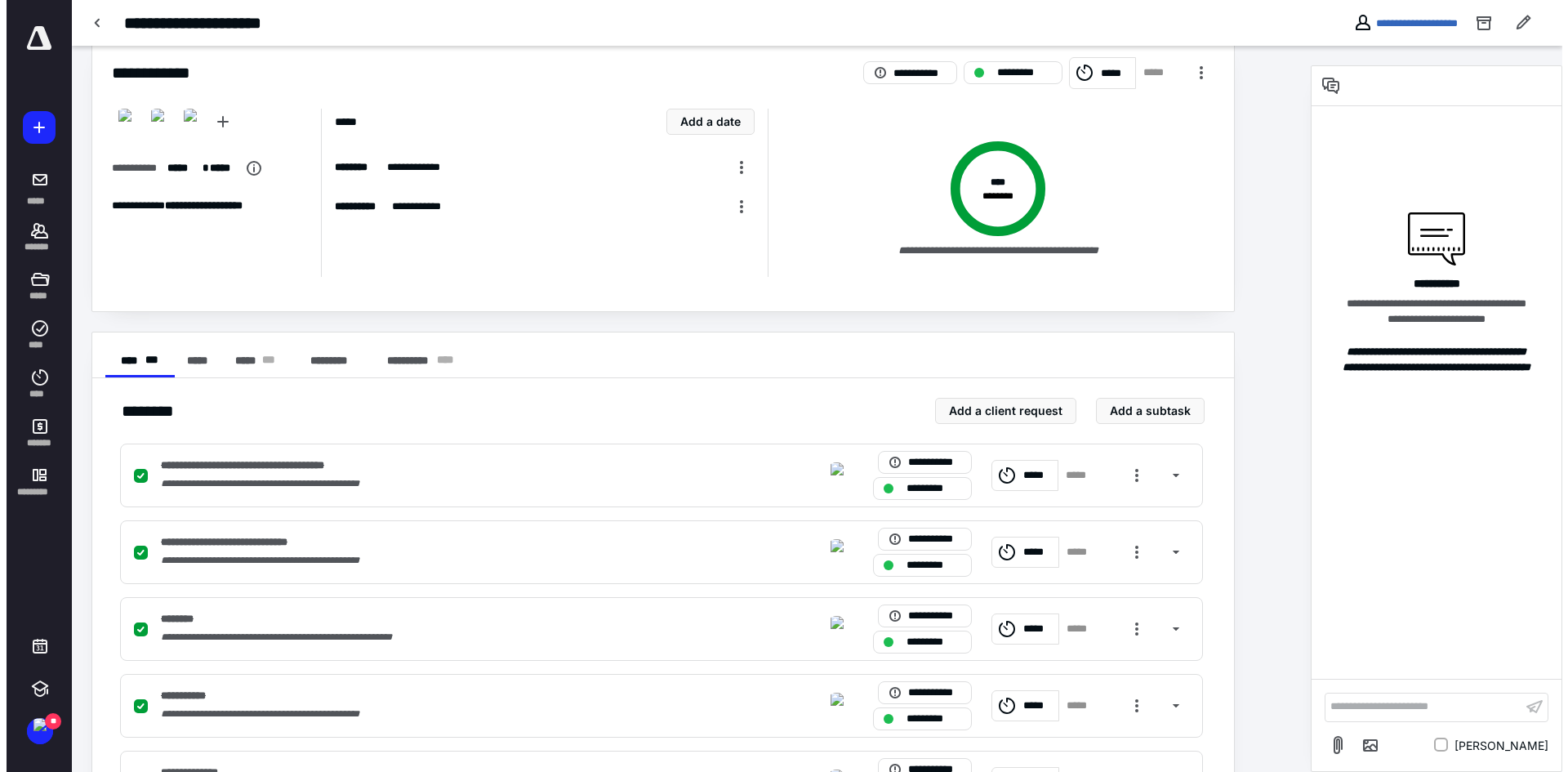 scroll, scrollTop: 0, scrollLeft: 0, axis: both 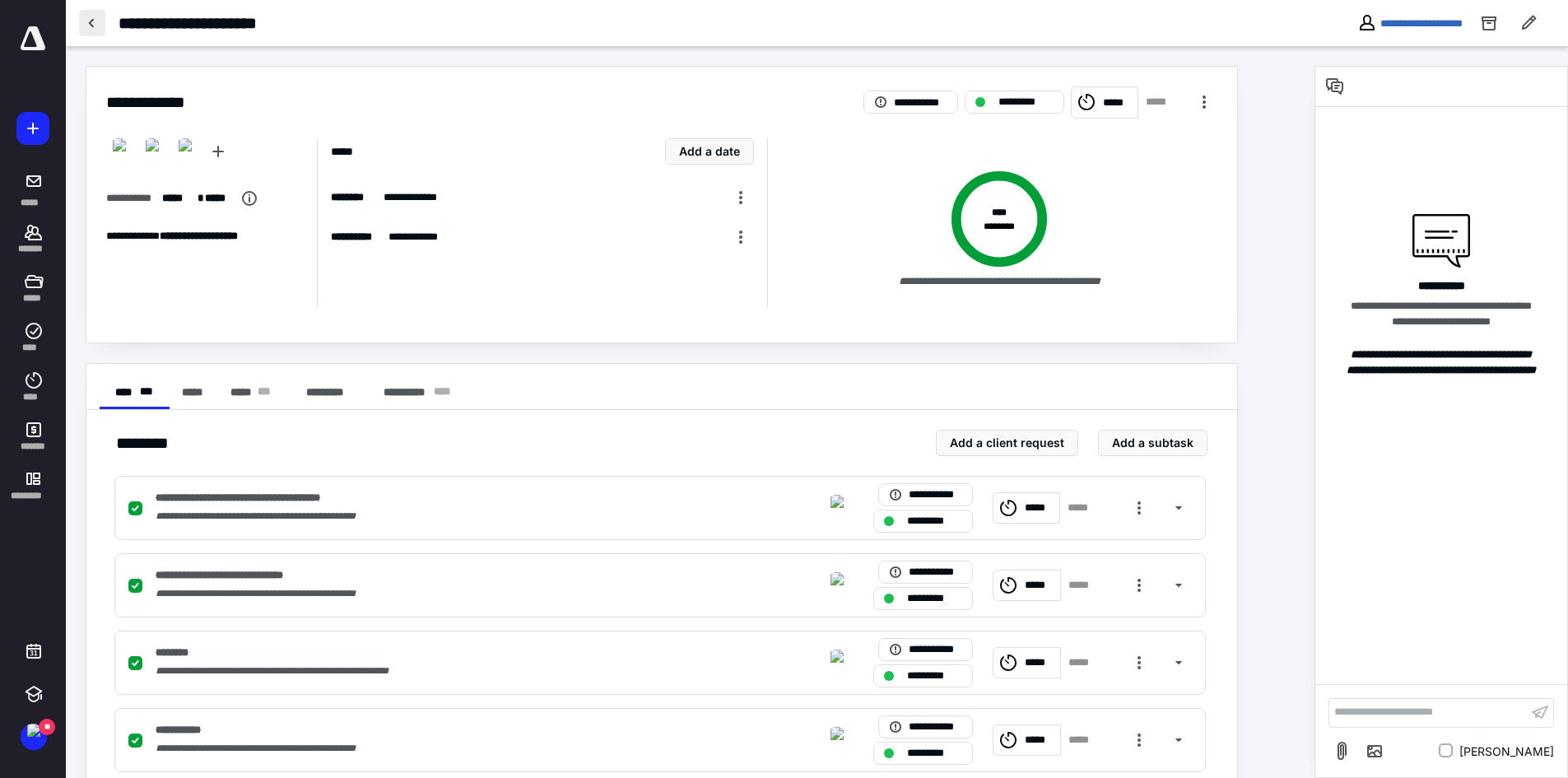 click at bounding box center [92, 23] 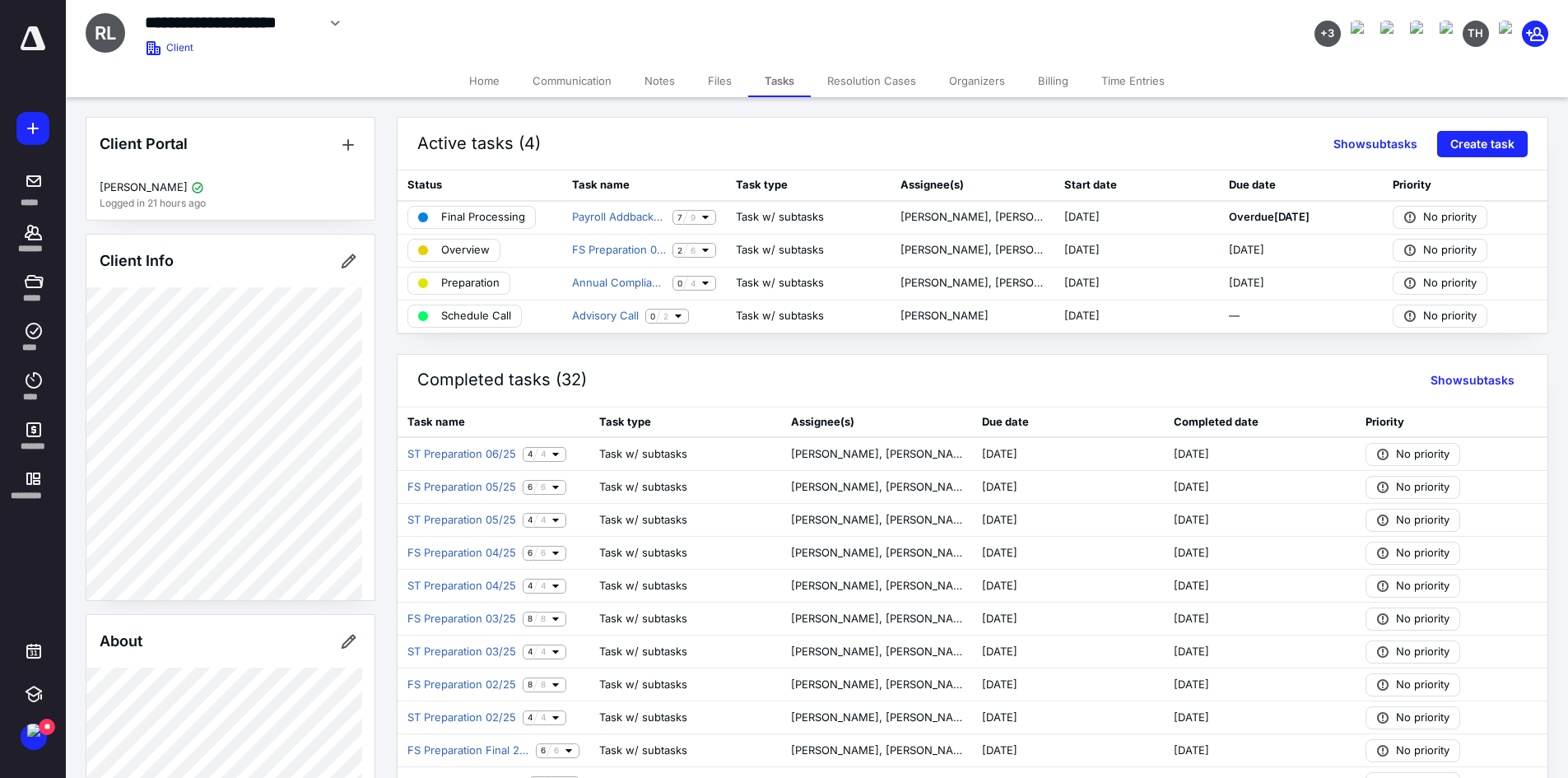 click on "Files" at bounding box center (719, 81) 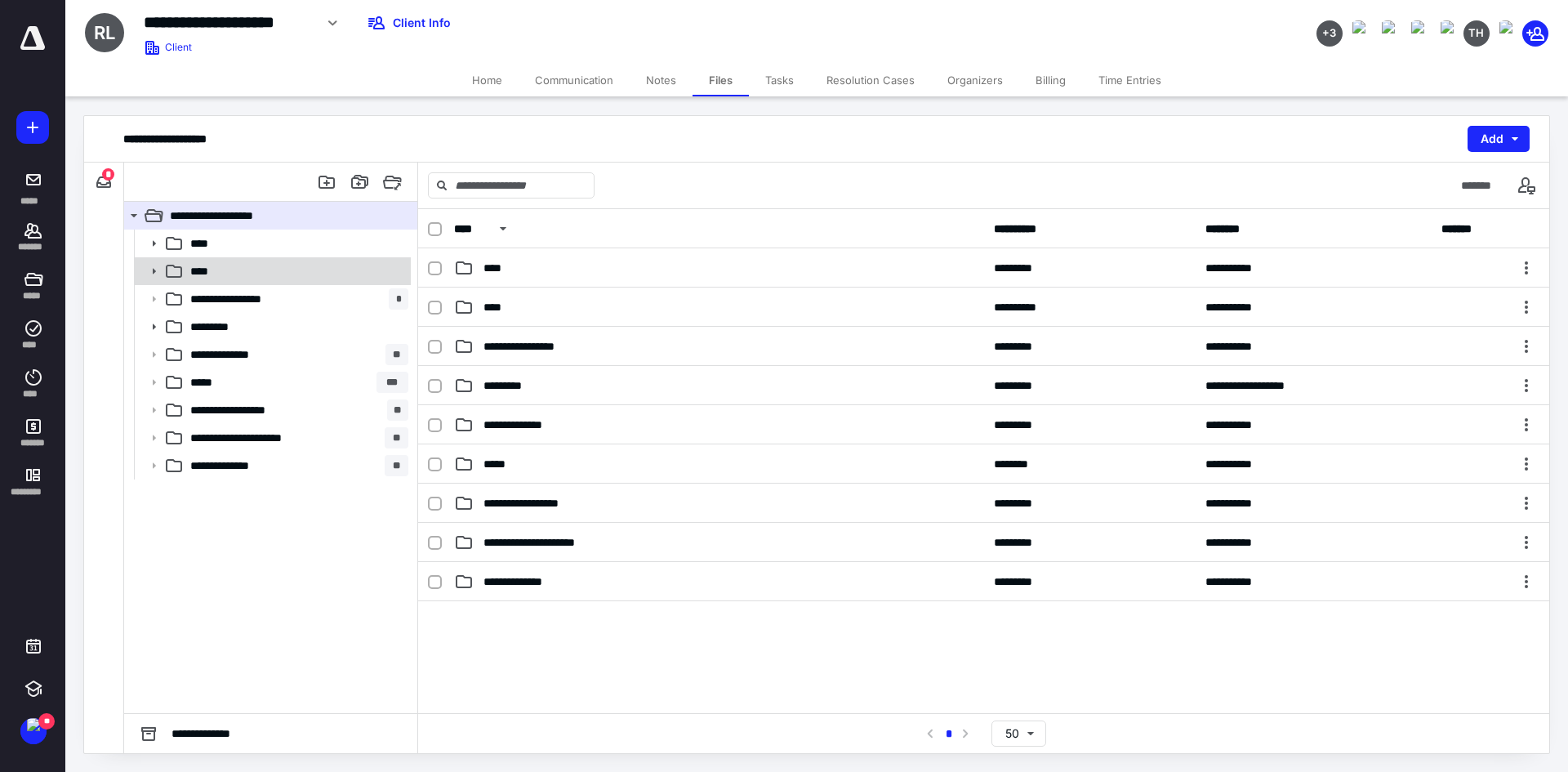 click 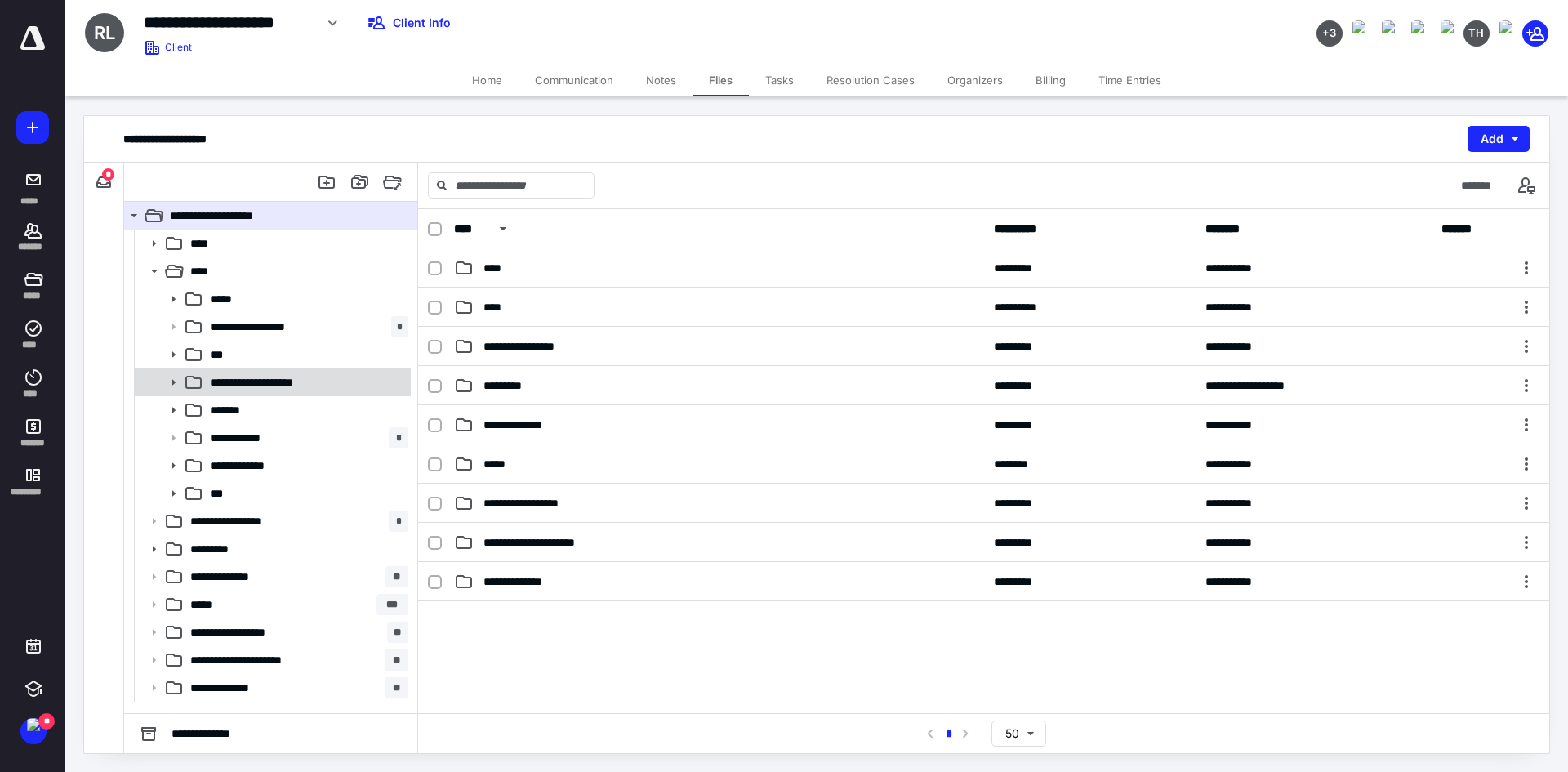 click 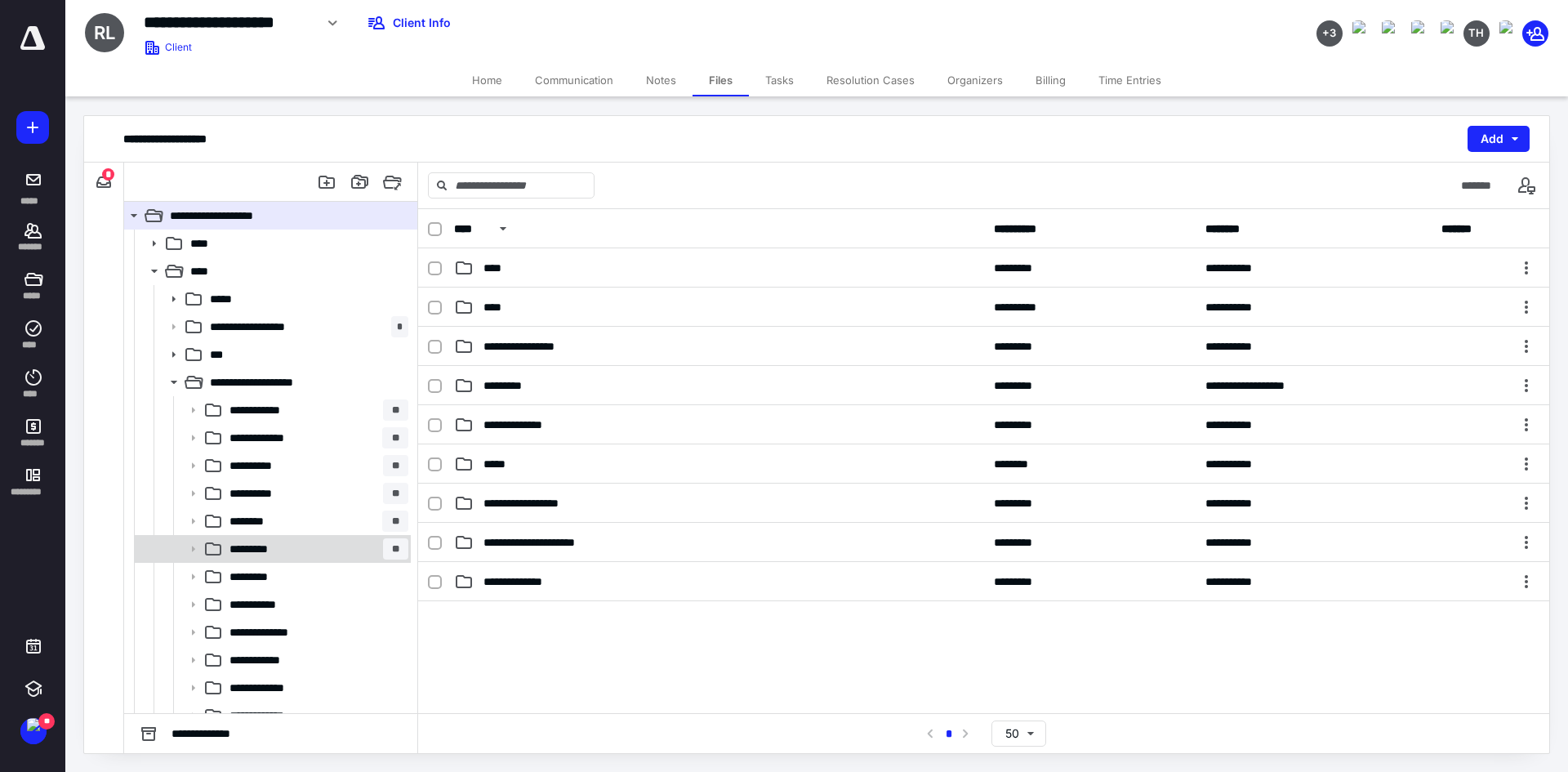 click on "*********" at bounding box center [256, 549] 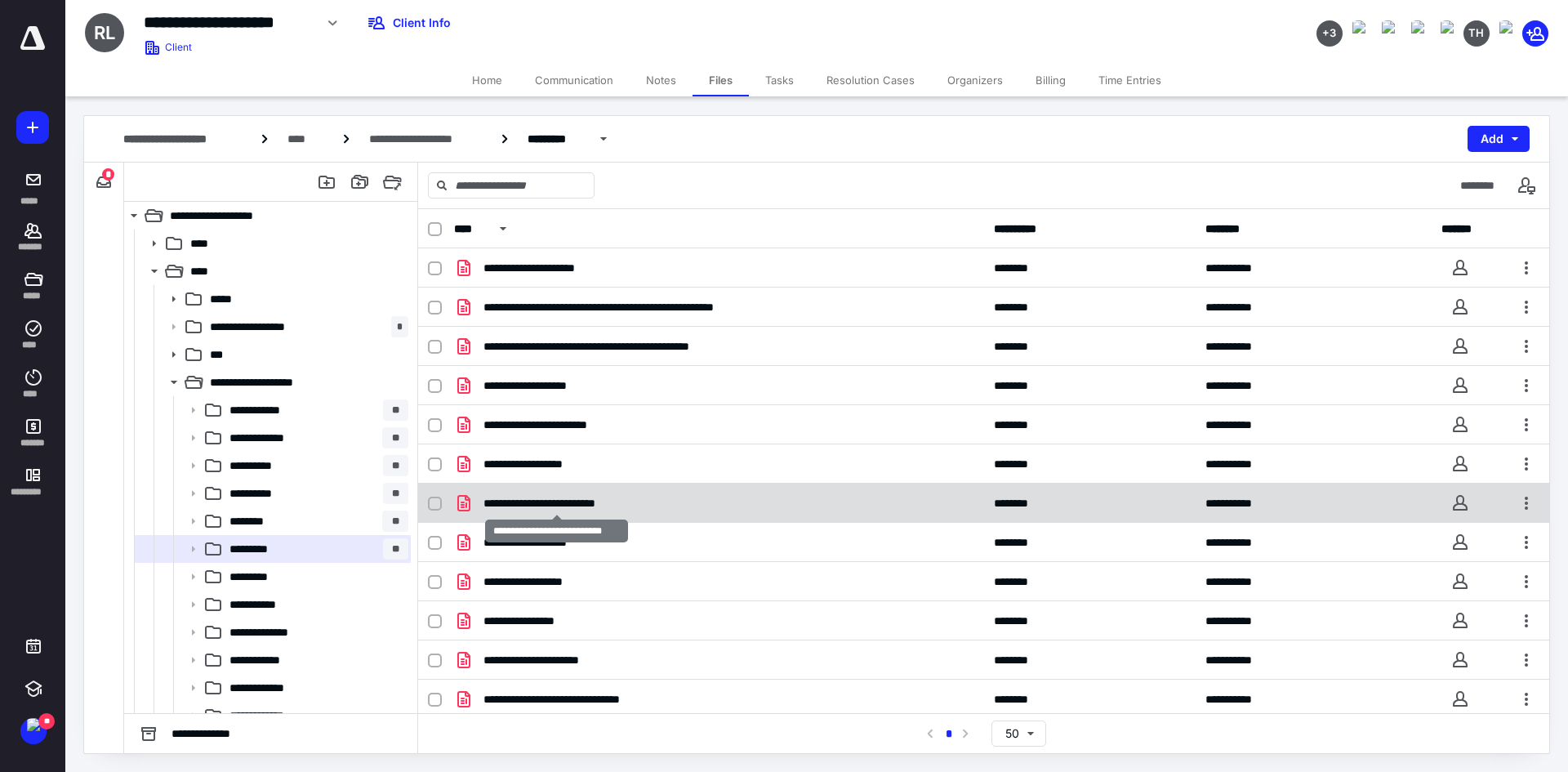 click on "**********" at bounding box center [556, 503] 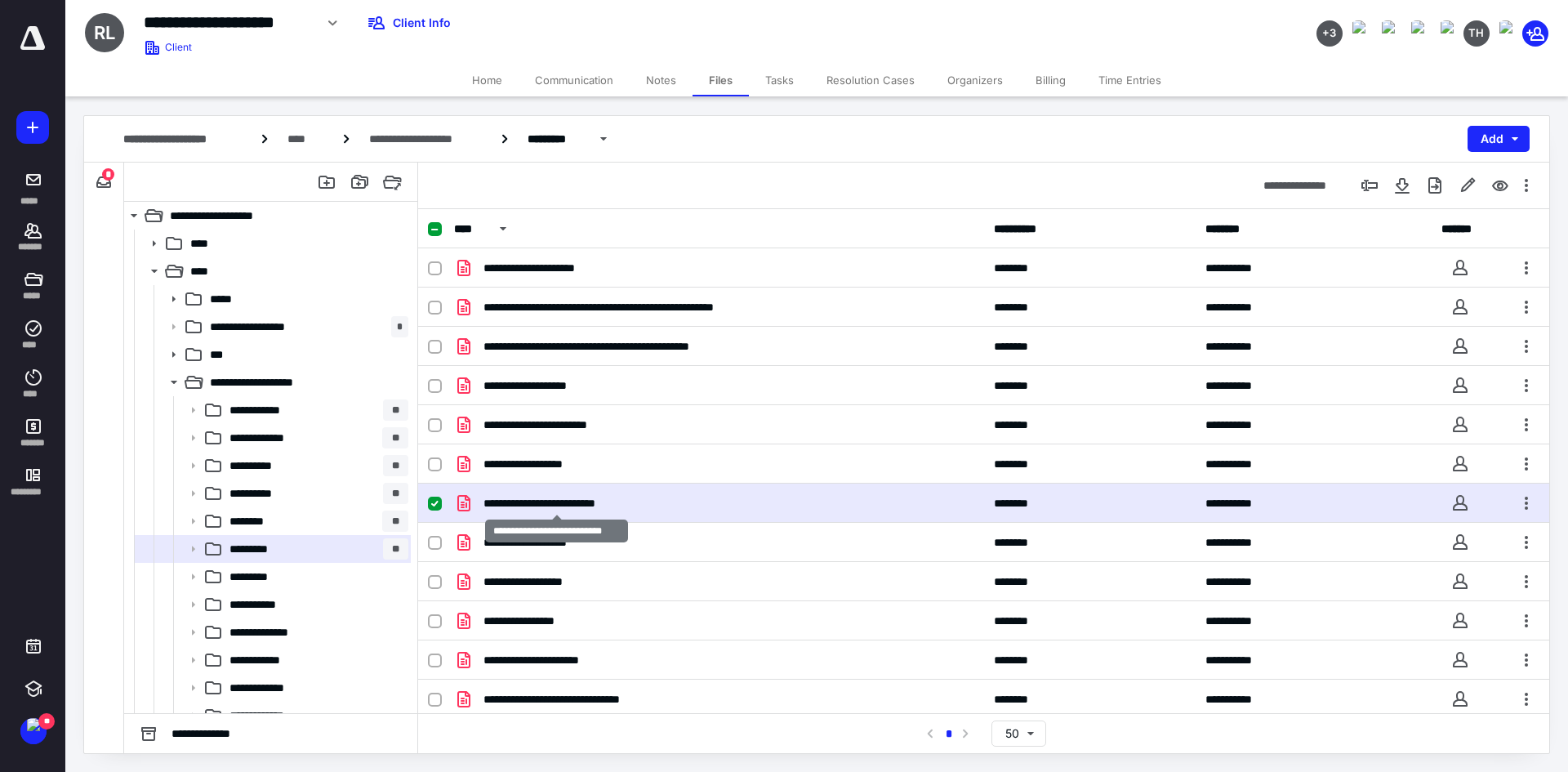 click on "**********" at bounding box center (556, 503) 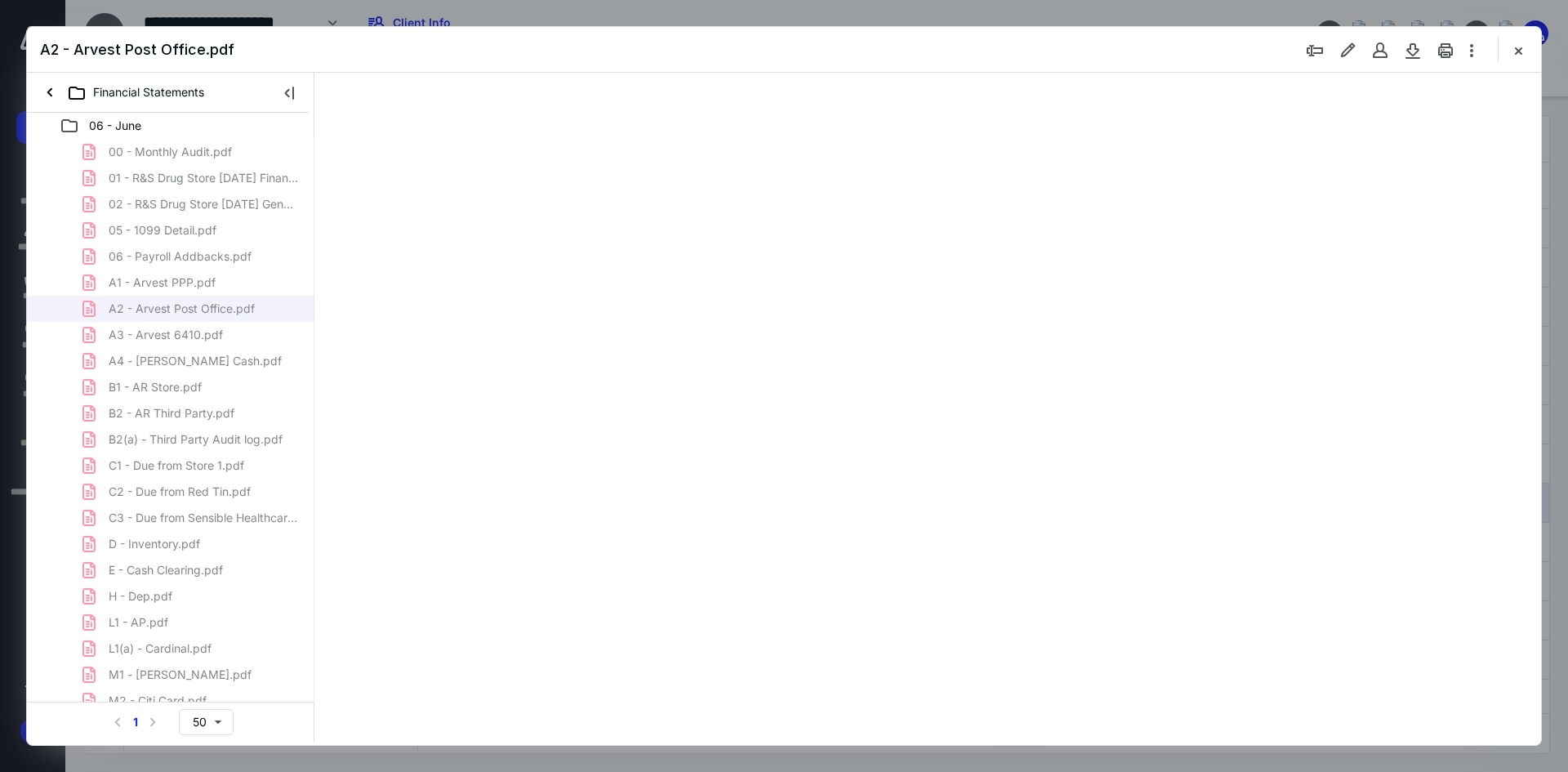 scroll, scrollTop: 0, scrollLeft: 0, axis: both 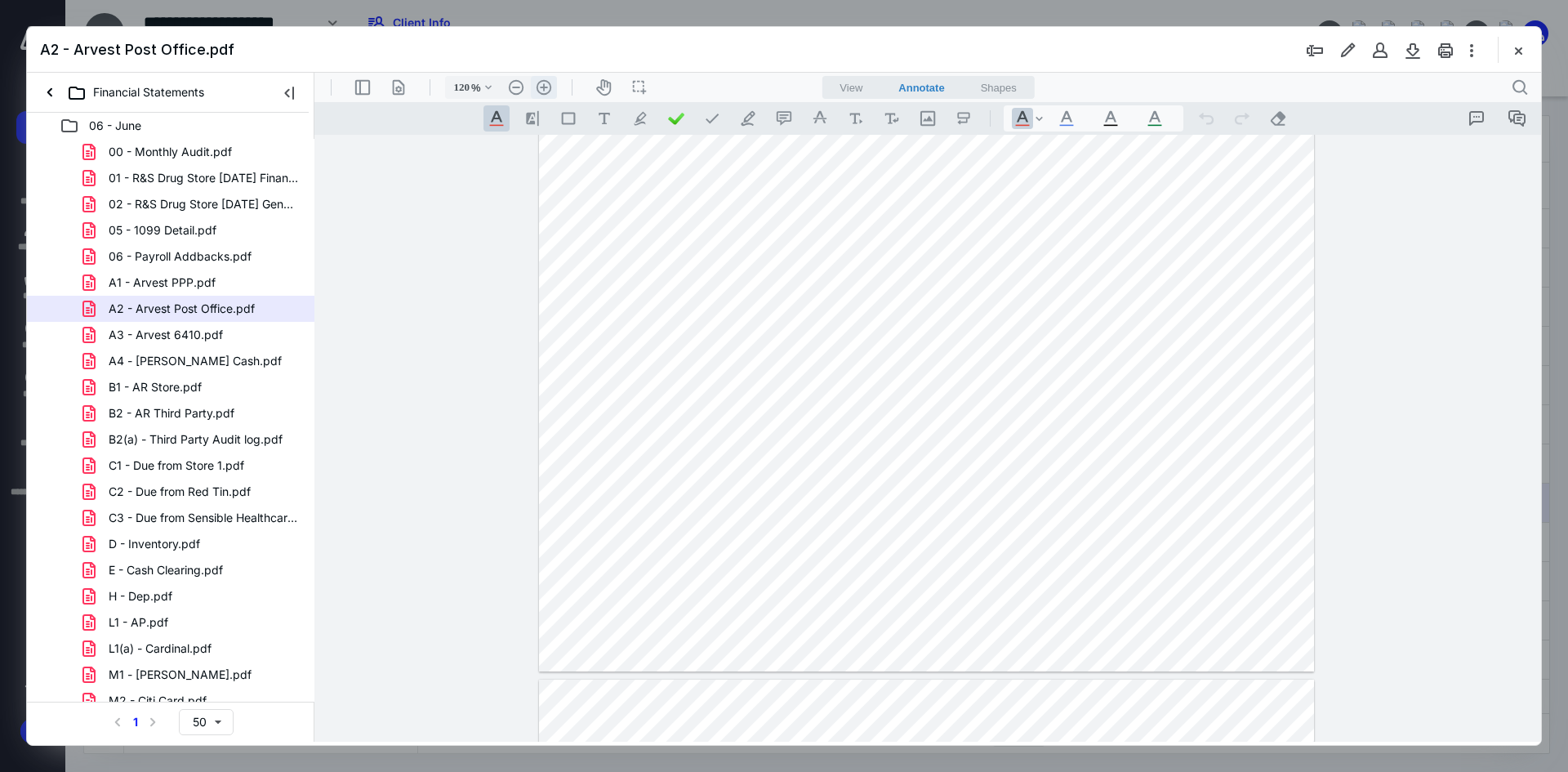 click on ".cls-1{fill:#abb0c4;} icon - header - zoom - in - line" at bounding box center (544, 87) 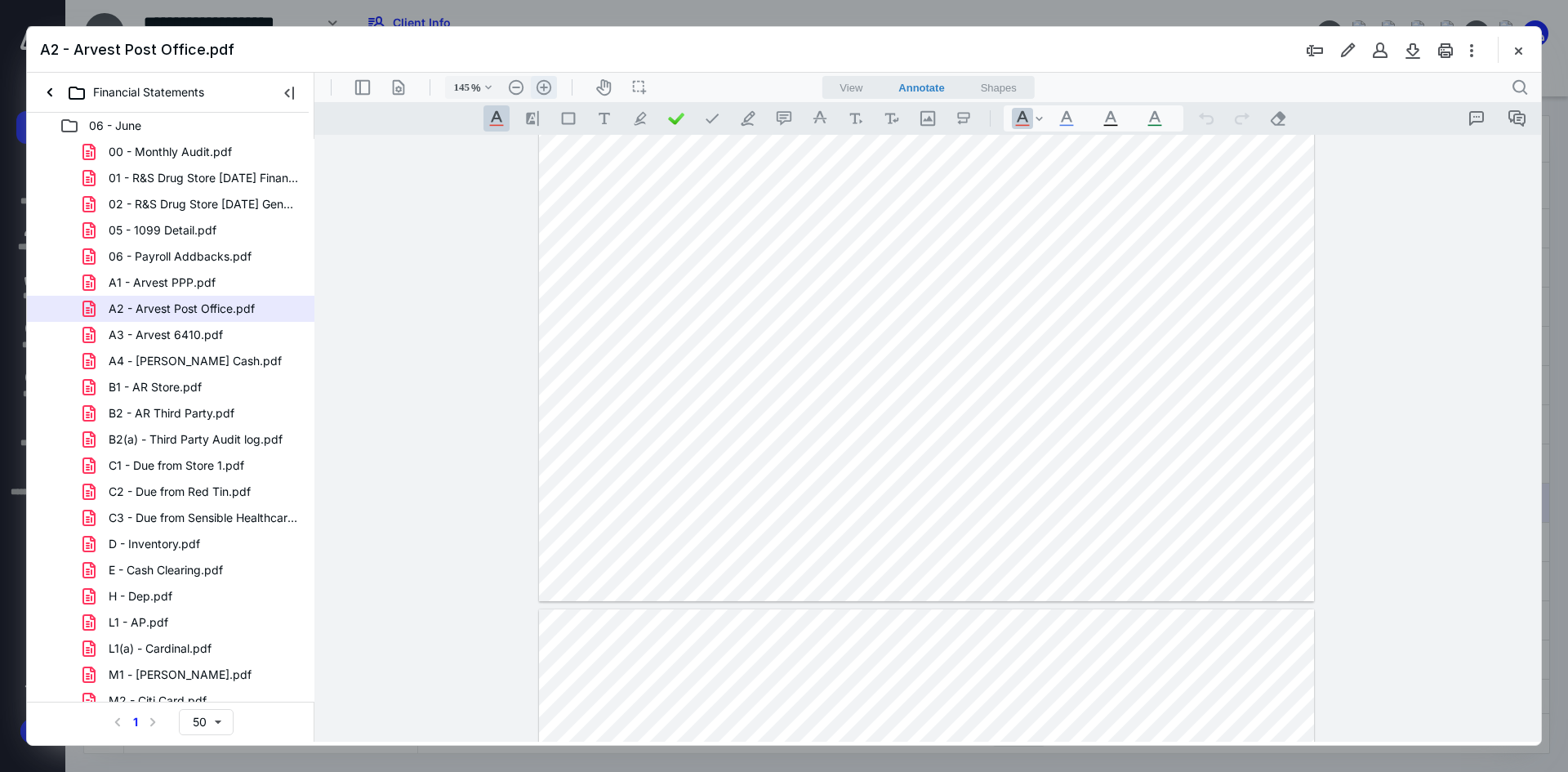 click on ".cls-1{fill:#abb0c4;} icon - header - zoom - in - line" at bounding box center [544, 87] 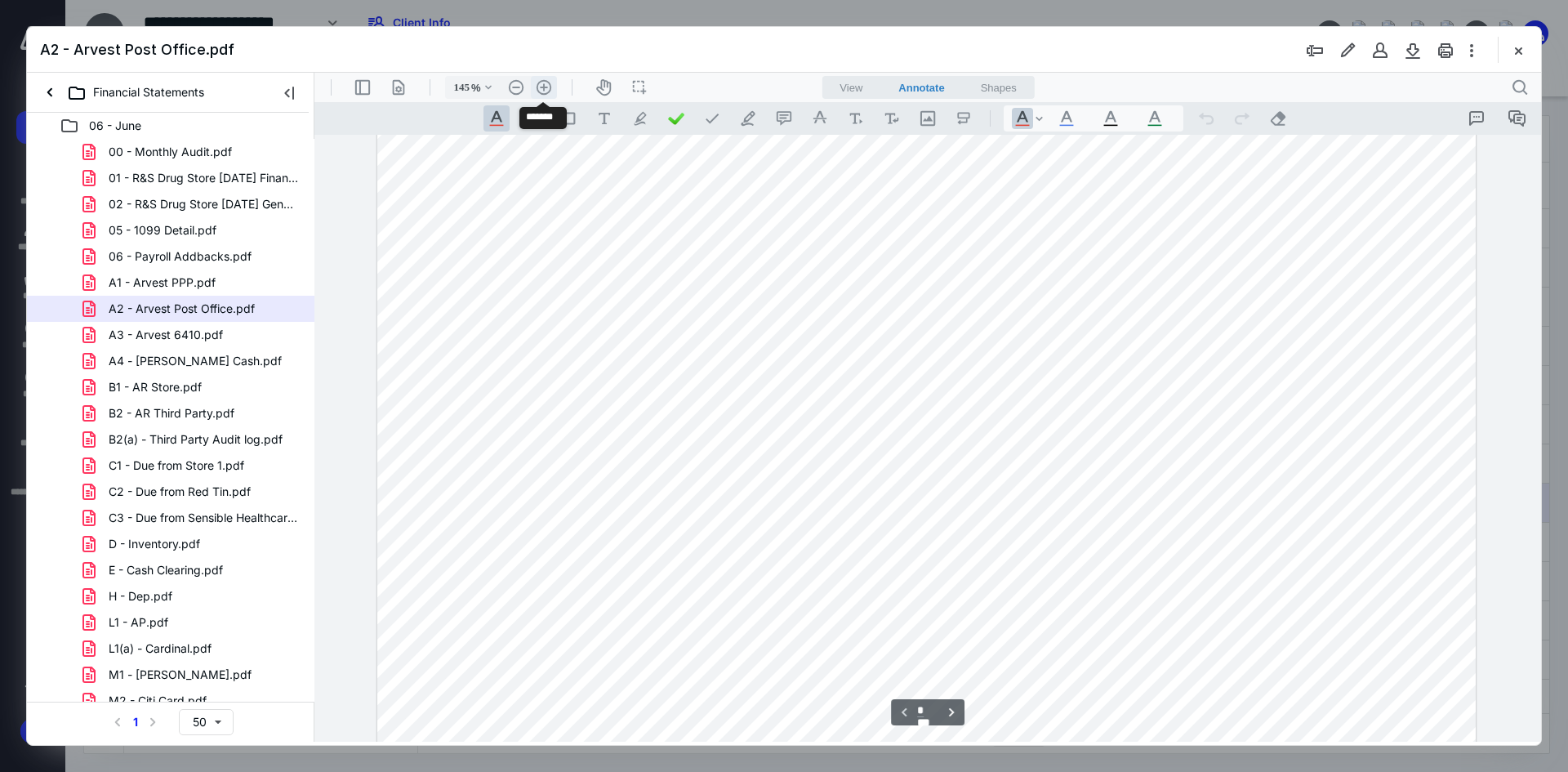 type on "170" 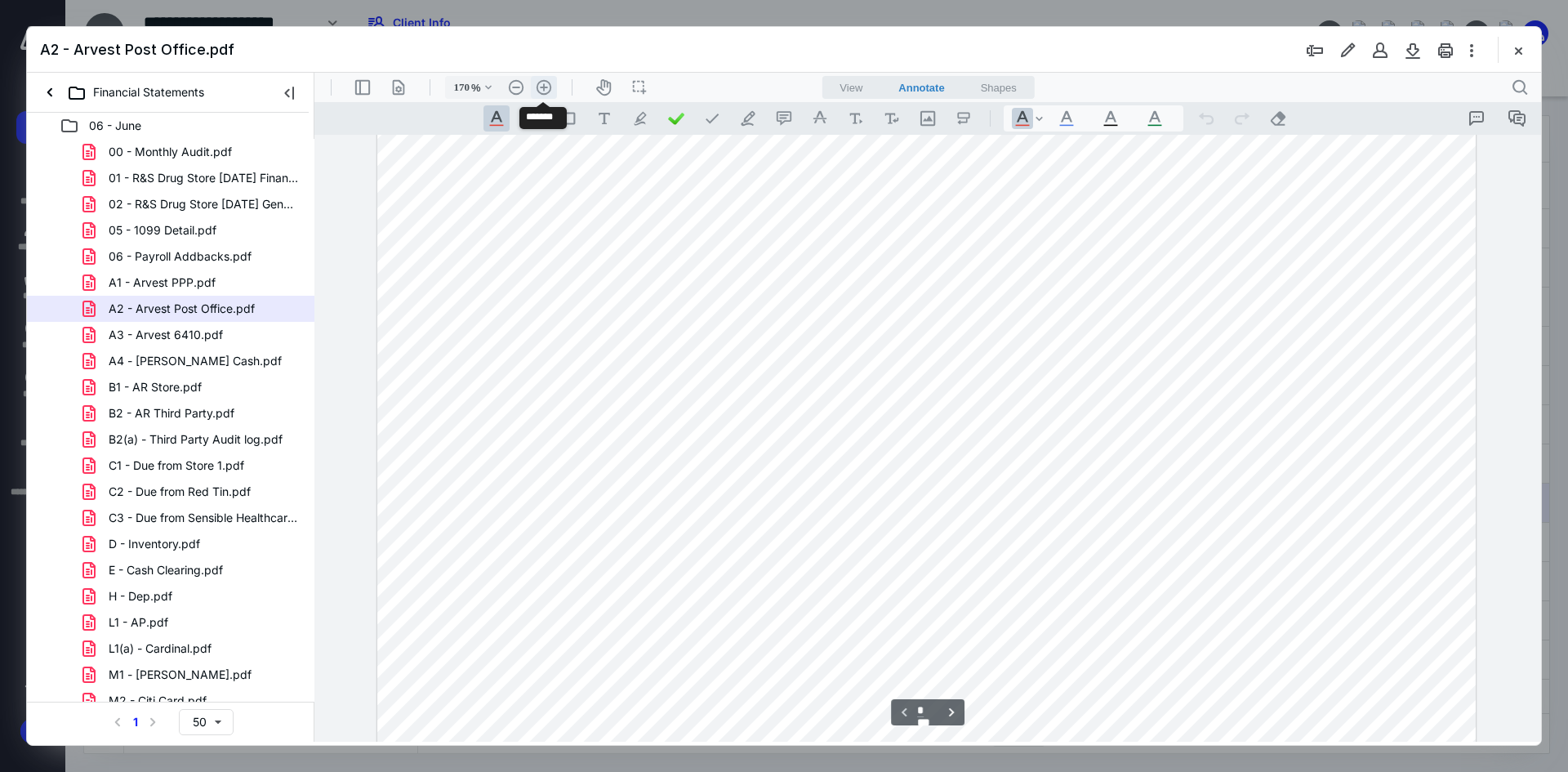 scroll, scrollTop: 207, scrollLeft: 0, axis: vertical 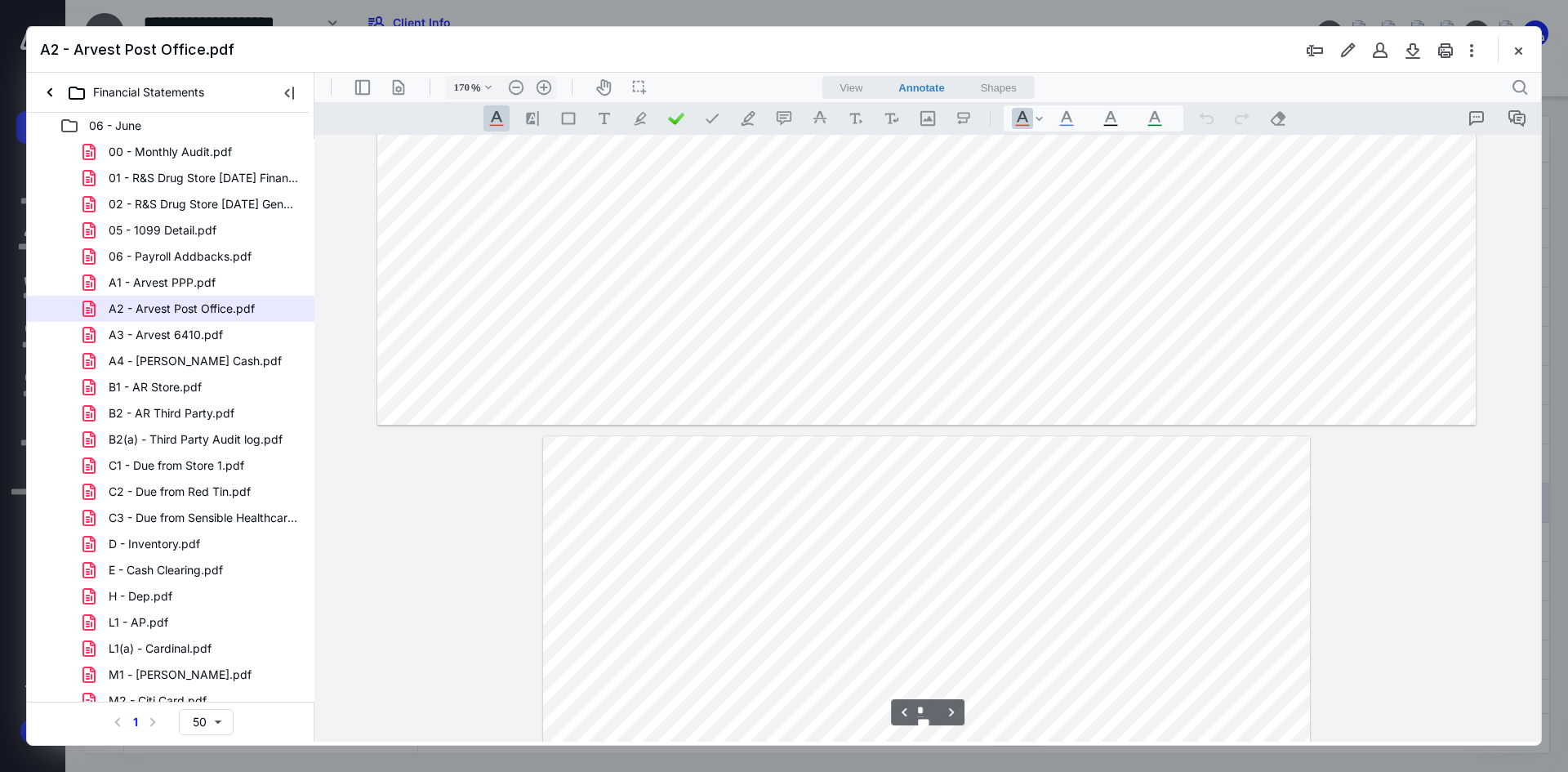 type on "*" 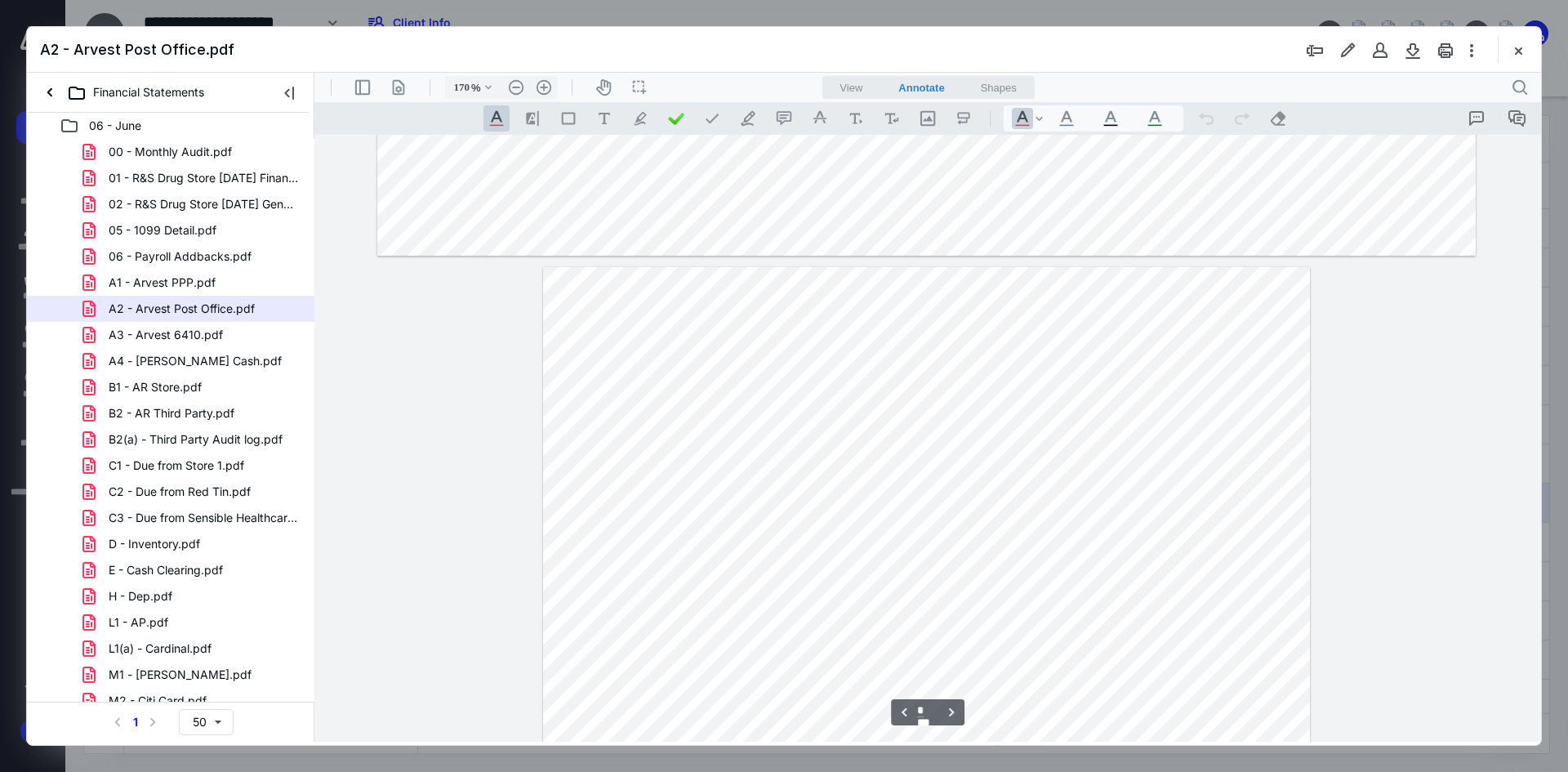 scroll, scrollTop: 2494, scrollLeft: 0, axis: vertical 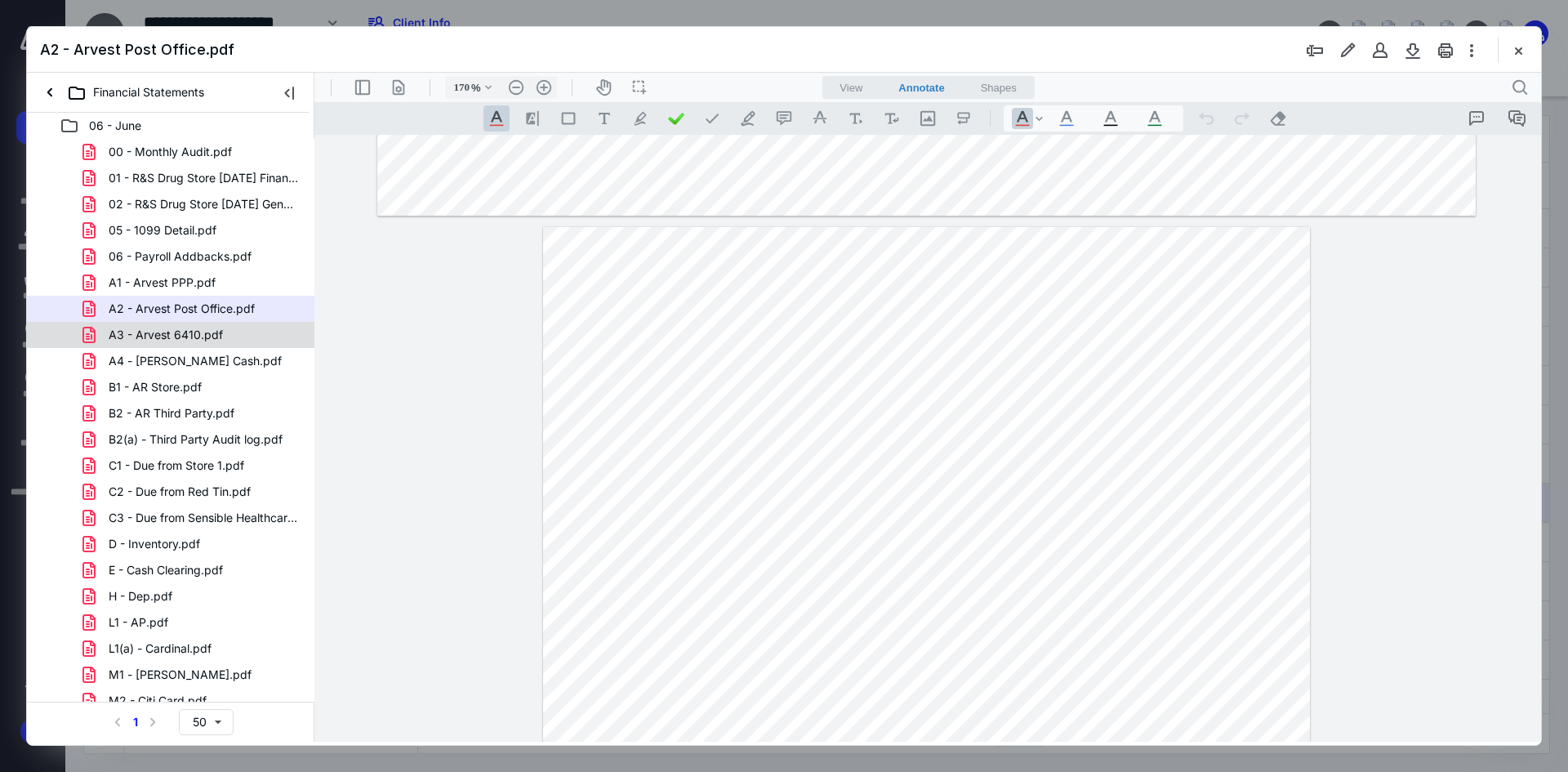 click on "A3 - Arvest 6410.pdf" at bounding box center (166, 335) 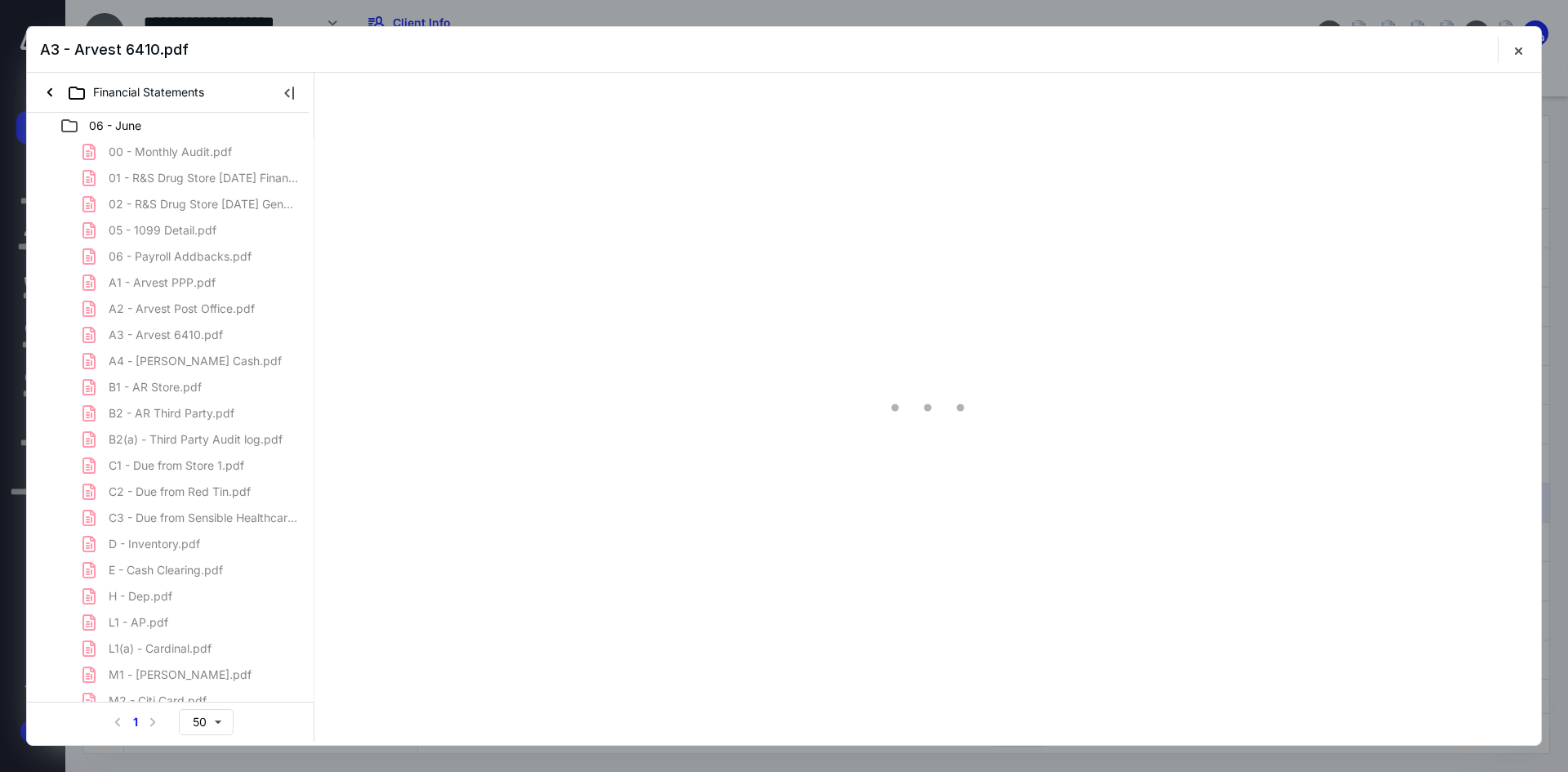 click on "00 - Monthly Audit.pdf 01 - R&S Drug Store [DATE] Financial Statements.pdf 02 - R&S Drug Store [DATE] General Ledger.pdf 05 - 1099 Detail.pdf 06 - Payroll Addbacks.pdf A1 - Arvest PPP.pdf A2 - Arvest Post Office.pdf A3 - Arvest 6410.pdf A4 - [PERSON_NAME] Cash.pdf B1 - AR Store.pdf B2 - AR Third Party.pdf B2(a) - Third Party Audit log.pdf C1 - Due from Store 1.pdf C2 - Due from Red Tin.pdf C3 - Due from Sensible Healthcare.pdf D - Inventory.pdf E - Cash Clearing.pdf H - Dep.pdf L1 - AP.pdf L1(a) - Cardinal.pdf M1 - [PERSON_NAME].pdf M2 - Citi Card.pdf M3 - NCPA CC.pdf M4 - Chase Southwest.pdf N1 - Current Maturities and Accrued Interest.pdf N2 - LOB Amortization.pdf N2 - LOB.pdf N3 - [PERSON_NAME] Loan.pdf N4 - EIDL Store 2.pdf N5 - EIDL Store 3.pdf N6 - NCPA LOC.pdf O - Accrued Payroll.pdf P - [DATE] Estimated Tax Pmt.pdf P - Sales Tax Payable.pdf S1 - Due to [PERSON_NAME] Medicine LLC.pdf T - SH Dist.pdf V - Equity and SH Loan.pdf X - Rebate Income.pdf Z - Aflac.pdf Z - Cash Pulled.pdf Z - DIR Fees.pdf Z - PR MTD.pdf" at bounding box center (171, 727) 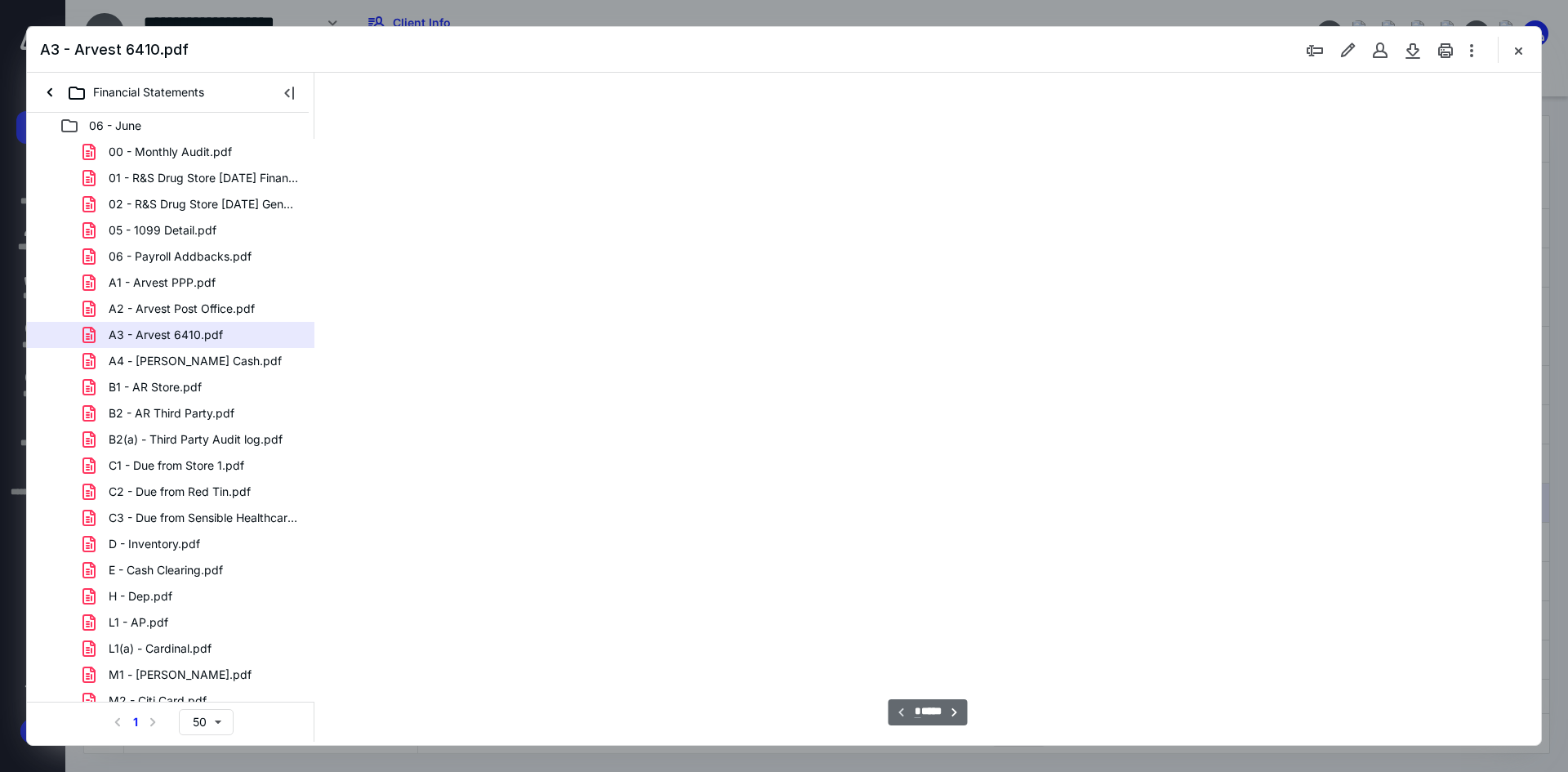 scroll, scrollTop: 66, scrollLeft: 0, axis: vertical 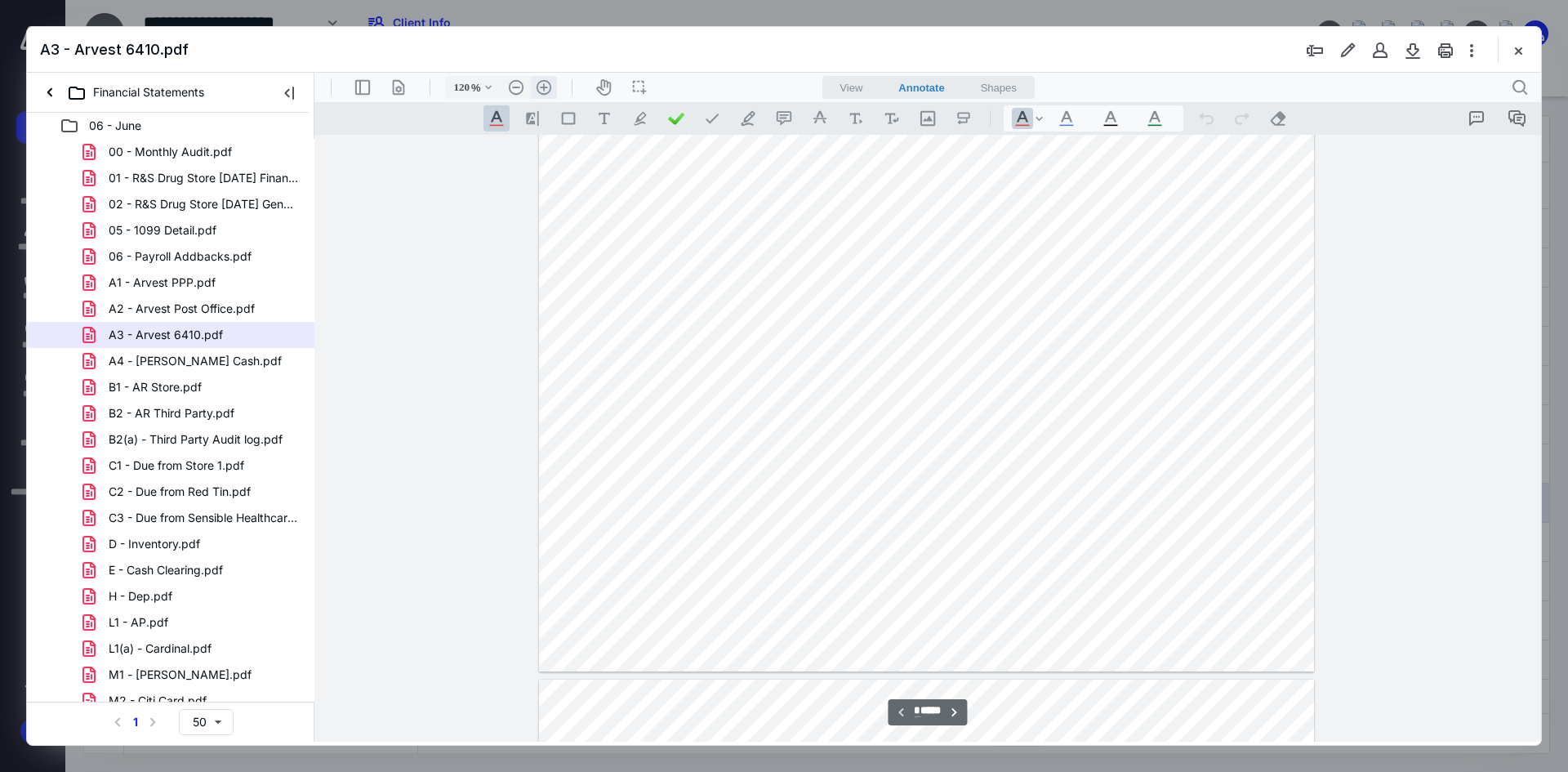 click on ".cls-1{fill:#abb0c4;} icon - header - zoom - in - line" at bounding box center [544, 87] 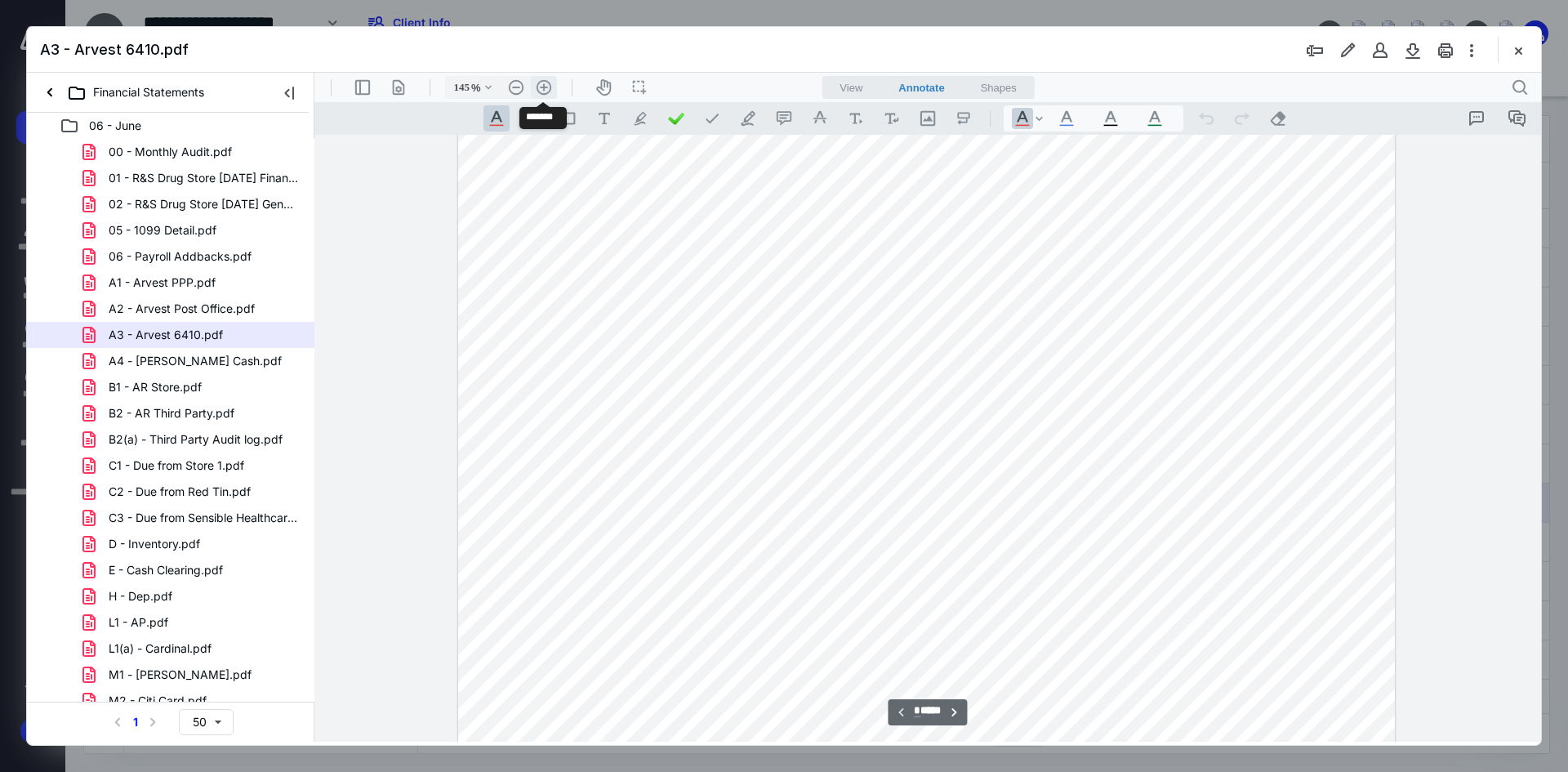 scroll, scrollTop: 136, scrollLeft: 0, axis: vertical 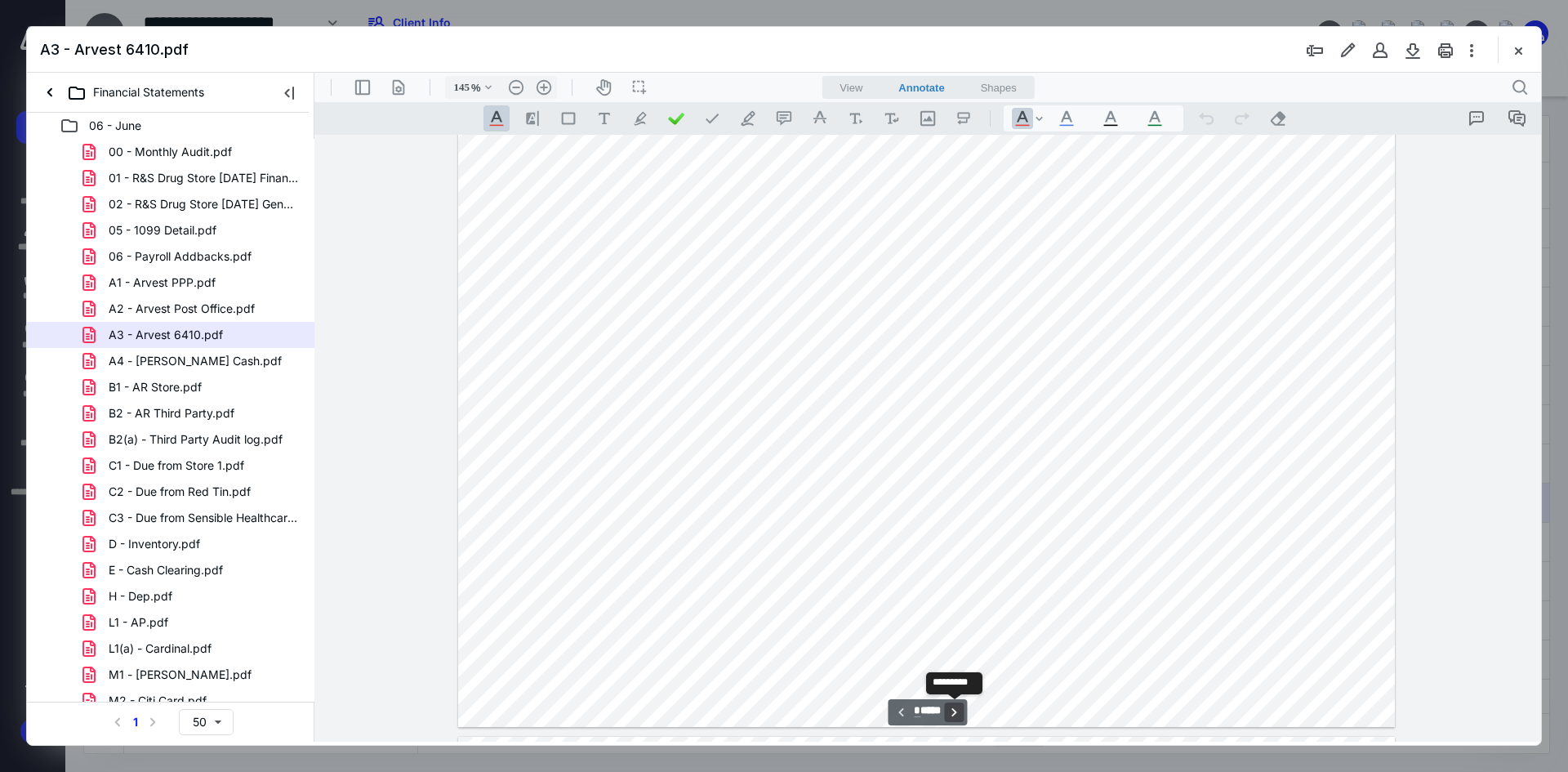 click on "**********" at bounding box center (955, 712) 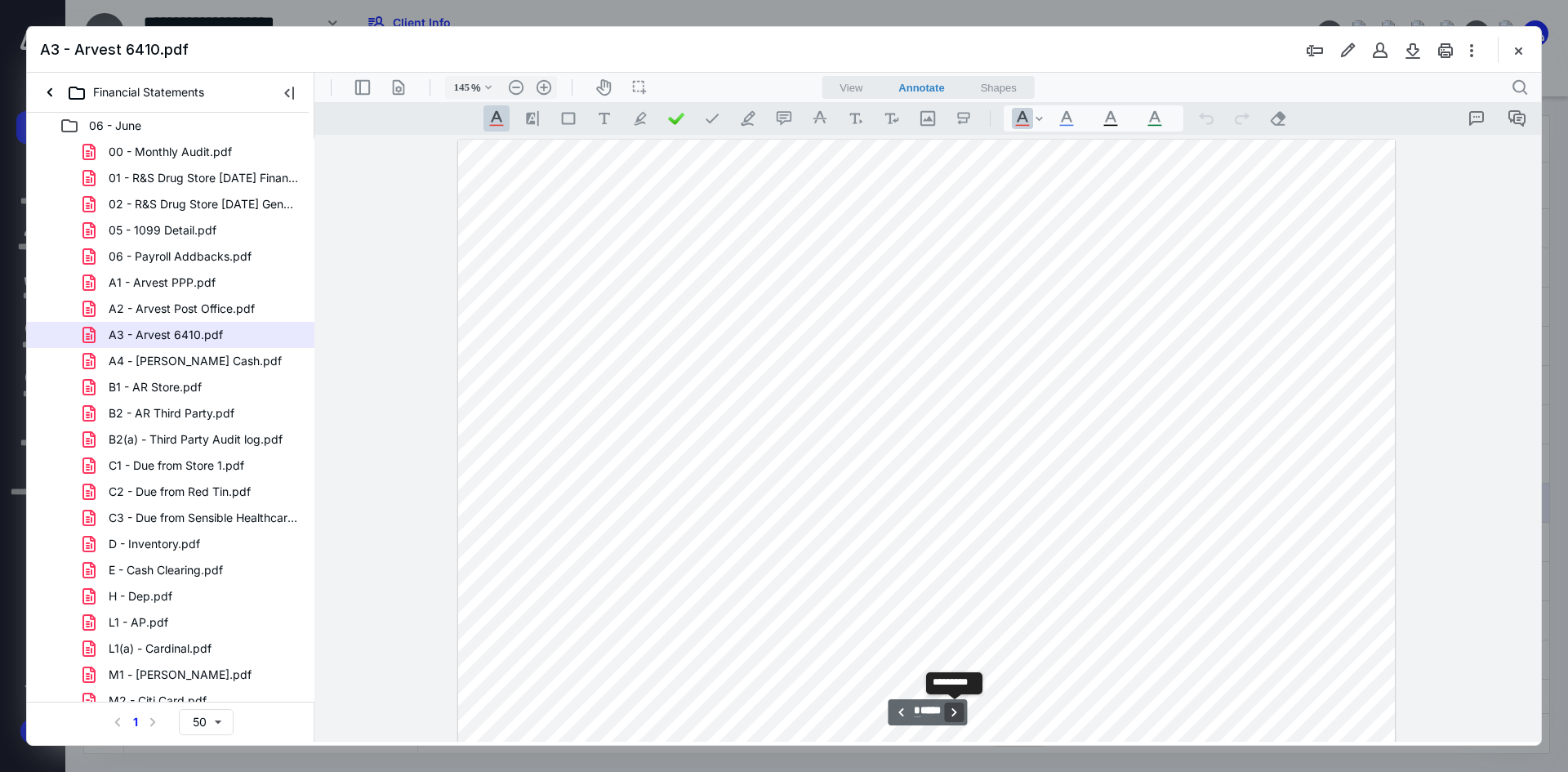 click on "**********" at bounding box center (955, 712) 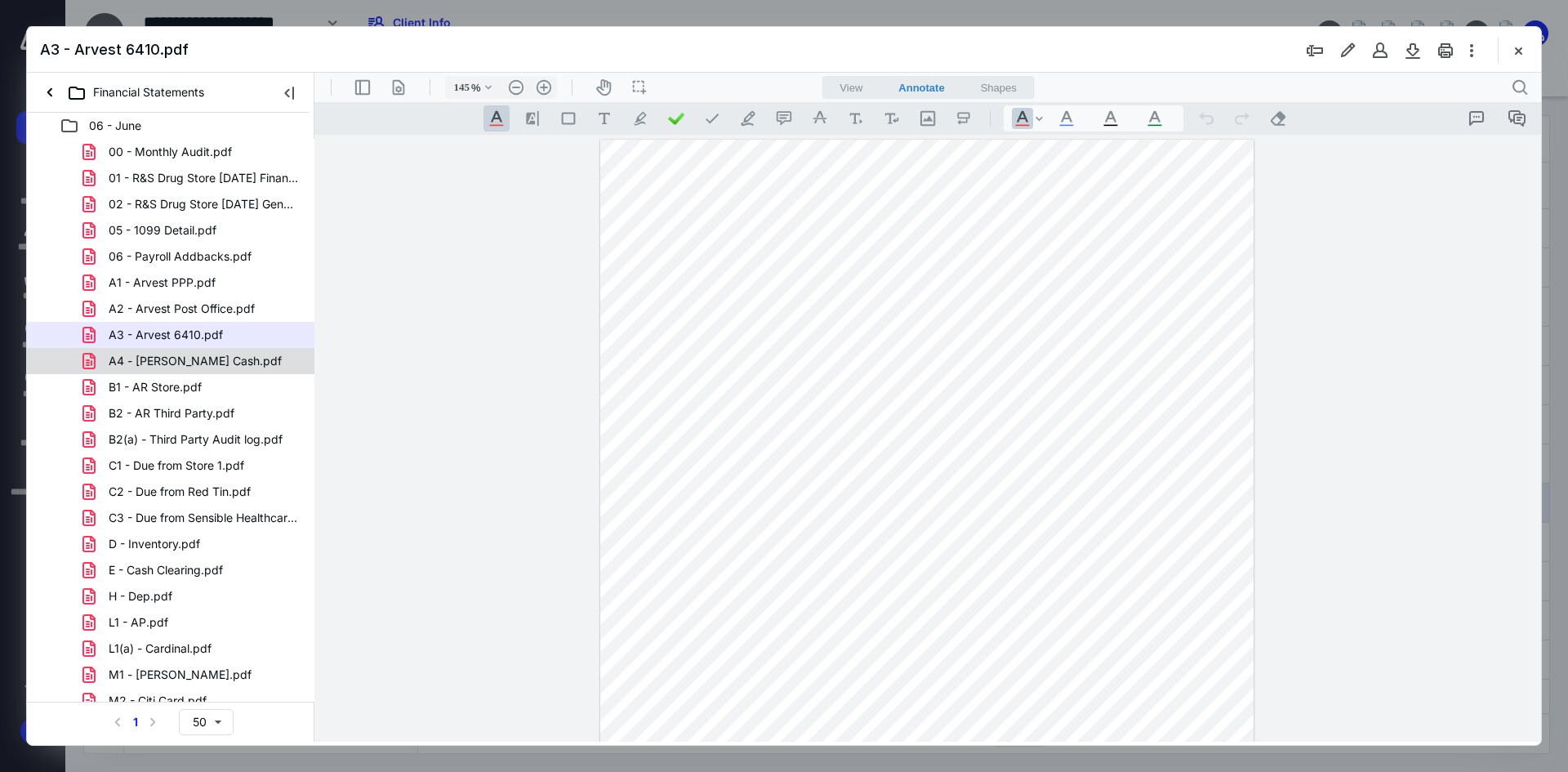 click on "A4 - [PERSON_NAME] Cash.pdf" at bounding box center [195, 361] 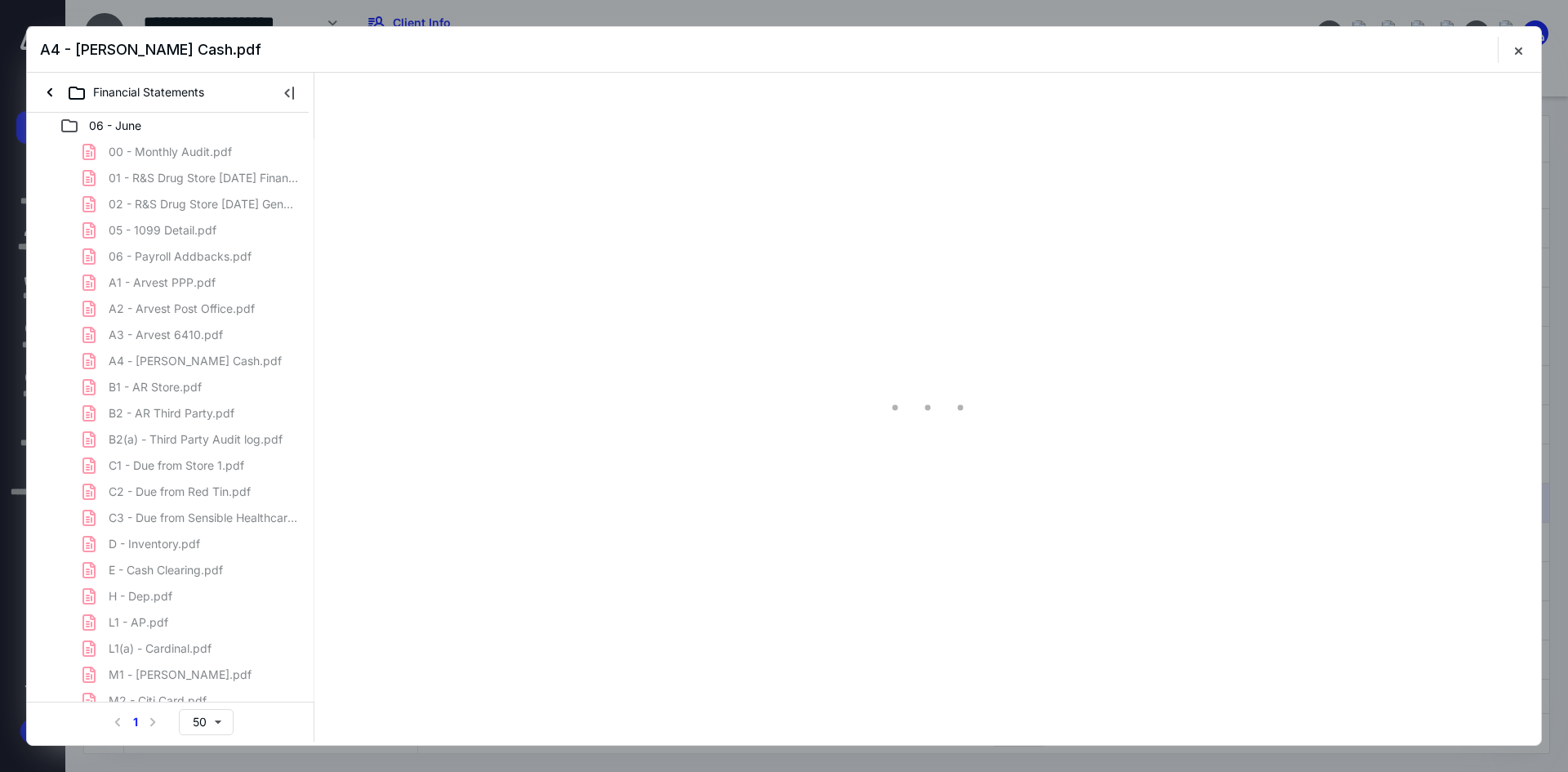 click on "00 - Monthly Audit.pdf 01 - R&S Drug Store [DATE] Financial Statements.pdf 02 - R&S Drug Store [DATE] General Ledger.pdf 05 - 1099 Detail.pdf 06 - Payroll Addbacks.pdf A1 - Arvest PPP.pdf A2 - Arvest Post Office.pdf A3 - Arvest 6410.pdf A4 - [PERSON_NAME] Cash.pdf B1 - AR Store.pdf B2 - AR Third Party.pdf B2(a) - Third Party Audit log.pdf C1 - Due from Store 1.pdf C2 - Due from Red Tin.pdf C3 - Due from Sensible Healthcare.pdf D - Inventory.pdf E - Cash Clearing.pdf H - Dep.pdf L1 - AP.pdf L1(a) - Cardinal.pdf M1 - [PERSON_NAME].pdf M2 - Citi Card.pdf M3 - NCPA CC.pdf M4 - Chase Southwest.pdf N1 - Current Maturities and Accrued Interest.pdf N2 - LOB Amortization.pdf N2 - LOB.pdf N3 - [PERSON_NAME] Loan.pdf N4 - EIDL Store 2.pdf N5 - EIDL Store 3.pdf N6 - NCPA LOC.pdf O - Accrued Payroll.pdf P - [DATE] Estimated Tax Pmt.pdf P - Sales Tax Payable.pdf S1 - Due to [PERSON_NAME] Medicine LLC.pdf T - SH Dist.pdf V - Equity and SH Loan.pdf X - Rebate Income.pdf Z - Aflac.pdf Z - Cash Pulled.pdf Z - DIR Fees.pdf Z - PR MTD.pdf" at bounding box center (171, 727) 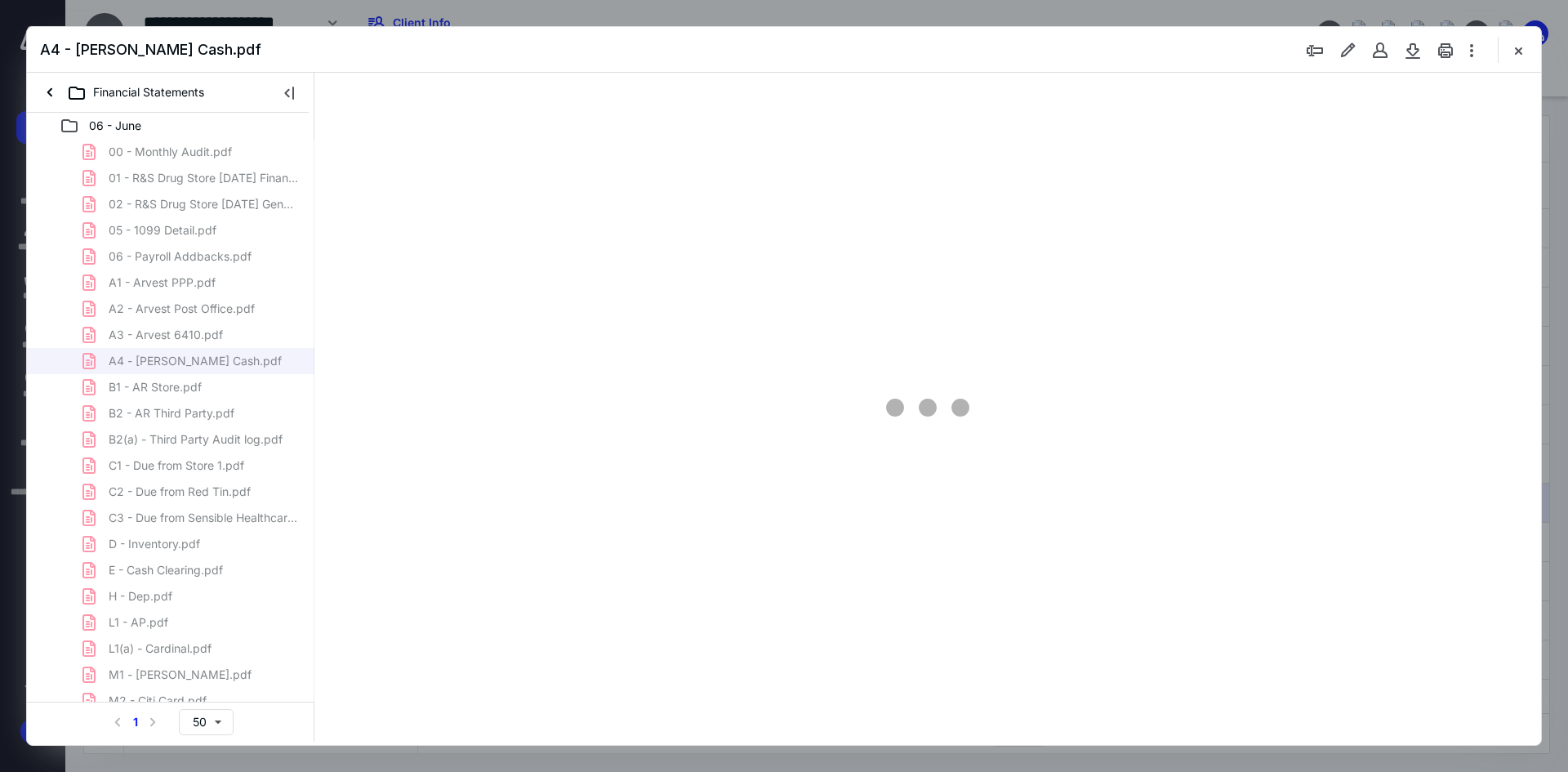 scroll, scrollTop: 0, scrollLeft: 0, axis: both 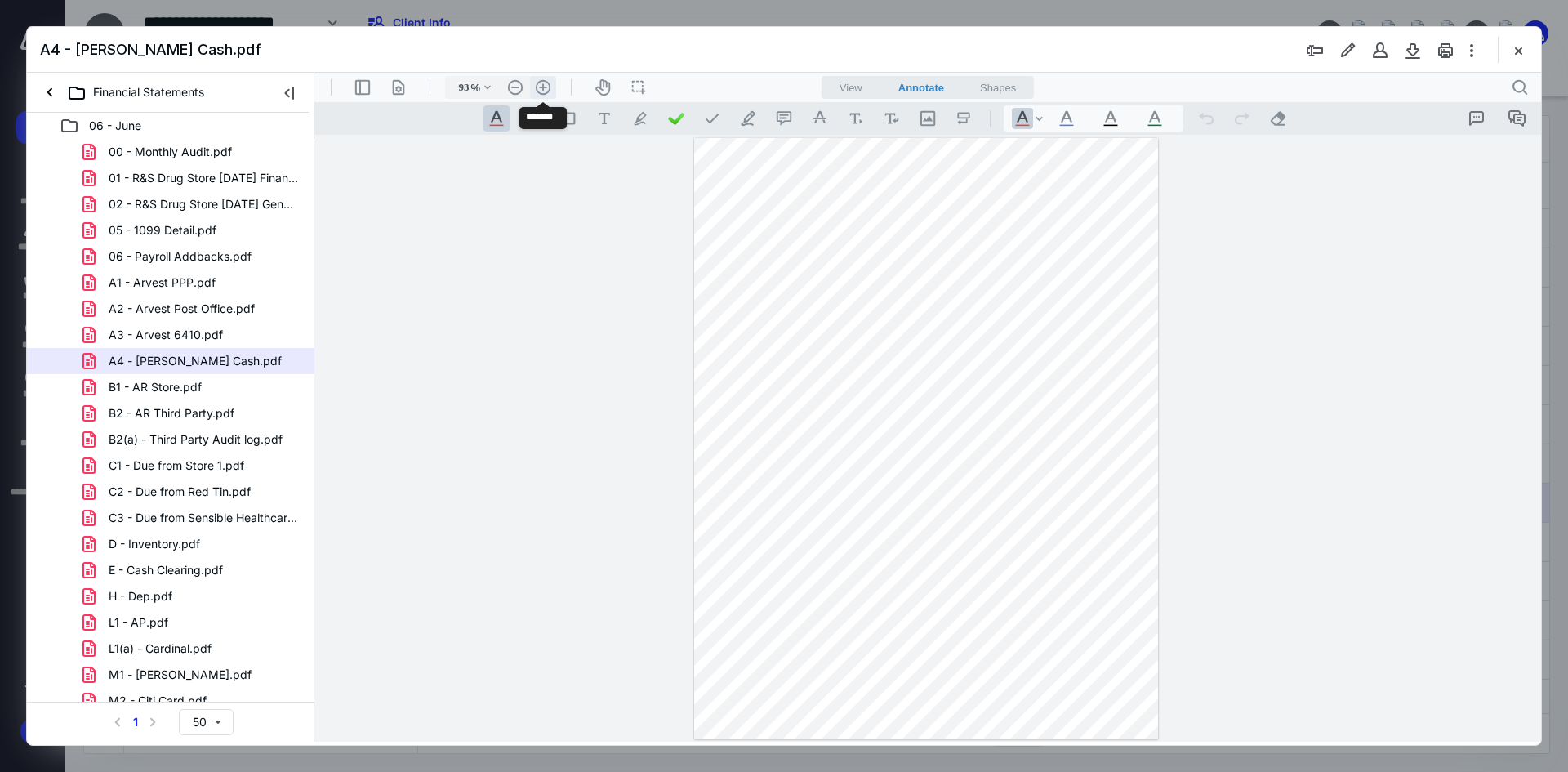 click on ".cls-1{fill:#abb0c4;} icon - header - zoom - in - line" at bounding box center (543, 87) 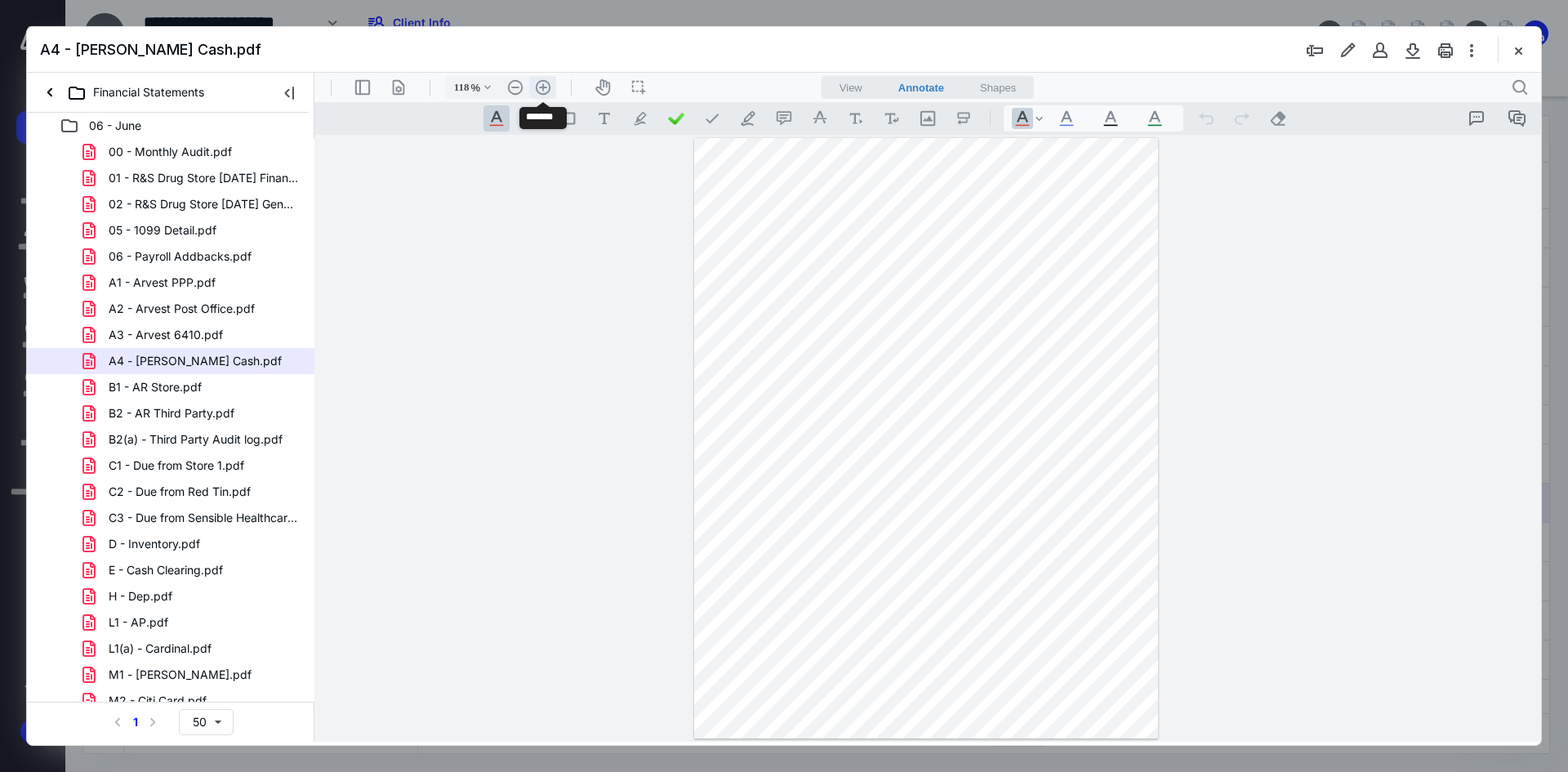 click on ".cls-1{fill:#abb0c4;} icon - header - zoom - in - line" at bounding box center (543, 87) 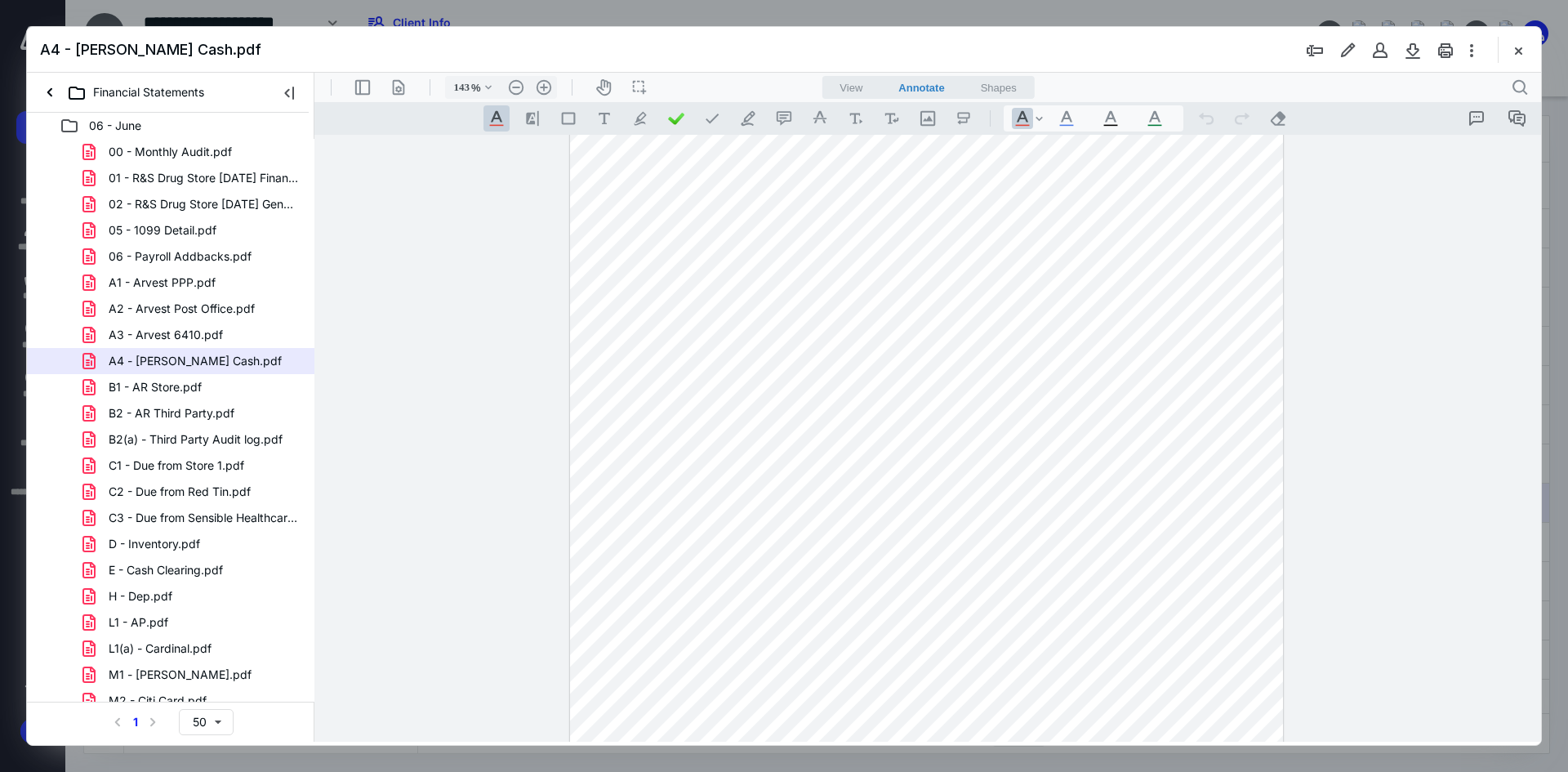 scroll, scrollTop: 0, scrollLeft: 0, axis: both 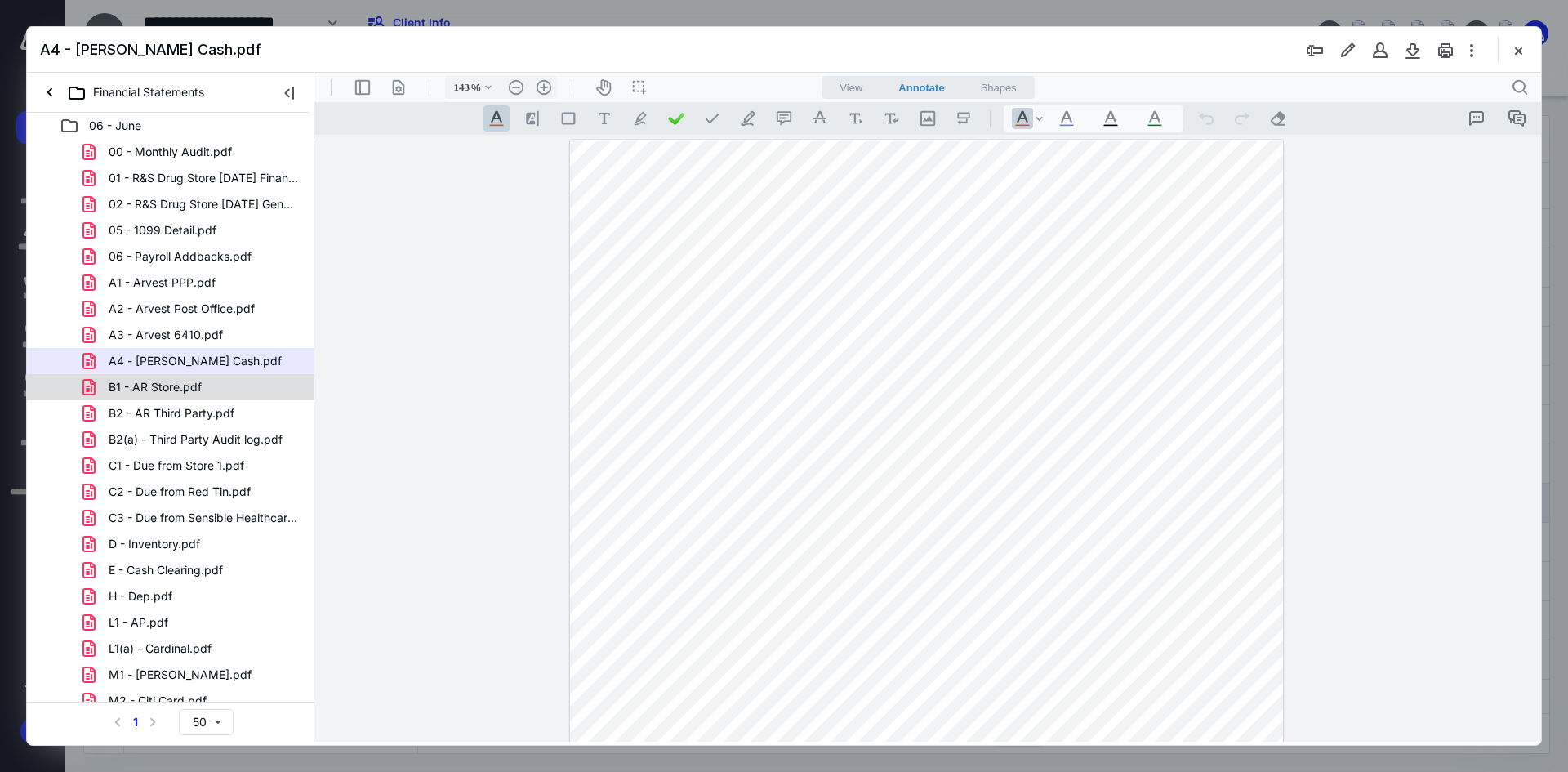 click on "B1 - AR Store.pdf" at bounding box center (145, 387) 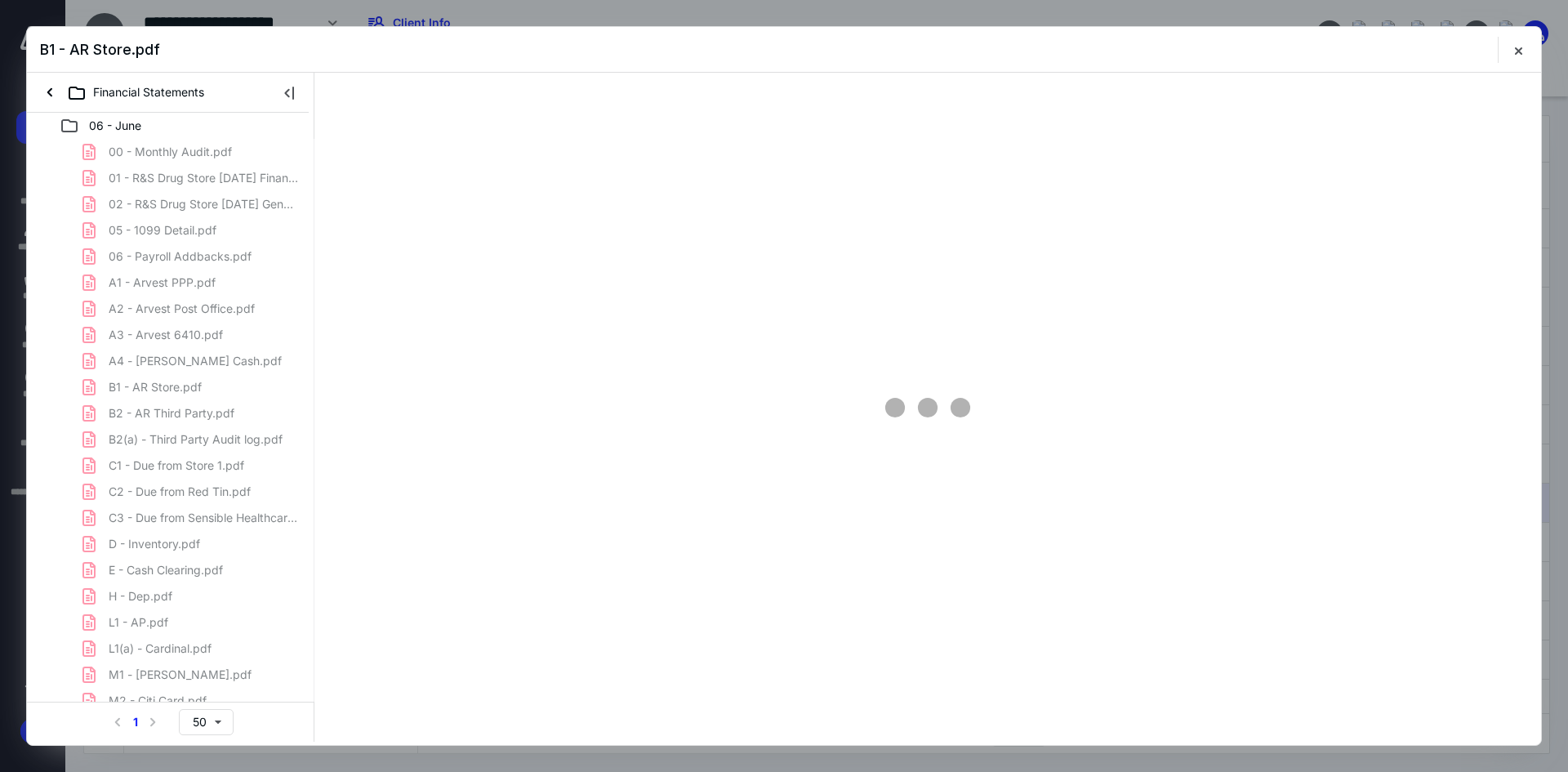 click on "00 - Monthly Audit.pdf 01 - R&S Drug Store [DATE] Financial Statements.pdf 02 - R&S Drug Store [DATE] General Ledger.pdf 05 - 1099 Detail.pdf 06 - Payroll Addbacks.pdf A1 - Arvest PPP.pdf A2 - Arvest Post Office.pdf A3 - Arvest 6410.pdf A4 - [PERSON_NAME] Cash.pdf B1 - AR Store.pdf B2 - AR Third Party.pdf B2(a) - Third Party Audit log.pdf C1 - Due from Store 1.pdf C2 - Due from Red Tin.pdf C3 - Due from Sensible Healthcare.pdf D - Inventory.pdf E - Cash Clearing.pdf H - Dep.pdf L1 - AP.pdf L1(a) - Cardinal.pdf M1 - [PERSON_NAME].pdf M2 - Citi Card.pdf M3 - NCPA CC.pdf M4 - Chase Southwest.pdf N1 - Current Maturities and Accrued Interest.pdf N2 - LOB Amortization.pdf N2 - LOB.pdf N3 - [PERSON_NAME] Loan.pdf N4 - EIDL Store 2.pdf N5 - EIDL Store 3.pdf N6 - NCPA LOC.pdf O - Accrued Payroll.pdf P - [DATE] Estimated Tax Pmt.pdf P - Sales Tax Payable.pdf S1 - Due to [PERSON_NAME] Medicine LLC.pdf T - SH Dist.pdf V - Equity and SH Loan.pdf X - Rebate Income.pdf Z - Aflac.pdf Z - Cash Pulled.pdf Z - DIR Fees.pdf Z - PR MTD.pdf" at bounding box center [171, 727] 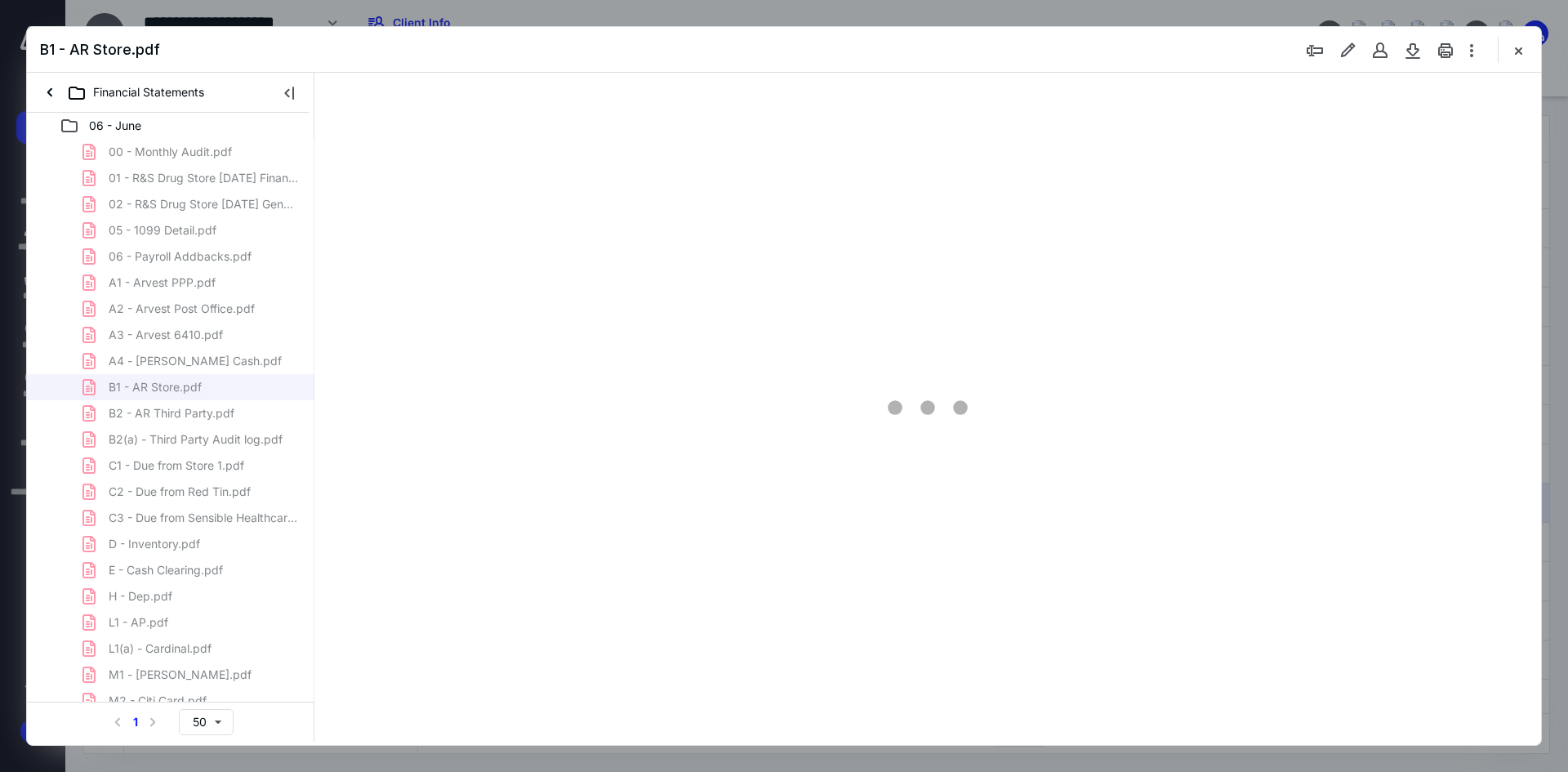scroll, scrollTop: 66, scrollLeft: 0, axis: vertical 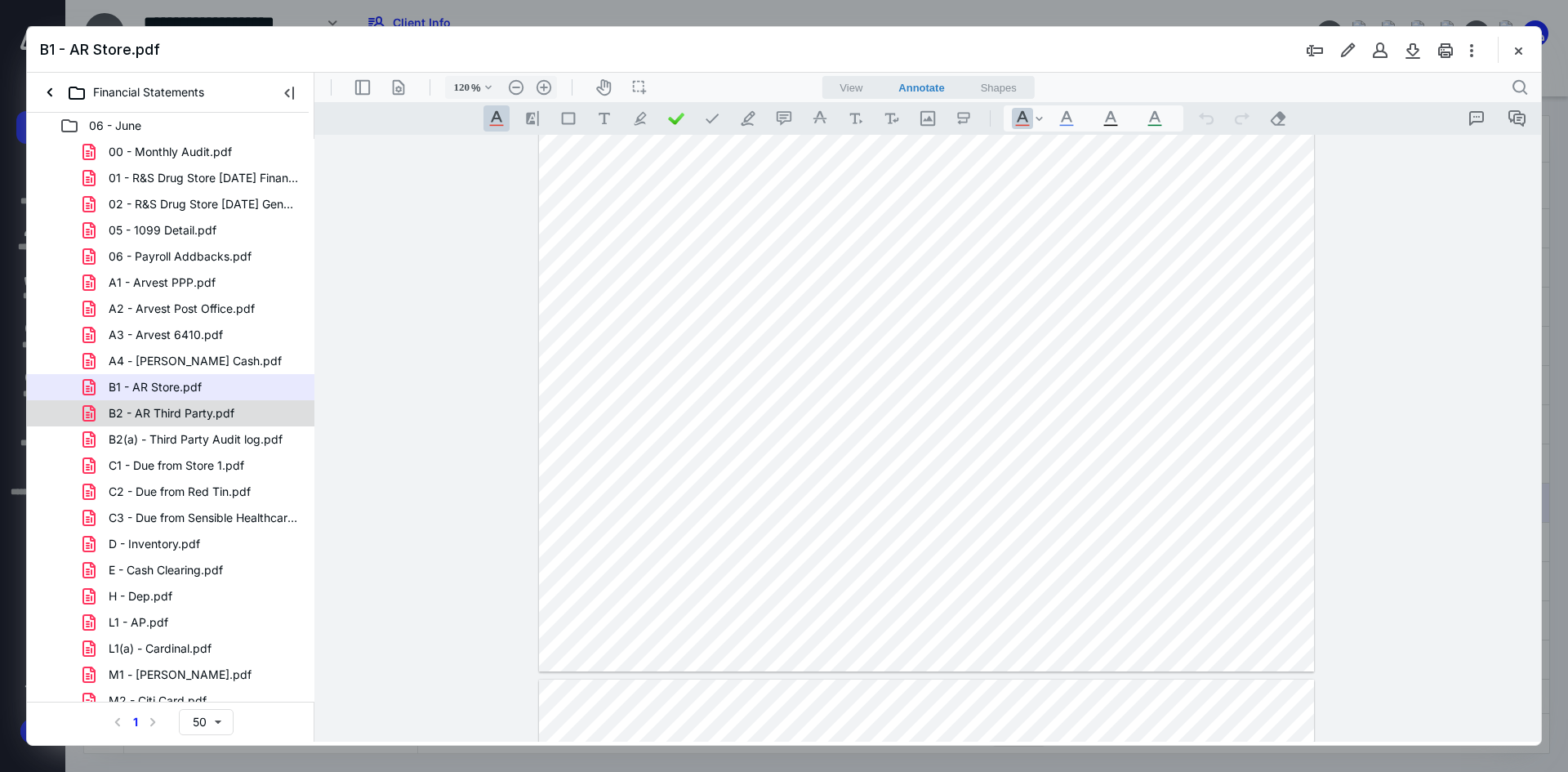 click on "B2 - AR Third Party.pdf" at bounding box center (162, 413) 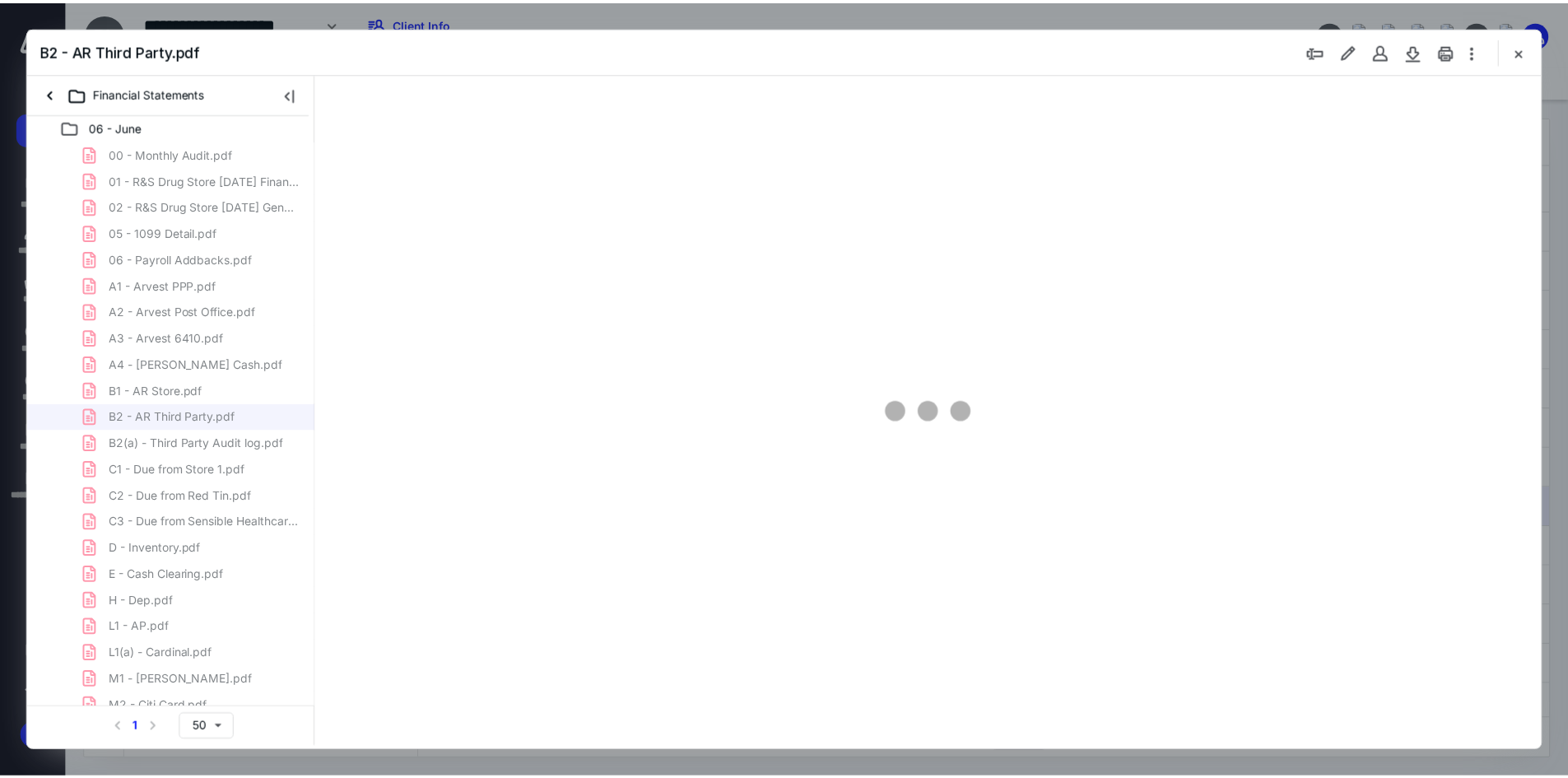 scroll, scrollTop: 0, scrollLeft: 0, axis: both 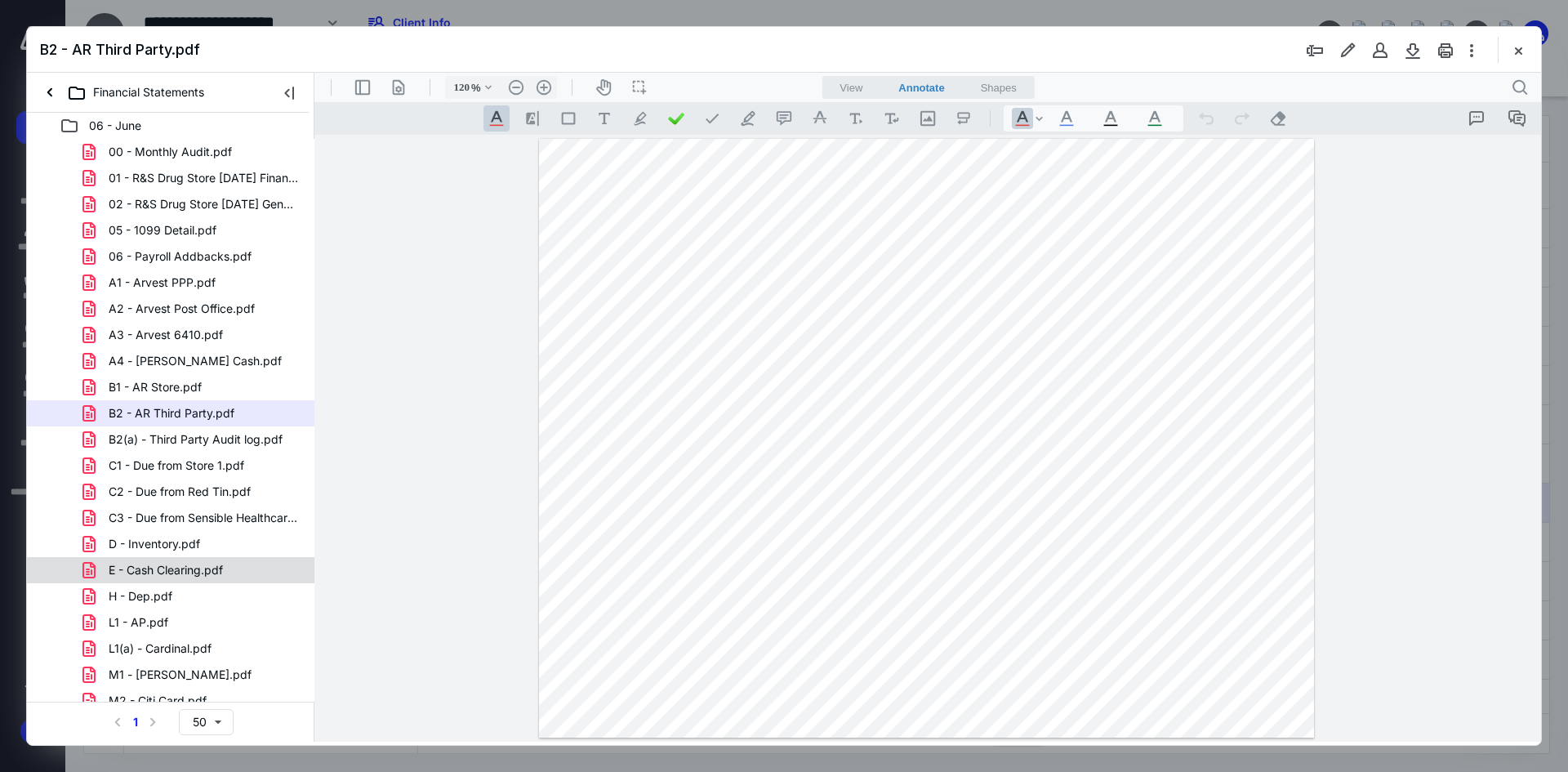 click on "E - Cash Clearing.pdf" at bounding box center [156, 570] 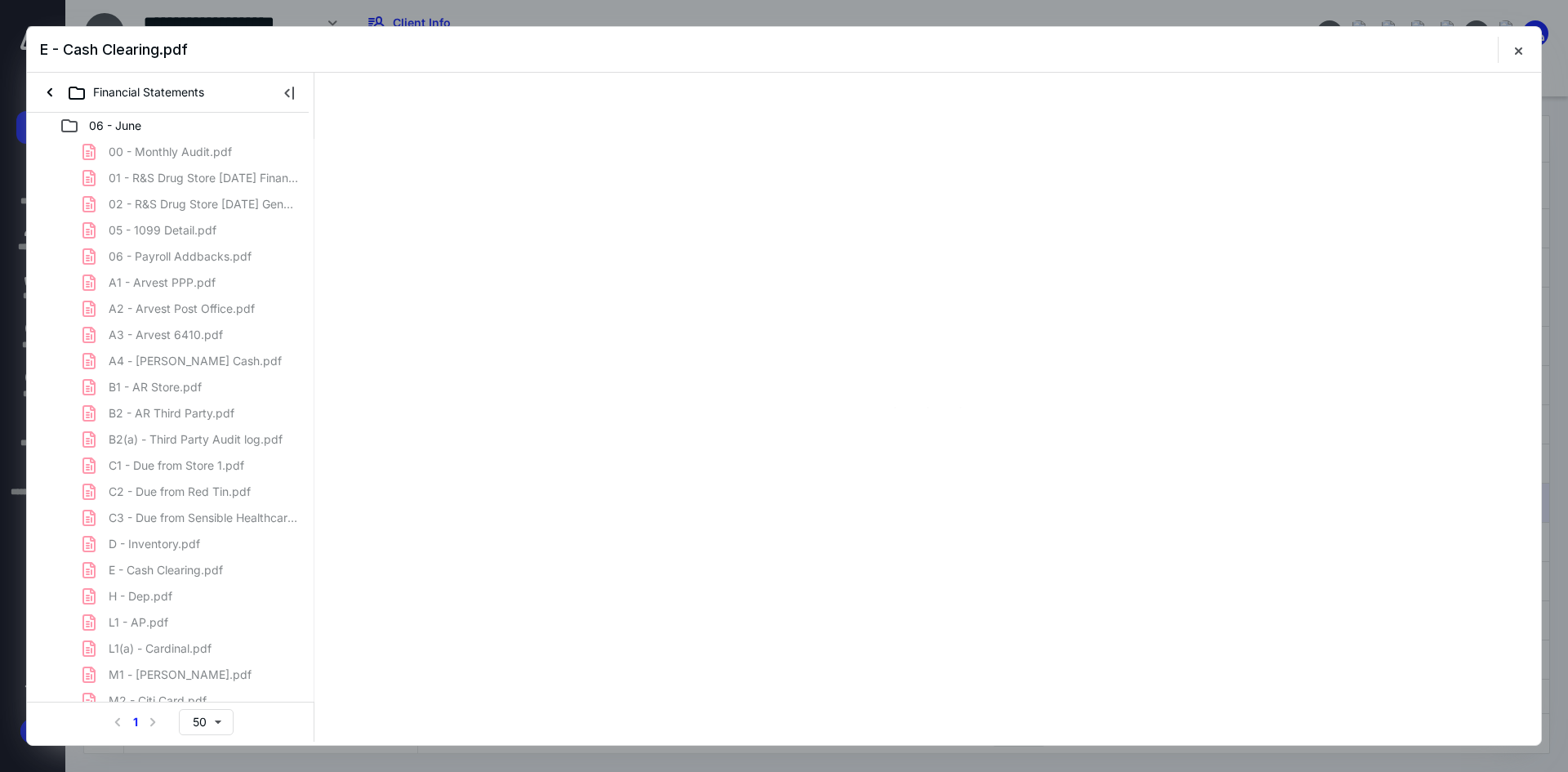 click on "00 - Monthly Audit.pdf 01 - R&S Drug Store [DATE] Financial Statements.pdf 02 - R&S Drug Store [DATE] General Ledger.pdf 05 - 1099 Detail.pdf 06 - Payroll Addbacks.pdf A1 - Arvest PPP.pdf A2 - Arvest Post Office.pdf A3 - Arvest 6410.pdf A4 - [PERSON_NAME] Cash.pdf B1 - AR Store.pdf B2 - AR Third Party.pdf B2(a) - Third Party Audit log.pdf C1 - Due from Store 1.pdf C2 - Due from Red Tin.pdf C3 - Due from Sensible Healthcare.pdf D - Inventory.pdf E - Cash Clearing.pdf H - Dep.pdf L1 - AP.pdf L1(a) - Cardinal.pdf M1 - [PERSON_NAME].pdf M2 - Citi Card.pdf M3 - NCPA CC.pdf M4 - Chase Southwest.pdf N1 - Current Maturities and Accrued Interest.pdf N2 - LOB Amortization.pdf N2 - LOB.pdf N3 - [PERSON_NAME] Loan.pdf N4 - EIDL Store 2.pdf N5 - EIDL Store 3.pdf N6 - NCPA LOC.pdf O - Accrued Payroll.pdf P - [DATE] Estimated Tax Pmt.pdf P - Sales Tax Payable.pdf S1 - Due to [PERSON_NAME] Medicine LLC.pdf T - SH Dist.pdf V - Equity and SH Loan.pdf X - Rebate Income.pdf Z - Aflac.pdf Z - Cash Pulled.pdf Z - DIR Fees.pdf Z - PR MTD.pdf" at bounding box center [171, 727] 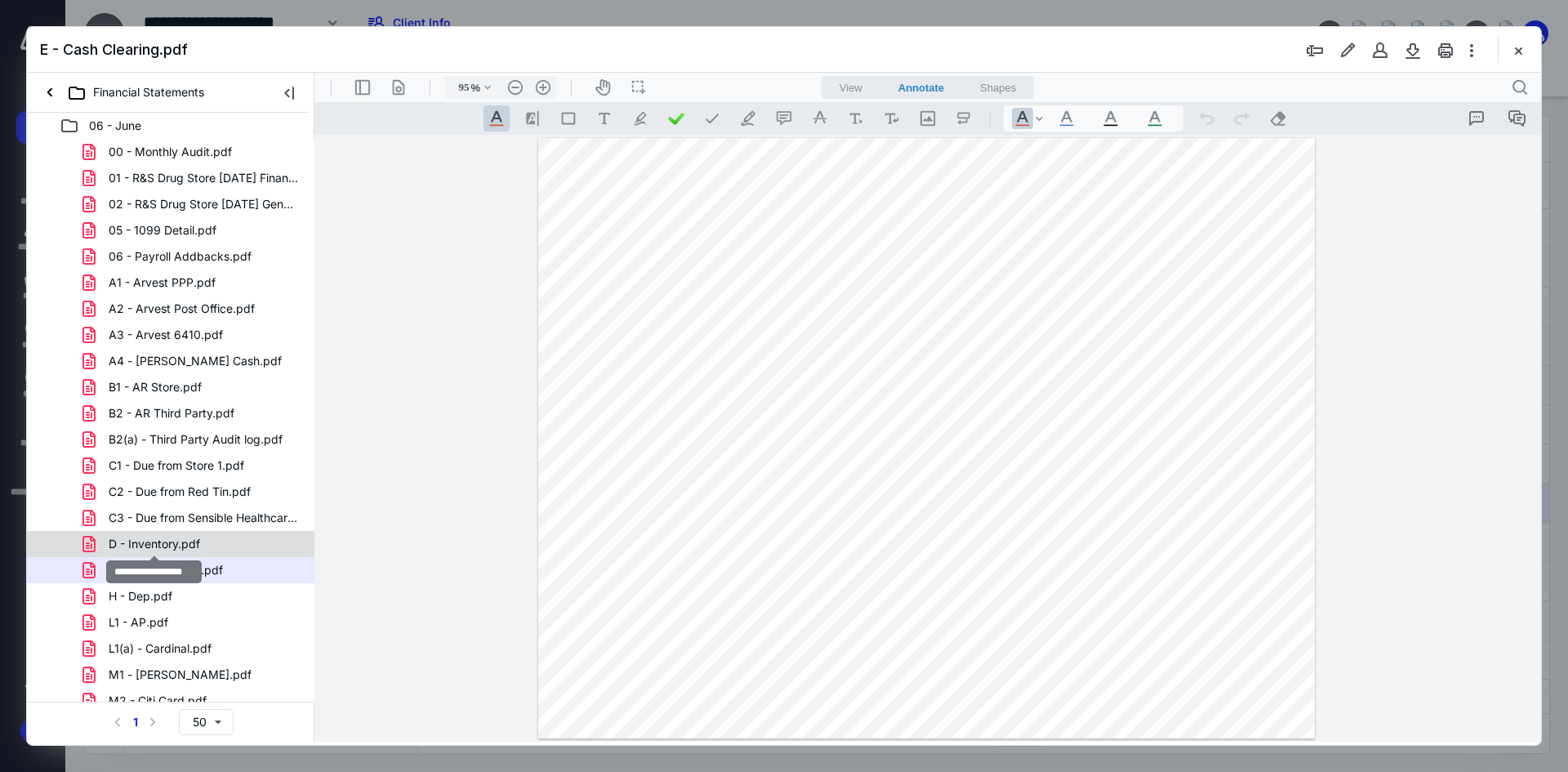 click on "D - Inventory.pdf" at bounding box center [154, 544] 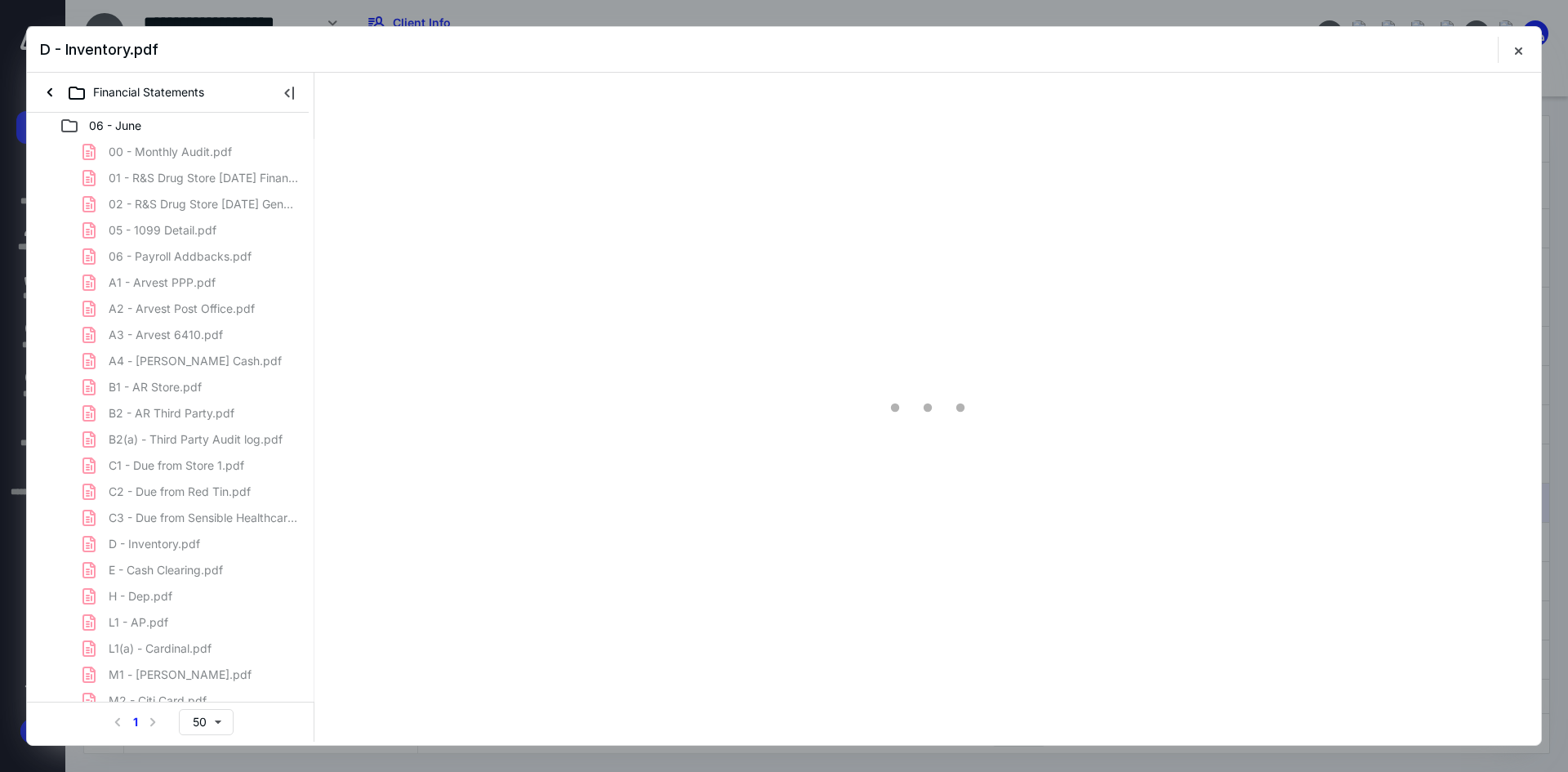 click on "00 - Monthly Audit.pdf 01 - R&S Drug Store [DATE] Financial Statements.pdf 02 - R&S Drug Store [DATE] General Ledger.pdf 05 - 1099 Detail.pdf 06 - Payroll Addbacks.pdf A1 - Arvest PPP.pdf A2 - Arvest Post Office.pdf A3 - Arvest 6410.pdf A4 - [PERSON_NAME] Cash.pdf B1 - AR Store.pdf B2 - AR Third Party.pdf B2(a) - Third Party Audit log.pdf C1 - Due from Store 1.pdf C2 - Due from Red Tin.pdf C3 - Due from Sensible Healthcare.pdf D - Inventory.pdf E - Cash Clearing.pdf H - Dep.pdf L1 - AP.pdf L1(a) - Cardinal.pdf M1 - [PERSON_NAME].pdf M2 - Citi Card.pdf M3 - NCPA CC.pdf M4 - Chase Southwest.pdf N1 - Current Maturities and Accrued Interest.pdf N2 - LOB Amortization.pdf N2 - LOB.pdf N3 - [PERSON_NAME] Loan.pdf N4 - EIDL Store 2.pdf N5 - EIDL Store 3.pdf N6 - NCPA LOC.pdf O - Accrued Payroll.pdf P - [DATE] Estimated Tax Pmt.pdf P - Sales Tax Payable.pdf S1 - Due to [PERSON_NAME] Medicine LLC.pdf T - SH Dist.pdf V - Equity and SH Loan.pdf X - Rebate Income.pdf Z - Aflac.pdf Z - Cash Pulled.pdf Z - DIR Fees.pdf Z - PR MTD.pdf" at bounding box center [171, 727] 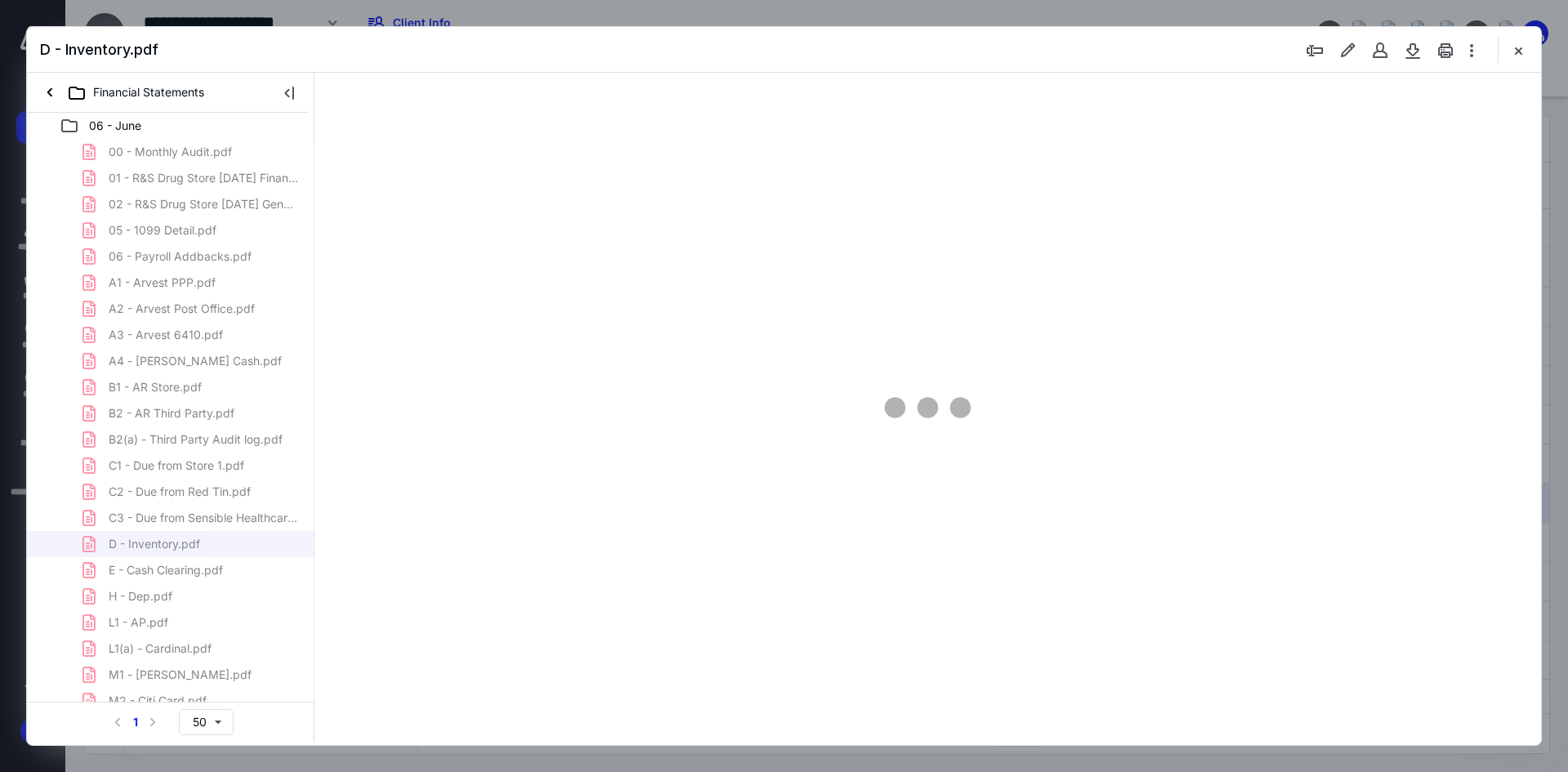 type on "93" 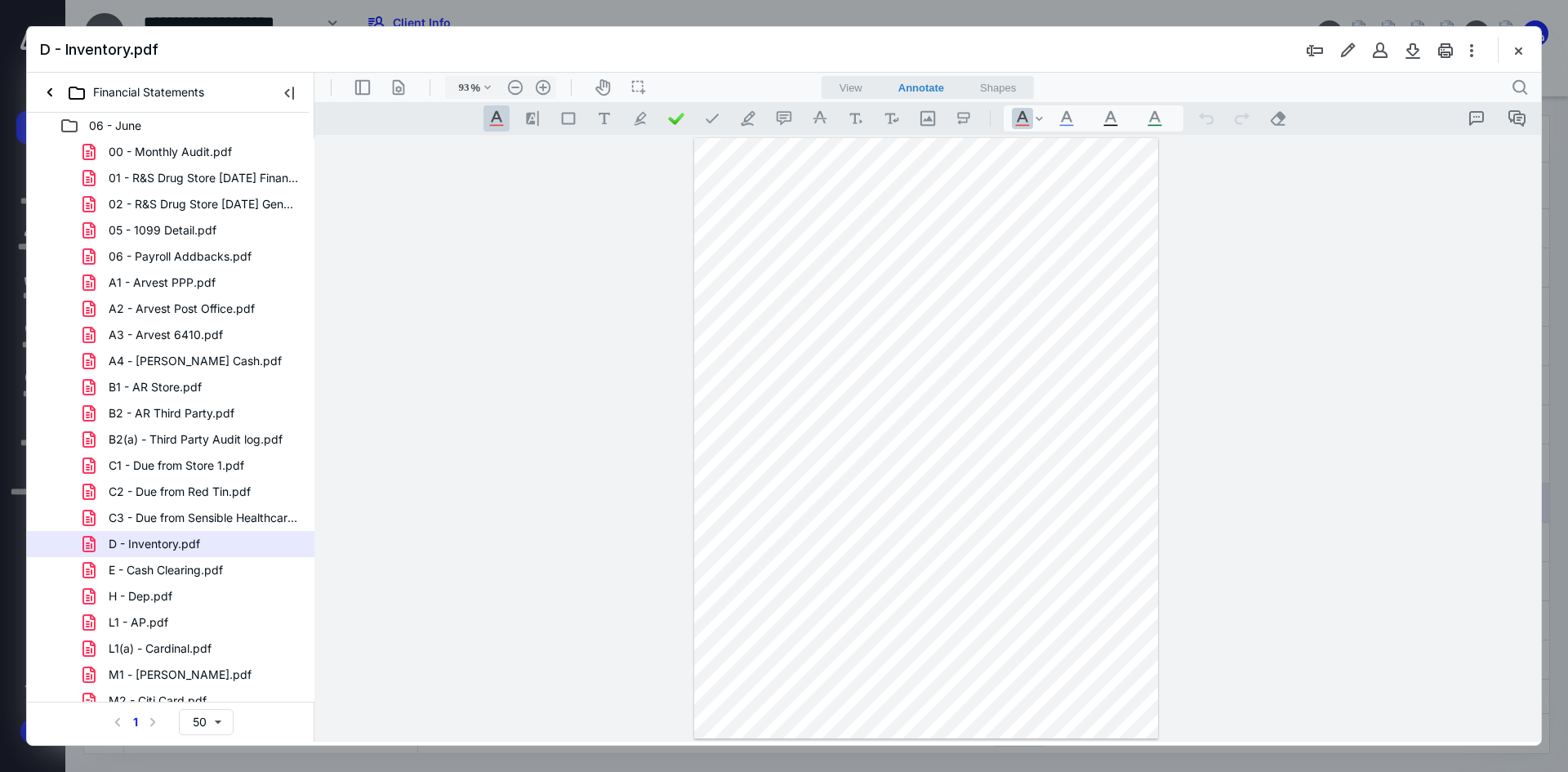 click on "D - Inventory.pdf" at bounding box center (784, 50) 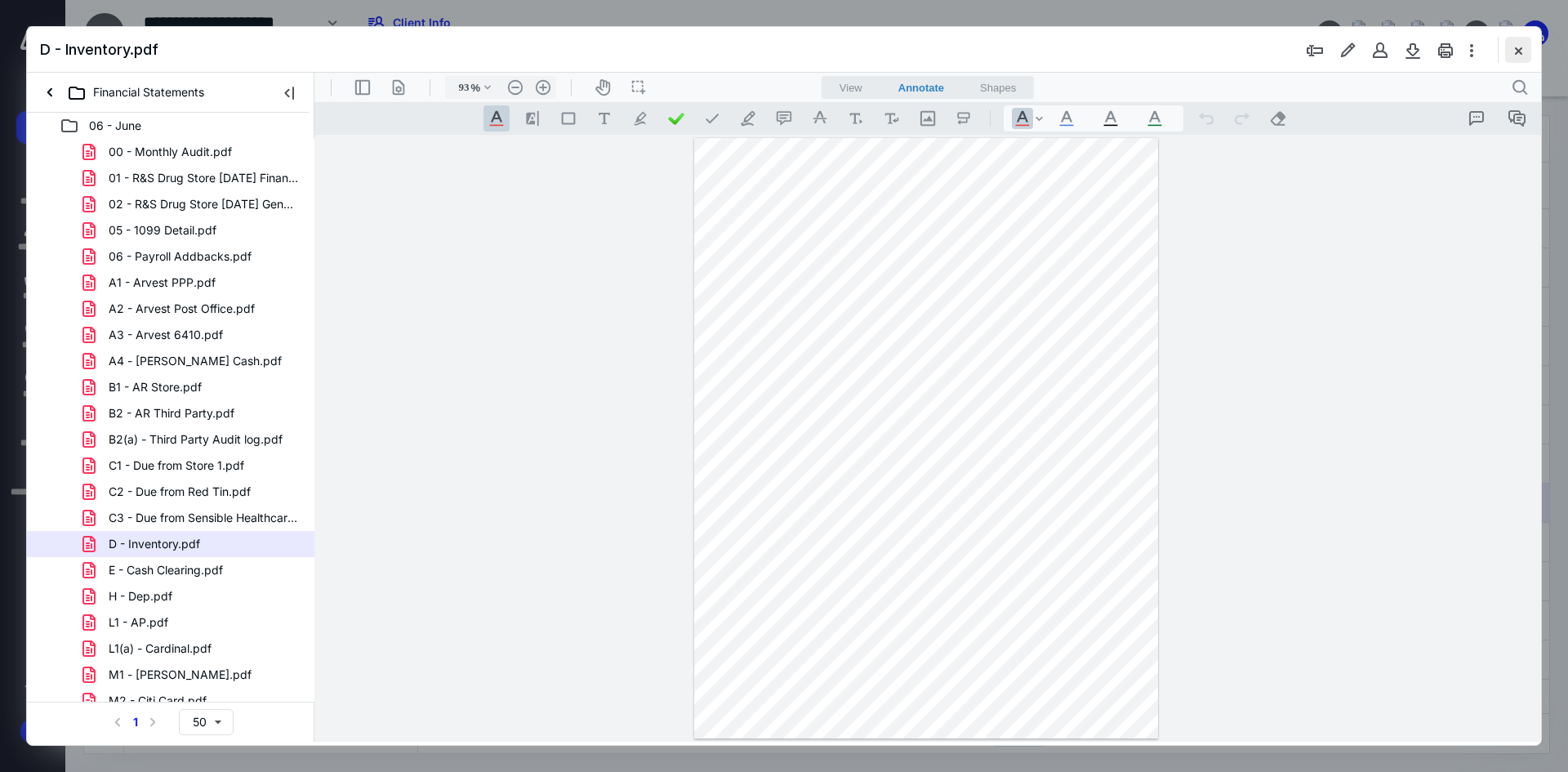 click at bounding box center [1518, 50] 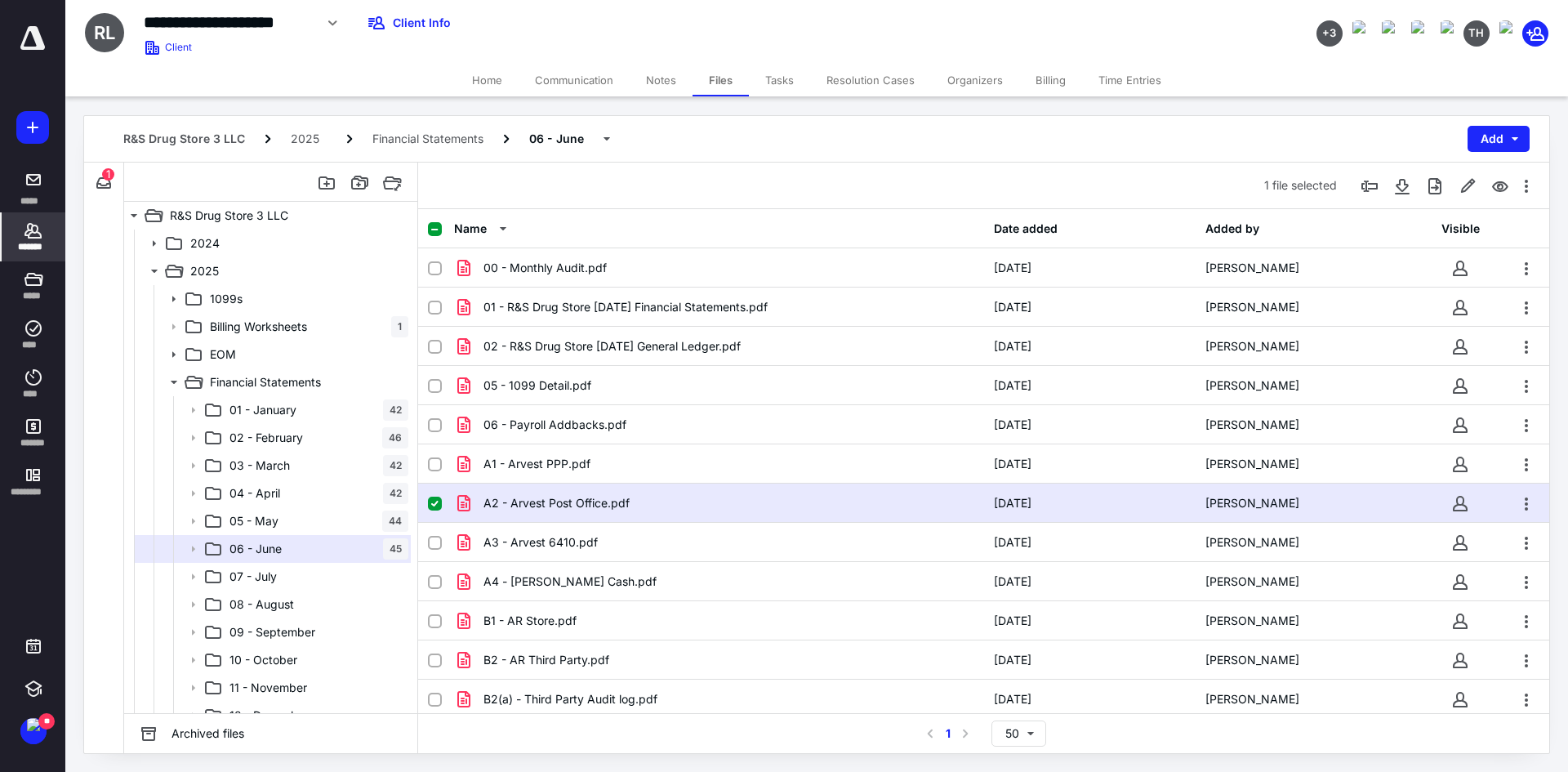 click on "*******" at bounding box center (33, 237) 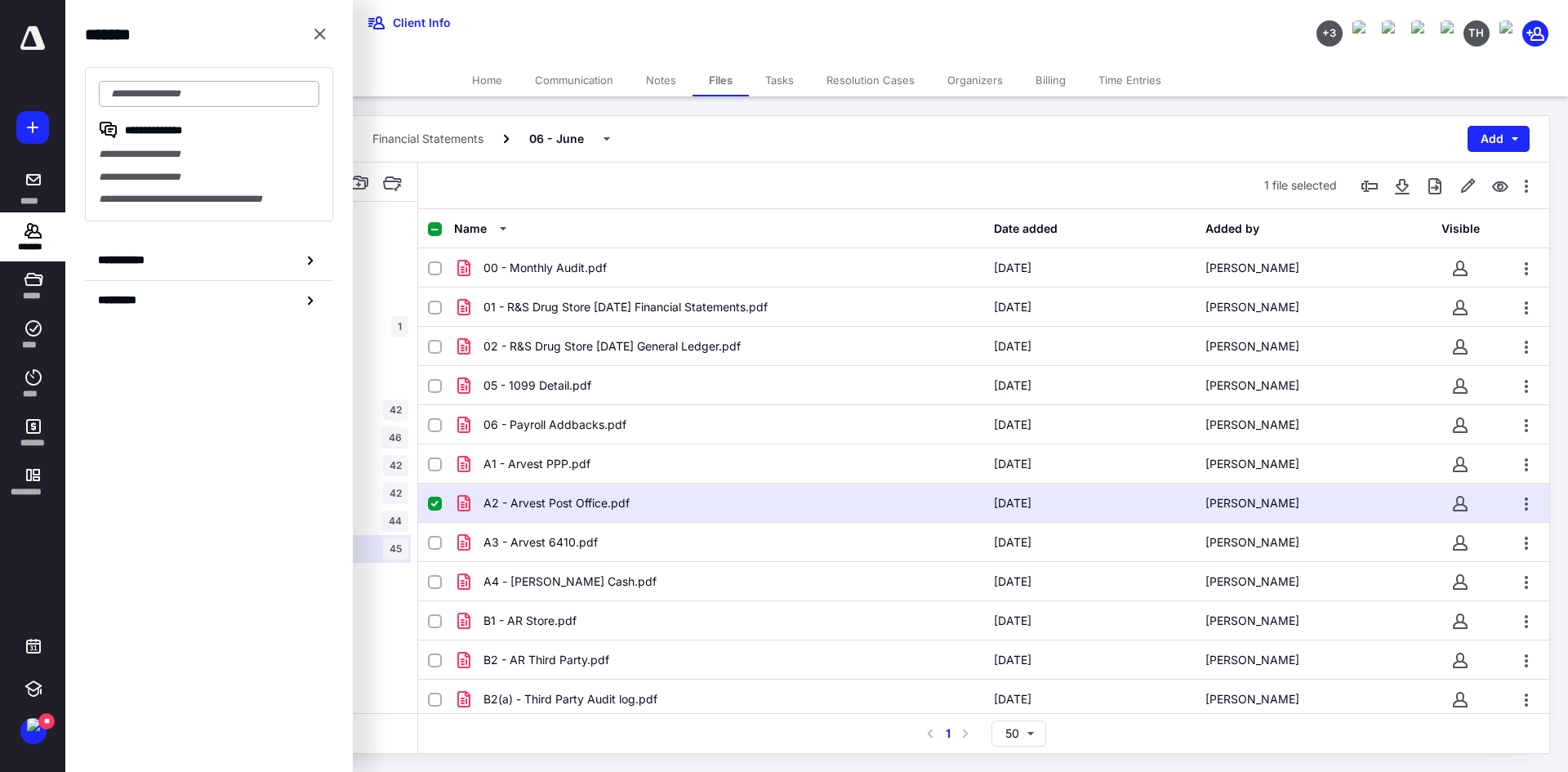 click at bounding box center (209, 94) 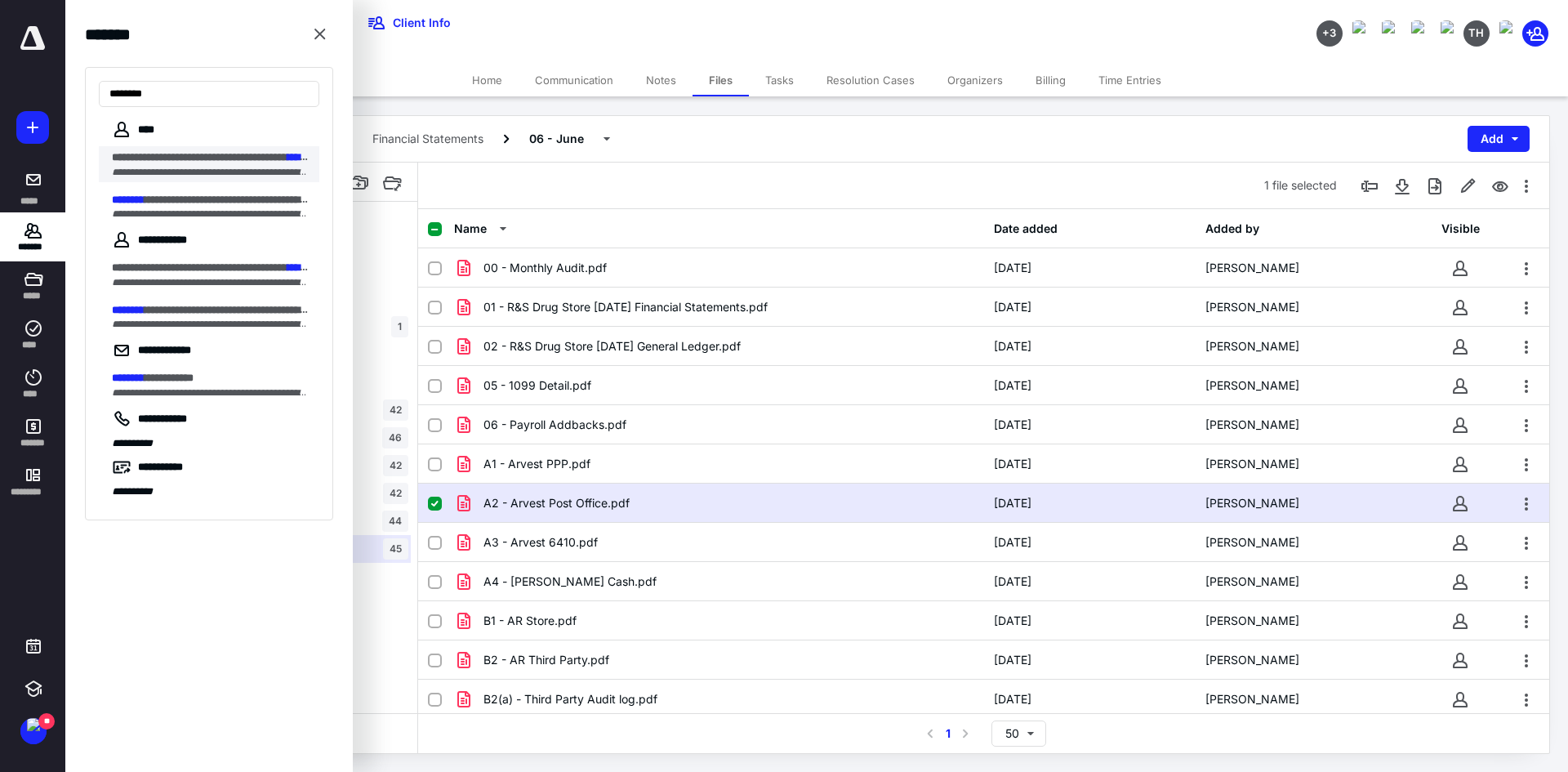 type on "********" 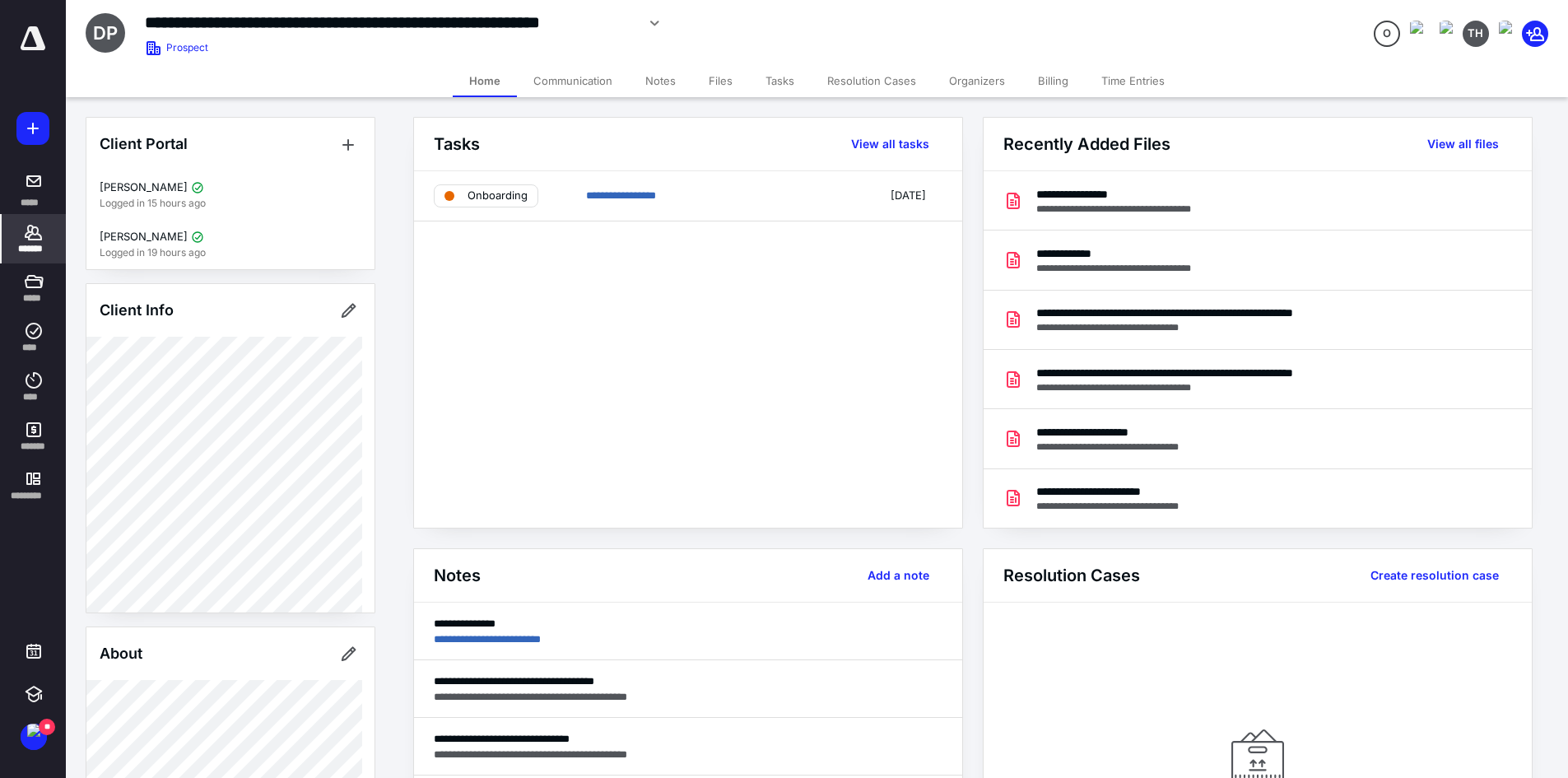 click on "Notes" at bounding box center (660, 81) 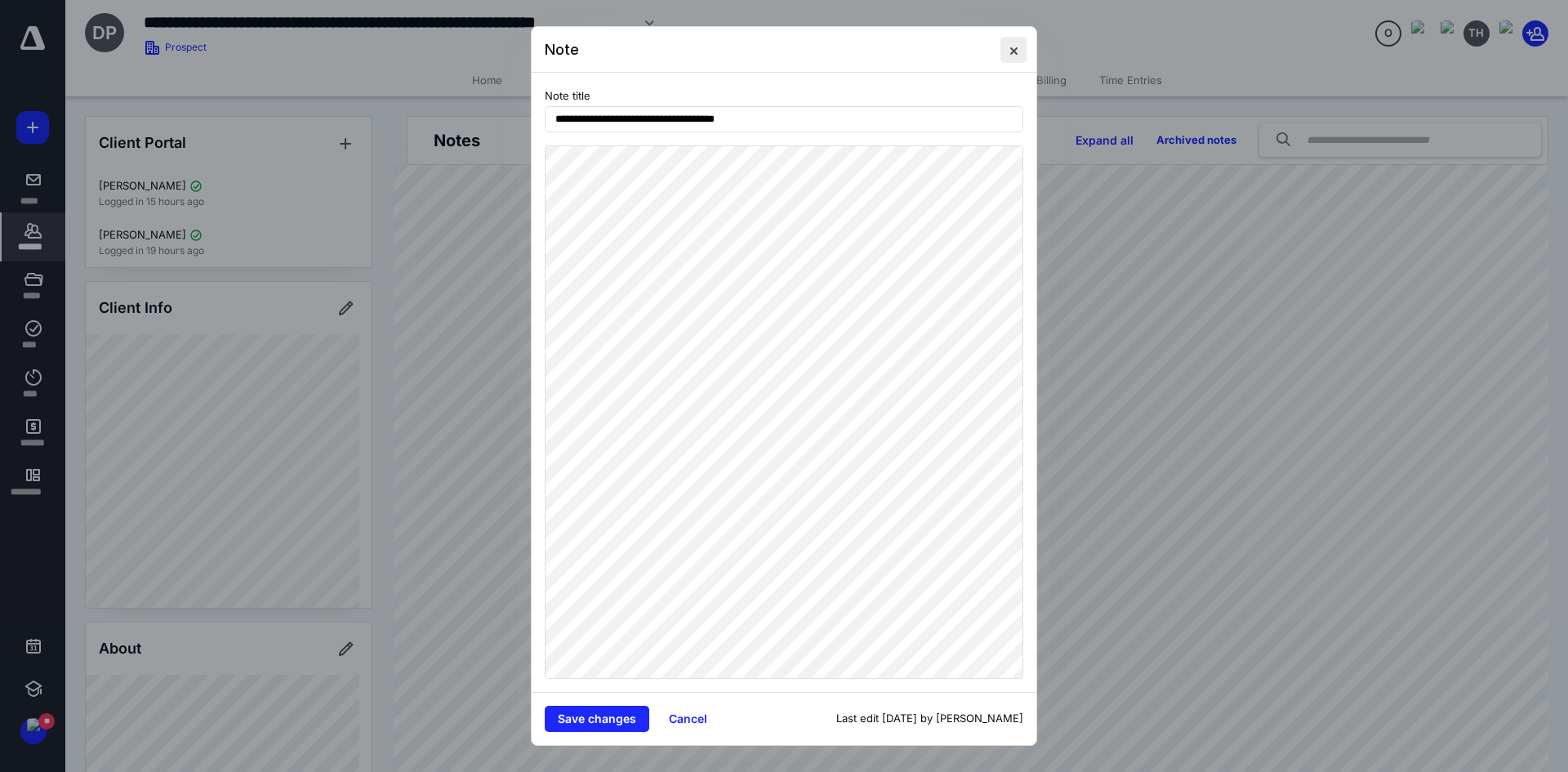 click at bounding box center (1013, 50) 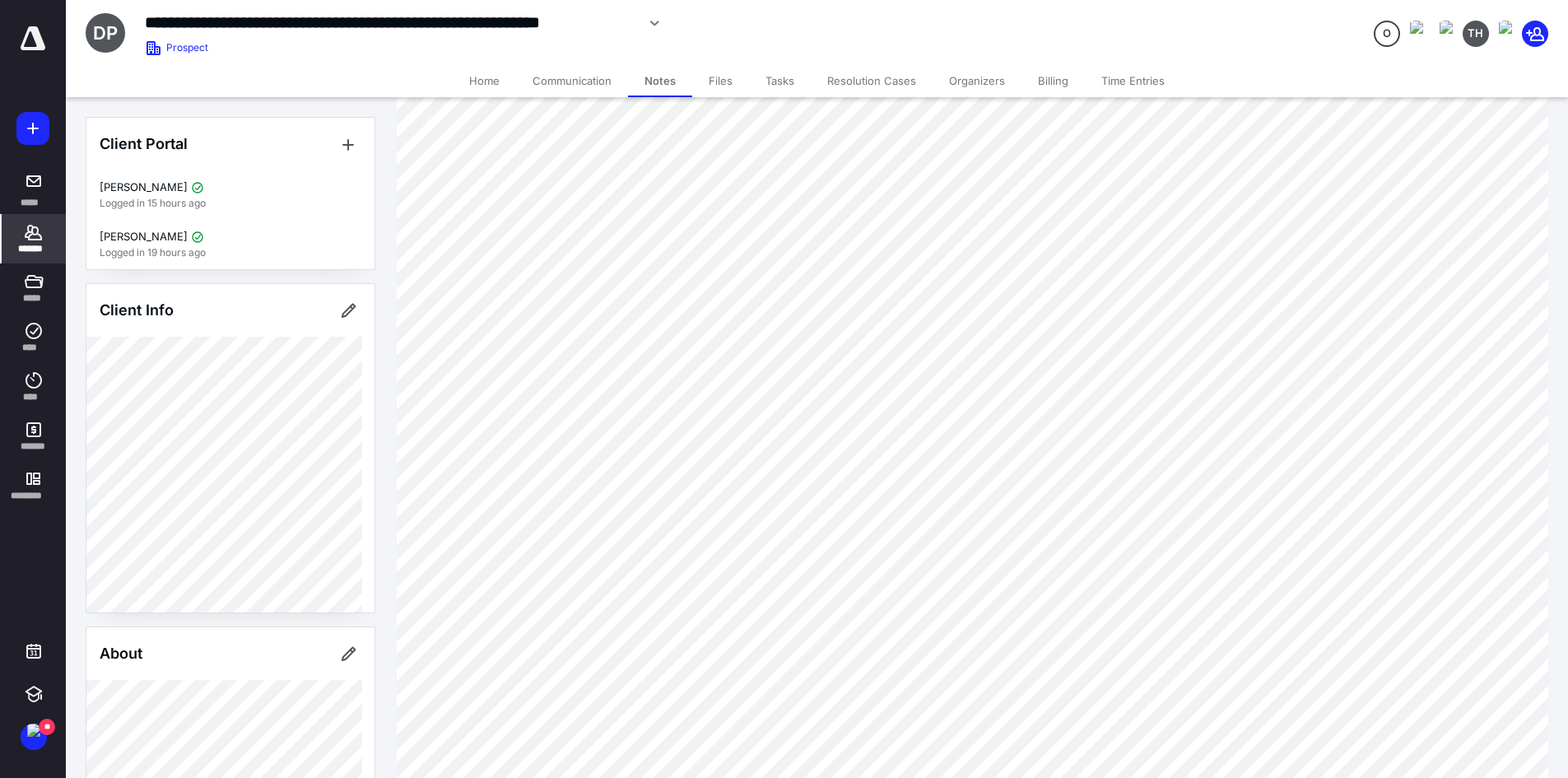 scroll, scrollTop: 224, scrollLeft: 0, axis: vertical 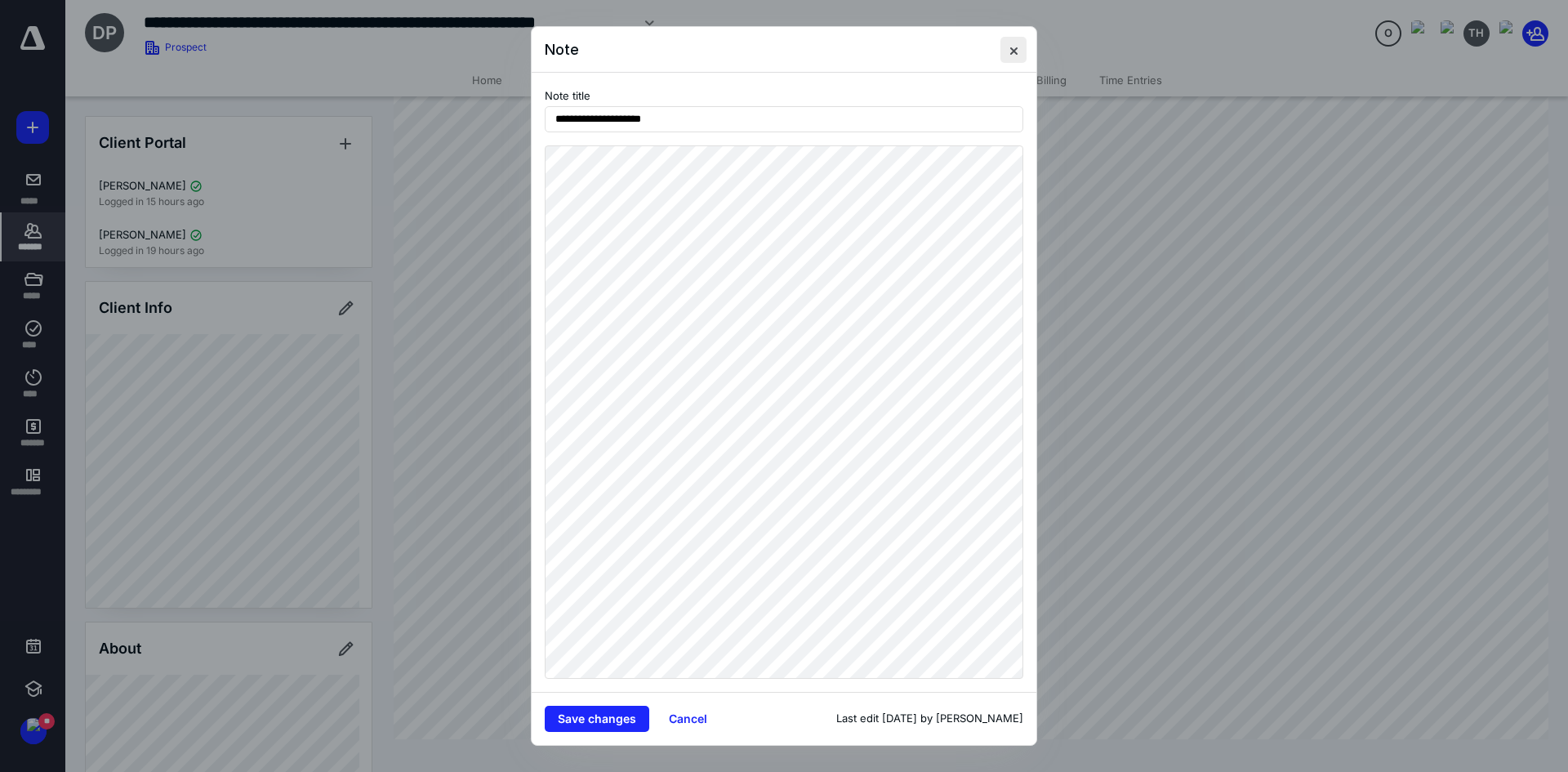 click at bounding box center [1013, 50] 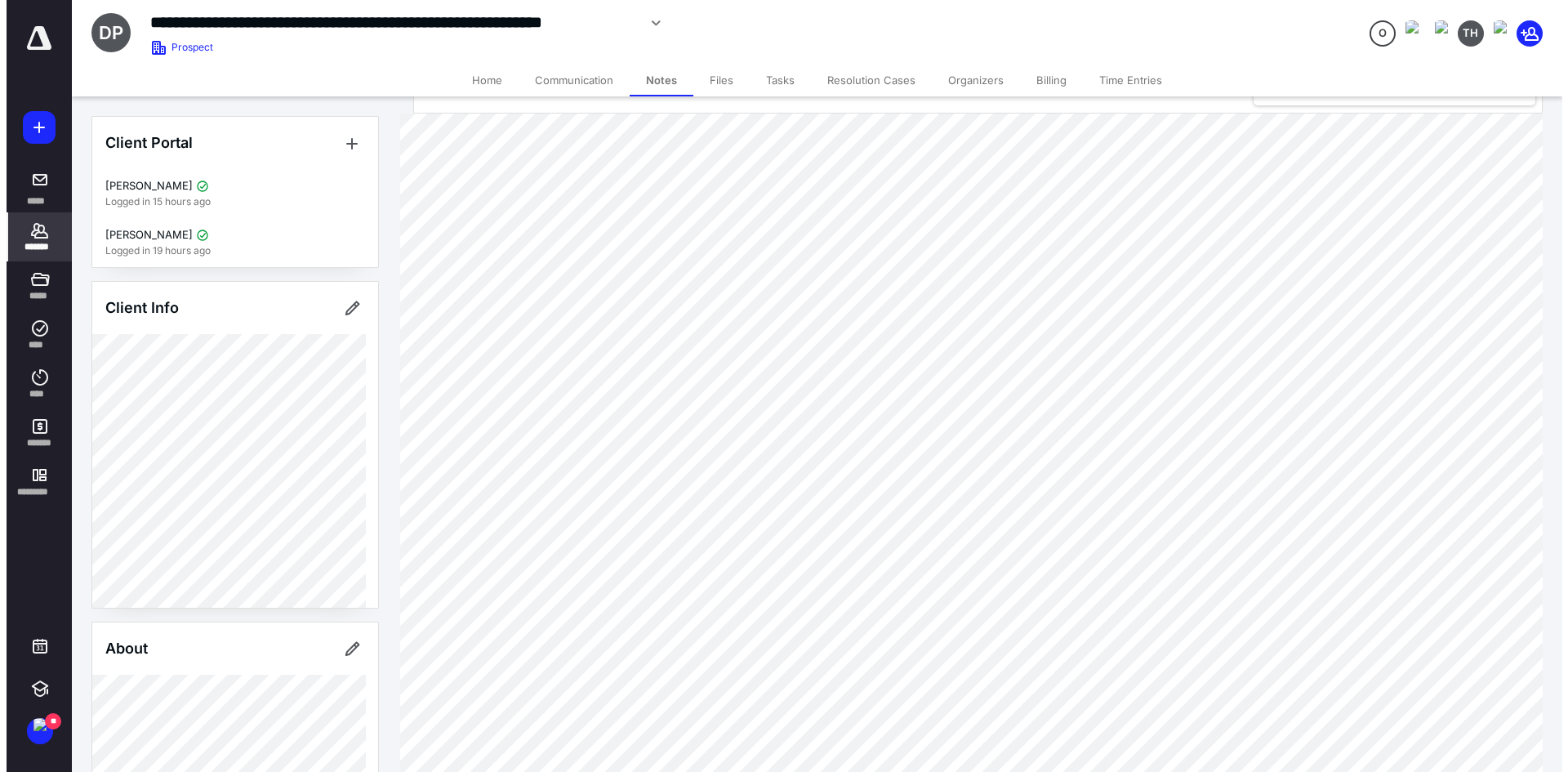 scroll, scrollTop: 0, scrollLeft: 0, axis: both 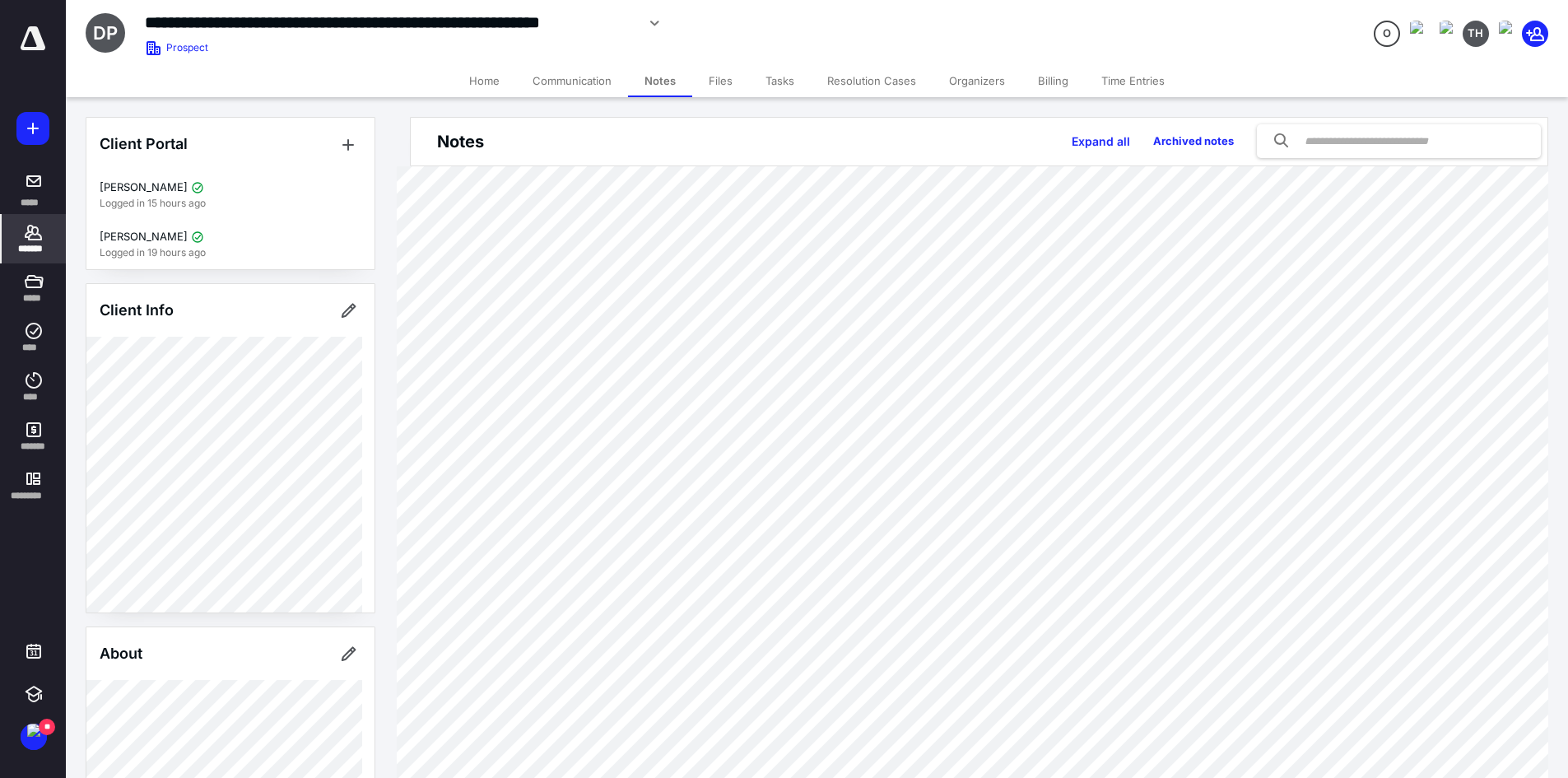 click on "Files" at bounding box center (720, 81) 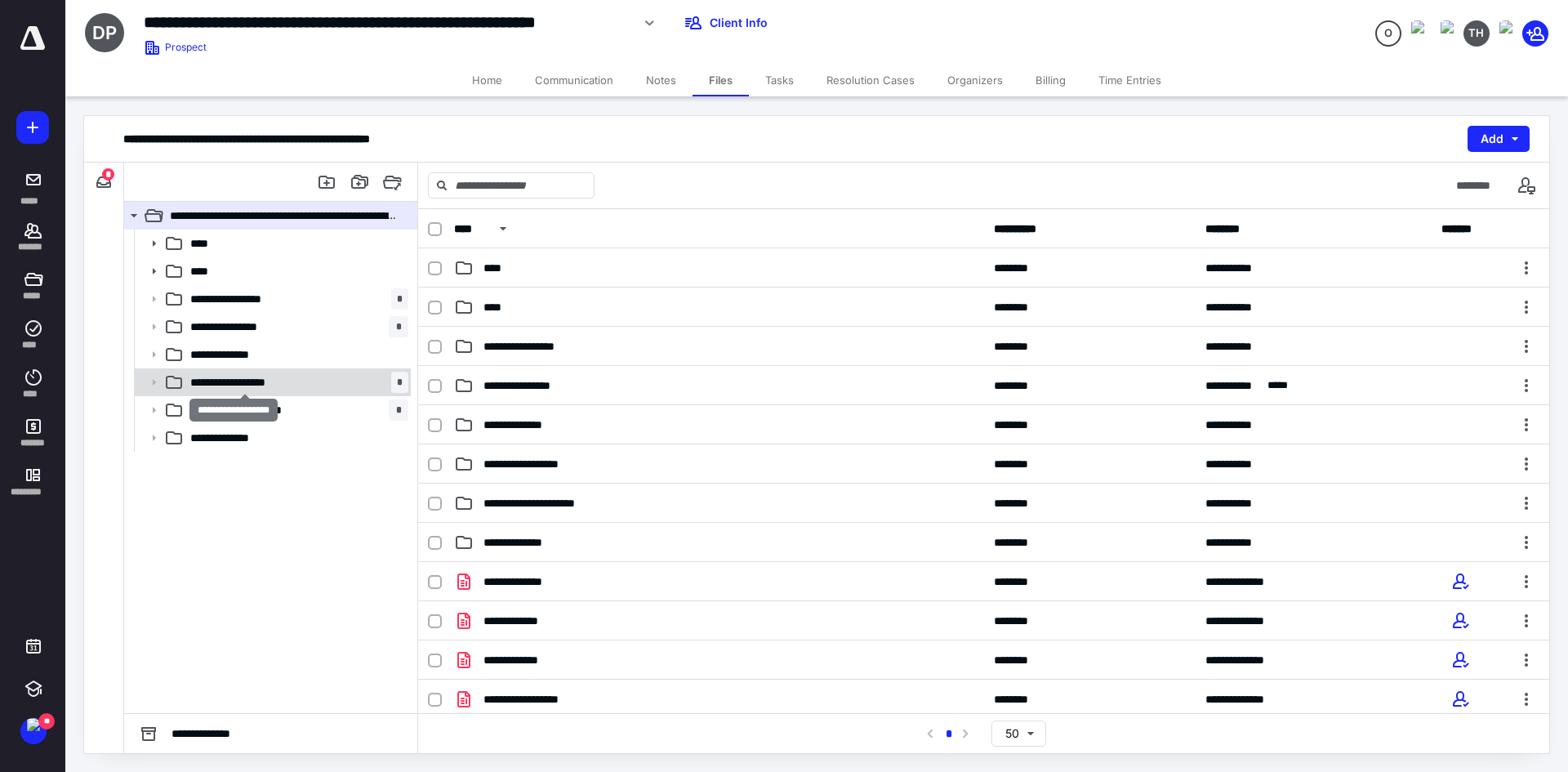 click on "**********" at bounding box center [244, 382] 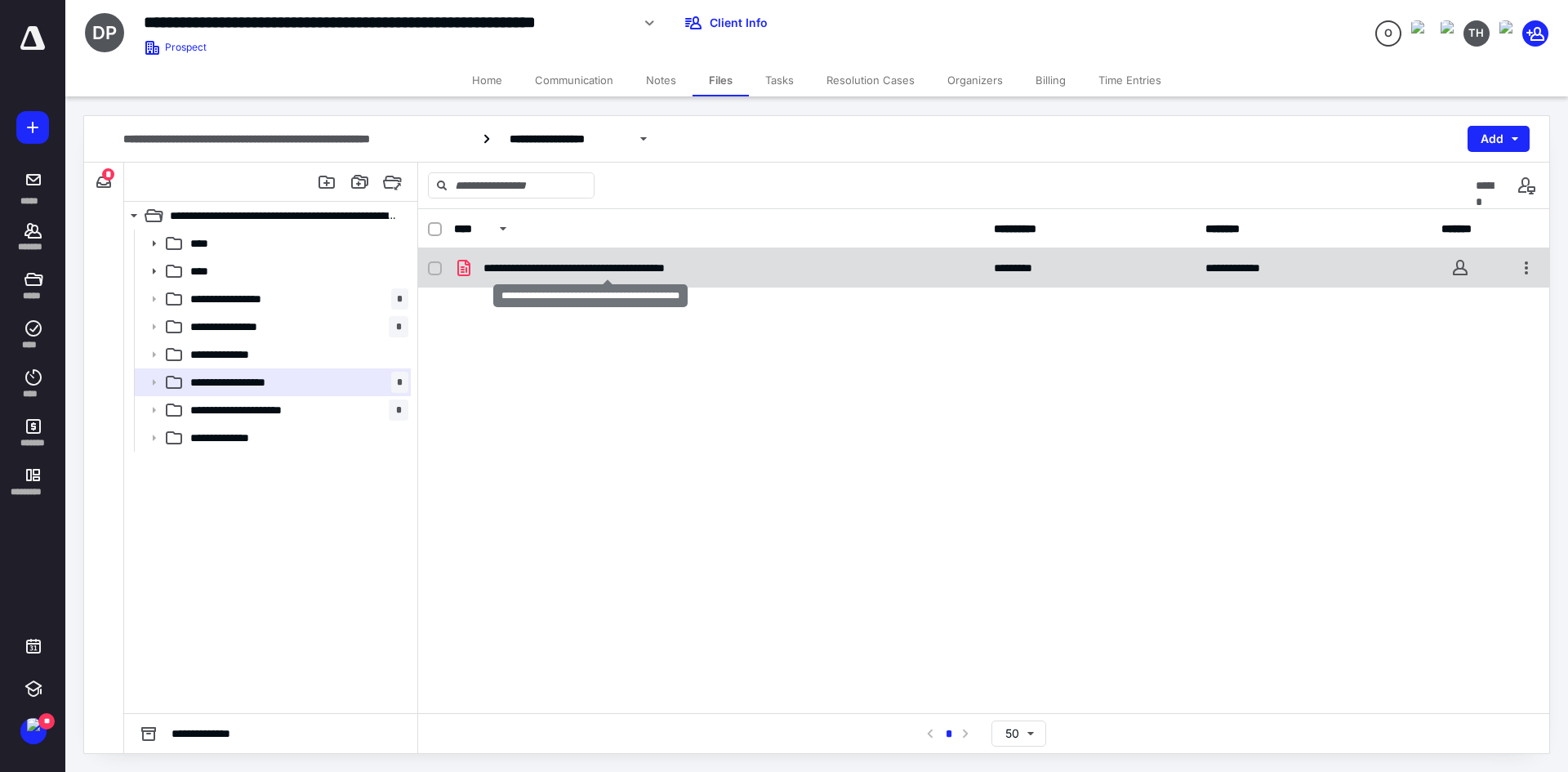 click on "**********" at bounding box center (608, 268) 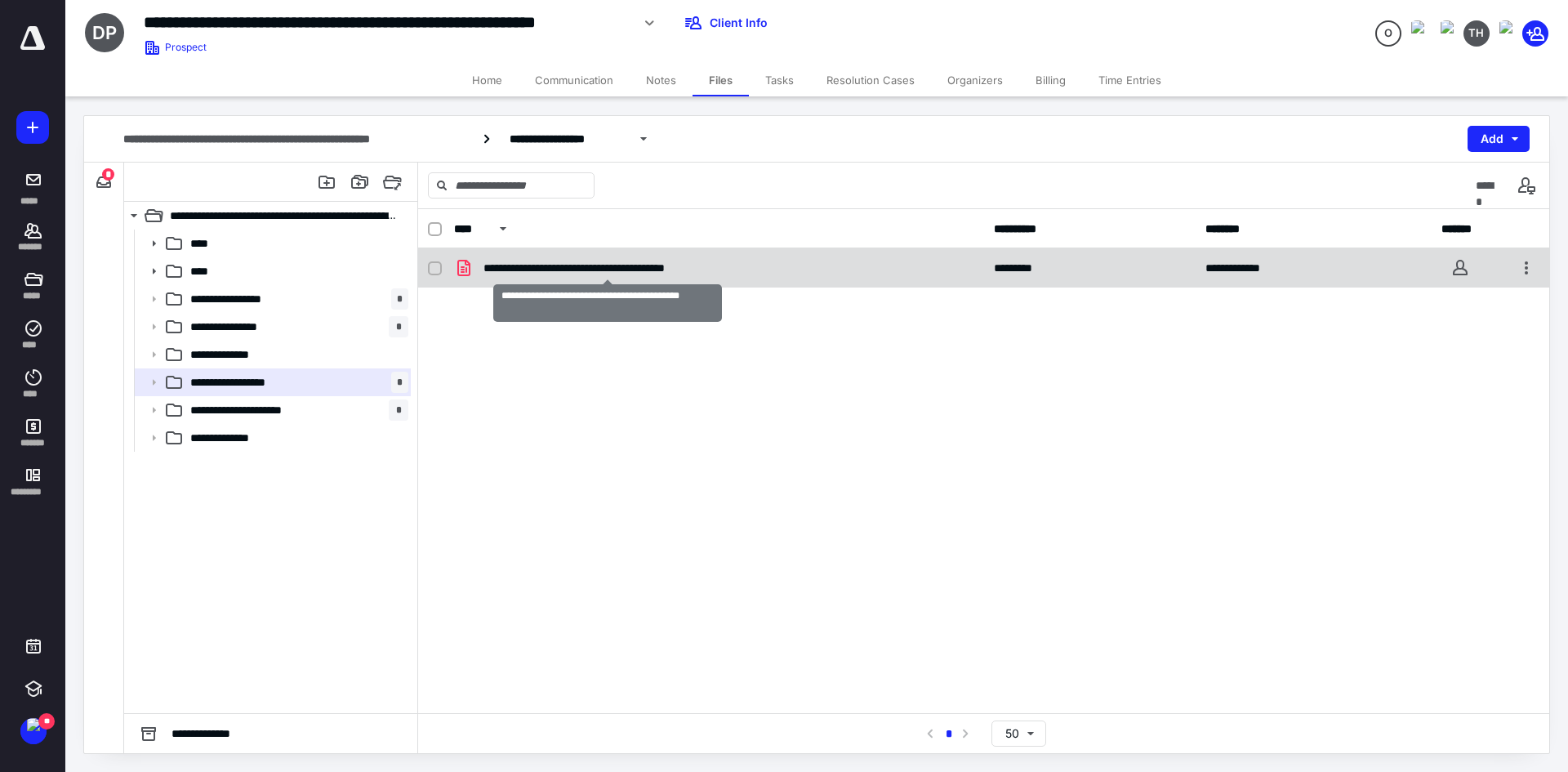 click on "**********" at bounding box center [608, 268] 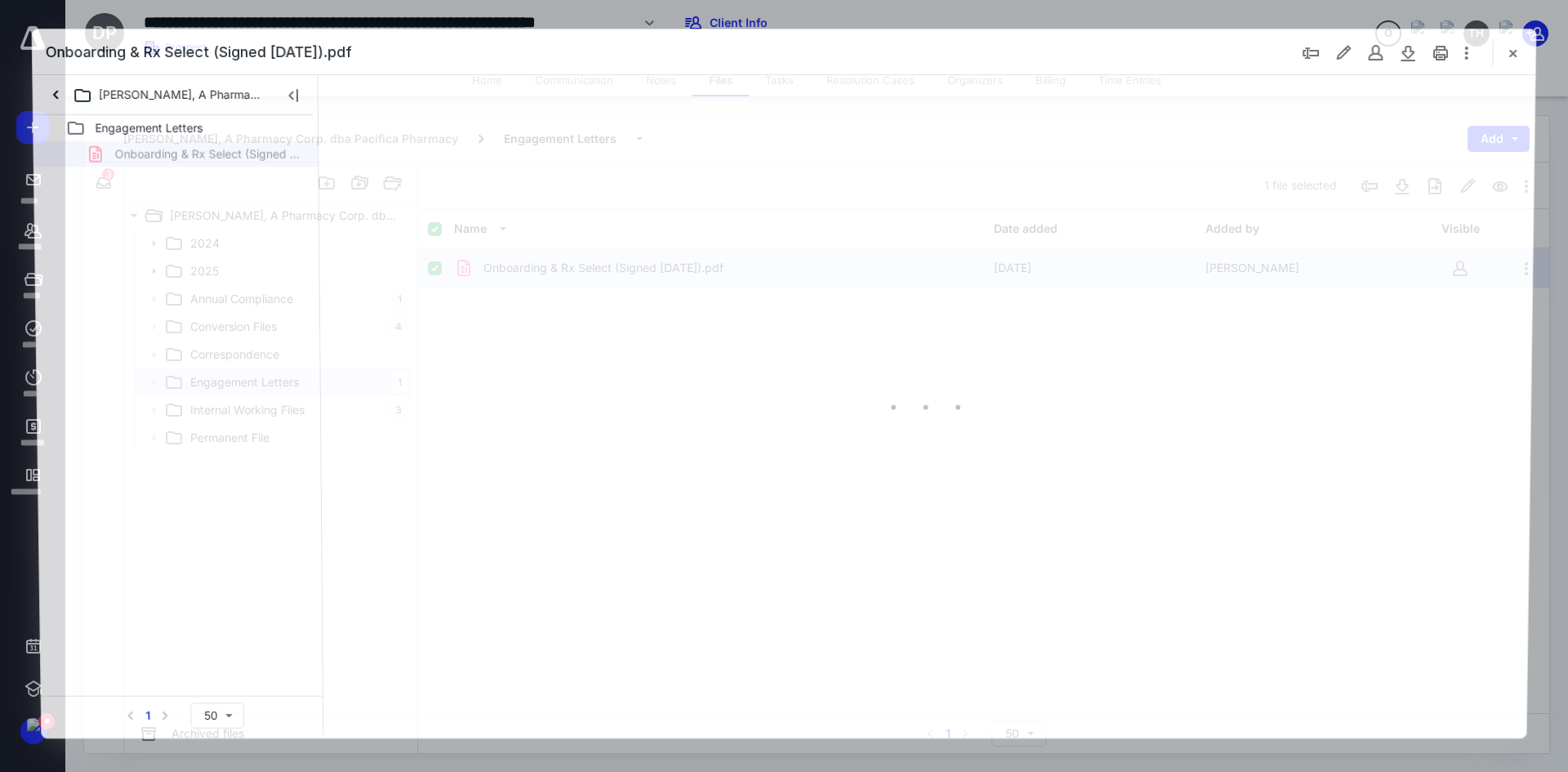 scroll, scrollTop: 0, scrollLeft: 0, axis: both 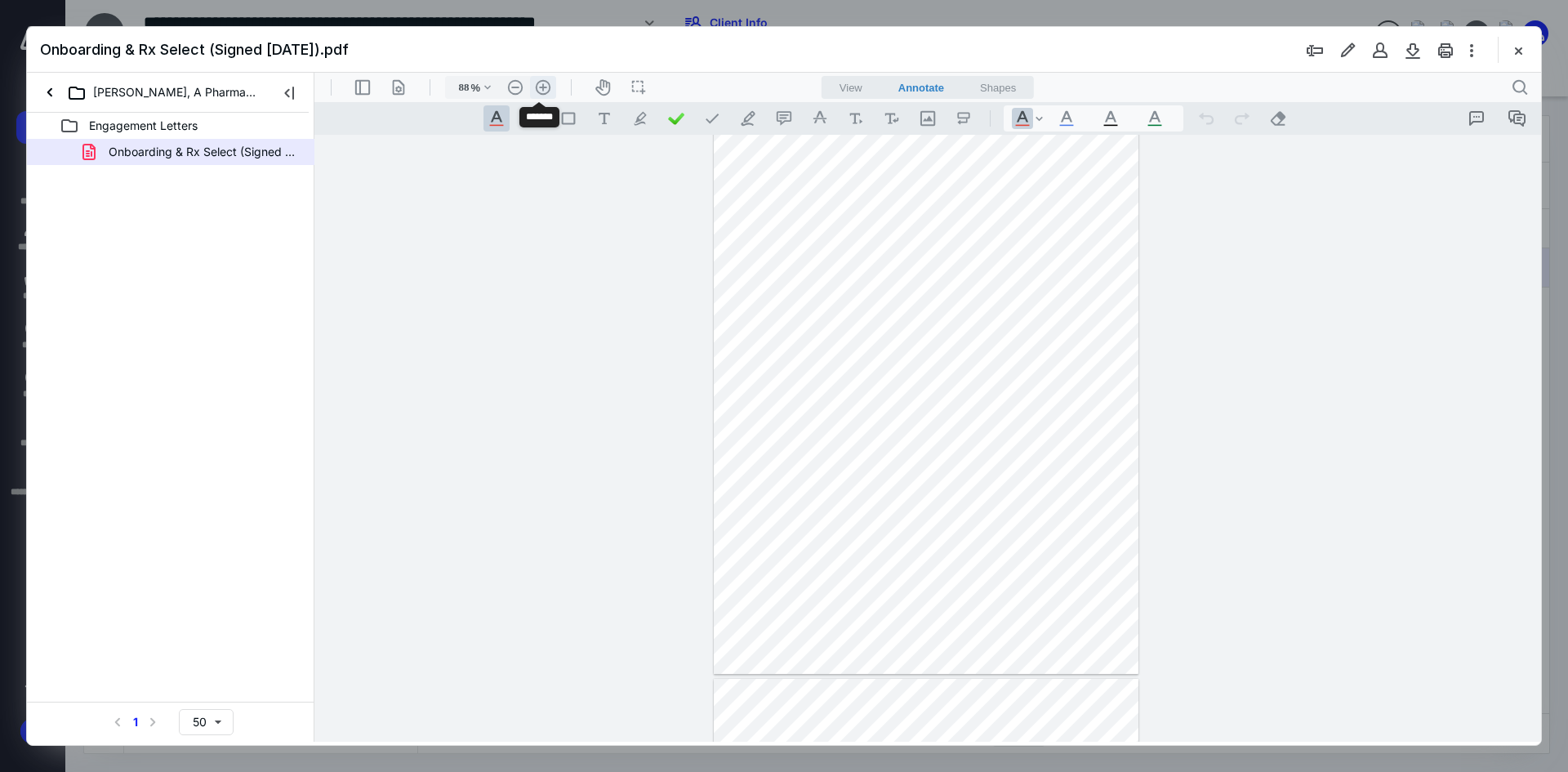 click on ".cls-1{fill:#abb0c4;} icon - header - zoom - in - line" at bounding box center (543, 87) 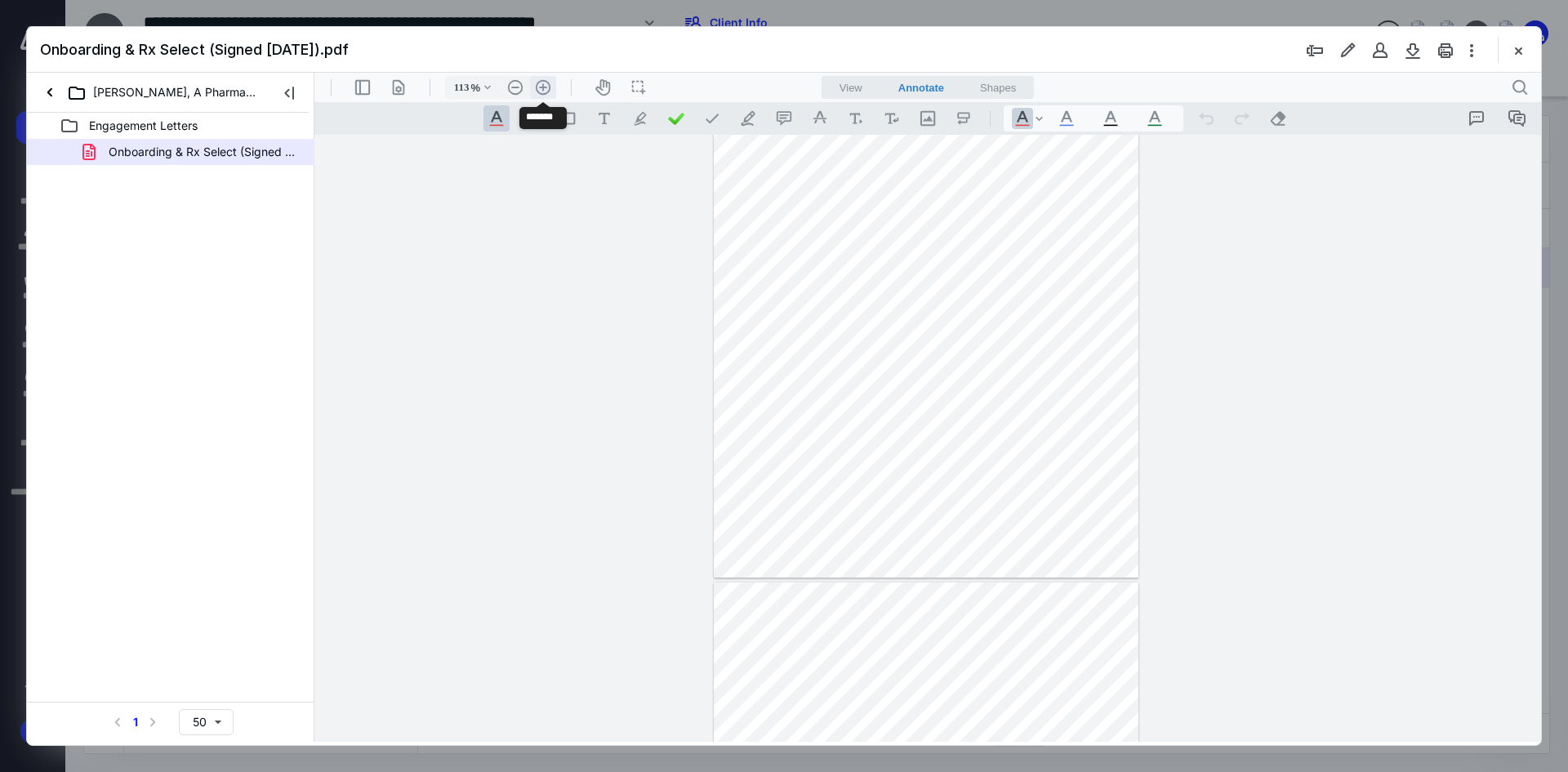 click on ".cls-1{fill:#abb0c4;} icon - header - zoom - in - line" at bounding box center (543, 87) 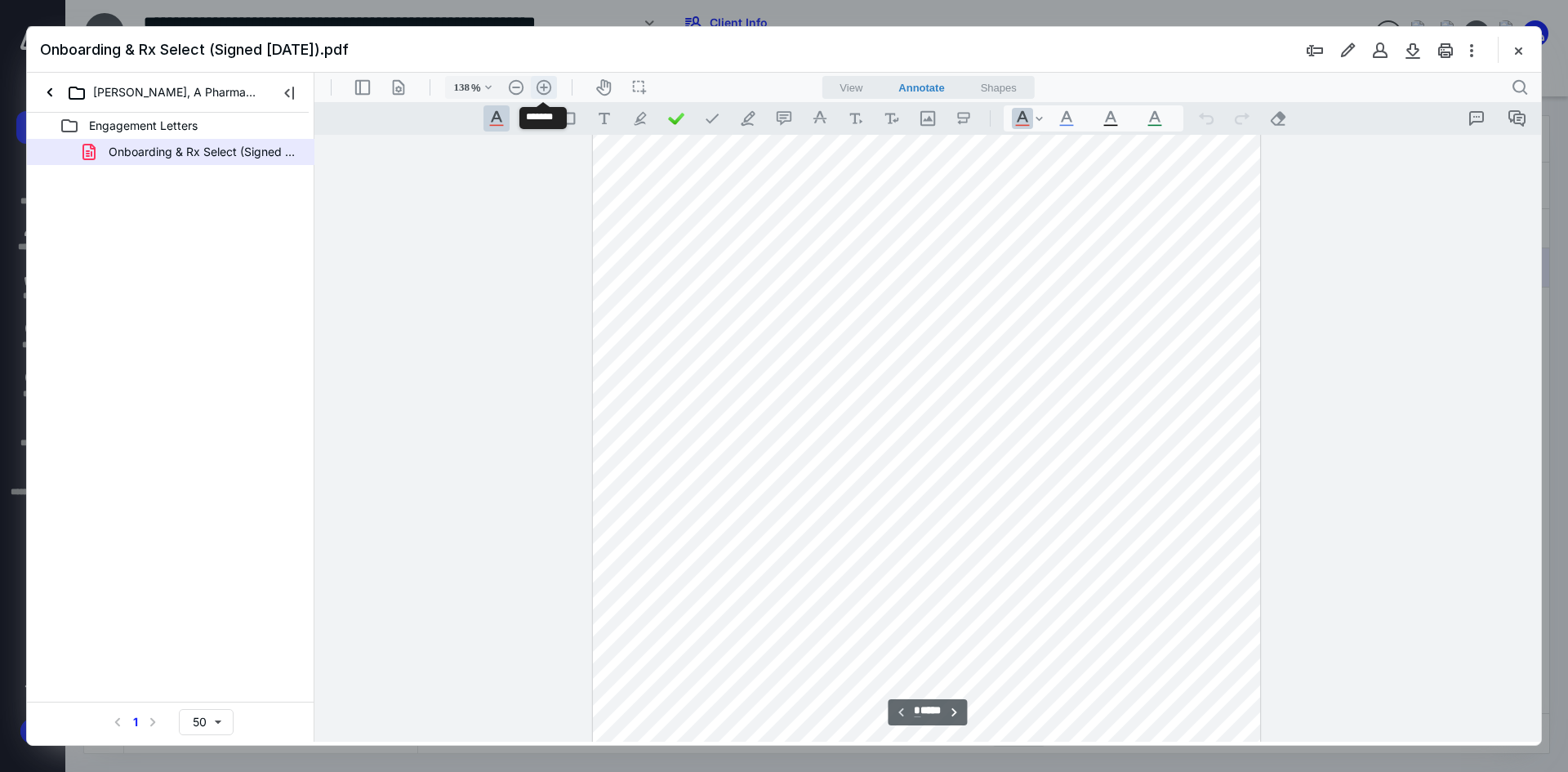 click on ".cls-1{fill:#abb0c4;} icon - header - zoom - in - line" at bounding box center (544, 87) 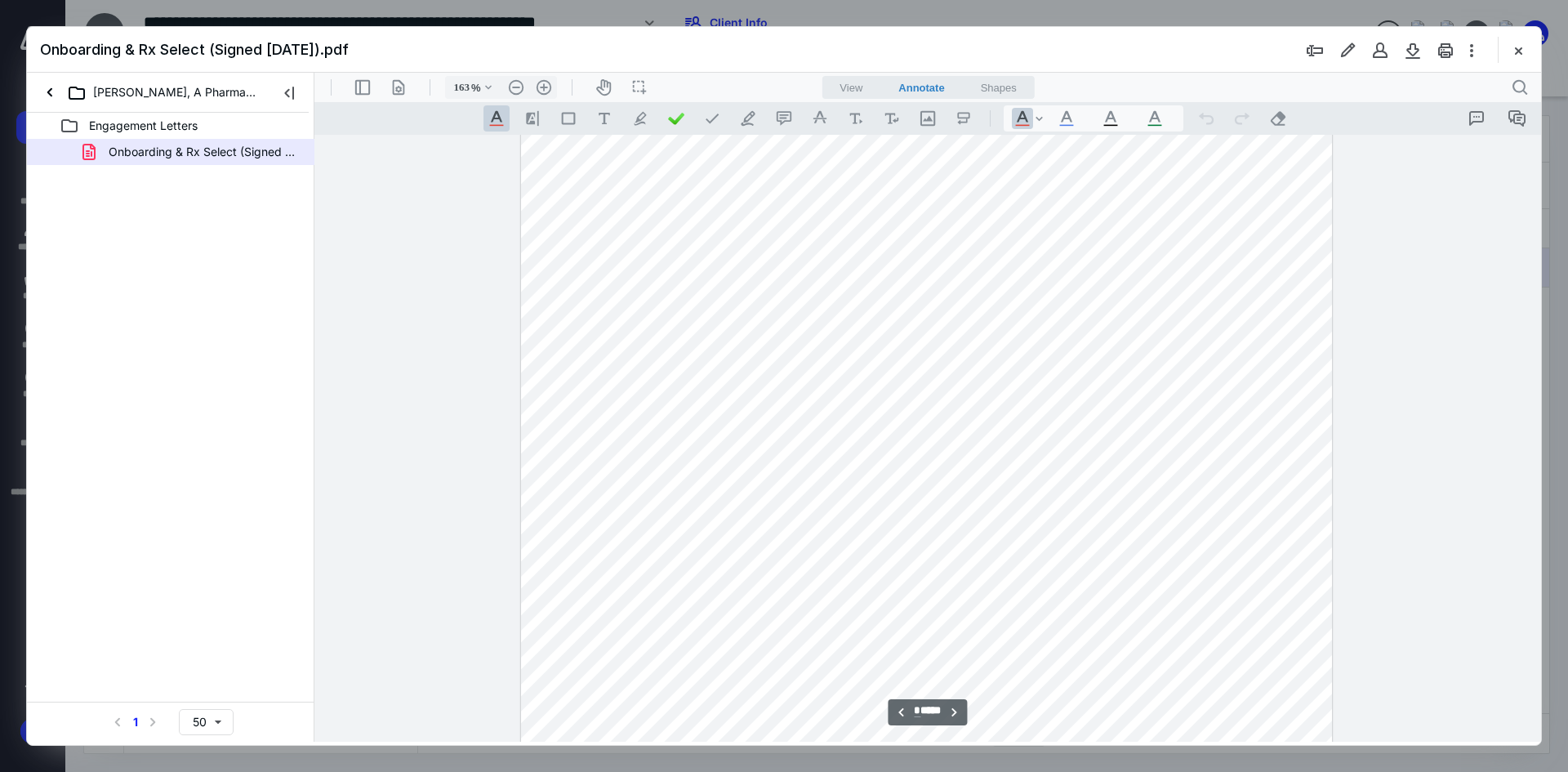 scroll, scrollTop: 5147, scrollLeft: 0, axis: vertical 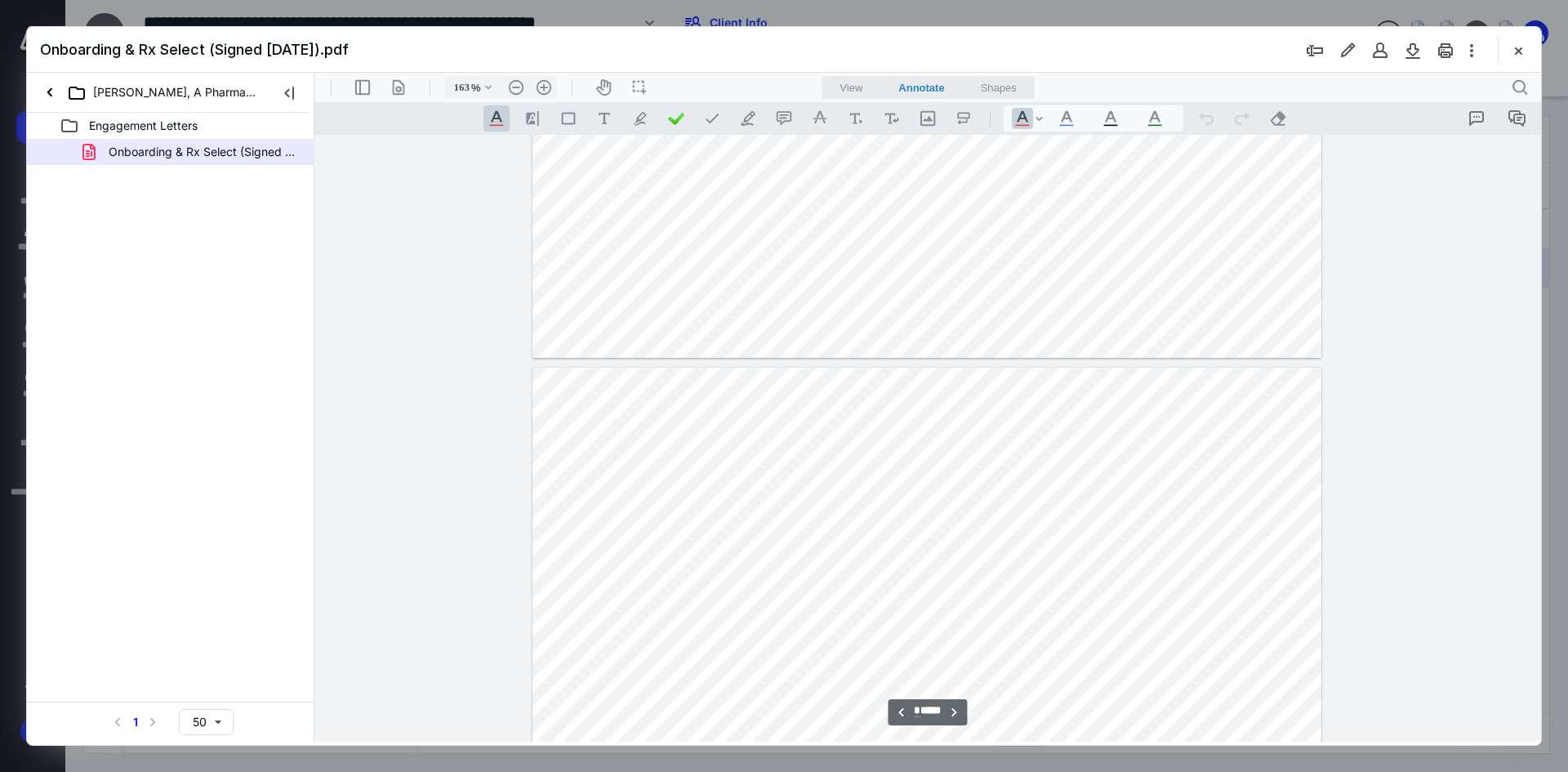 type on "*" 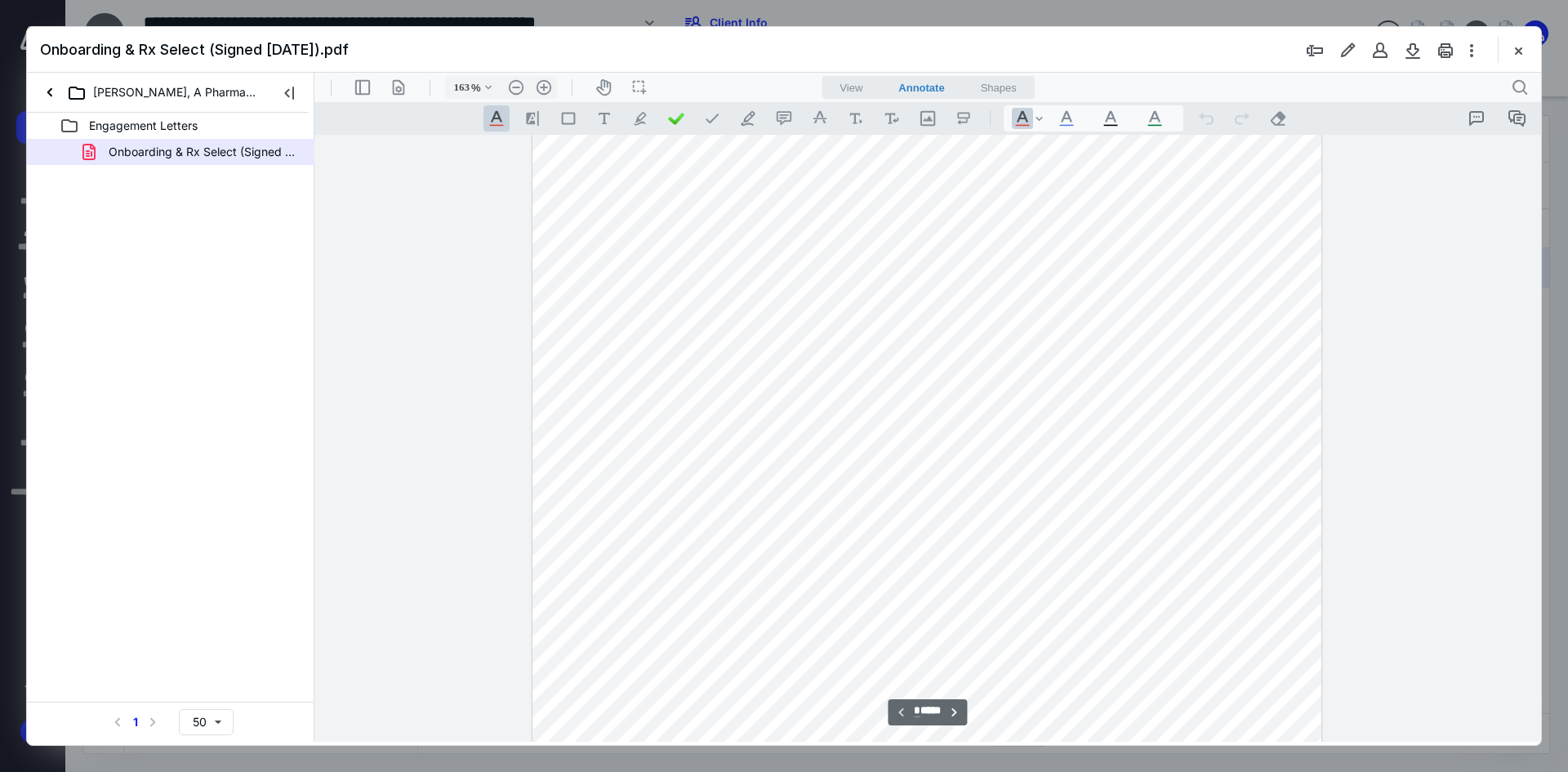 scroll, scrollTop: 0, scrollLeft: 0, axis: both 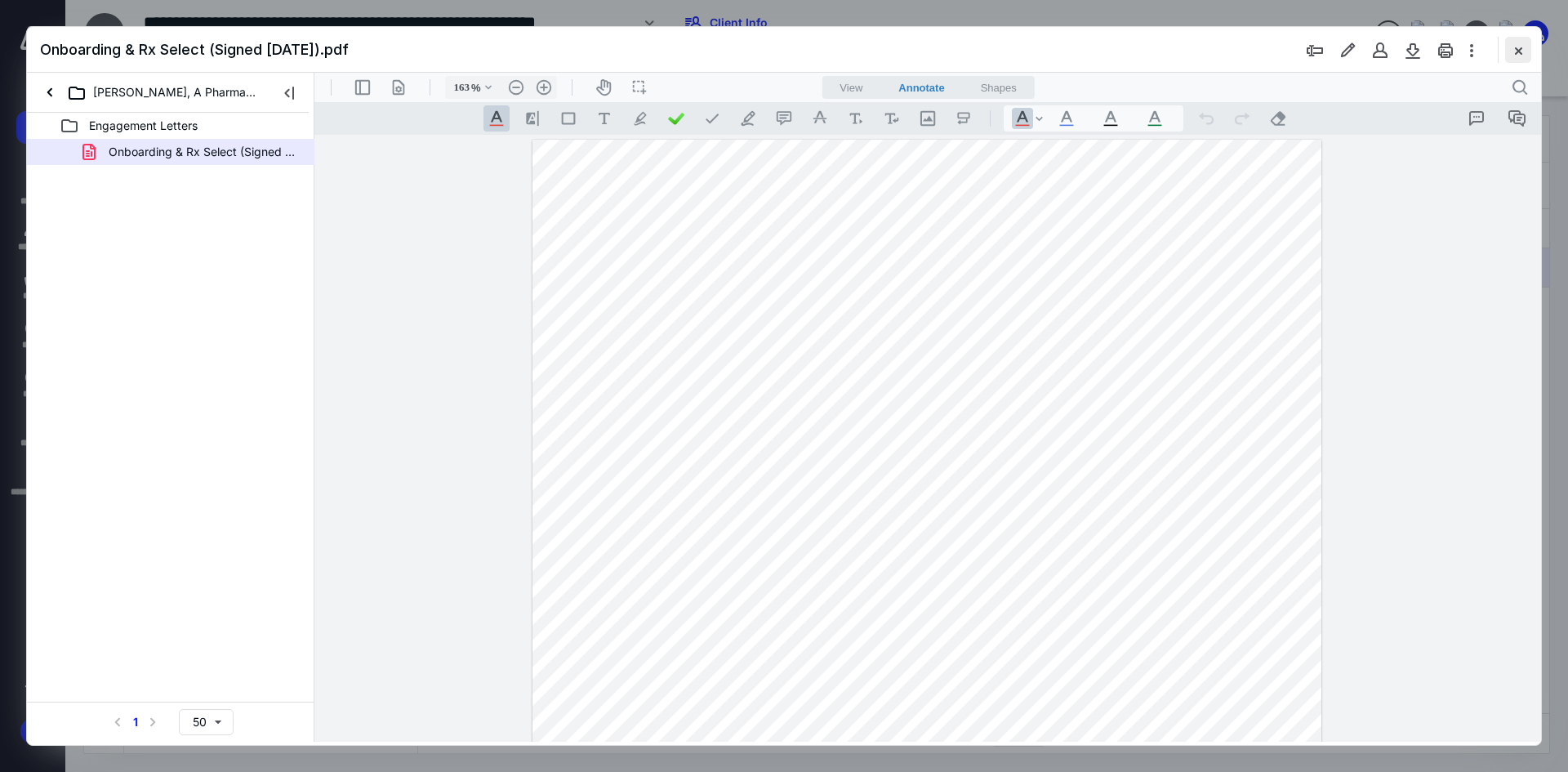 click at bounding box center [1518, 50] 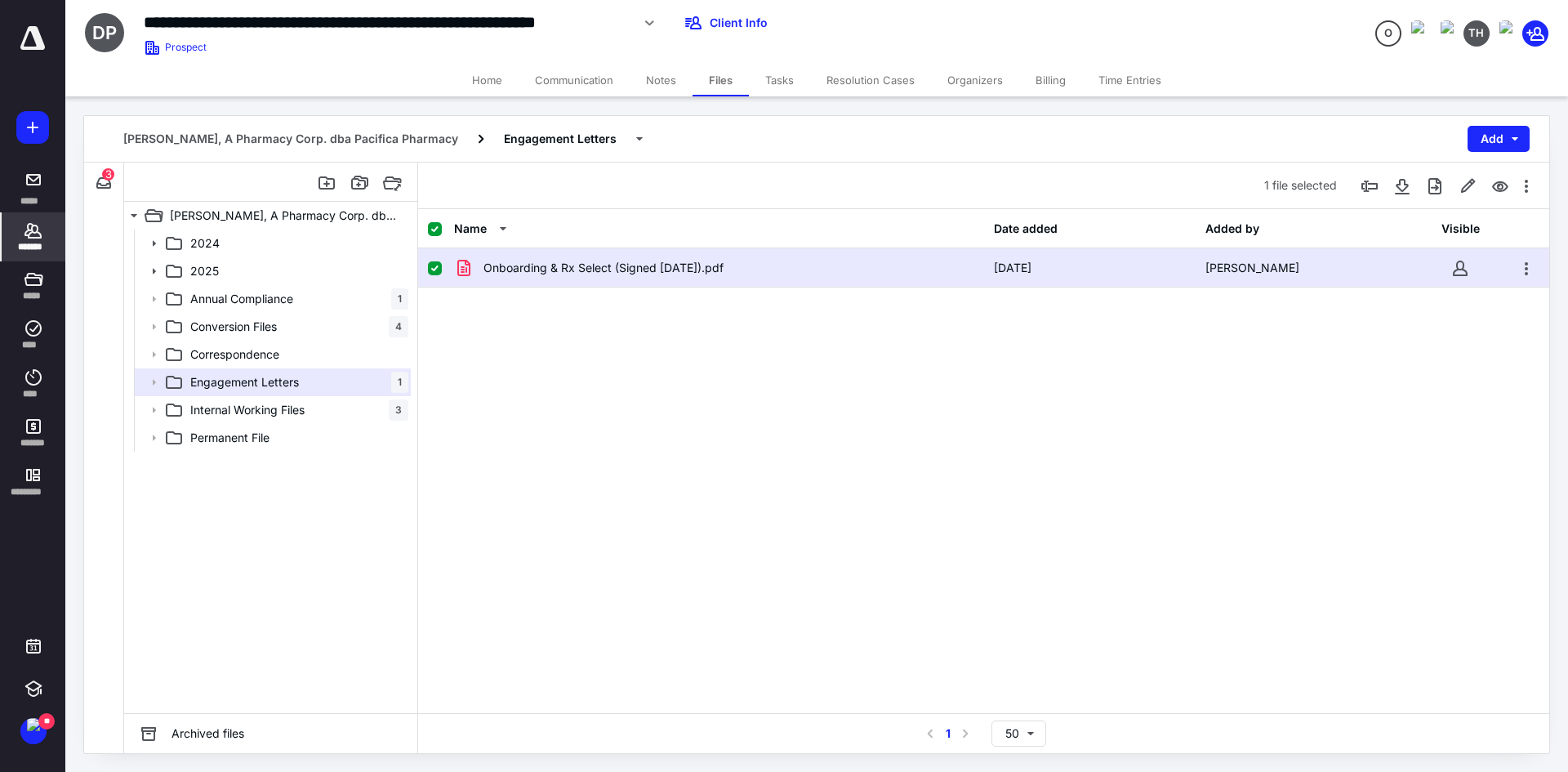 click on "*******" at bounding box center (33, 247) 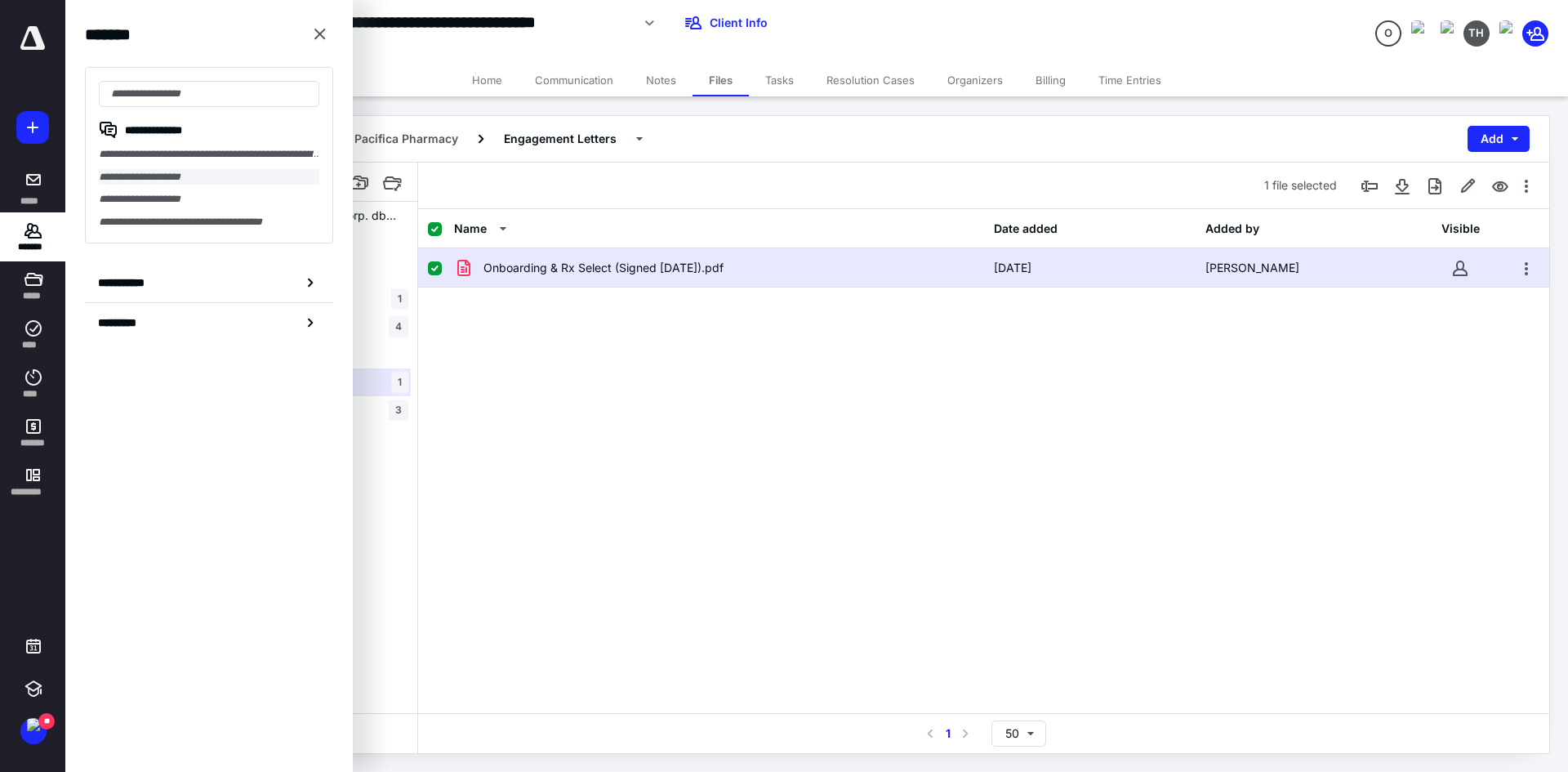 click on "**********" at bounding box center (209, 177) 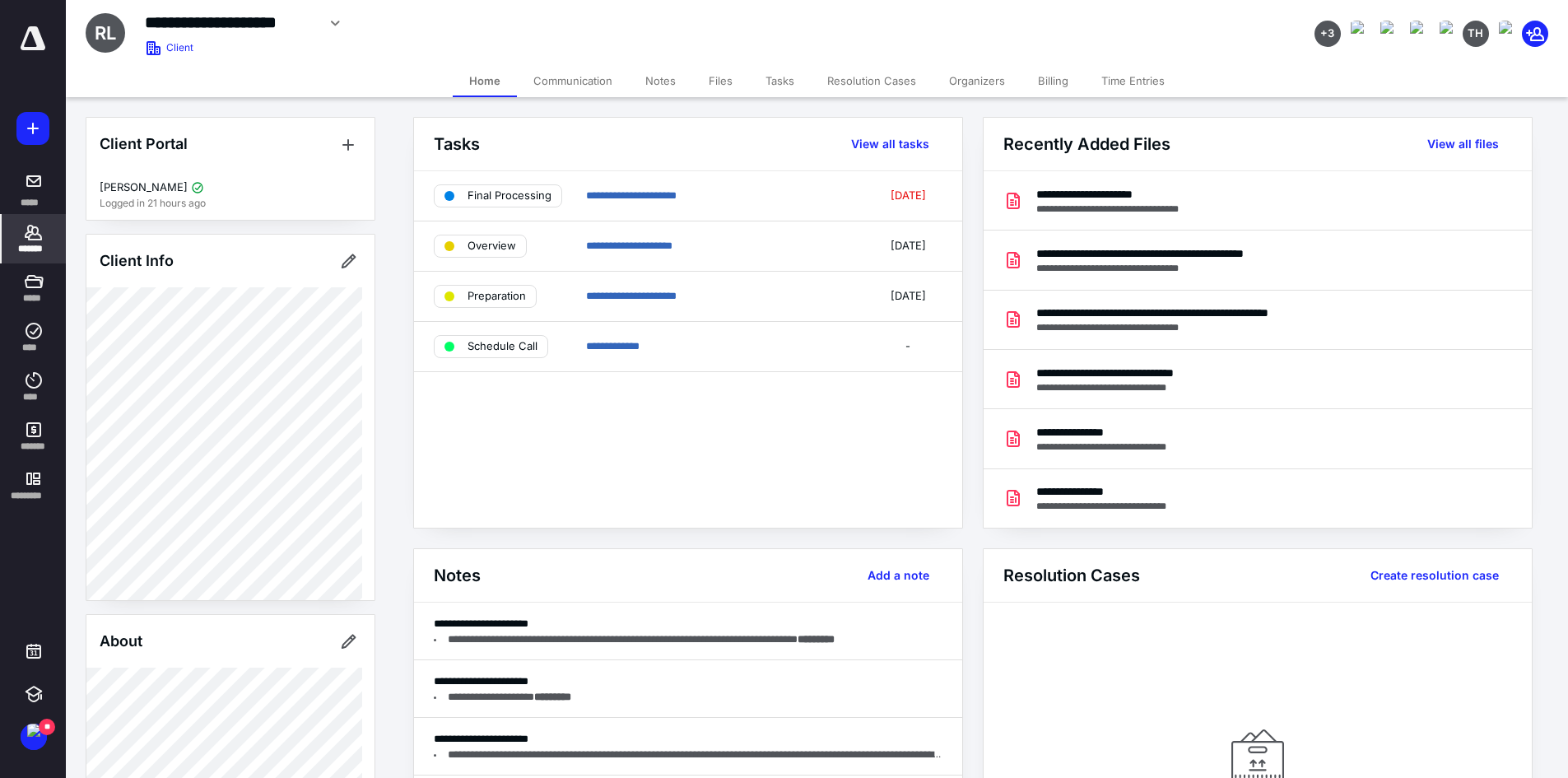 click on "Files" at bounding box center [720, 81] 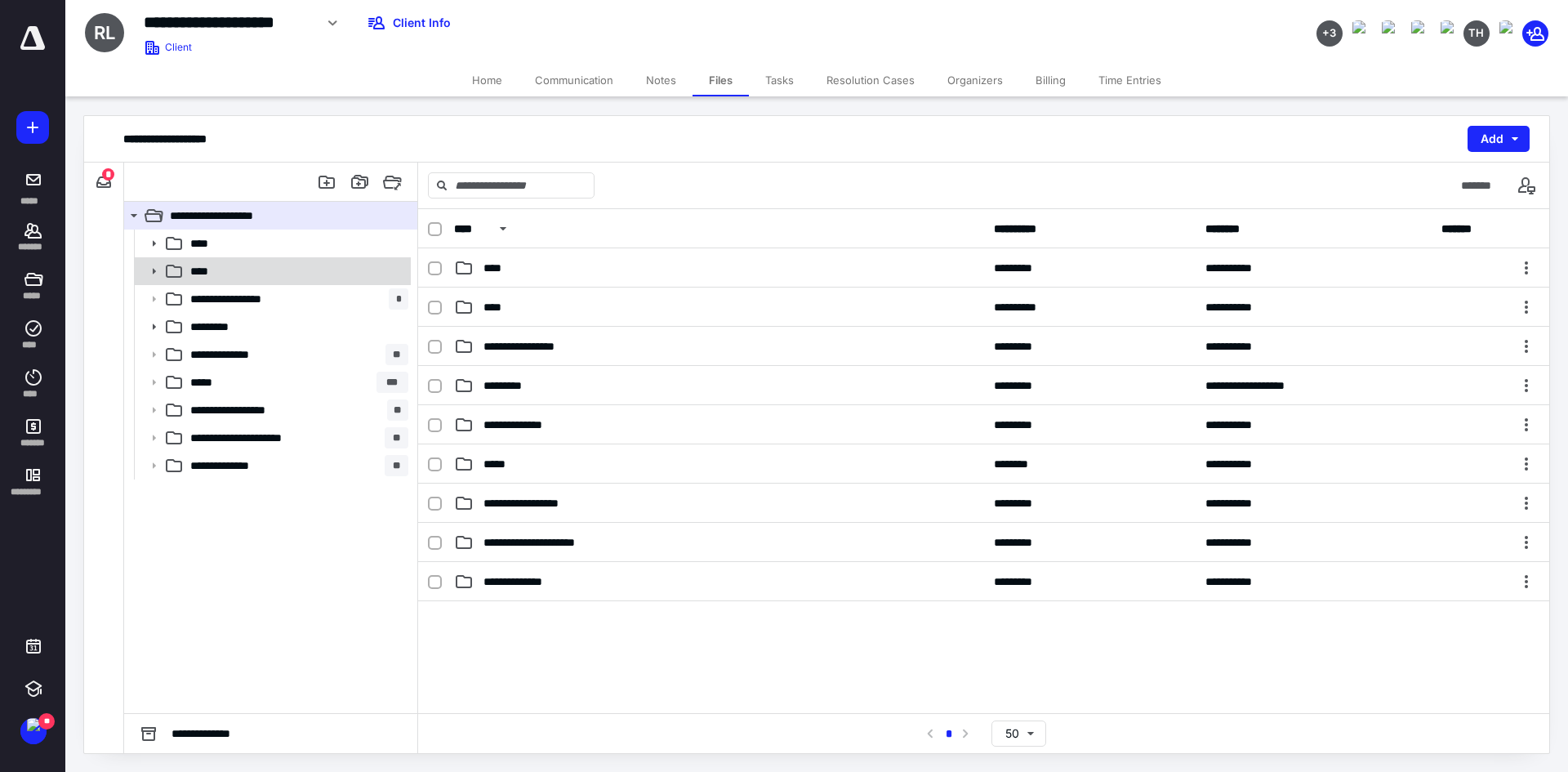 click 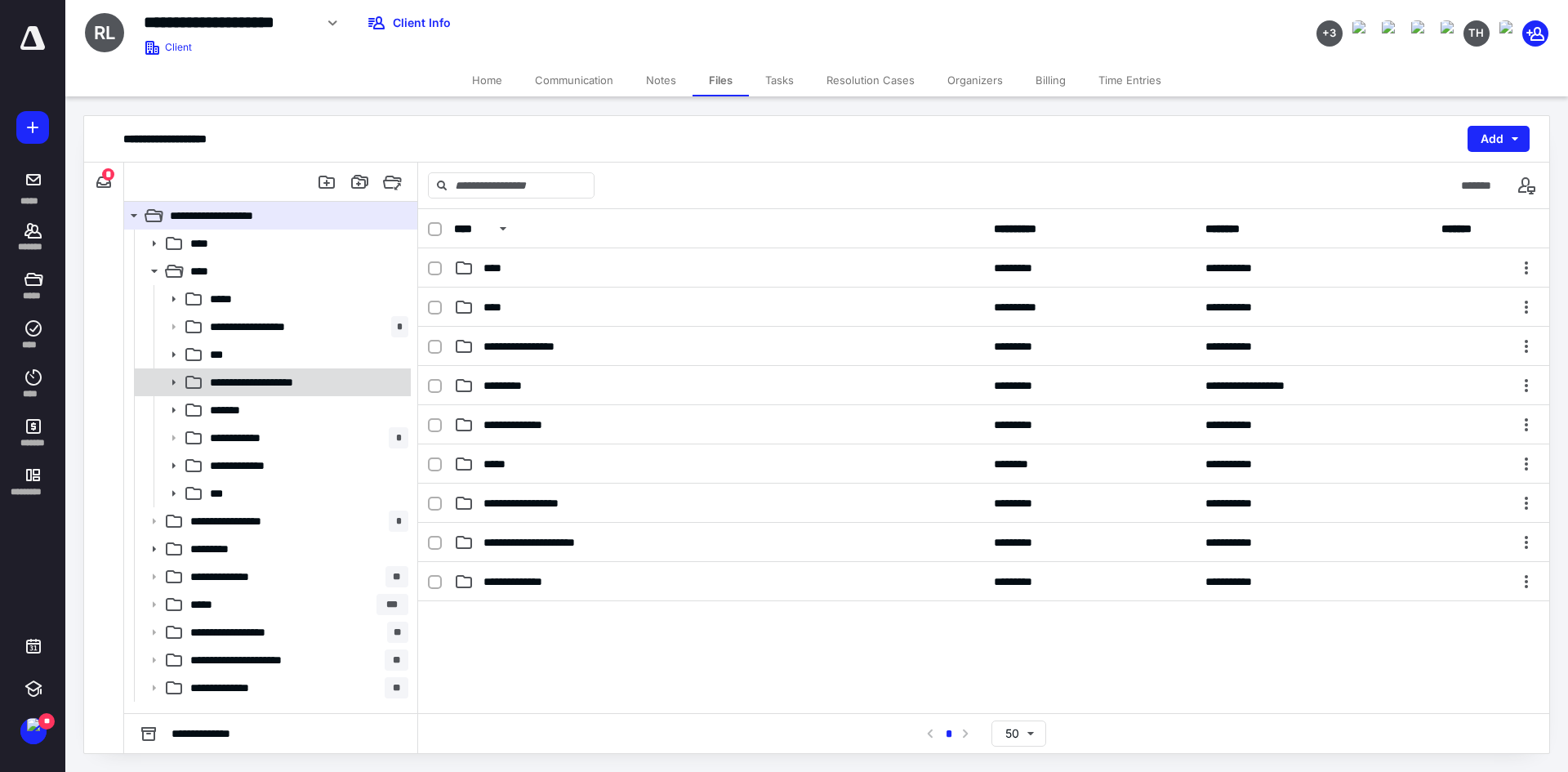 click 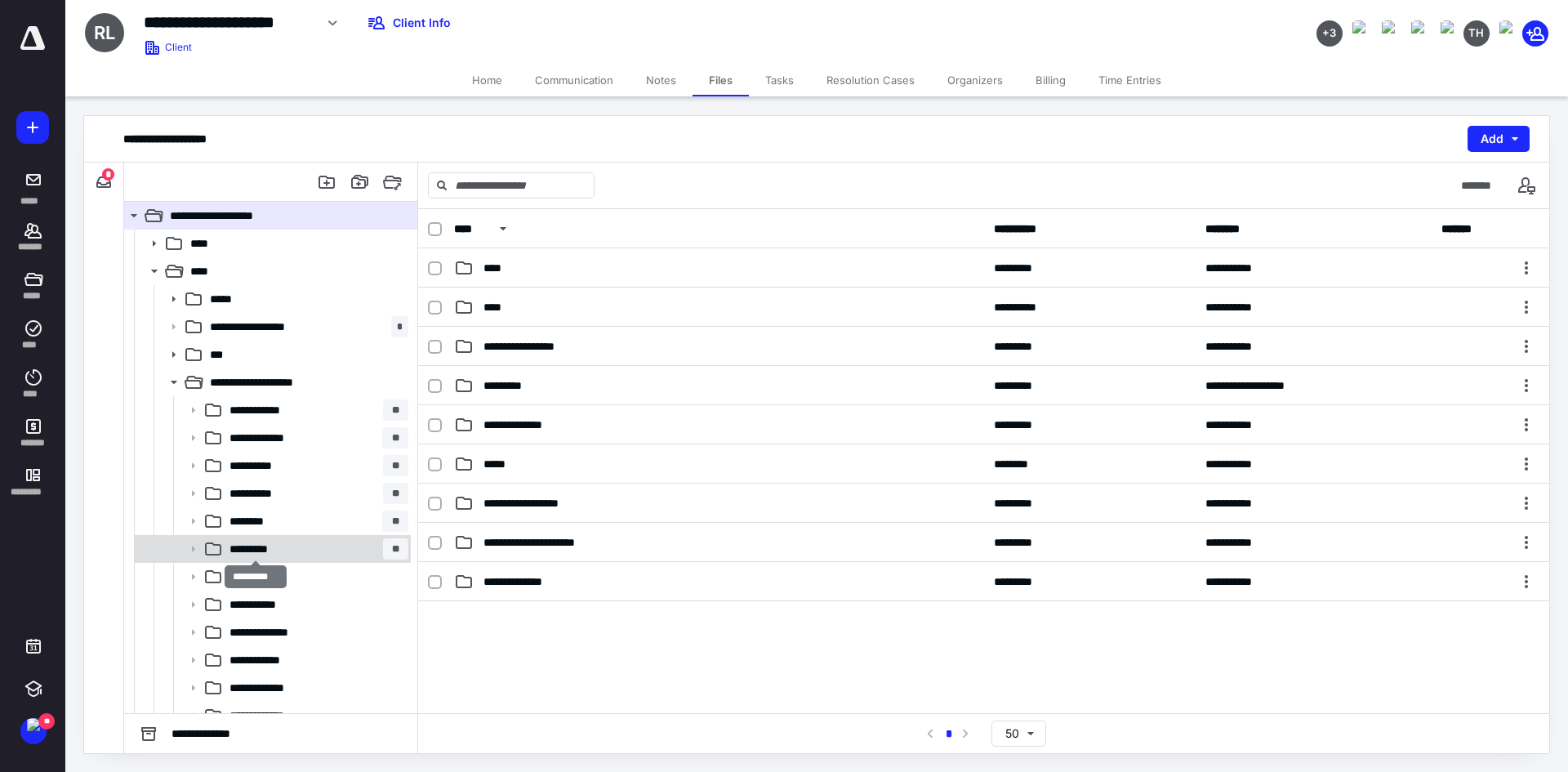 click on "*********" at bounding box center [256, 549] 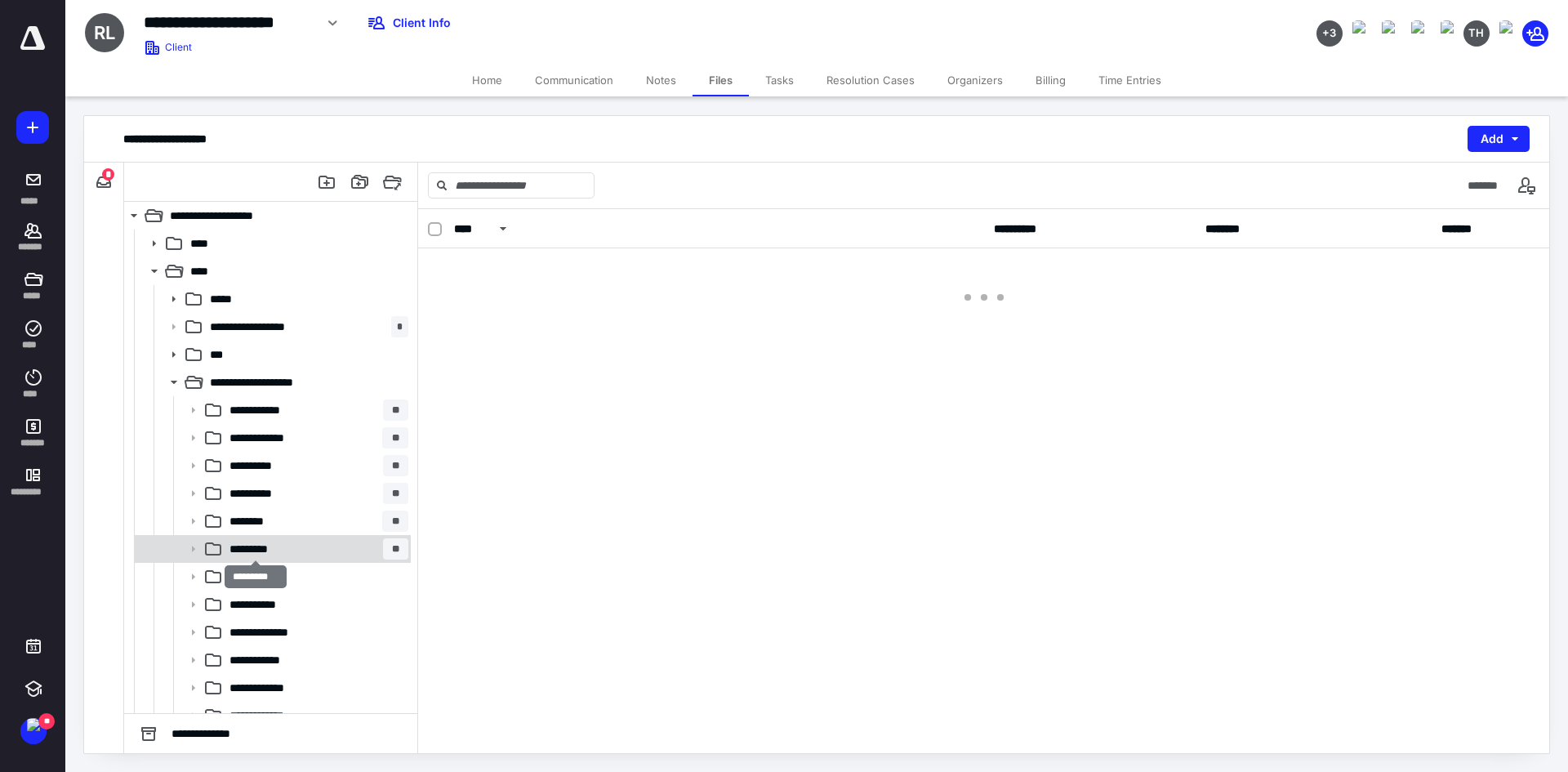 click on "*********" at bounding box center [256, 549] 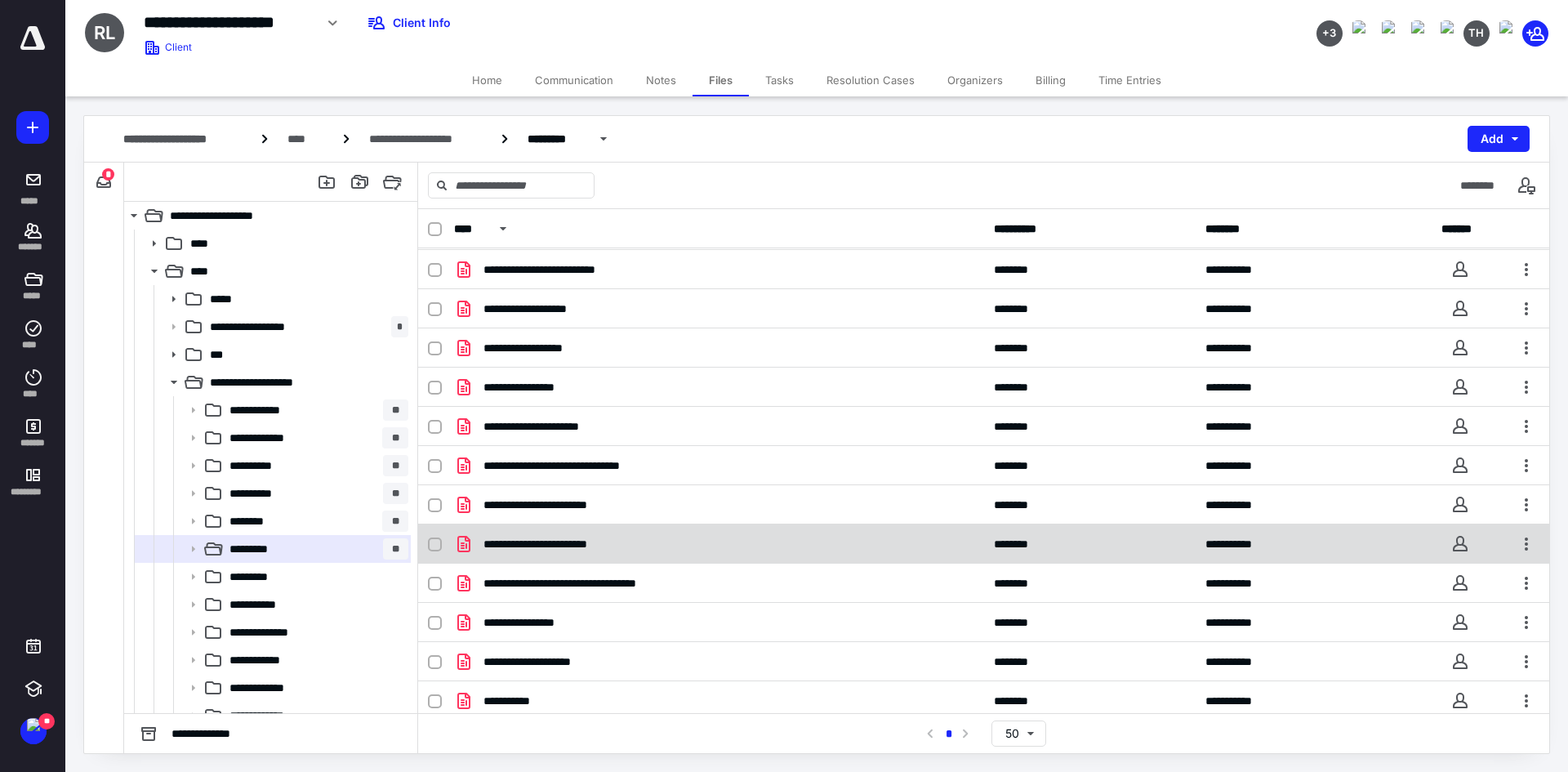 scroll, scrollTop: 245, scrollLeft: 0, axis: vertical 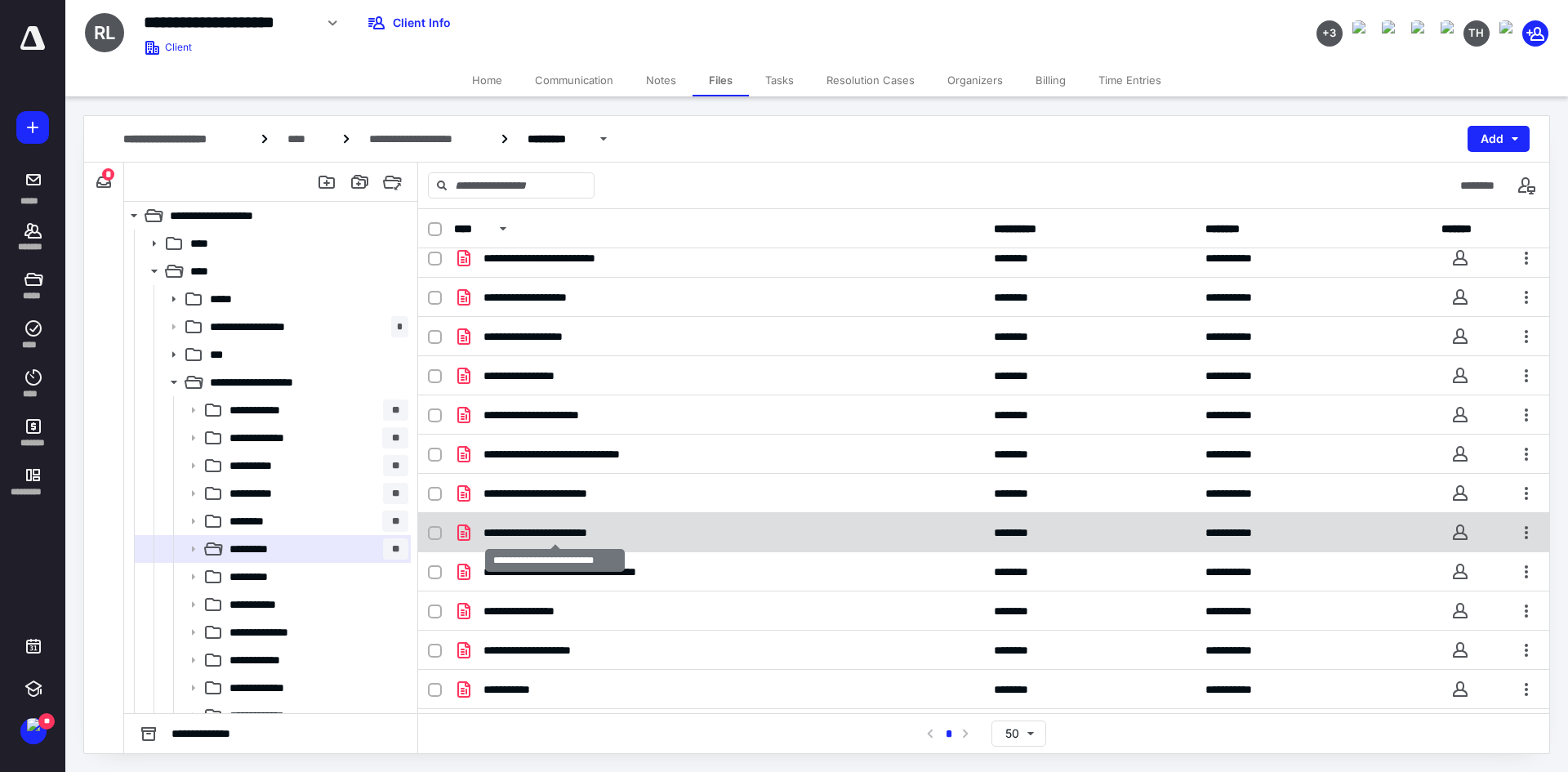 click on "**********" at bounding box center [555, 533] 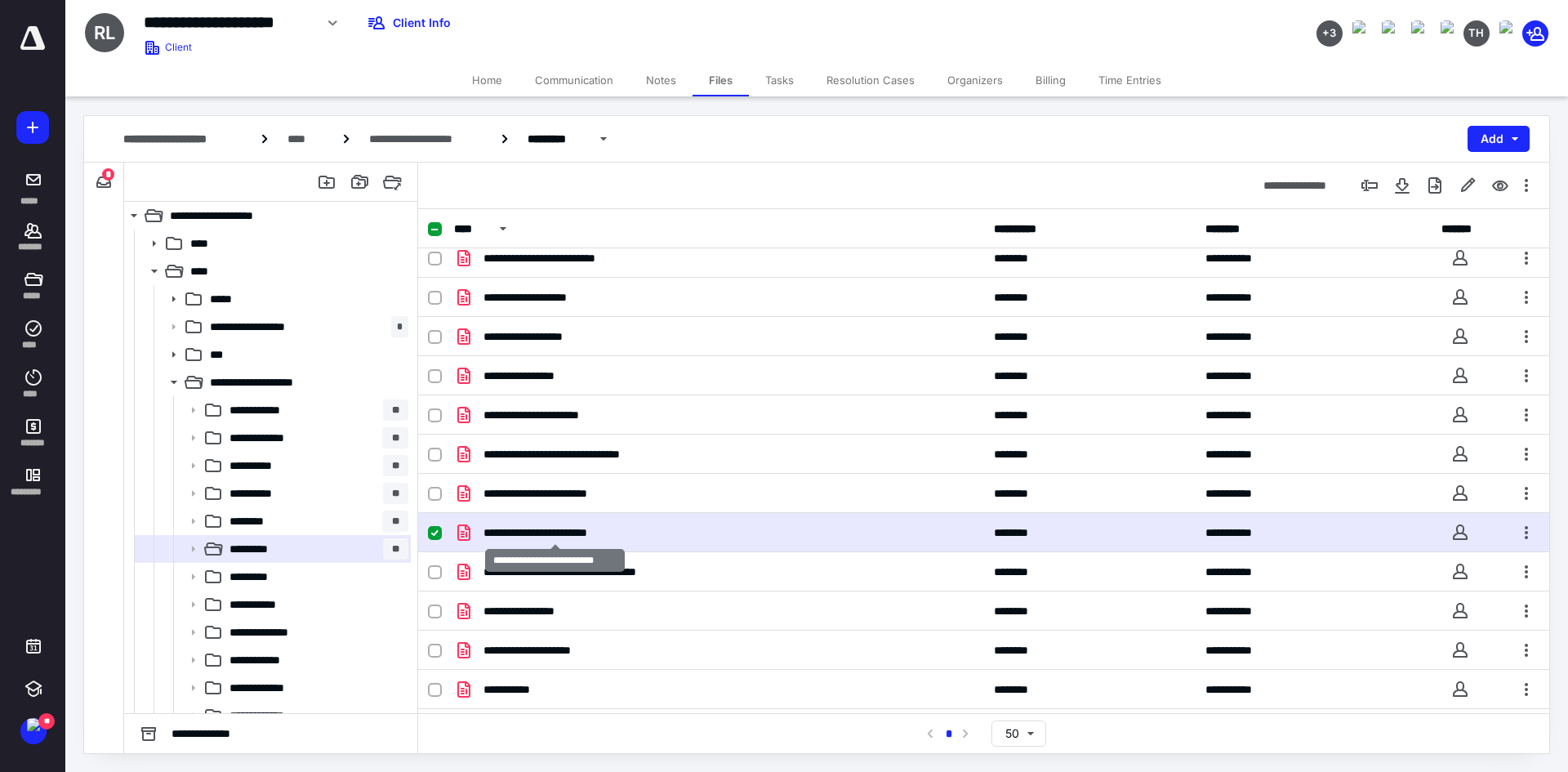 click on "**********" at bounding box center [555, 533] 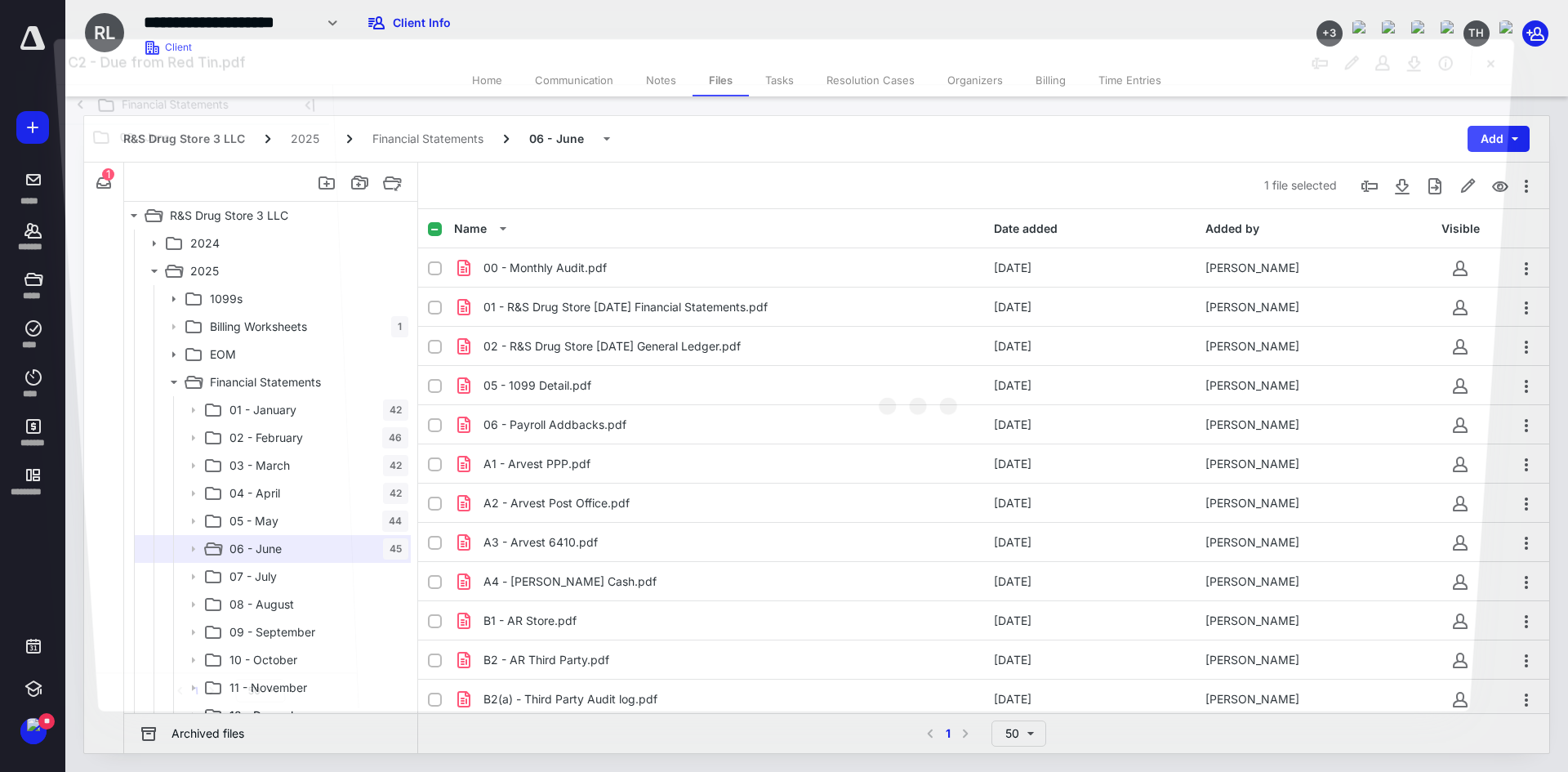 scroll, scrollTop: 245, scrollLeft: 0, axis: vertical 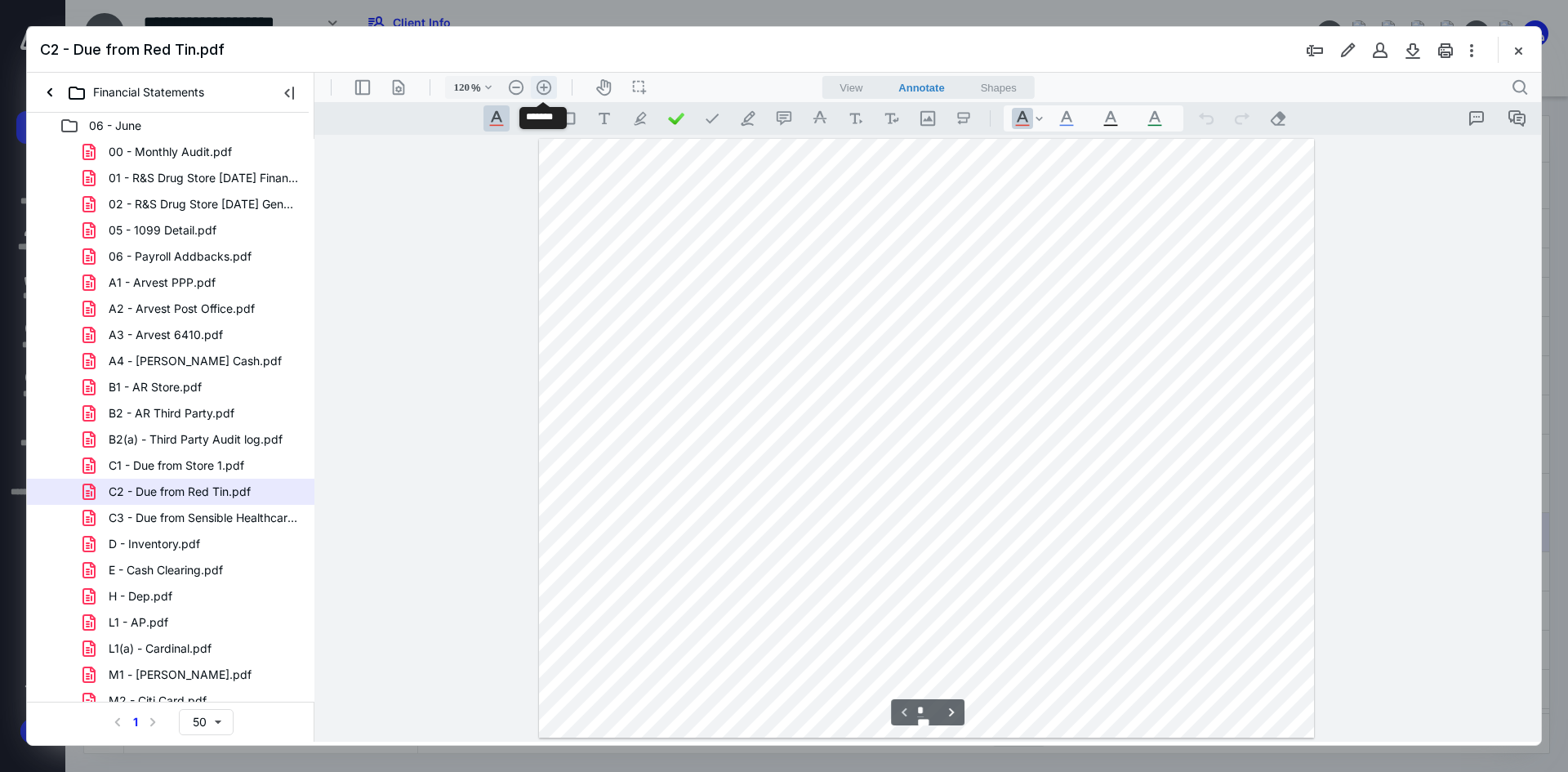 click on ".cls-1{fill:#abb0c4;} icon - header - zoom - in - line" at bounding box center [544, 87] 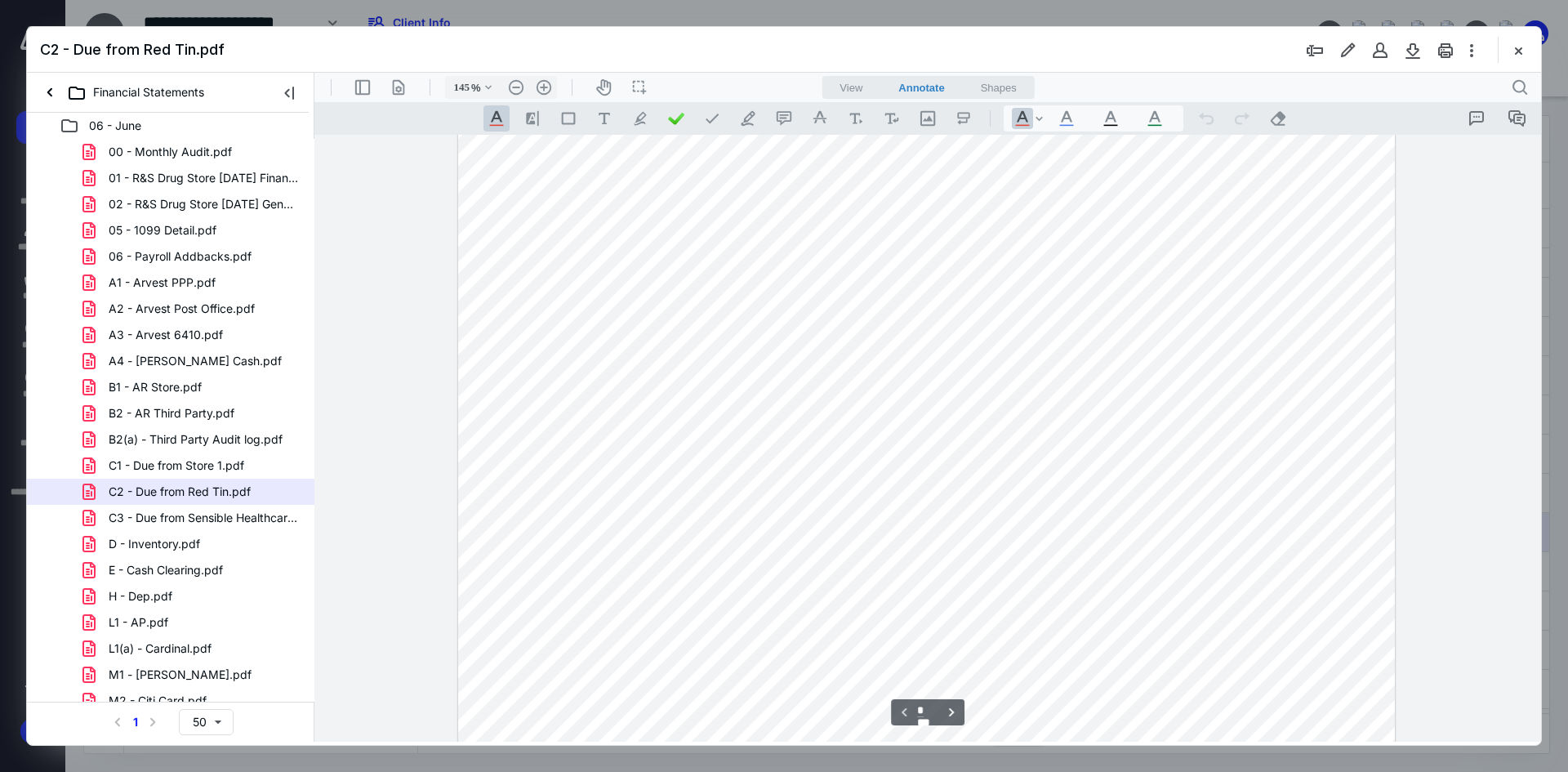 scroll, scrollTop: 0, scrollLeft: 0, axis: both 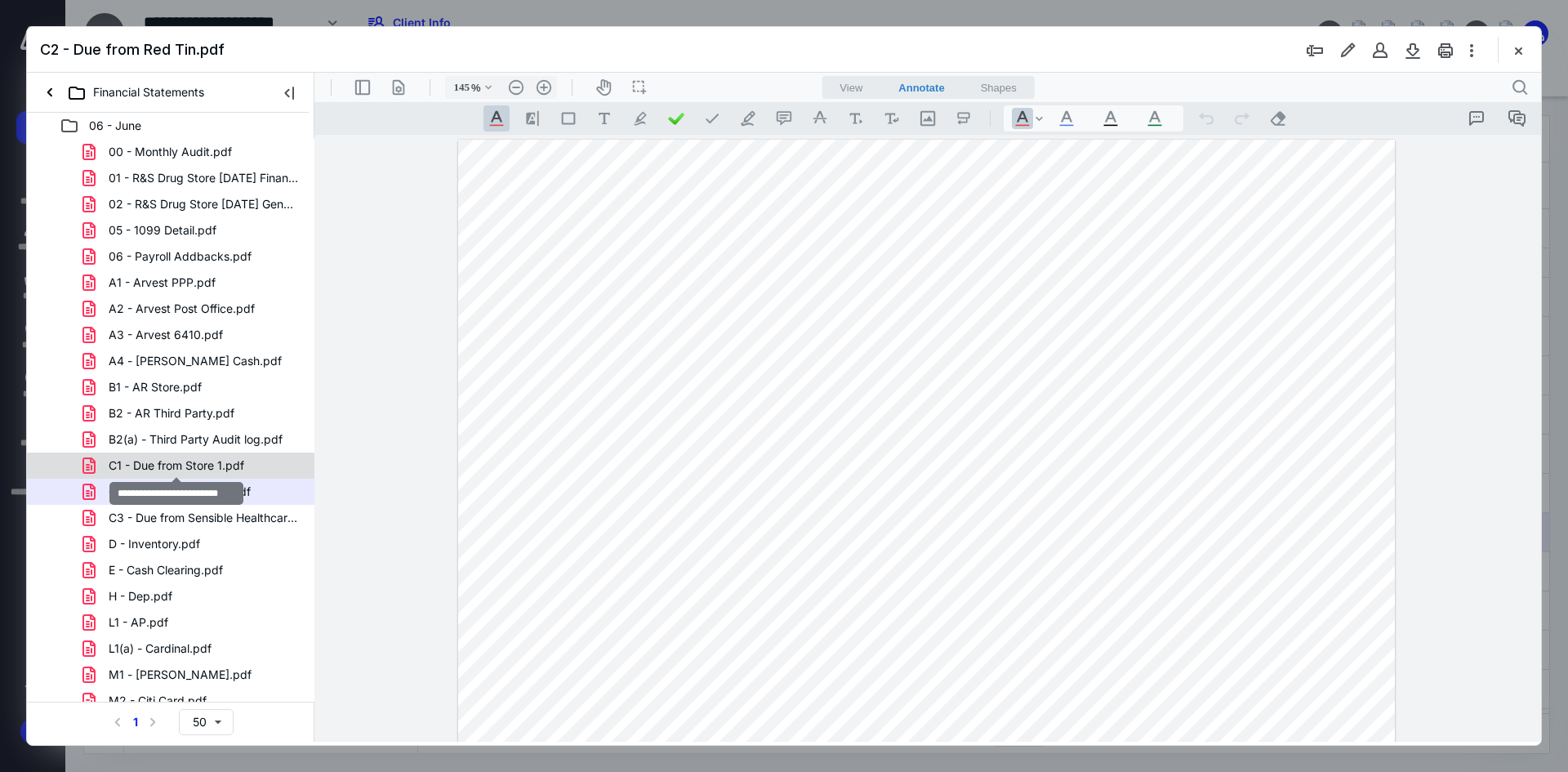 click on "C1 - Due from Store 1.pdf" at bounding box center (176, 466) 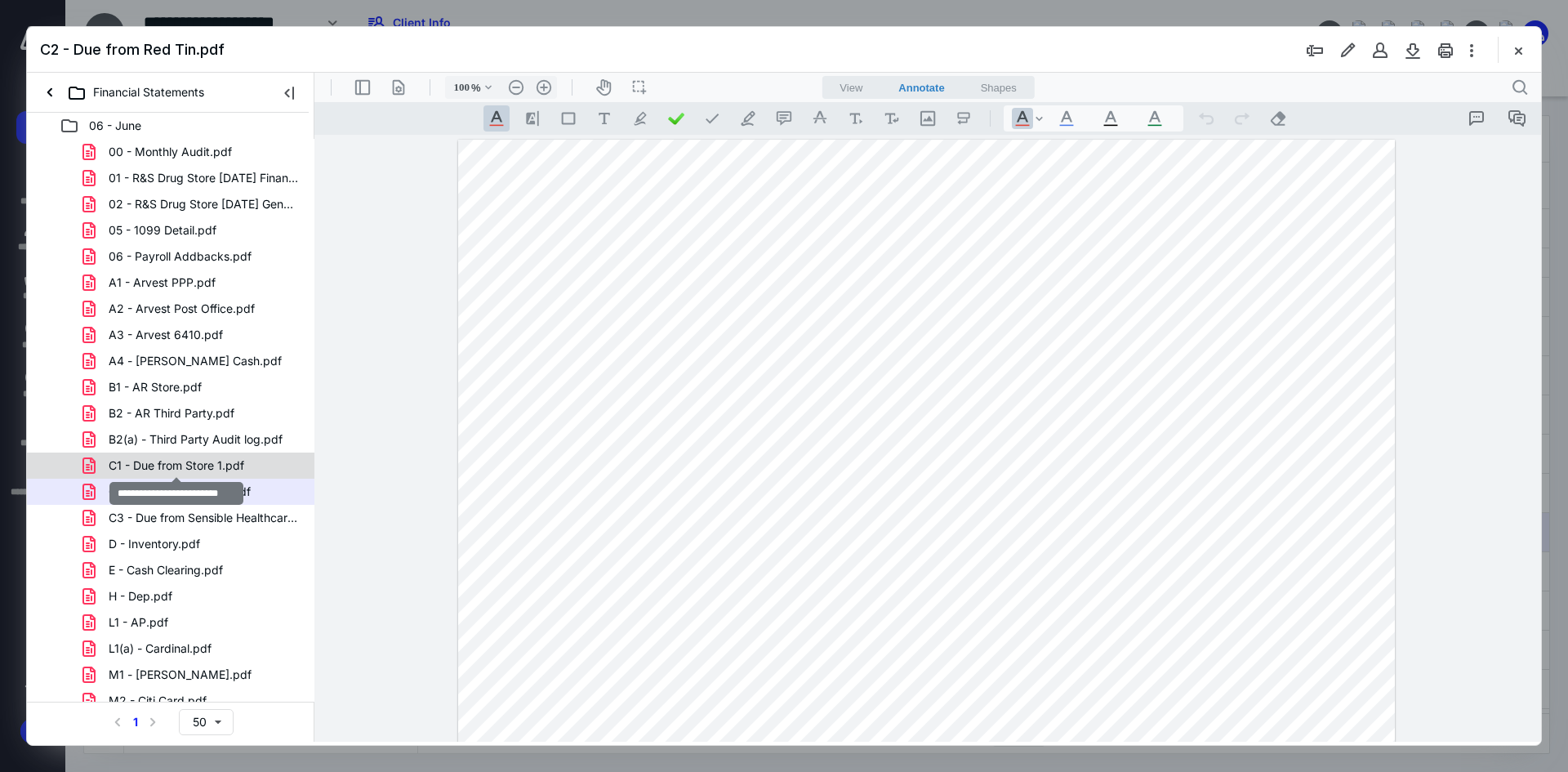 click on "00 - Monthly Audit.pdf 01 - R&S Drug Store [DATE] Financial Statements.pdf 02 - R&S Drug Store [DATE] General Ledger.pdf 05 - 1099 Detail.pdf 06 - Payroll Addbacks.pdf A1 - Arvest PPP.pdf A2 - Arvest Post Office.pdf A3 - Arvest 6410.pdf A4 - [PERSON_NAME] Cash.pdf B1 - AR Store.pdf B2 - AR Third Party.pdf B2(a) - Third Party Audit log.pdf C1 - Due from Store 1.pdf C2 - Due from Red Tin.pdf C3 - Due from Sensible Healthcare.pdf D - Inventory.pdf E - Cash Clearing.pdf H - Dep.pdf L1 - AP.pdf L1(a) - Cardinal.pdf M1 - [PERSON_NAME].pdf M2 - Citi Card.pdf M3 - NCPA CC.pdf M4 - Chase Southwest.pdf N1 - Current Maturities and Accrued Interest.pdf N2 - LOB Amortization.pdf N2 - LOB.pdf N3 - [PERSON_NAME] Loan.pdf N4 - EIDL Store 2.pdf N5 - EIDL Store 3.pdf N6 - NCPA LOC.pdf O - Accrued Payroll.pdf P - [DATE] Estimated Tax Pmt.pdf P - Sales Tax Payable.pdf S1 - Due to [PERSON_NAME] Medicine LLC.pdf T - SH Dist.pdf V - Equity and SH Loan.pdf X - Rebate Income.pdf Z - Aflac.pdf Z - Cash Pulled.pdf Z - DIR Fees.pdf Z - PR MTD.pdf" at bounding box center [171, 727] 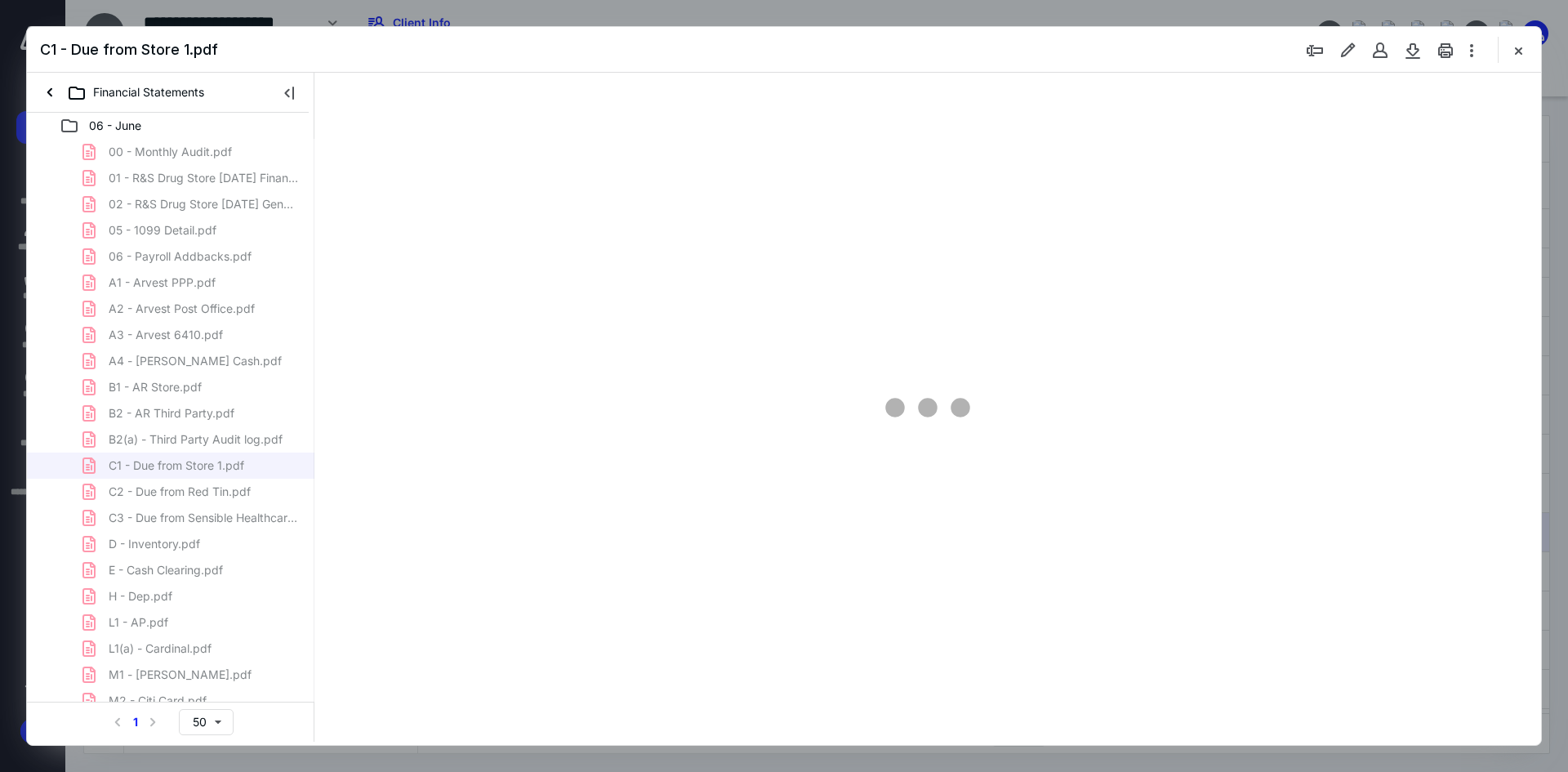 type on "120" 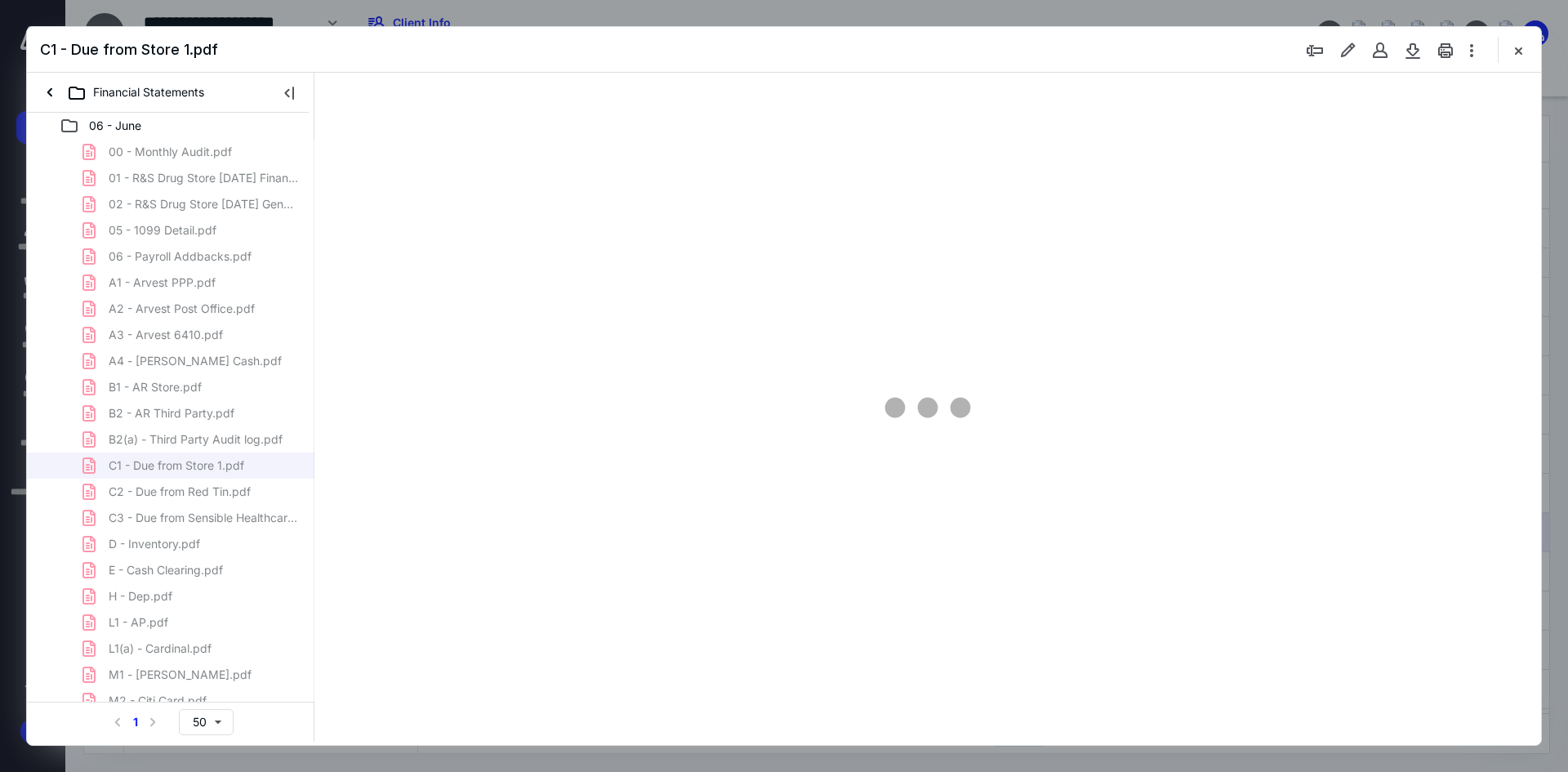 scroll, scrollTop: 66, scrollLeft: 0, axis: vertical 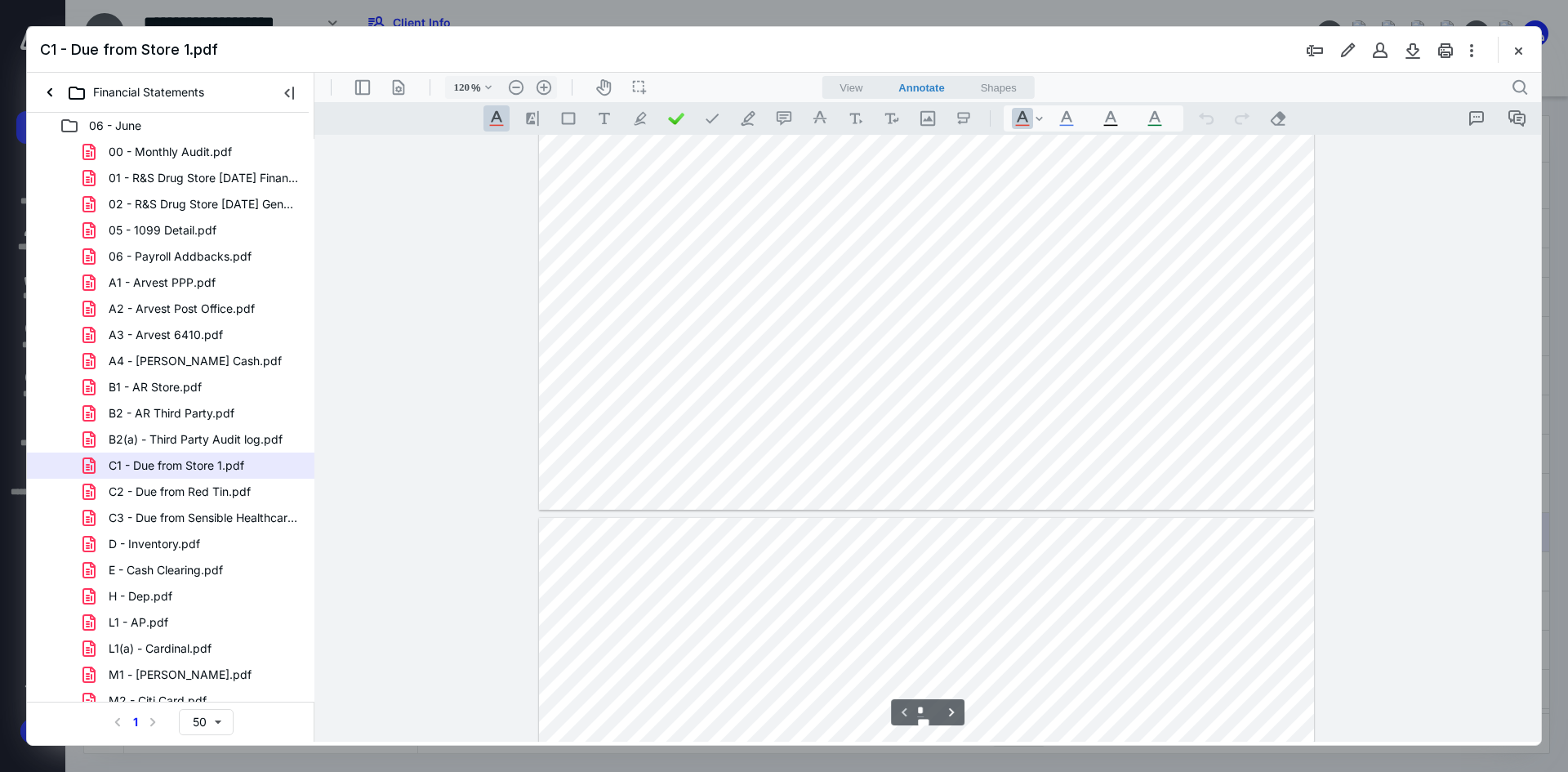 type on "*" 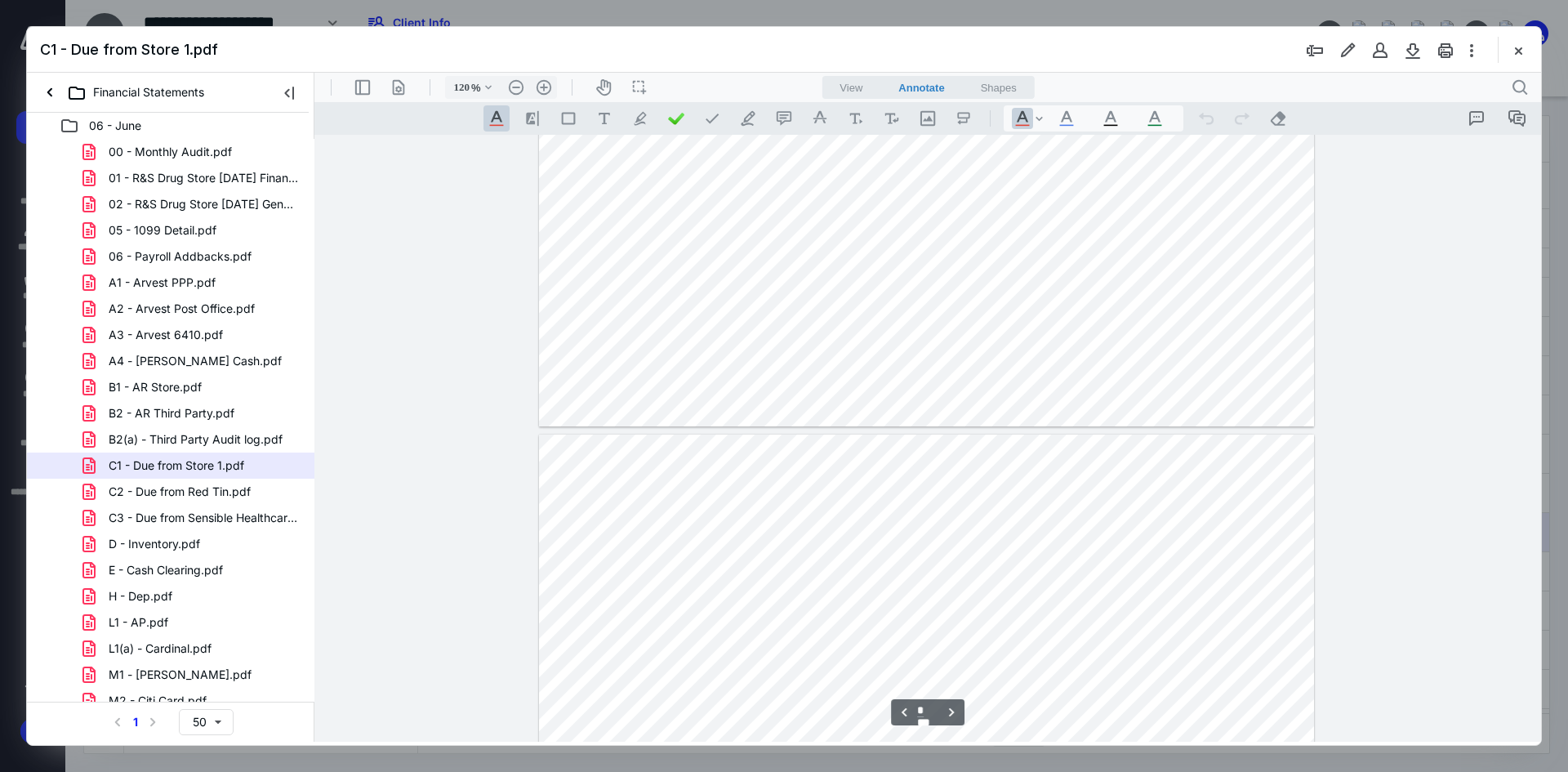 scroll, scrollTop: 556, scrollLeft: 0, axis: vertical 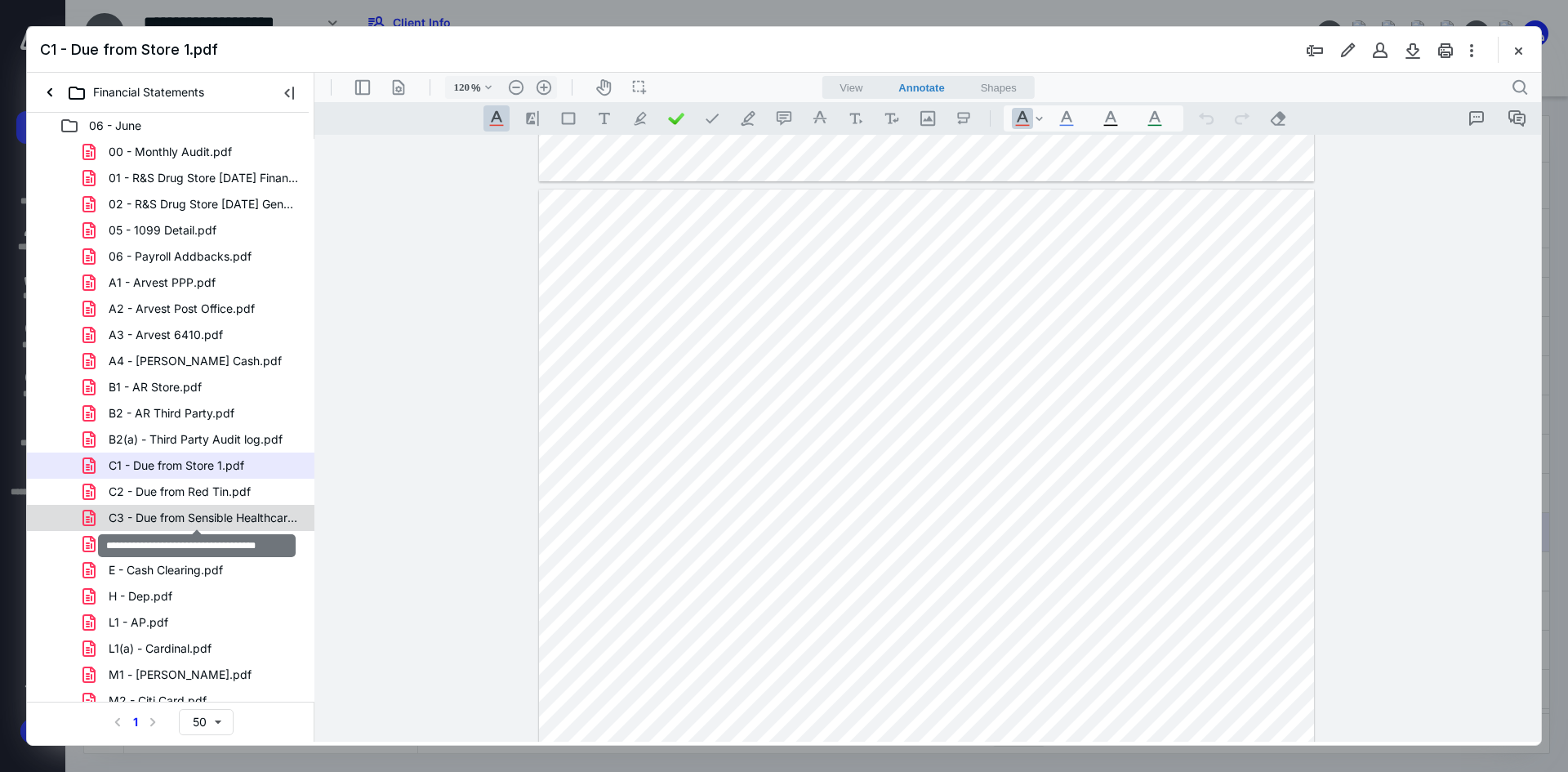 click on "C3 - Due from Sensible Healthcare.pdf" at bounding box center (203, 518) 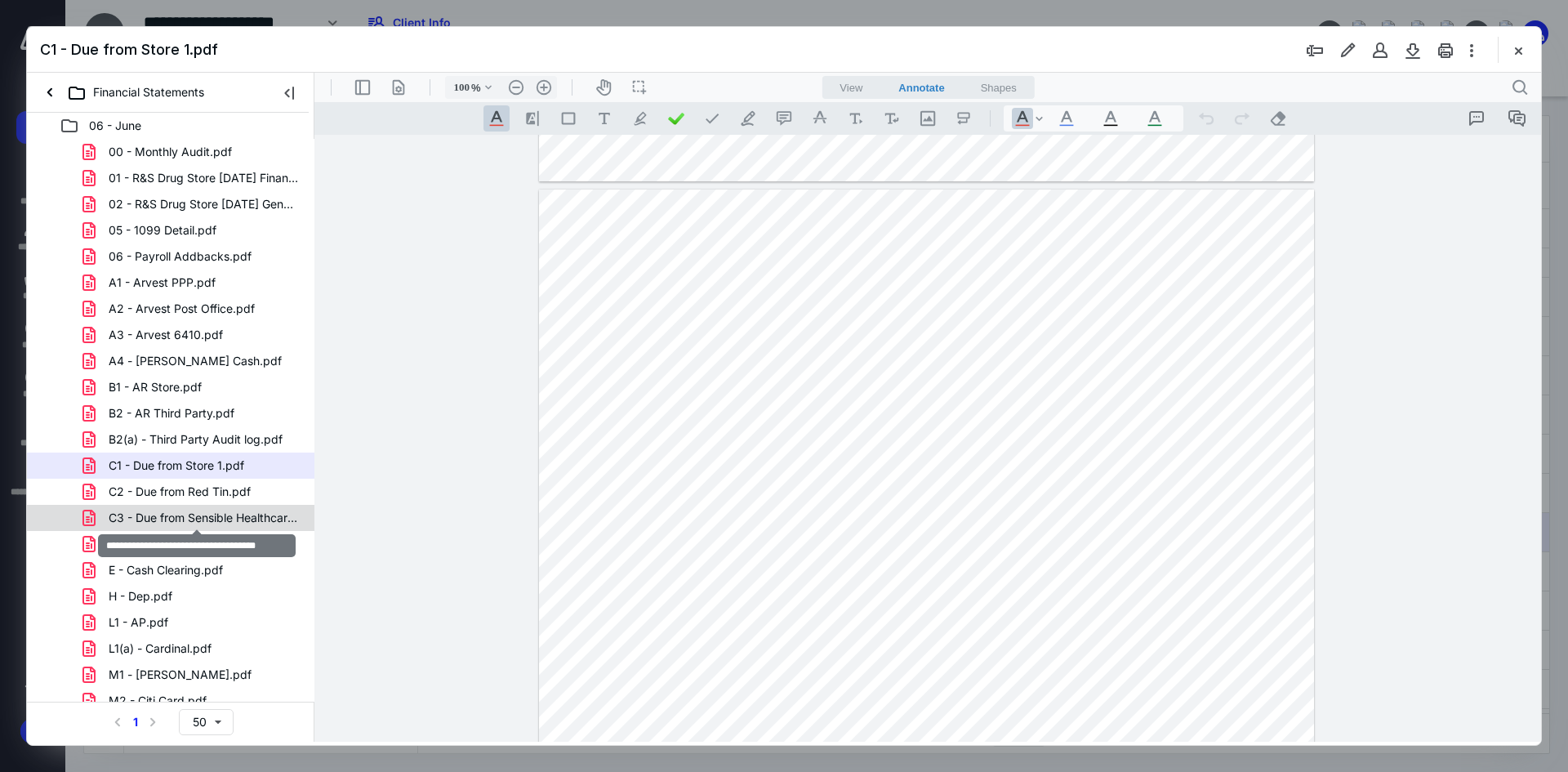 click on "00 - Monthly Audit.pdf 01 - R&S Drug Store [DATE] Financial Statements.pdf 02 - R&S Drug Store [DATE] General Ledger.pdf 05 - 1099 Detail.pdf 06 - Payroll Addbacks.pdf A1 - Arvest PPP.pdf A2 - Arvest Post Office.pdf A3 - Arvest 6410.pdf A4 - [PERSON_NAME] Cash.pdf B1 - AR Store.pdf B2 - AR Third Party.pdf B2(a) - Third Party Audit log.pdf C1 - Due from Store 1.pdf C2 - Due from Red Tin.pdf C3 - Due from Sensible Healthcare.pdf D - Inventory.pdf E - Cash Clearing.pdf H - Dep.pdf L1 - AP.pdf L1(a) - Cardinal.pdf M1 - [PERSON_NAME].pdf M2 - Citi Card.pdf M3 - NCPA CC.pdf M4 - Chase Southwest.pdf N1 - Current Maturities and Accrued Interest.pdf N2 - LOB Amortization.pdf N2 - LOB.pdf N3 - [PERSON_NAME] Loan.pdf N4 - EIDL Store 2.pdf N5 - EIDL Store 3.pdf N6 - NCPA LOC.pdf O - Accrued Payroll.pdf P - [DATE] Estimated Tax Pmt.pdf P - Sales Tax Payable.pdf S1 - Due to [PERSON_NAME] Medicine LLC.pdf T - SH Dist.pdf V - Equity and SH Loan.pdf X - Rebate Income.pdf Z - Aflac.pdf Z - Cash Pulled.pdf Z - DIR Fees.pdf Z - PR MTD.pdf" at bounding box center (171, 727) 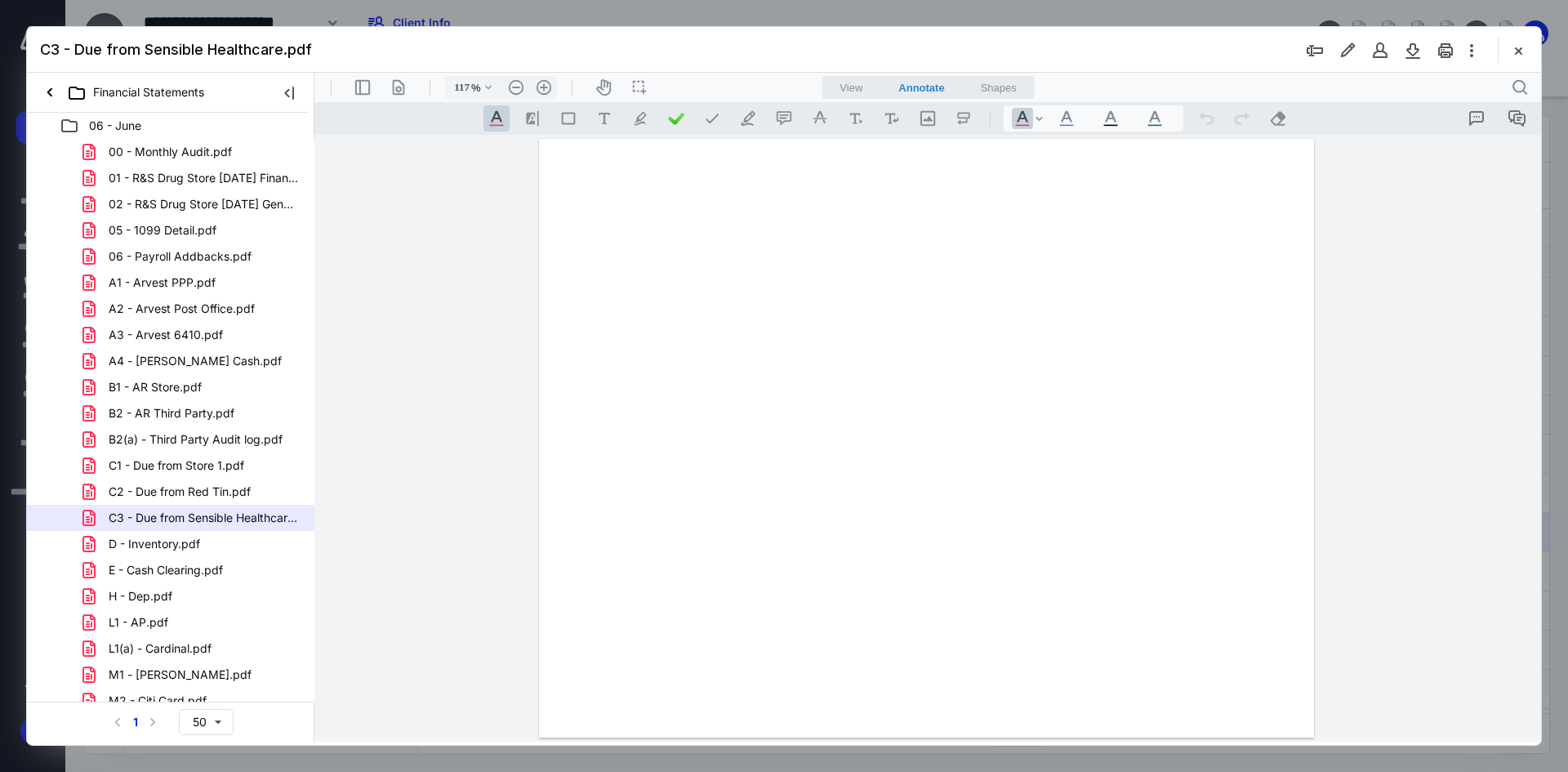 scroll, scrollTop: 0, scrollLeft: 0, axis: both 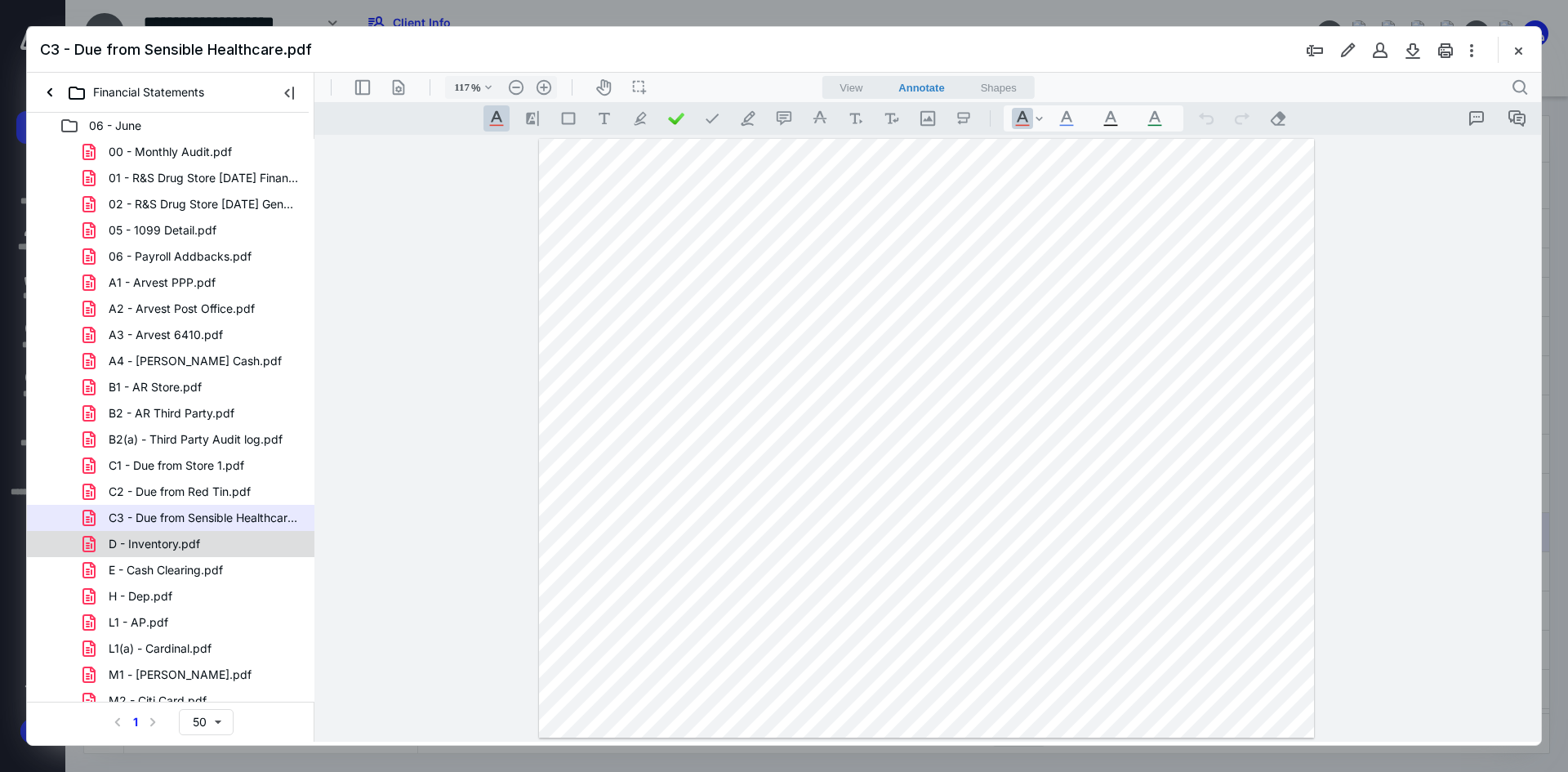 click on "D - Inventory.pdf" at bounding box center (145, 544) 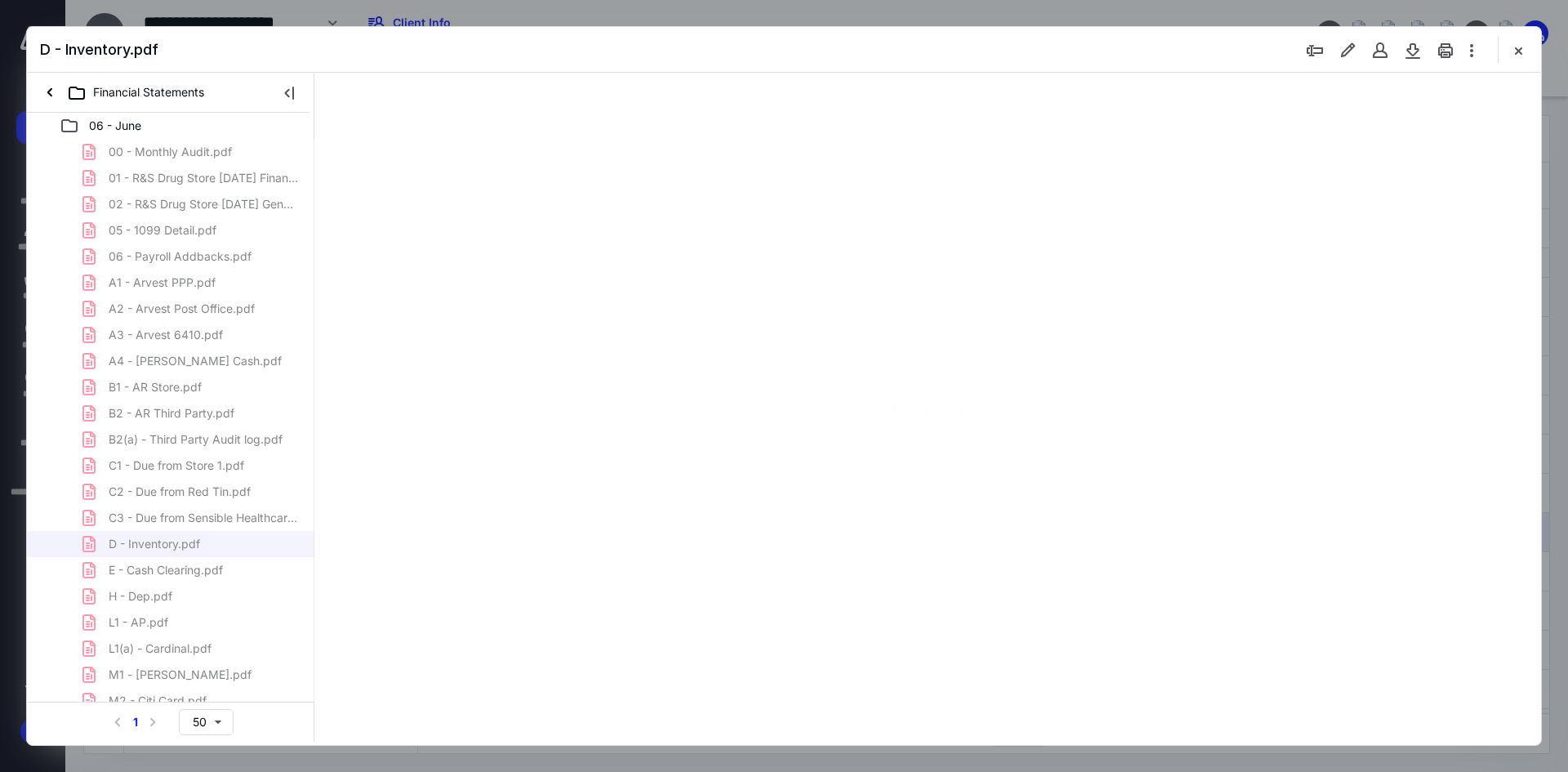 click on "00 - Monthly Audit.pdf 01 - R&S Drug Store [DATE] Financial Statements.pdf 02 - R&S Drug Store [DATE] General Ledger.pdf 05 - 1099 Detail.pdf 06 - Payroll Addbacks.pdf A1 - Arvest PPP.pdf A2 - Arvest Post Office.pdf A3 - Arvest 6410.pdf A4 - [PERSON_NAME] Cash.pdf B1 - AR Store.pdf B2 - AR Third Party.pdf B2(a) - Third Party Audit log.pdf C1 - Due from Store 1.pdf C2 - Due from Red Tin.pdf C3 - Due from Sensible Healthcare.pdf D - Inventory.pdf E - Cash Clearing.pdf H - Dep.pdf L1 - AP.pdf L1(a) - Cardinal.pdf M1 - [PERSON_NAME].pdf M2 - Citi Card.pdf M3 - NCPA CC.pdf M4 - Chase Southwest.pdf N1 - Current Maturities and Accrued Interest.pdf N2 - LOB Amortization.pdf N2 - LOB.pdf N3 - [PERSON_NAME] Loan.pdf N4 - EIDL Store 2.pdf N5 - EIDL Store 3.pdf N6 - NCPA LOC.pdf O - Accrued Payroll.pdf P - [DATE] Estimated Tax Pmt.pdf P - Sales Tax Payable.pdf S1 - Due to [PERSON_NAME] Medicine LLC.pdf T - SH Dist.pdf V - Equity and SH Loan.pdf X - Rebate Income.pdf Z - Aflac.pdf Z - Cash Pulled.pdf Z - DIR Fees.pdf Z - PR MTD.pdf" at bounding box center [171, 727] 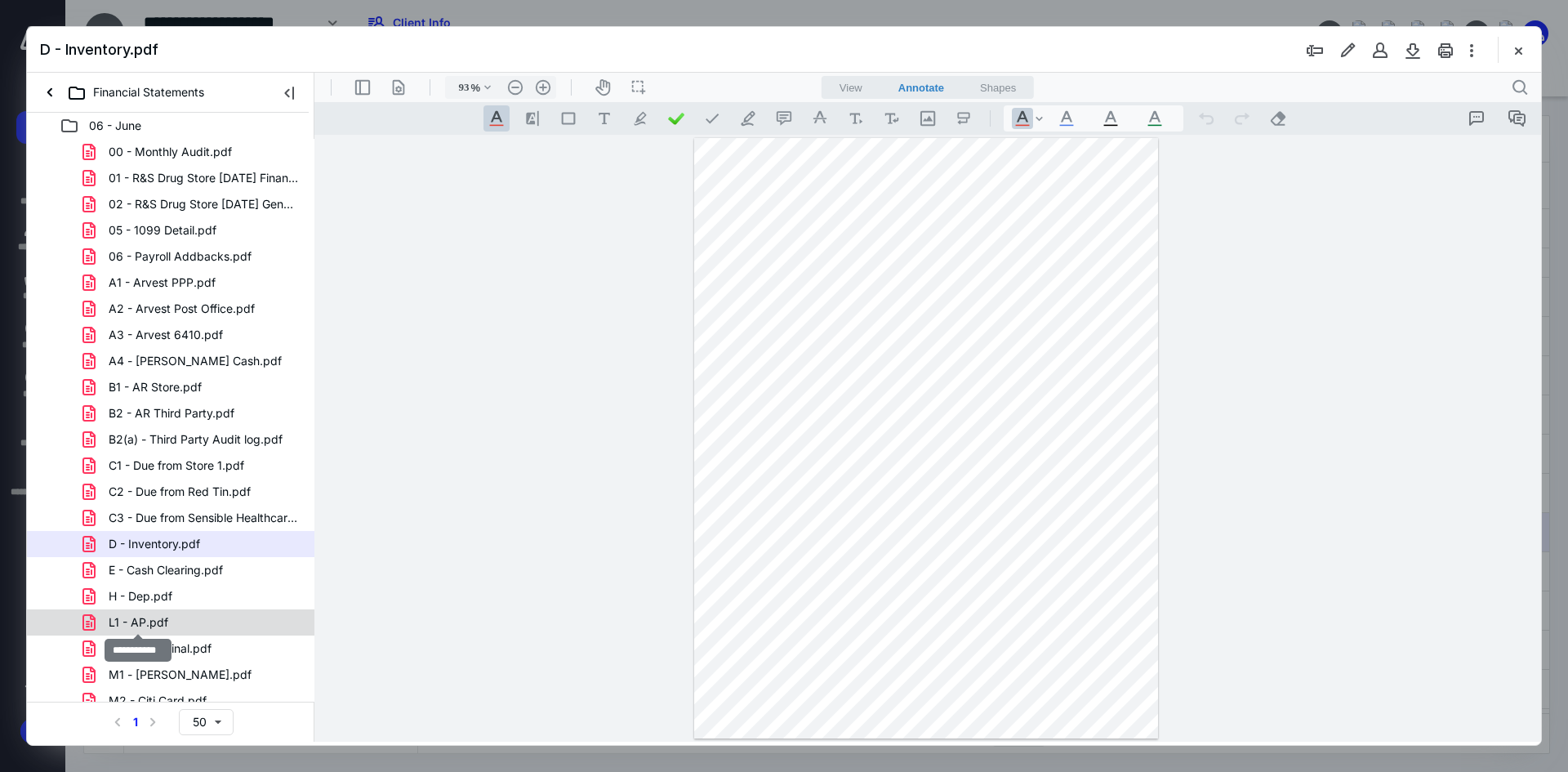 click on "L1 - AP.pdf" at bounding box center [138, 623] 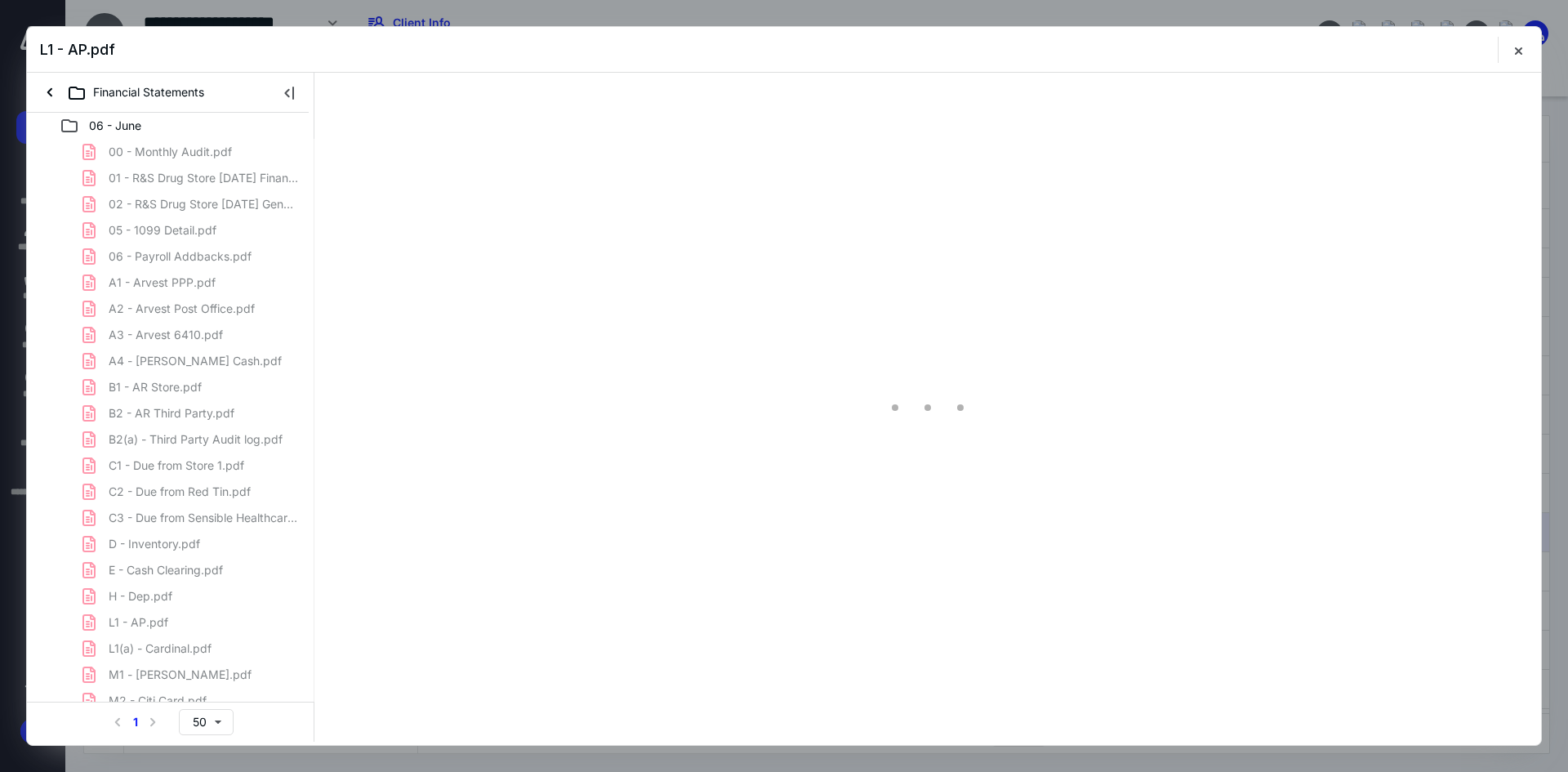 click on "00 - Monthly Audit.pdf 01 - R&S Drug Store [DATE] Financial Statements.pdf 02 - R&S Drug Store [DATE] General Ledger.pdf 05 - 1099 Detail.pdf 06 - Payroll Addbacks.pdf A1 - Arvest PPP.pdf A2 - Arvest Post Office.pdf A3 - Arvest 6410.pdf A4 - [PERSON_NAME] Cash.pdf B1 - AR Store.pdf B2 - AR Third Party.pdf B2(a) - Third Party Audit log.pdf C1 - Due from Store 1.pdf C2 - Due from Red Tin.pdf C3 - Due from Sensible Healthcare.pdf D - Inventory.pdf E - Cash Clearing.pdf H - Dep.pdf L1 - AP.pdf L1(a) - Cardinal.pdf M1 - [PERSON_NAME].pdf M2 - Citi Card.pdf M3 - NCPA CC.pdf M4 - Chase Southwest.pdf N1 - Current Maturities and Accrued Interest.pdf N2 - LOB Amortization.pdf N2 - LOB.pdf N3 - [PERSON_NAME] Loan.pdf N4 - EIDL Store 2.pdf N5 - EIDL Store 3.pdf N6 - NCPA LOC.pdf O - Accrued Payroll.pdf P - [DATE] Estimated Tax Pmt.pdf P - Sales Tax Payable.pdf S1 - Due to [PERSON_NAME] Medicine LLC.pdf T - SH Dist.pdf V - Equity and SH Loan.pdf X - Rebate Income.pdf Z - Aflac.pdf Z - Cash Pulled.pdf Z - DIR Fees.pdf Z - PR MTD.pdf" at bounding box center (171, 727) 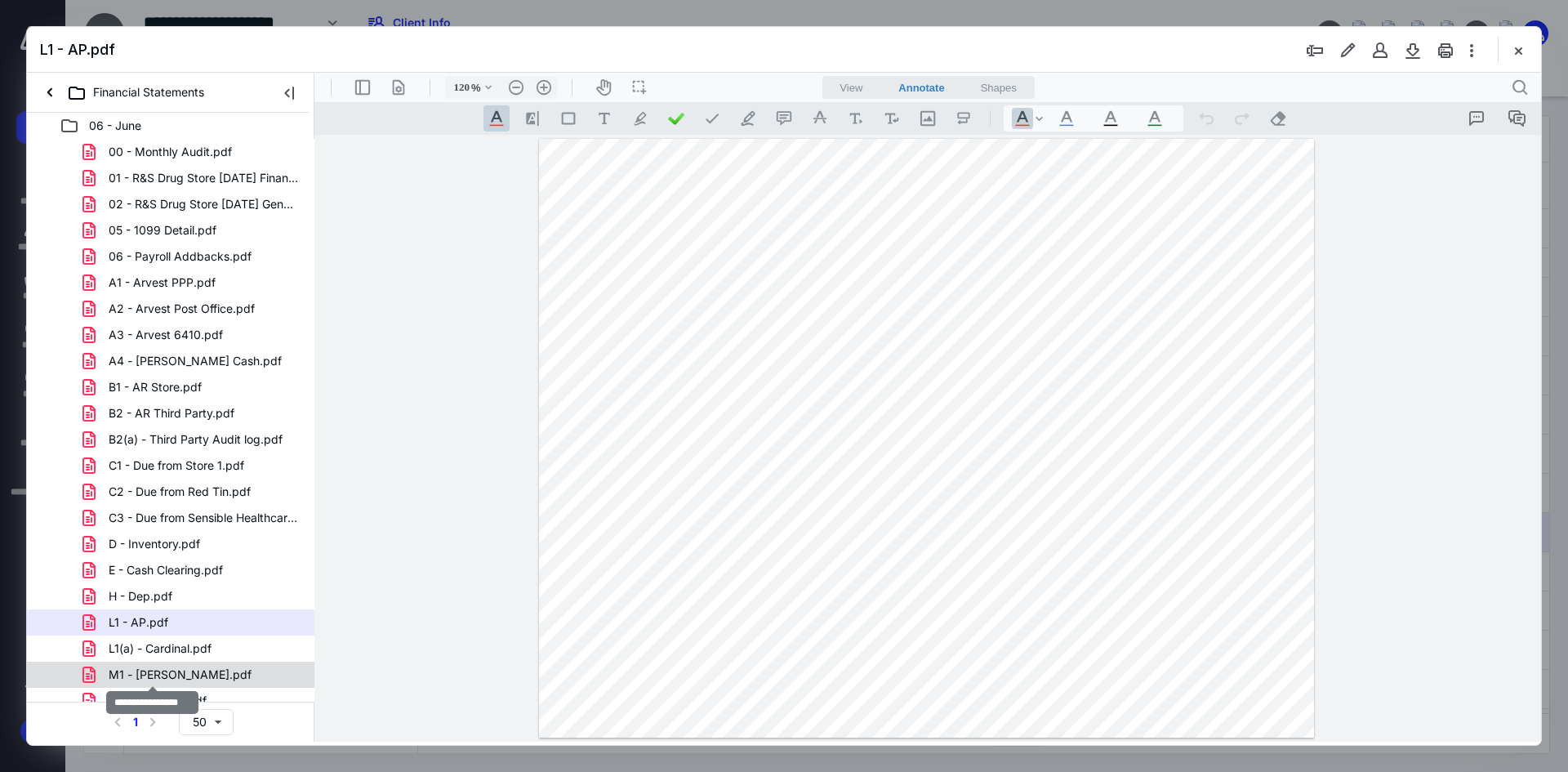 click on "M1 - [PERSON_NAME].pdf" at bounding box center [180, 675] 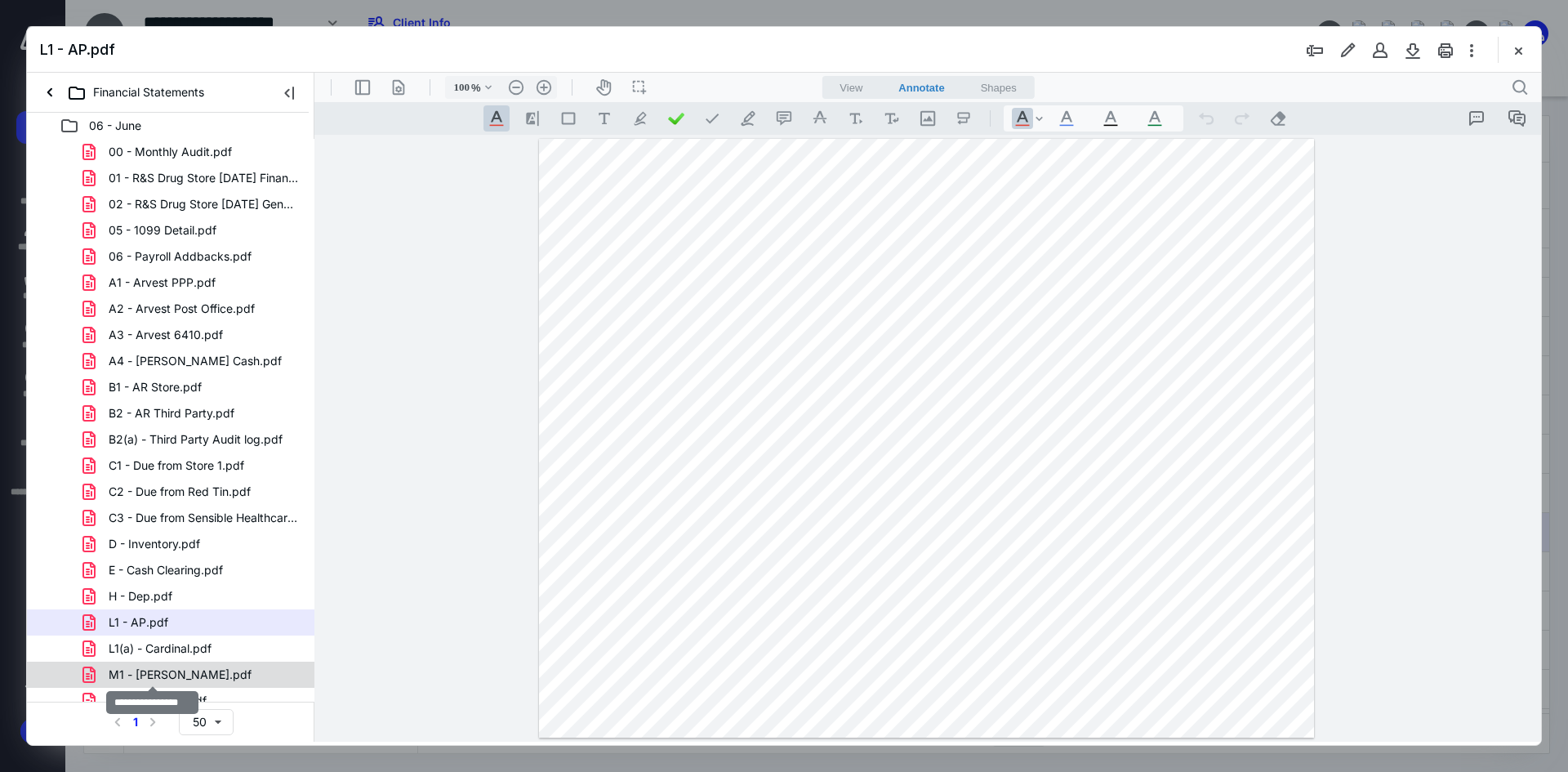 click on "00 - Monthly Audit.pdf 01 - R&S Drug Store [DATE] Financial Statements.pdf 02 - R&S Drug Store [DATE] General Ledger.pdf 05 - 1099 Detail.pdf 06 - Payroll Addbacks.pdf A1 - Arvest PPP.pdf A2 - Arvest Post Office.pdf A3 - Arvest 6410.pdf A4 - [PERSON_NAME] Cash.pdf B1 - AR Store.pdf B2 - AR Third Party.pdf B2(a) - Third Party Audit log.pdf C1 - Due from Store 1.pdf C2 - Due from Red Tin.pdf C3 - Due from Sensible Healthcare.pdf D - Inventory.pdf E - Cash Clearing.pdf H - Dep.pdf L1 - AP.pdf L1(a) - Cardinal.pdf M1 - [PERSON_NAME].pdf M2 - Citi Card.pdf M3 - NCPA CC.pdf M4 - Chase Southwest.pdf N1 - Current Maturities and Accrued Interest.pdf N2 - LOB Amortization.pdf N2 - LOB.pdf N3 - [PERSON_NAME] Loan.pdf N4 - EIDL Store 2.pdf N5 - EIDL Store 3.pdf N6 - NCPA LOC.pdf O - Accrued Payroll.pdf P - [DATE] Estimated Tax Pmt.pdf P - Sales Tax Payable.pdf S1 - Due to [PERSON_NAME] Medicine LLC.pdf T - SH Dist.pdf V - Equity and SH Loan.pdf X - Rebate Income.pdf Z - Aflac.pdf Z - Cash Pulled.pdf Z - DIR Fees.pdf Z - PR MTD.pdf" at bounding box center (171, 727) 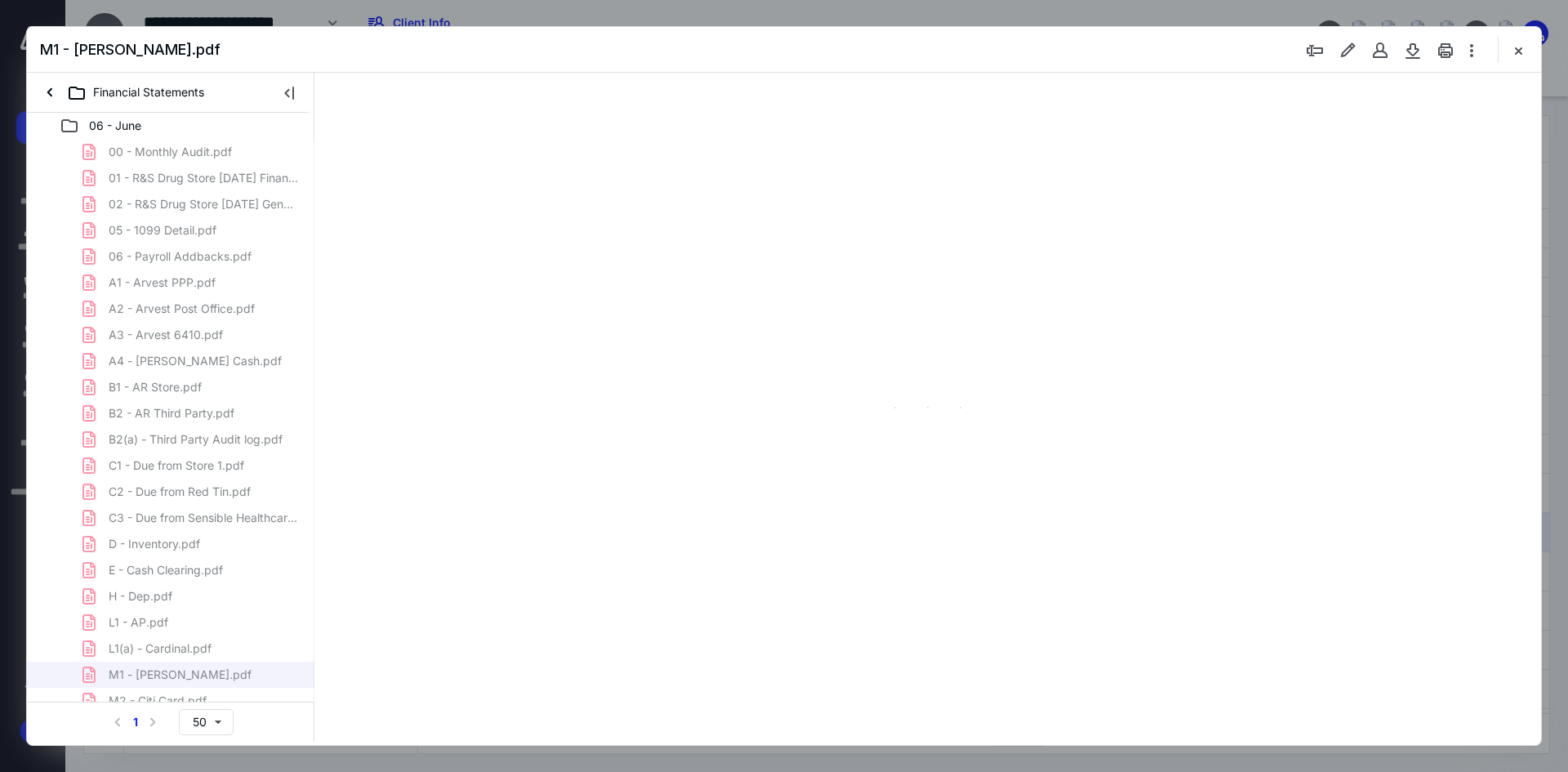 scroll, scrollTop: 66, scrollLeft: 0, axis: vertical 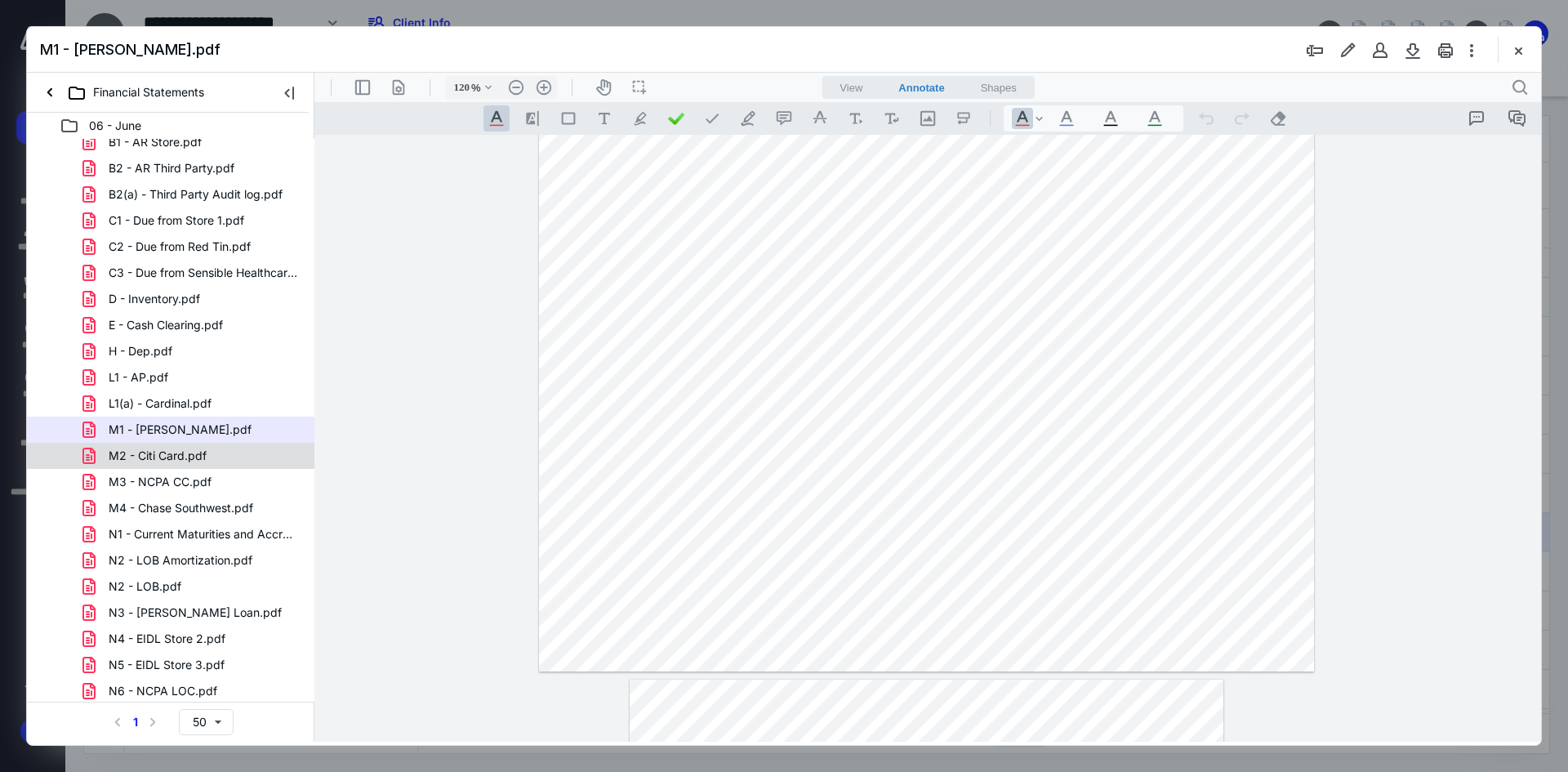 click on "M2 - Citi Card.pdf" at bounding box center (158, 456) 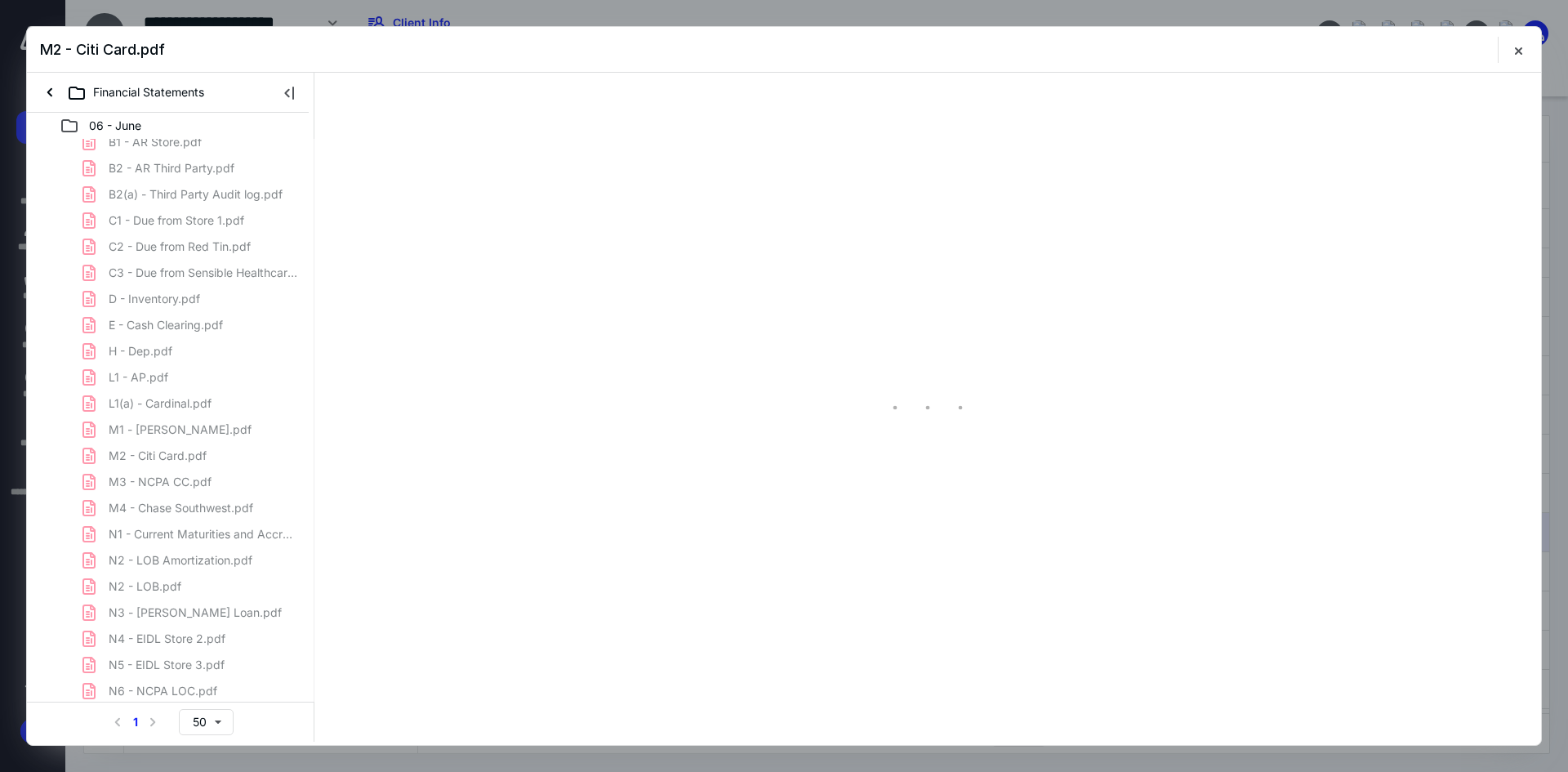 click on "00 - Monthly Audit.pdf 01 - R&S Drug Store [DATE] Financial Statements.pdf 02 - R&S Drug Store [DATE] General Ledger.pdf 05 - 1099 Detail.pdf 06 - Payroll Addbacks.pdf A1 - Arvest PPP.pdf A2 - Arvest Post Office.pdf A3 - Arvest 6410.pdf A4 - [PERSON_NAME] Cash.pdf B1 - AR Store.pdf B2 - AR Third Party.pdf B2(a) - Third Party Audit log.pdf C1 - Due from Store 1.pdf C2 - Due from Red Tin.pdf C3 - Due from Sensible Healthcare.pdf D - Inventory.pdf E - Cash Clearing.pdf H - Dep.pdf L1 - AP.pdf L1(a) - Cardinal.pdf M1 - [PERSON_NAME].pdf M2 - Citi Card.pdf M3 - NCPA CC.pdf M4 - Chase Southwest.pdf N1 - Current Maturities and Accrued Interest.pdf N2 - LOB Amortization.pdf N2 - LOB.pdf N3 - [PERSON_NAME] Loan.pdf N4 - EIDL Store 2.pdf N5 - EIDL Store 3.pdf N6 - NCPA LOC.pdf O - Accrued Payroll.pdf P - [DATE] Estimated Tax Pmt.pdf P - Sales Tax Payable.pdf S1 - Due to [PERSON_NAME] Medicine LLC.pdf T - SH Dist.pdf V - Equity and SH Loan.pdf X - Rebate Income.pdf Z - Aflac.pdf Z - Cash Pulled.pdf Z - DIR Fees.pdf Z - PR MTD.pdf" at bounding box center [171, 482] 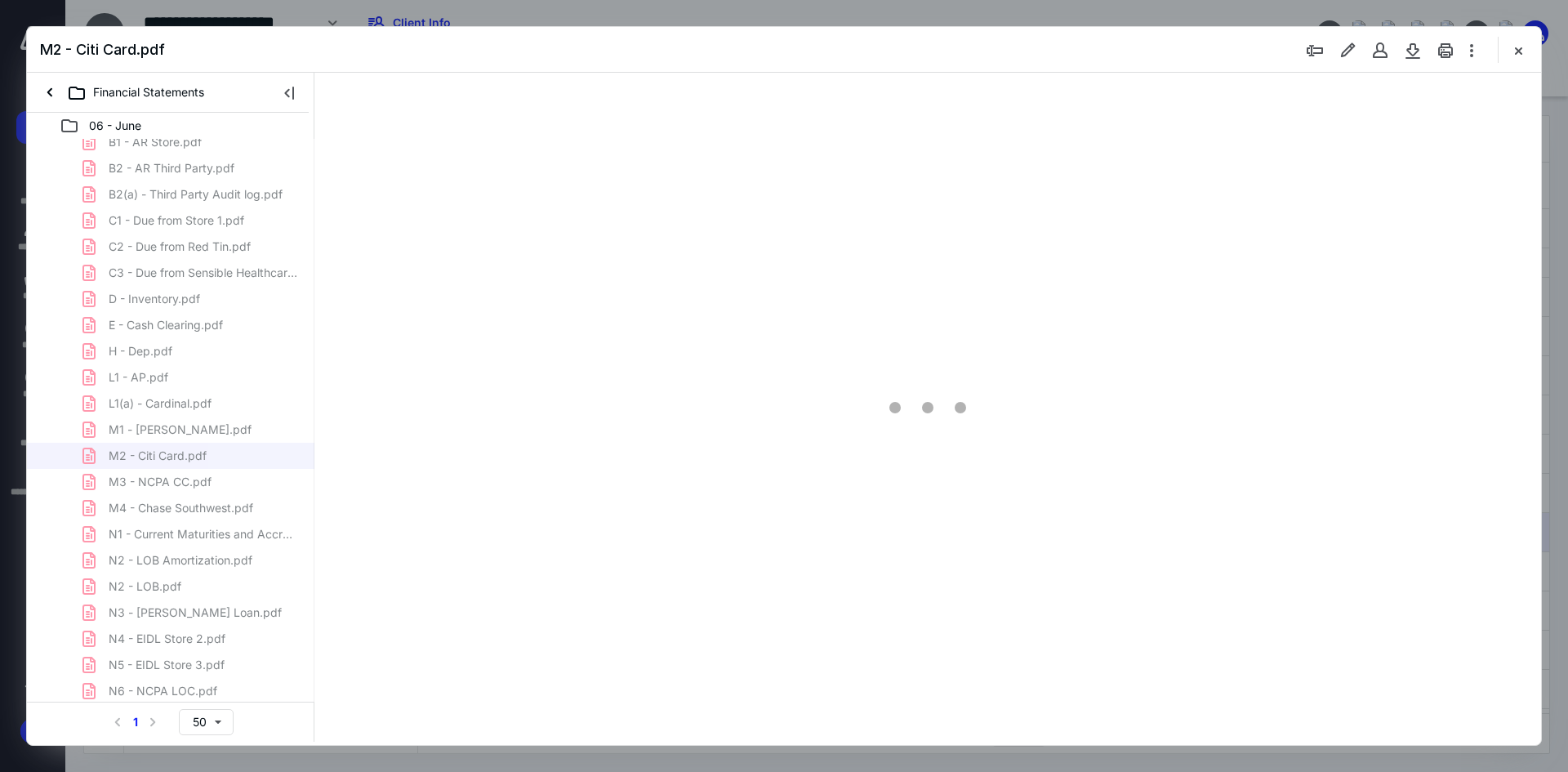 scroll, scrollTop: 66, scrollLeft: 0, axis: vertical 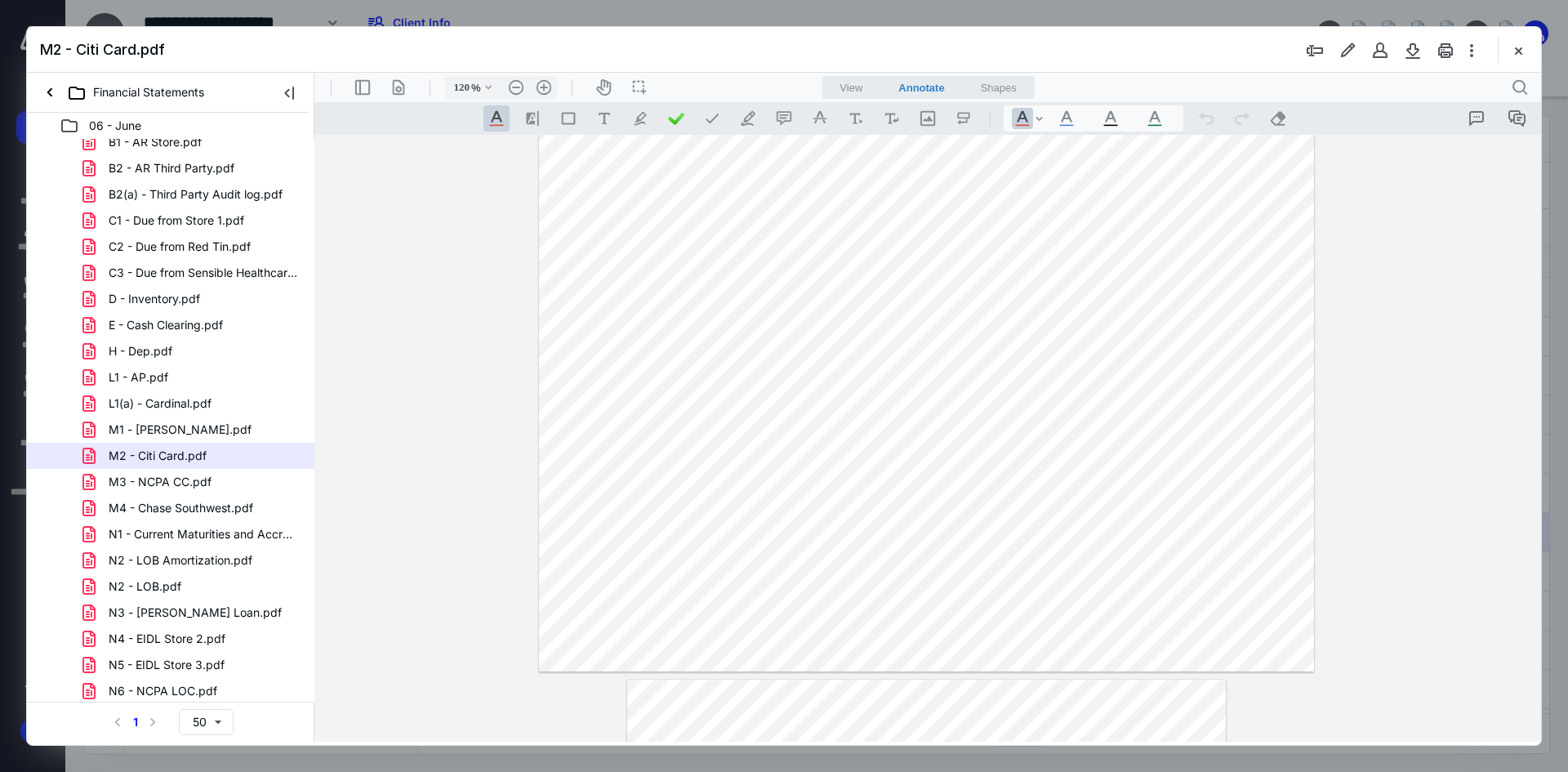 drag, startPoint x: 174, startPoint y: 472, endPoint x: 192, endPoint y: 472, distance: 18 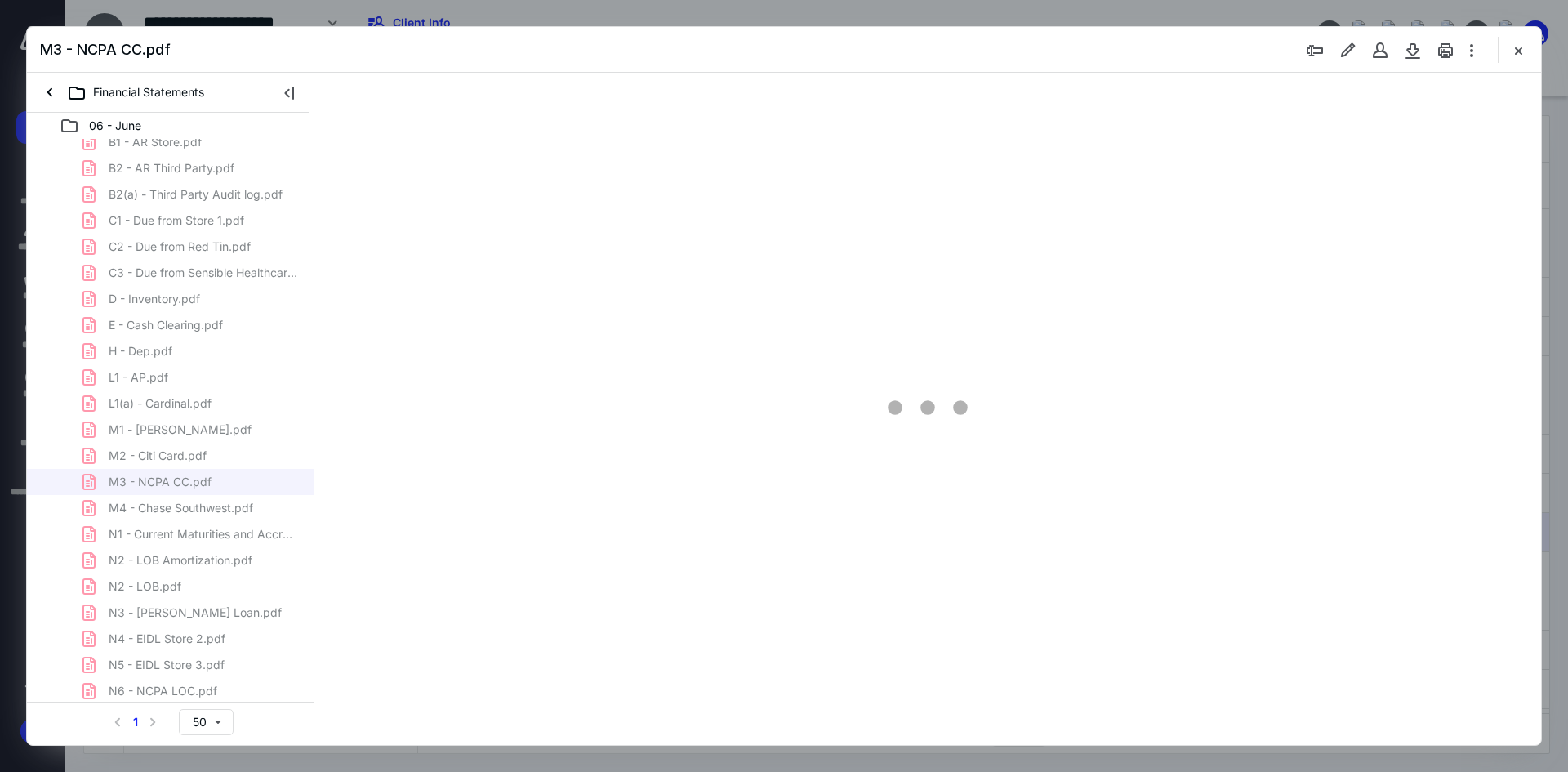 type on "120" 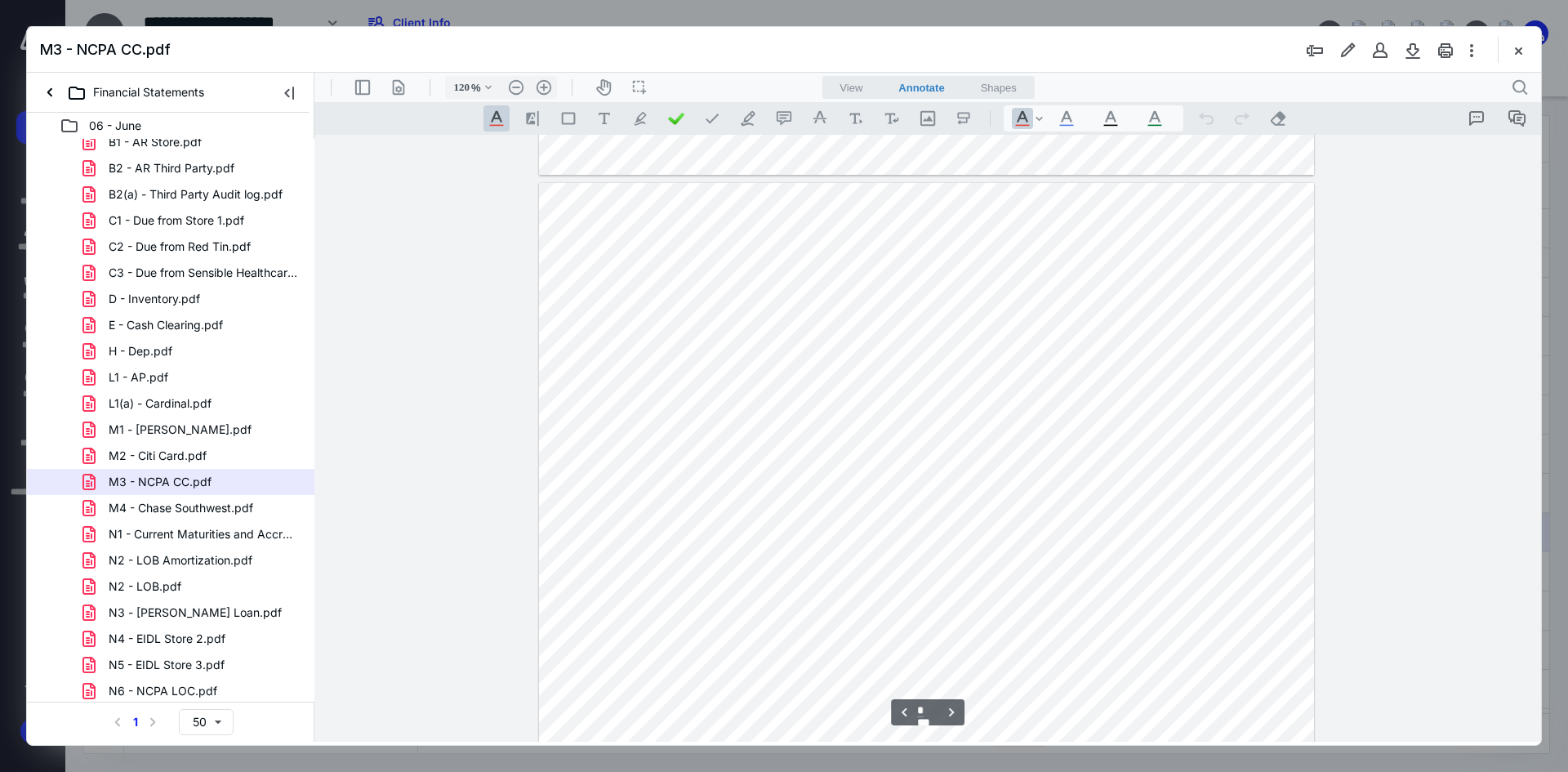 scroll, scrollTop: 572, scrollLeft: 0, axis: vertical 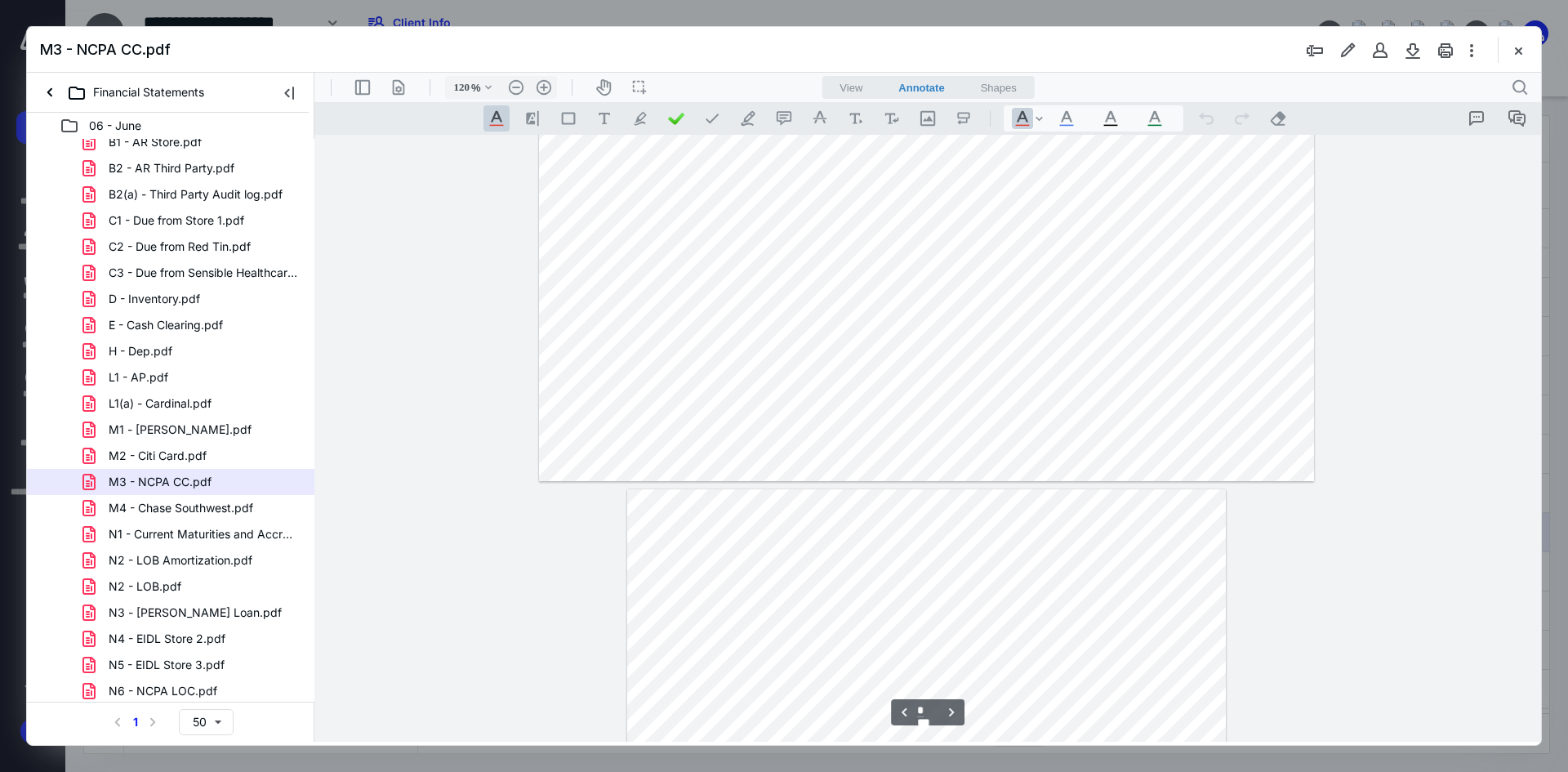 type on "*" 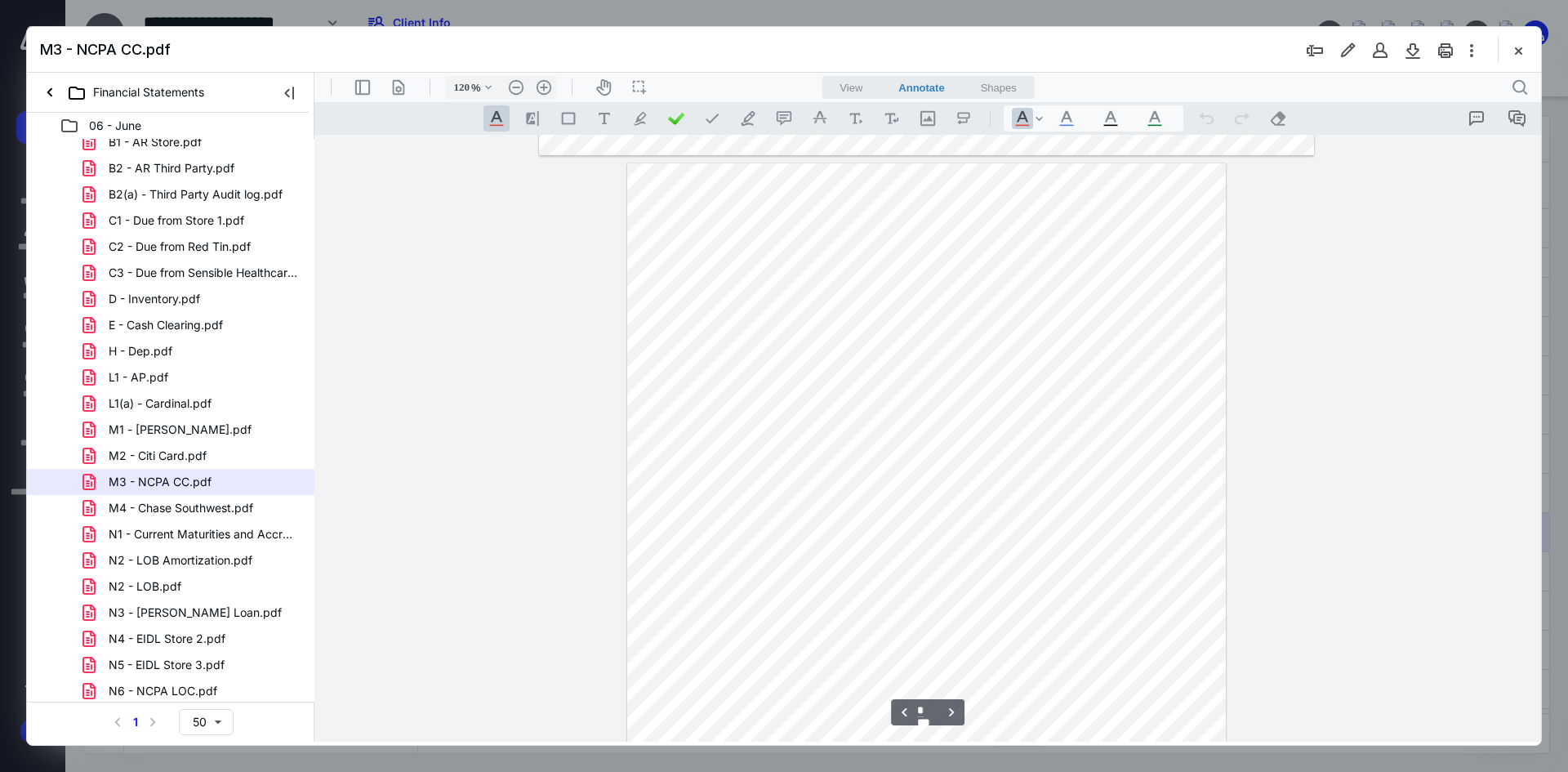 scroll, scrollTop: 1797, scrollLeft: 0, axis: vertical 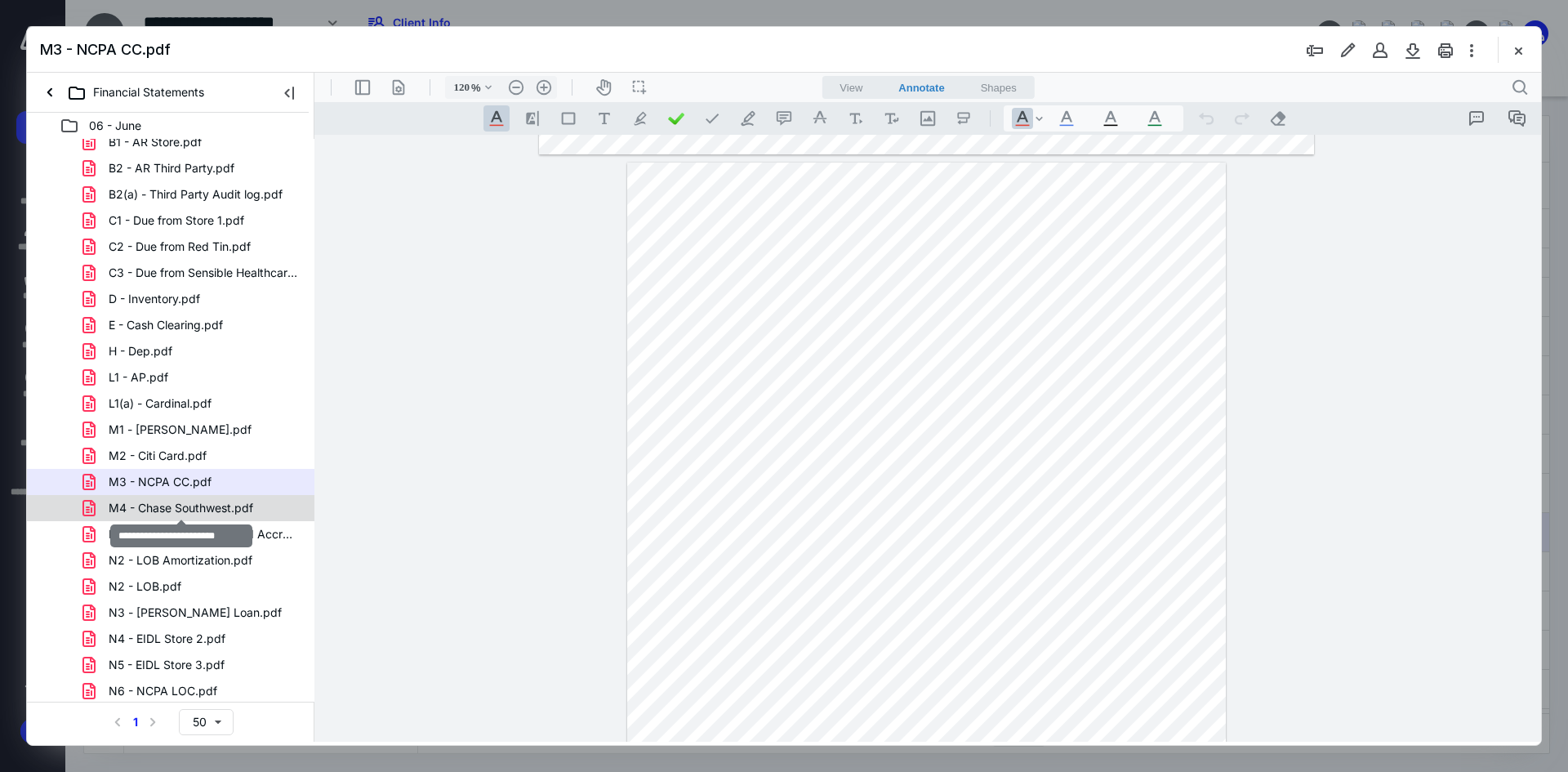 click on "M4 - Chase Southwest.pdf" at bounding box center (180, 508) 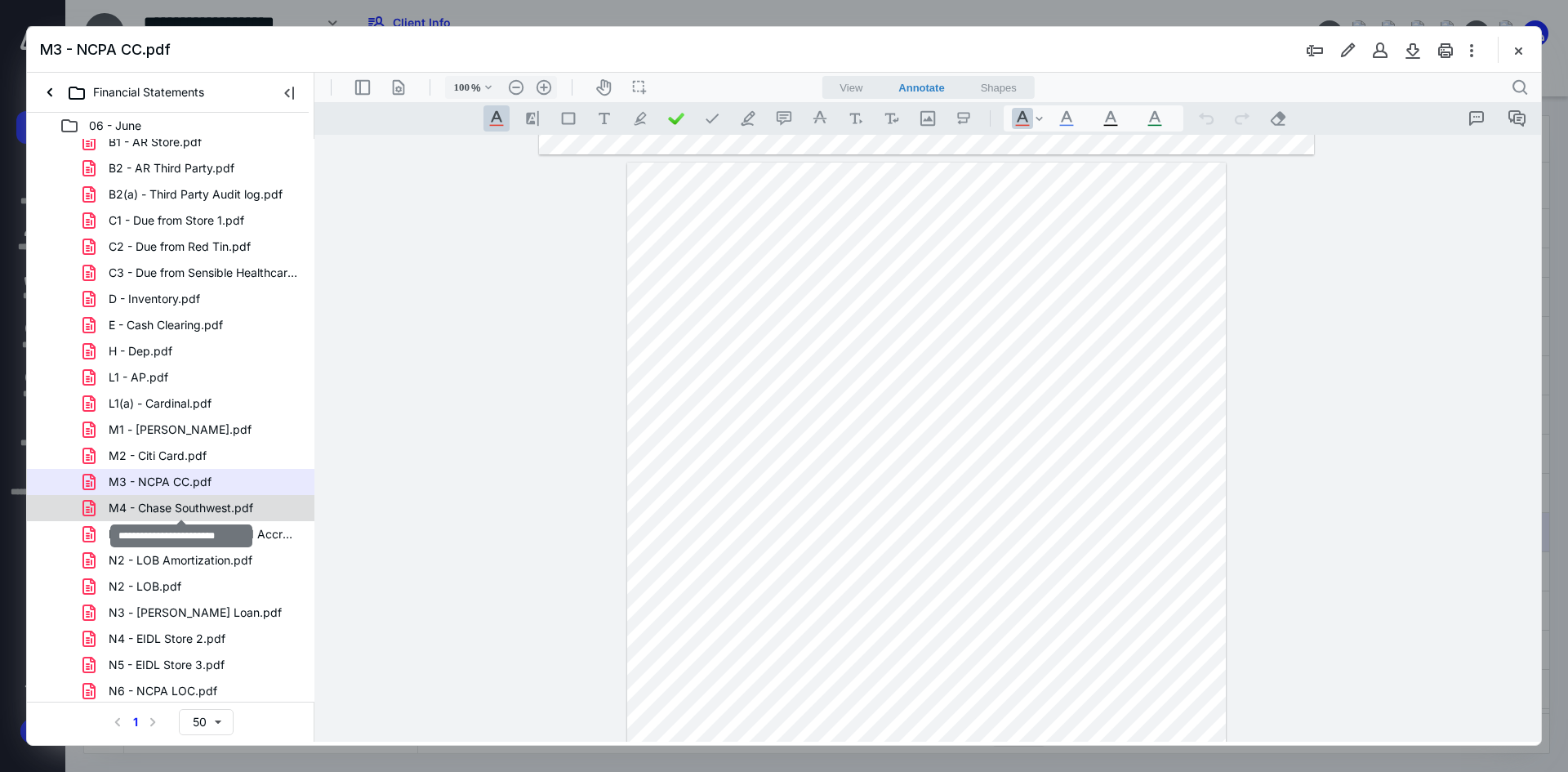 click on "00 - Monthly Audit.pdf 01 - R&S Drug Store [DATE] Financial Statements.pdf 02 - R&S Drug Store [DATE] General Ledger.pdf 05 - 1099 Detail.pdf 06 - Payroll Addbacks.pdf A1 - Arvest PPP.pdf A2 - Arvest Post Office.pdf A3 - Arvest 6410.pdf A4 - [PERSON_NAME] Cash.pdf B1 - AR Store.pdf B2 - AR Third Party.pdf B2(a) - Third Party Audit log.pdf C1 - Due from Store 1.pdf C2 - Due from Red Tin.pdf C3 - Due from Sensible Healthcare.pdf D - Inventory.pdf E - Cash Clearing.pdf H - Dep.pdf L1 - AP.pdf L1(a) - Cardinal.pdf M1 - [PERSON_NAME].pdf M2 - Citi Card.pdf M3 - NCPA CC.pdf M4 - Chase Southwest.pdf N1 - Current Maturities and Accrued Interest.pdf N2 - LOB Amortization.pdf N2 - LOB.pdf N3 - [PERSON_NAME] Loan.pdf N4 - EIDL Store 2.pdf N5 - EIDL Store 3.pdf N6 - NCPA LOC.pdf O - Accrued Payroll.pdf P - [DATE] Estimated Tax Pmt.pdf P - Sales Tax Payable.pdf S1 - Due to [PERSON_NAME] Medicine LLC.pdf T - SH Dist.pdf V - Equity and SH Loan.pdf X - Rebate Income.pdf Z - Aflac.pdf Z - Cash Pulled.pdf Z - DIR Fees.pdf Z - PR MTD.pdf" at bounding box center [171, 482] 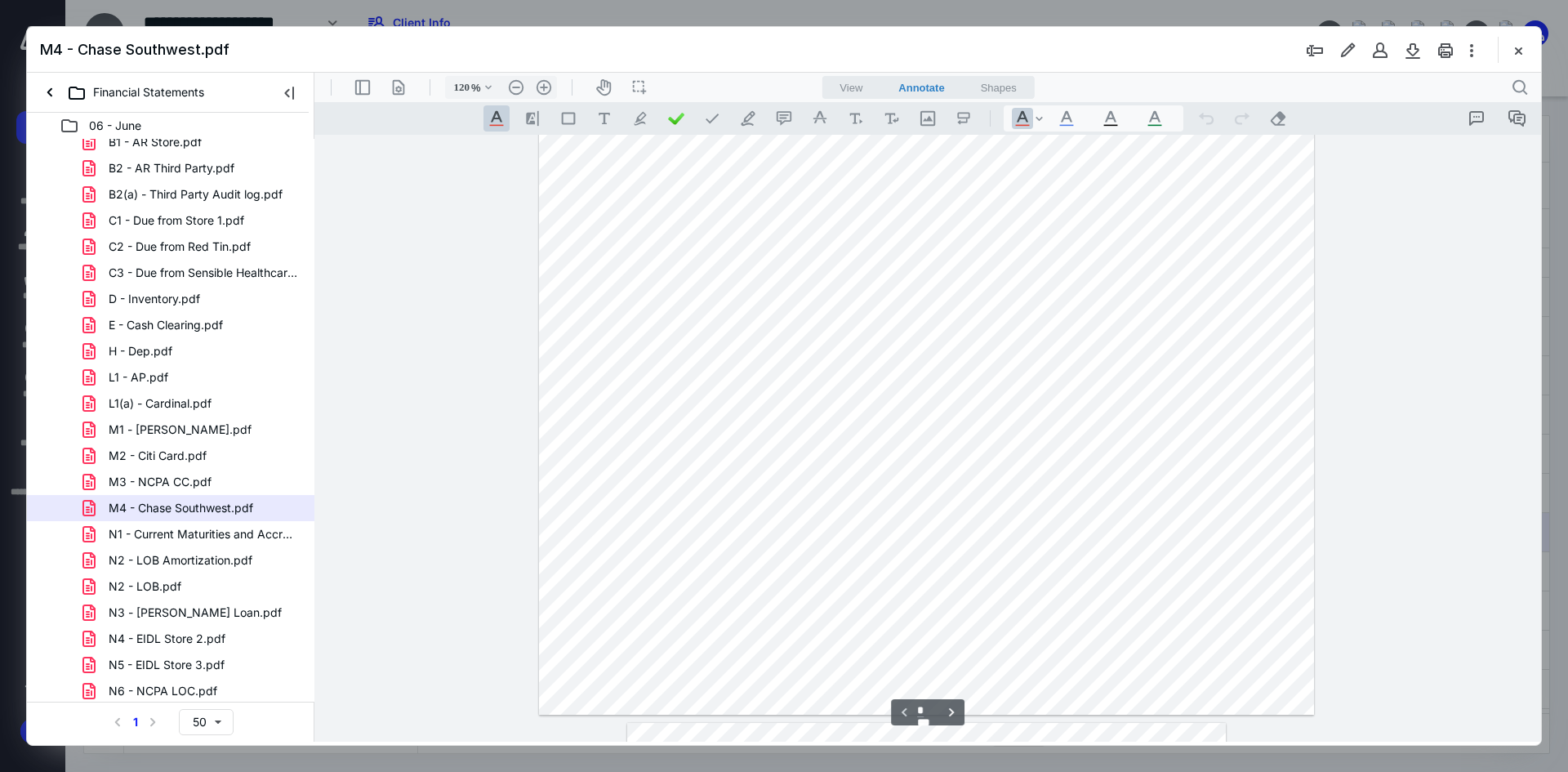 scroll, scrollTop: 0, scrollLeft: 0, axis: both 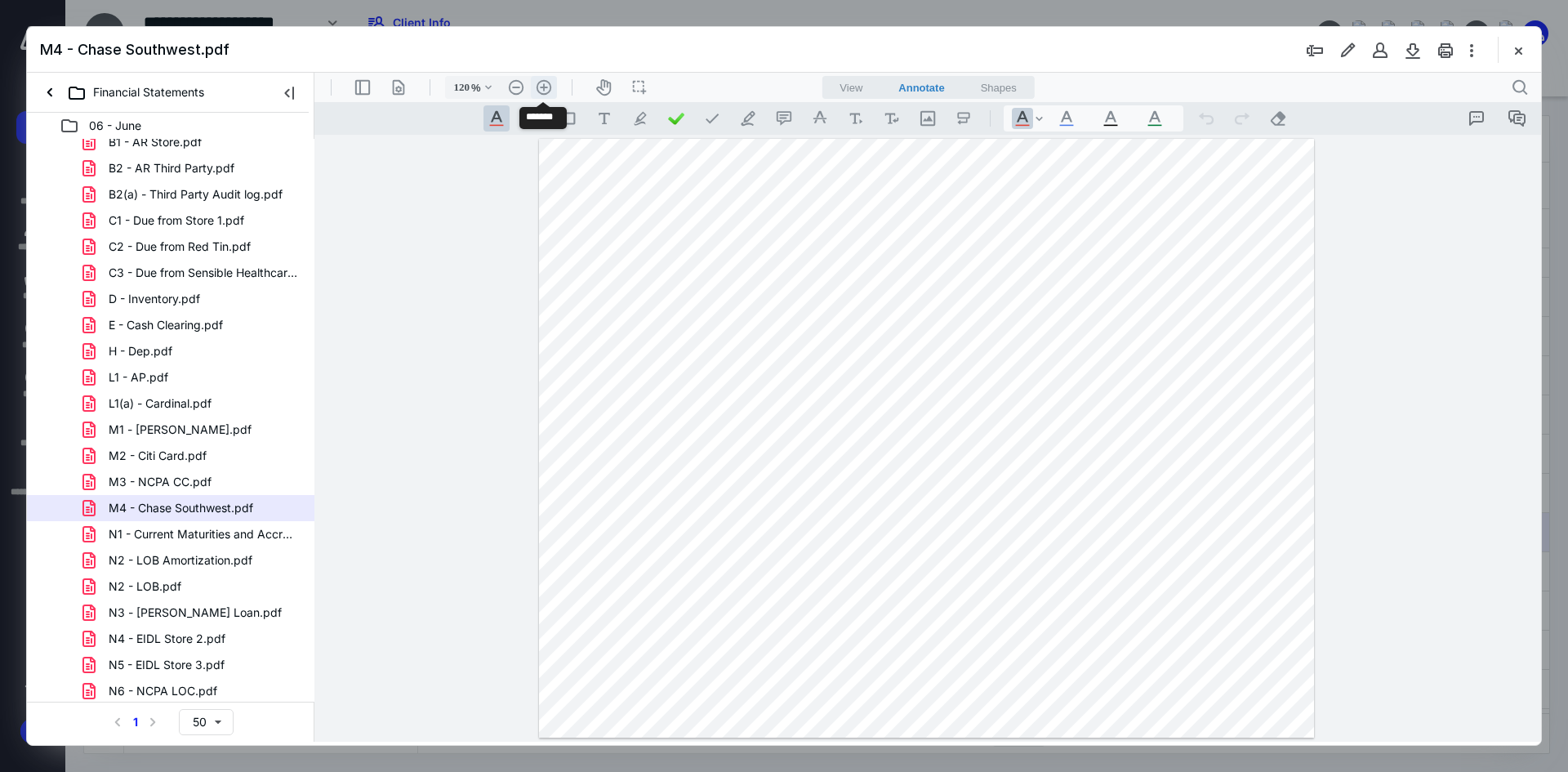 click on ".cls-1{fill:#abb0c4;} icon - header - zoom - in - line" at bounding box center (544, 87) 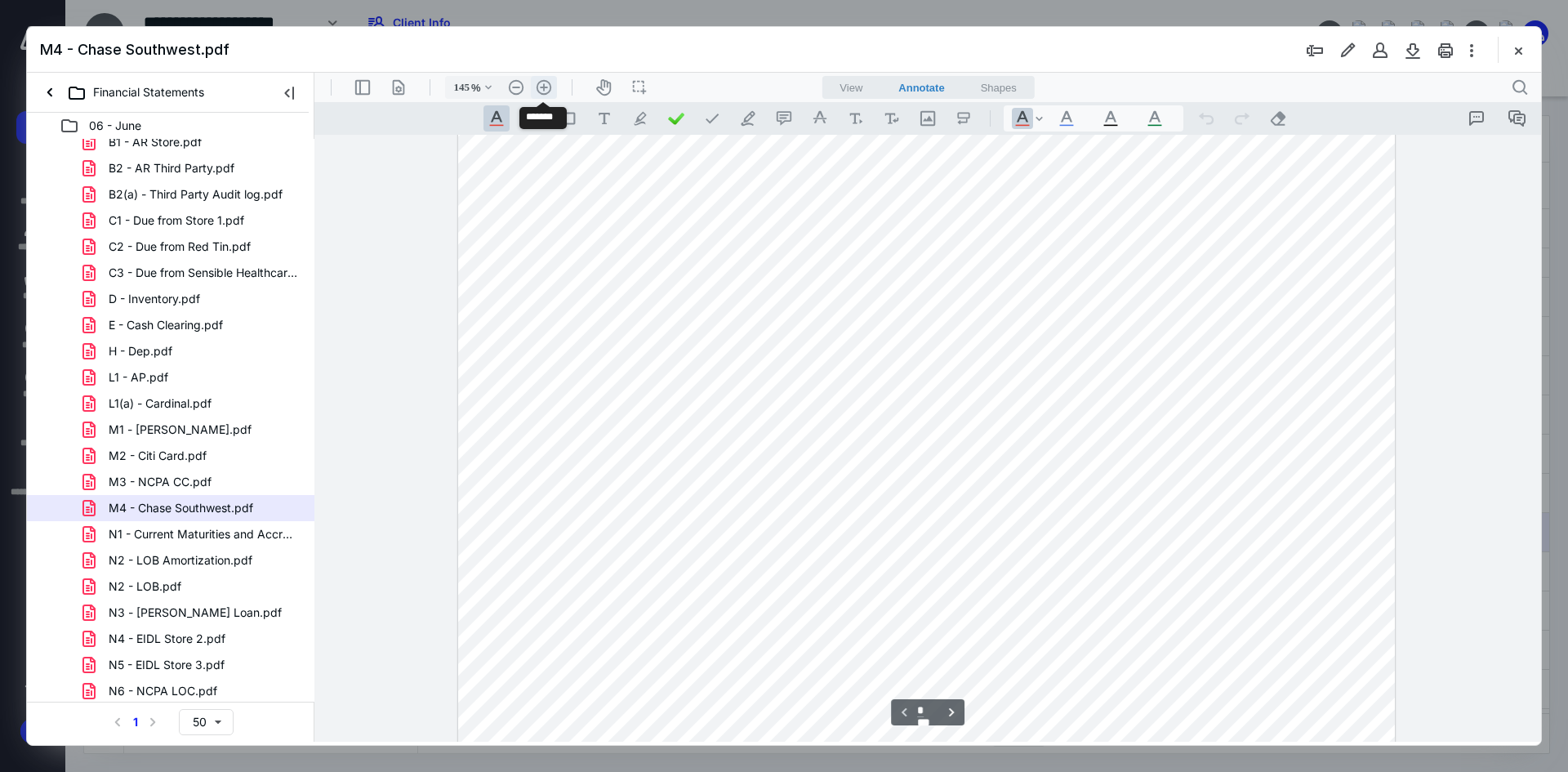 click on ".cls-1{fill:#abb0c4;} icon - header - zoom - in - line" at bounding box center [544, 87] 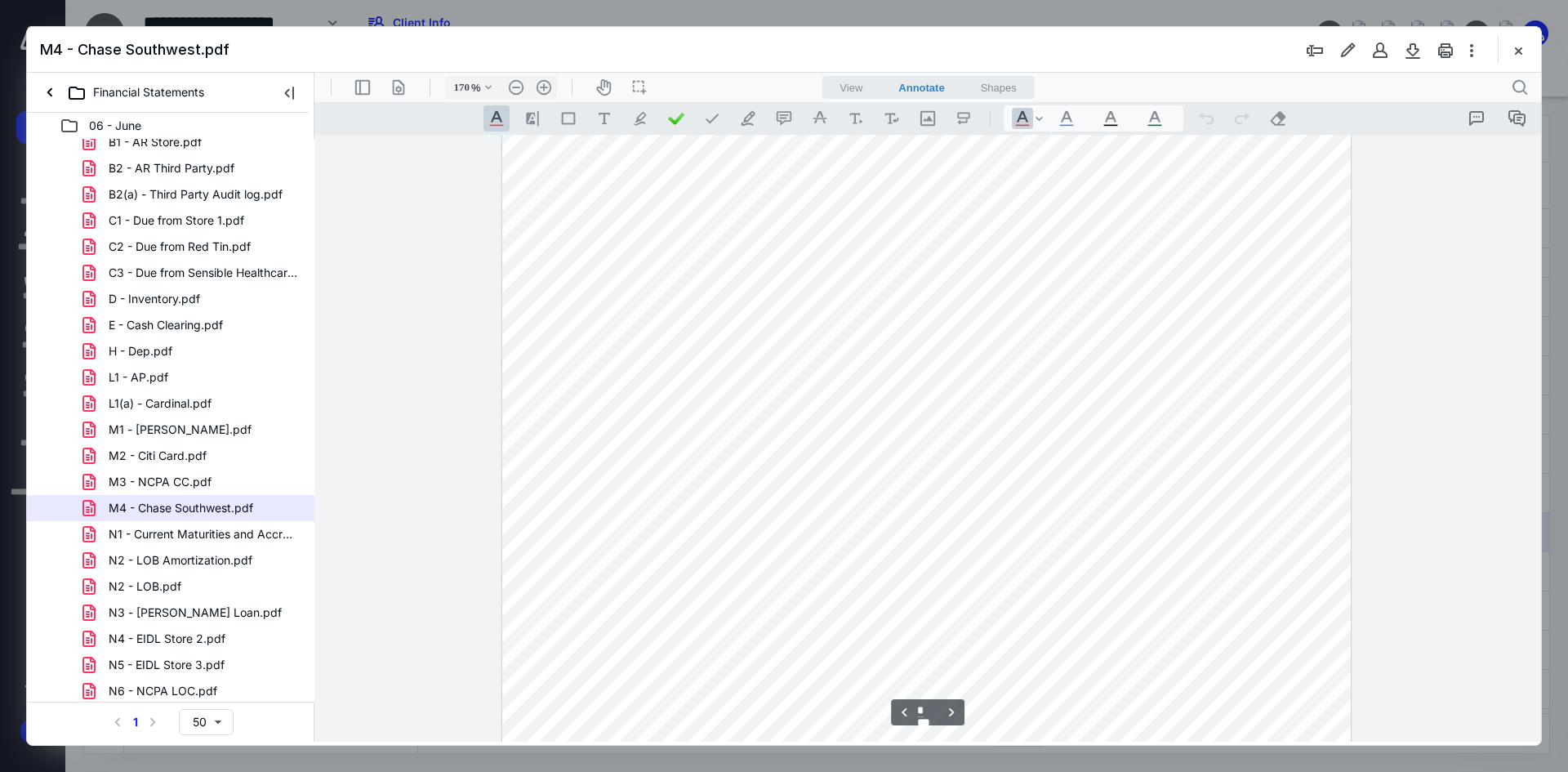 scroll, scrollTop: 1003, scrollLeft: 0, axis: vertical 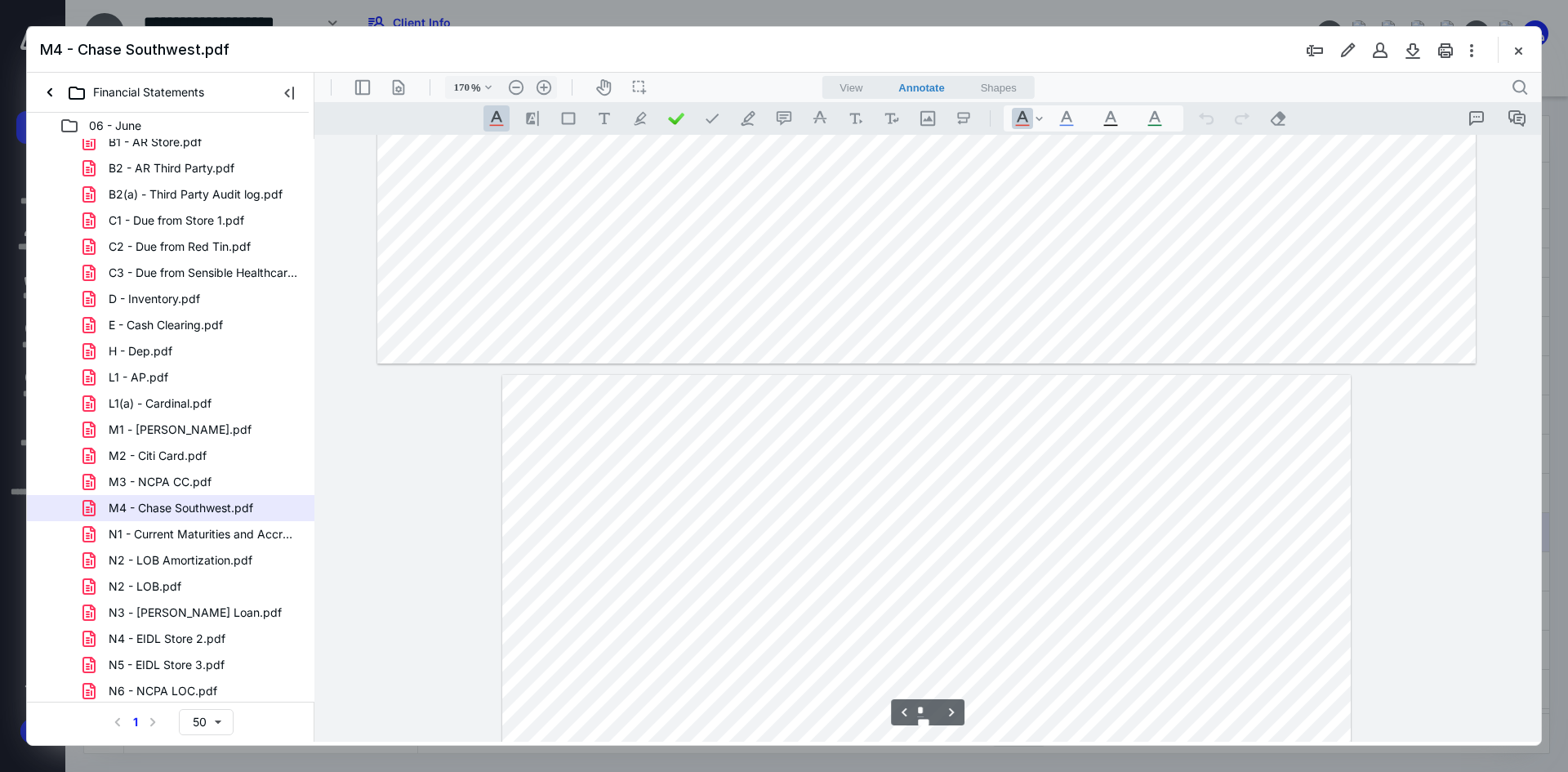 type on "*" 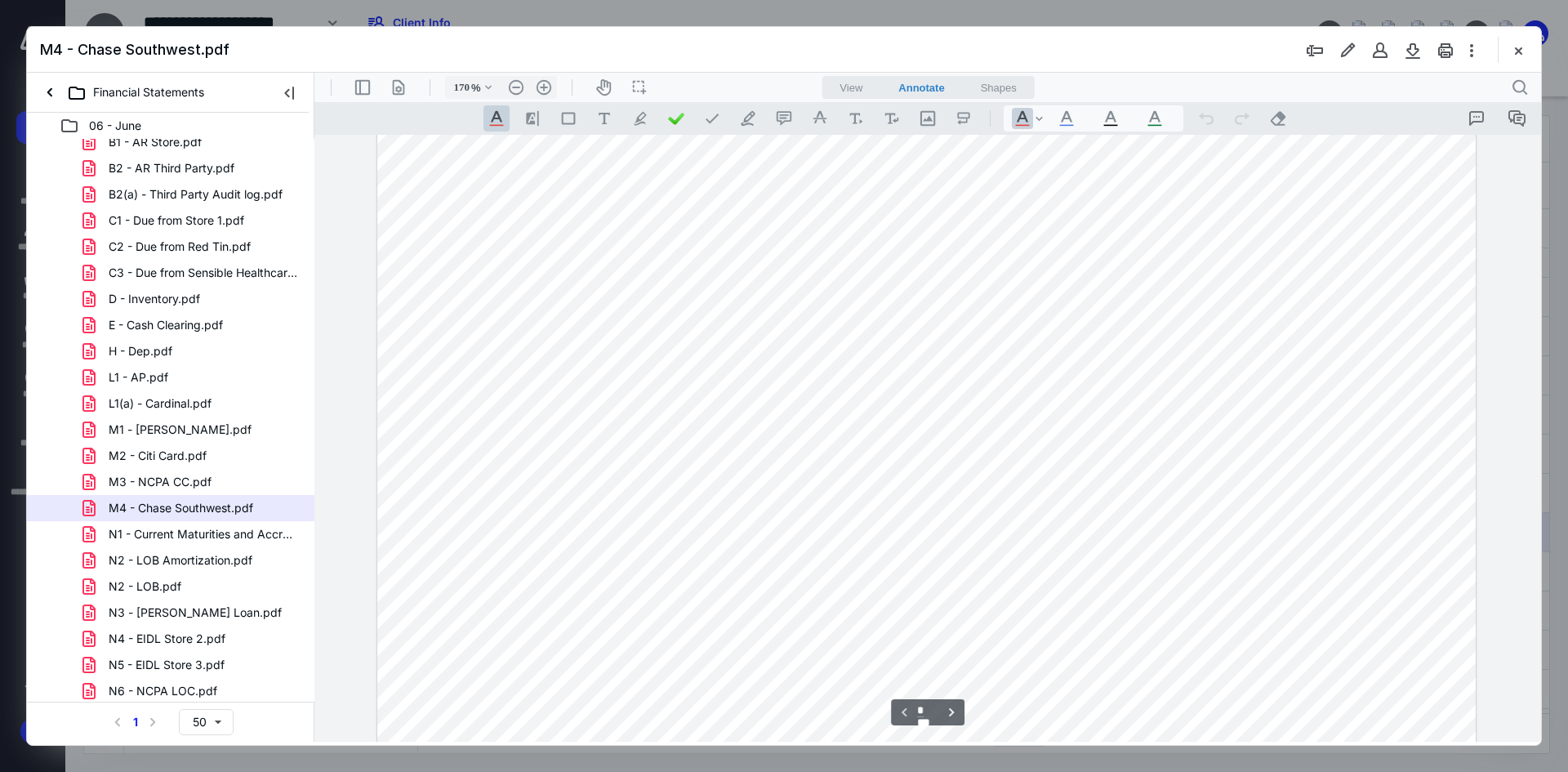 scroll, scrollTop: 186, scrollLeft: 0, axis: vertical 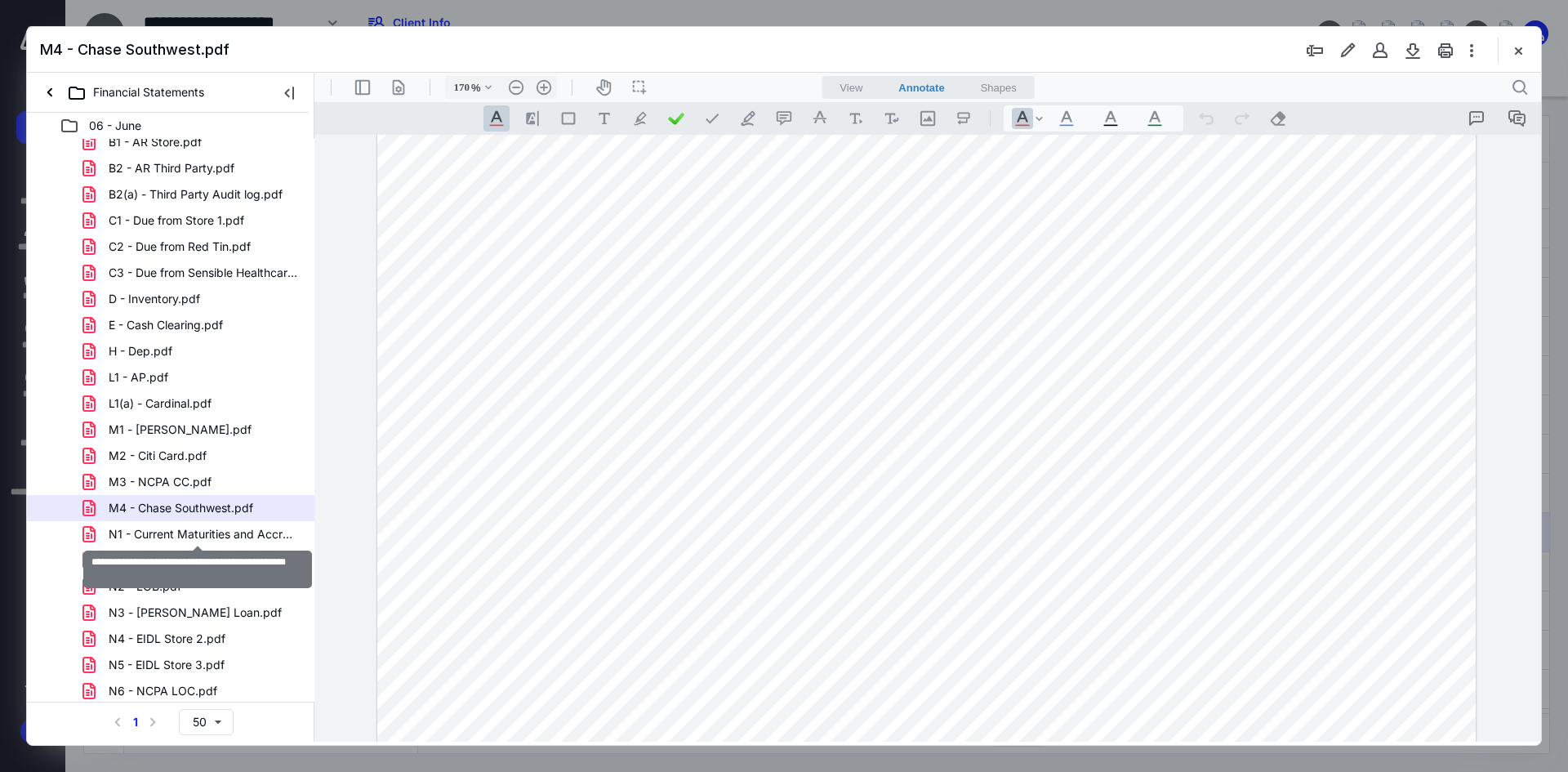 drag, startPoint x: 195, startPoint y: 538, endPoint x: 198, endPoint y: 547, distance: 9.486833 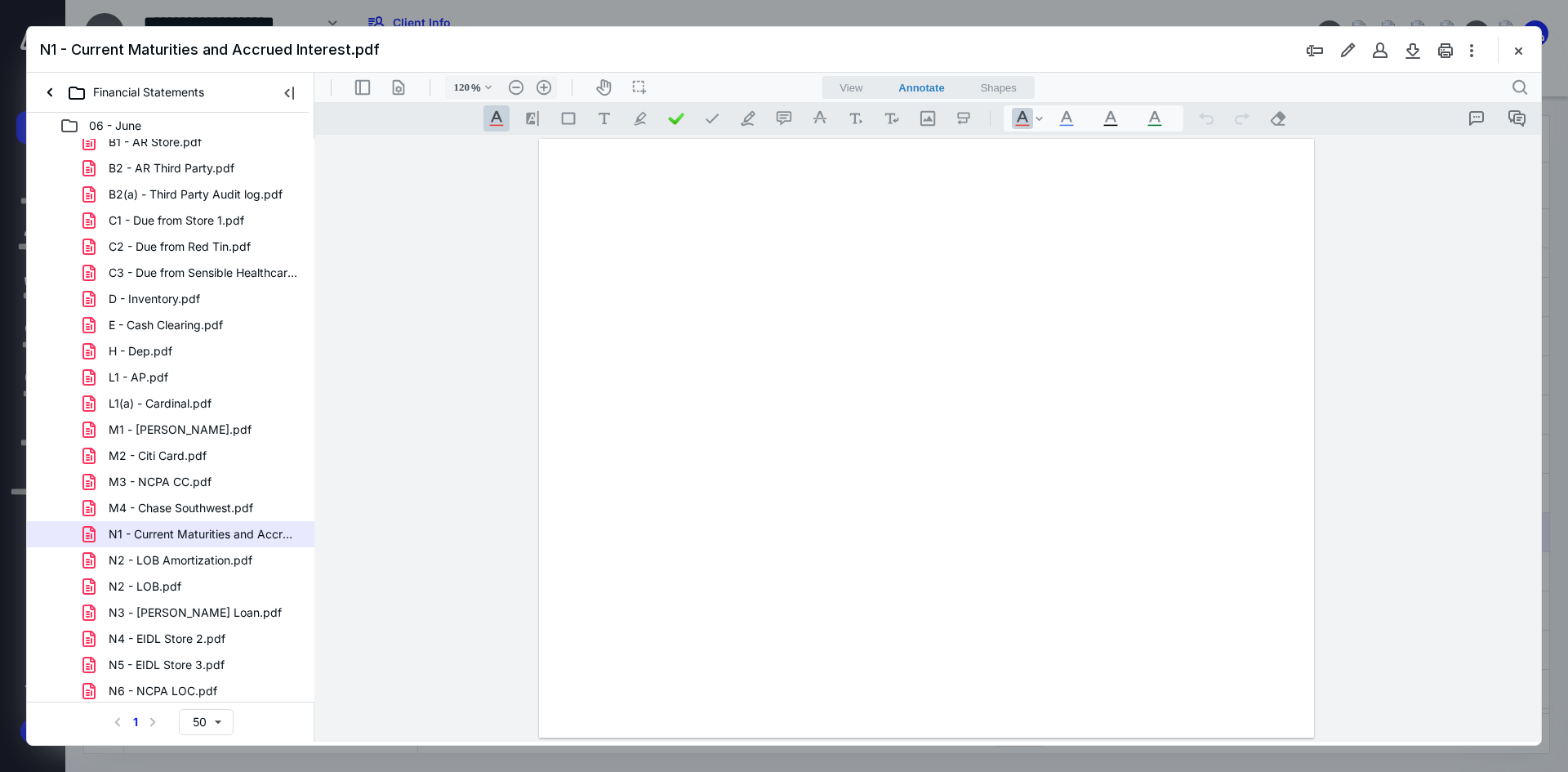scroll, scrollTop: 0, scrollLeft: 0, axis: both 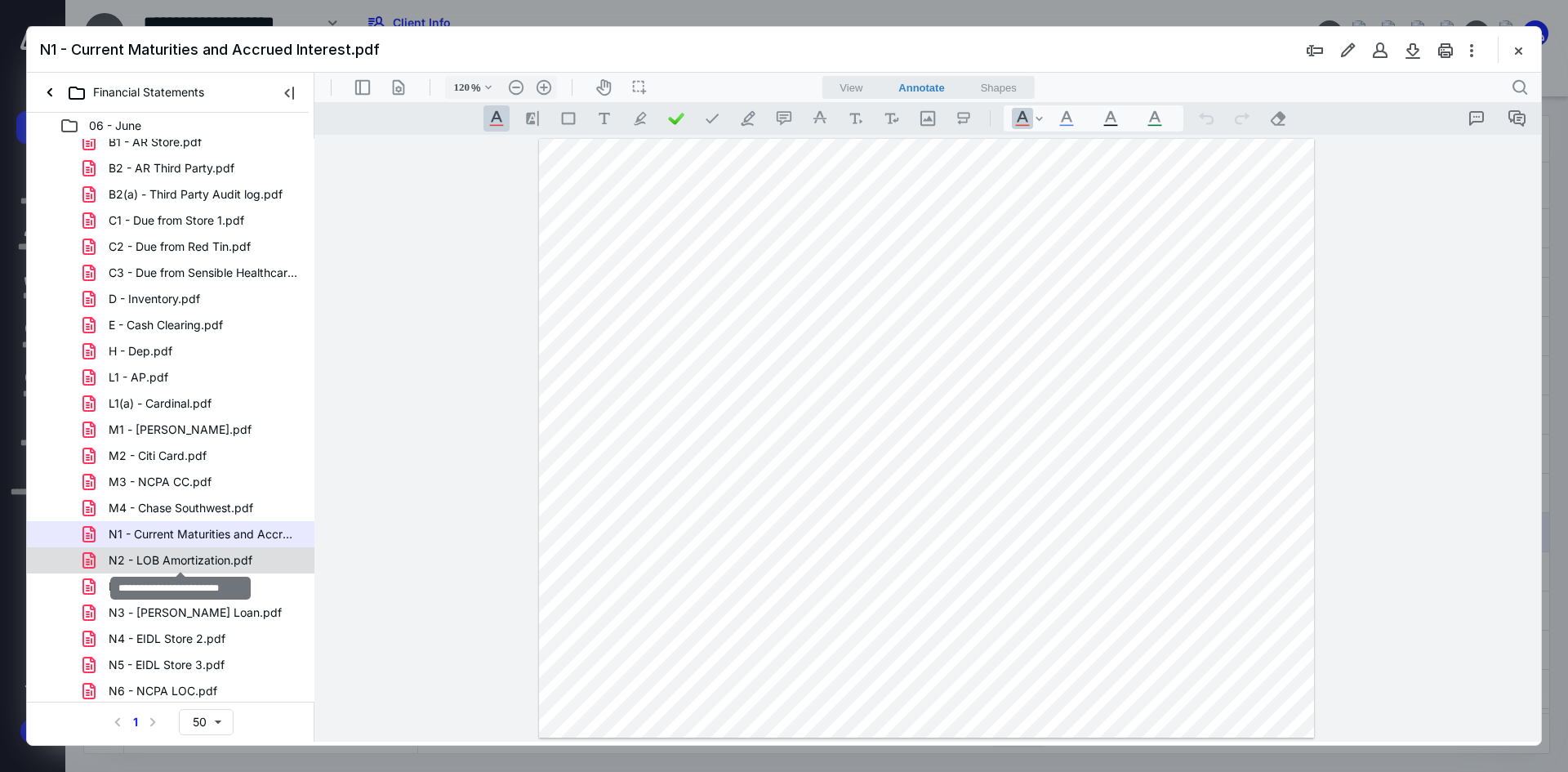 click on "N2 - LOB Amortization.pdf" at bounding box center (180, 560) 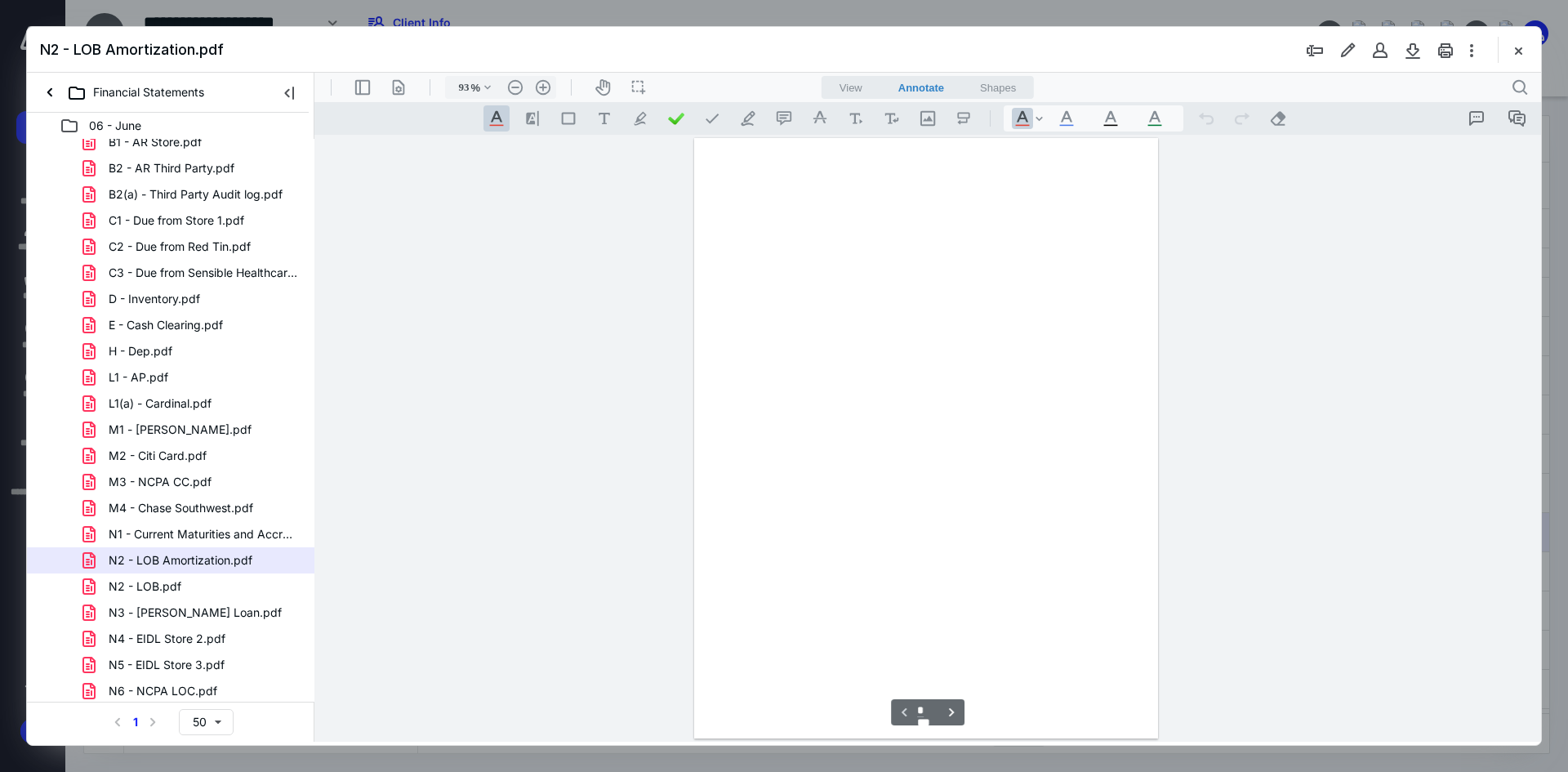 scroll, scrollTop: 65, scrollLeft: 0, axis: vertical 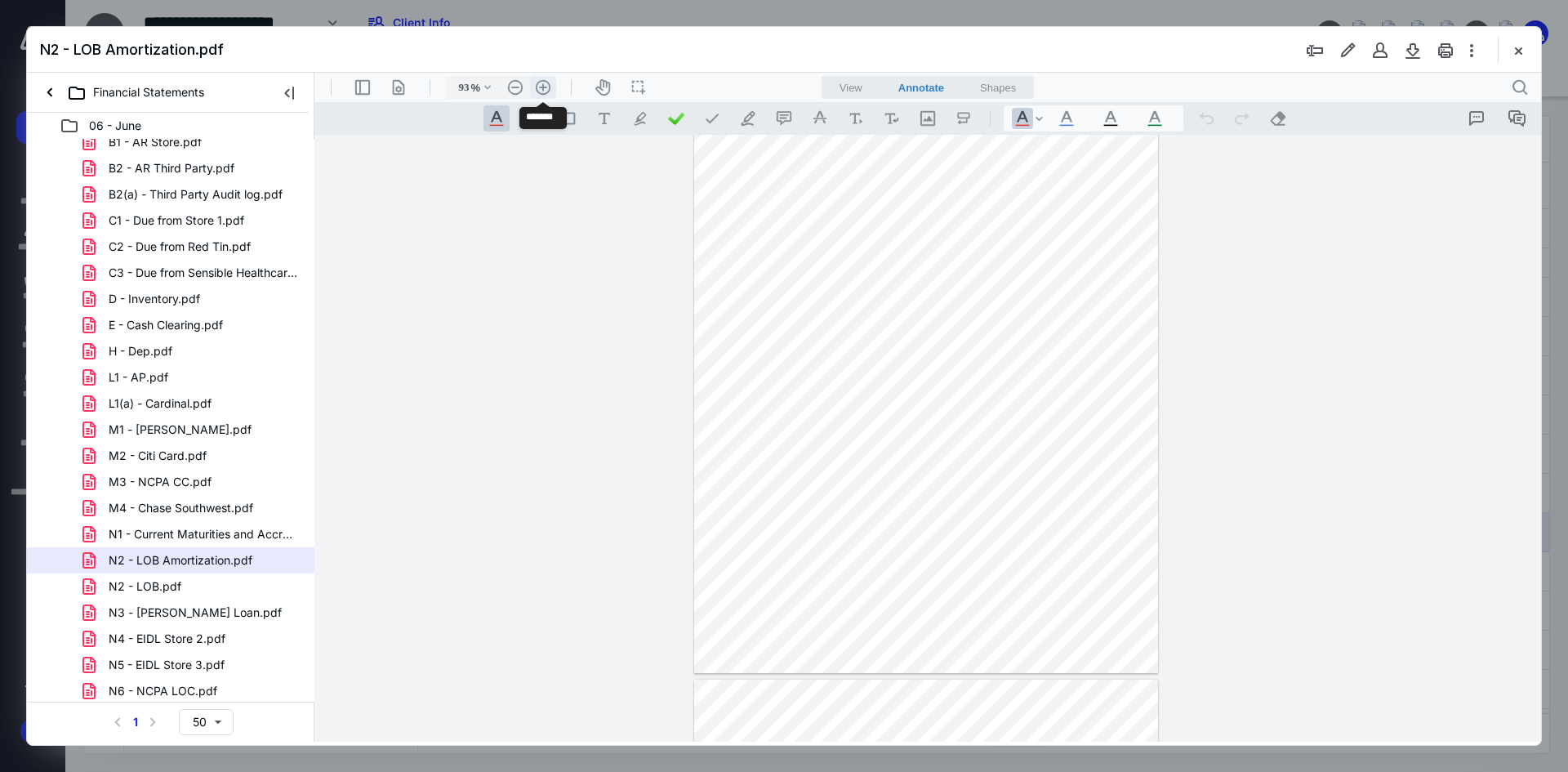click on ".cls-1{fill:#abb0c4;} icon - header - zoom - in - line" at bounding box center [543, 87] 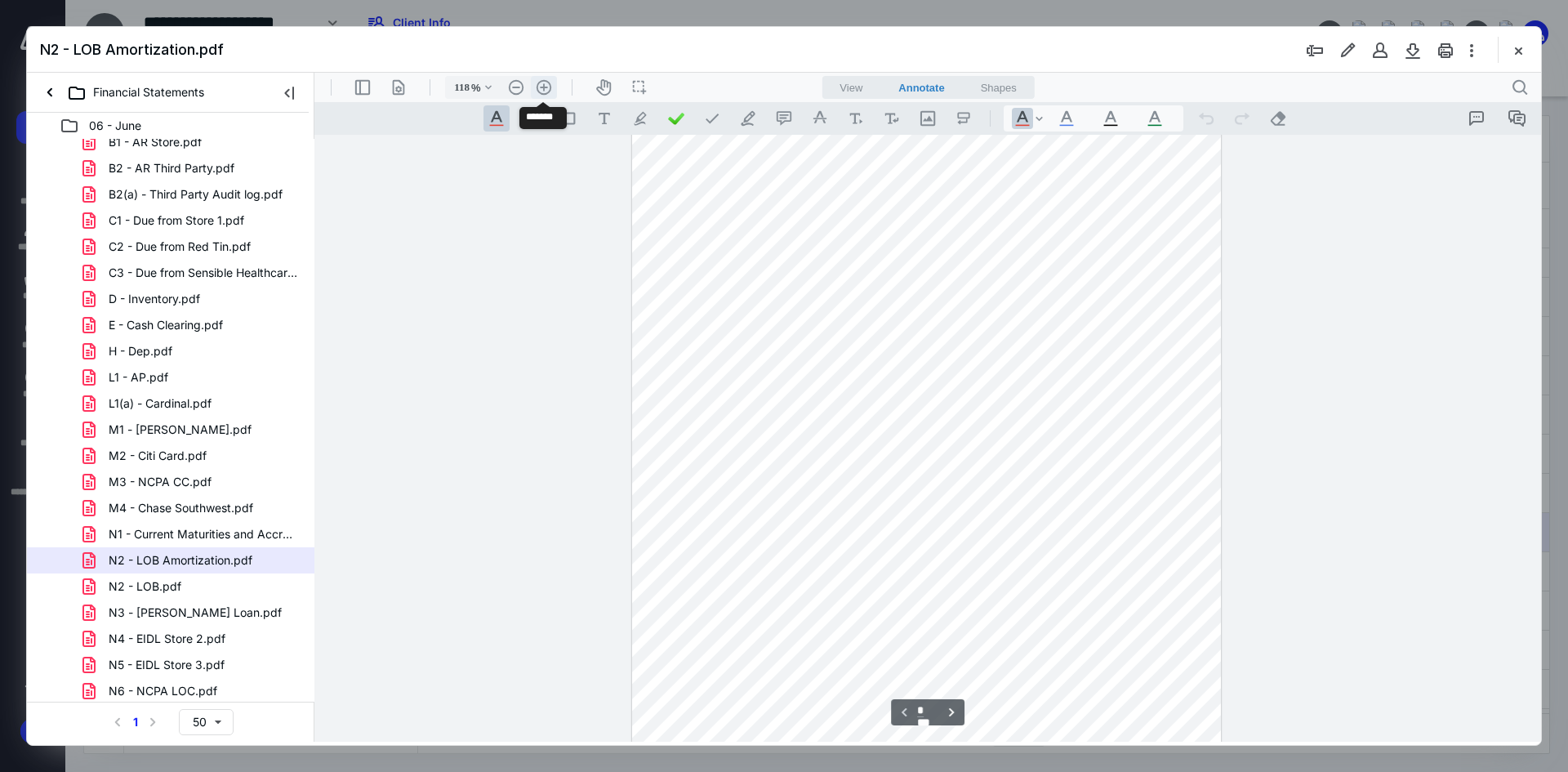 click on ".cls-1{fill:#abb0c4;} icon - header - zoom - in - line" at bounding box center (544, 87) 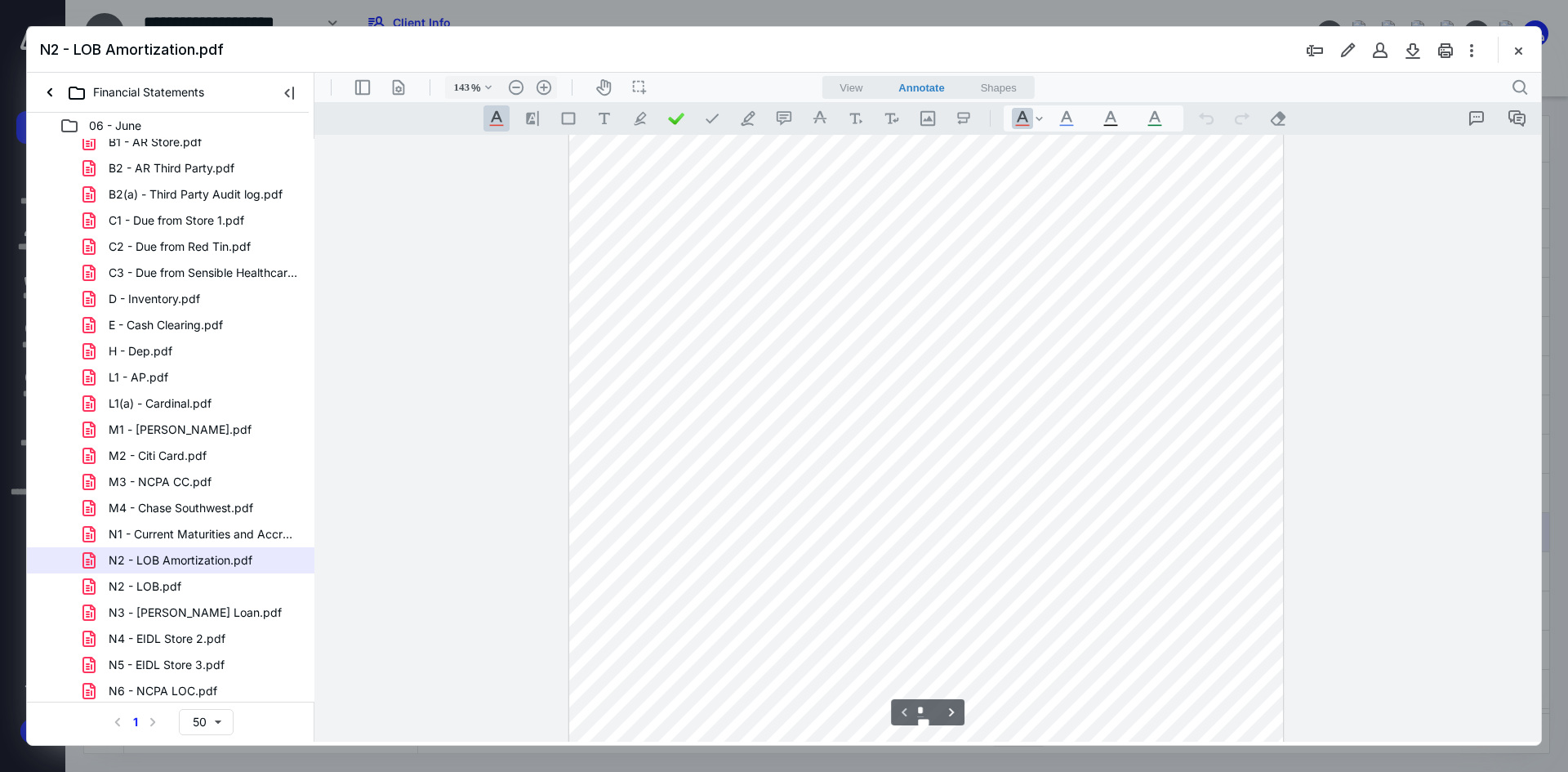 scroll, scrollTop: 165, scrollLeft: 0, axis: vertical 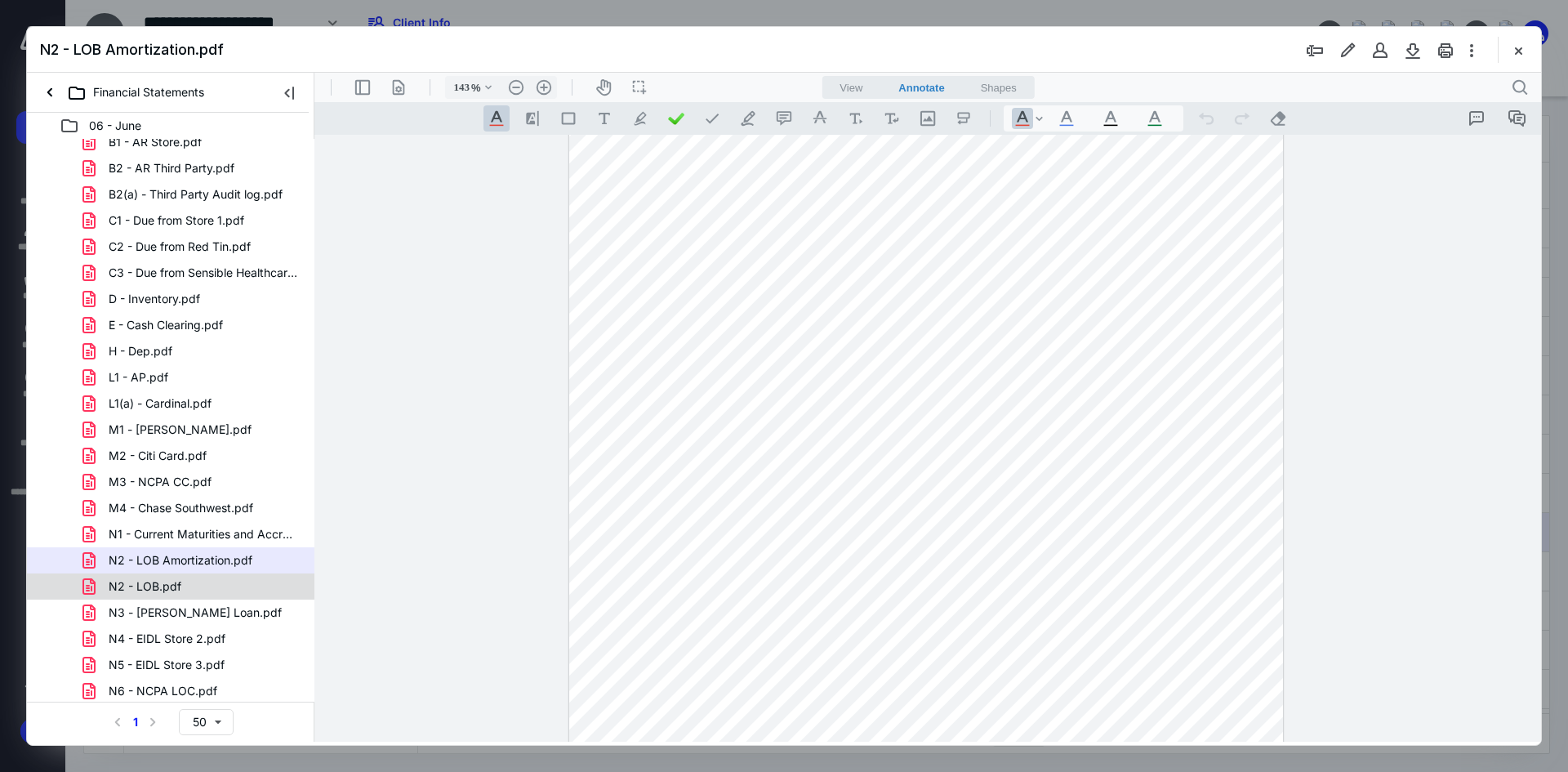 click on "N2 - LOB.pdf" at bounding box center (171, 587) 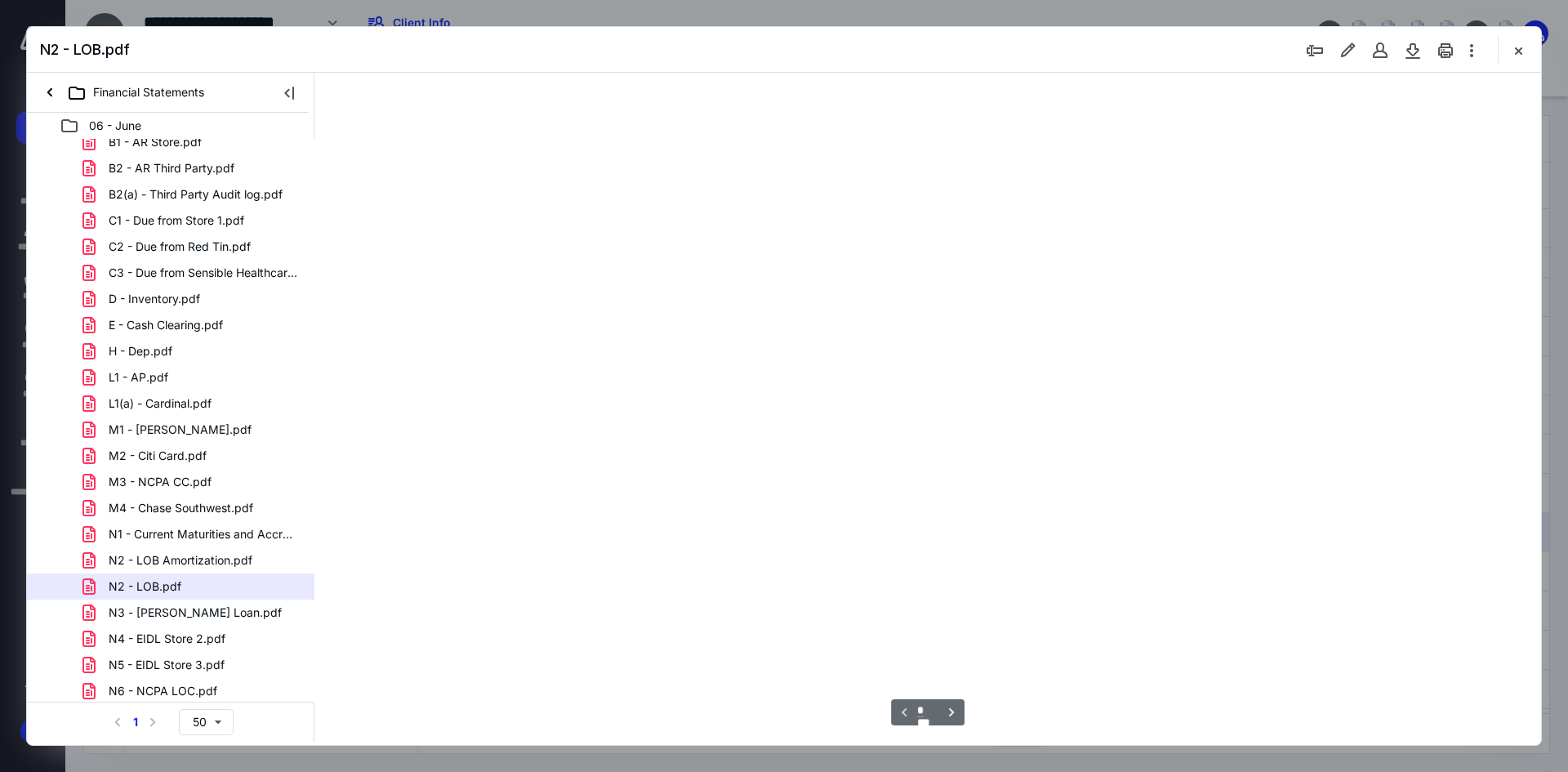 scroll, scrollTop: 66, scrollLeft: 0, axis: vertical 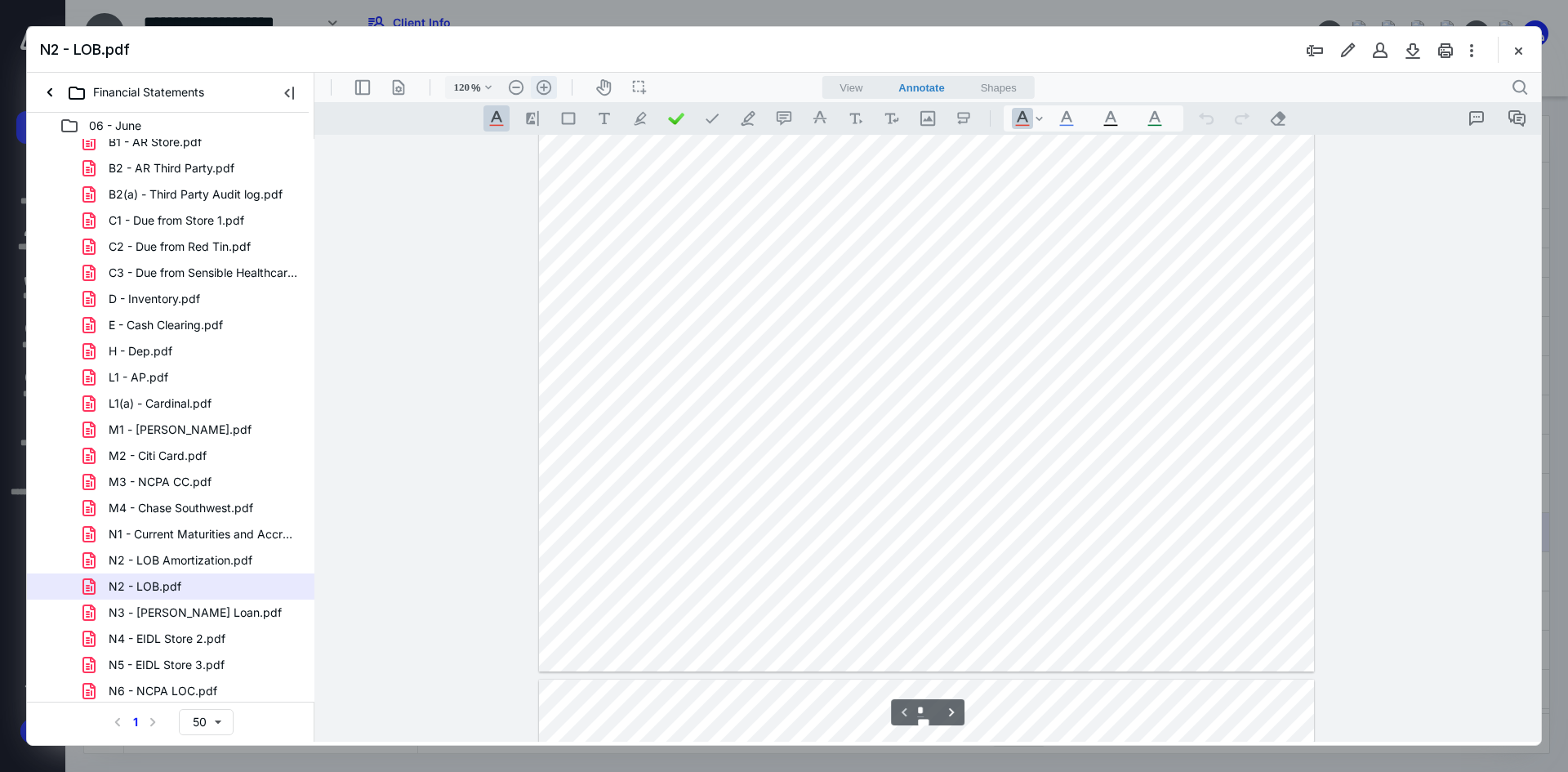 click on ".cls-1{fill:#abb0c4;} icon - header - zoom - in - line" at bounding box center (544, 87) 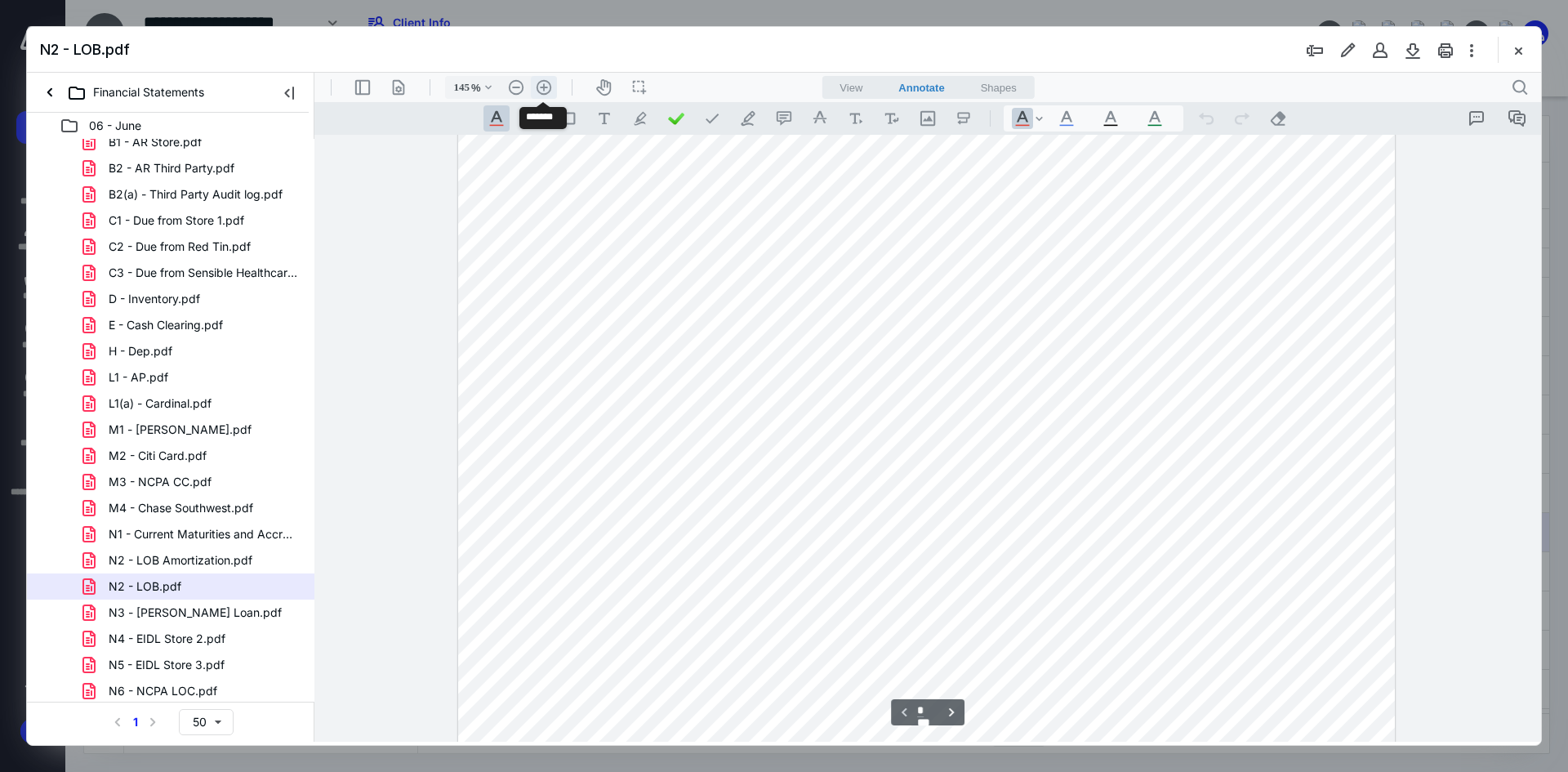 scroll, scrollTop: 136, scrollLeft: 0, axis: vertical 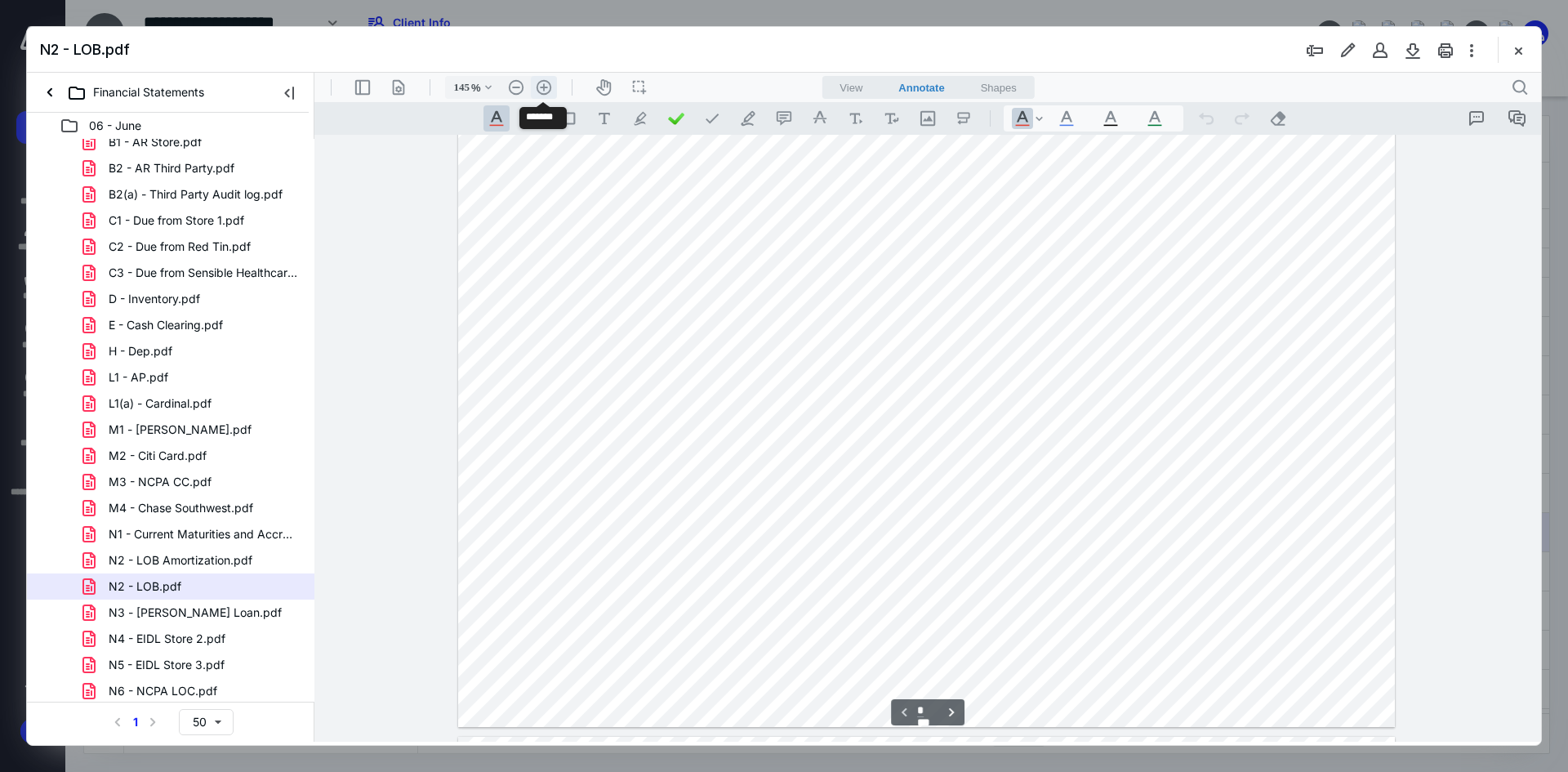 click on ".cls-1{fill:#abb0c4;} icon - header - zoom - in - line" at bounding box center (544, 87) 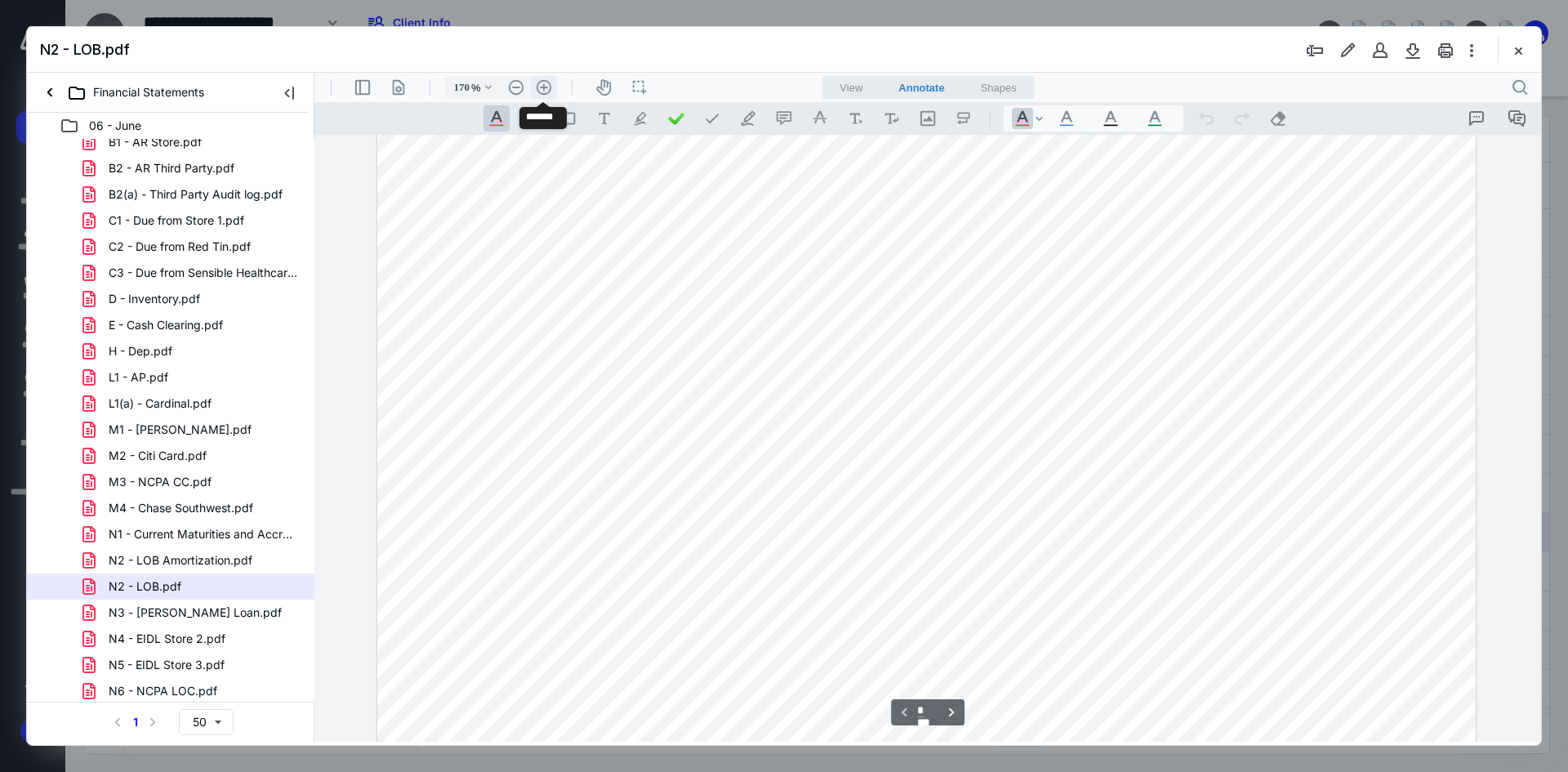 click on ".cls-1{fill:#abb0c4;} icon - header - zoom - in - line" at bounding box center (544, 87) 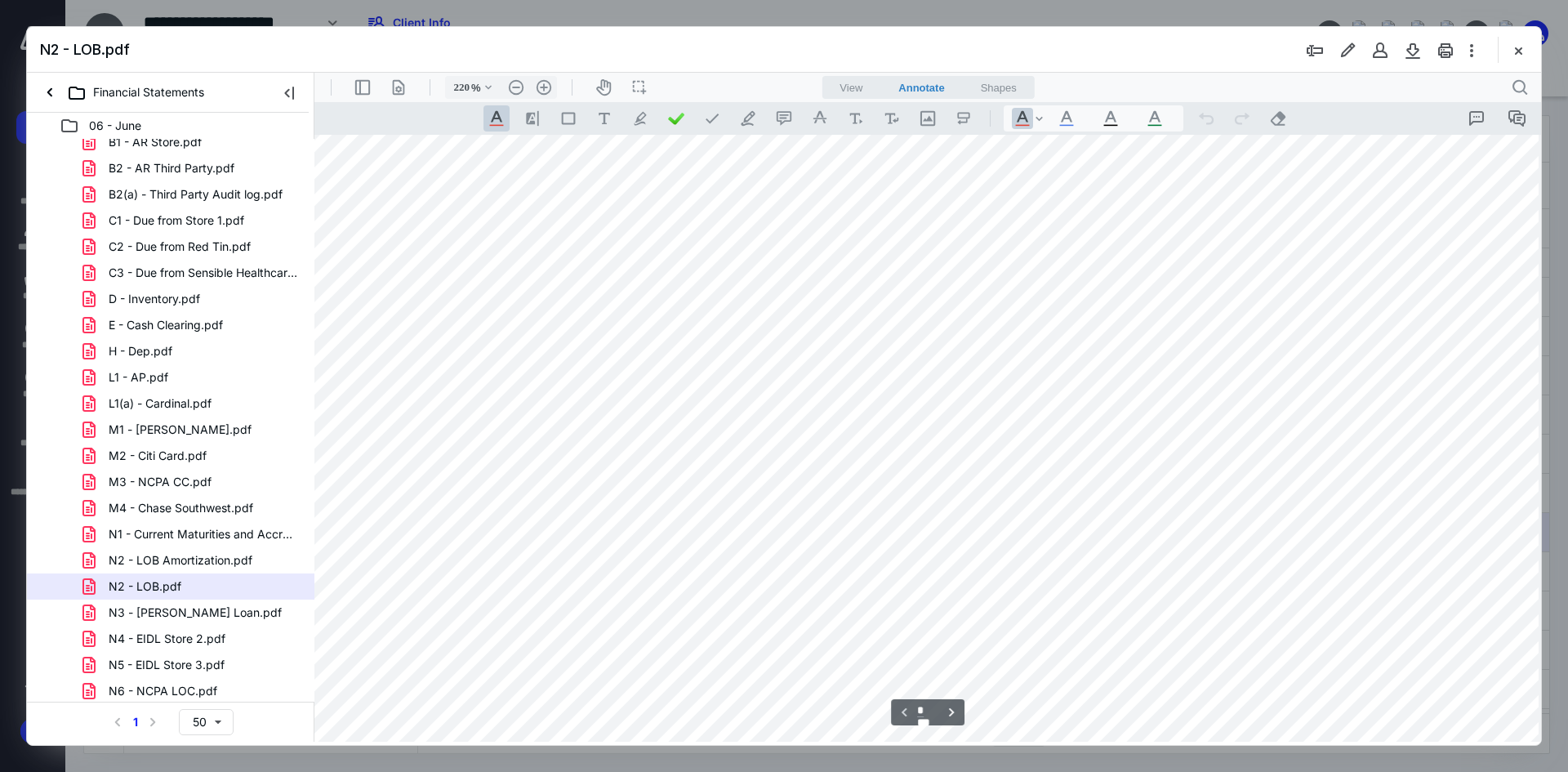 scroll, scrollTop: 0, scrollLeft: 111, axis: horizontal 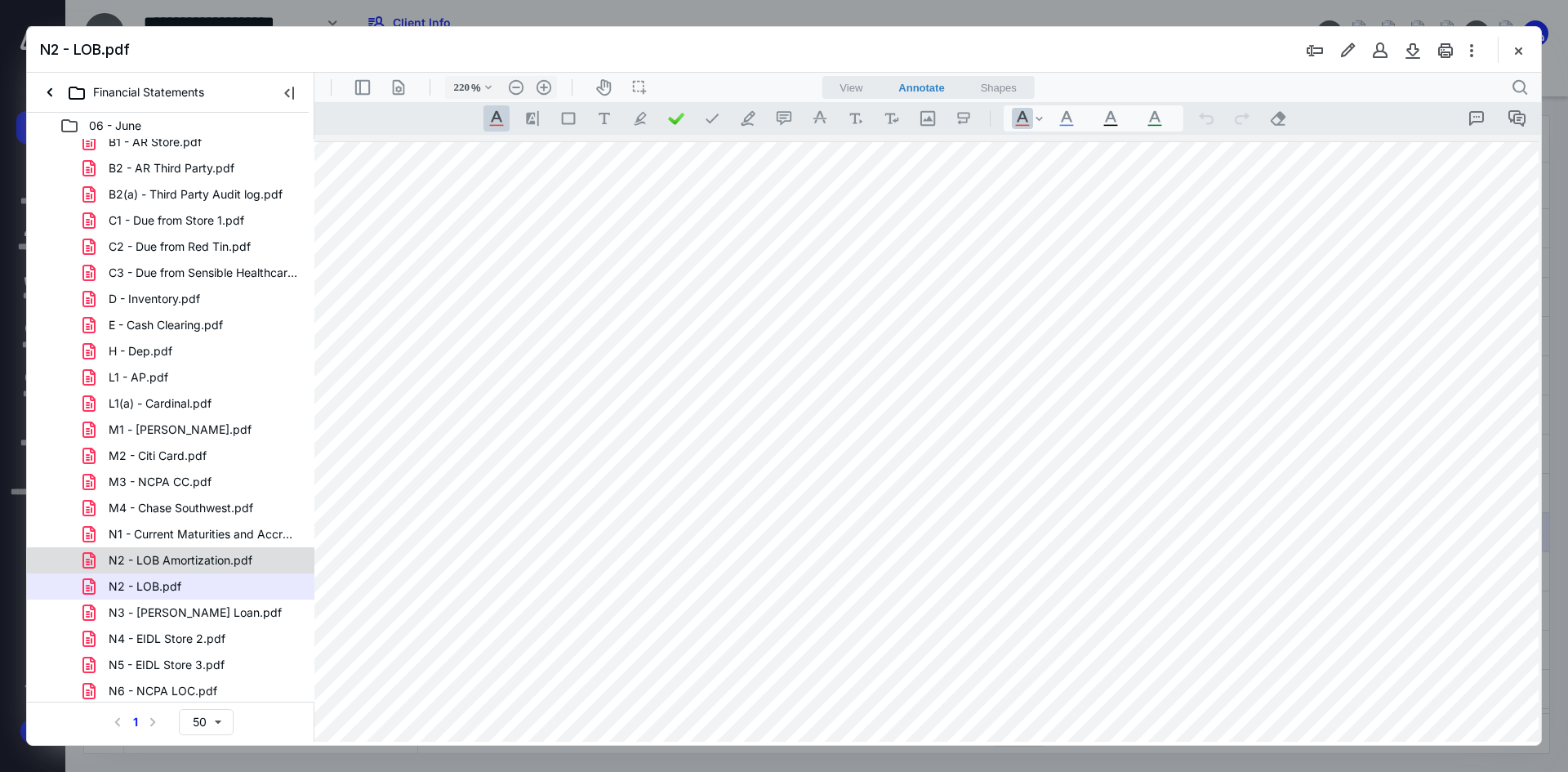 click on "N2 - LOB Amortization.pdf" at bounding box center [180, 560] 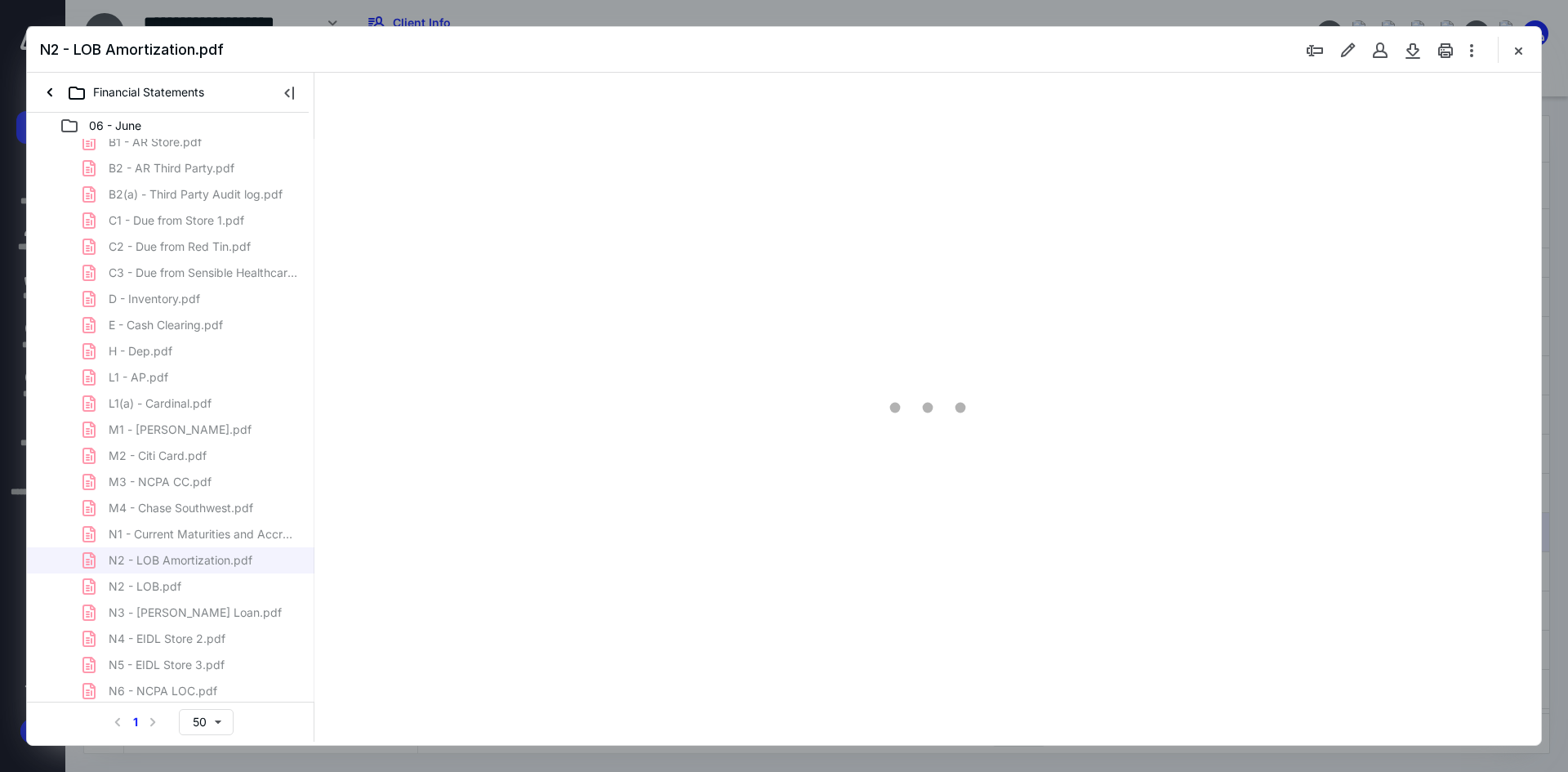 scroll, scrollTop: 65, scrollLeft: 0, axis: vertical 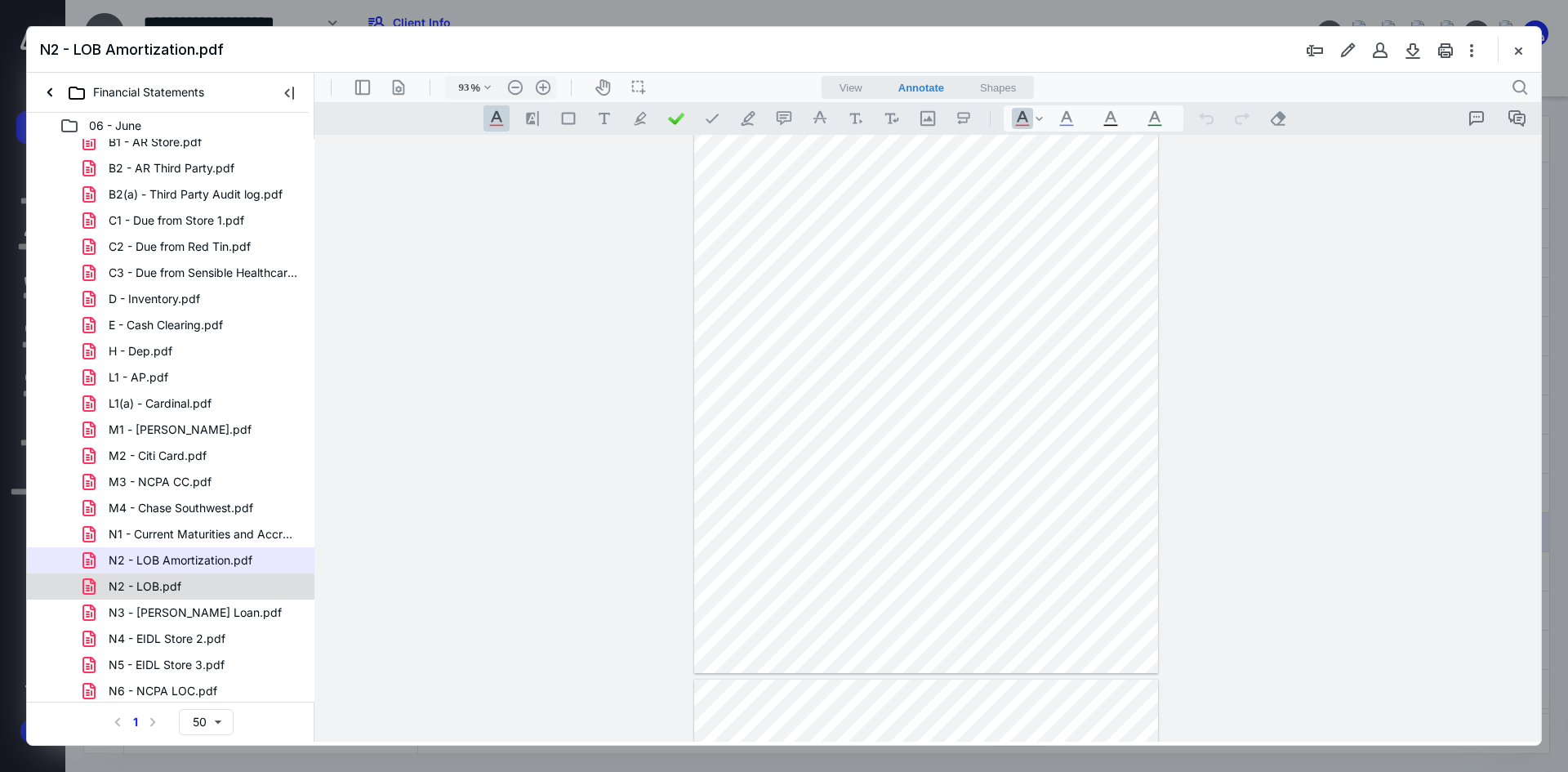 click on "N2 - LOB.pdf" at bounding box center (194, 587) 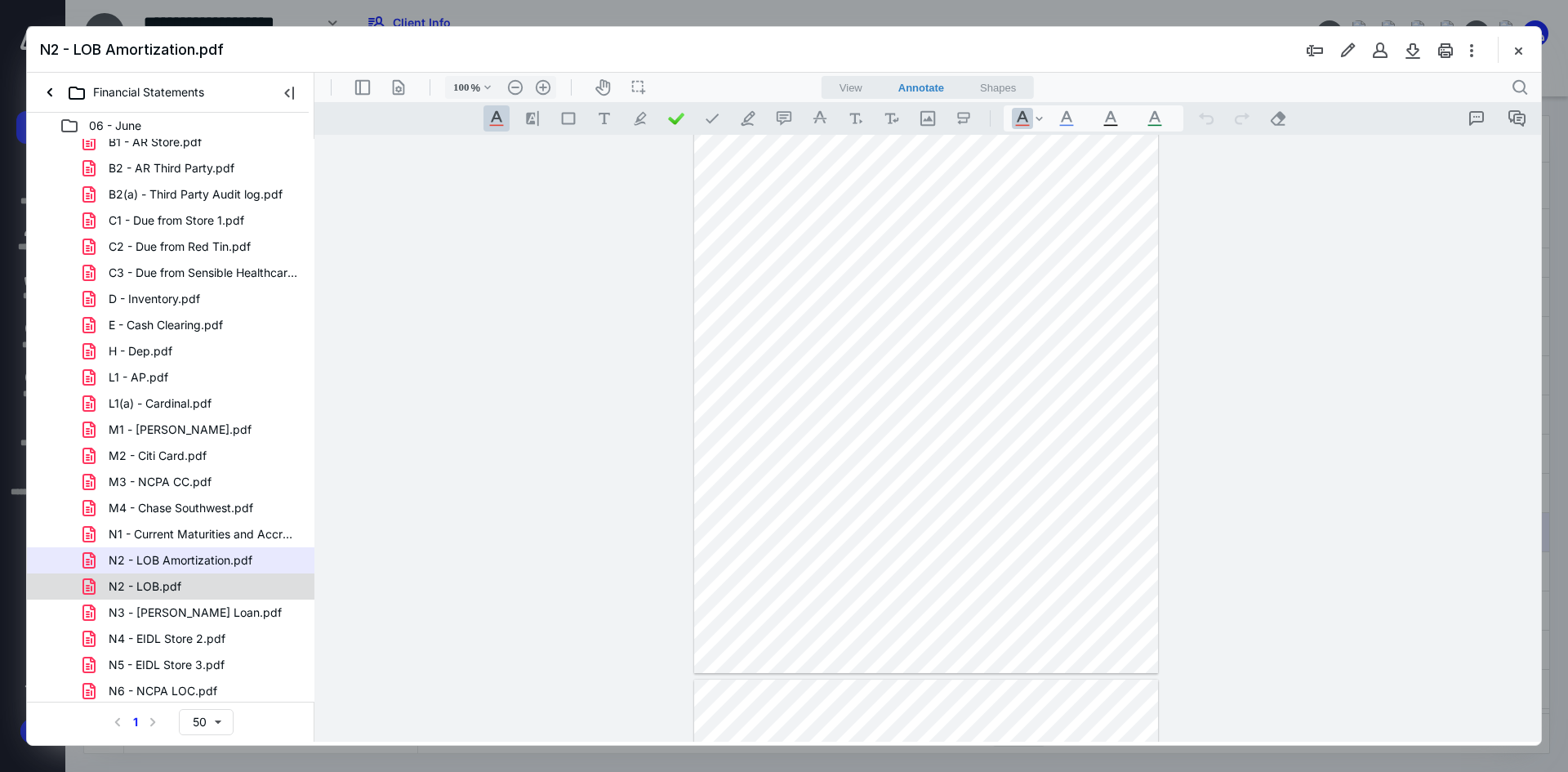 click on "00 - Monthly Audit.pdf 01 - R&S Drug Store [DATE] Financial Statements.pdf 02 - R&S Drug Store [DATE] General Ledger.pdf 05 - 1099 Detail.pdf 06 - Payroll Addbacks.pdf A1 - Arvest PPP.pdf A2 - Arvest Post Office.pdf A3 - Arvest 6410.pdf A4 - [PERSON_NAME] Cash.pdf B1 - AR Store.pdf B2 - AR Third Party.pdf B2(a) - Third Party Audit log.pdf C1 - Due from Store 1.pdf C2 - Due from Red Tin.pdf C3 - Due from Sensible Healthcare.pdf D - Inventory.pdf E - Cash Clearing.pdf H - Dep.pdf L1 - AP.pdf L1(a) - Cardinal.pdf M1 - [PERSON_NAME].pdf M2 - Citi Card.pdf M3 - NCPA CC.pdf M4 - Chase Southwest.pdf N1 - Current Maturities and Accrued Interest.pdf N2 - LOB Amortization.pdf N2 - LOB.pdf N3 - [PERSON_NAME] Loan.pdf N4 - EIDL Store 2.pdf N5 - EIDL Store 3.pdf N6 - NCPA LOC.pdf O - Accrued Payroll.pdf P - [DATE] Estimated Tax Pmt.pdf P - Sales Tax Payable.pdf S1 - Due to [PERSON_NAME] Medicine LLC.pdf T - SH Dist.pdf V - Equity and SH Loan.pdf X - Rebate Income.pdf Z - Aflac.pdf Z - Cash Pulled.pdf Z - DIR Fees.pdf Z - PR MTD.pdf" at bounding box center [171, 482] 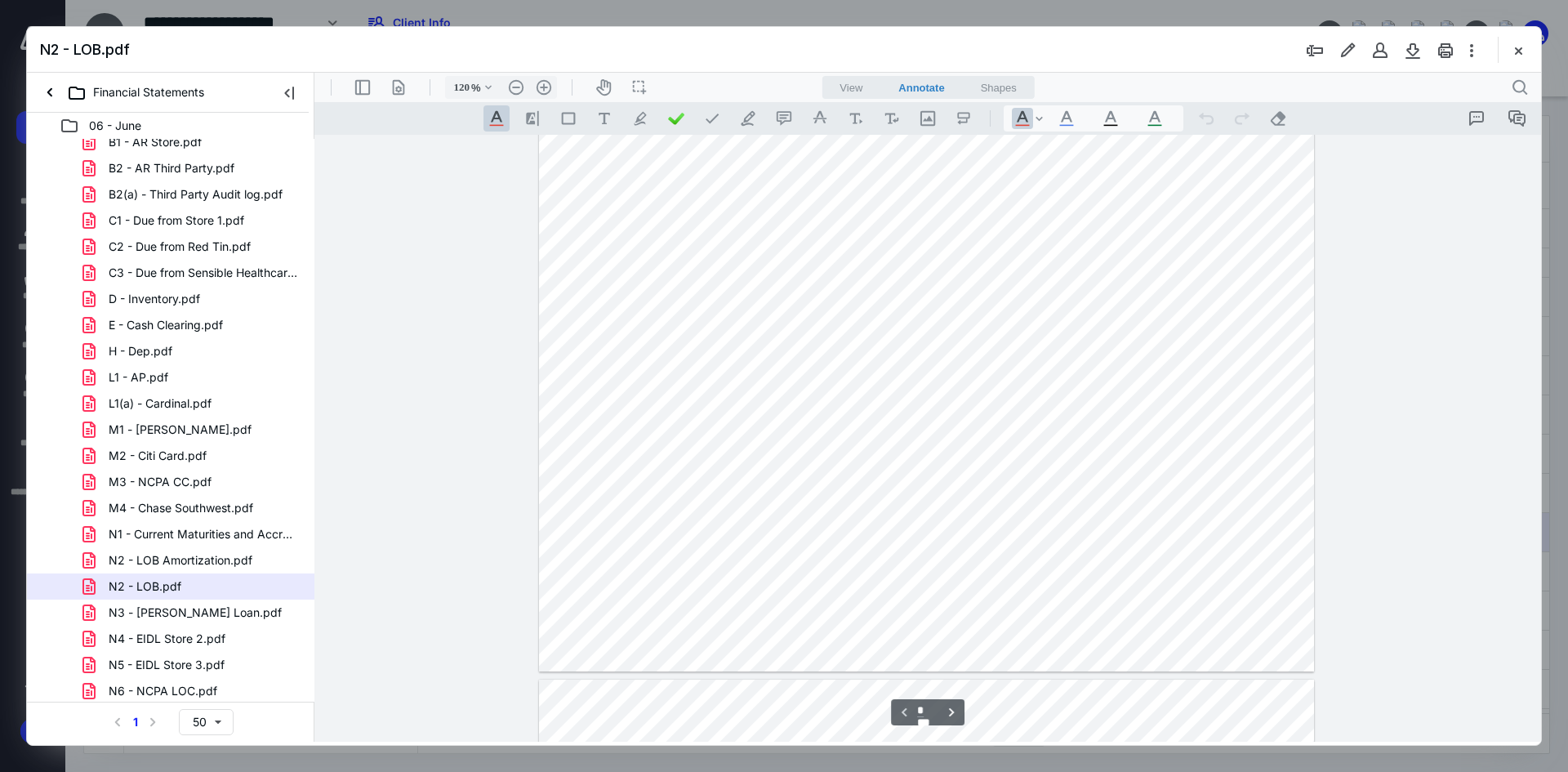 scroll, scrollTop: 0, scrollLeft: 0, axis: both 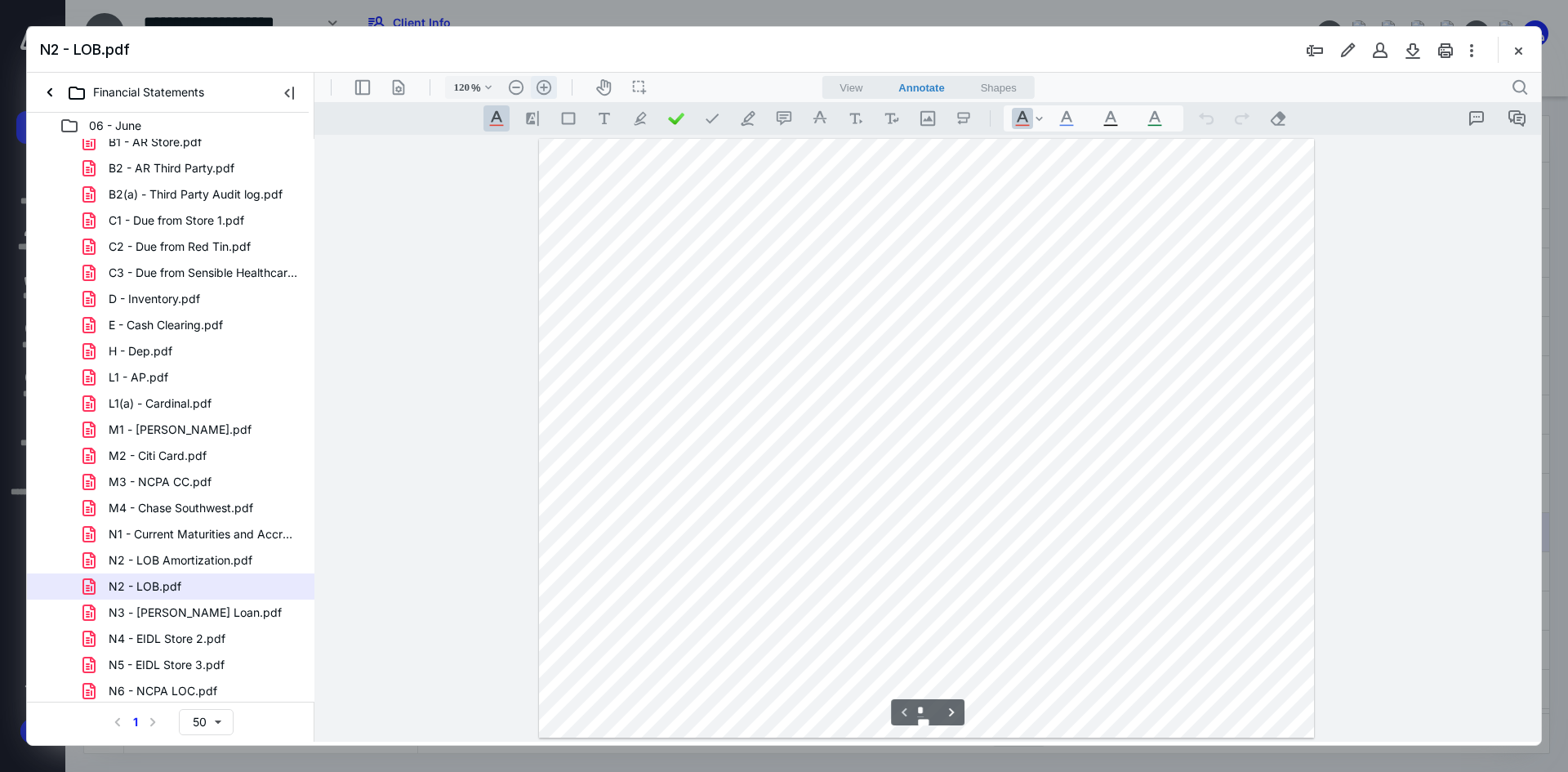 click on ".cls-1{fill:#abb0c4;} icon - header - zoom - in - line" at bounding box center (544, 87) 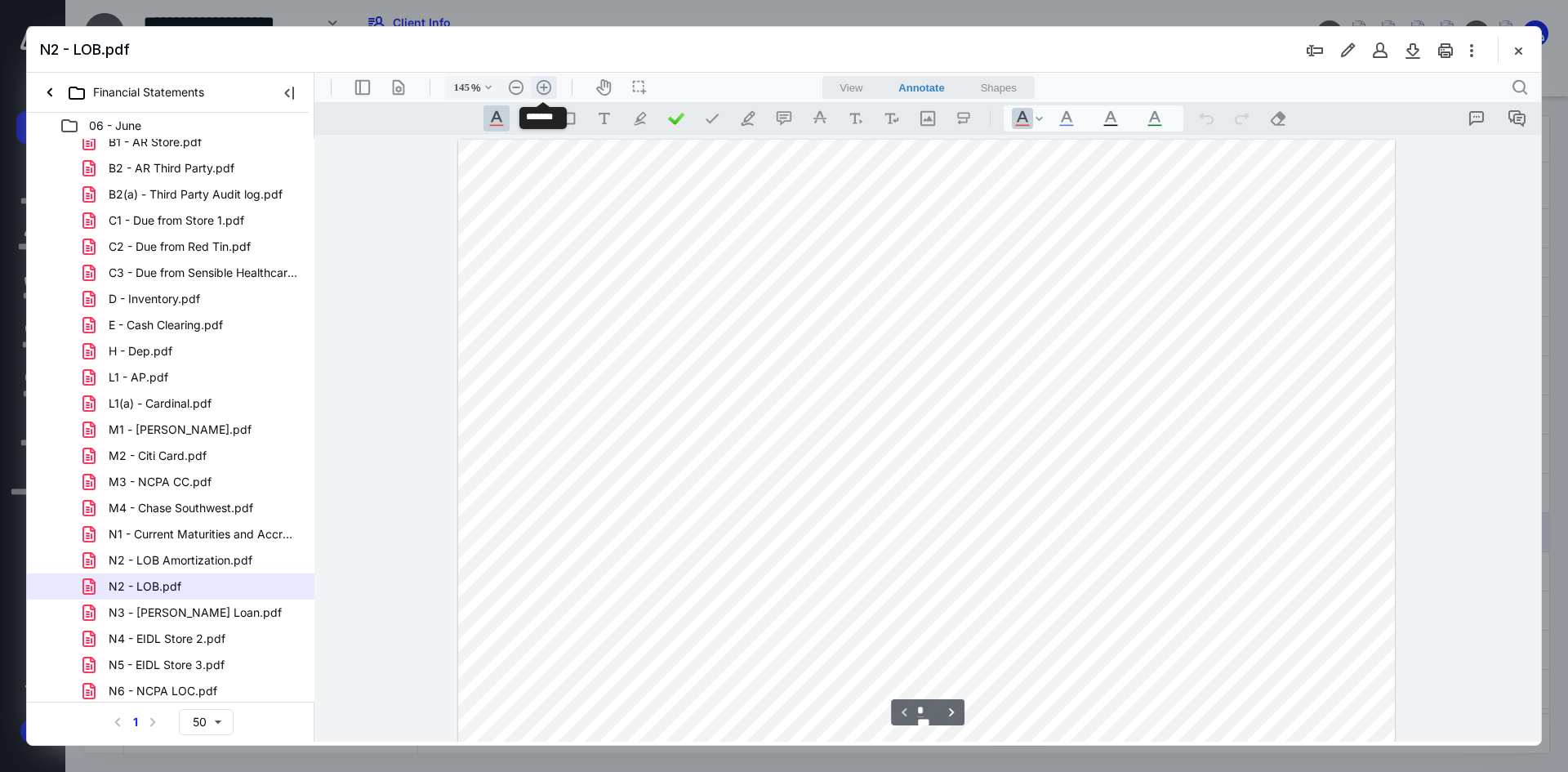 click on ".cls-1{fill:#abb0c4;} icon - header - zoom - in - line" at bounding box center [544, 87] 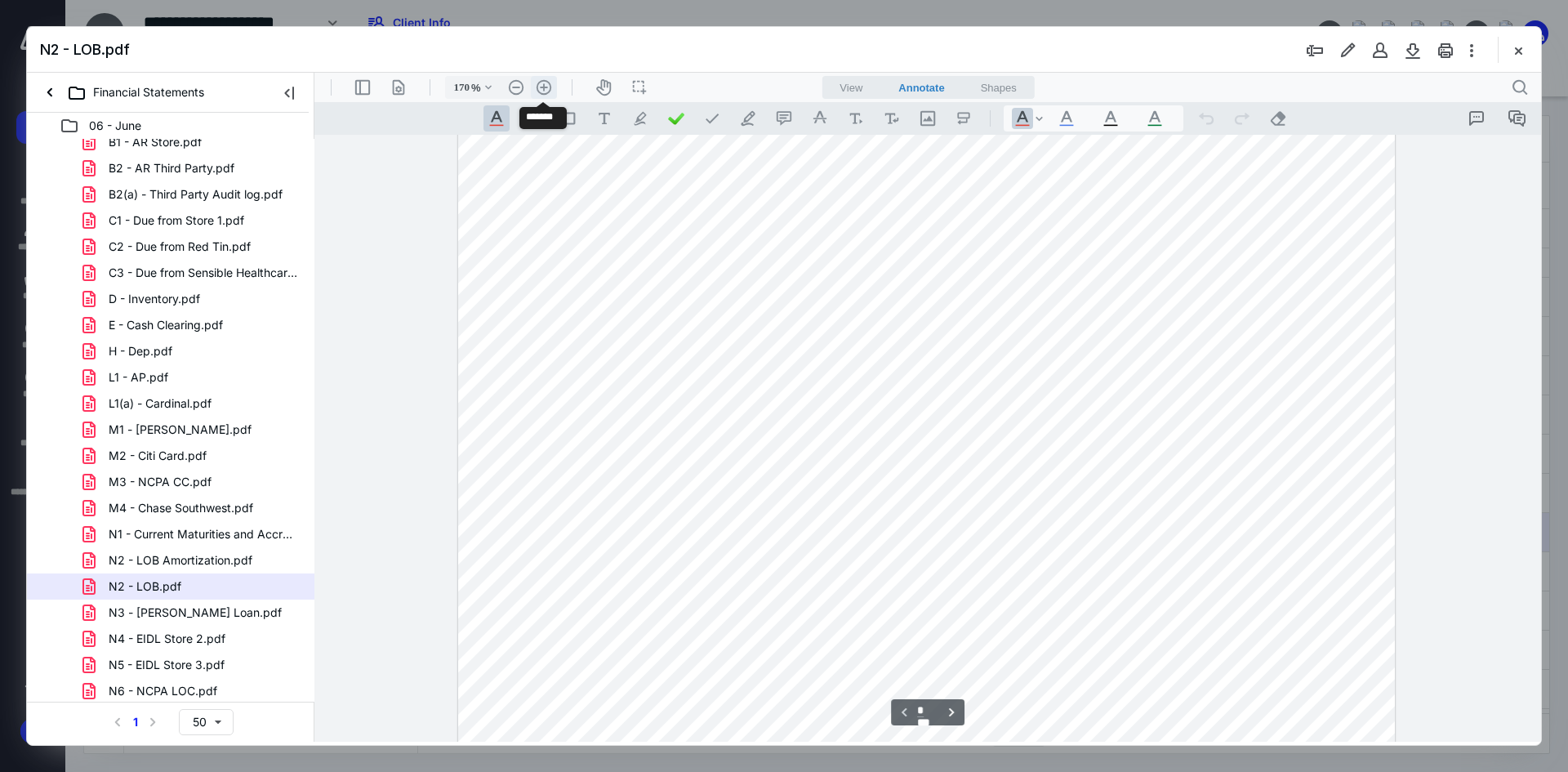 click on ".cls-1{fill:#abb0c4;} icon - header - zoom - in - line" at bounding box center (544, 87) 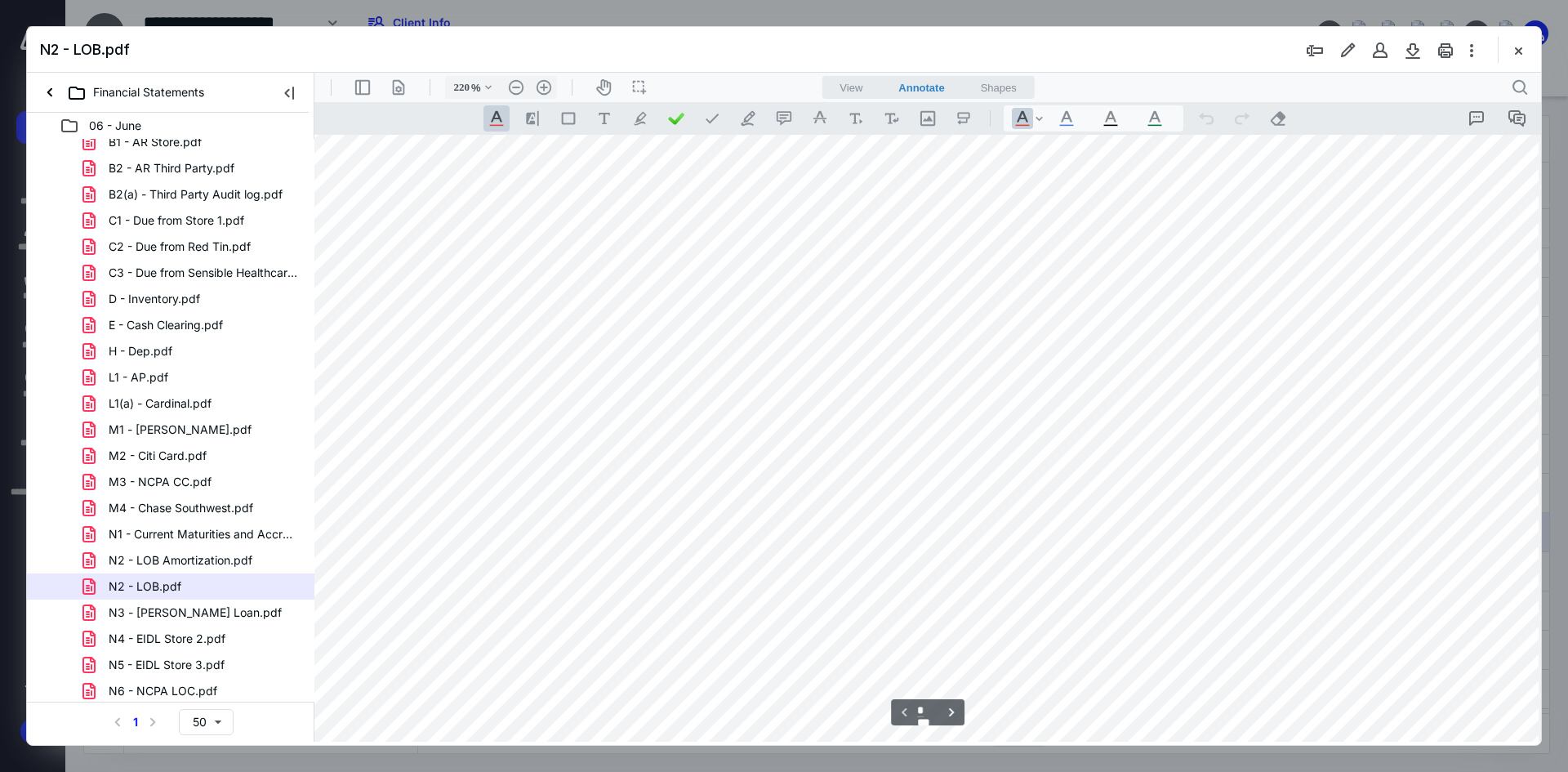 scroll, scrollTop: 0, scrollLeft: 111, axis: horizontal 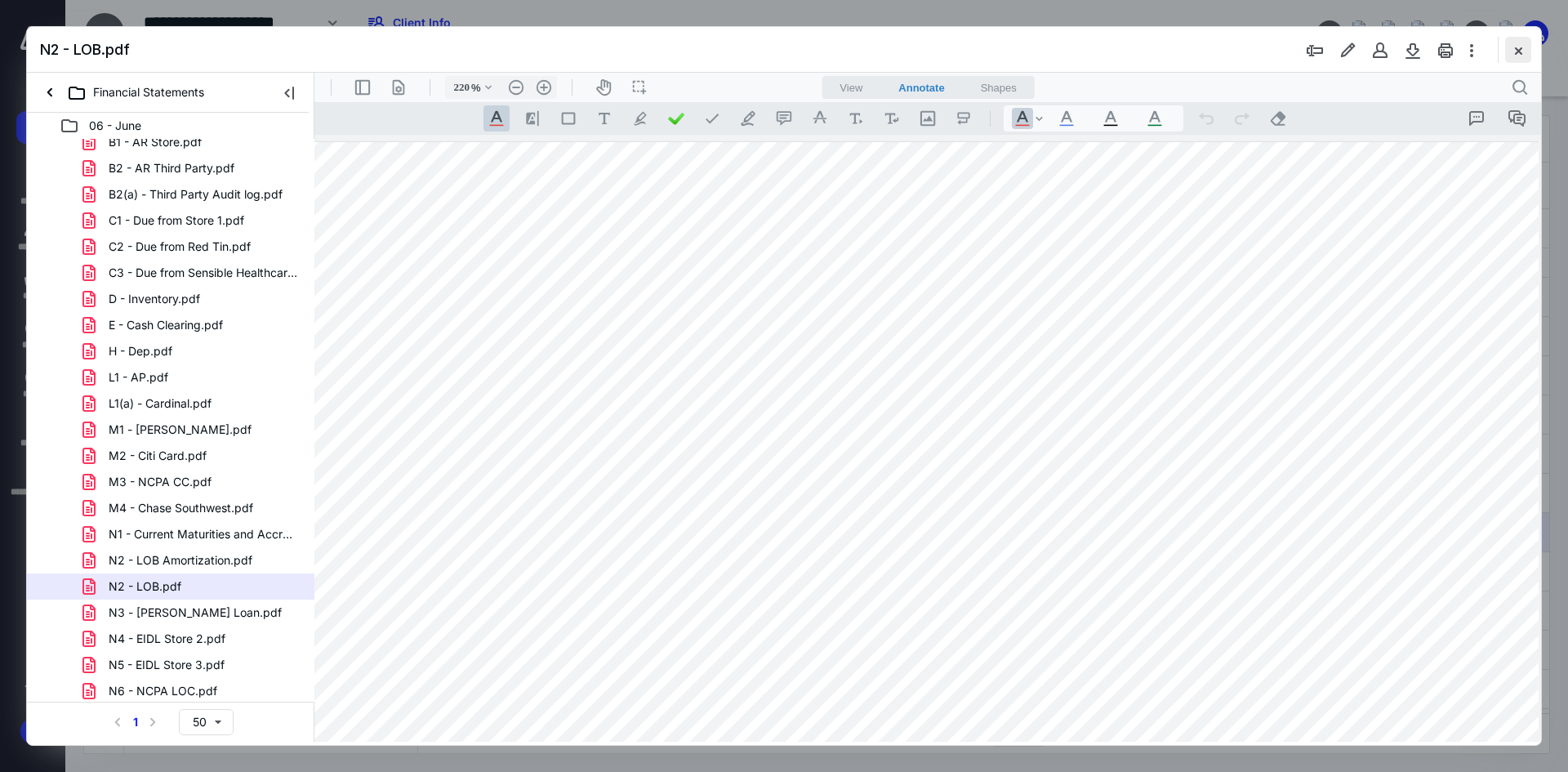 click at bounding box center (1518, 50) 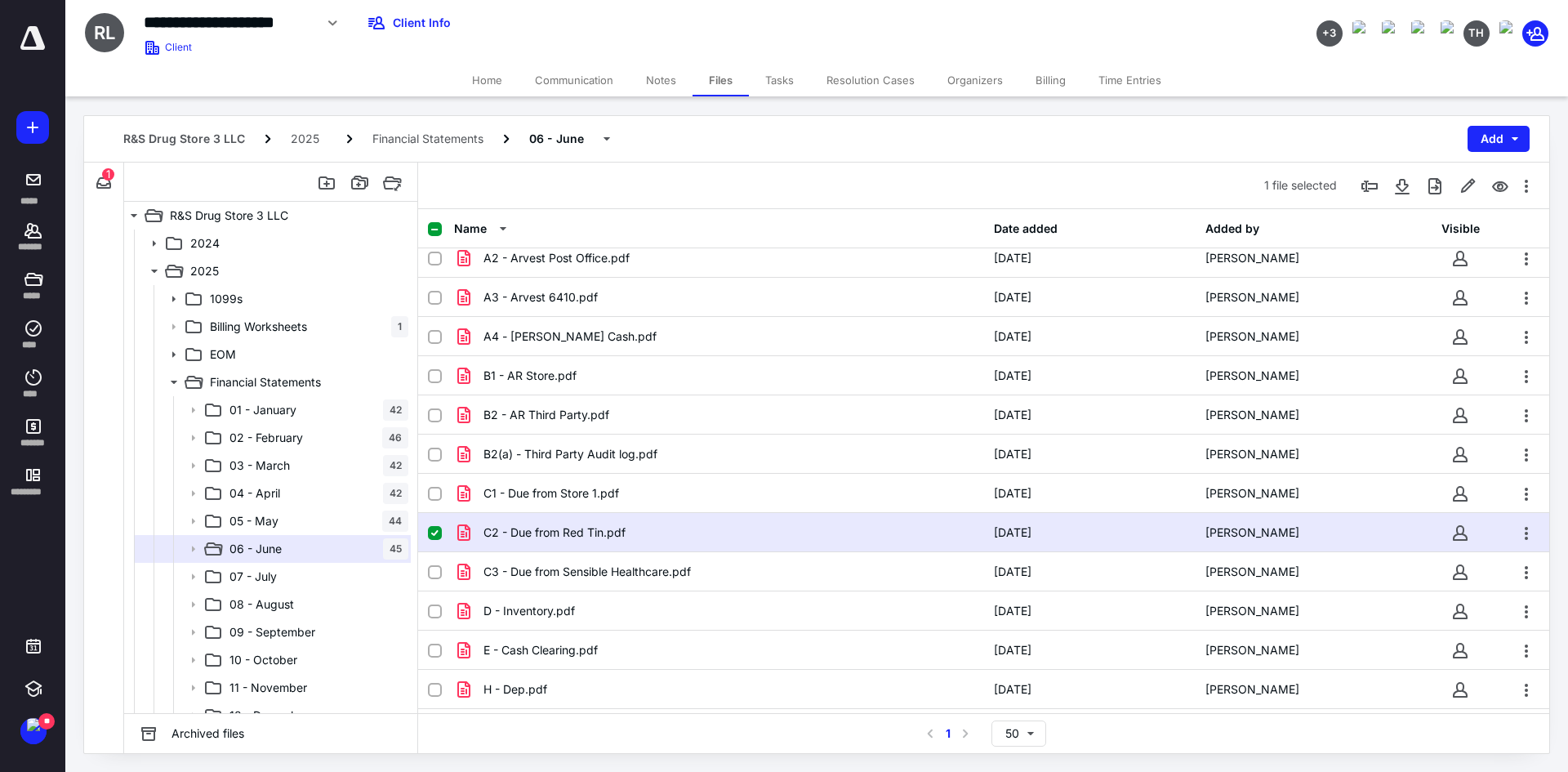 click on "Tasks" at bounding box center [779, 80] 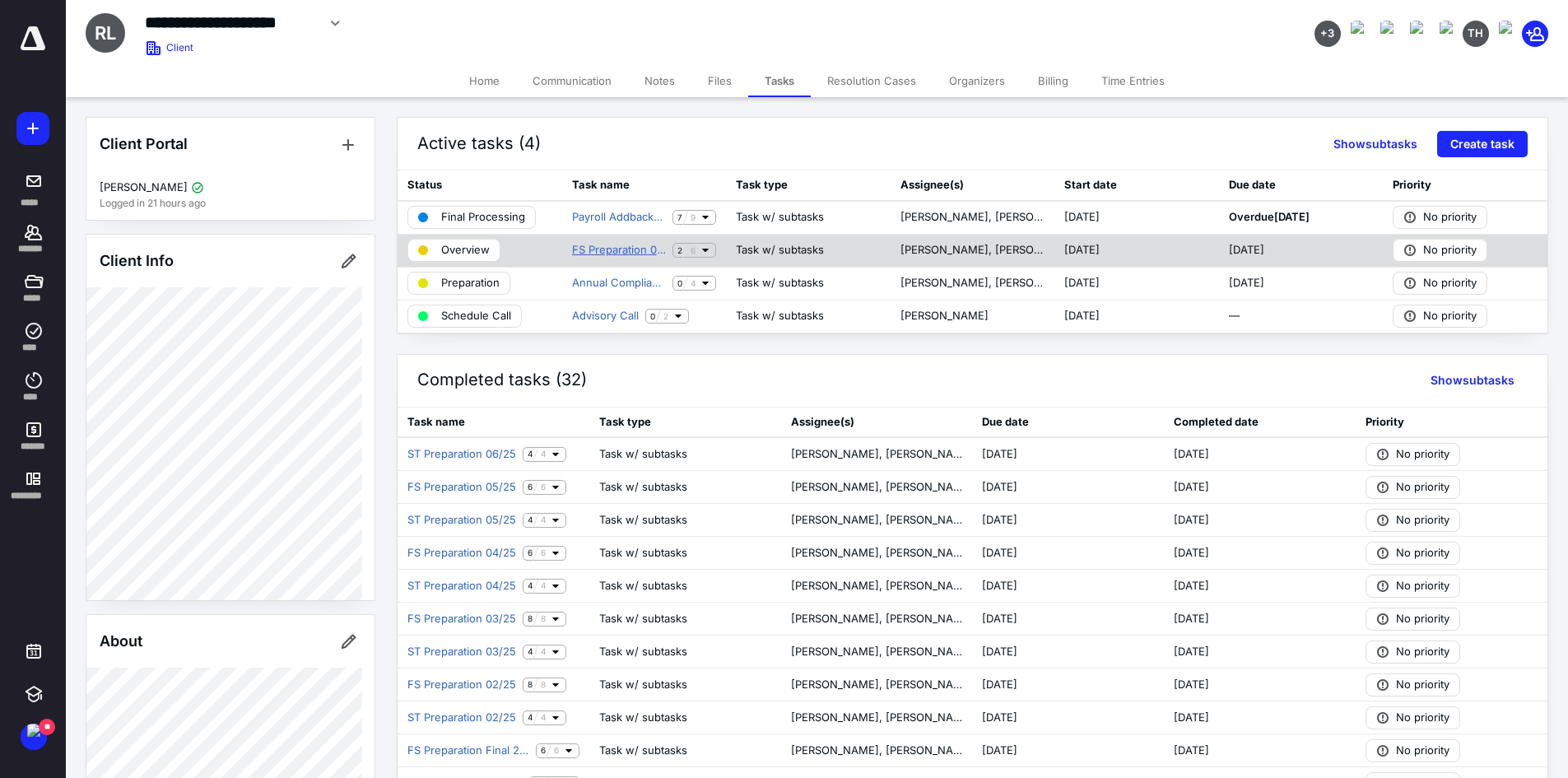 click on "FS Preparation  06/25" at bounding box center [619, 250] 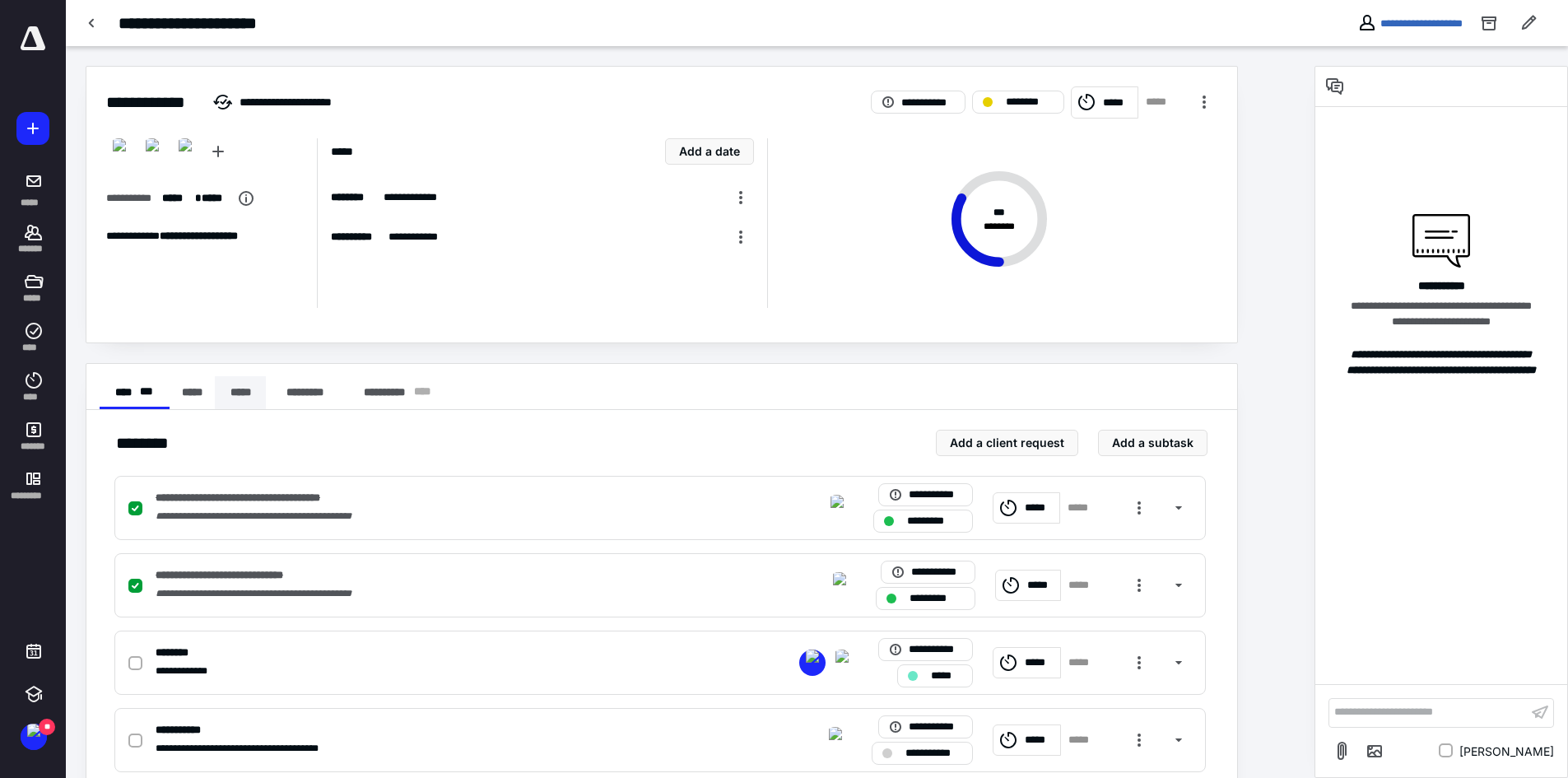 click on "*****" at bounding box center (240, 393) 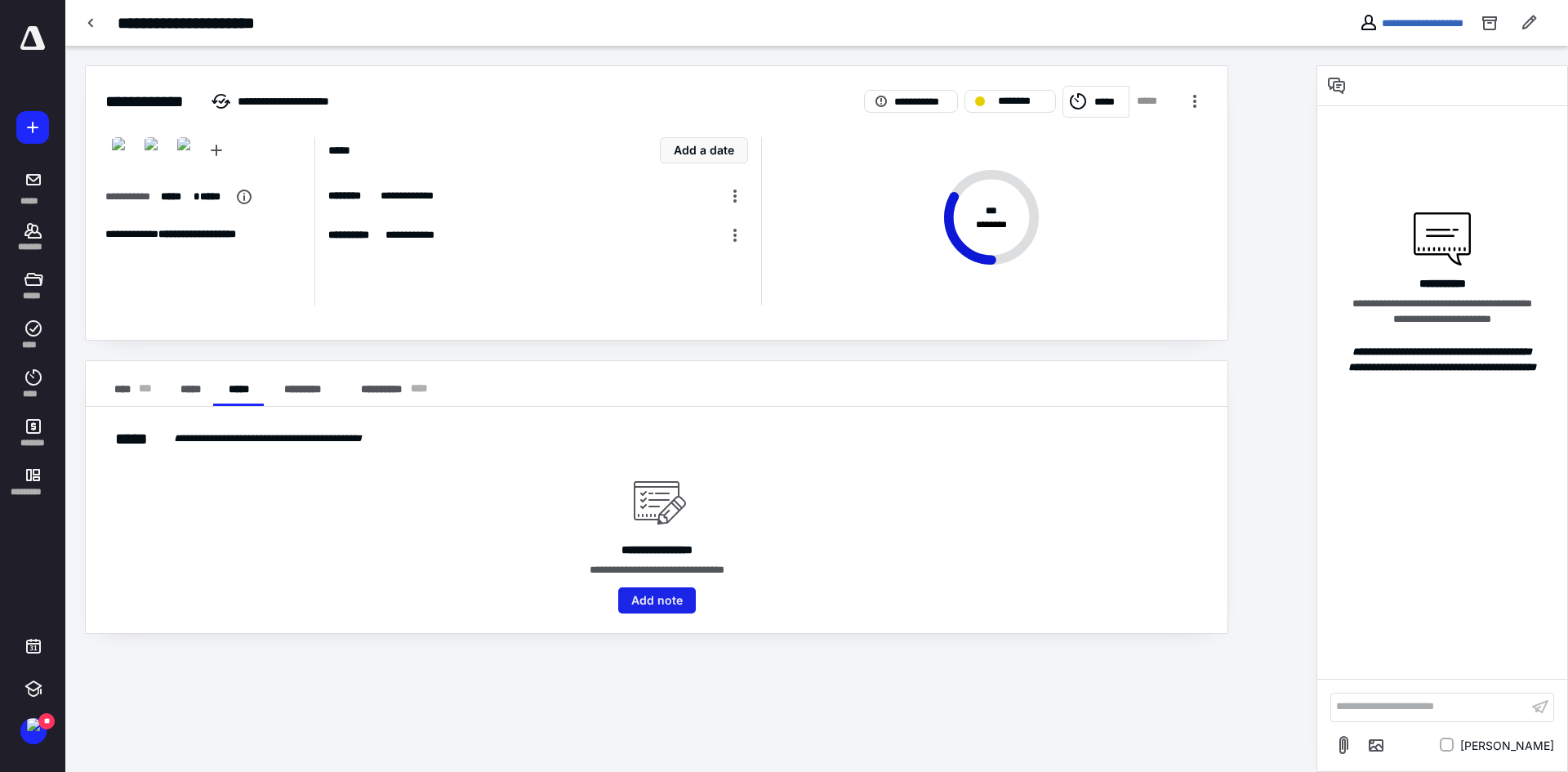 click on "Add note" at bounding box center (657, 600) 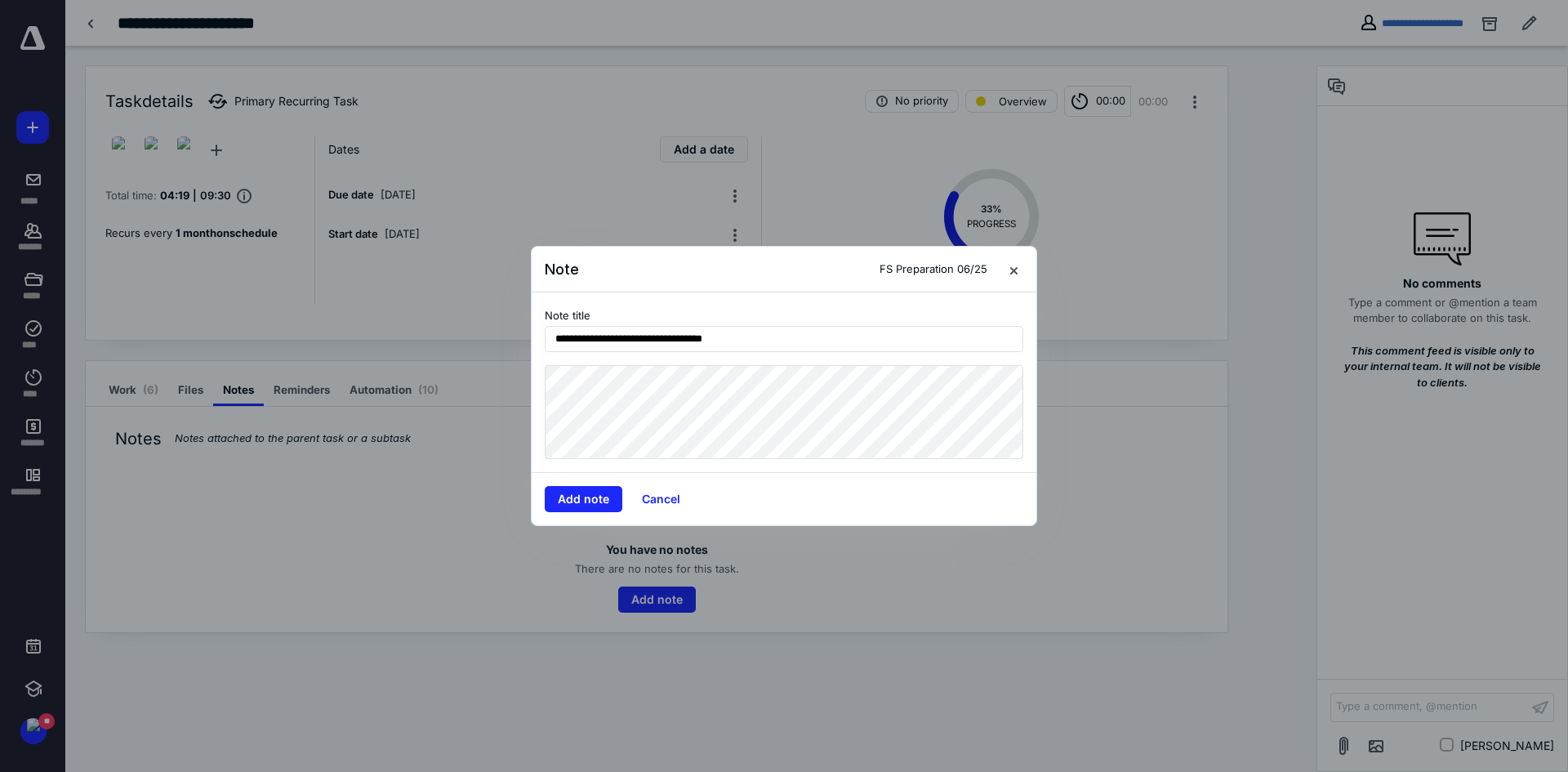 type on "**********" 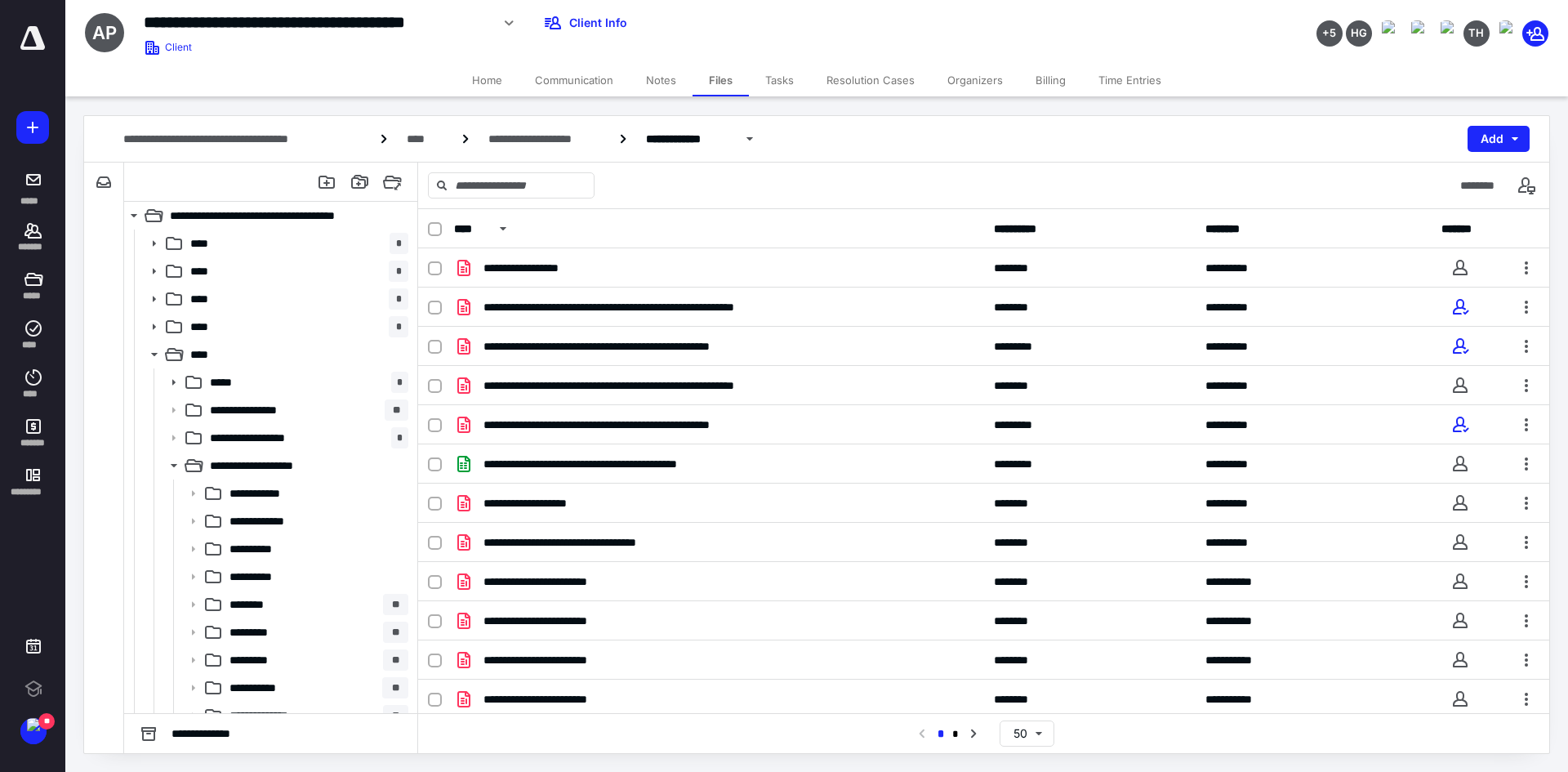 scroll, scrollTop: 0, scrollLeft: 0, axis: both 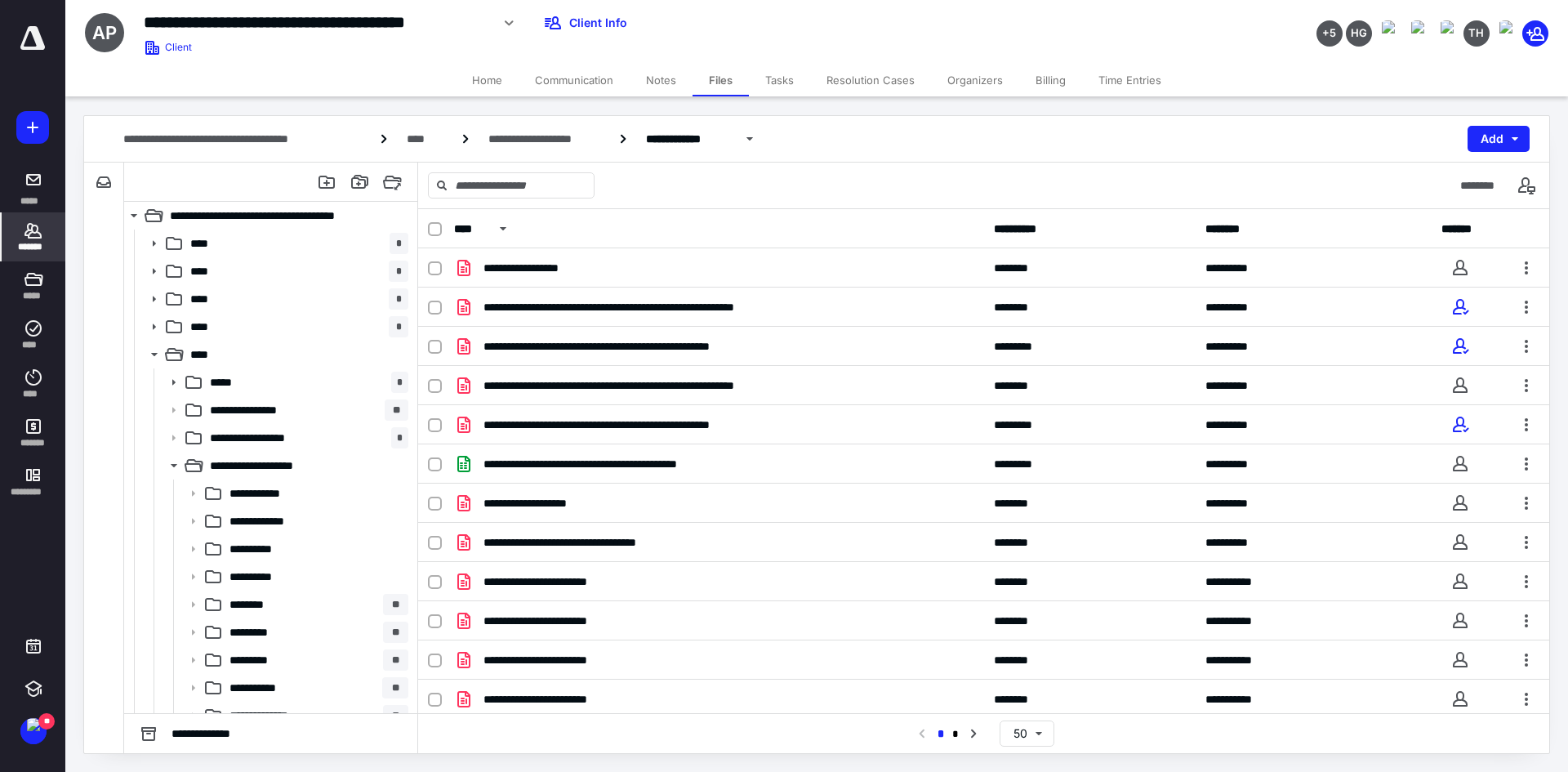 click on "*******" at bounding box center [33, 247] 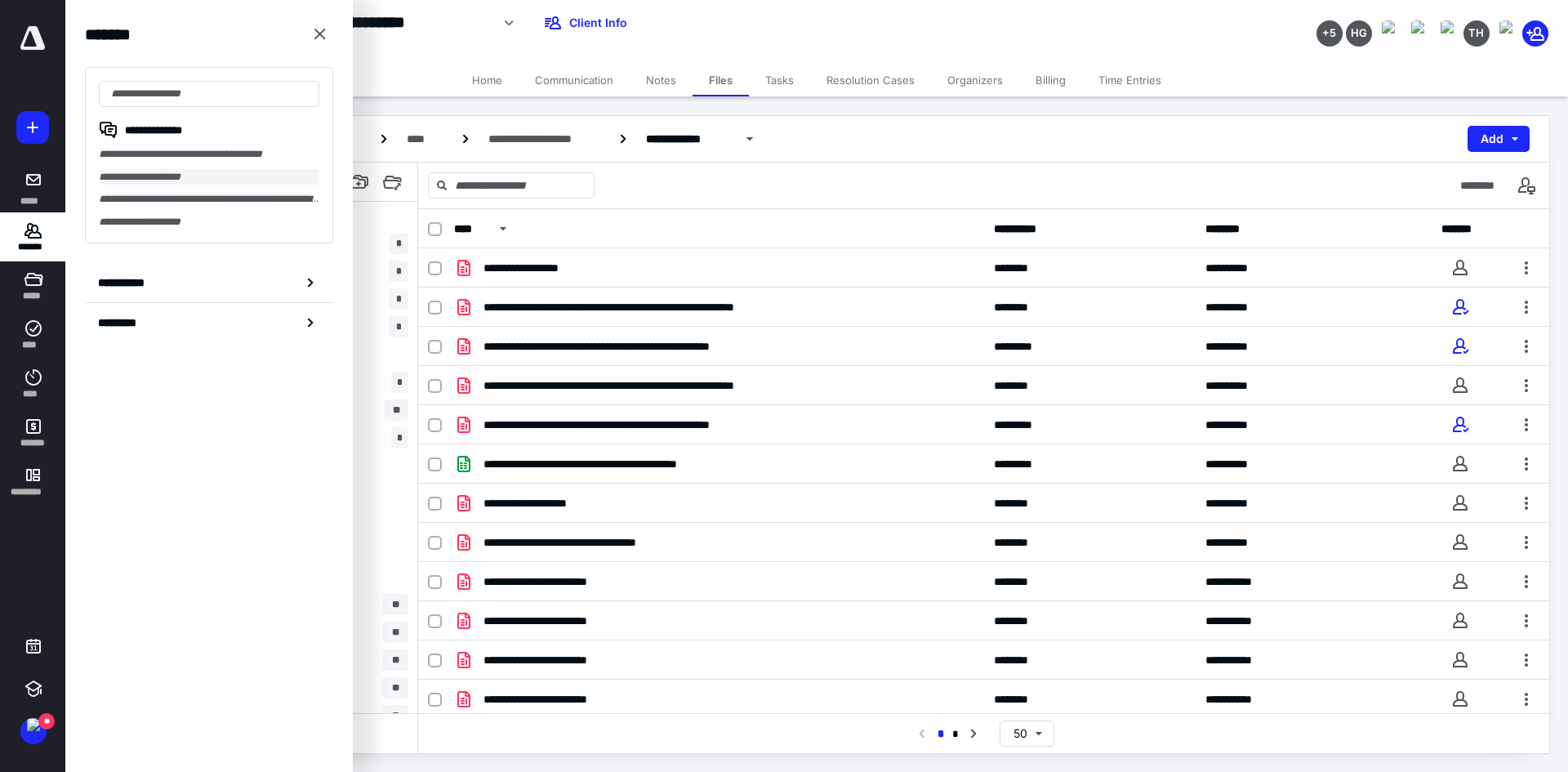 click on "**********" at bounding box center [209, 177] 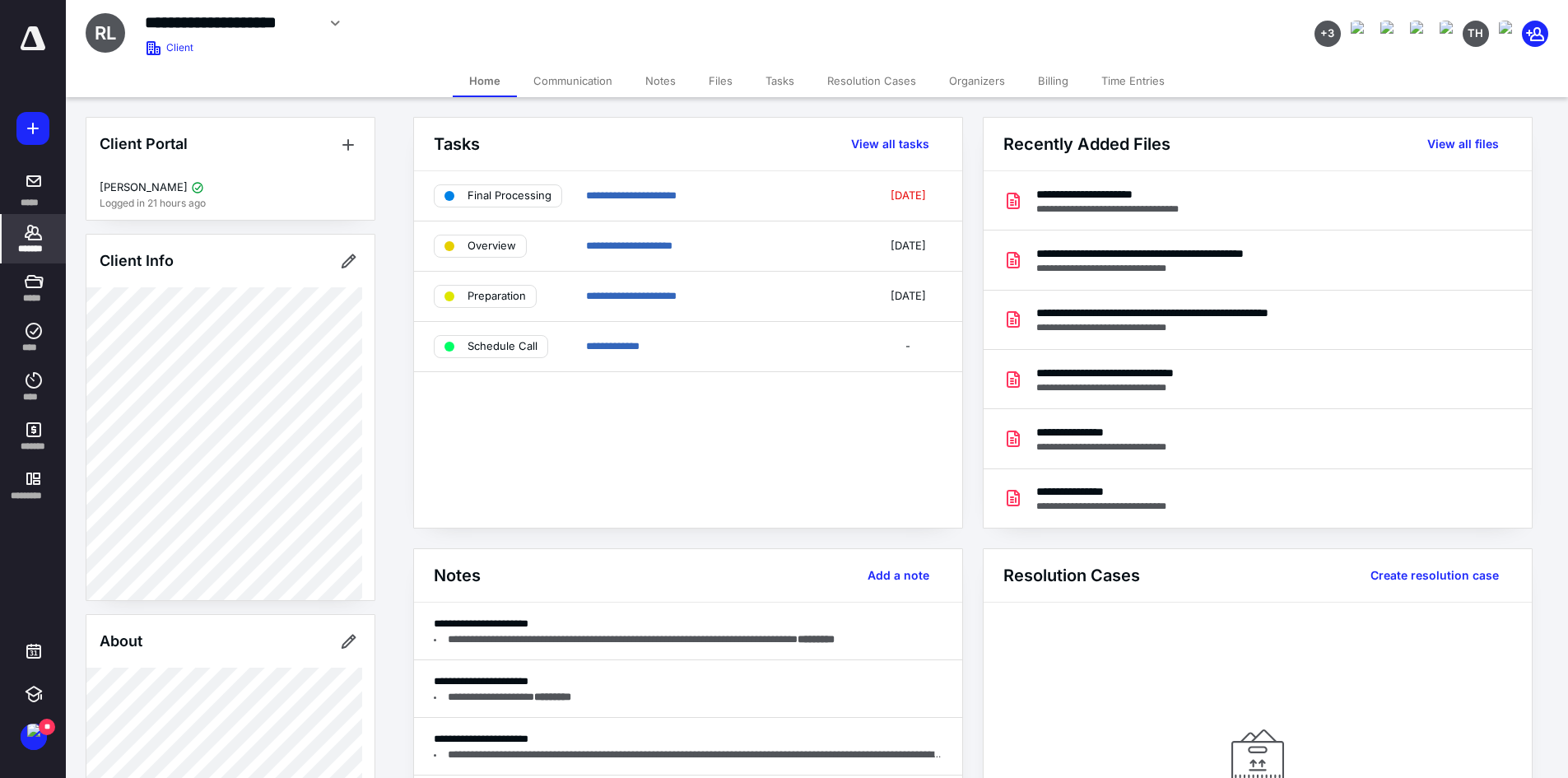 click on "Notes" at bounding box center [660, 81] 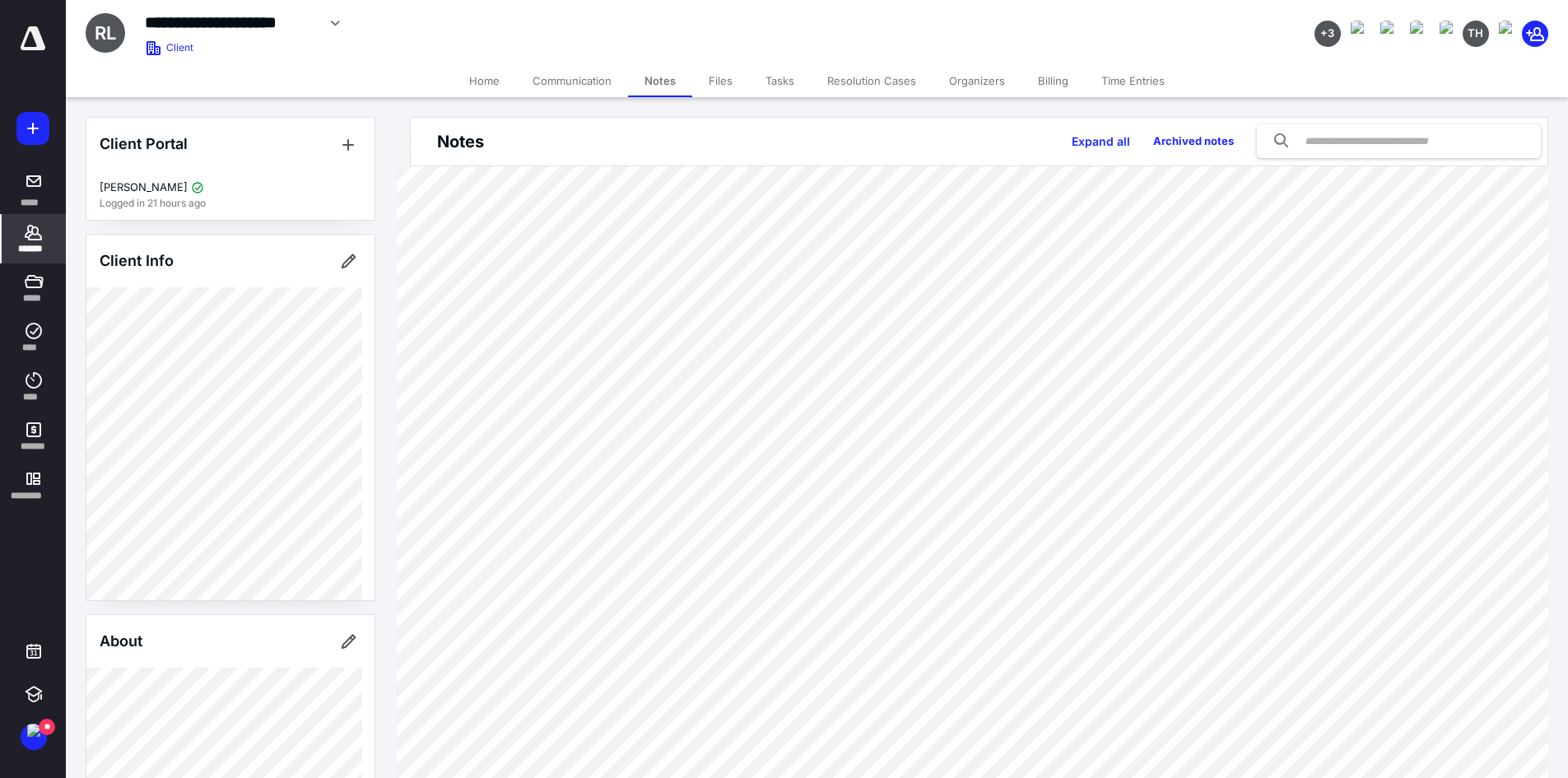click on "Tasks" at bounding box center [779, 81] 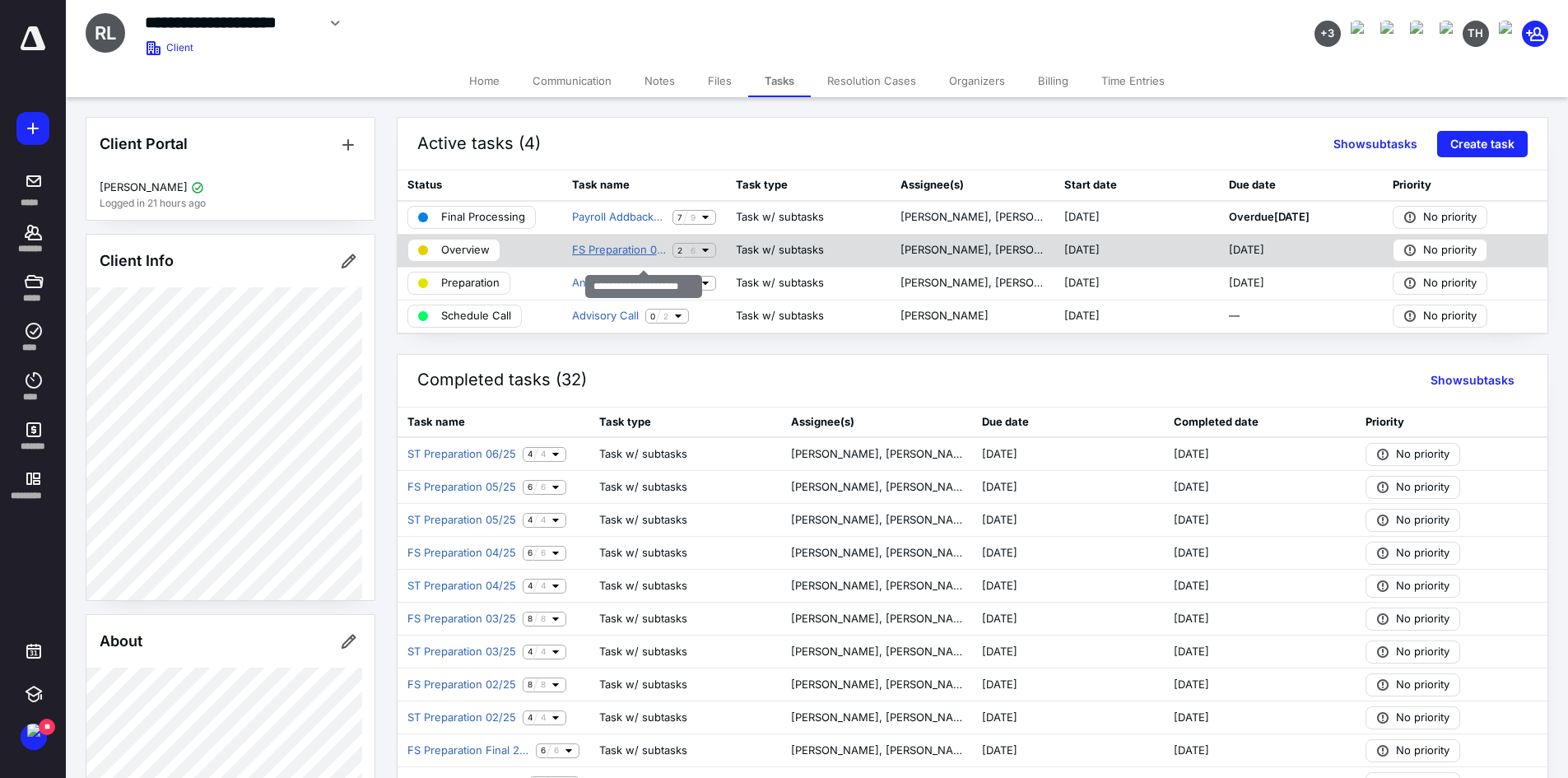 click on "FS Preparation  06/25" at bounding box center [619, 250] 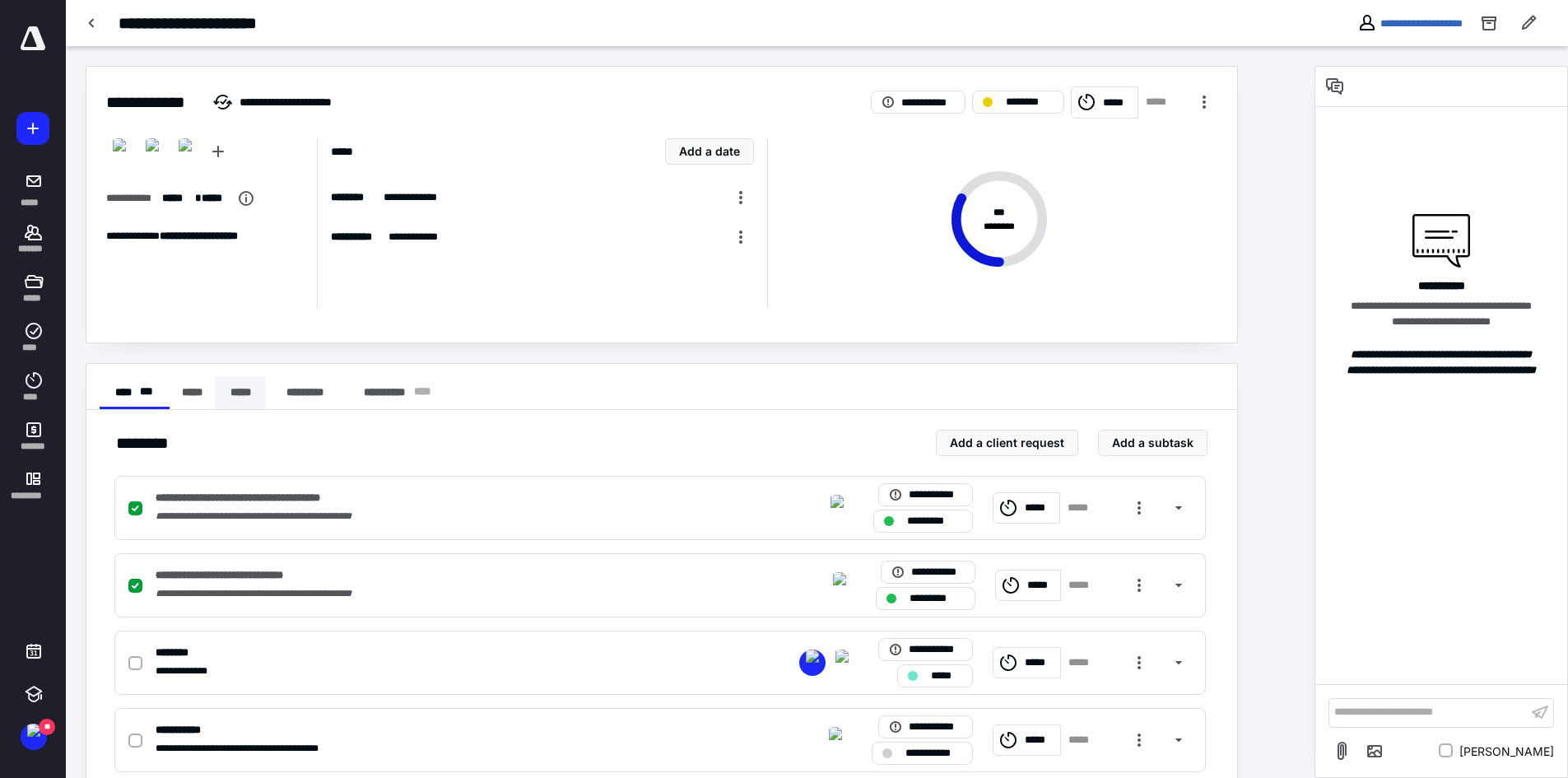 click on "*****" at bounding box center (240, 393) 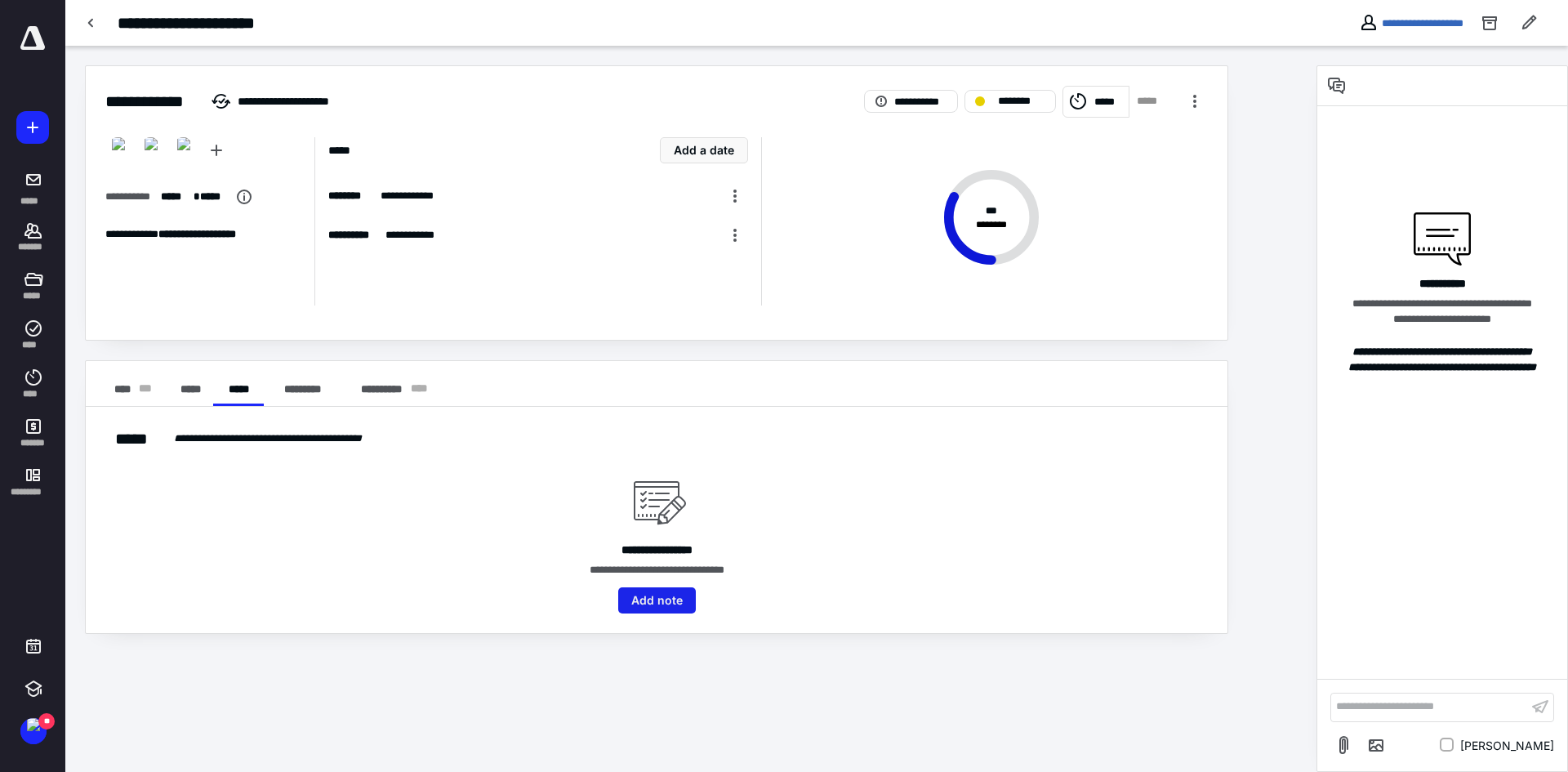 click on "Add note" at bounding box center (657, 600) 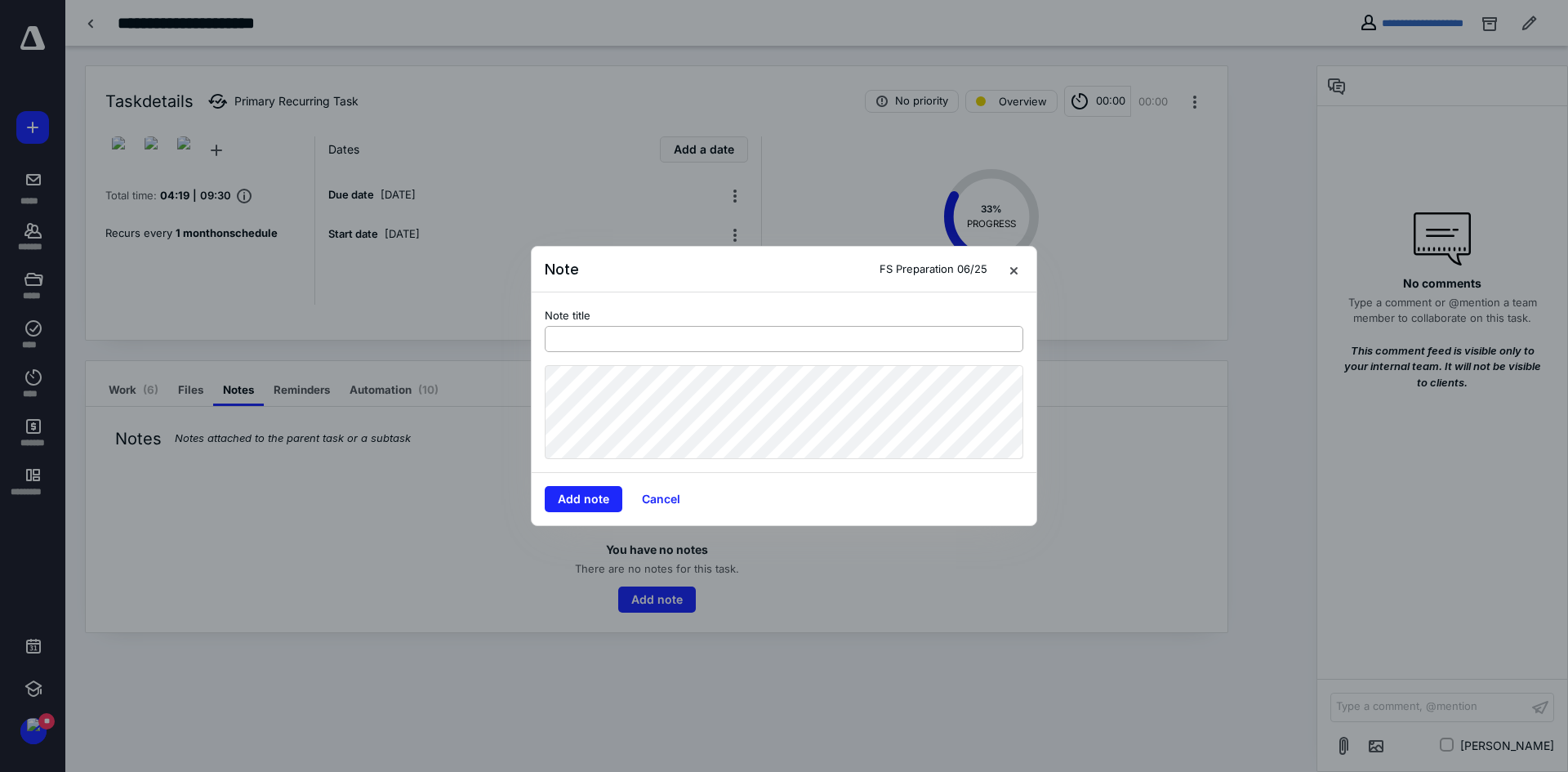 click at bounding box center [784, 339] 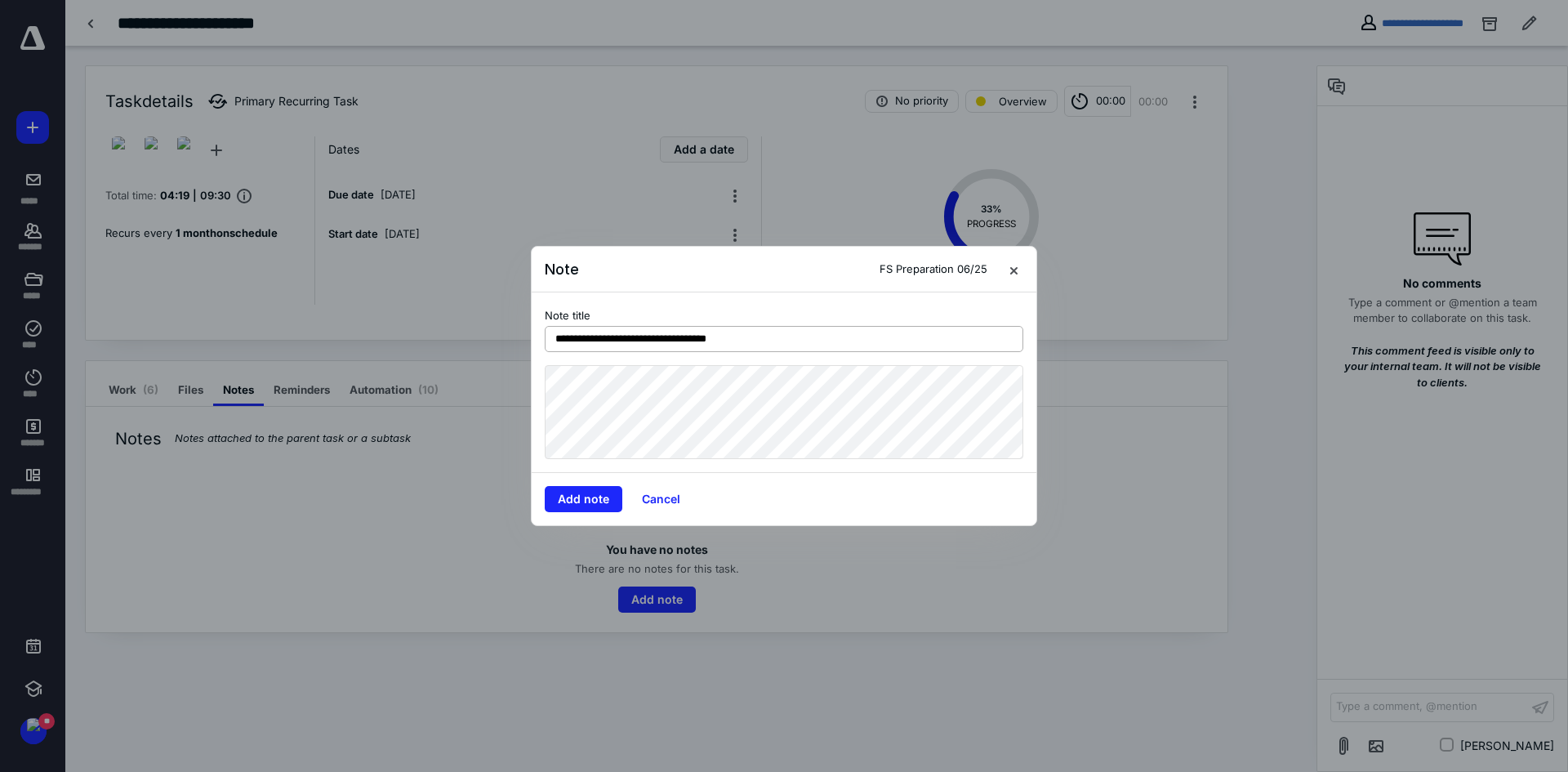 type on "**********" 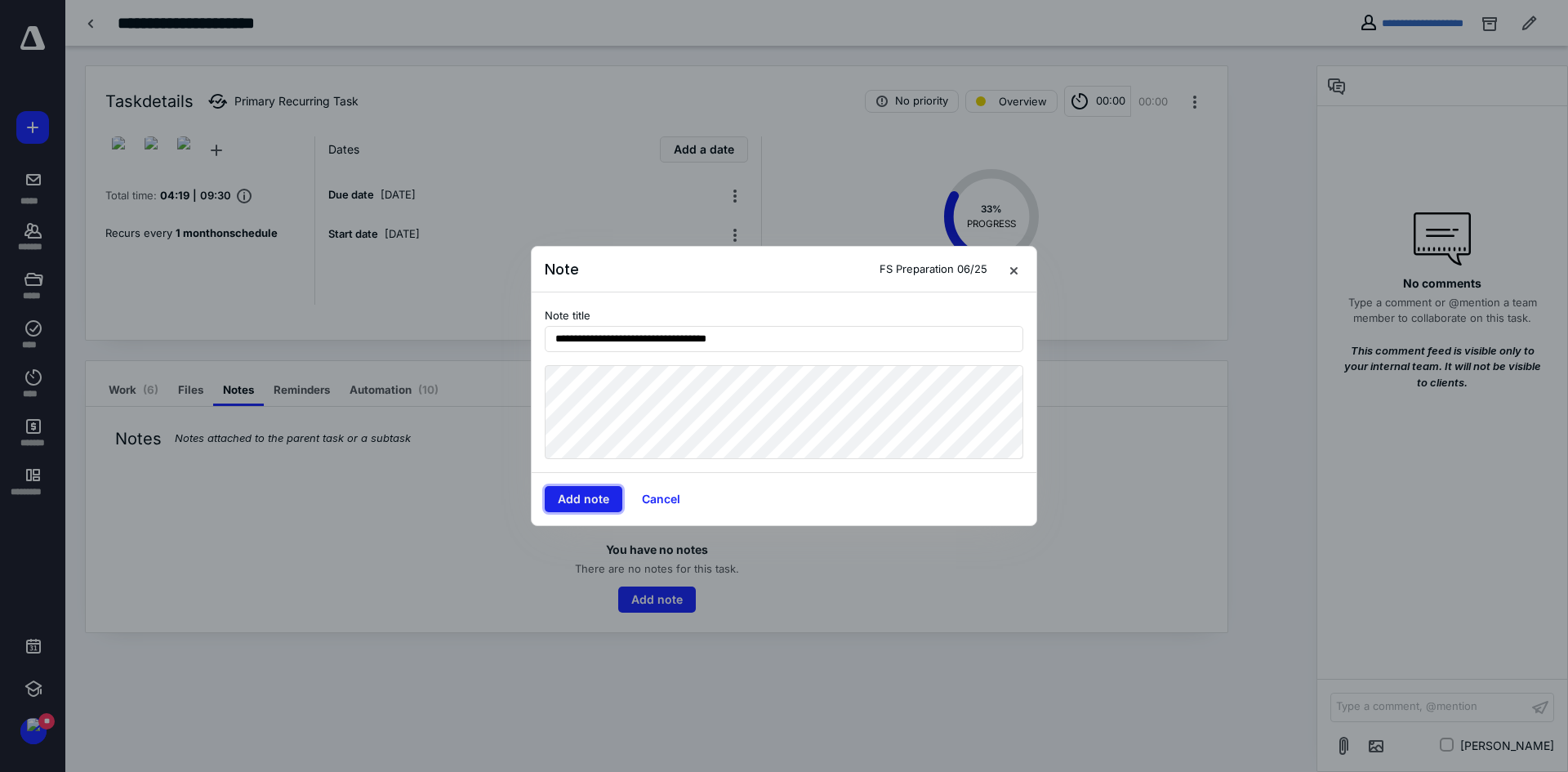 click on "Add note" at bounding box center [583, 499] 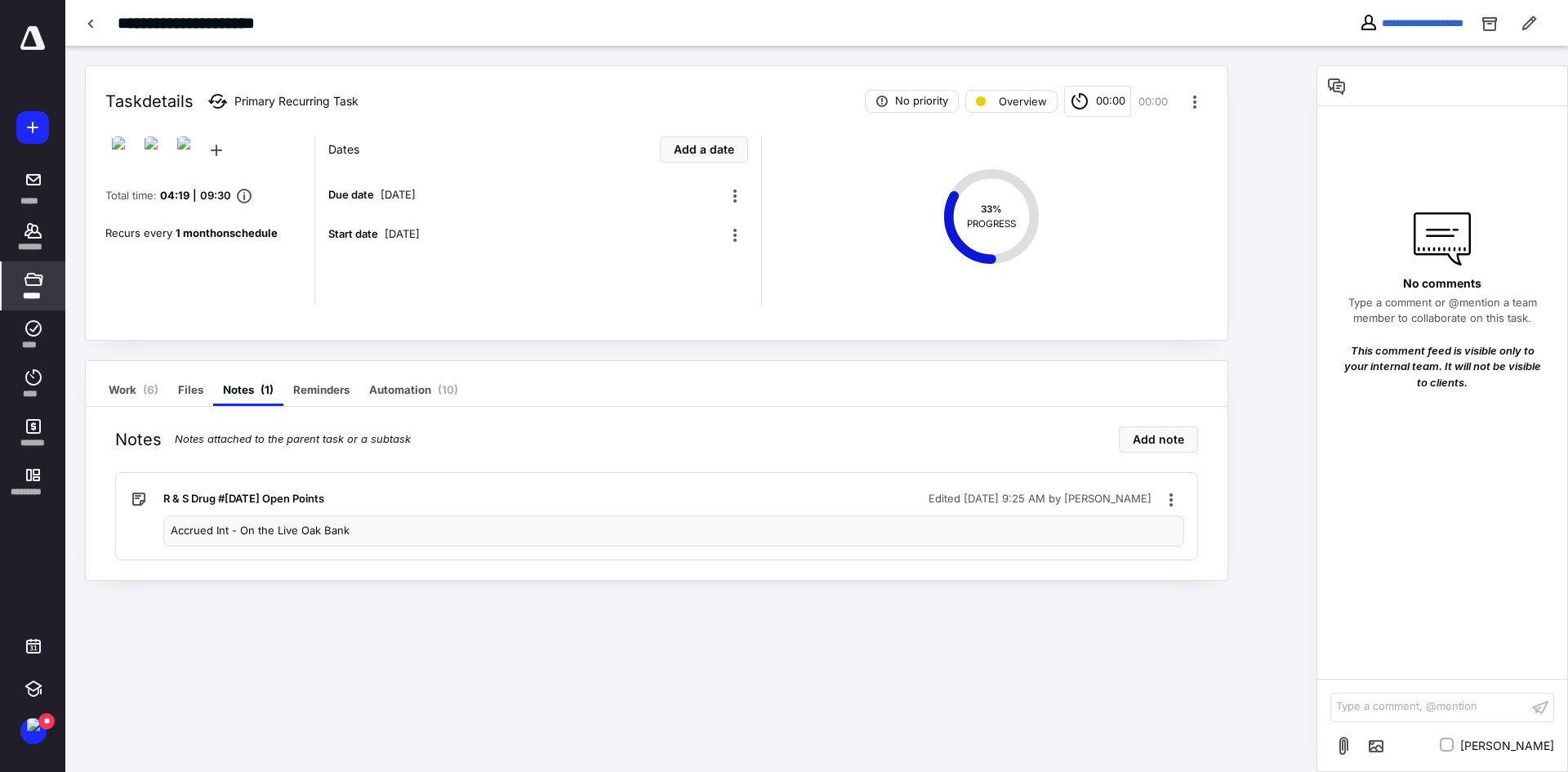 click on "*****" at bounding box center (33, 296) 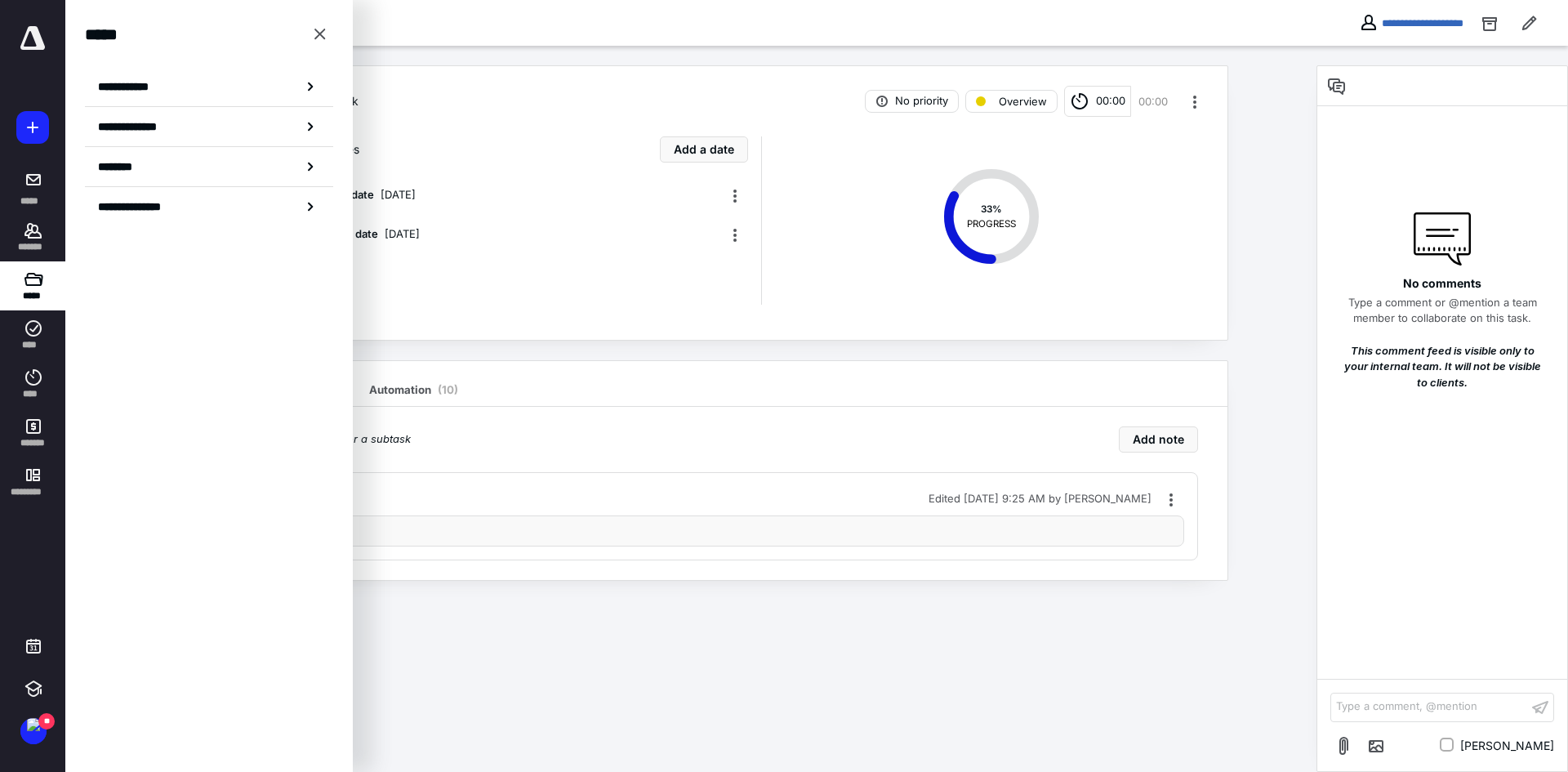 drag, startPoint x: 608, startPoint y: 47, endPoint x: 354, endPoint y: 58, distance: 254.23808 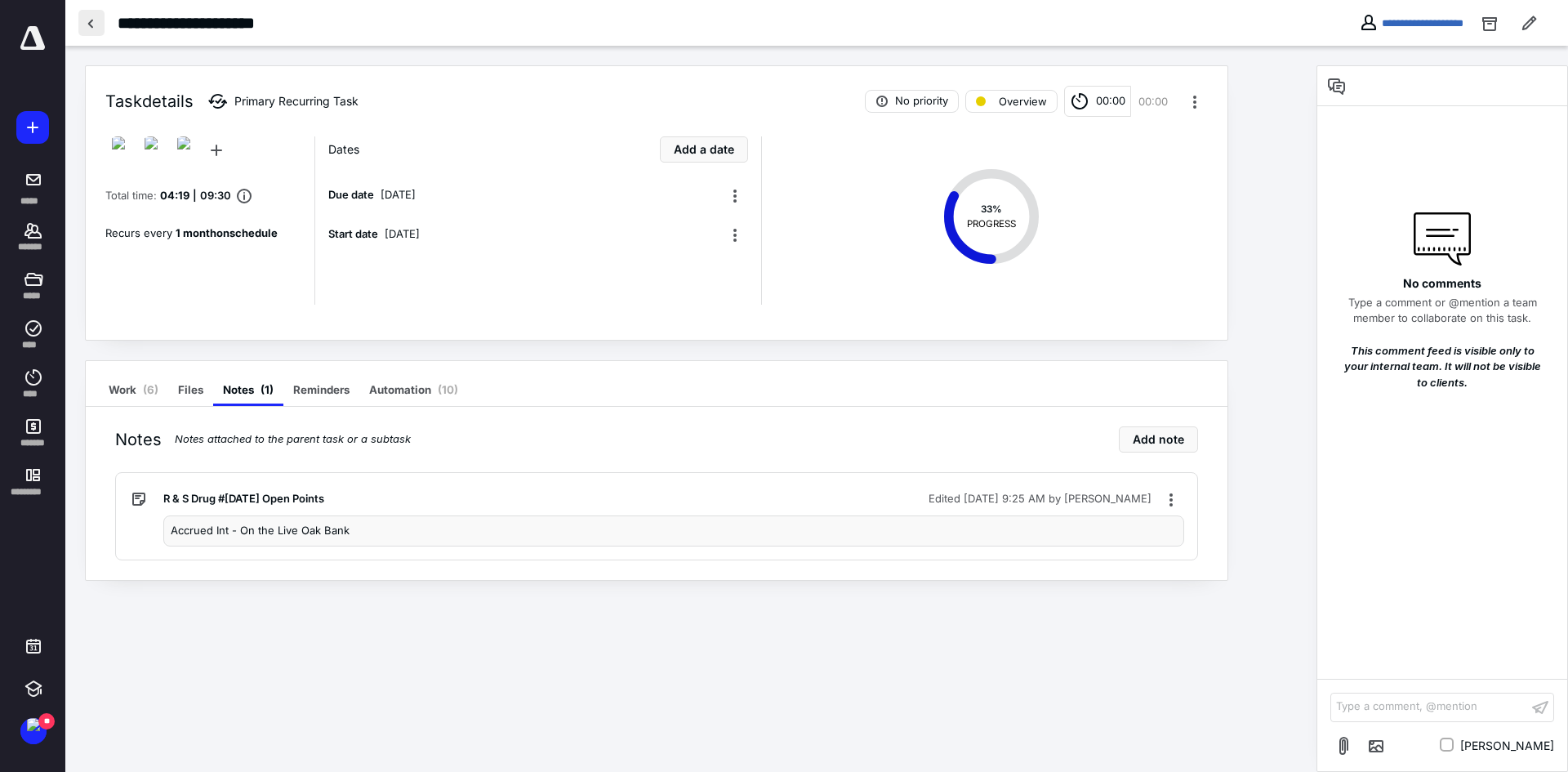 click at bounding box center (91, 23) 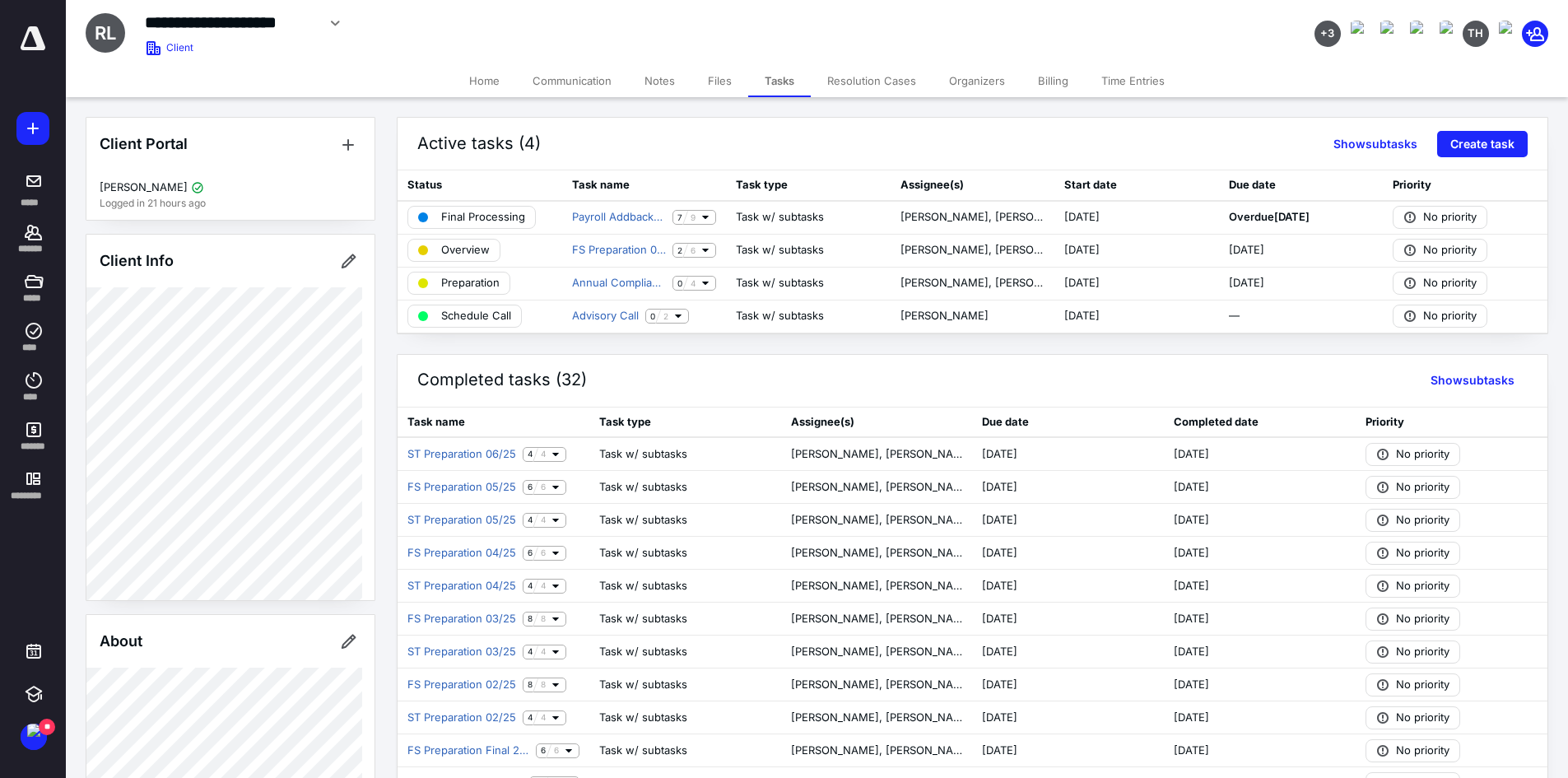 click on "Files" at bounding box center (719, 81) 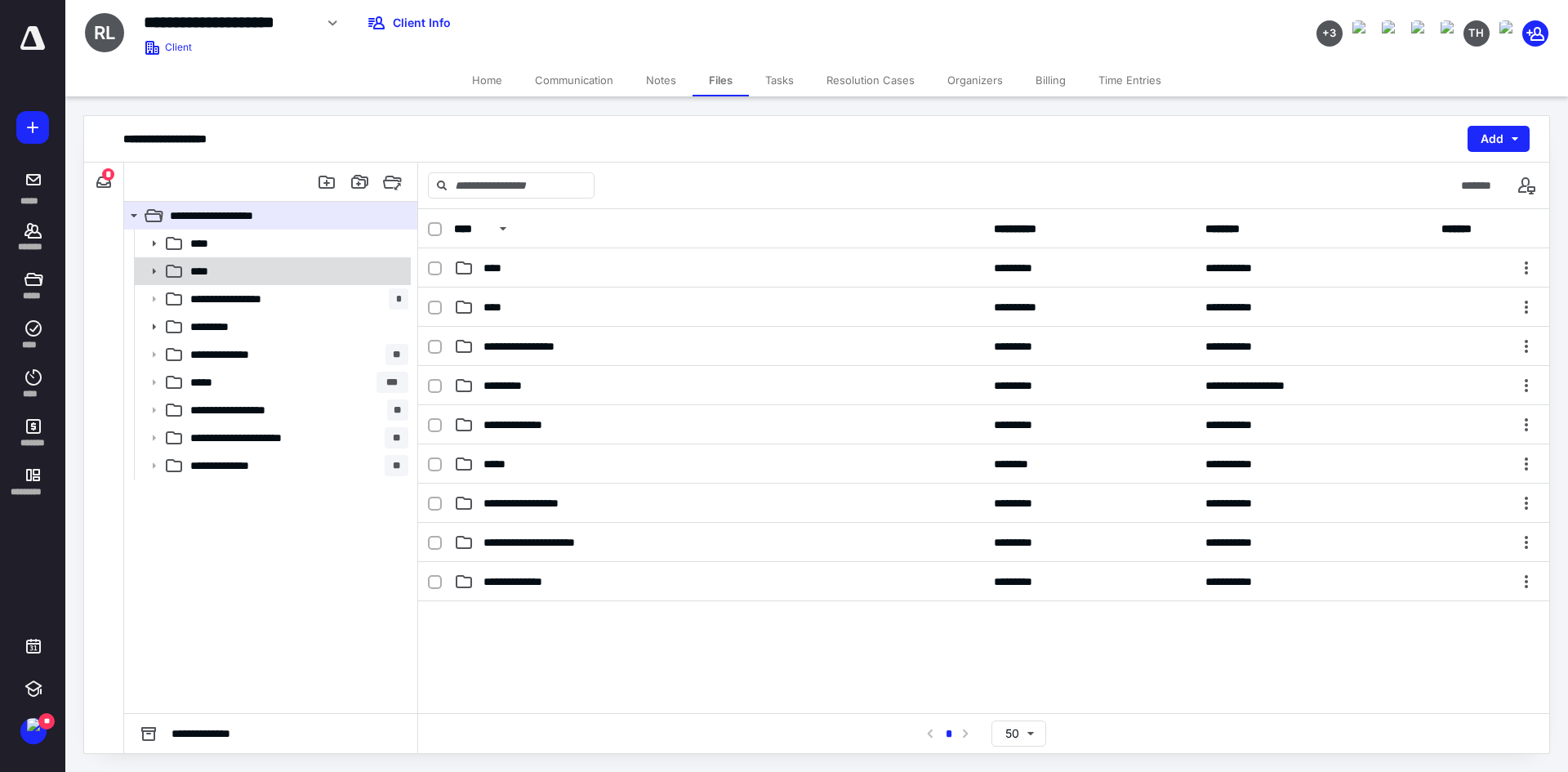 click 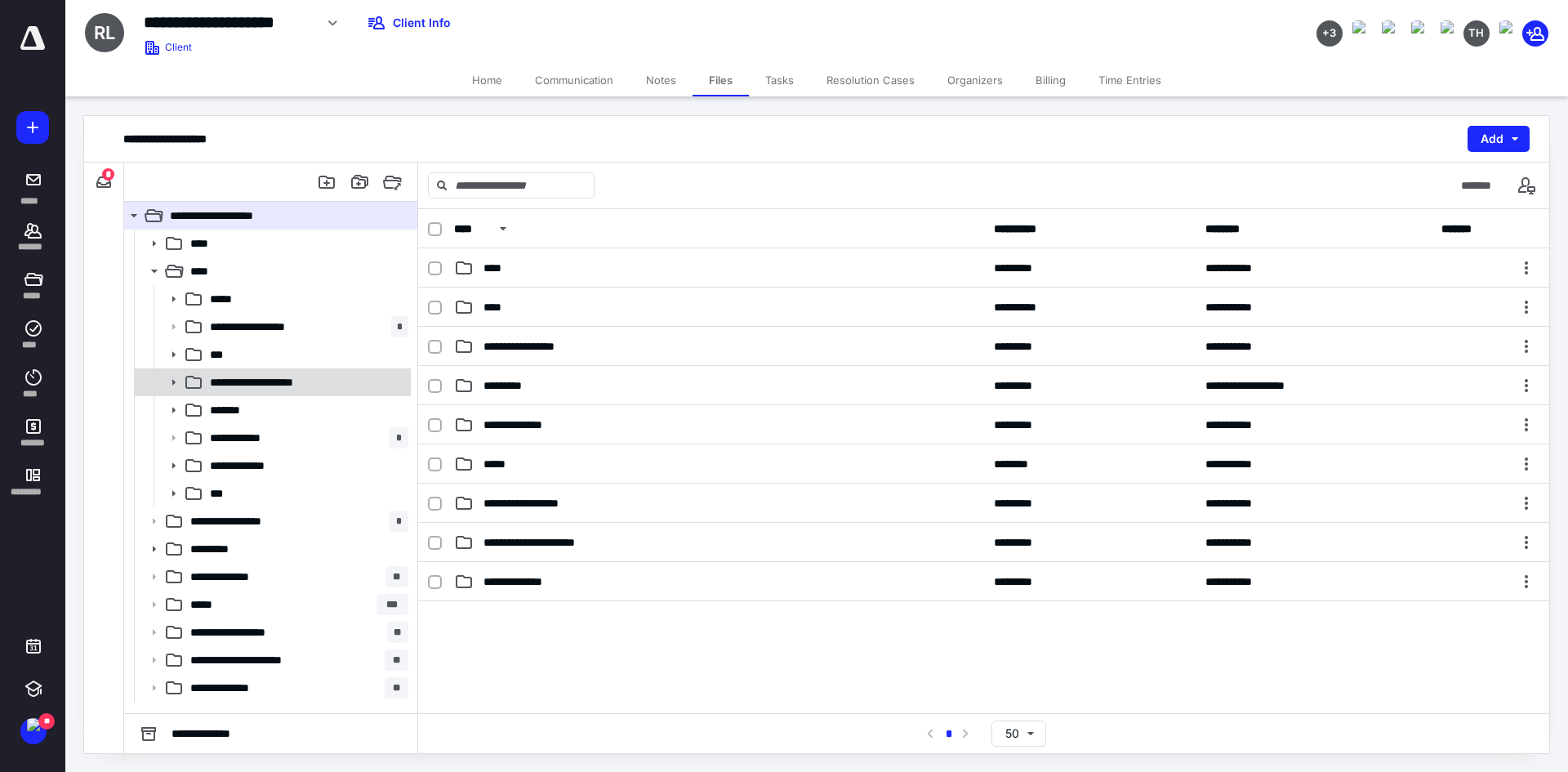 click 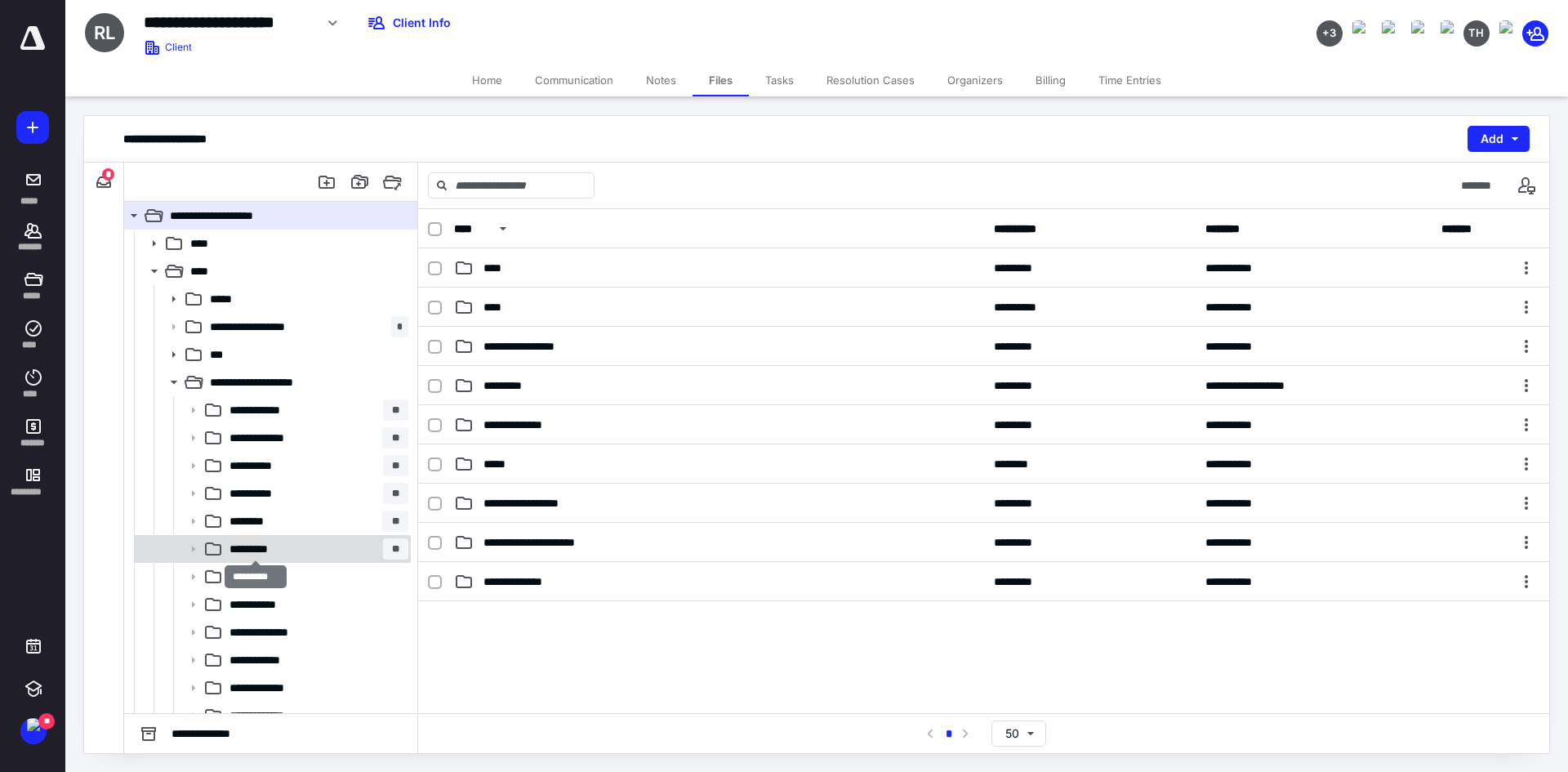 click on "*********" at bounding box center (256, 549) 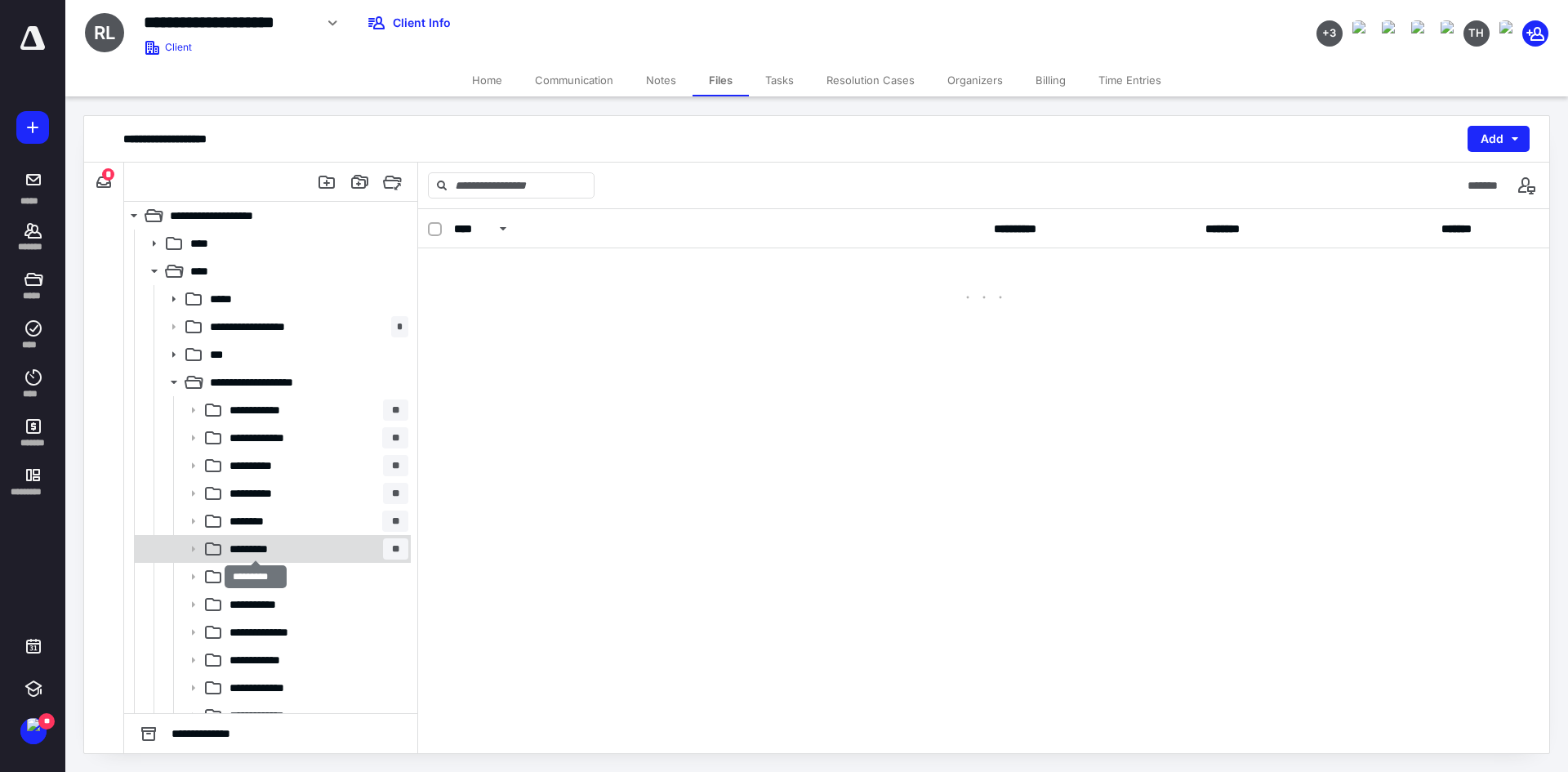 click on "*********" at bounding box center (256, 549) 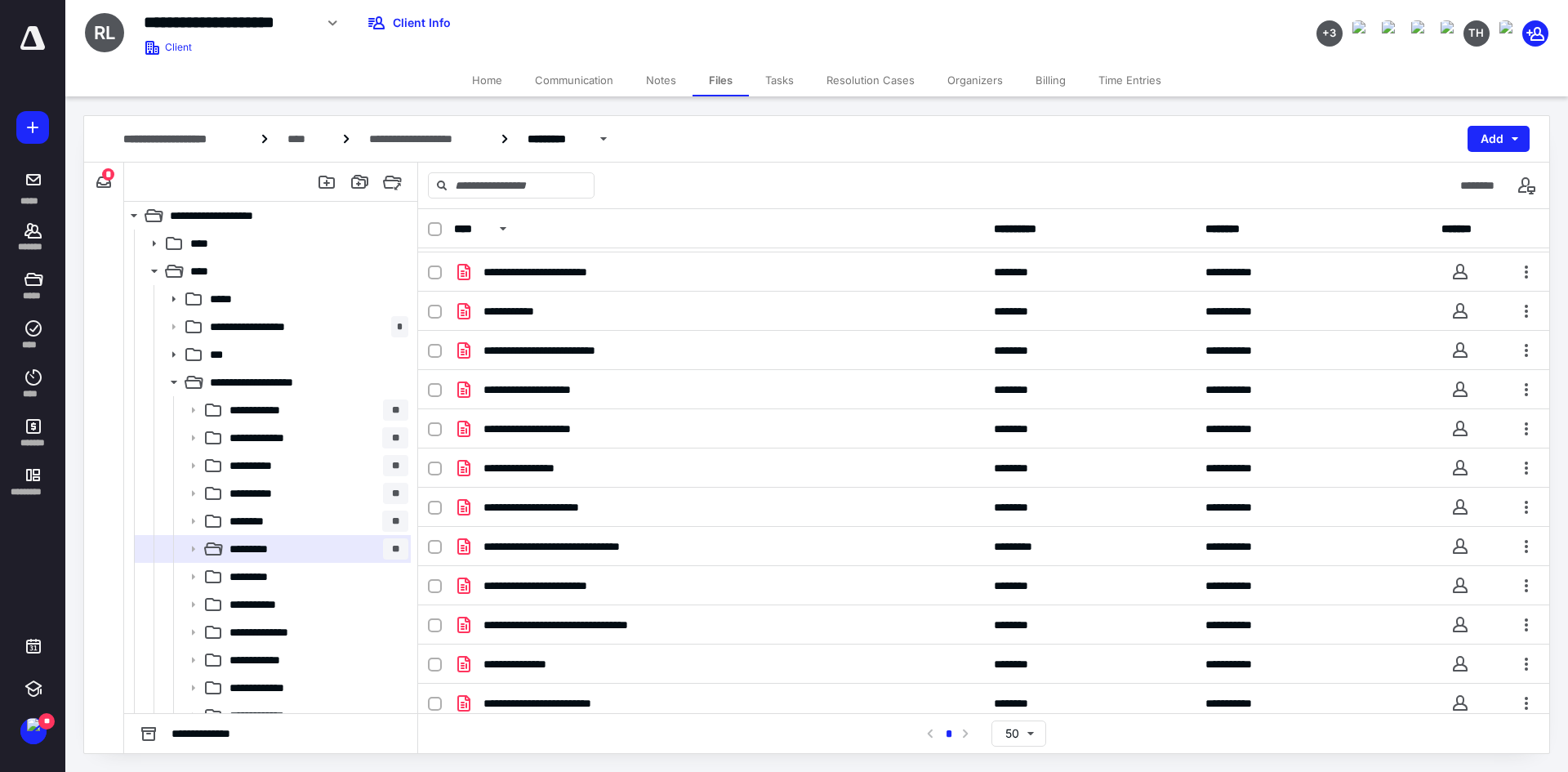 scroll, scrollTop: 980, scrollLeft: 0, axis: vertical 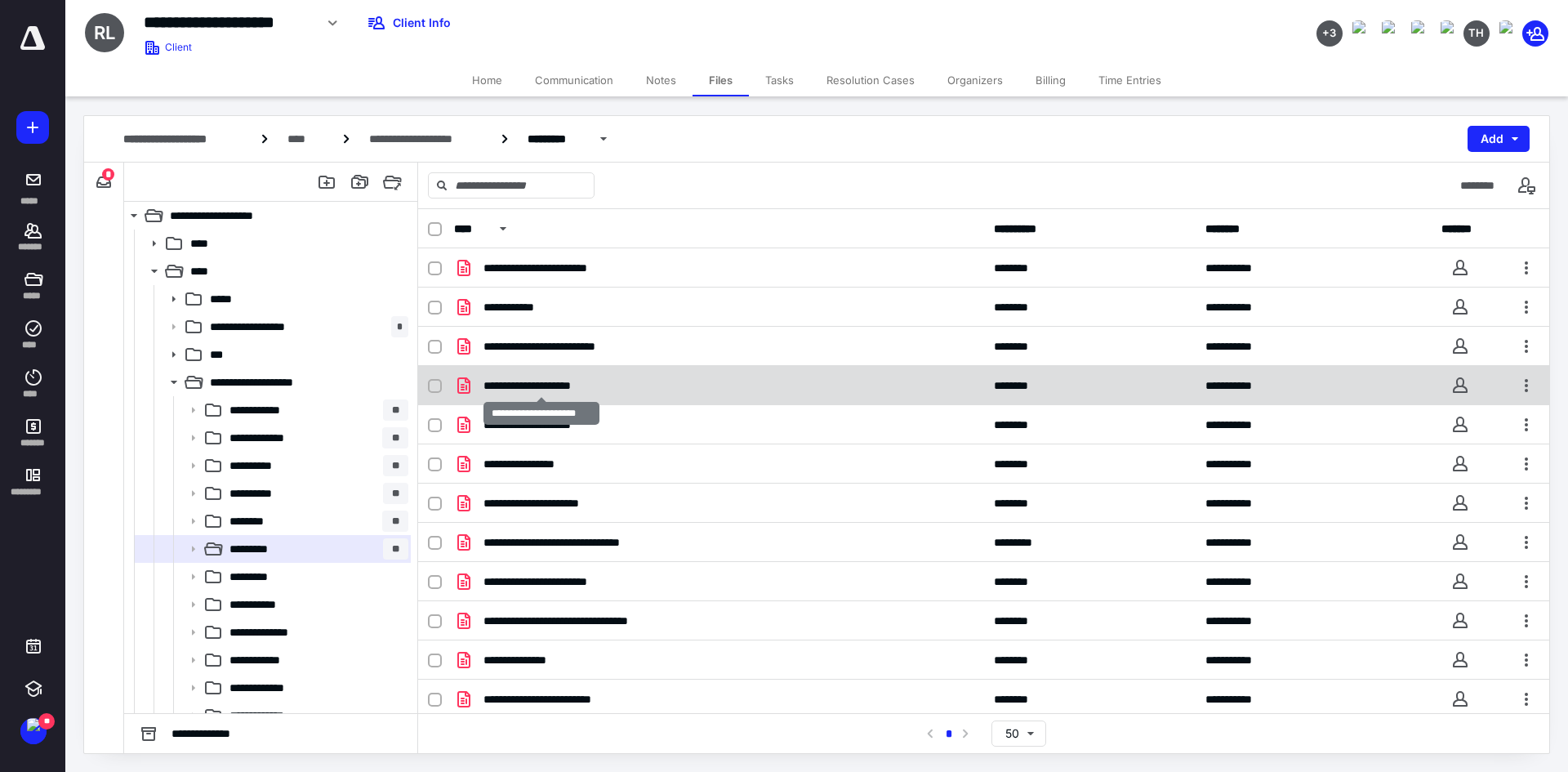 click on "**********" at bounding box center (541, 386) 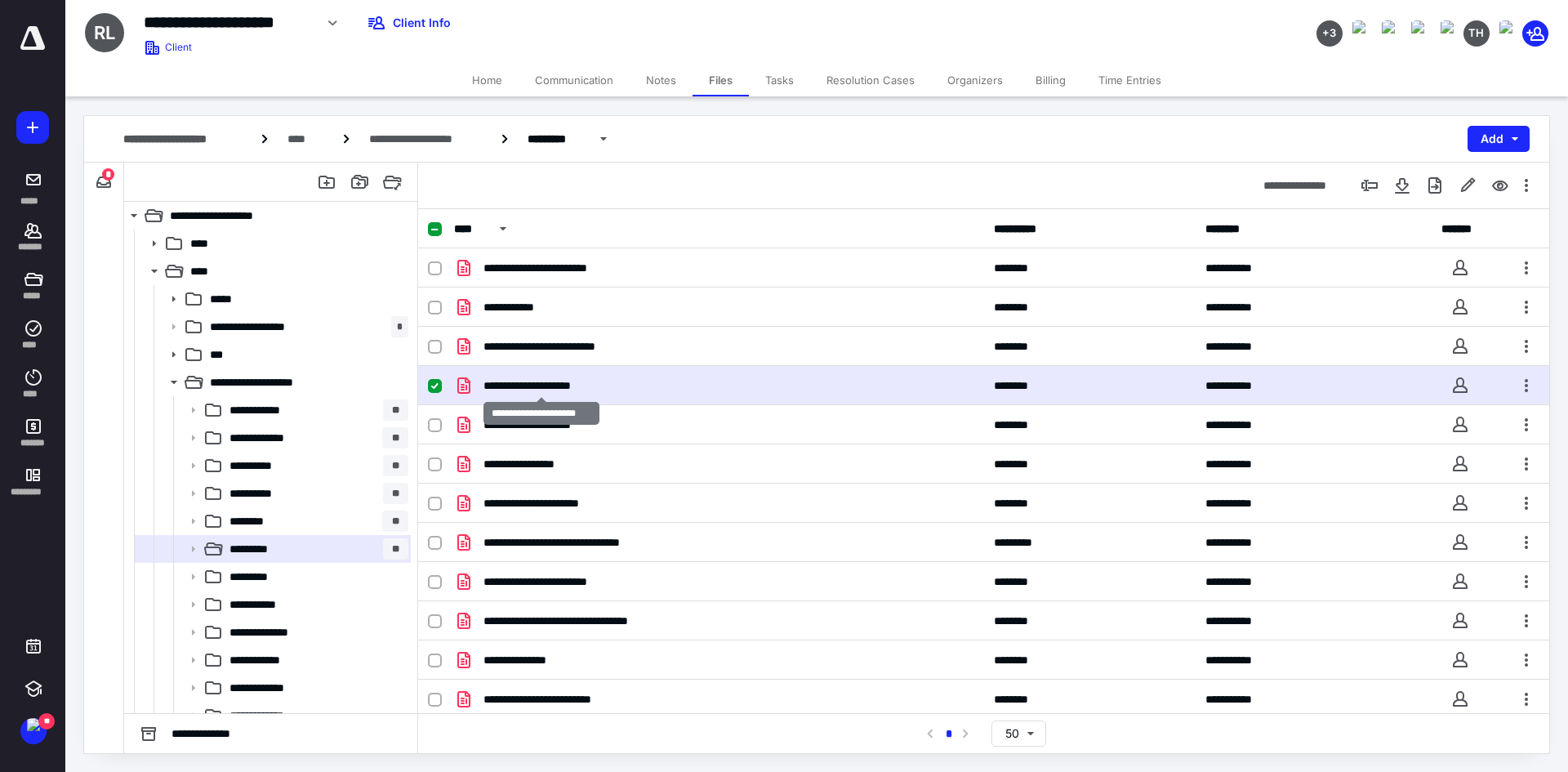 click on "**********" at bounding box center [541, 386] 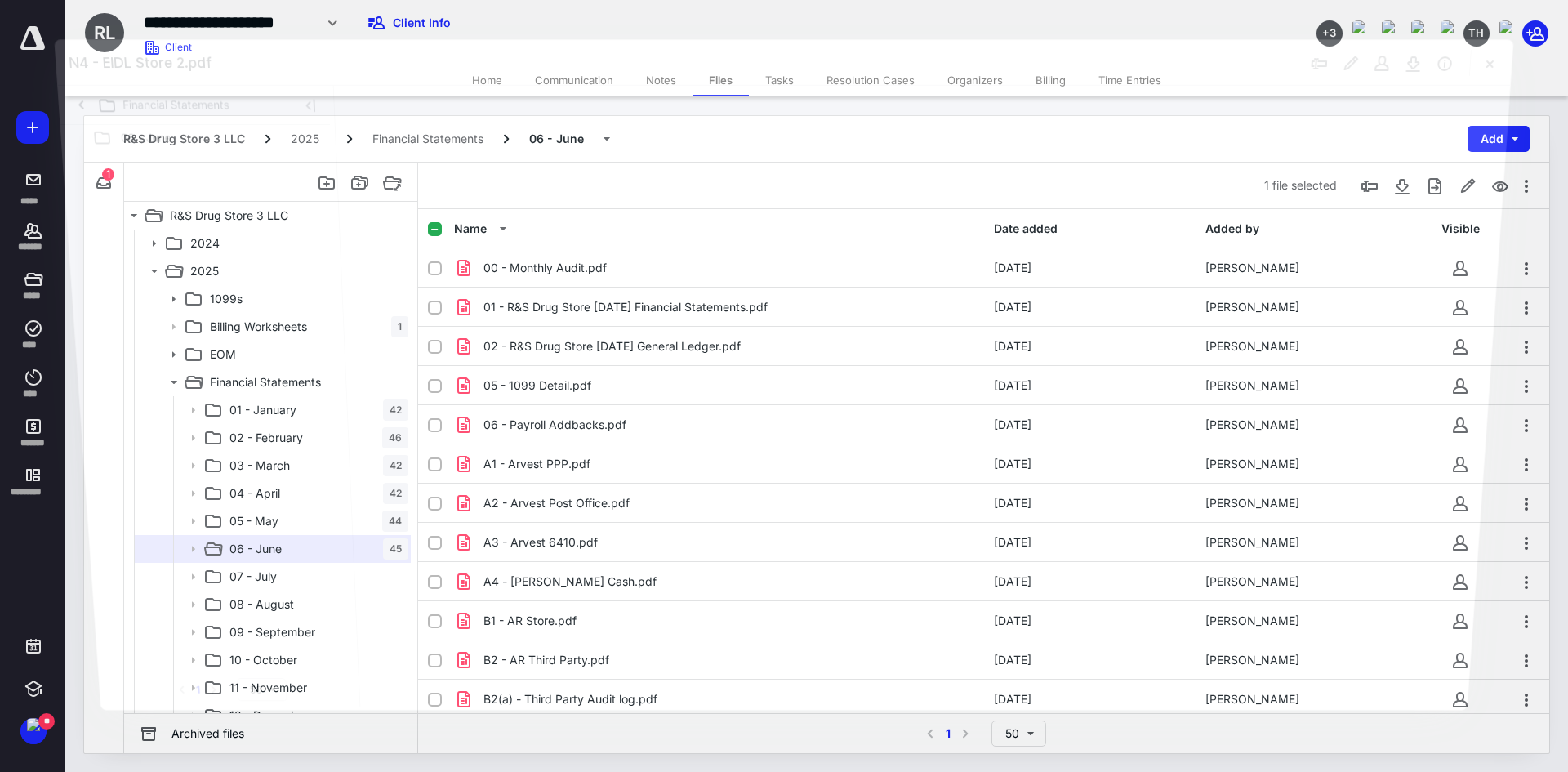 scroll, scrollTop: 980, scrollLeft: 0, axis: vertical 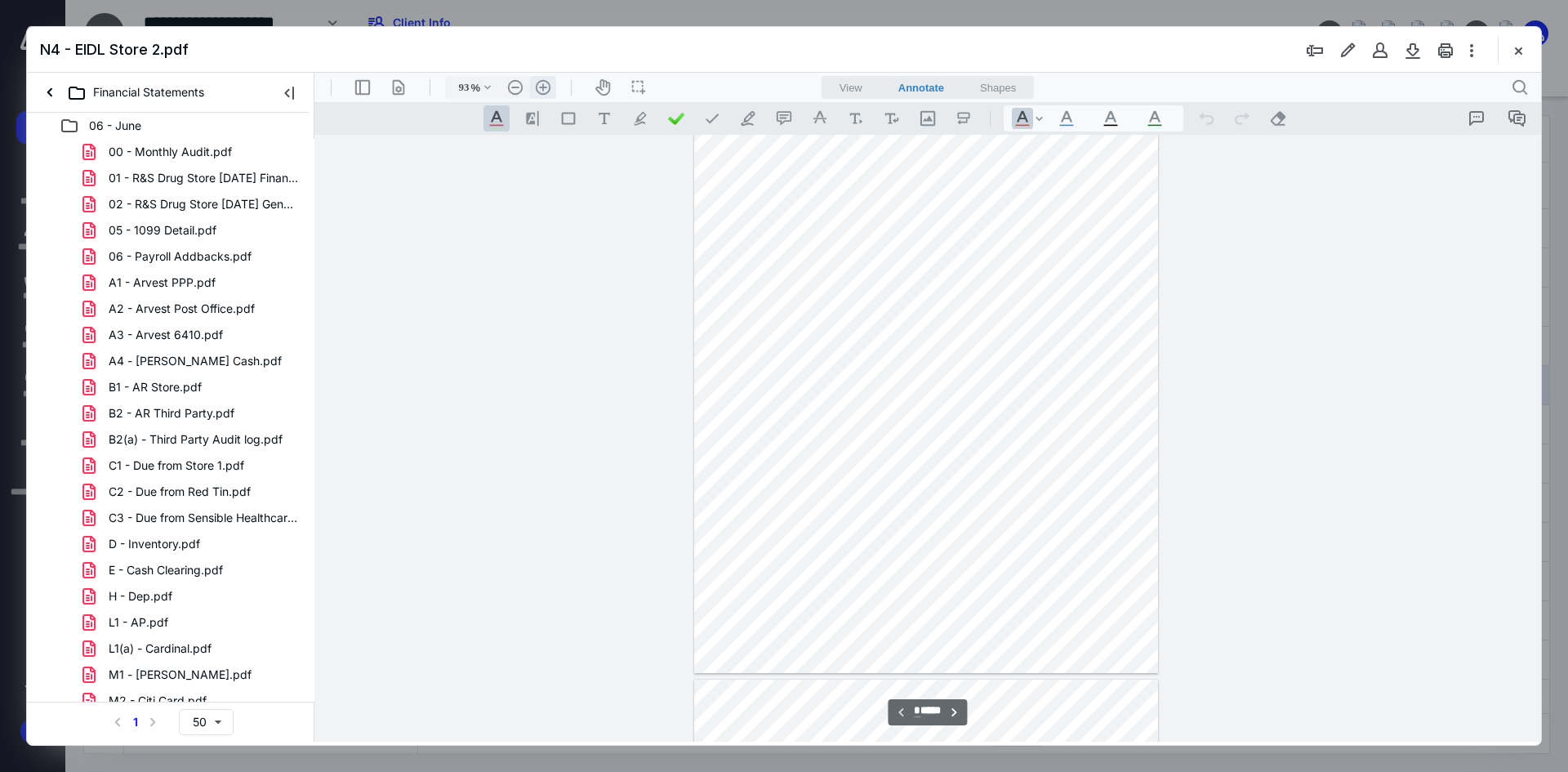 click on ".cls-1{fill:#abb0c4;} icon - header - zoom - in - line" at bounding box center (543, 87) 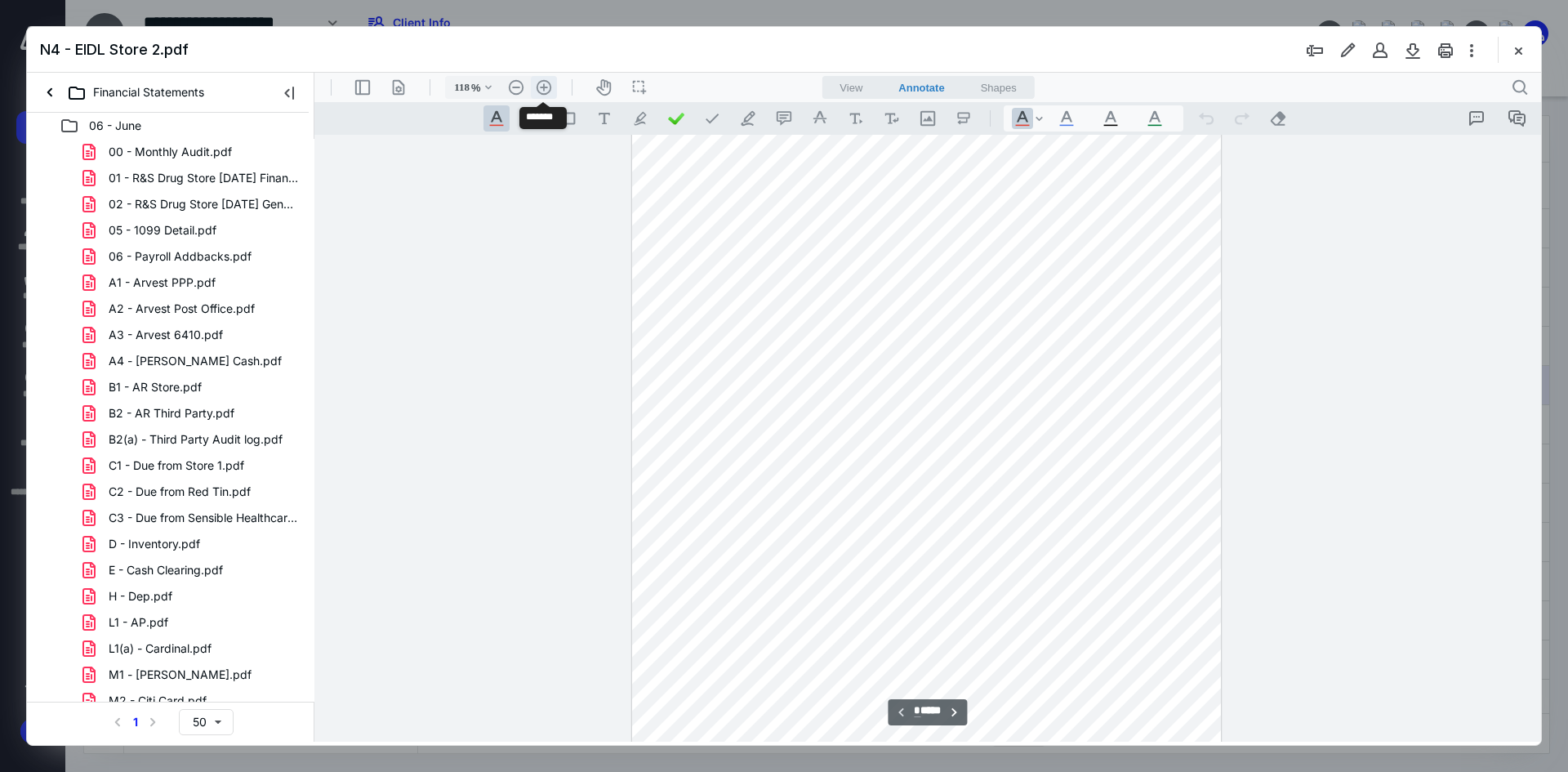 click on ".cls-1{fill:#abb0c4;} icon - header - zoom - in - line" at bounding box center (544, 87) 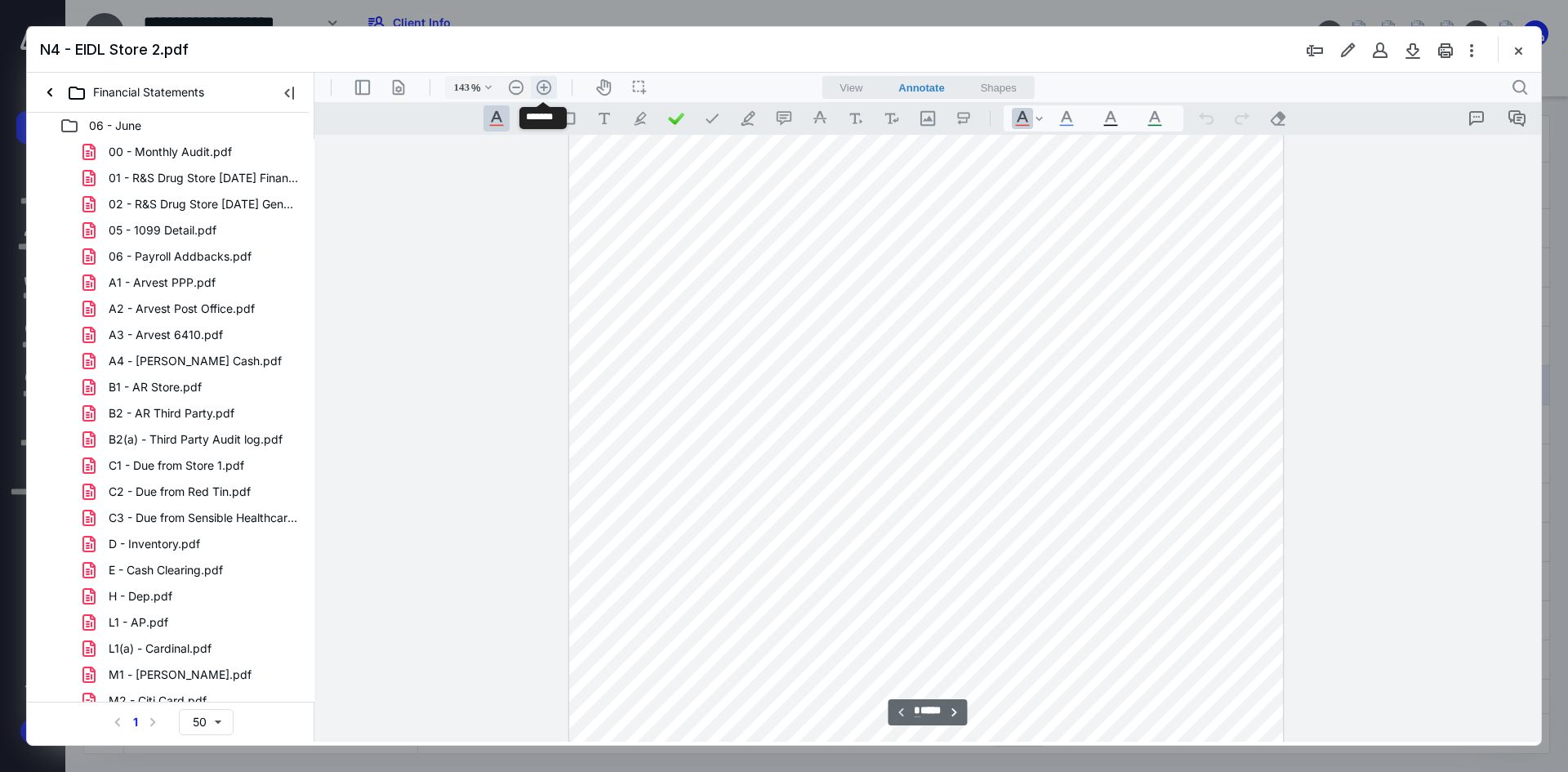 click on ".cls-1{fill:#abb0c4;} icon - header - zoom - in - line" at bounding box center [544, 87] 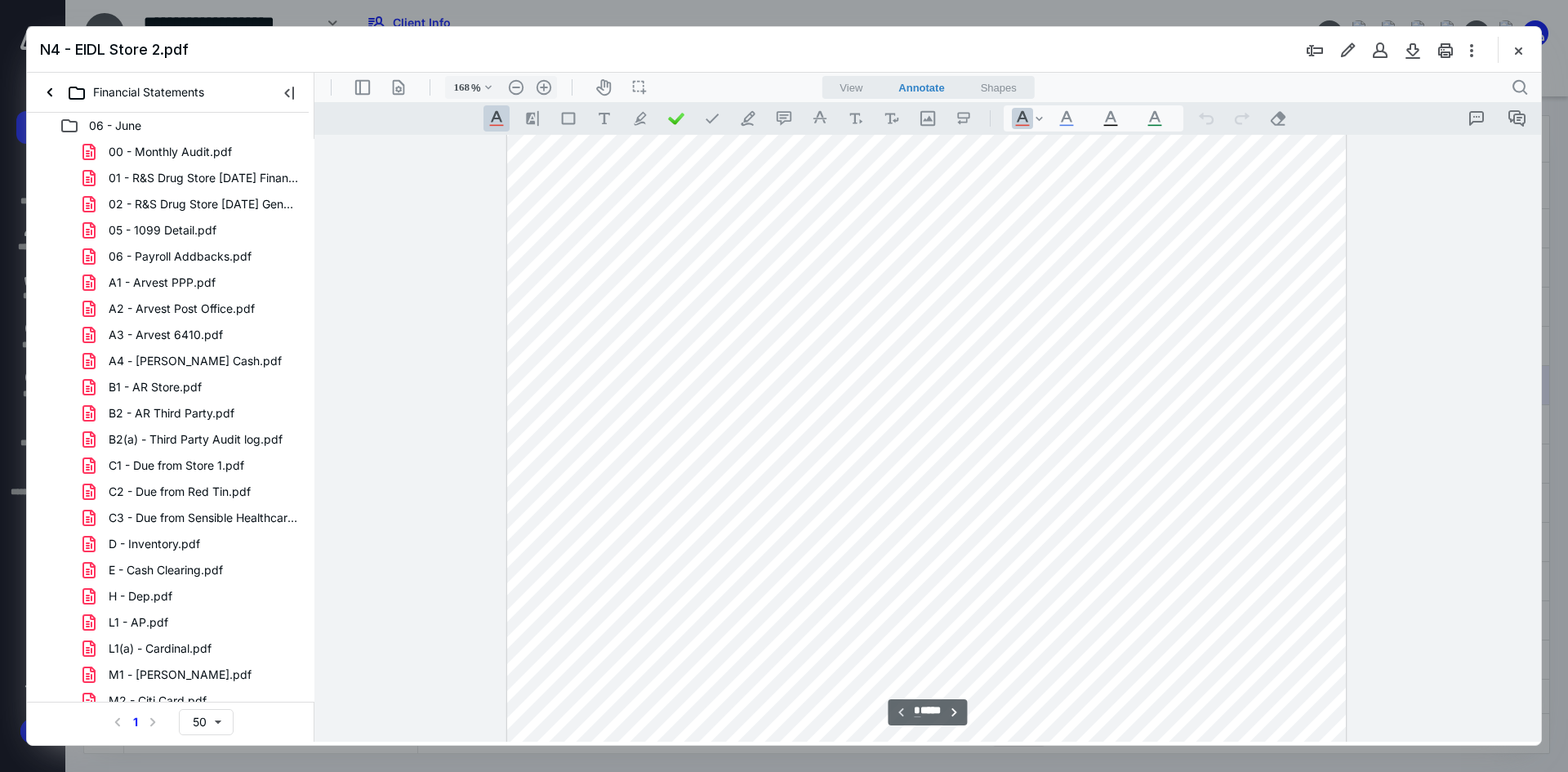 scroll, scrollTop: 337, scrollLeft: 0, axis: vertical 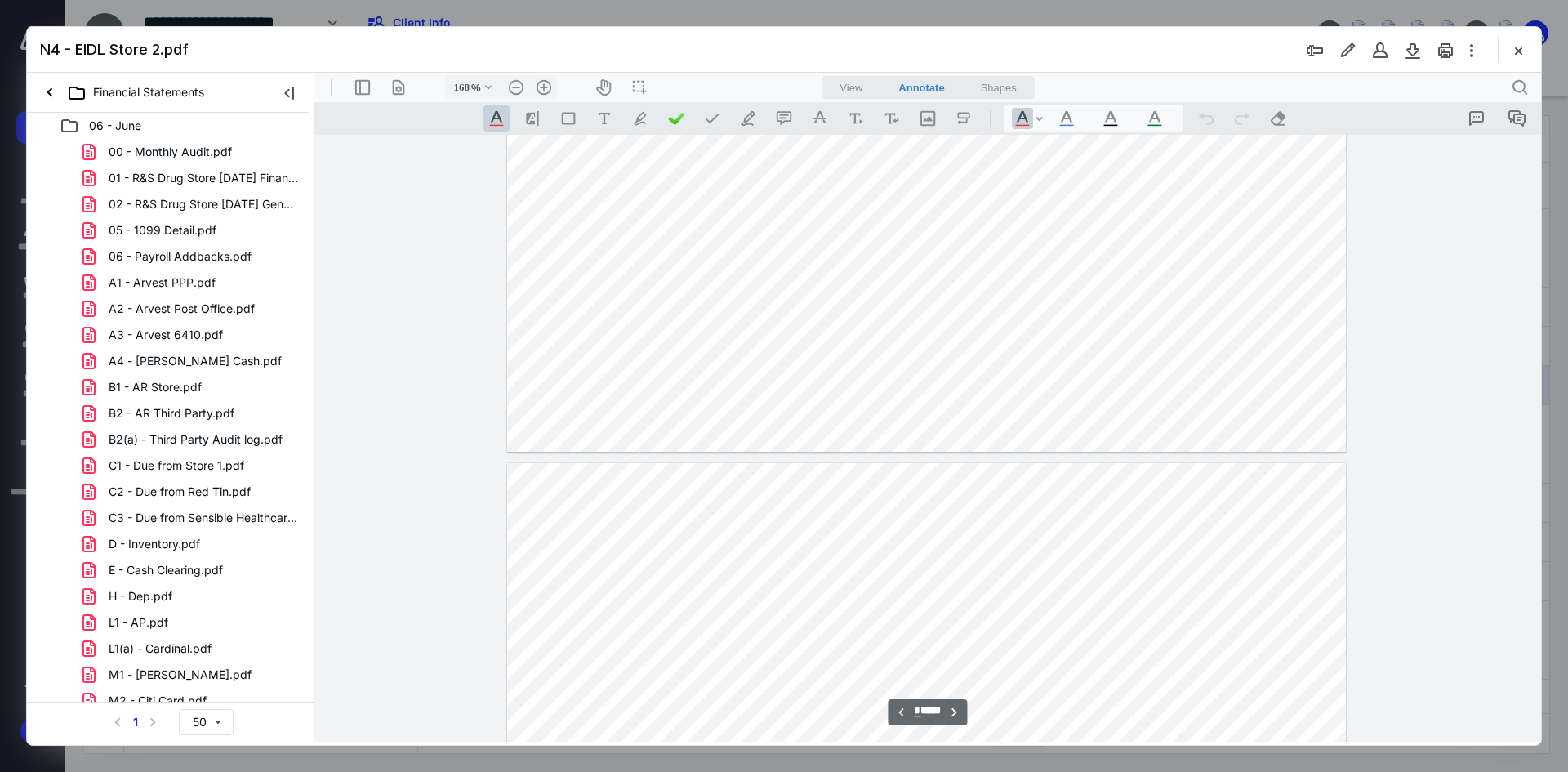 type on "*" 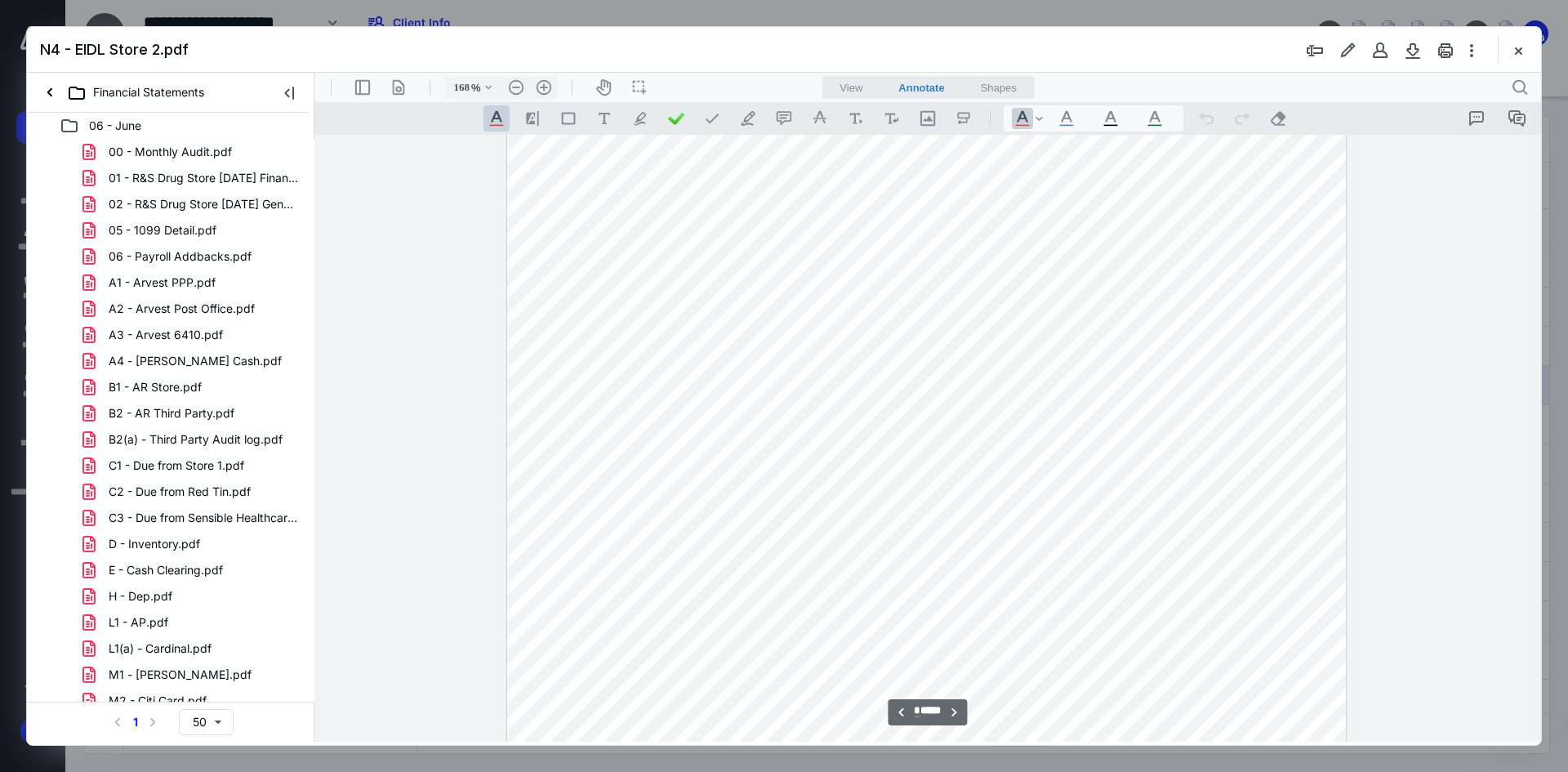 scroll, scrollTop: 1236, scrollLeft: 0, axis: vertical 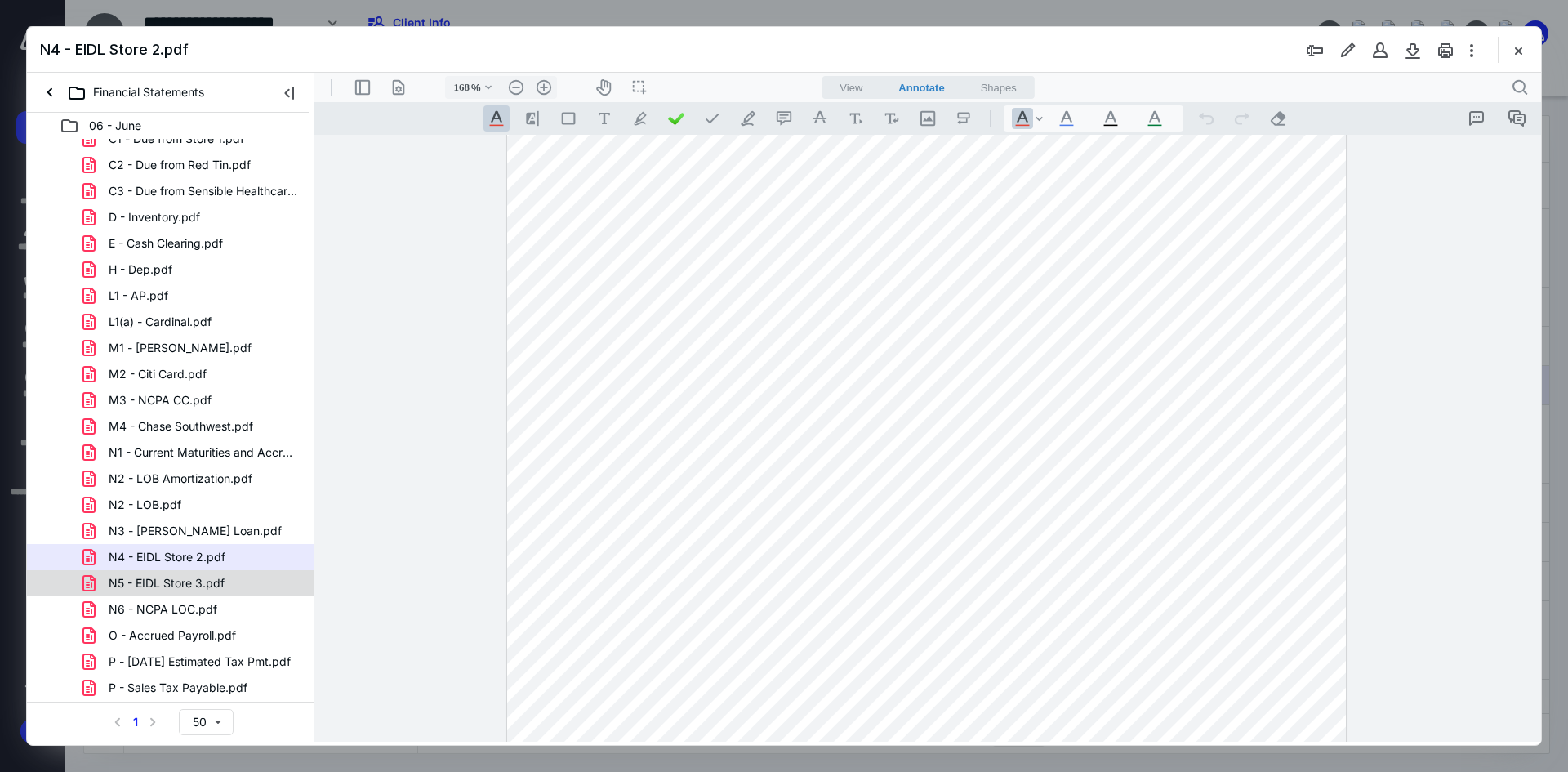 click on "N5 - EIDL Store 3.pdf" at bounding box center (167, 583) 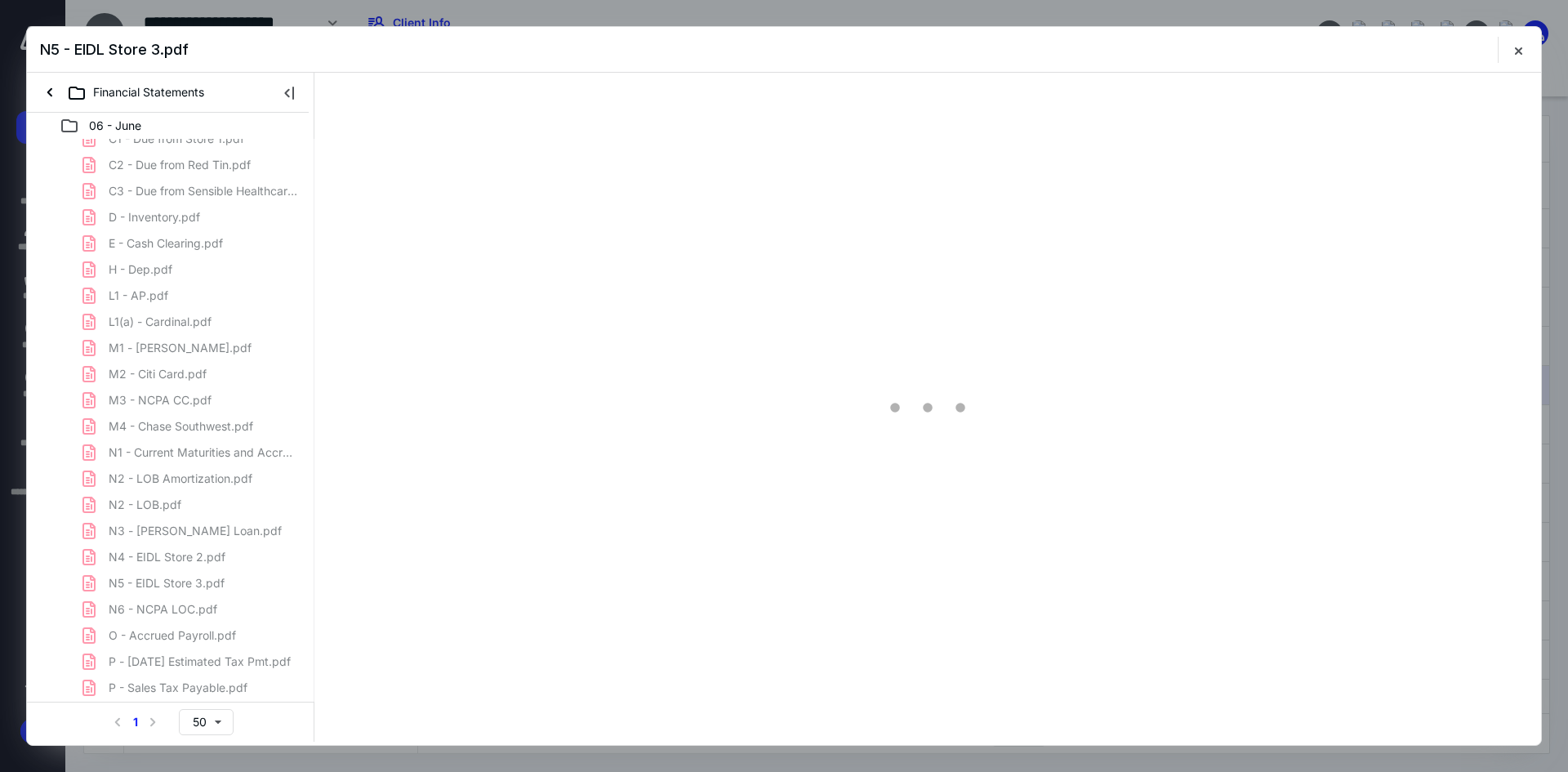 click on "00 - Monthly Audit.pdf 01 - R&S Drug Store [DATE] Financial Statements.pdf 02 - R&S Drug Store [DATE] General Ledger.pdf 05 - 1099 Detail.pdf 06 - Payroll Addbacks.pdf A1 - Arvest PPP.pdf A2 - Arvest Post Office.pdf A3 - Arvest 6410.pdf A4 - [PERSON_NAME] Cash.pdf B1 - AR Store.pdf B2 - AR Third Party.pdf B2(a) - Third Party Audit log.pdf C1 - Due from Store 1.pdf C2 - Due from Red Tin.pdf C3 - Due from Sensible Healthcare.pdf D - Inventory.pdf E - Cash Clearing.pdf H - Dep.pdf L1 - AP.pdf L1(a) - Cardinal.pdf M1 - [PERSON_NAME].pdf M2 - Citi Card.pdf M3 - NCPA CC.pdf M4 - Chase Southwest.pdf N1 - Current Maturities and Accrued Interest.pdf N2 - LOB Amortization.pdf N2 - LOB.pdf N3 - [PERSON_NAME] Loan.pdf N4 - EIDL Store 2.pdf N5 - EIDL Store 3.pdf N6 - NCPA LOC.pdf O - Accrued Payroll.pdf P - [DATE] Estimated Tax Pmt.pdf P - Sales Tax Payable.pdf S1 - Due to [PERSON_NAME] Medicine LLC.pdf T - SH Dist.pdf V - Equity and SH Loan.pdf X - Rebate Income.pdf Z - Aflac.pdf Z - Cash Pulled.pdf Z - DIR Fees.pdf Z - PR MTD.pdf" at bounding box center (171, 400) 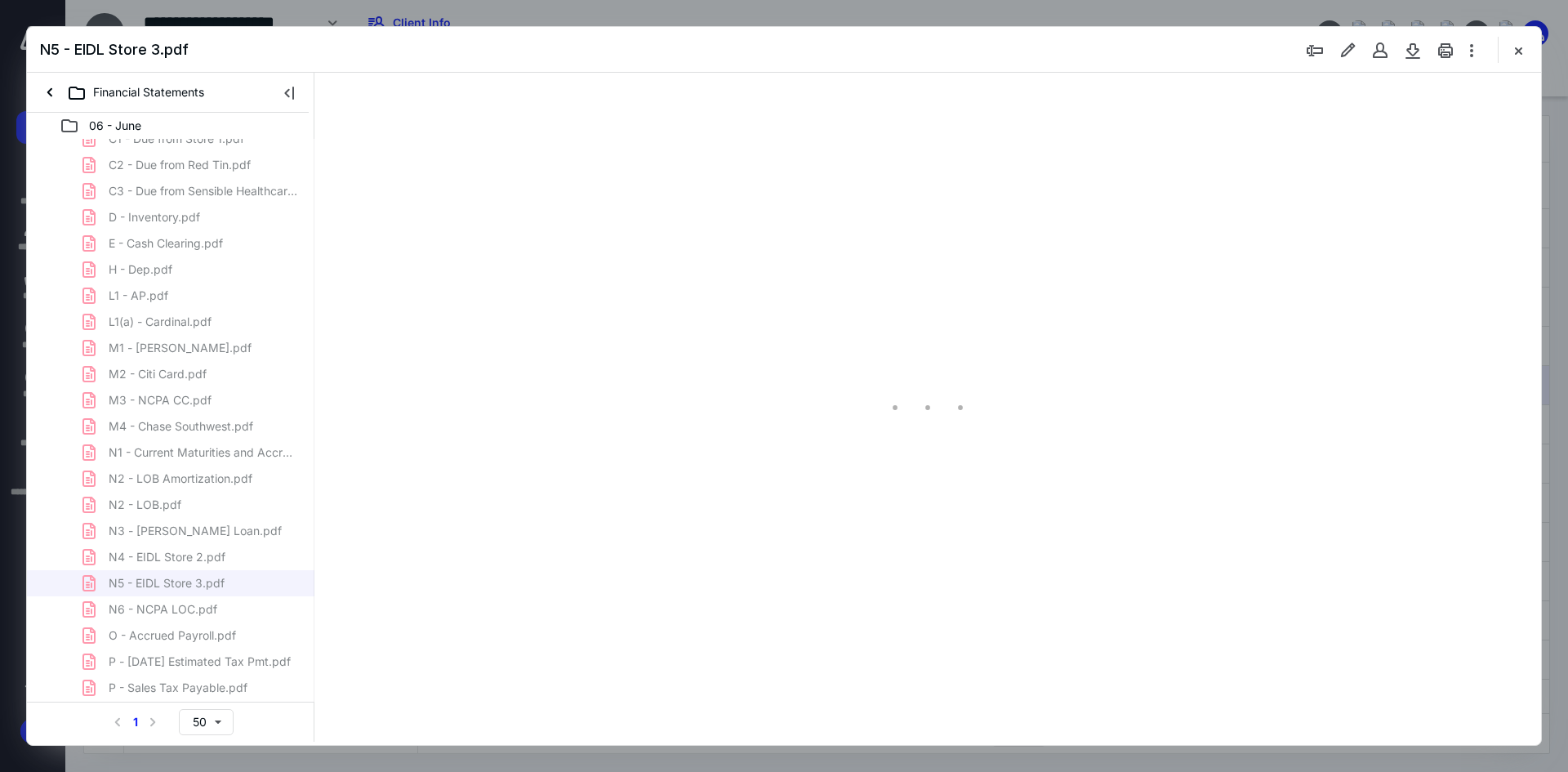 scroll, scrollTop: 65, scrollLeft: 0, axis: vertical 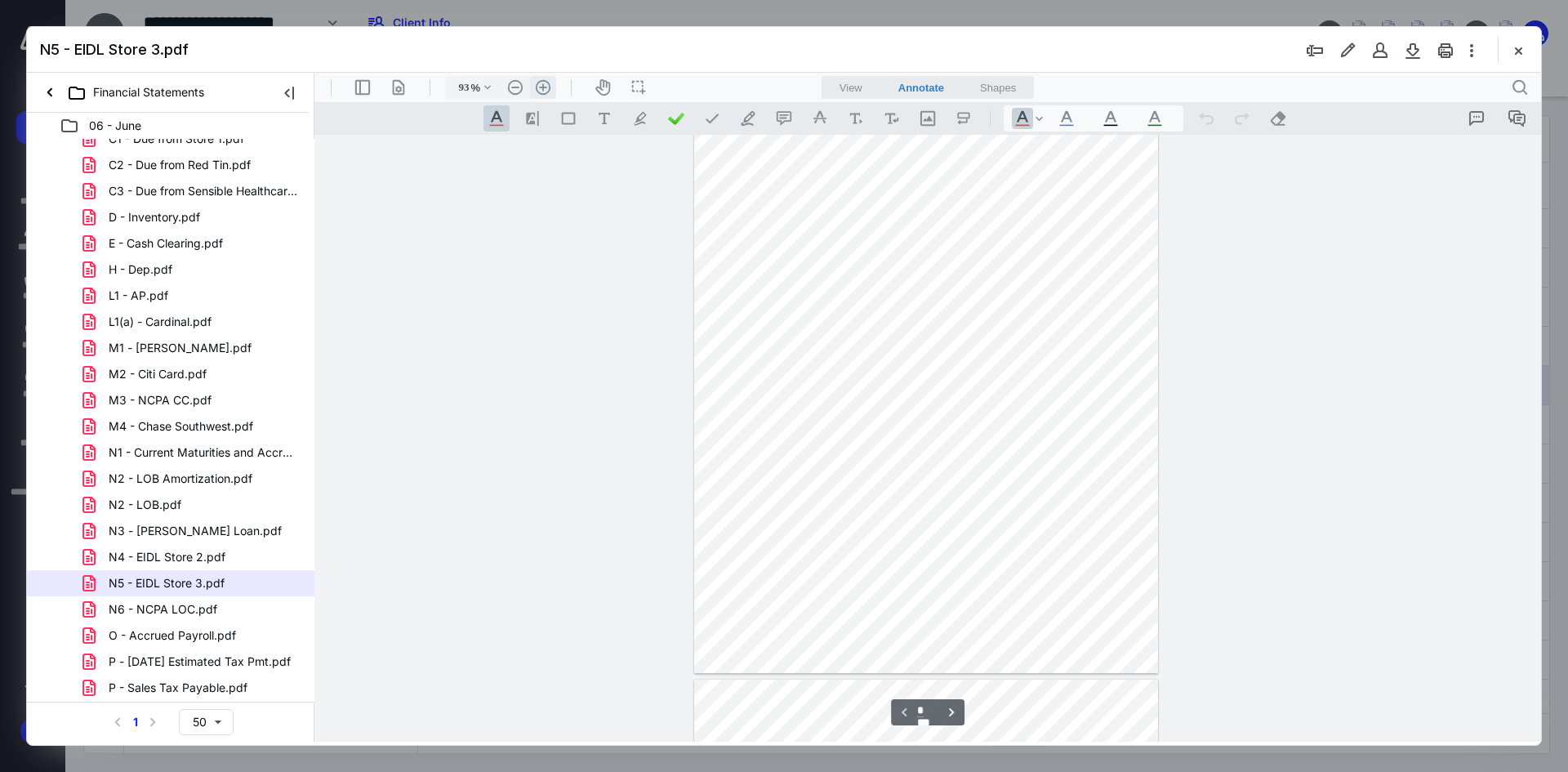 click on ".cls-1{fill:#abb0c4;} icon - header - zoom - in - line" at bounding box center (543, 87) 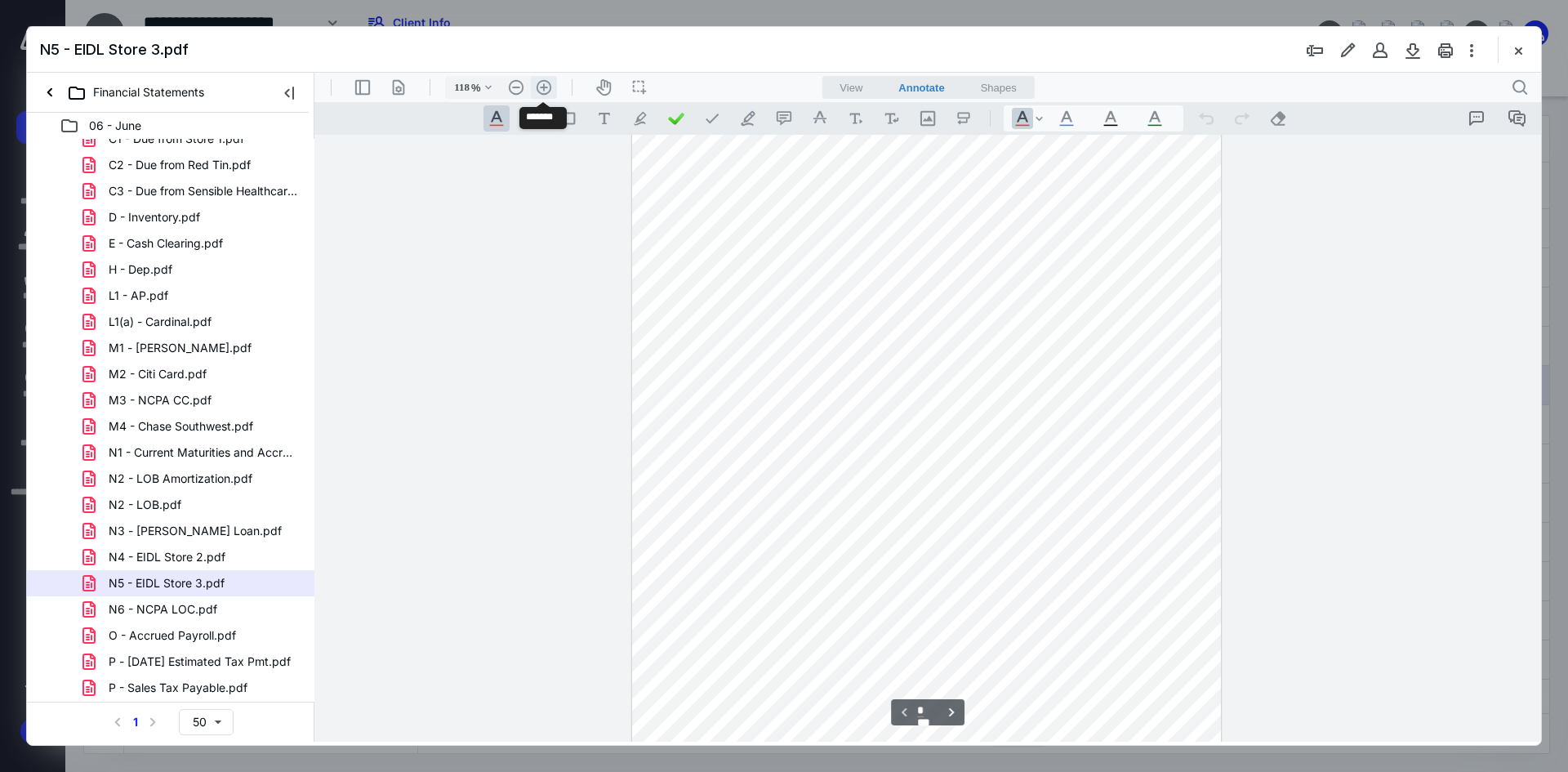 click on ".cls-1{fill:#abb0c4;} icon - header - zoom - in - line" at bounding box center (544, 87) 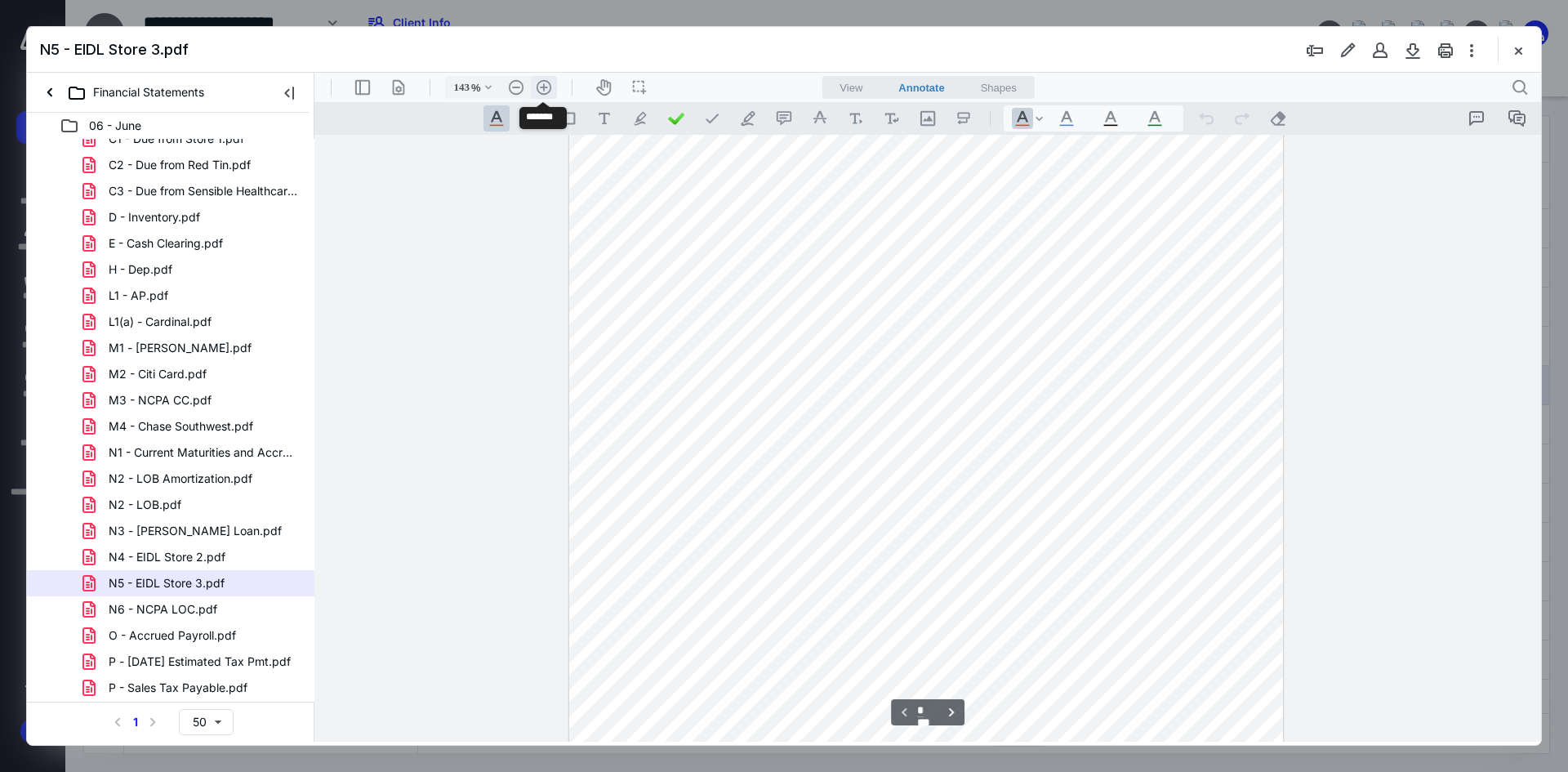 click on ".cls-1{fill:#abb0c4;} icon - header - zoom - in - line" at bounding box center (544, 87) 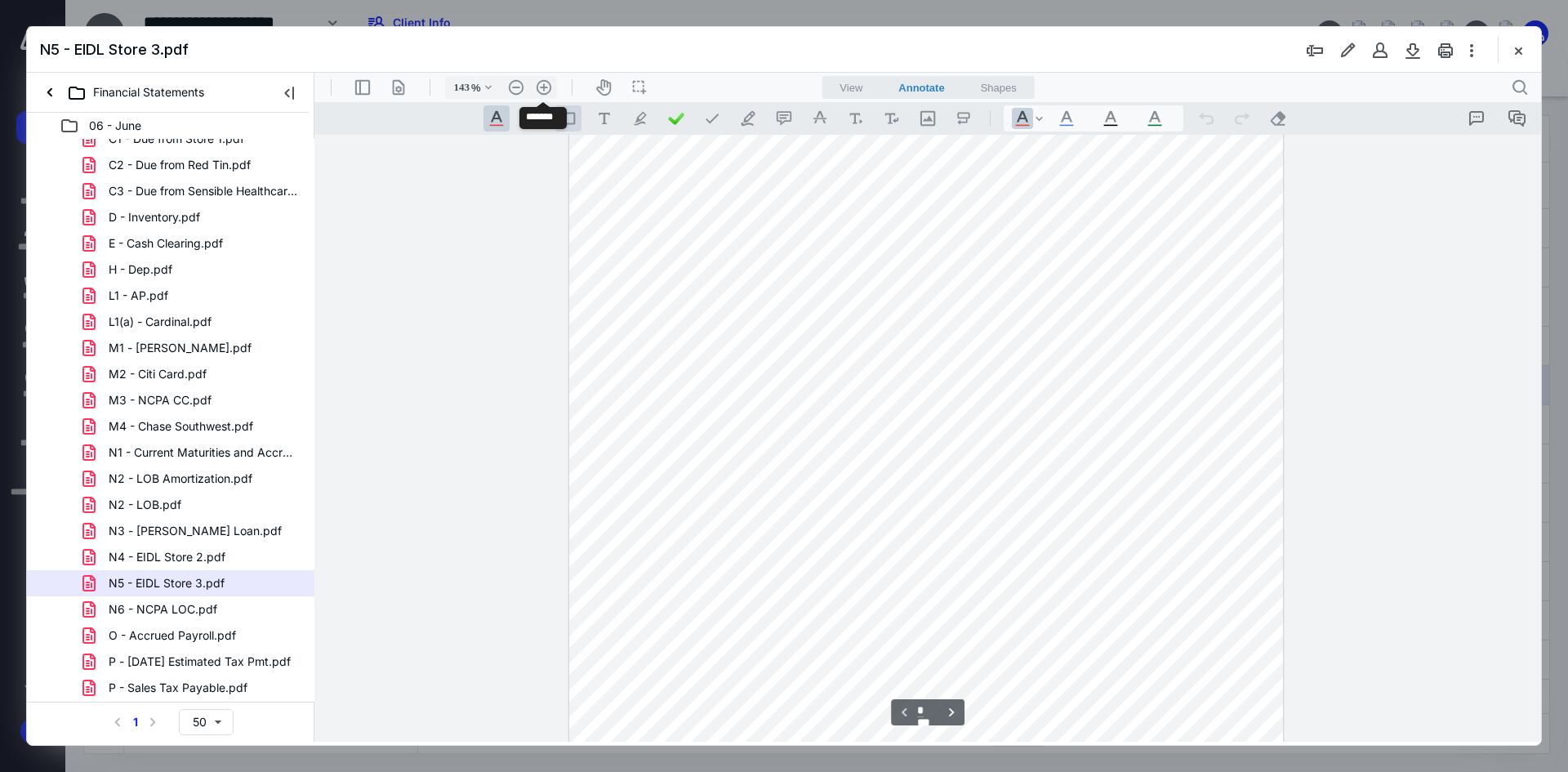 type on "168" 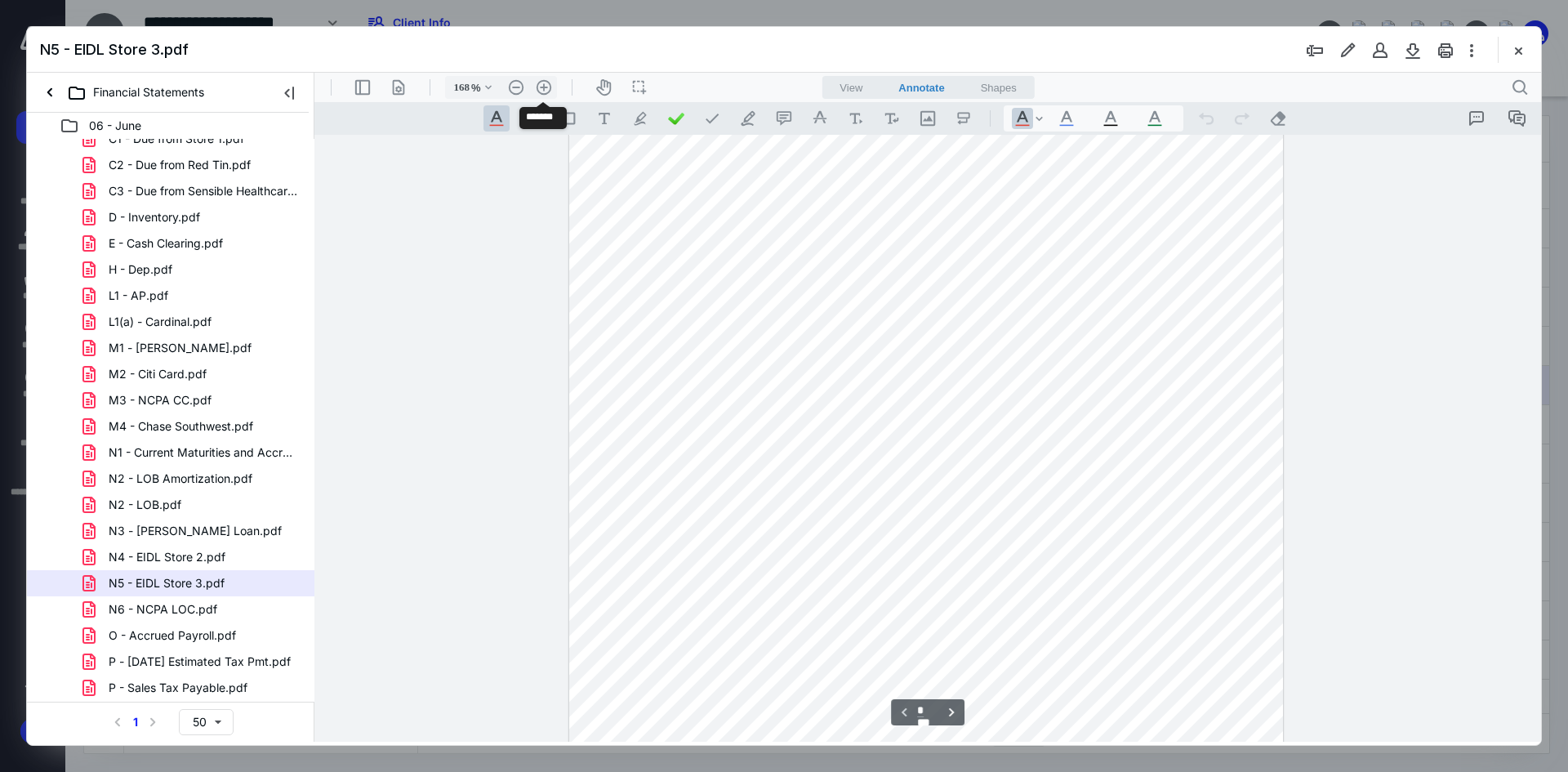 scroll, scrollTop: 337, scrollLeft: 0, axis: vertical 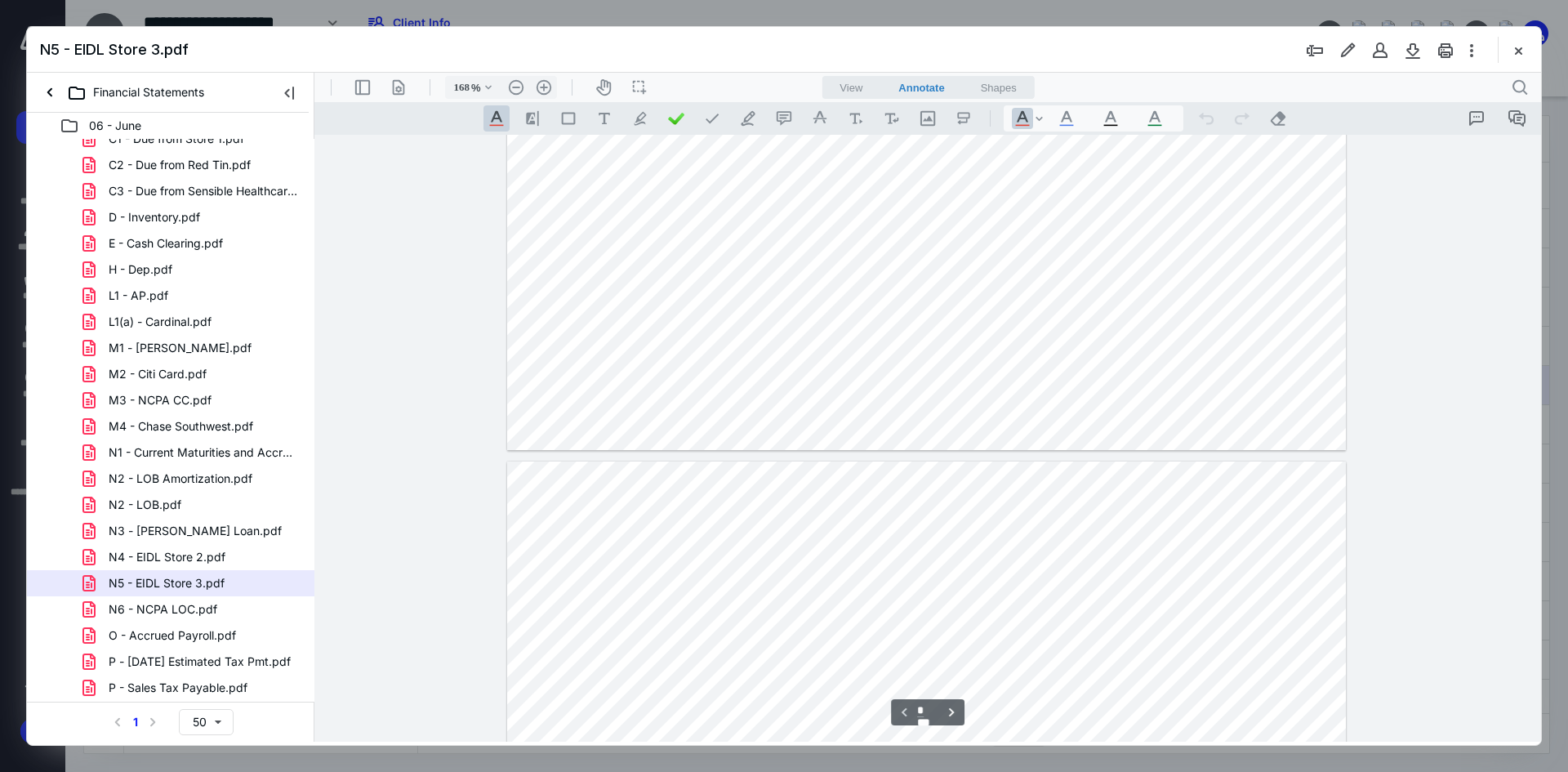 type on "*" 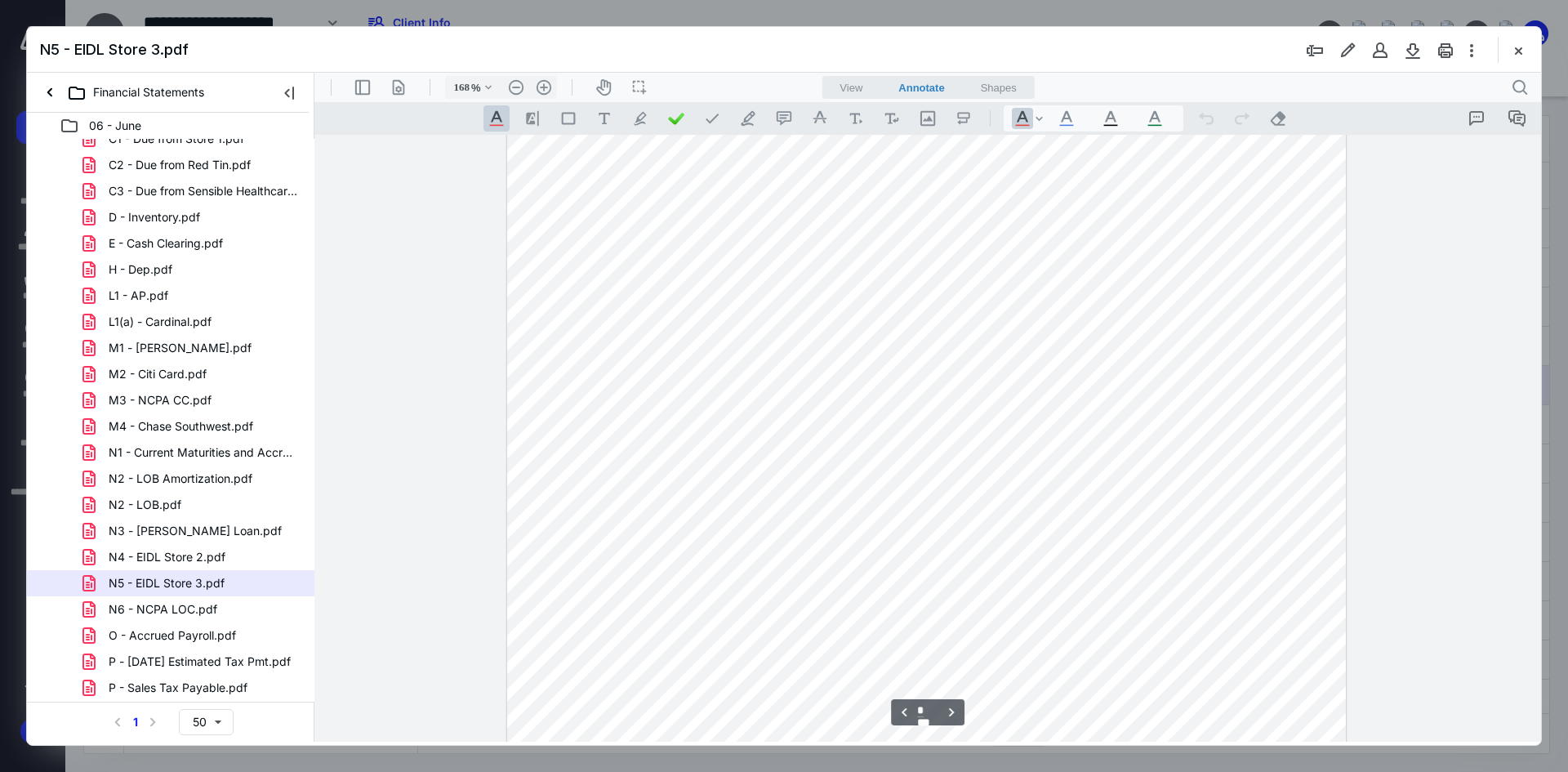 scroll, scrollTop: 1481, scrollLeft: 0, axis: vertical 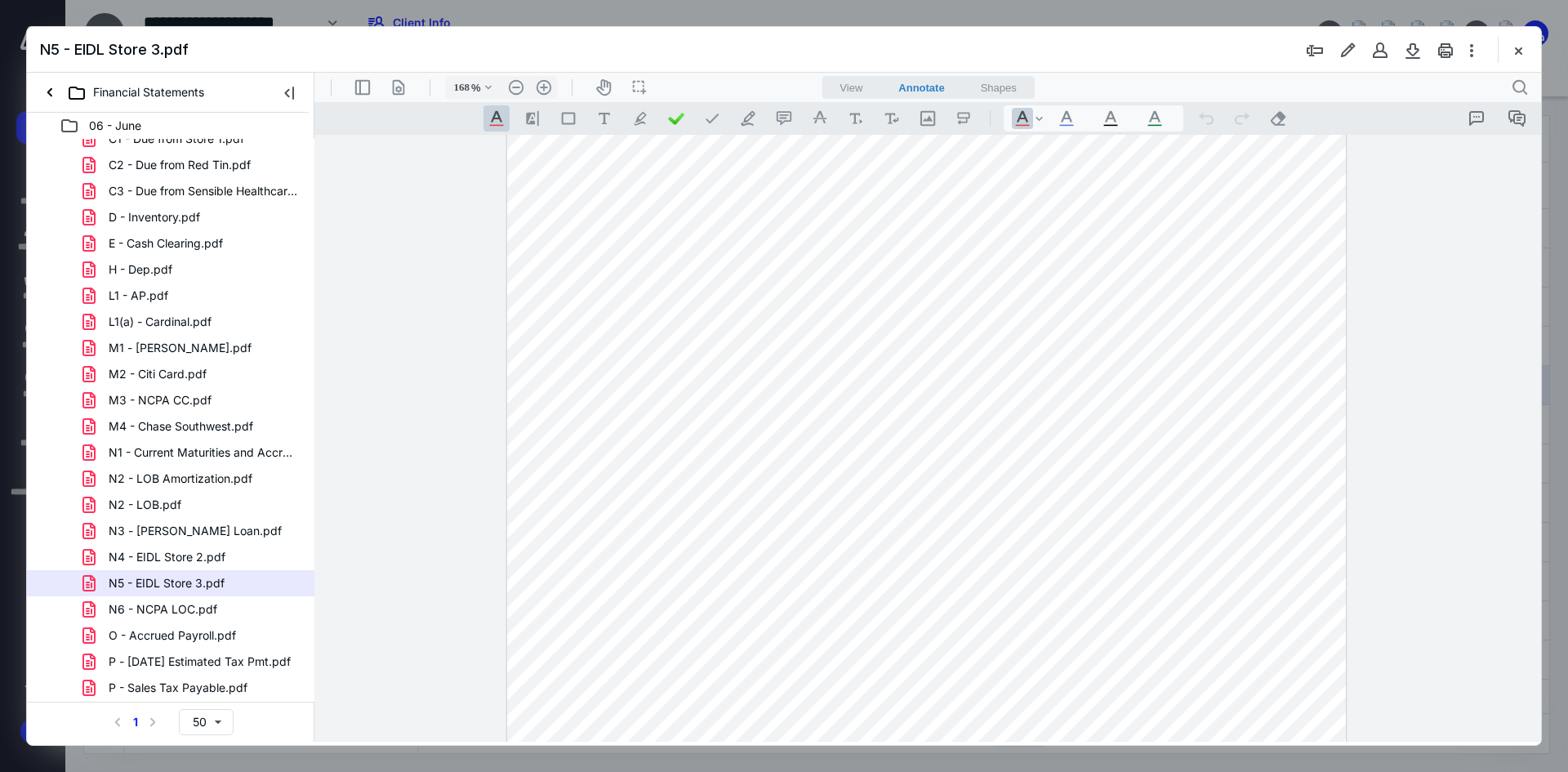 click on "N4 - EIDL Store 2.pdf" at bounding box center [167, 557] 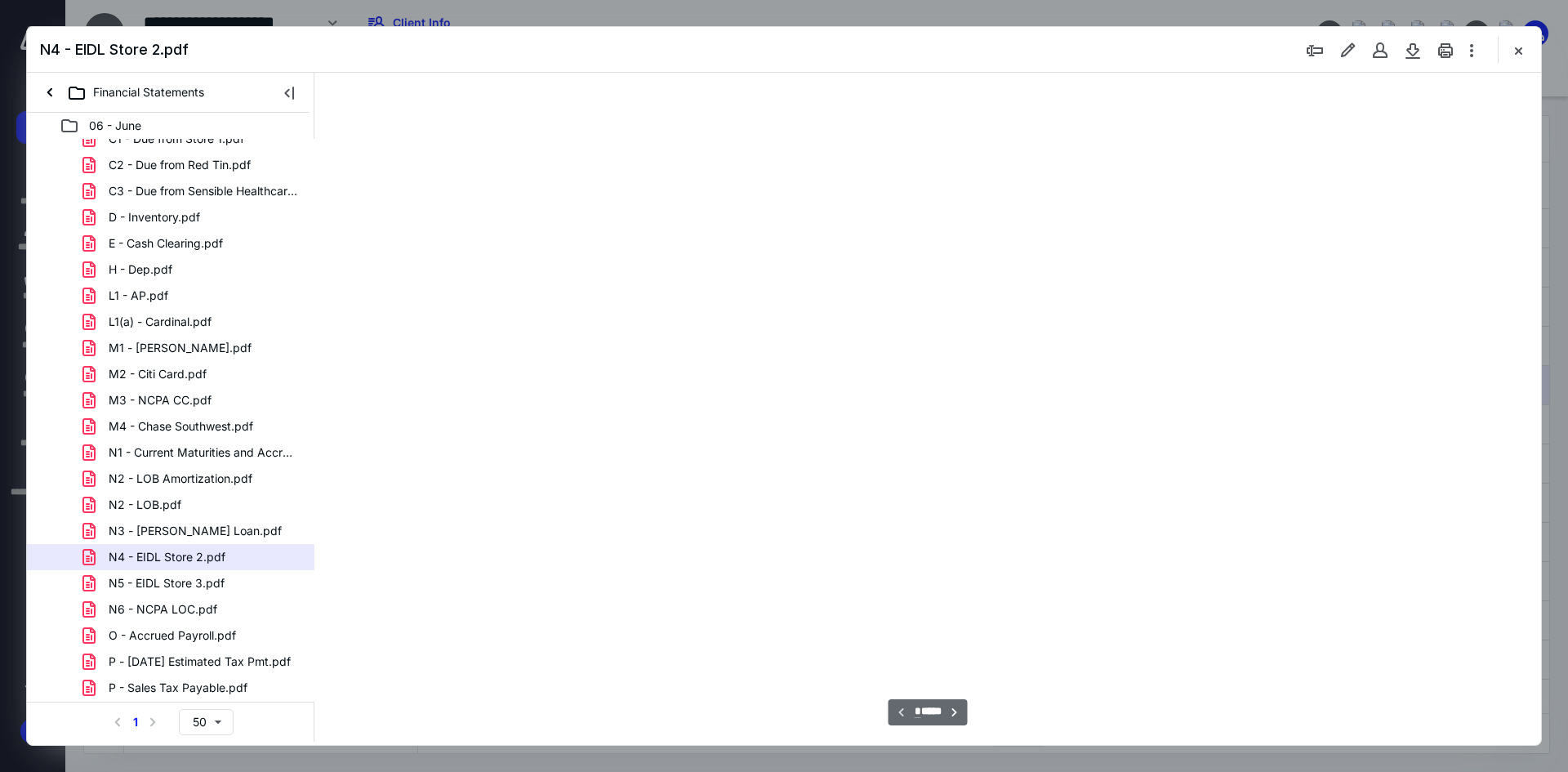 type on "93" 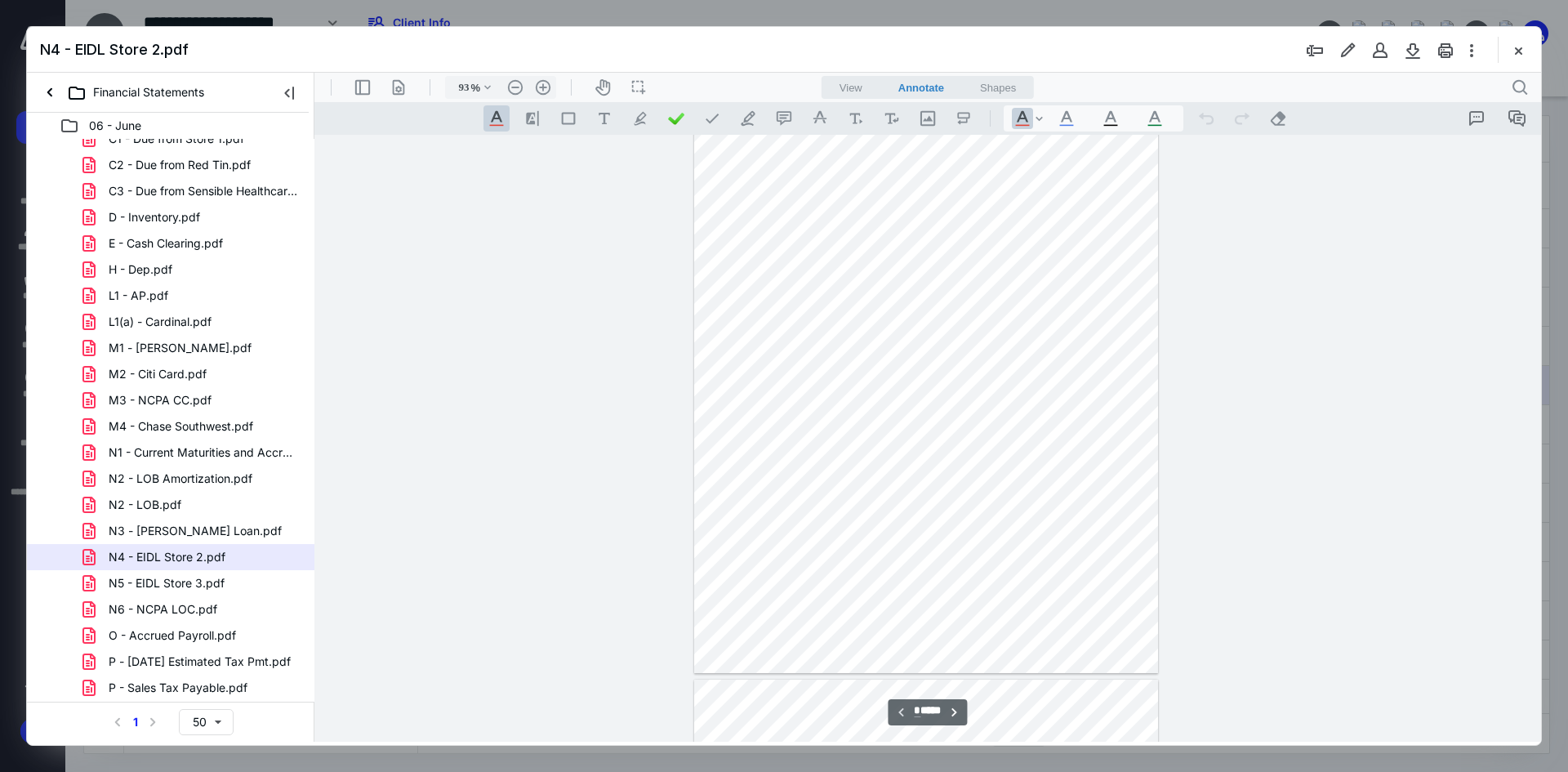 scroll, scrollTop: 392, scrollLeft: 0, axis: vertical 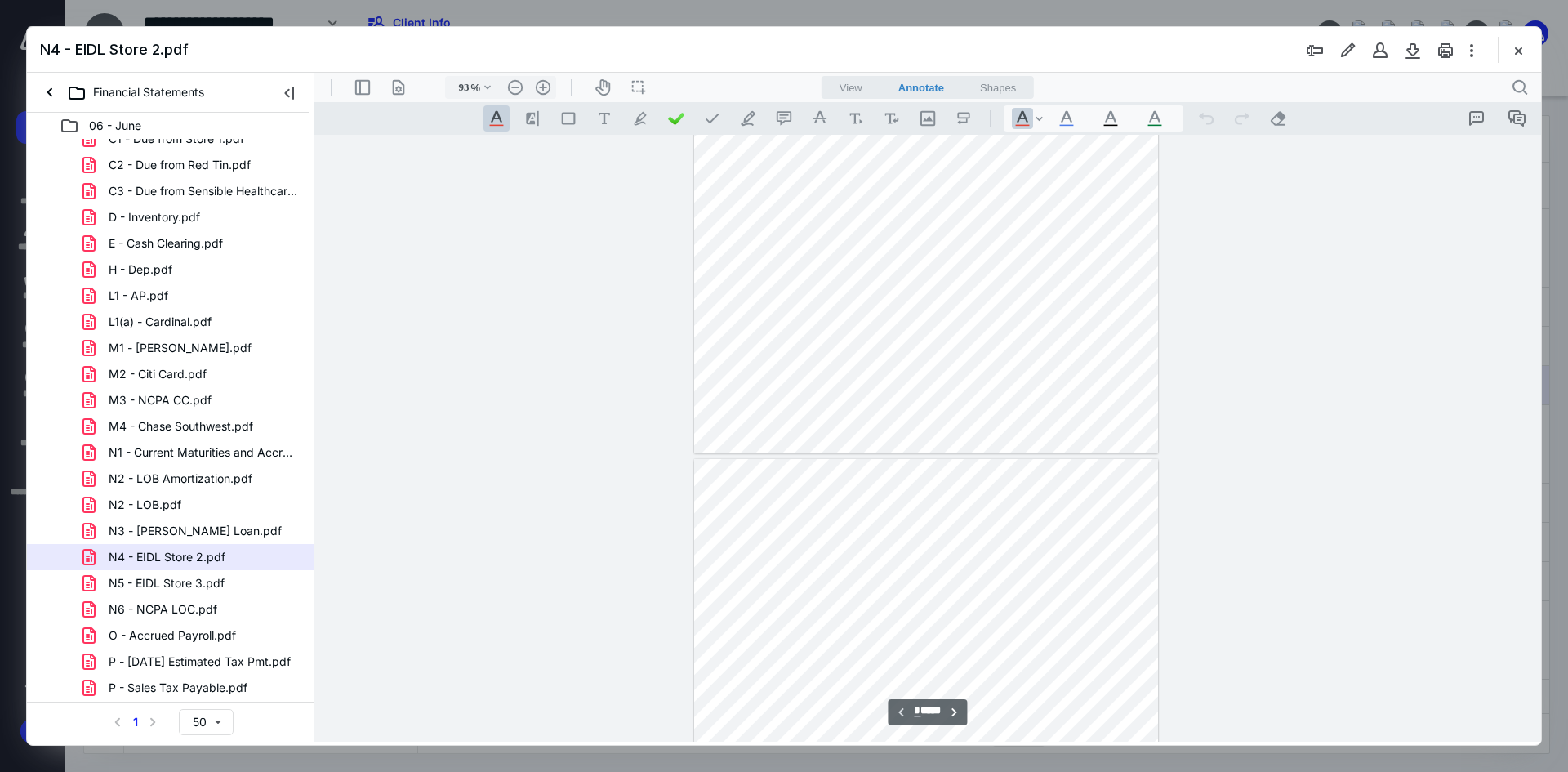 type on "*" 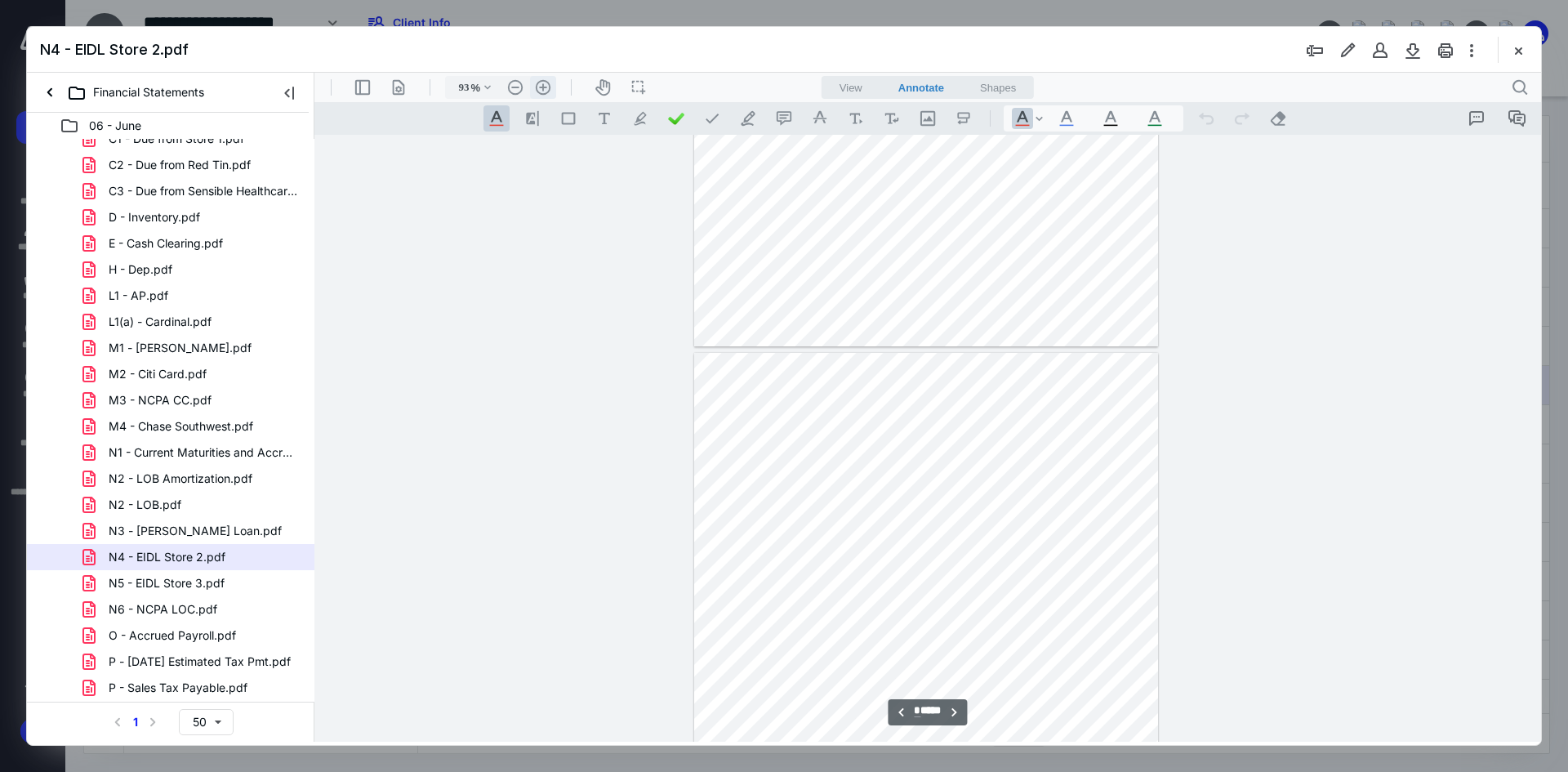 click on ".cls-1{fill:#abb0c4;} icon - header - zoom - in - line" at bounding box center [543, 87] 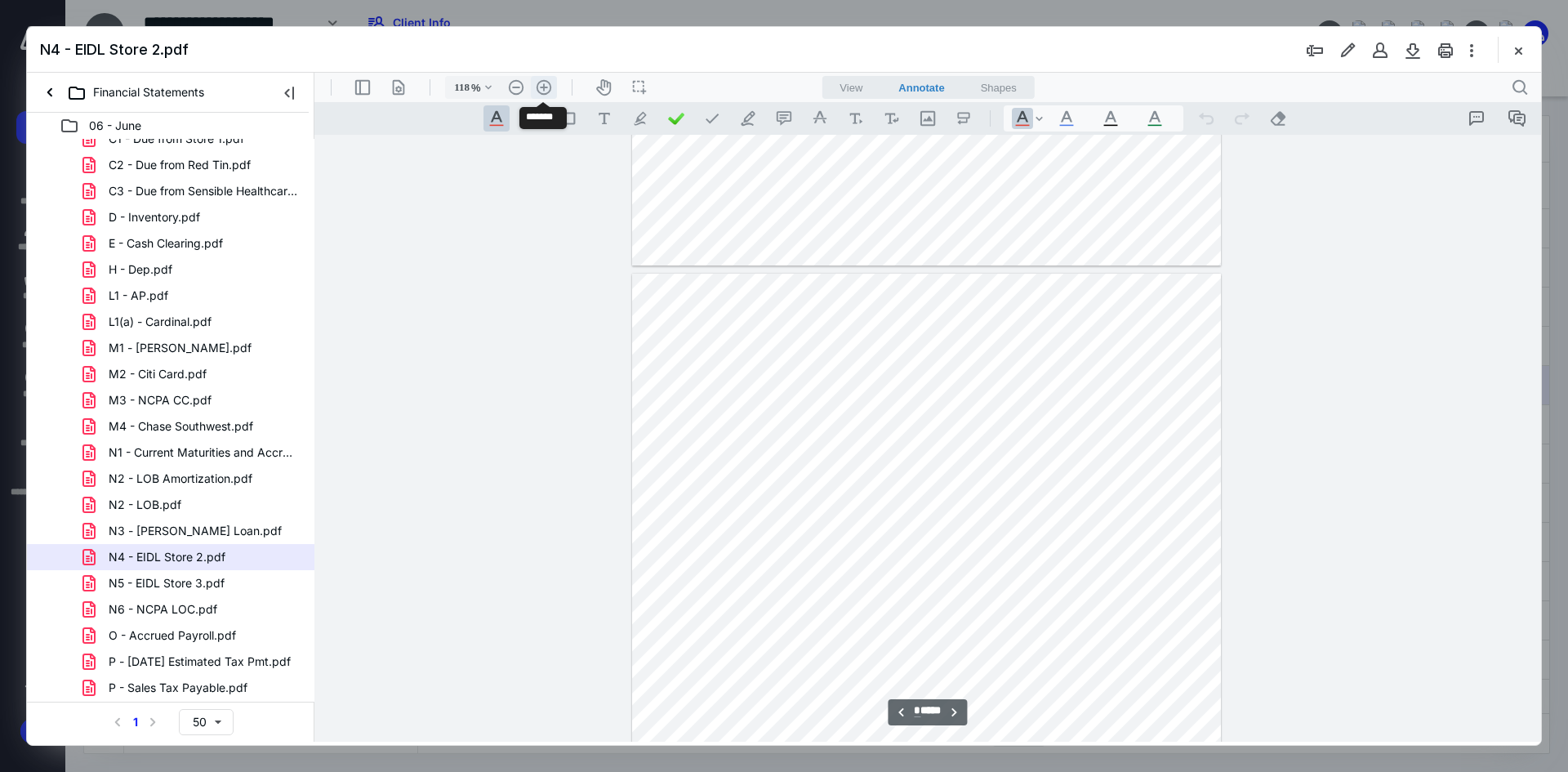 click on ".cls-1{fill:#abb0c4;} icon - header - zoom - in - line" at bounding box center (544, 87) 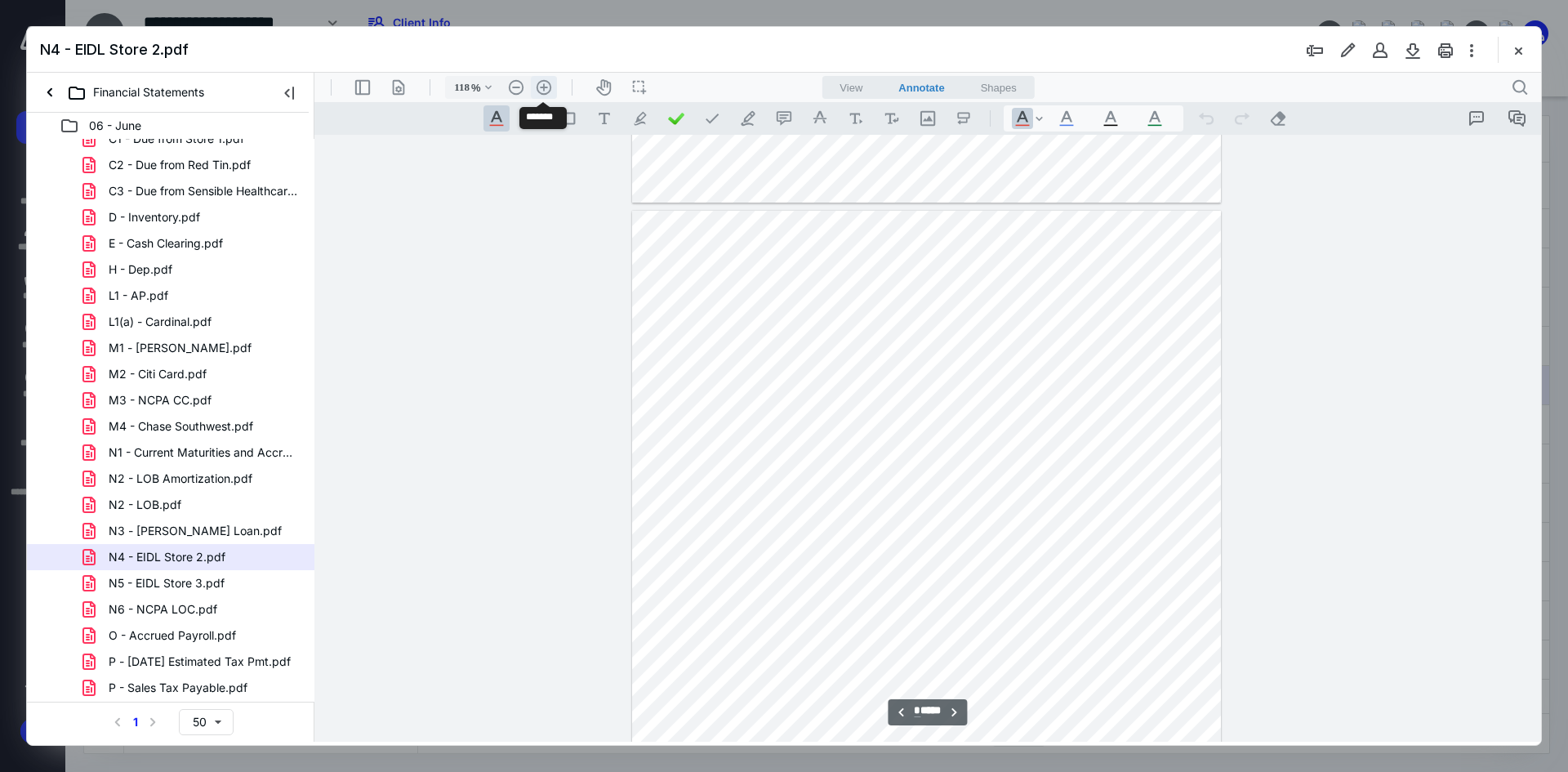 type on "143" 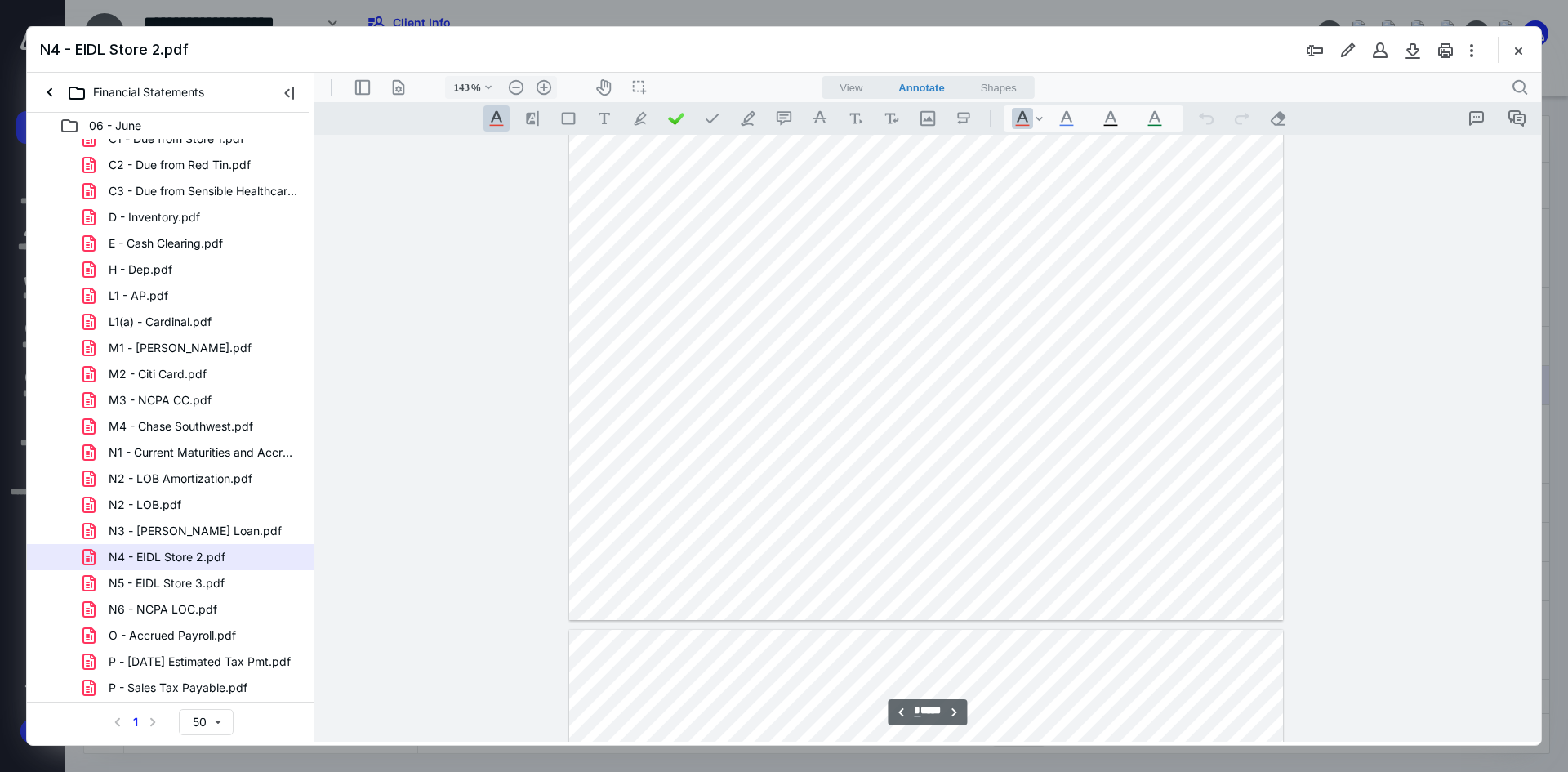 scroll, scrollTop: 1403, scrollLeft: 0, axis: vertical 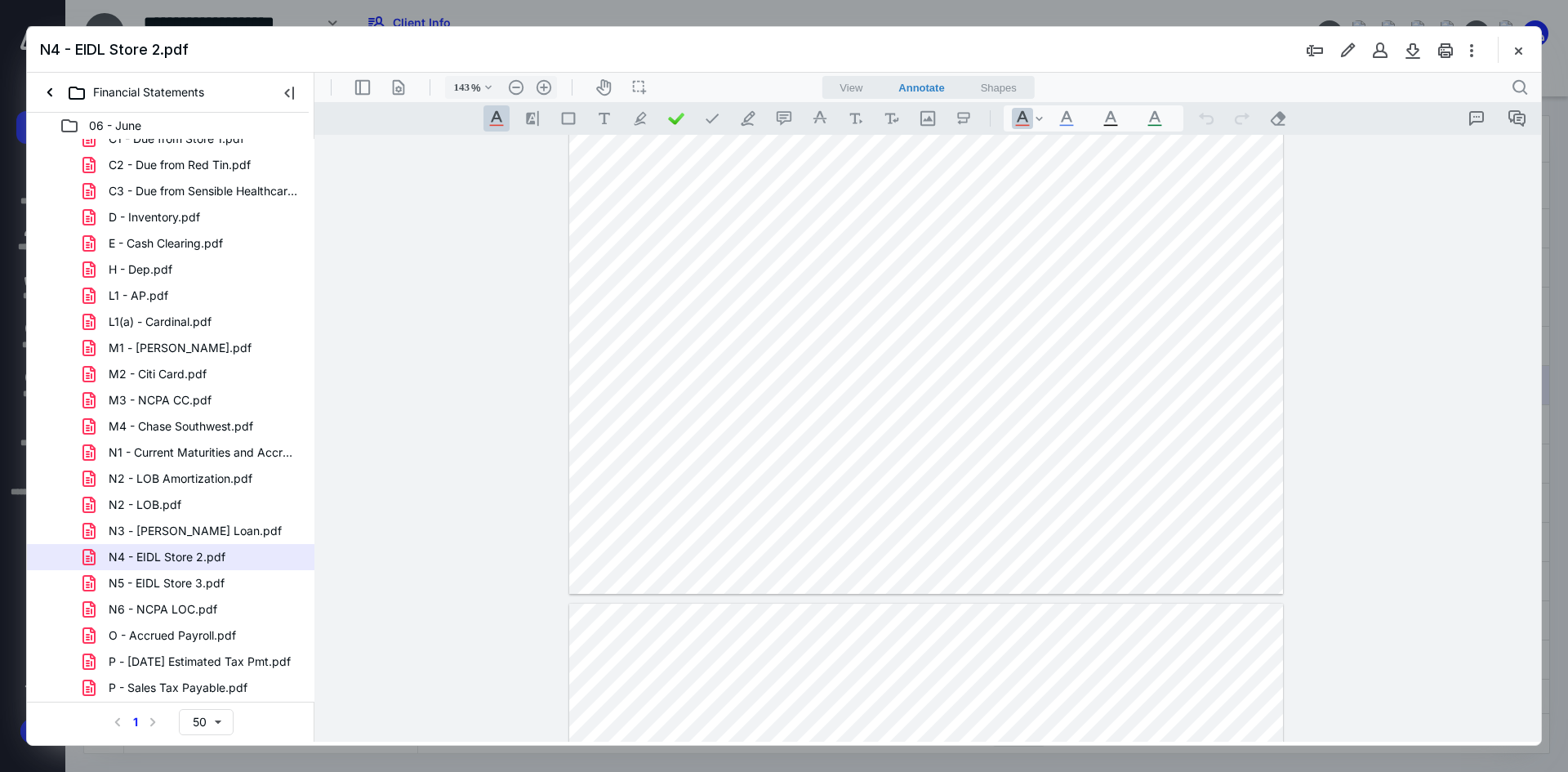 type on "*" 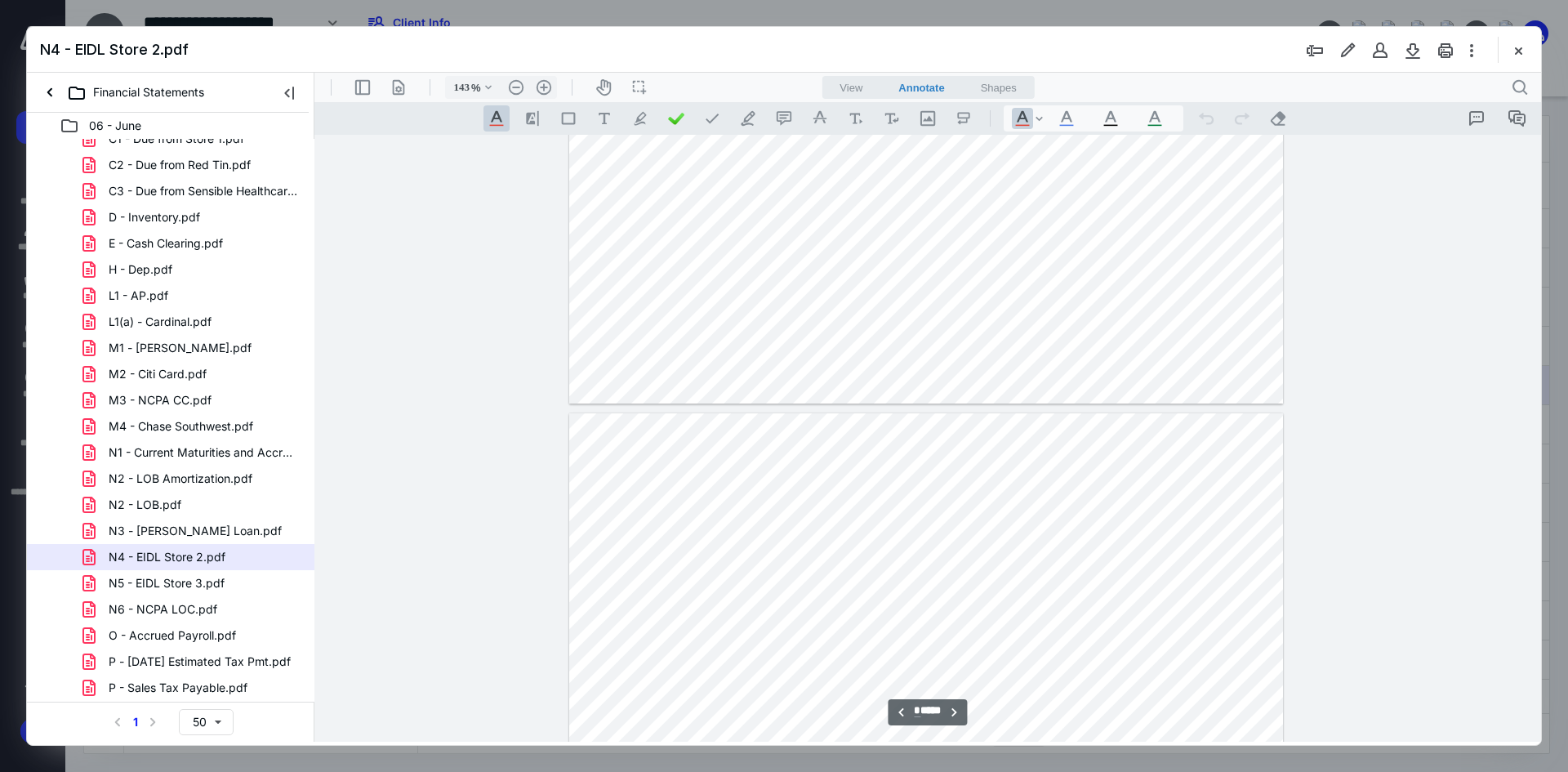 scroll, scrollTop: 1730, scrollLeft: 0, axis: vertical 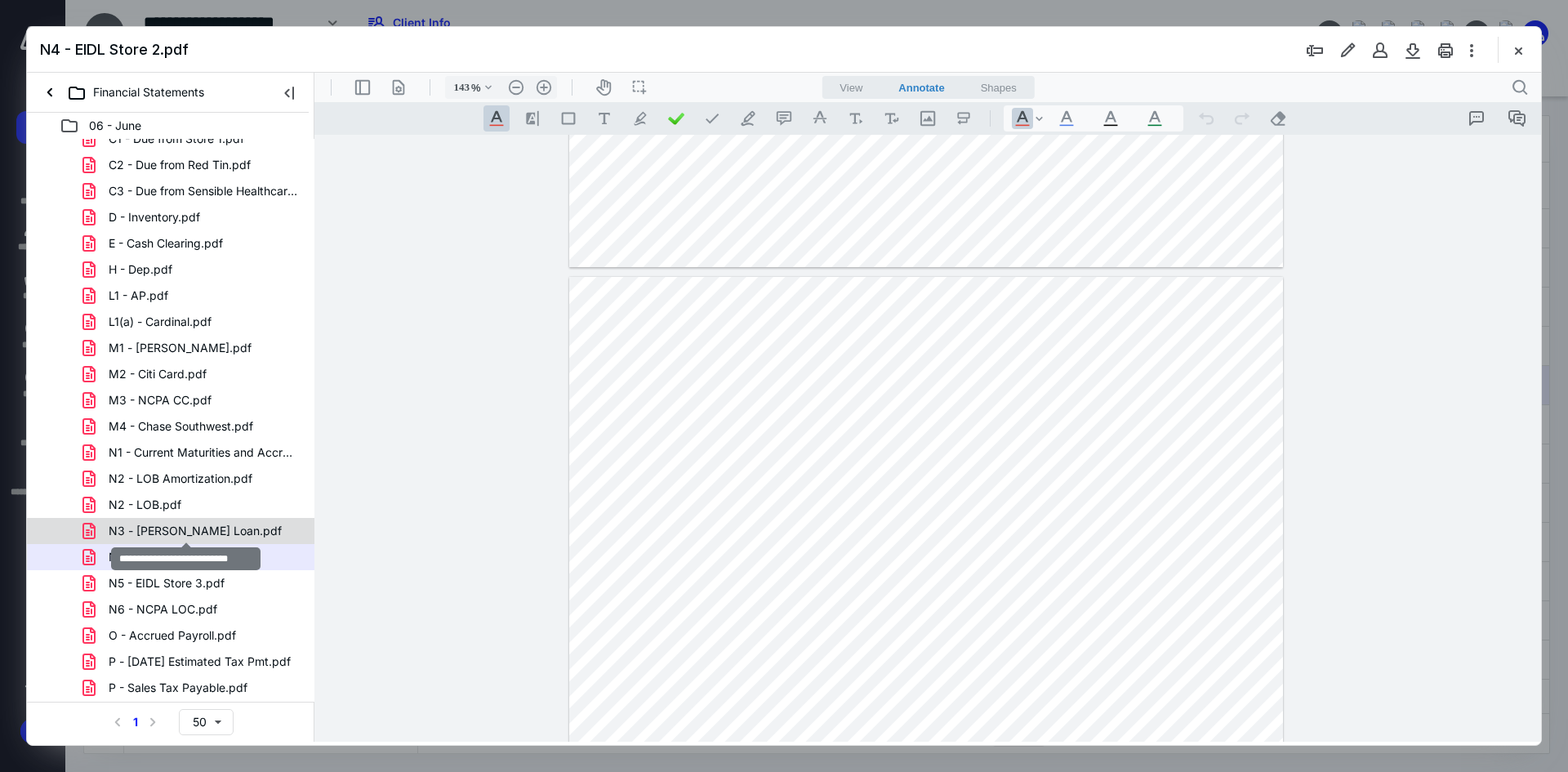 click on "N3 - [PERSON_NAME] Loan.pdf" at bounding box center (195, 531) 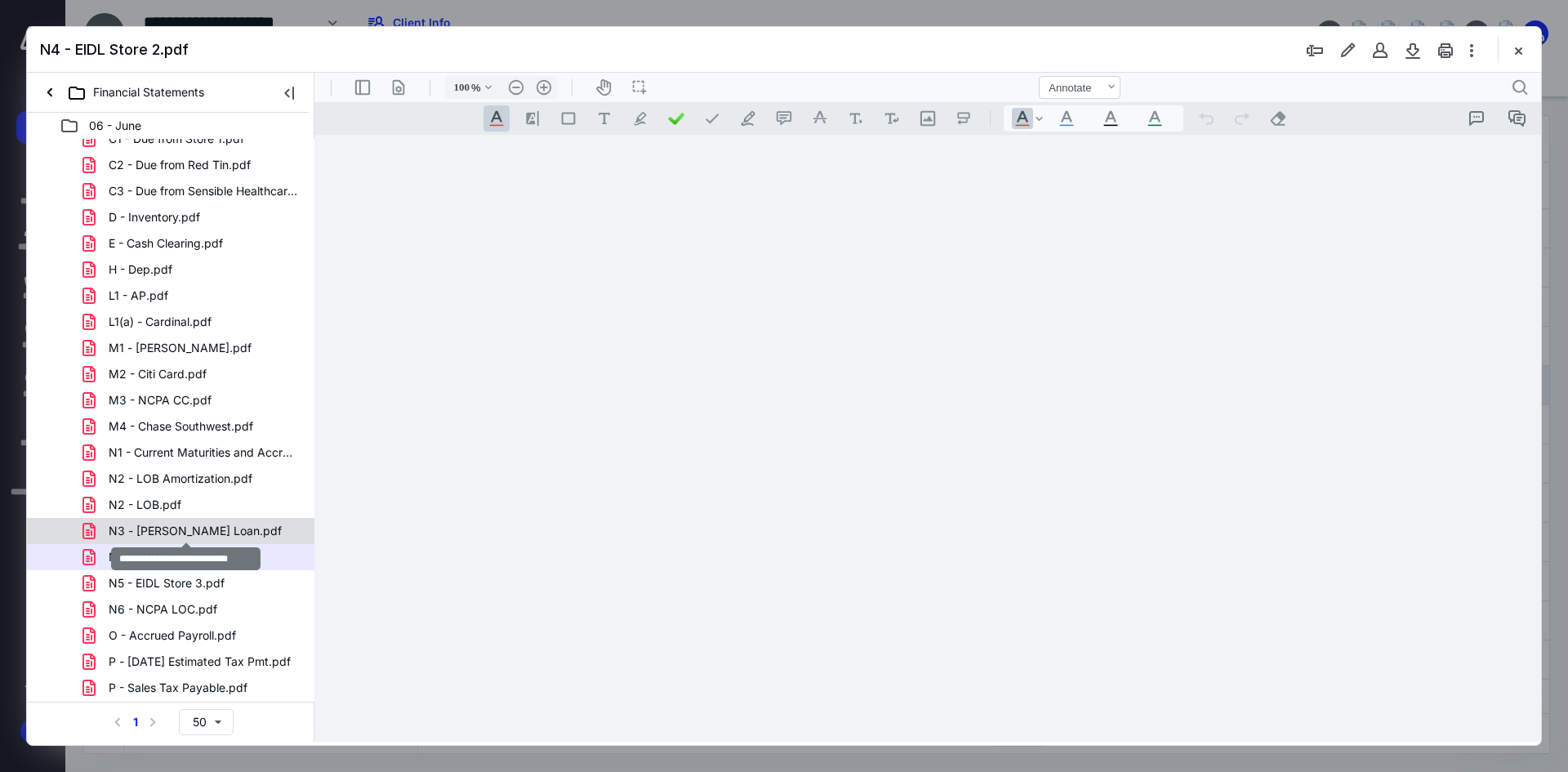 click on "00 - Monthly Audit.pdf 01 - R&S Drug Store [DATE] Financial Statements.pdf 02 - R&S Drug Store [DATE] General Ledger.pdf 05 - 1099 Detail.pdf 06 - Payroll Addbacks.pdf A1 - Arvest PPP.pdf A2 - Arvest Post Office.pdf A3 - Arvest 6410.pdf A4 - [PERSON_NAME] Cash.pdf B1 - AR Store.pdf B2 - AR Third Party.pdf B2(a) - Third Party Audit log.pdf C1 - Due from Store 1.pdf C2 - Due from Red Tin.pdf C3 - Due from Sensible Healthcare.pdf D - Inventory.pdf E - Cash Clearing.pdf H - Dep.pdf L1 - AP.pdf L1(a) - Cardinal.pdf M1 - [PERSON_NAME].pdf M2 - Citi Card.pdf M3 - NCPA CC.pdf M4 - Chase Southwest.pdf N1 - Current Maturities and Accrued Interest.pdf N2 - LOB Amortization.pdf N2 - LOB.pdf N3 - [PERSON_NAME] Loan.pdf N4 - EIDL Store 2.pdf N5 - EIDL Store 3.pdf N6 - NCPA LOC.pdf O - Accrued Payroll.pdf P - [DATE] Estimated Tax Pmt.pdf P - Sales Tax Payable.pdf S1 - Due to [PERSON_NAME] Medicine LLC.pdf T - SH Dist.pdf V - Equity and SH Loan.pdf X - Rebate Income.pdf Z - Aflac.pdf Z - Cash Pulled.pdf Z - DIR Fees.pdf Z - PR MTD.pdf" at bounding box center (171, 400) 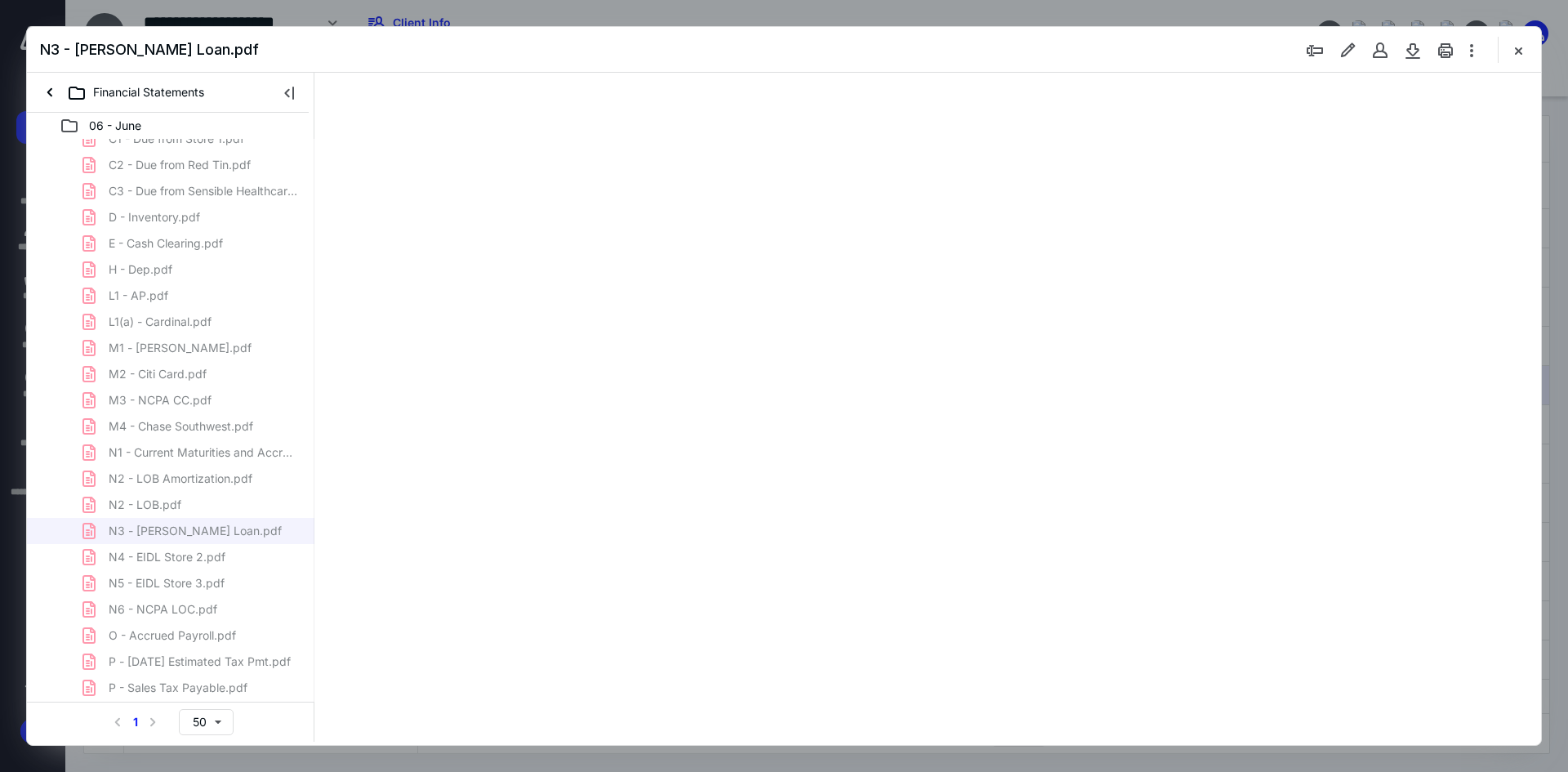 scroll, scrollTop: 65, scrollLeft: 0, axis: vertical 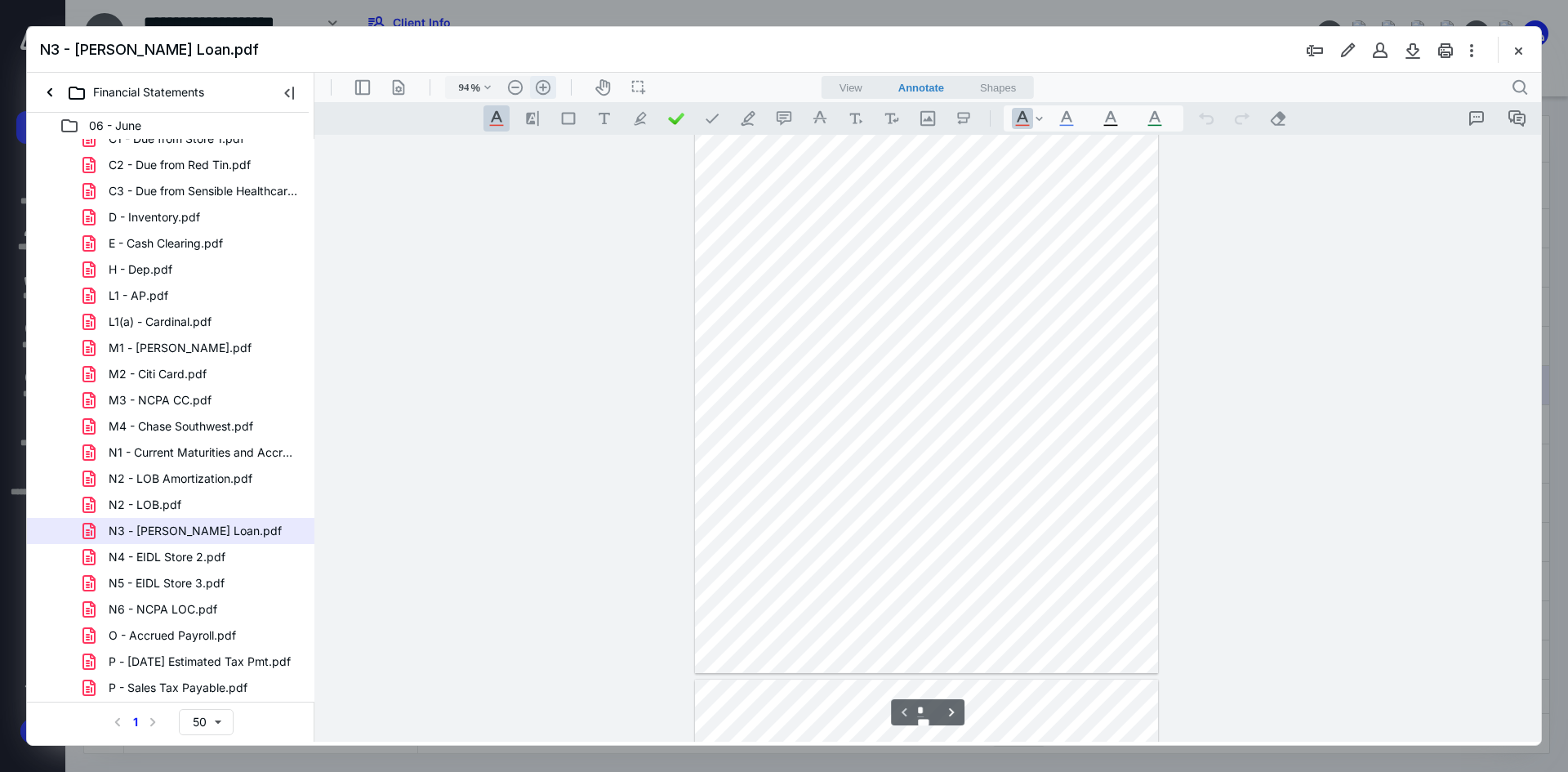 click on ".cls-1{fill:#abb0c4;} icon - header - zoom - in - line" at bounding box center [543, 87] 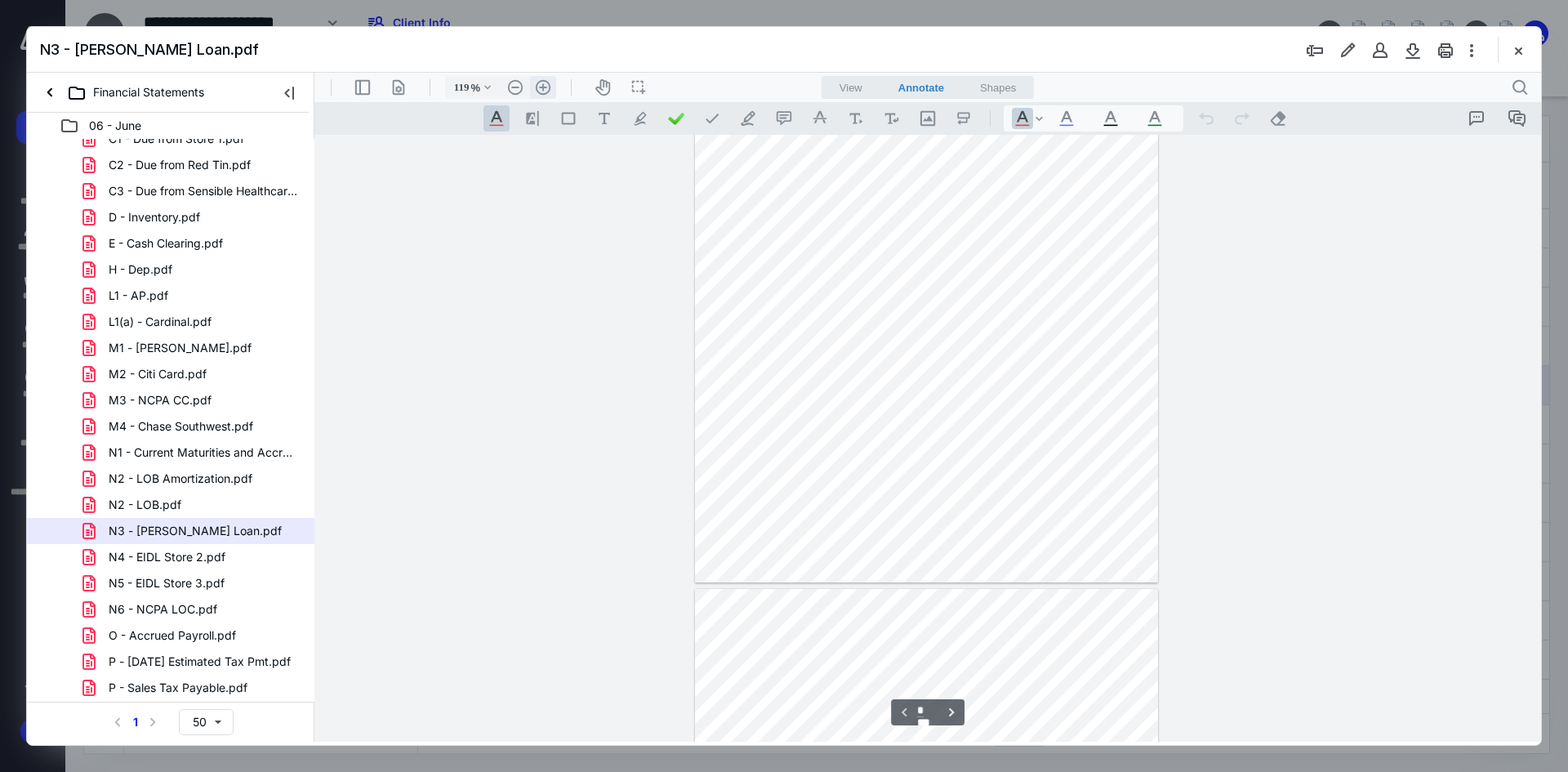 click on ".cls-1{fill:#abb0c4;} icon - header - zoom - in - line" at bounding box center [543, 87] 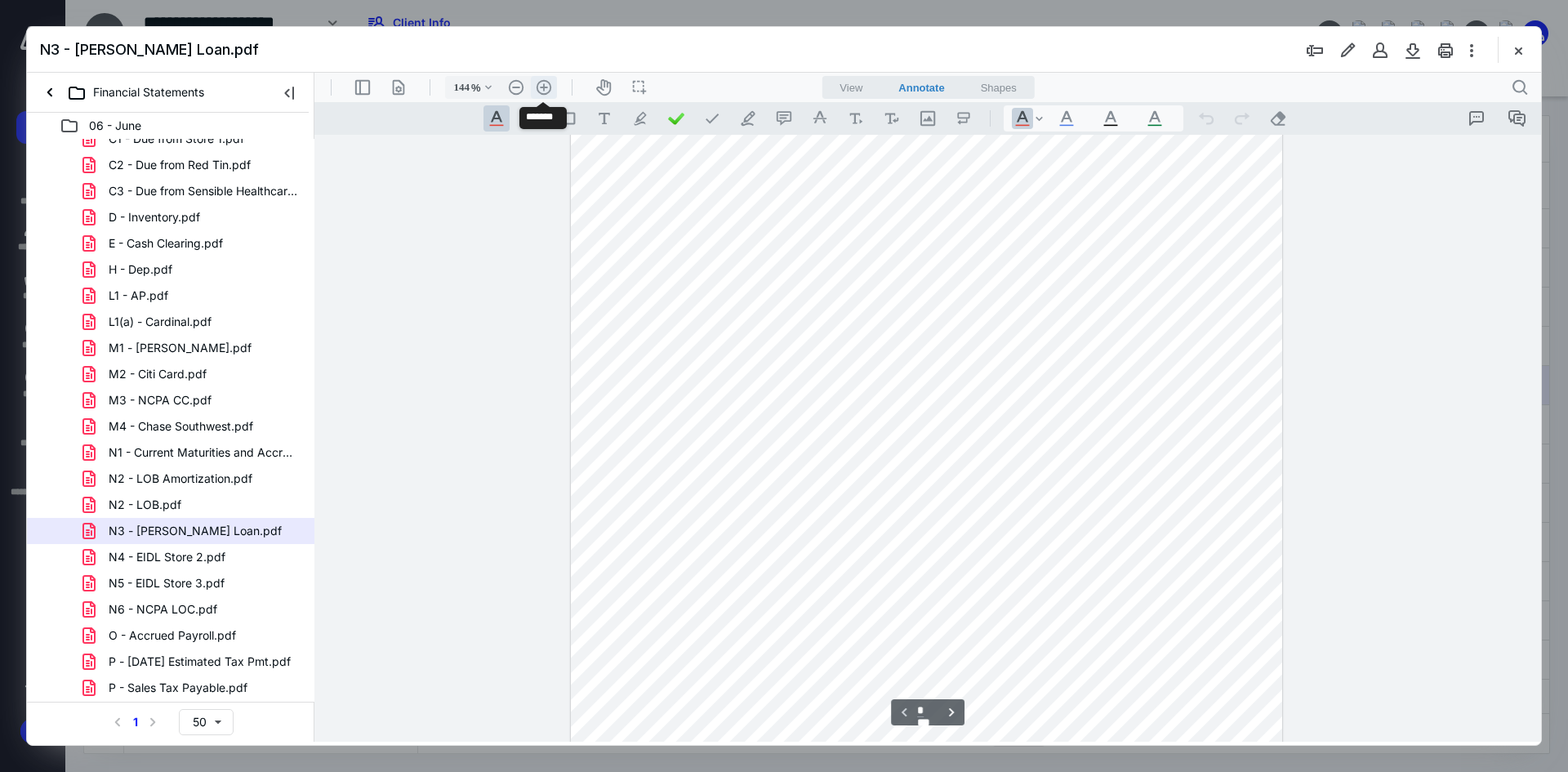 click on ".cls-1{fill:#abb0c4;} icon - header - zoom - in - line" at bounding box center [544, 87] 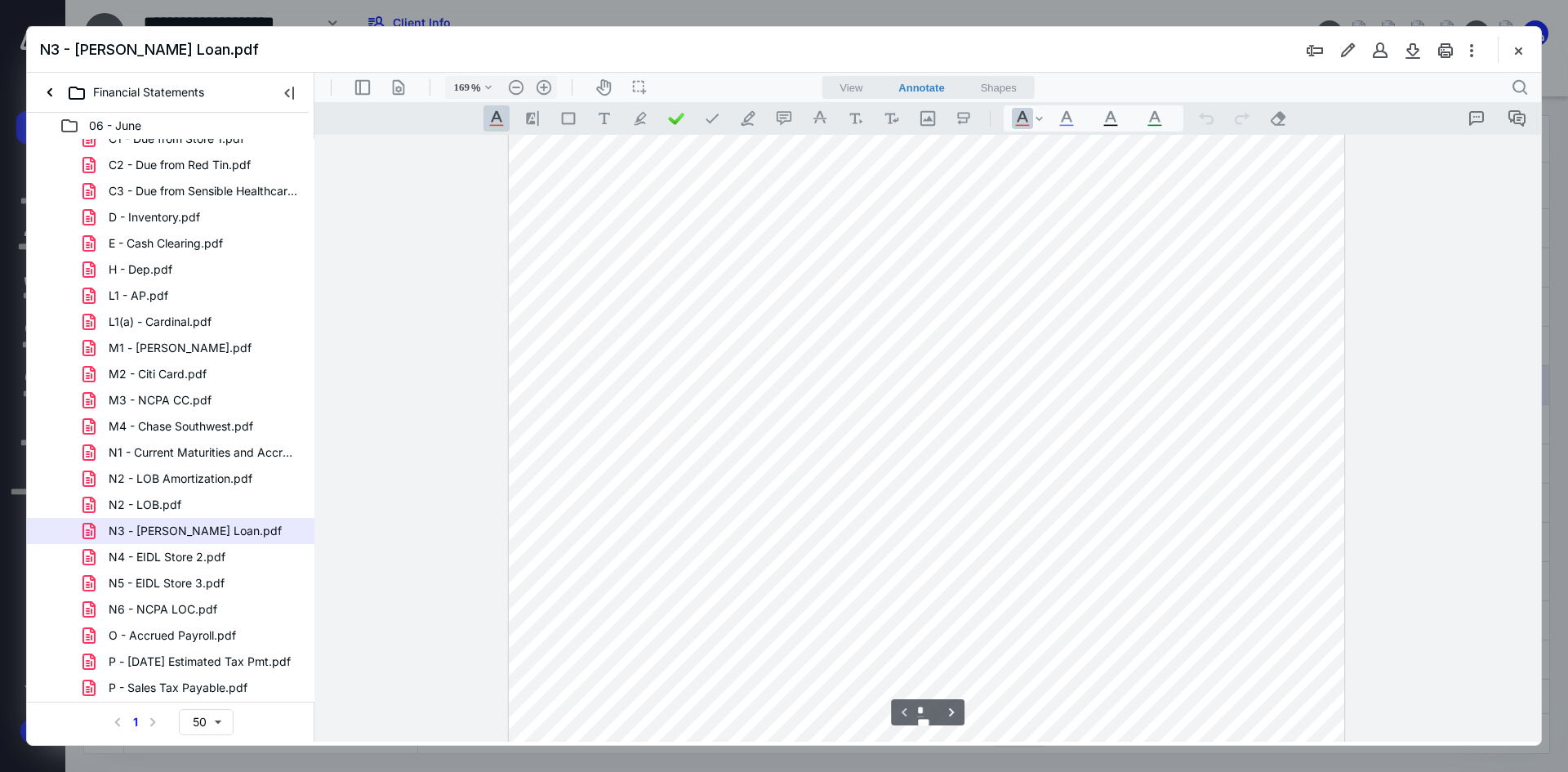 scroll, scrollTop: 0, scrollLeft: 0, axis: both 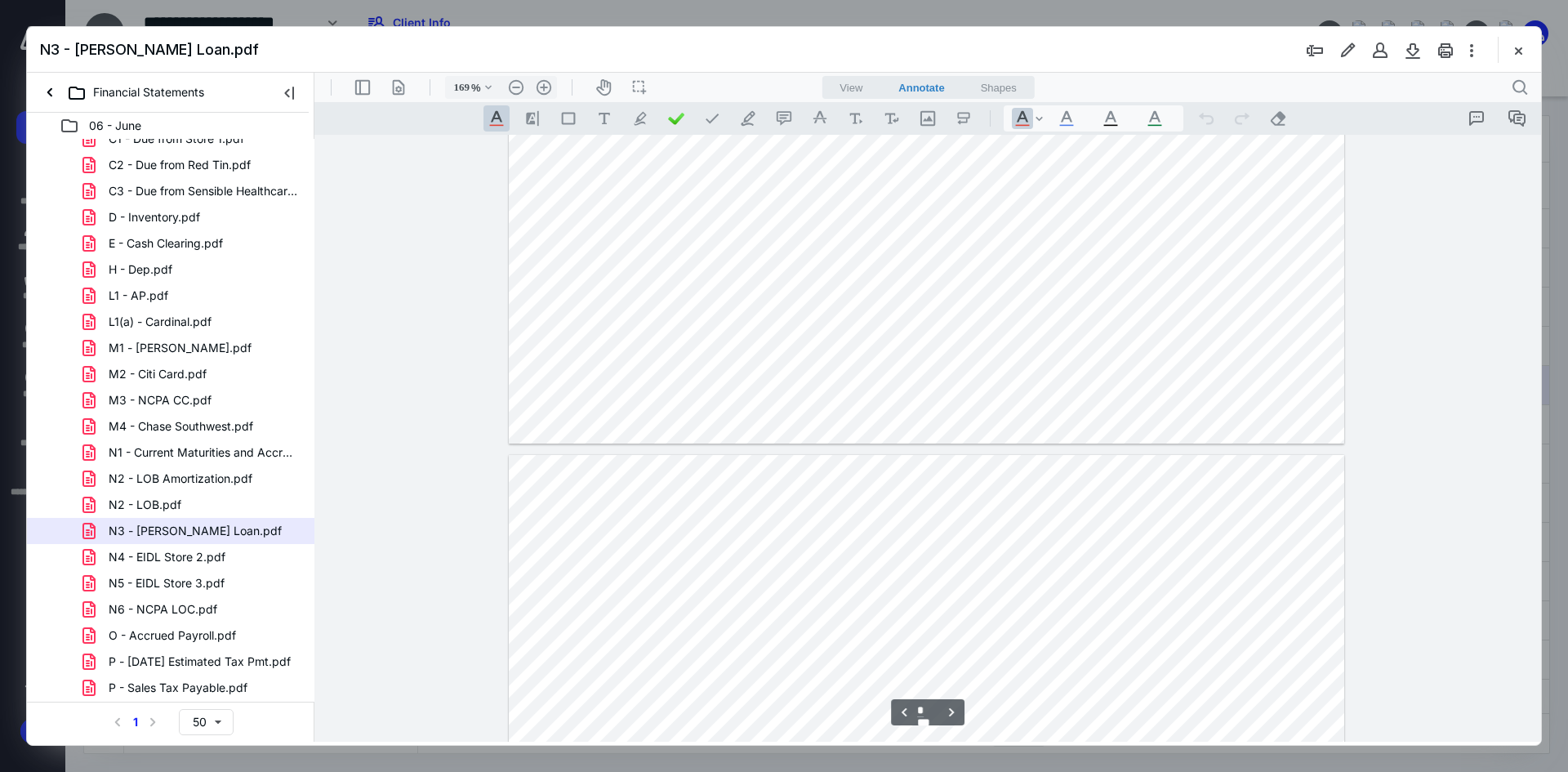 type on "*" 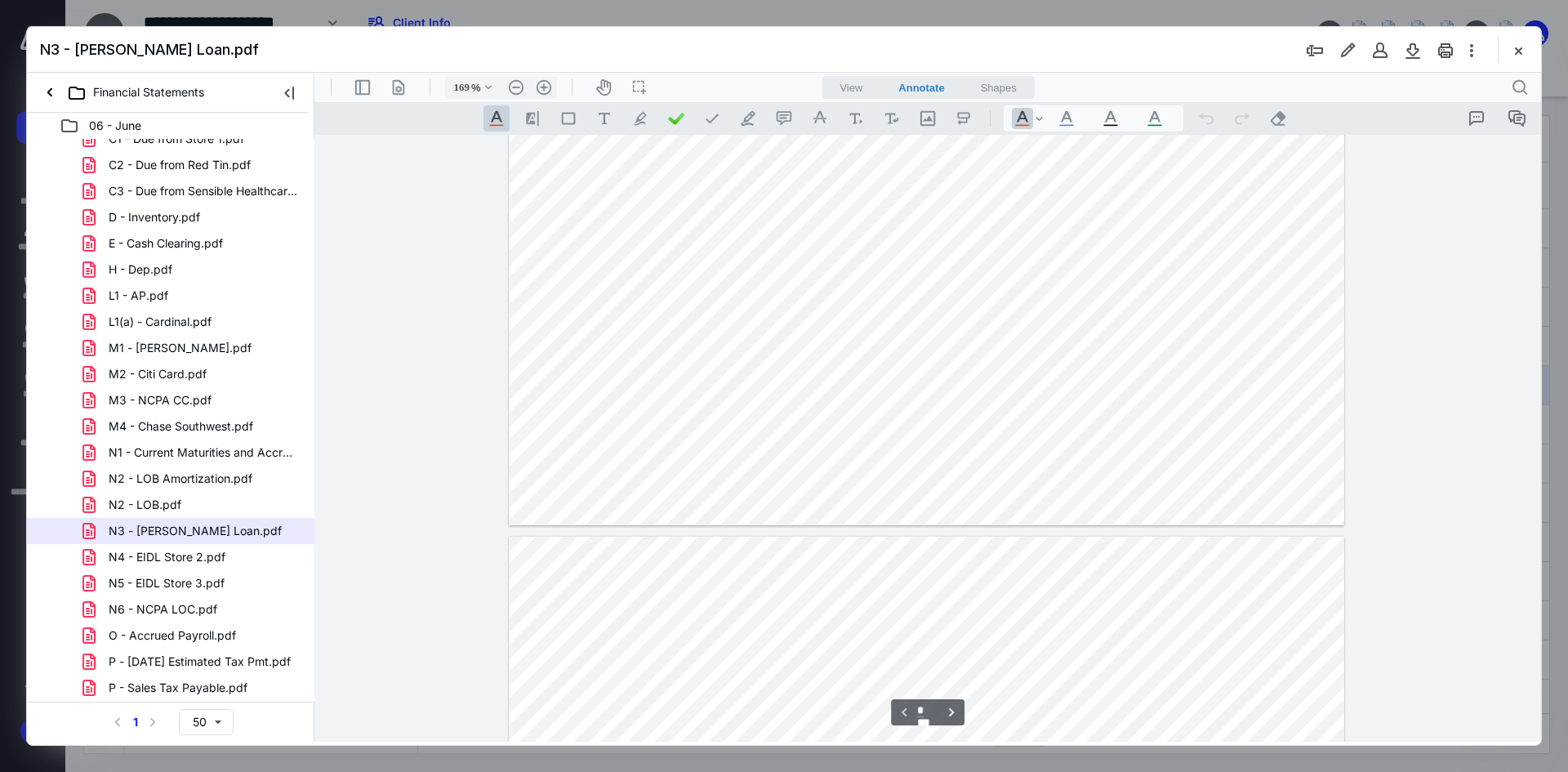 scroll, scrollTop: 654, scrollLeft: 0, axis: vertical 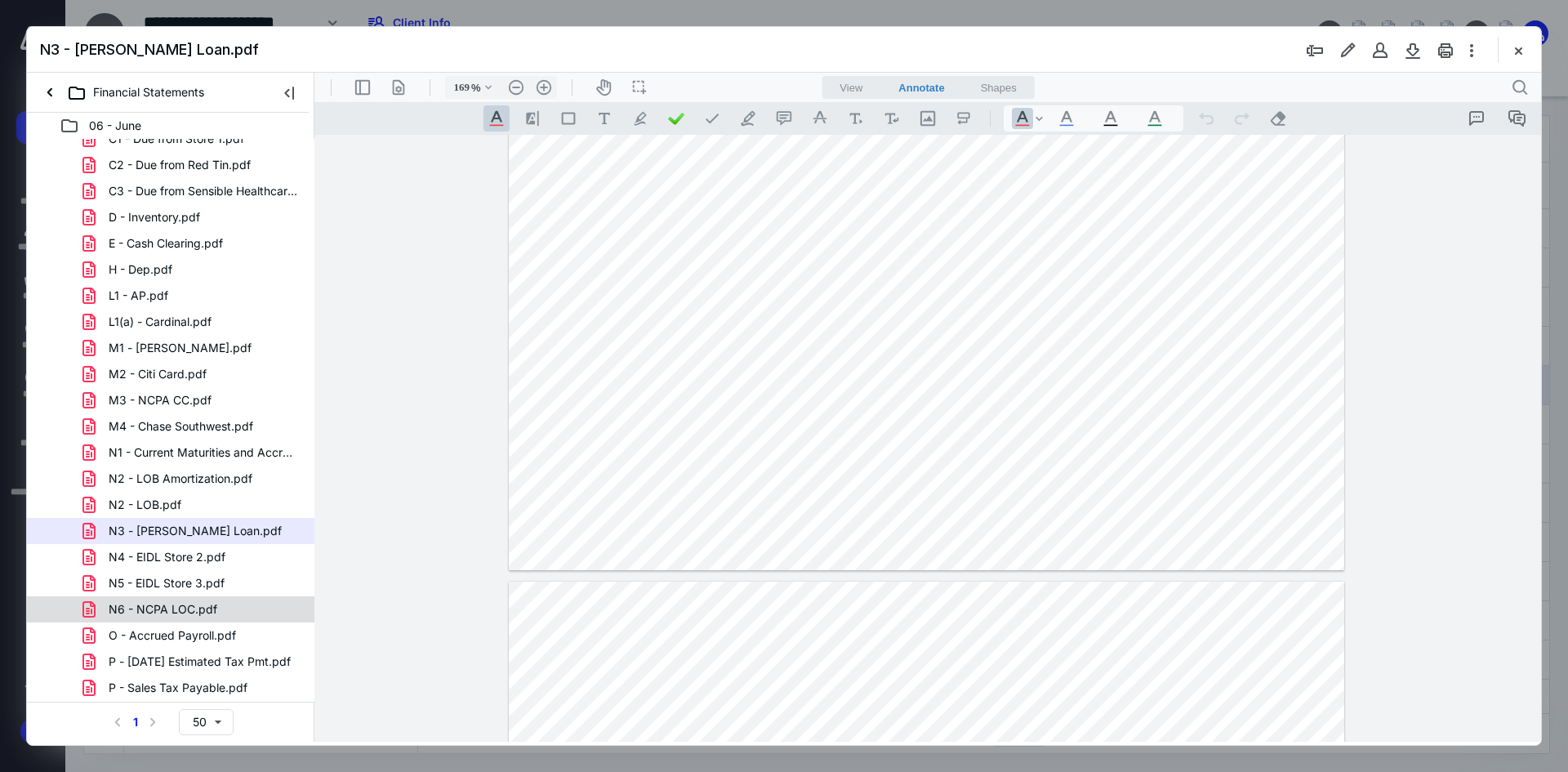 click on "N6 - NCPA LOC.pdf" at bounding box center (153, 609) 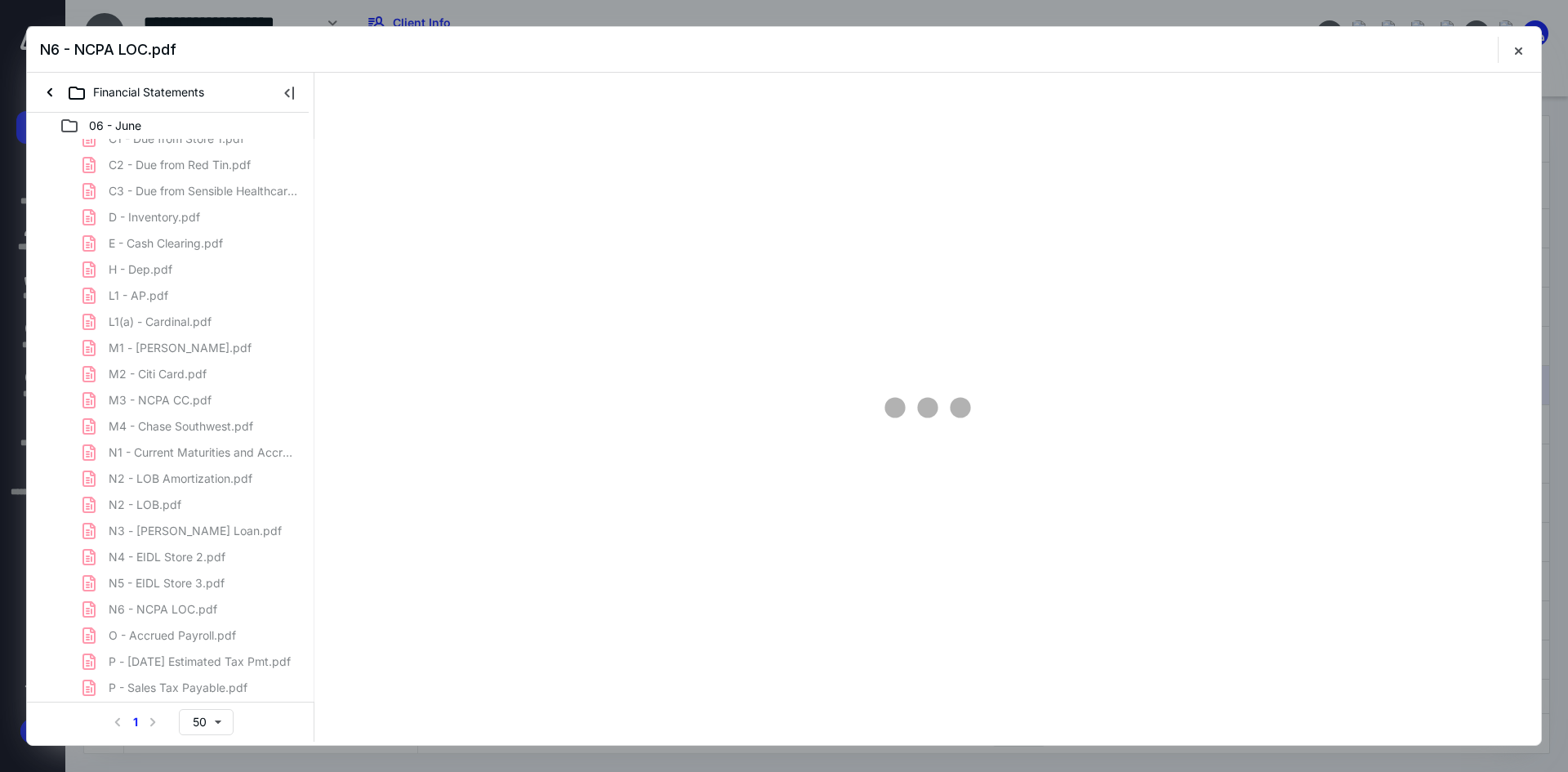 click on "00 - Monthly Audit.pdf 01 - R&S Drug Store [DATE] Financial Statements.pdf 02 - R&S Drug Store [DATE] General Ledger.pdf 05 - 1099 Detail.pdf 06 - Payroll Addbacks.pdf A1 - Arvest PPP.pdf A2 - Arvest Post Office.pdf A3 - Arvest 6410.pdf A4 - [PERSON_NAME] Cash.pdf B1 - AR Store.pdf B2 - AR Third Party.pdf B2(a) - Third Party Audit log.pdf C1 - Due from Store 1.pdf C2 - Due from Red Tin.pdf C3 - Due from Sensible Healthcare.pdf D - Inventory.pdf E - Cash Clearing.pdf H - Dep.pdf L1 - AP.pdf L1(a) - Cardinal.pdf M1 - [PERSON_NAME].pdf M2 - Citi Card.pdf M3 - NCPA CC.pdf M4 - Chase Southwest.pdf N1 - Current Maturities and Accrued Interest.pdf N2 - LOB Amortization.pdf N2 - LOB.pdf N3 - [PERSON_NAME] Loan.pdf N4 - EIDL Store 2.pdf N5 - EIDL Store 3.pdf N6 - NCPA LOC.pdf O - Accrued Payroll.pdf P - [DATE] Estimated Tax Pmt.pdf P - Sales Tax Payable.pdf S1 - Due to [PERSON_NAME] Medicine LLC.pdf T - SH Dist.pdf V - Equity and SH Loan.pdf X - Rebate Income.pdf Z - Aflac.pdf Z - Cash Pulled.pdf Z - DIR Fees.pdf Z - PR MTD.pdf" at bounding box center (171, 400) 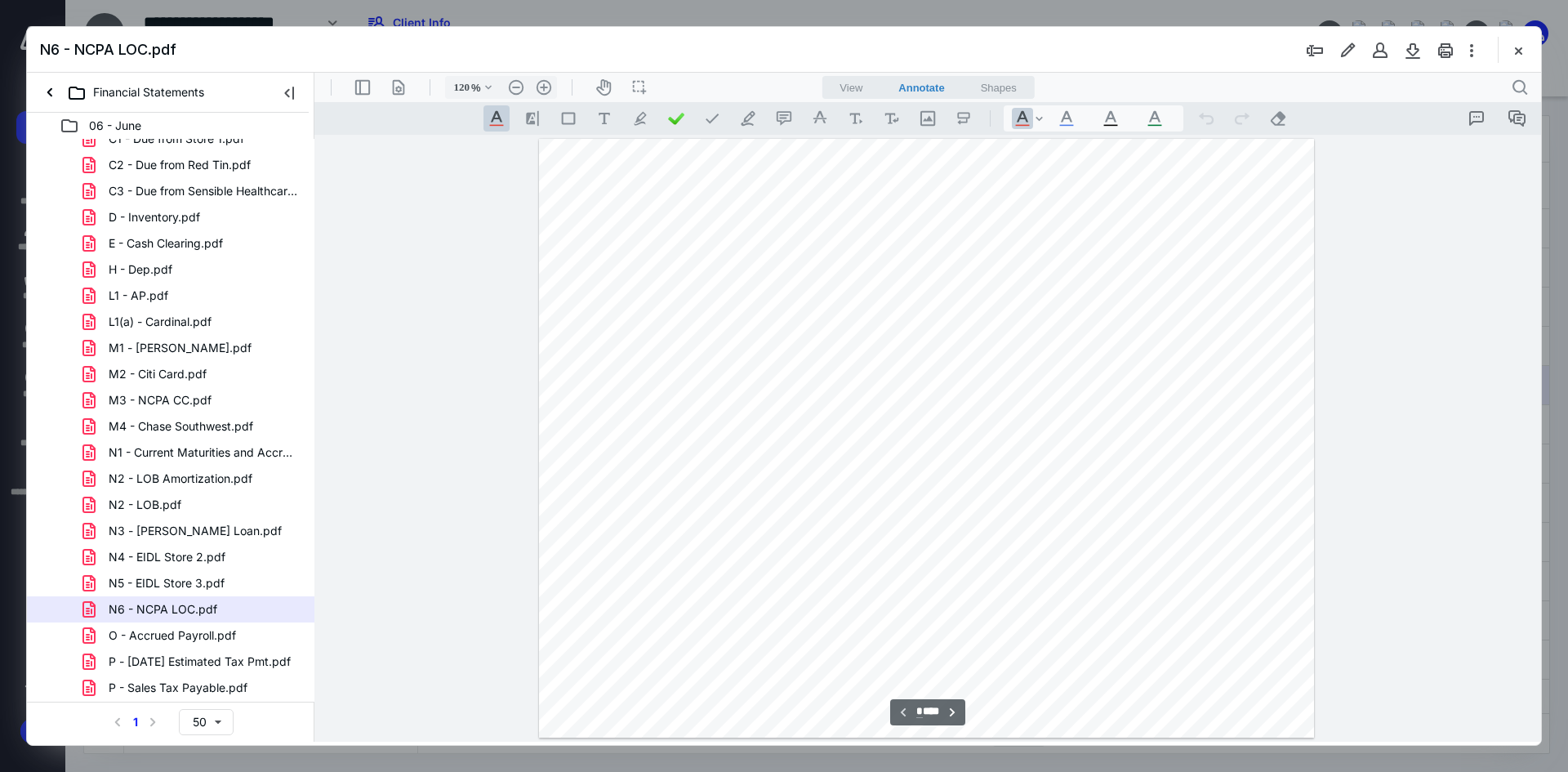 scroll, scrollTop: 0, scrollLeft: 0, axis: both 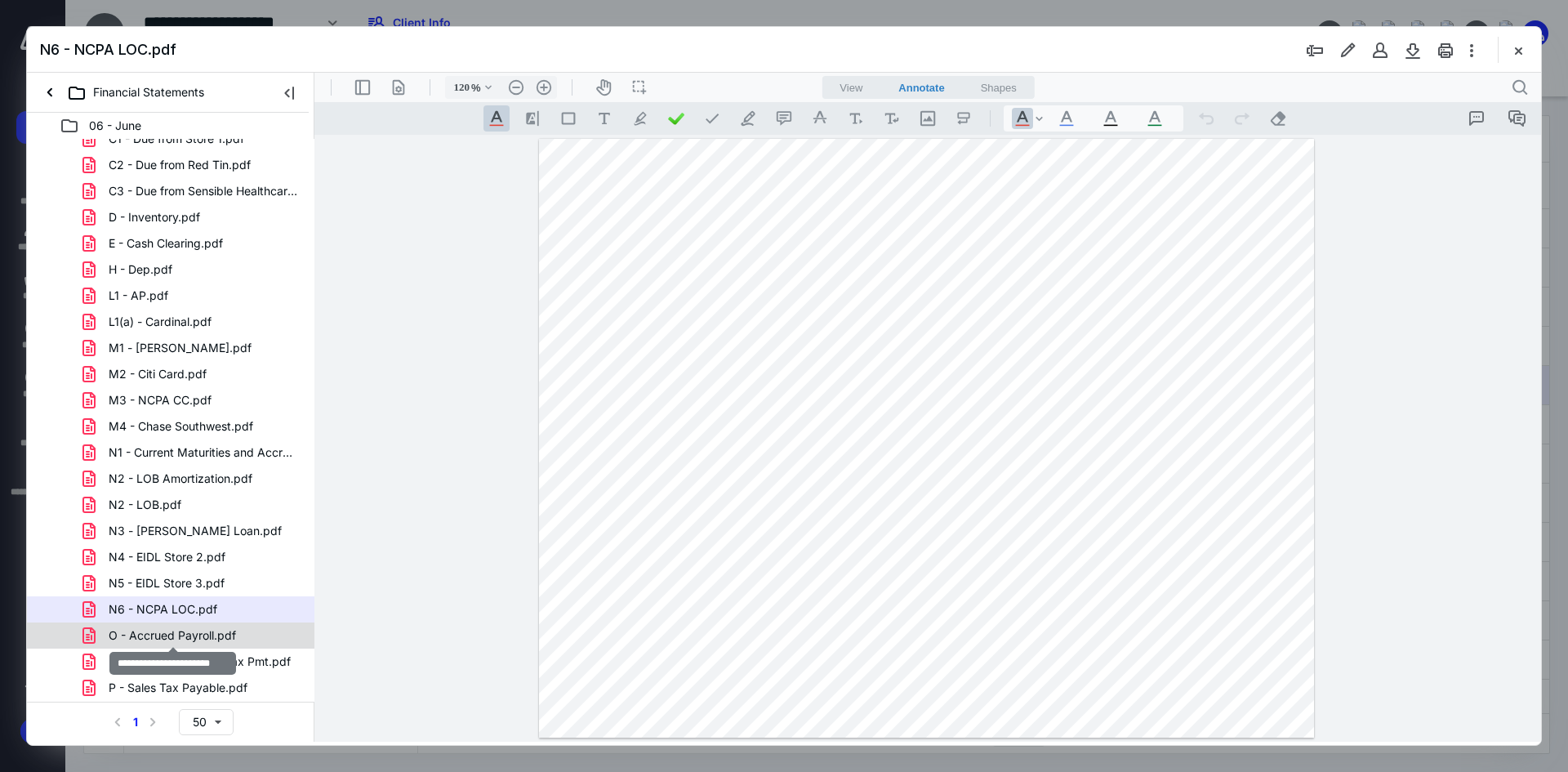 click on "O - Accrued Payroll.pdf" at bounding box center (172, 636) 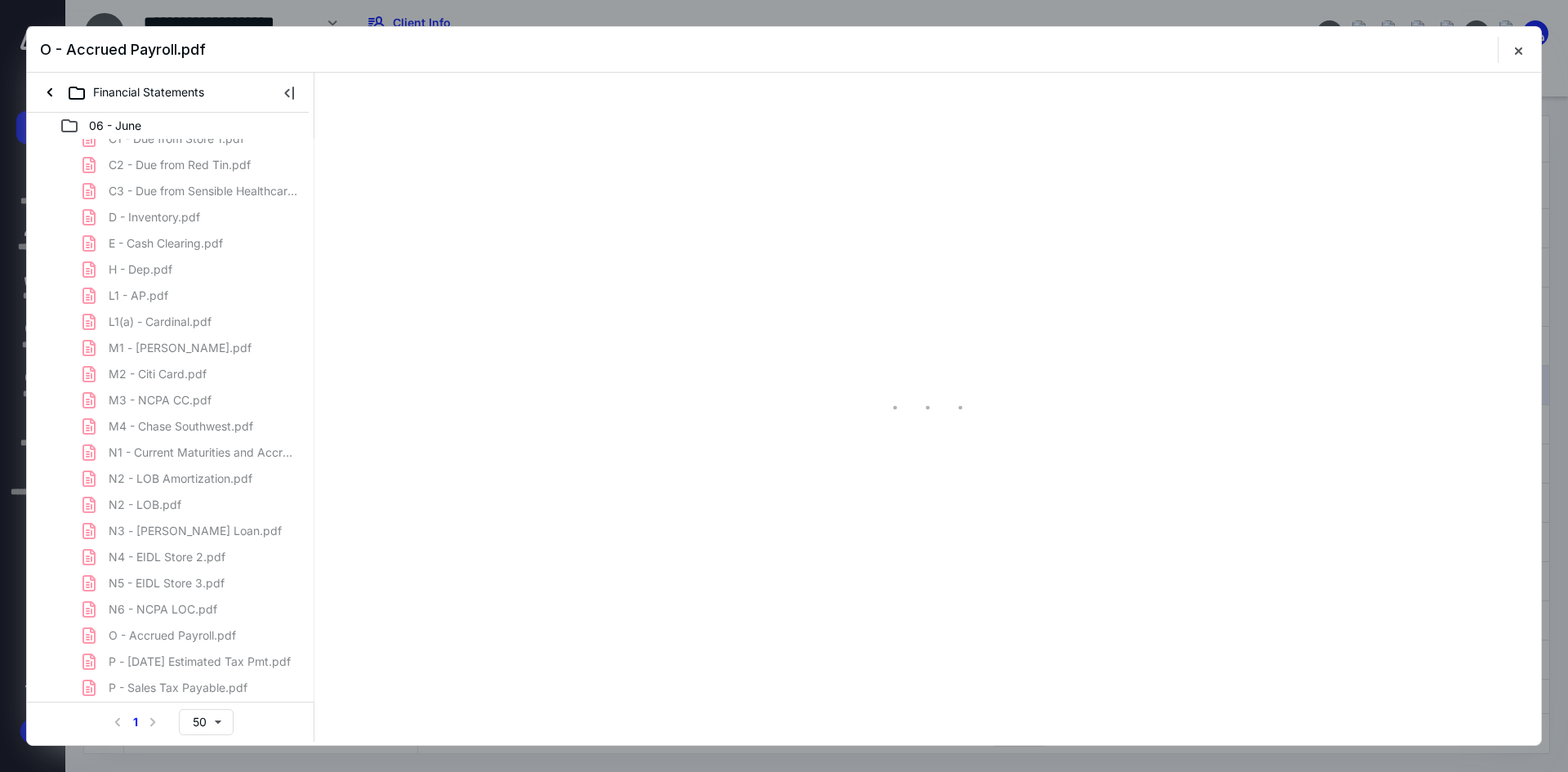 click on "00 - Monthly Audit.pdf 01 - R&S Drug Store [DATE] Financial Statements.pdf 02 - R&S Drug Store [DATE] General Ledger.pdf 05 - 1099 Detail.pdf 06 - Payroll Addbacks.pdf A1 - Arvest PPP.pdf A2 - Arvest Post Office.pdf A3 - Arvest 6410.pdf A4 - [PERSON_NAME] Cash.pdf B1 - AR Store.pdf B2 - AR Third Party.pdf B2(a) - Third Party Audit log.pdf C1 - Due from Store 1.pdf C2 - Due from Red Tin.pdf C3 - Due from Sensible Healthcare.pdf D - Inventory.pdf E - Cash Clearing.pdf H - Dep.pdf L1 - AP.pdf L1(a) - Cardinal.pdf M1 - [PERSON_NAME].pdf M2 - Citi Card.pdf M3 - NCPA CC.pdf M4 - Chase Southwest.pdf N1 - Current Maturities and Accrued Interest.pdf N2 - LOB Amortization.pdf N2 - LOB.pdf N3 - [PERSON_NAME] Loan.pdf N4 - EIDL Store 2.pdf N5 - EIDL Store 3.pdf N6 - NCPA LOC.pdf O - Accrued Payroll.pdf P - [DATE] Estimated Tax Pmt.pdf P - Sales Tax Payable.pdf S1 - Due to [PERSON_NAME] Medicine LLC.pdf T - SH Dist.pdf V - Equity and SH Loan.pdf X - Rebate Income.pdf Z - Aflac.pdf Z - Cash Pulled.pdf Z - DIR Fees.pdf Z - PR MTD.pdf" at bounding box center (171, 400) 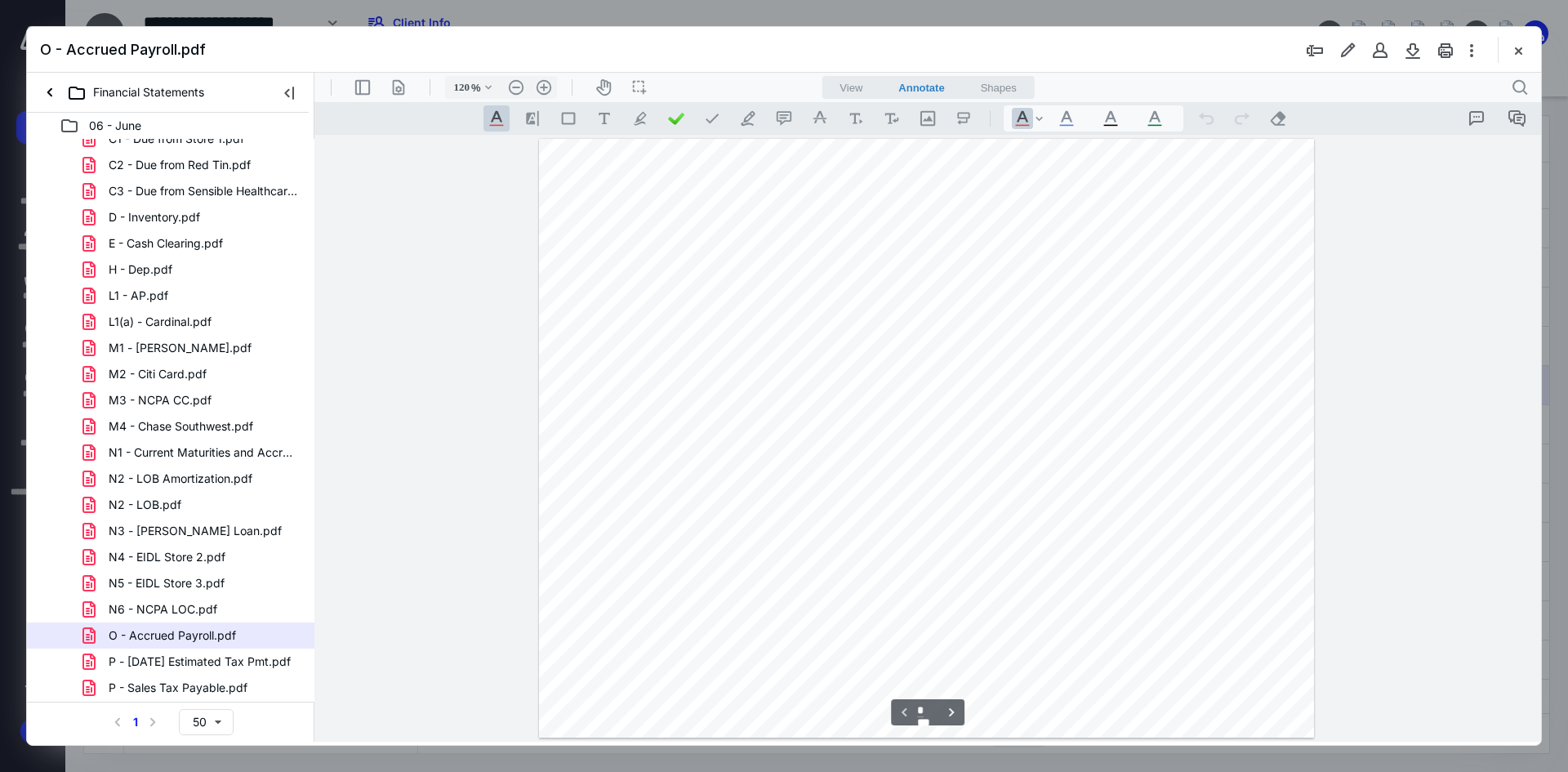 scroll, scrollTop: 66, scrollLeft: 0, axis: vertical 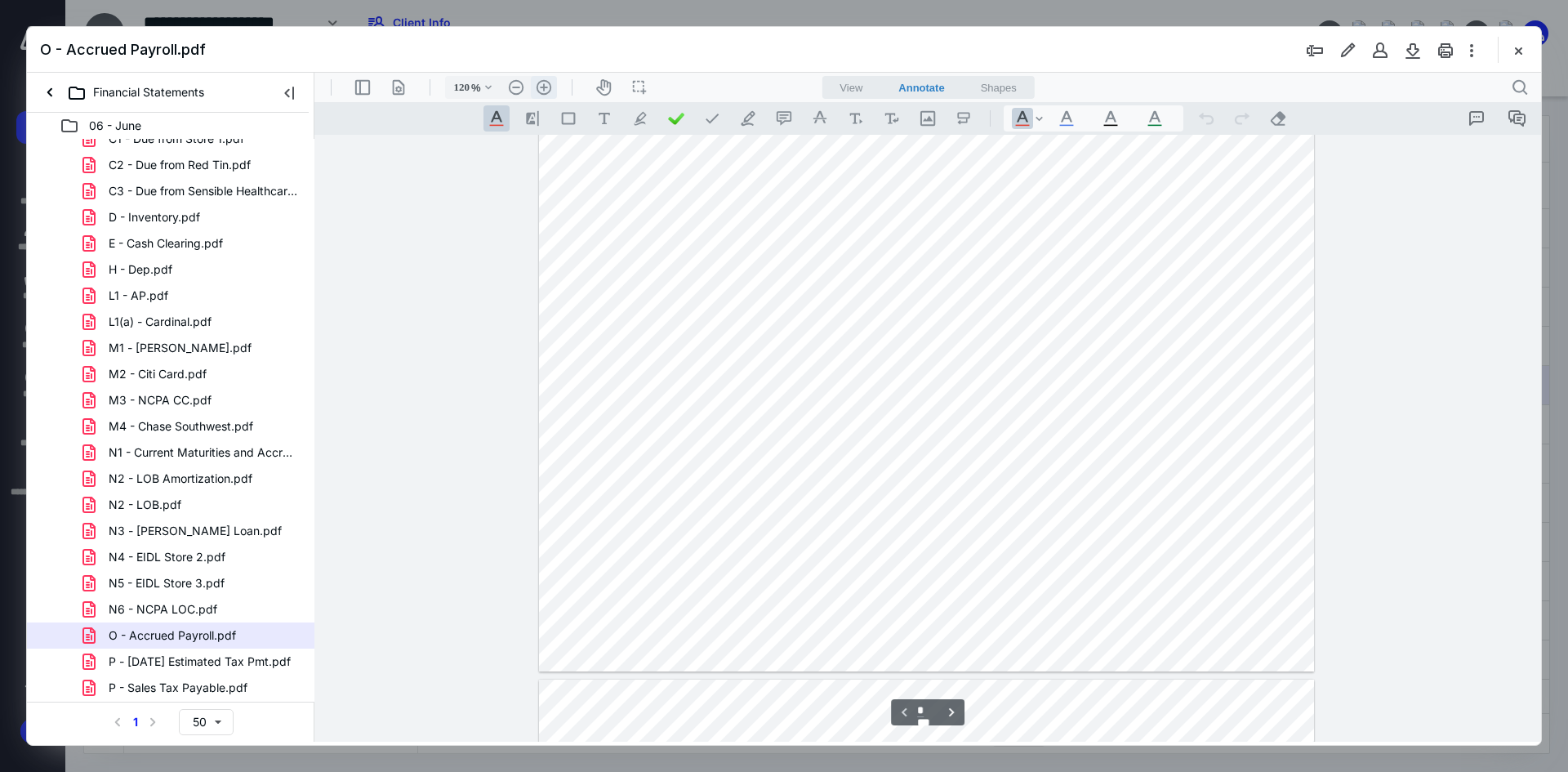 click on ".cls-1{fill:#abb0c4;} icon - header - zoom - in - line" at bounding box center (544, 87) 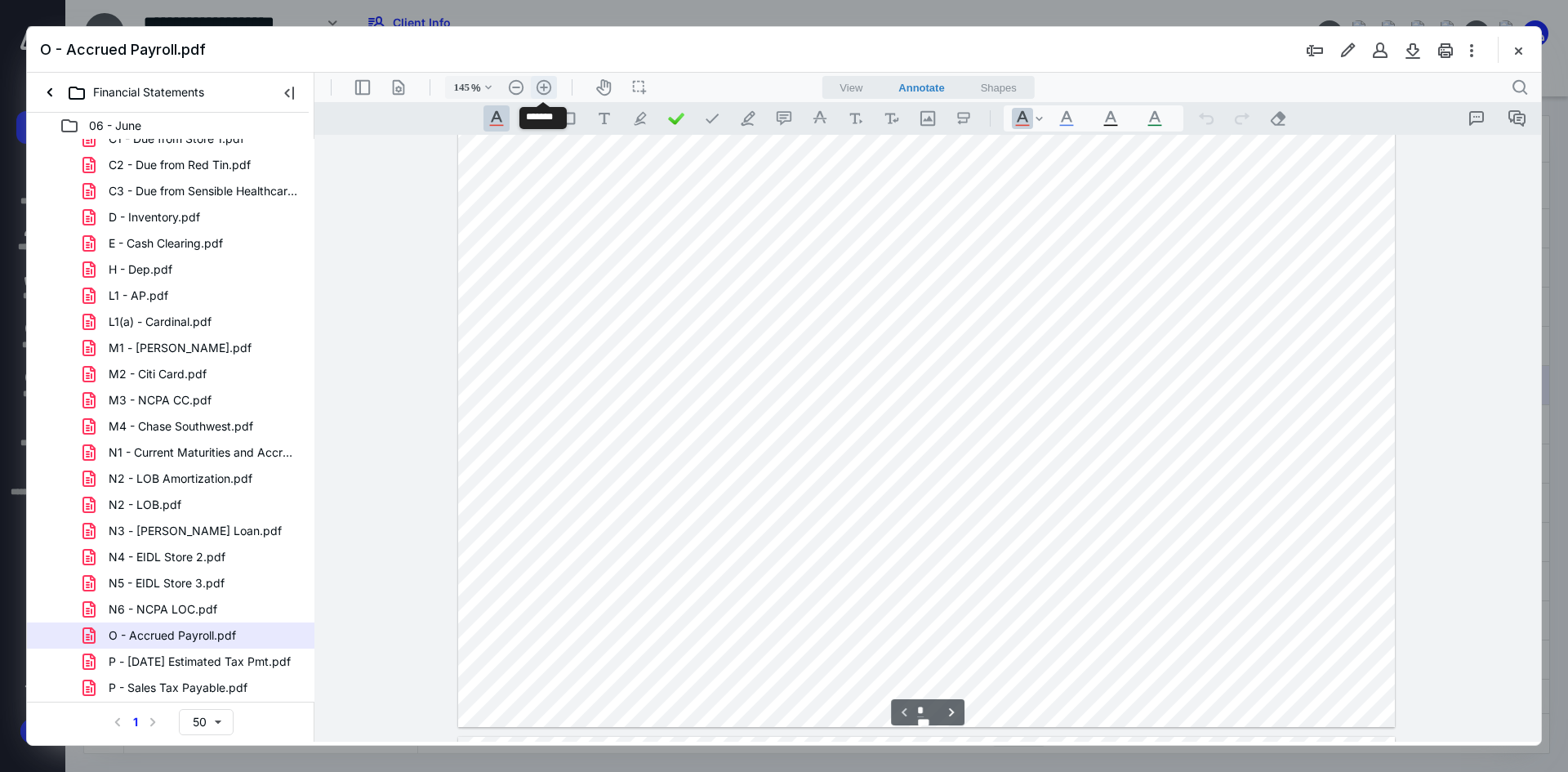 click on ".cls-1{fill:#abb0c4;} icon - header - zoom - in - line" at bounding box center (544, 87) 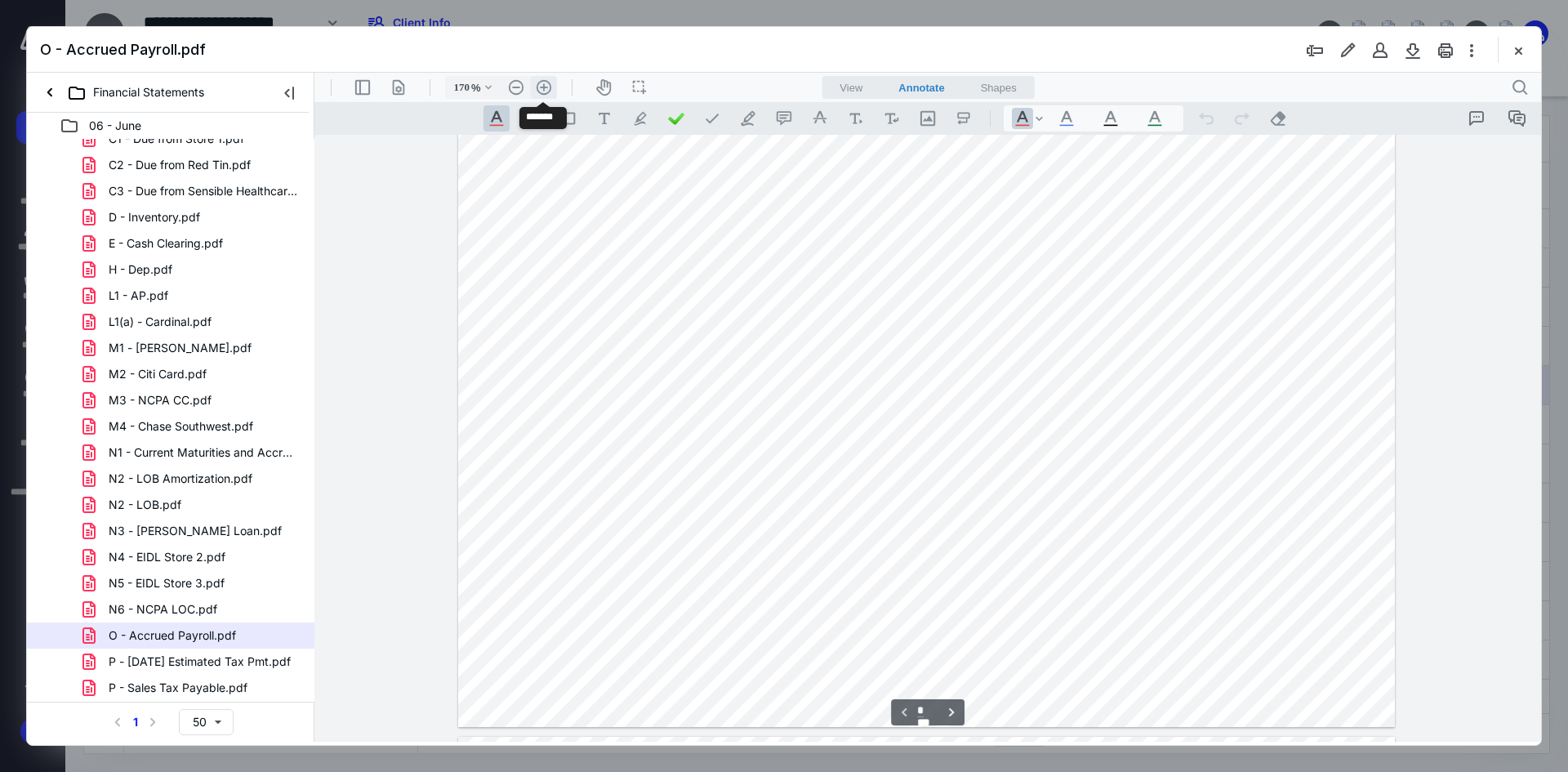 scroll, scrollTop: 207, scrollLeft: 0, axis: vertical 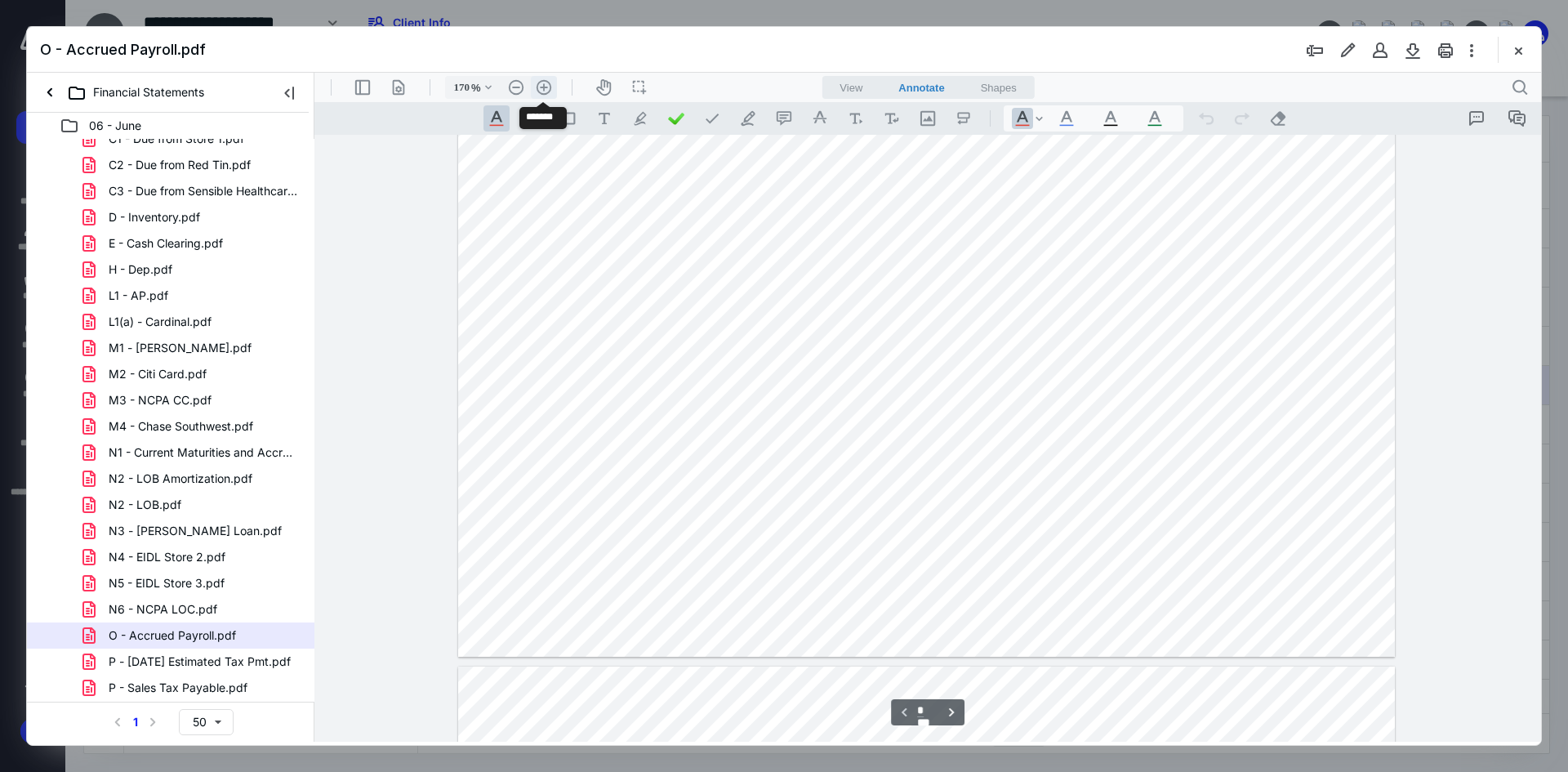 click on ".cls-1{fill:#abb0c4;} icon - header - zoom - in - line" at bounding box center (544, 87) 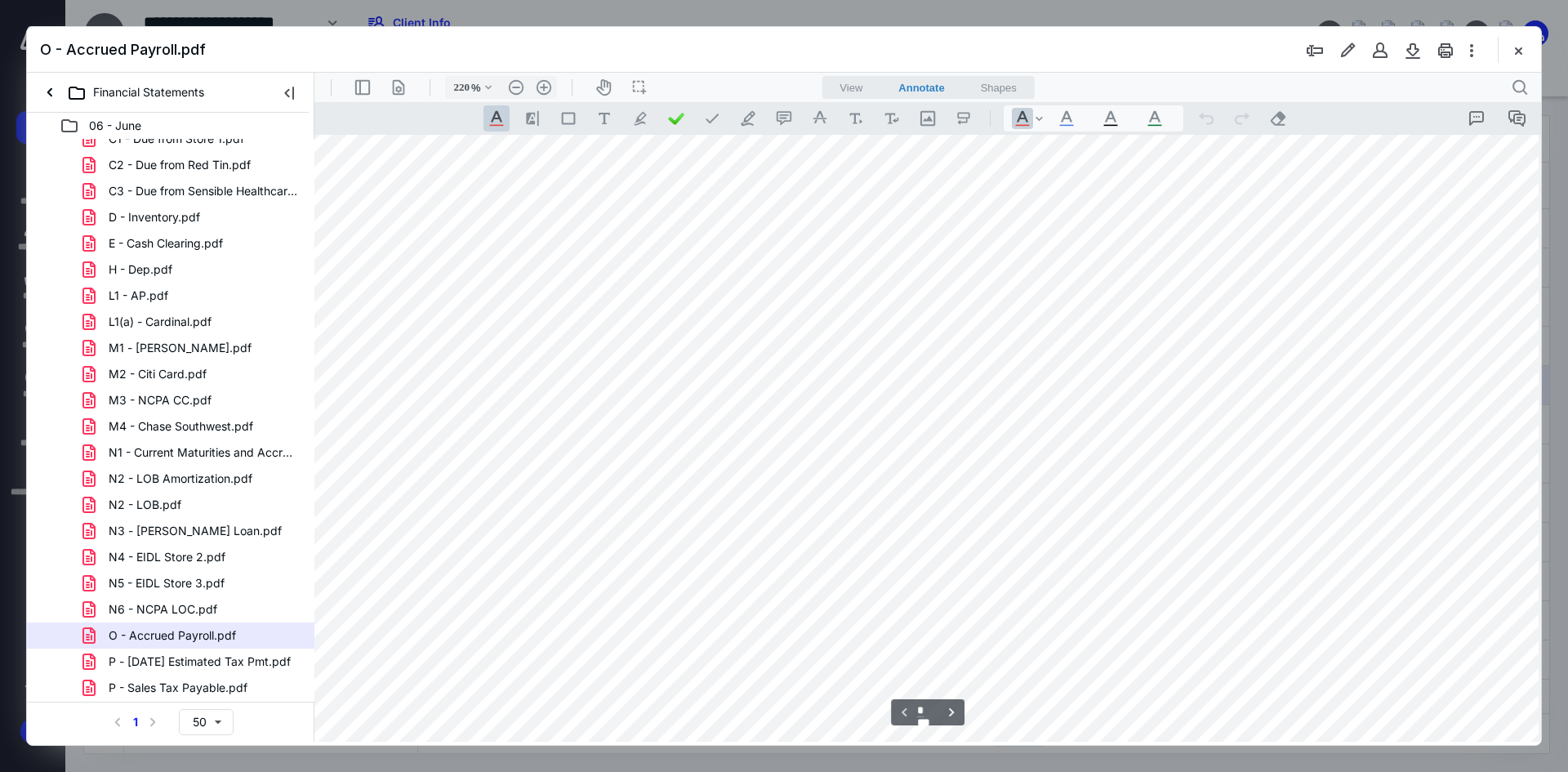 scroll, scrollTop: 185, scrollLeft: 111, axis: both 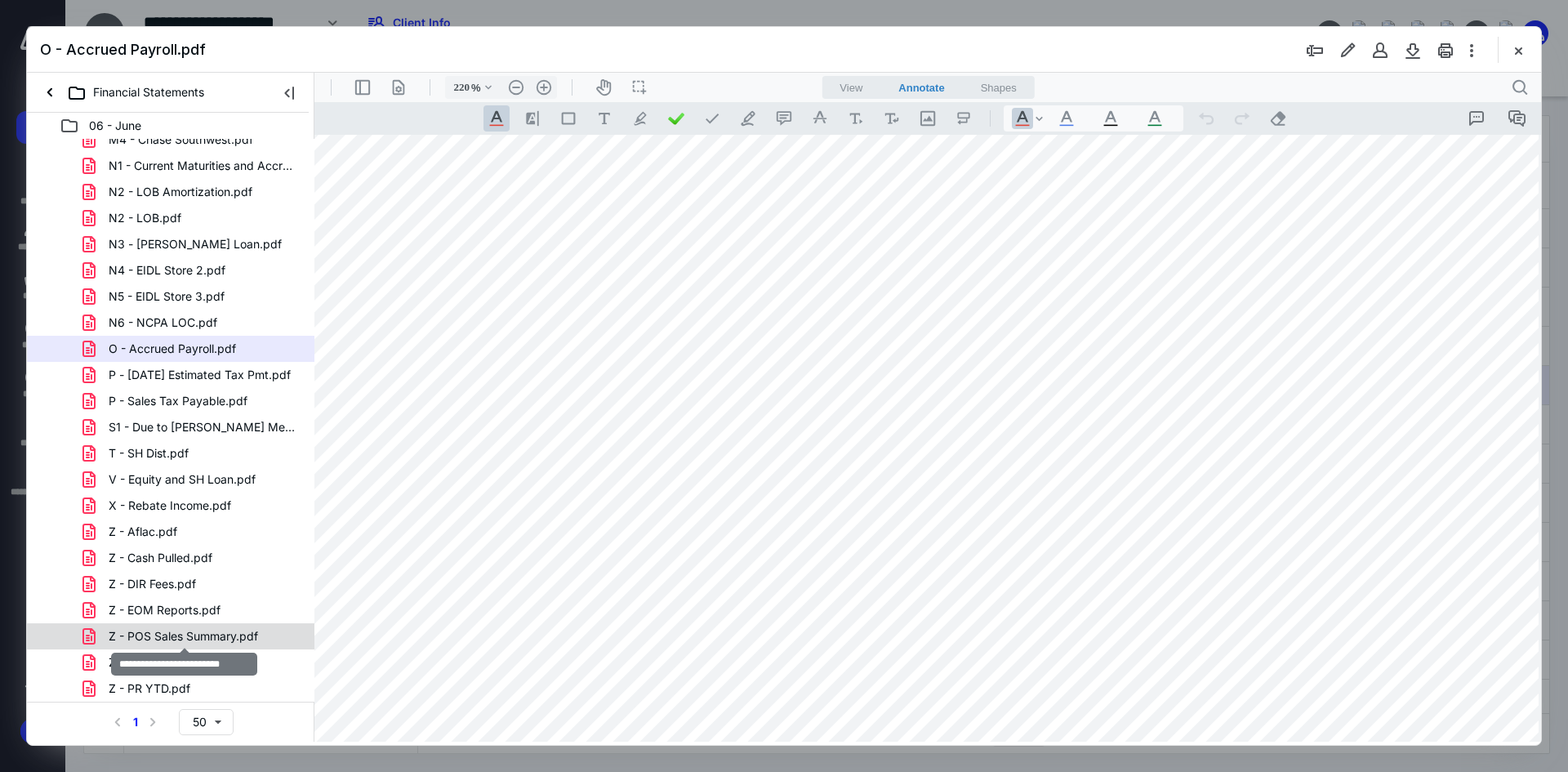 click on "Z - POS Sales Summary.pdf" at bounding box center (183, 636) 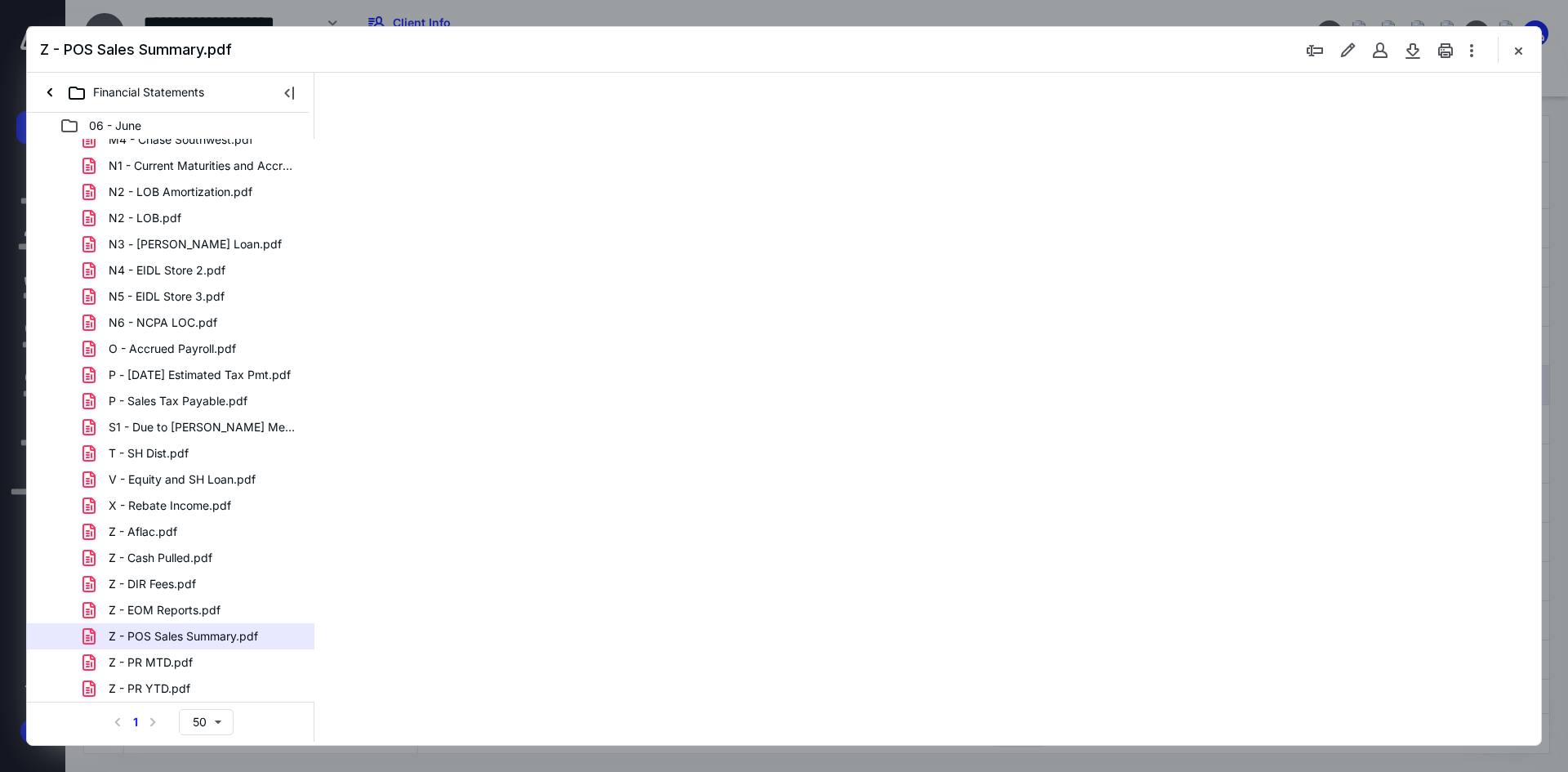 scroll, scrollTop: 65, scrollLeft: 0, axis: vertical 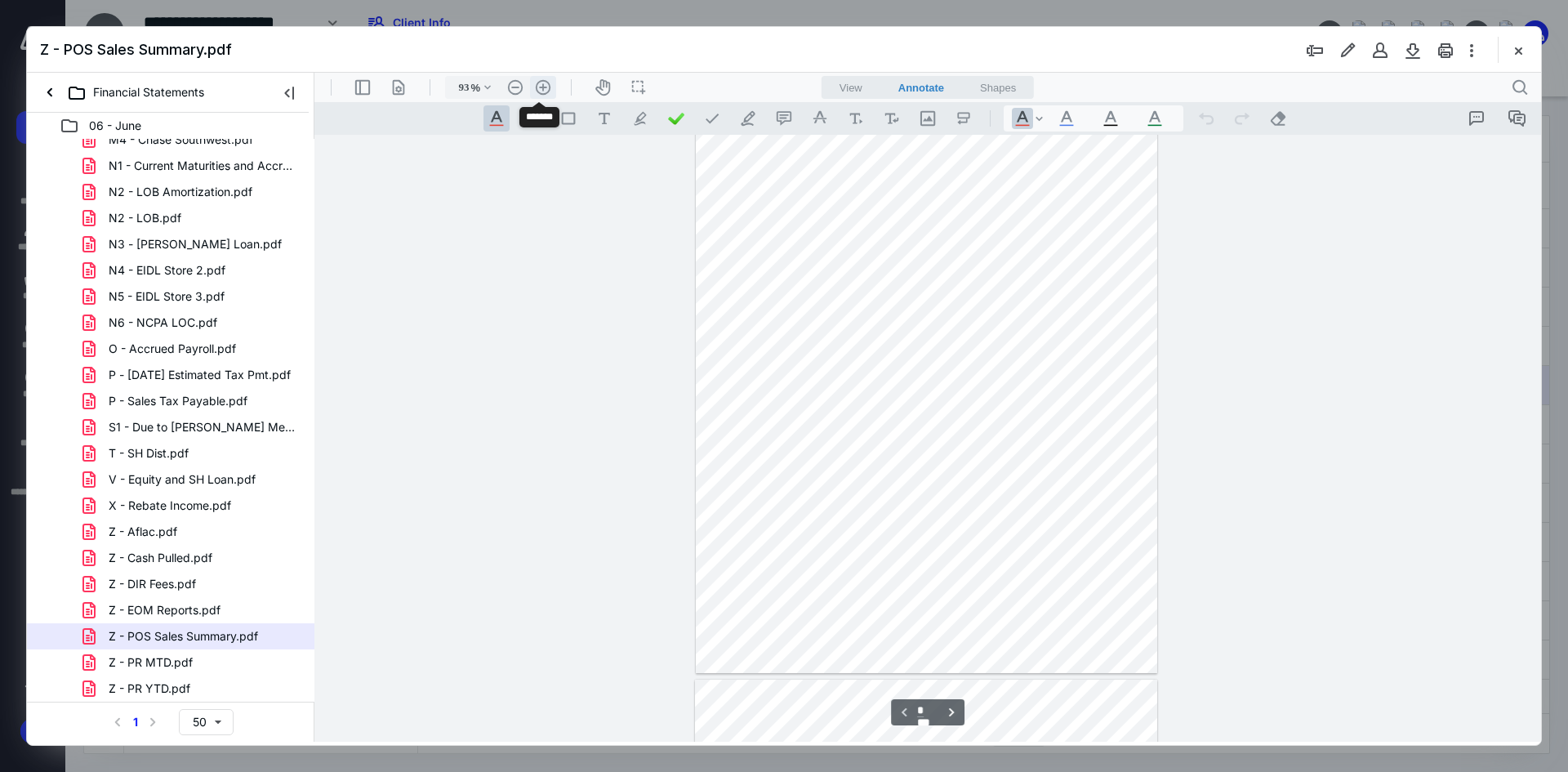 click on ".cls-1{fill:#abb0c4;} icon - header - zoom - in - line" at bounding box center (543, 87) 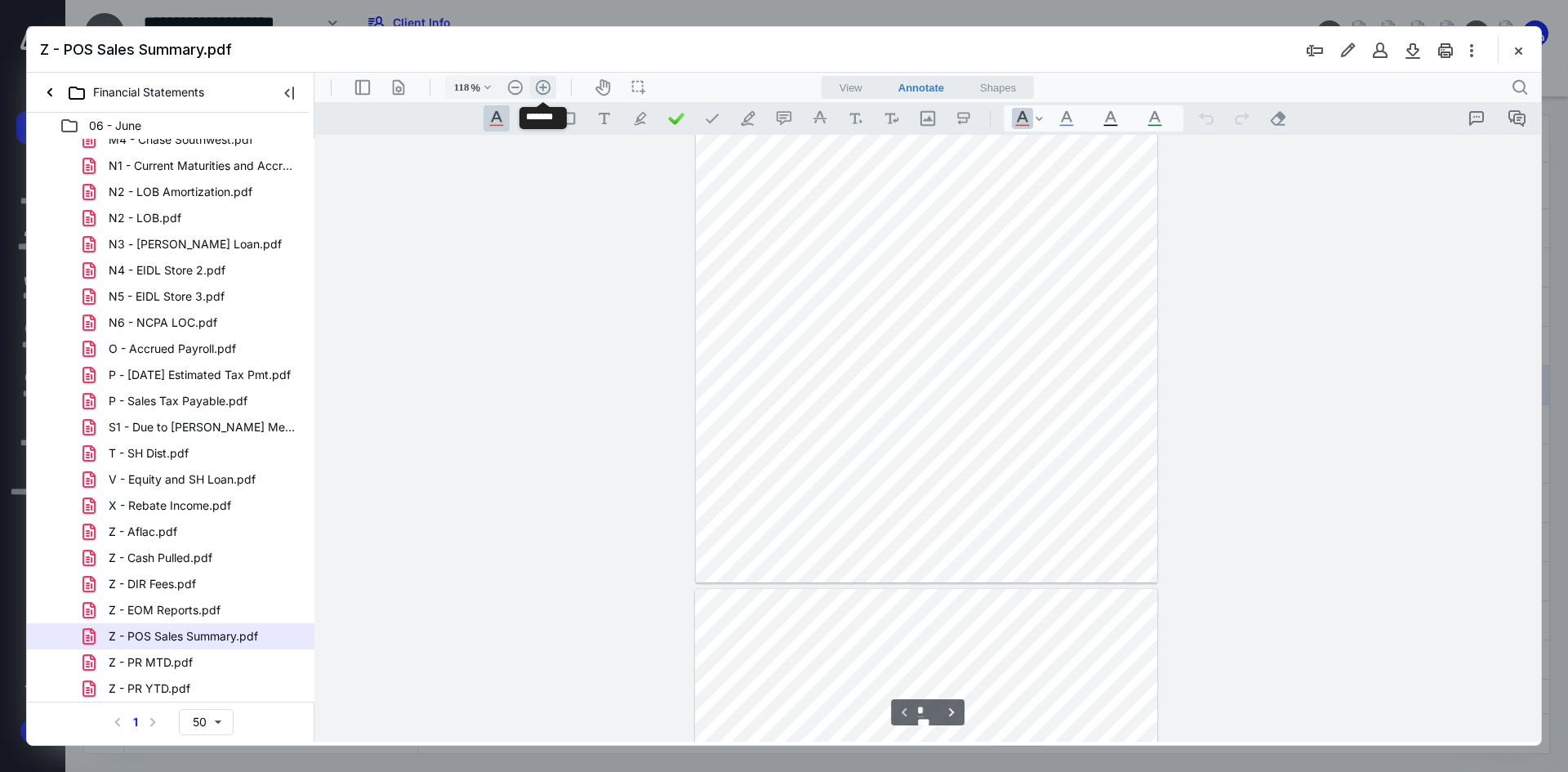 click on ".cls-1{fill:#abb0c4;} icon - header - zoom - in - line" at bounding box center (543, 87) 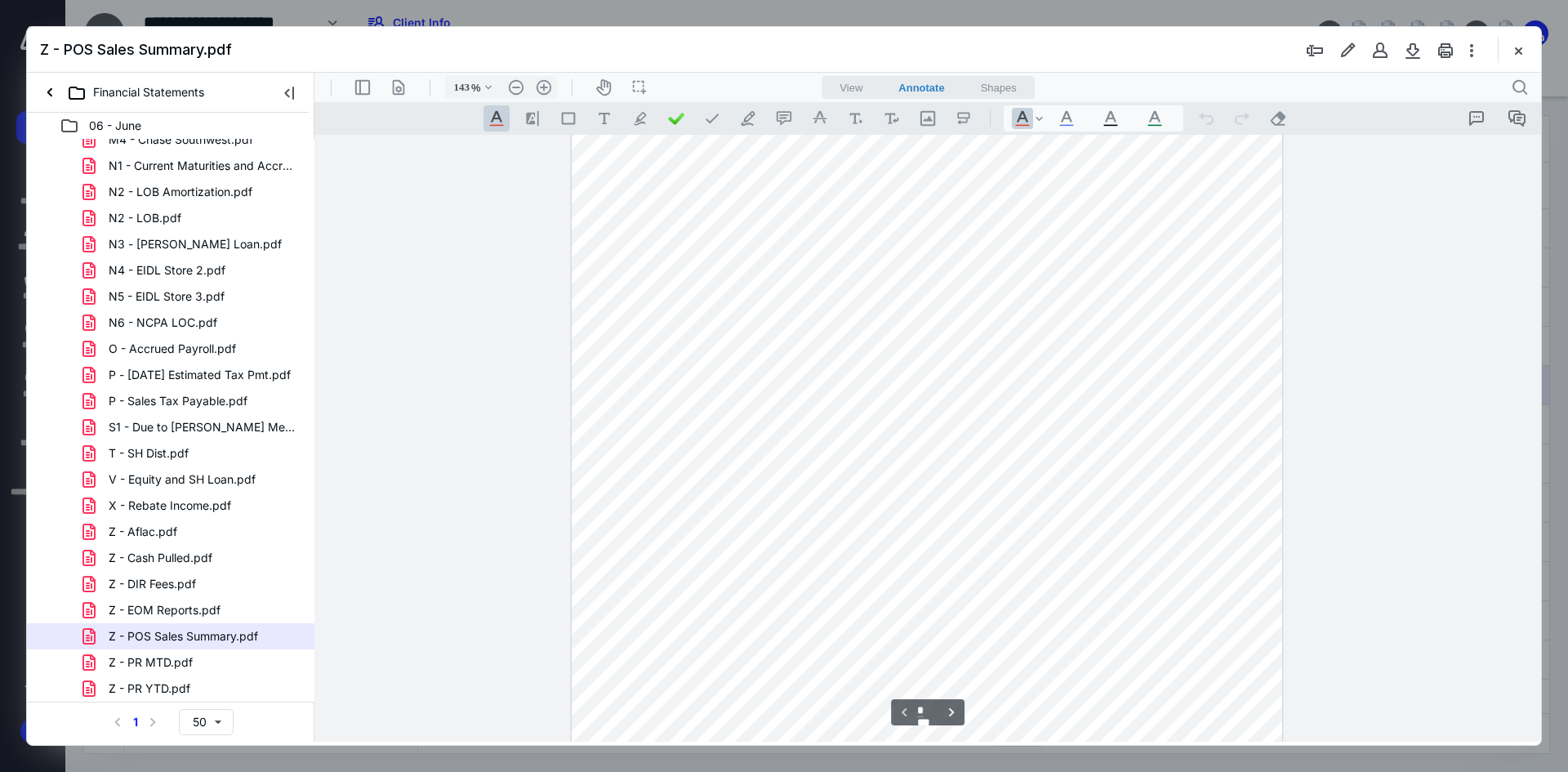 scroll, scrollTop: 2, scrollLeft: 0, axis: vertical 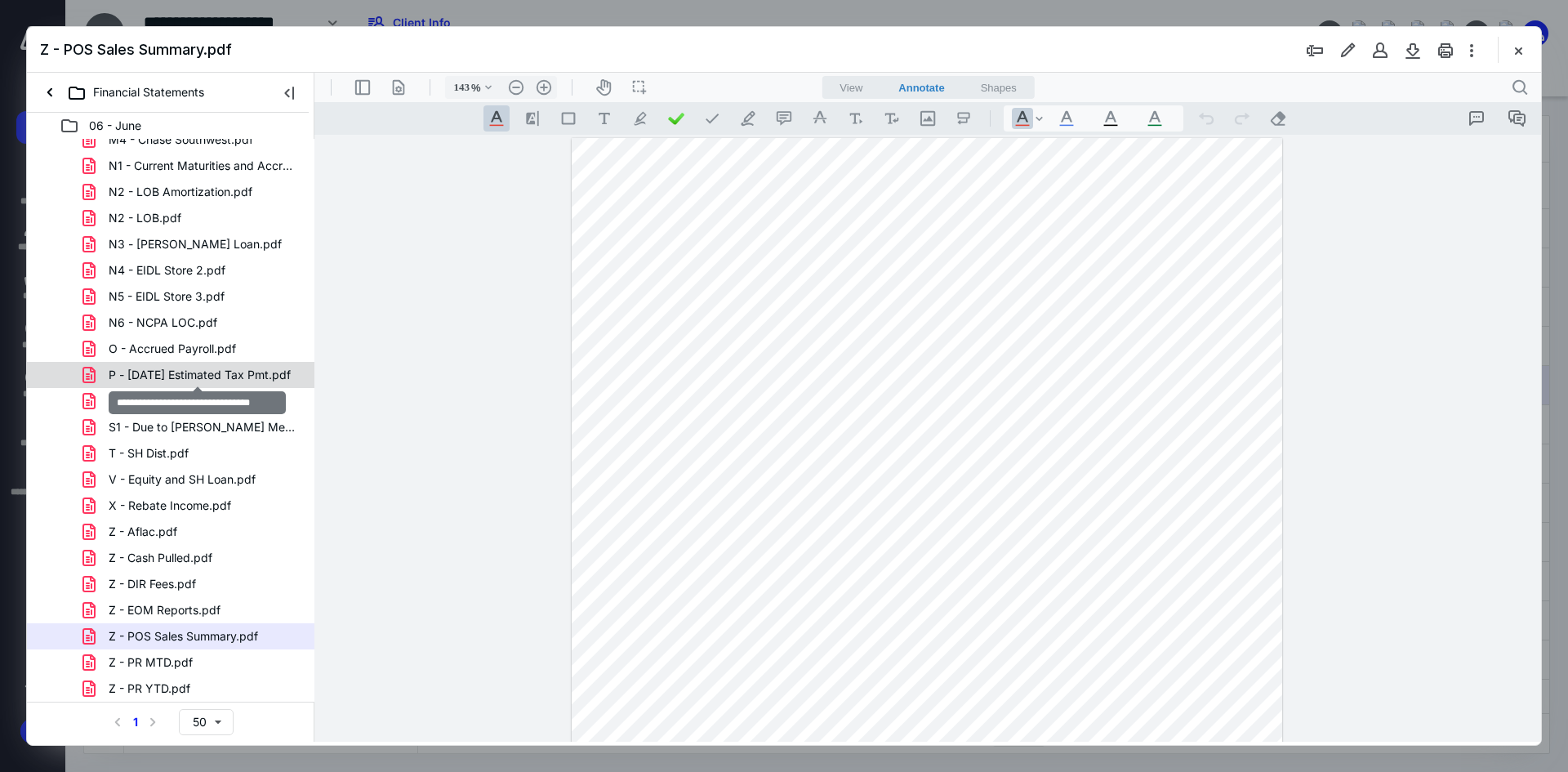 click on "P - [DATE] Estimated Tax Pmt.pdf" at bounding box center (199, 375) 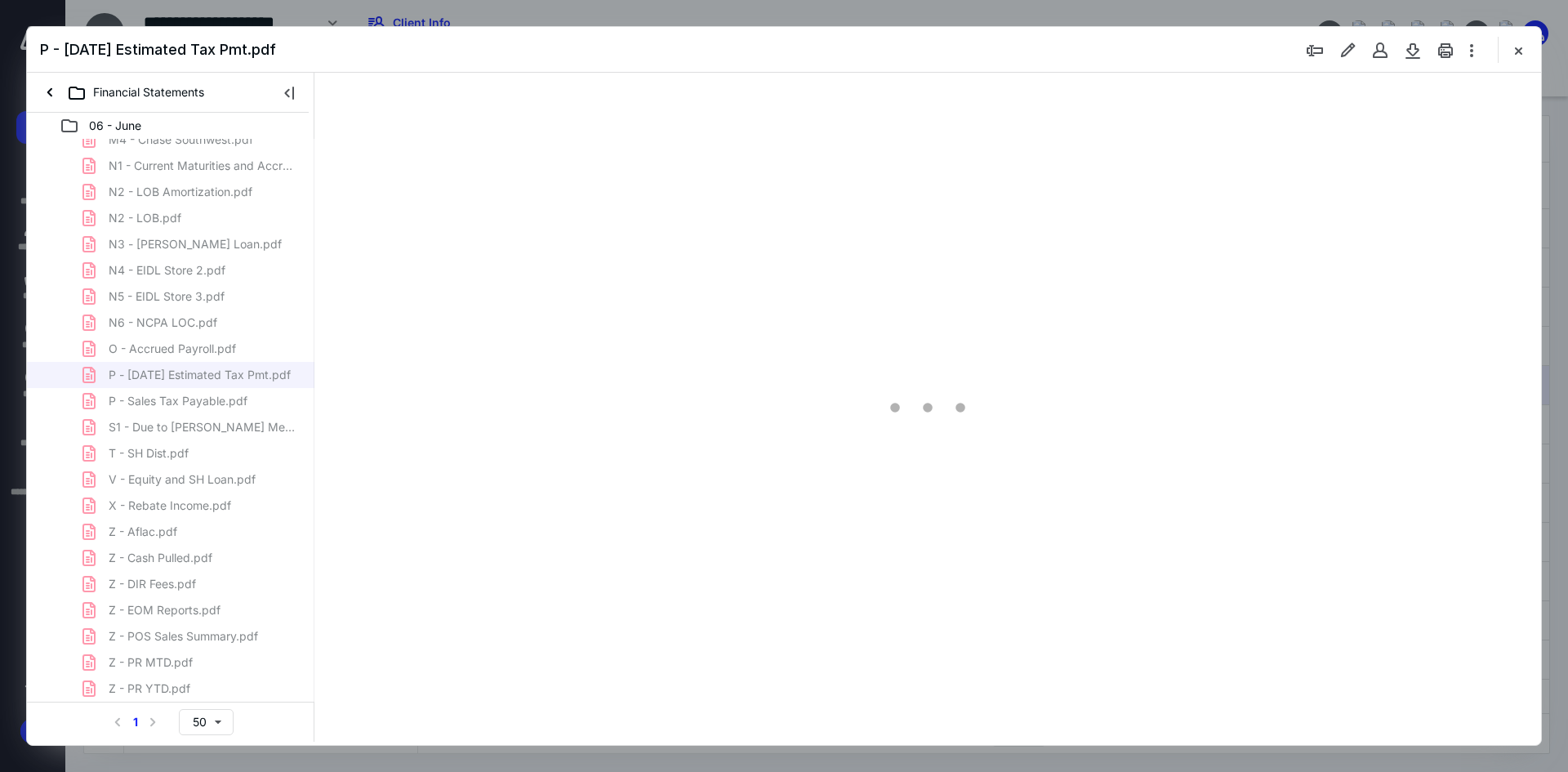 type on "93" 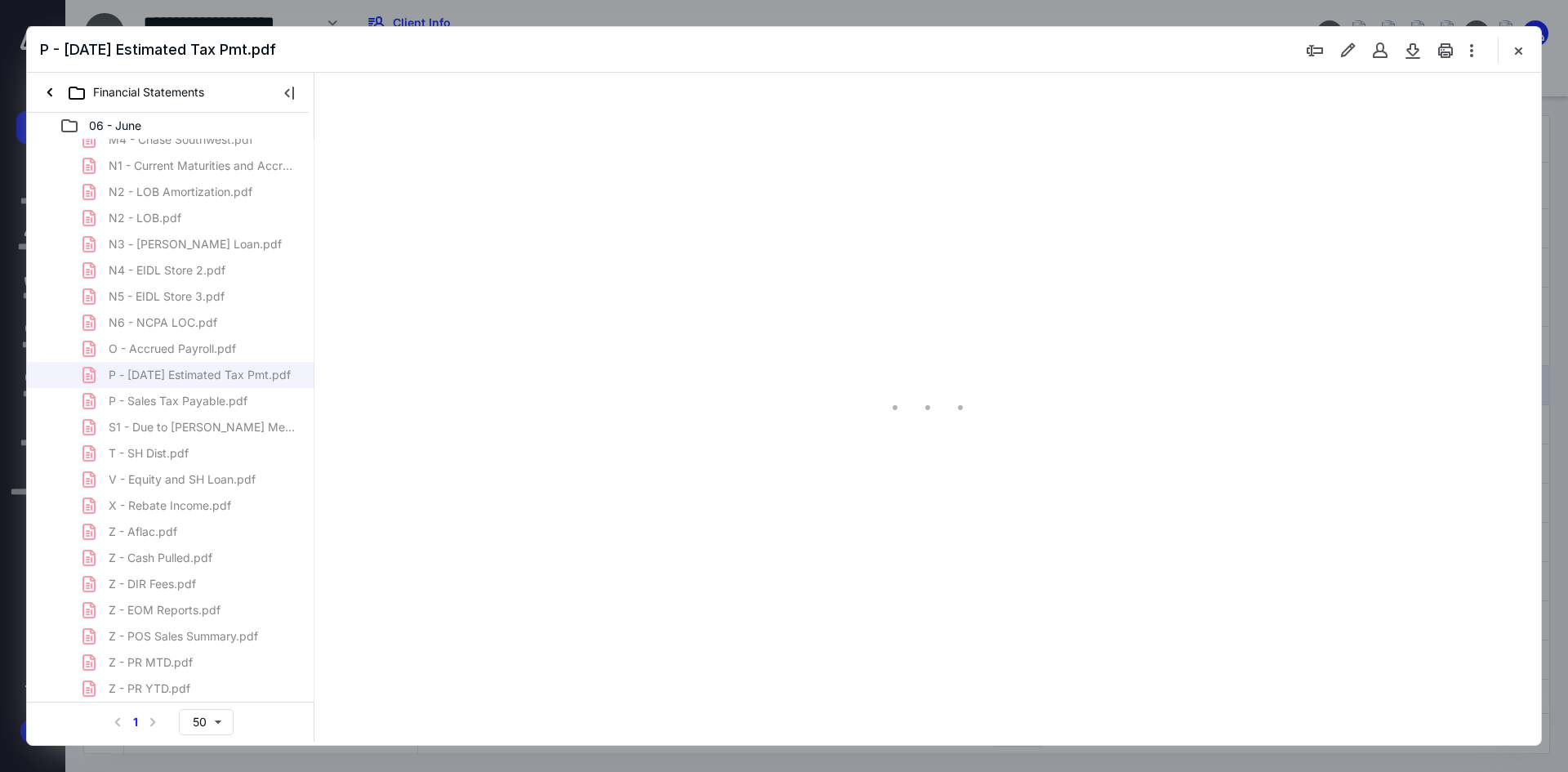 scroll, scrollTop: 0, scrollLeft: 0, axis: both 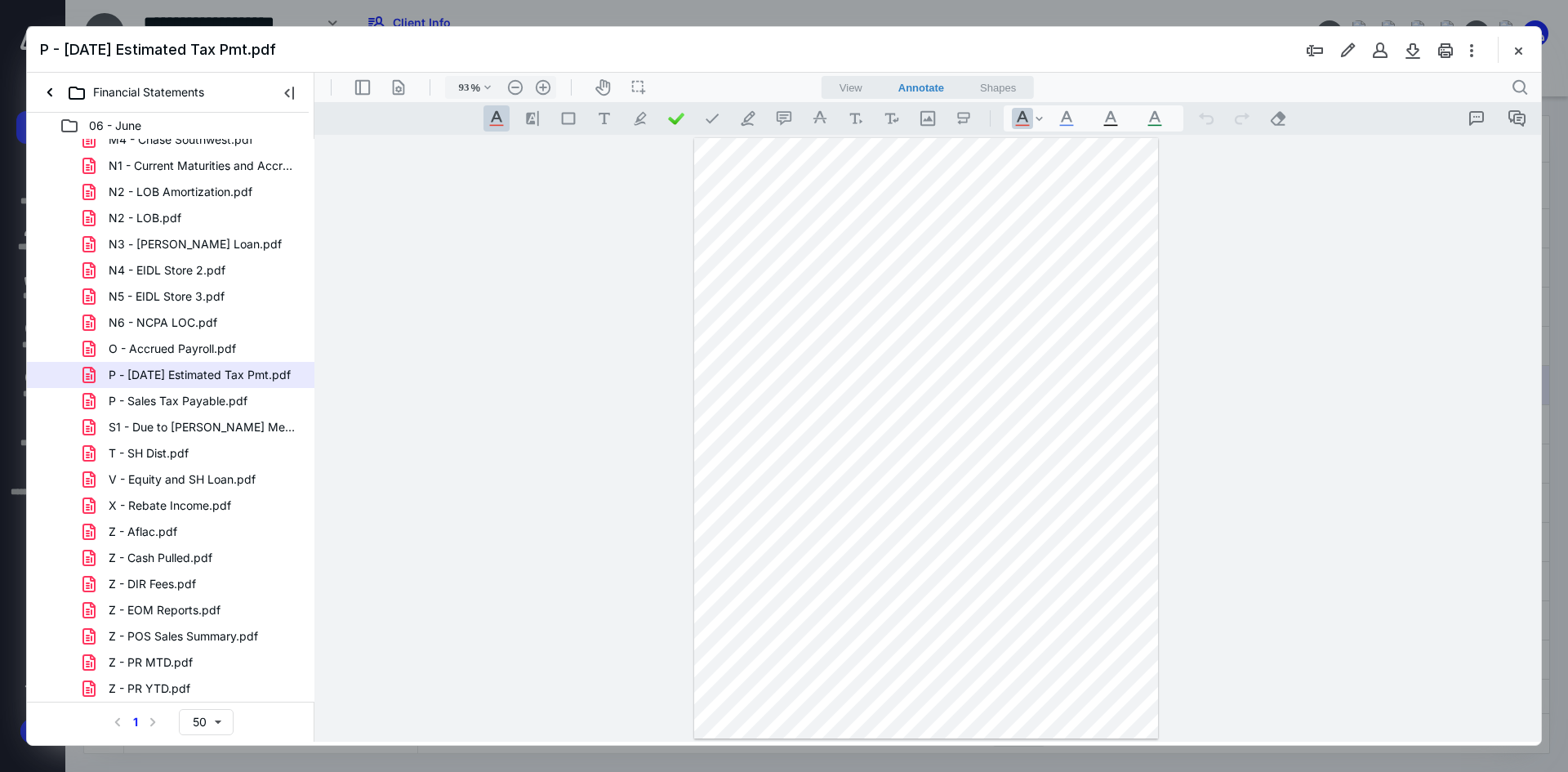 drag, startPoint x: 1521, startPoint y: 46, endPoint x: 1414, endPoint y: 88, distance: 114.94781 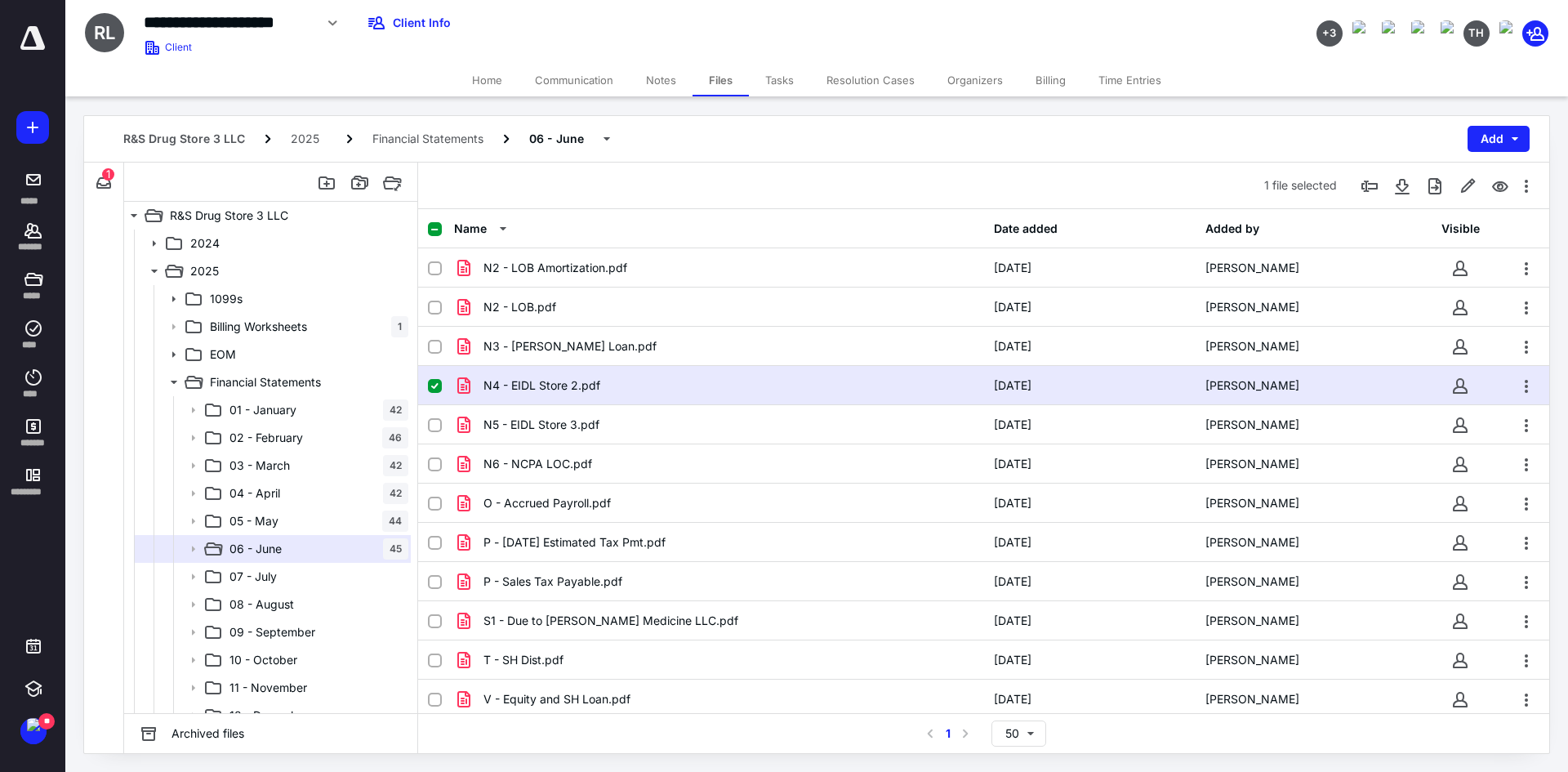 click on "Notes" at bounding box center (661, 80) 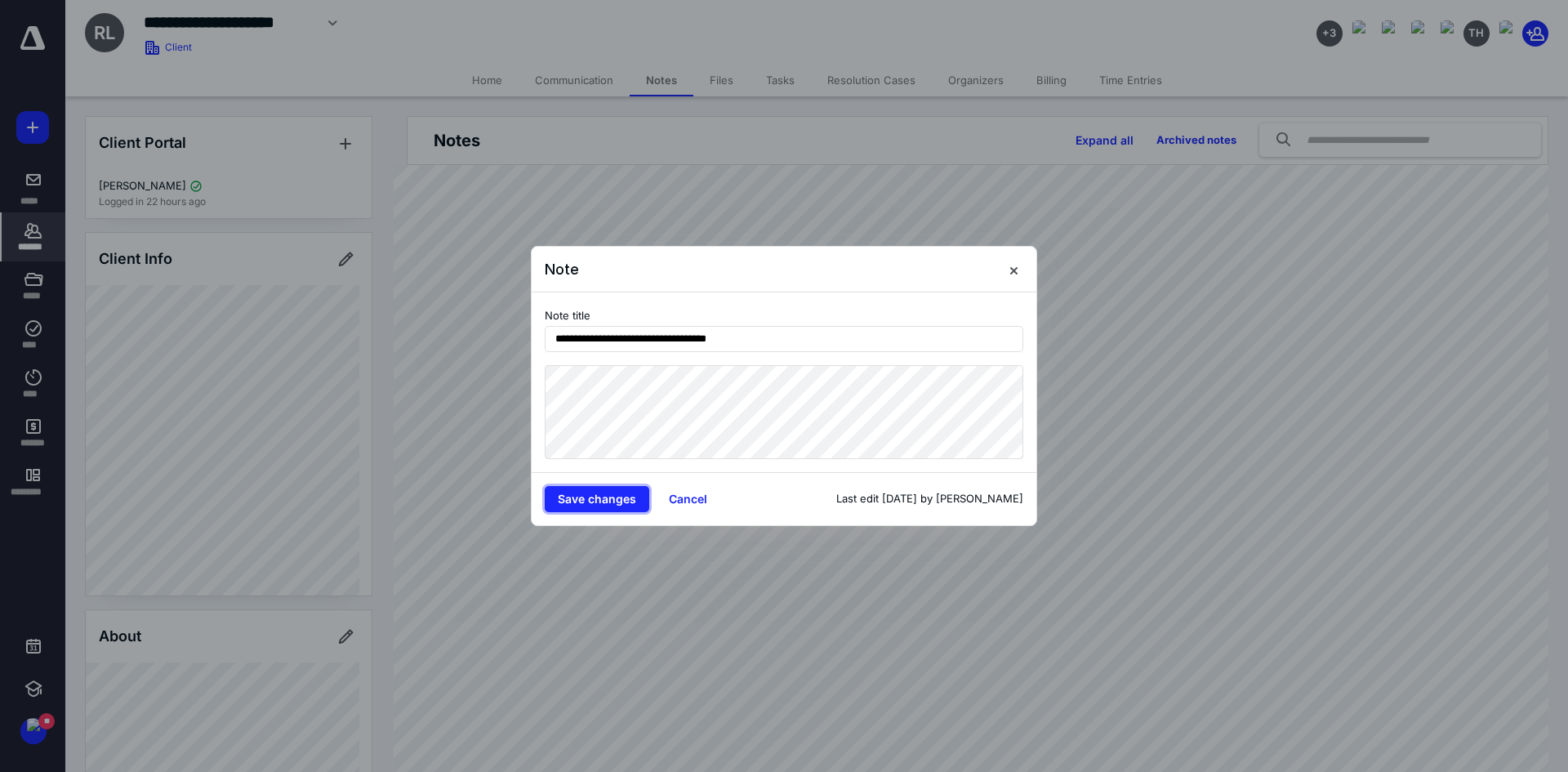 drag, startPoint x: 568, startPoint y: 506, endPoint x: 599, endPoint y: 475, distance: 43.84062 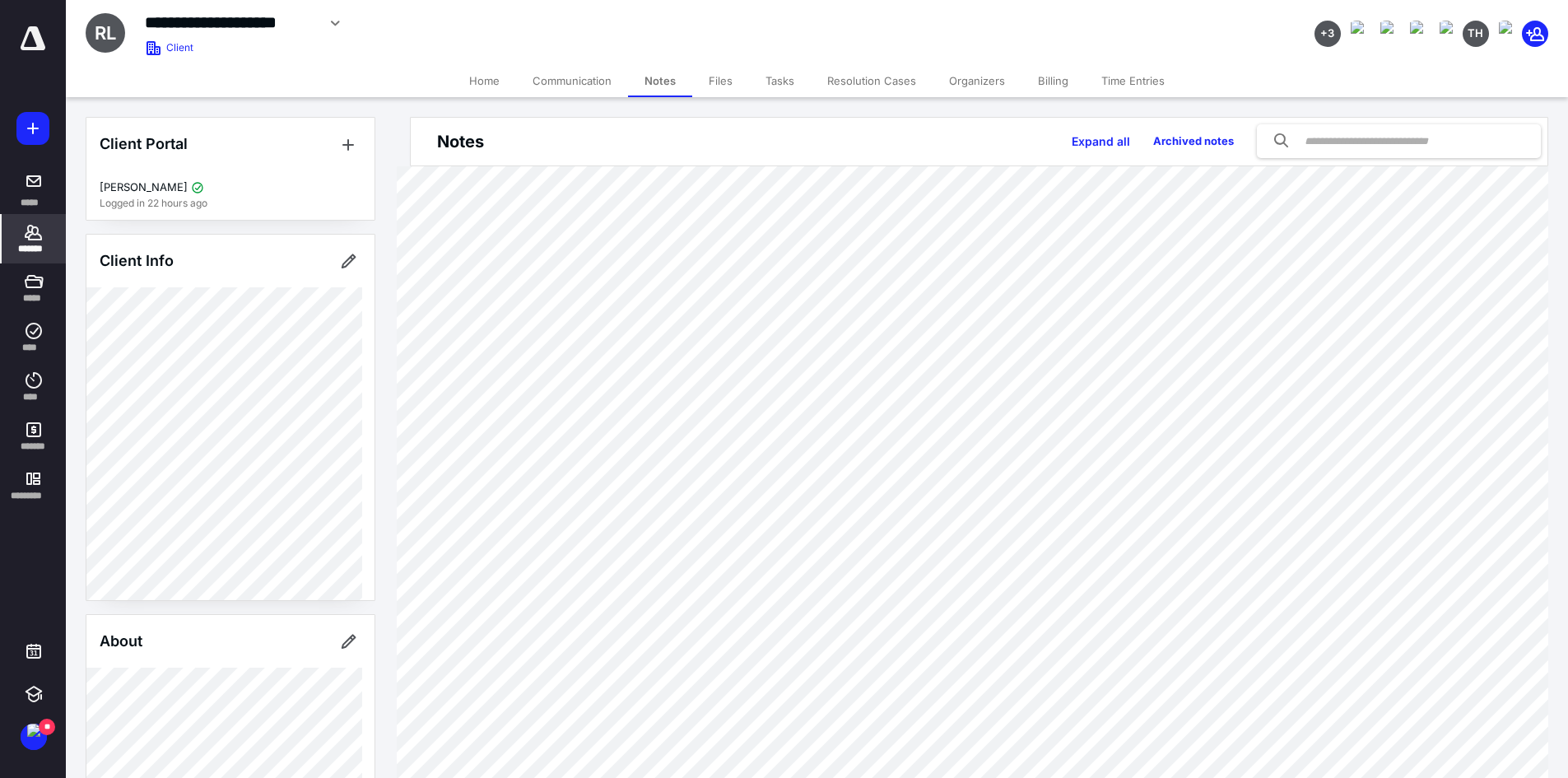 click on "Files" at bounding box center (720, 81) 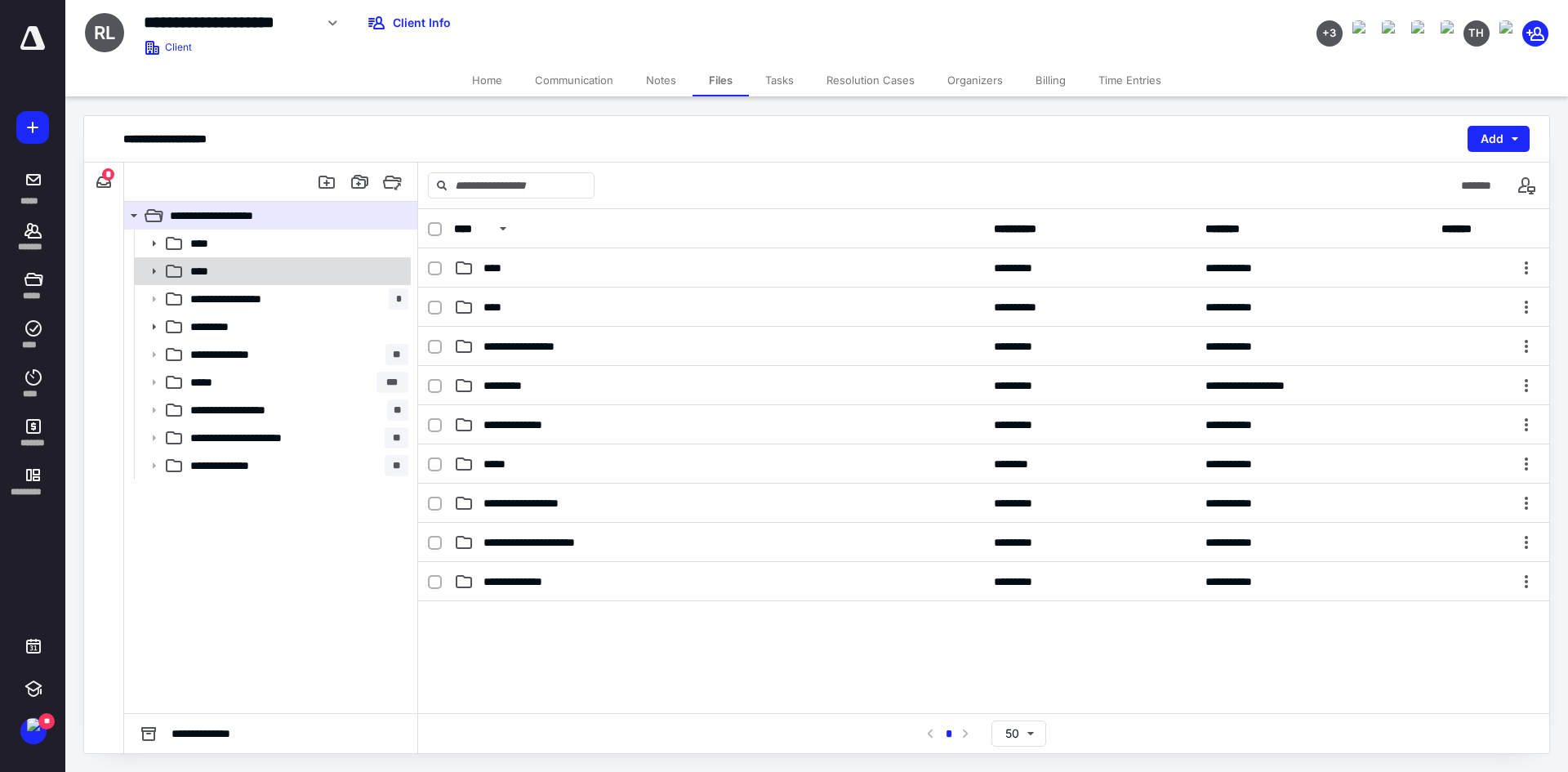 click 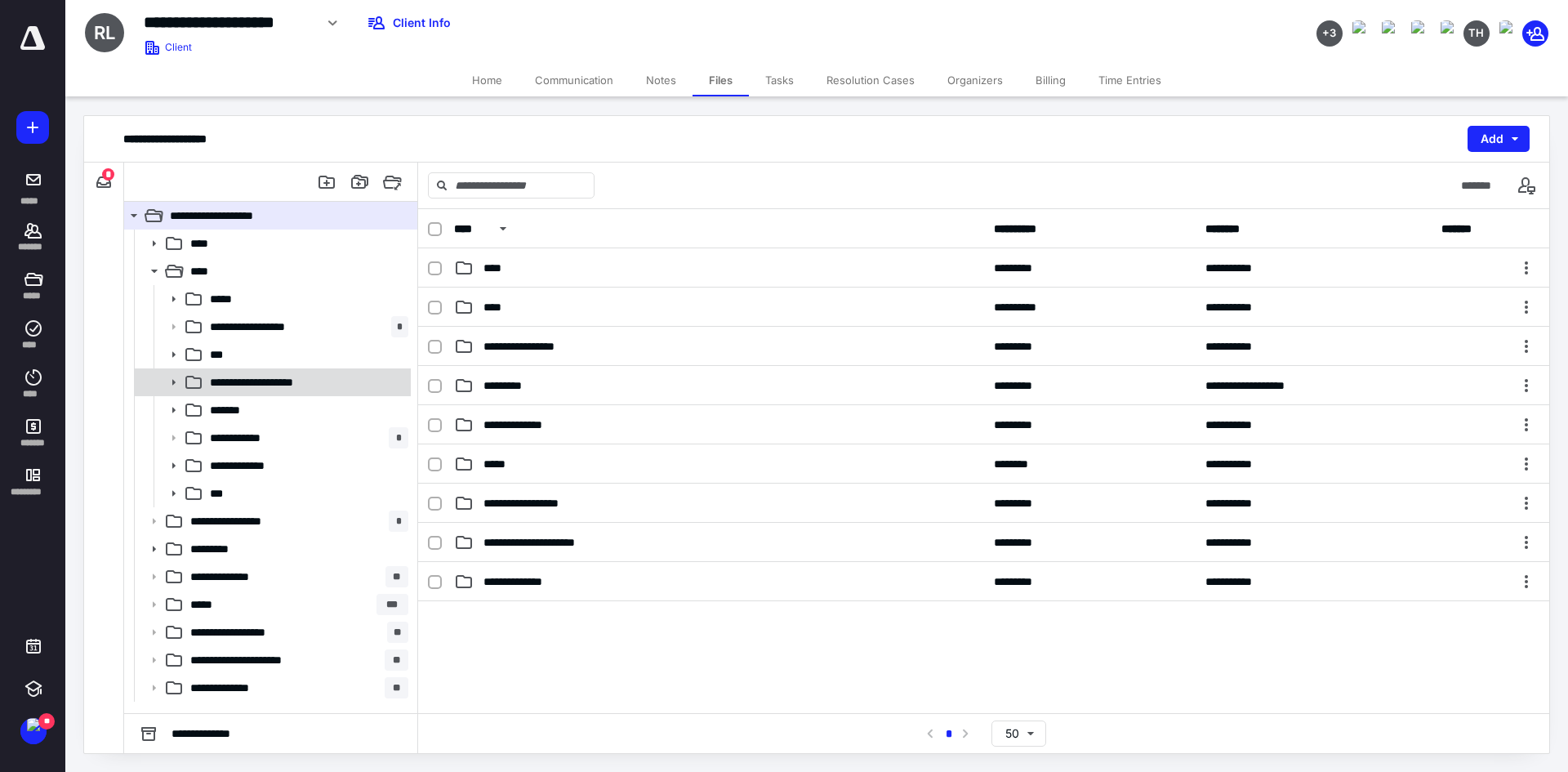 click 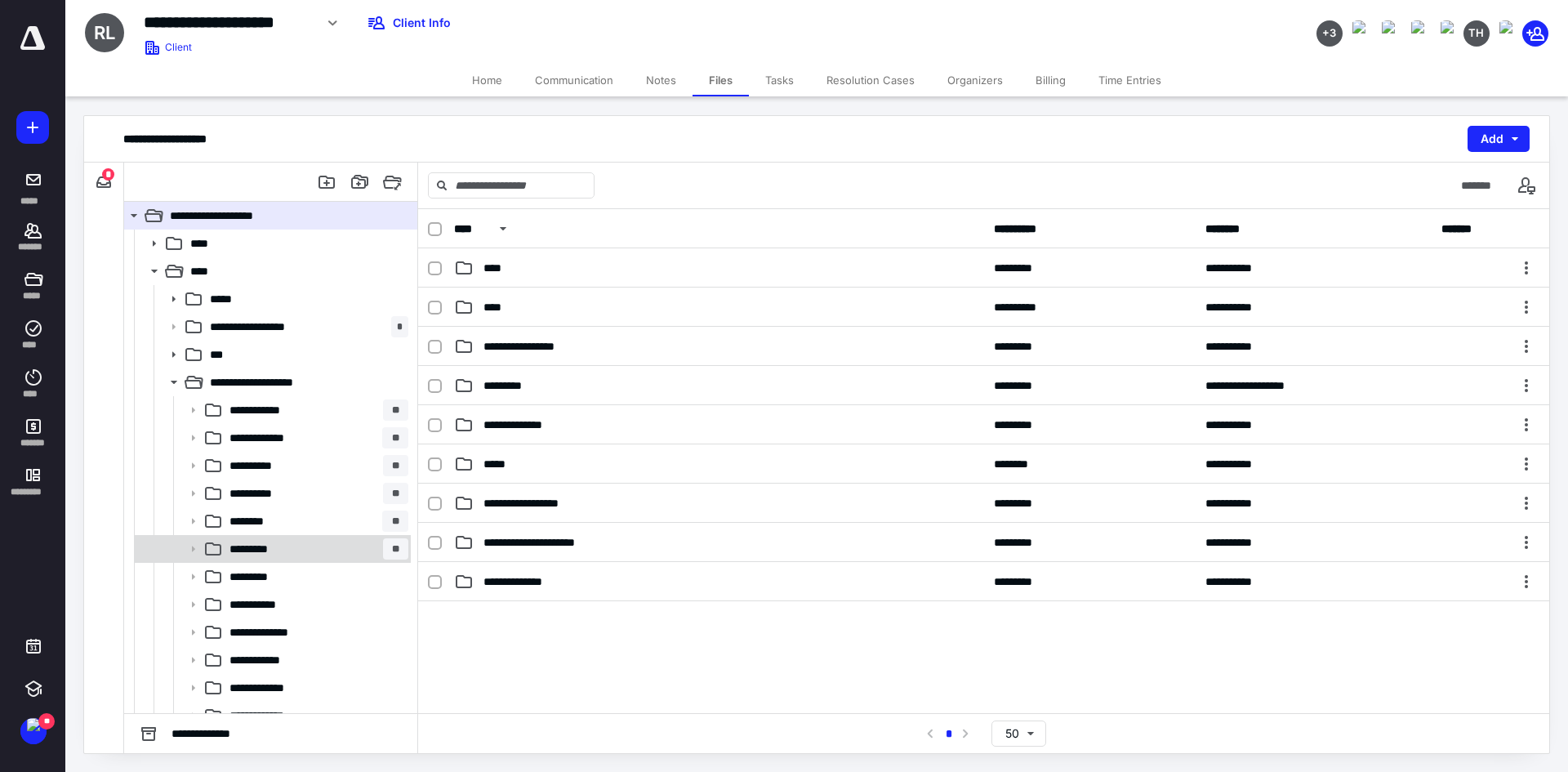 click on "*********" at bounding box center [256, 549] 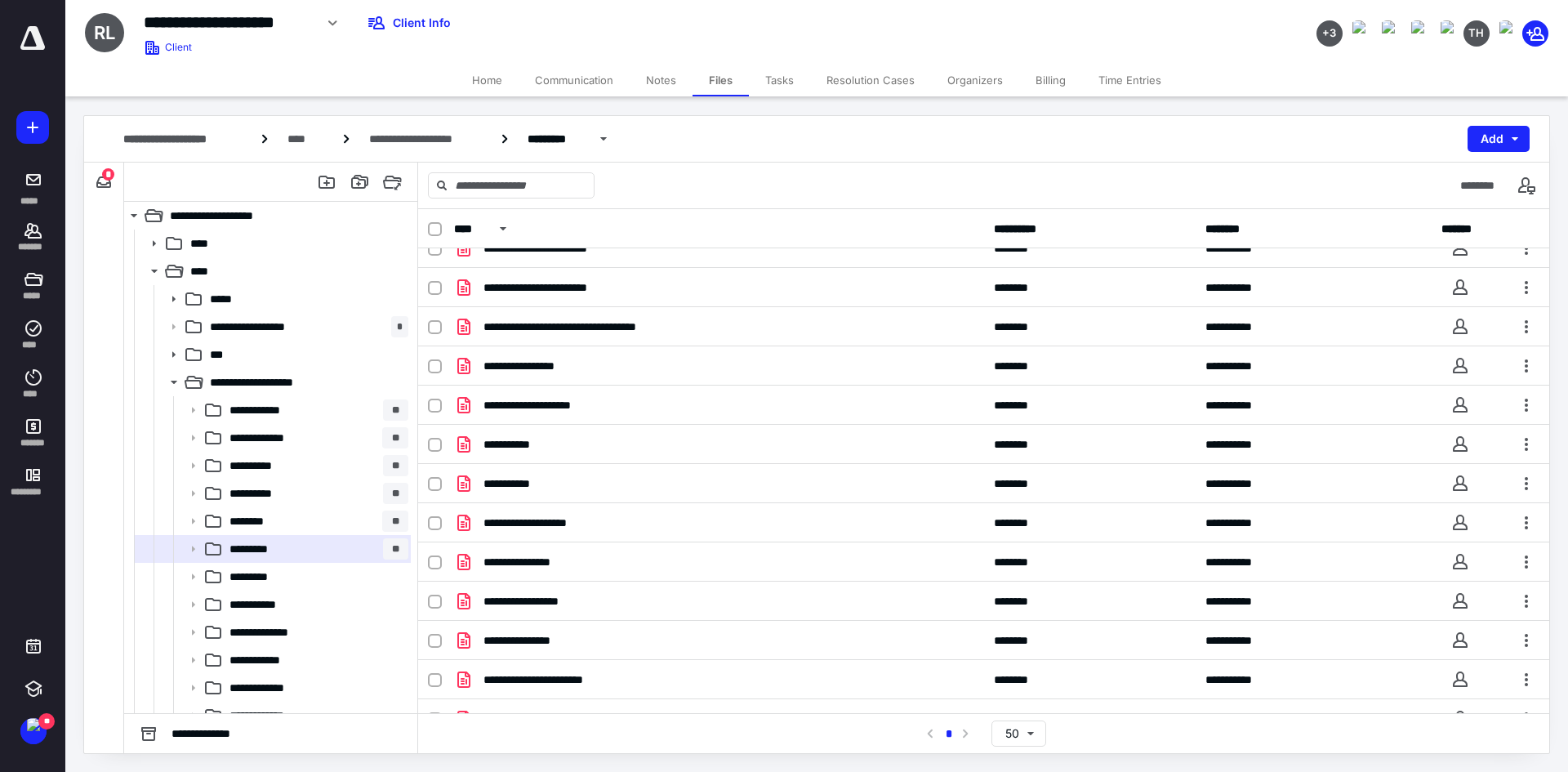 scroll, scrollTop: 654, scrollLeft: 0, axis: vertical 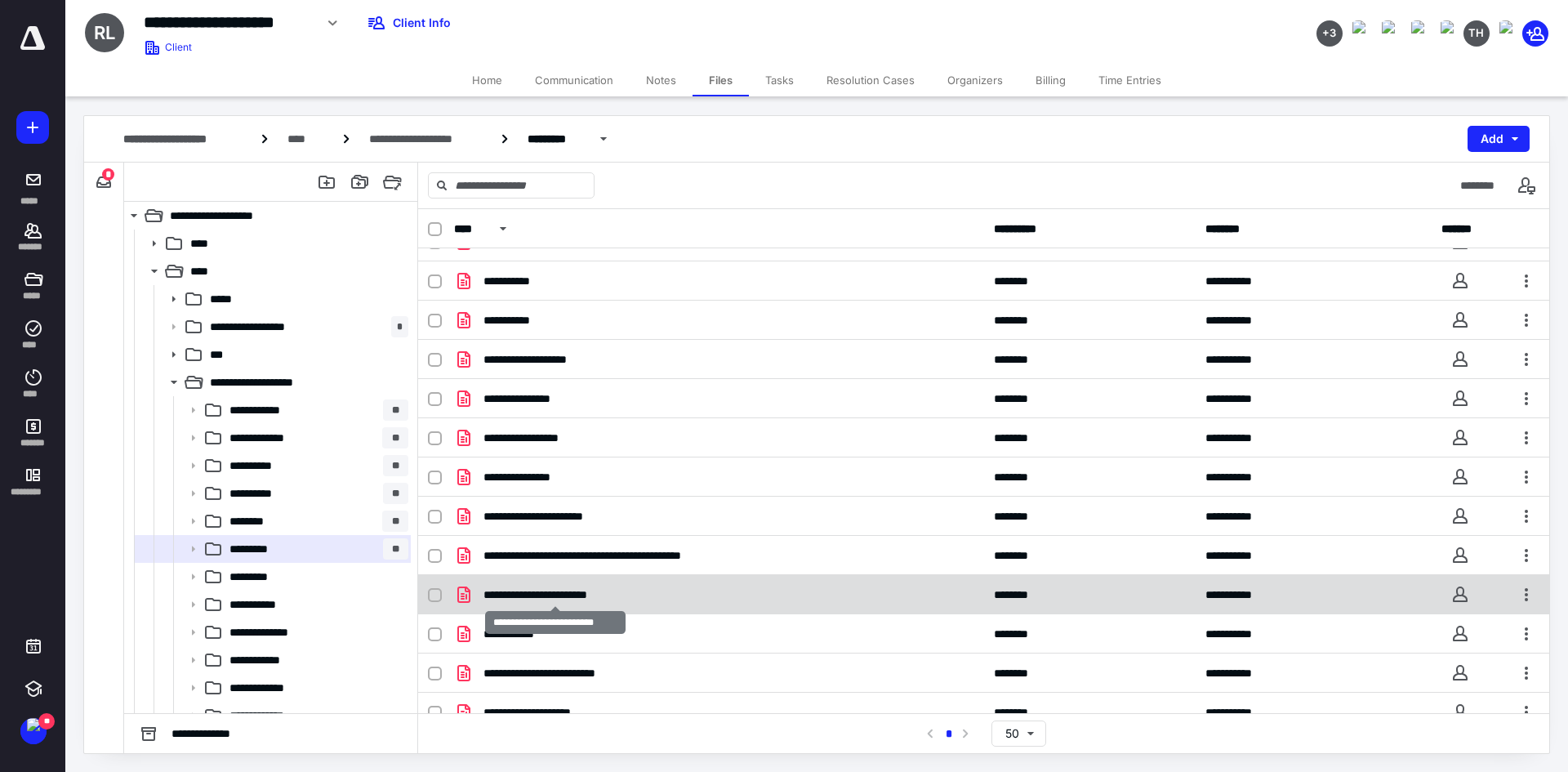click on "**********" at bounding box center [555, 595] 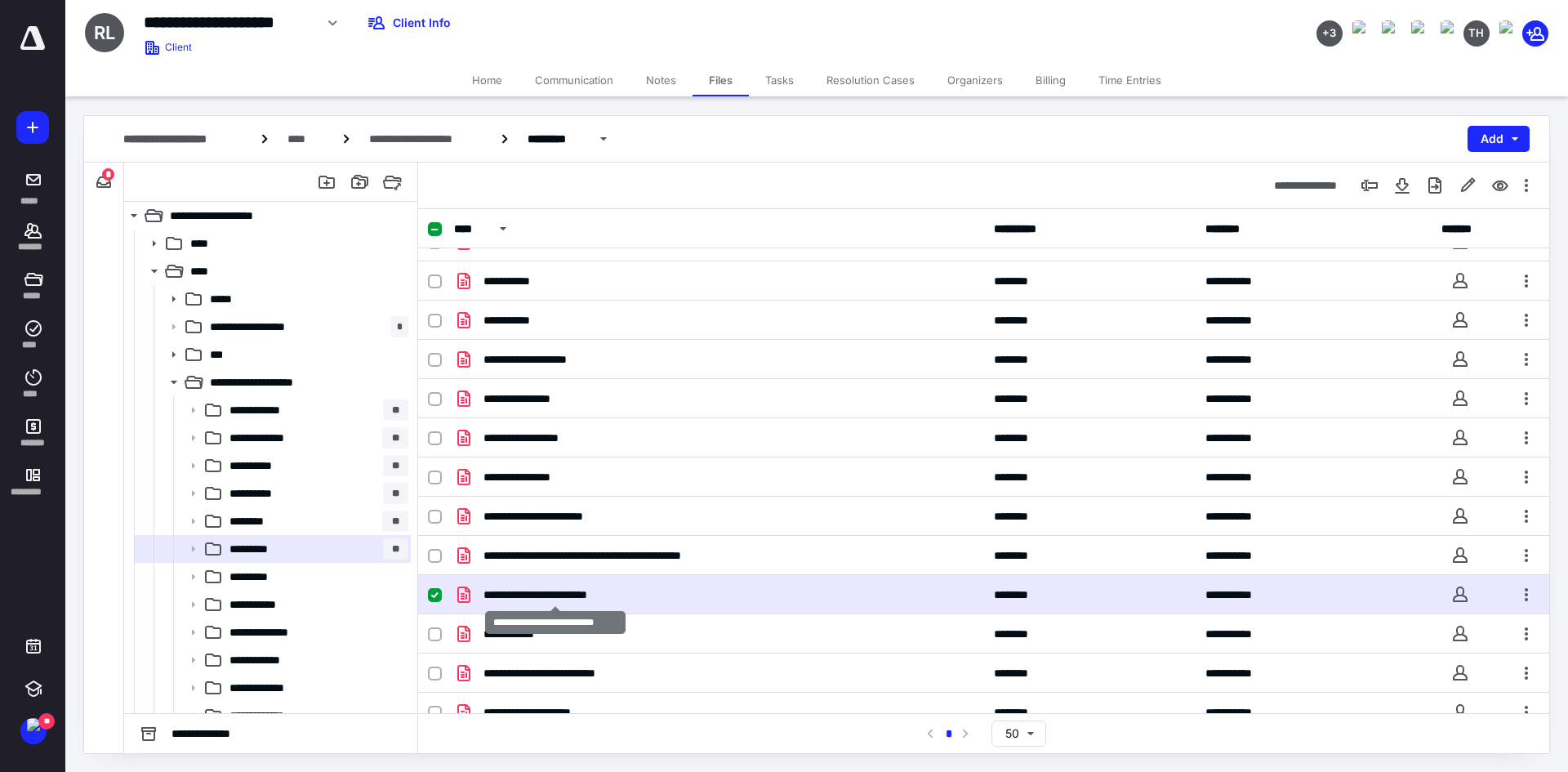click on "**********" at bounding box center [555, 595] 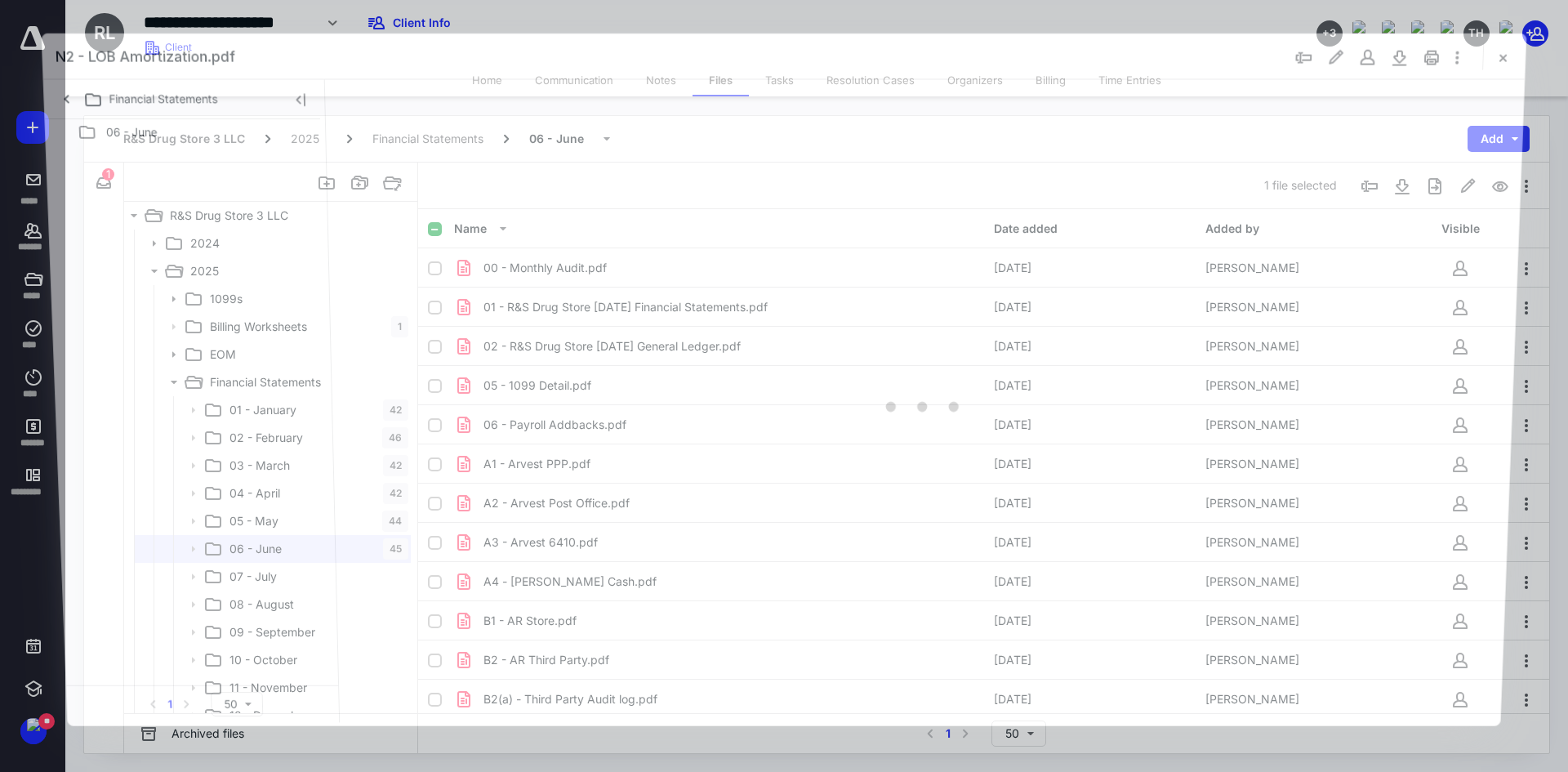 scroll, scrollTop: 654, scrollLeft: 0, axis: vertical 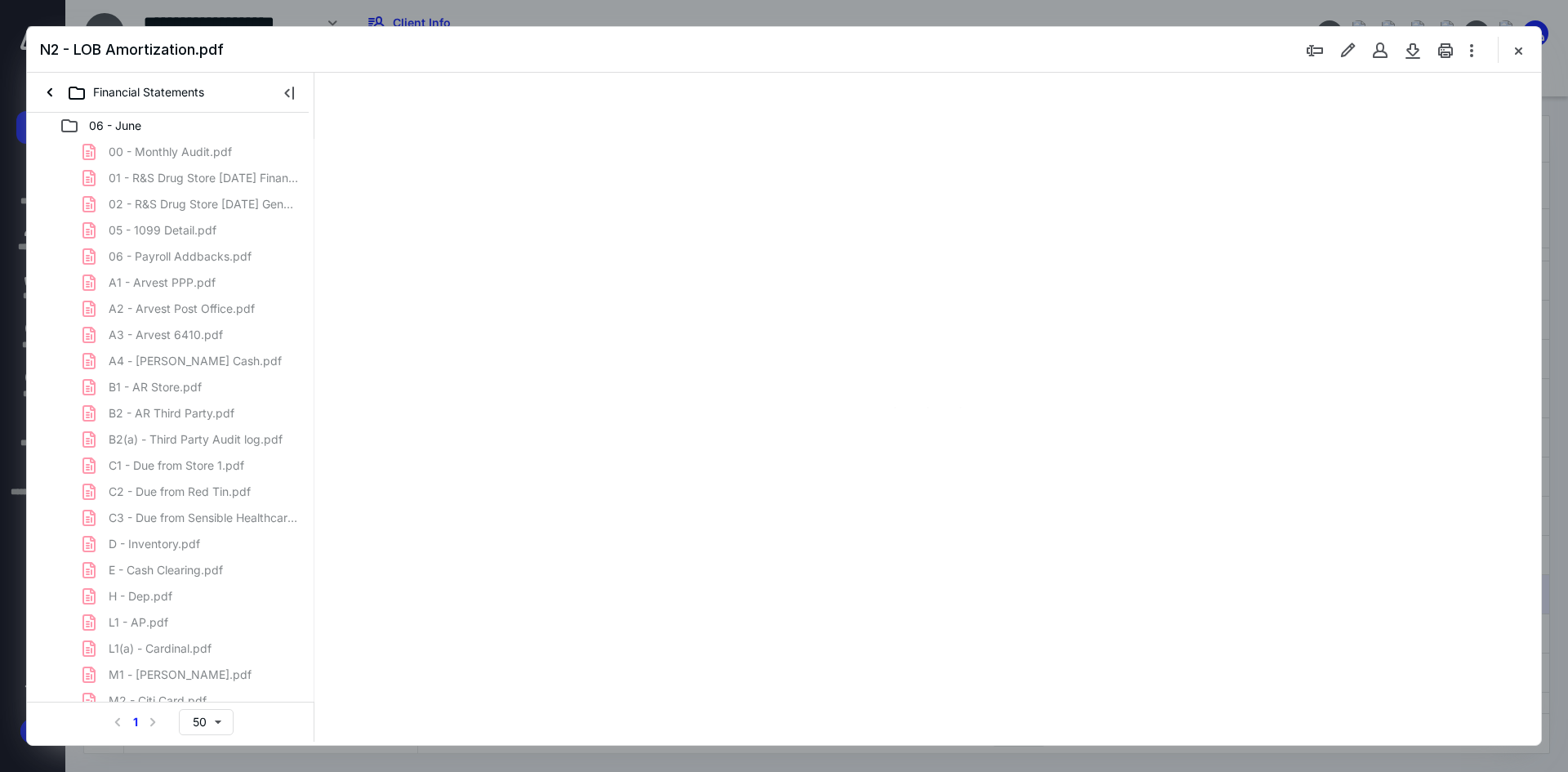 type on "93" 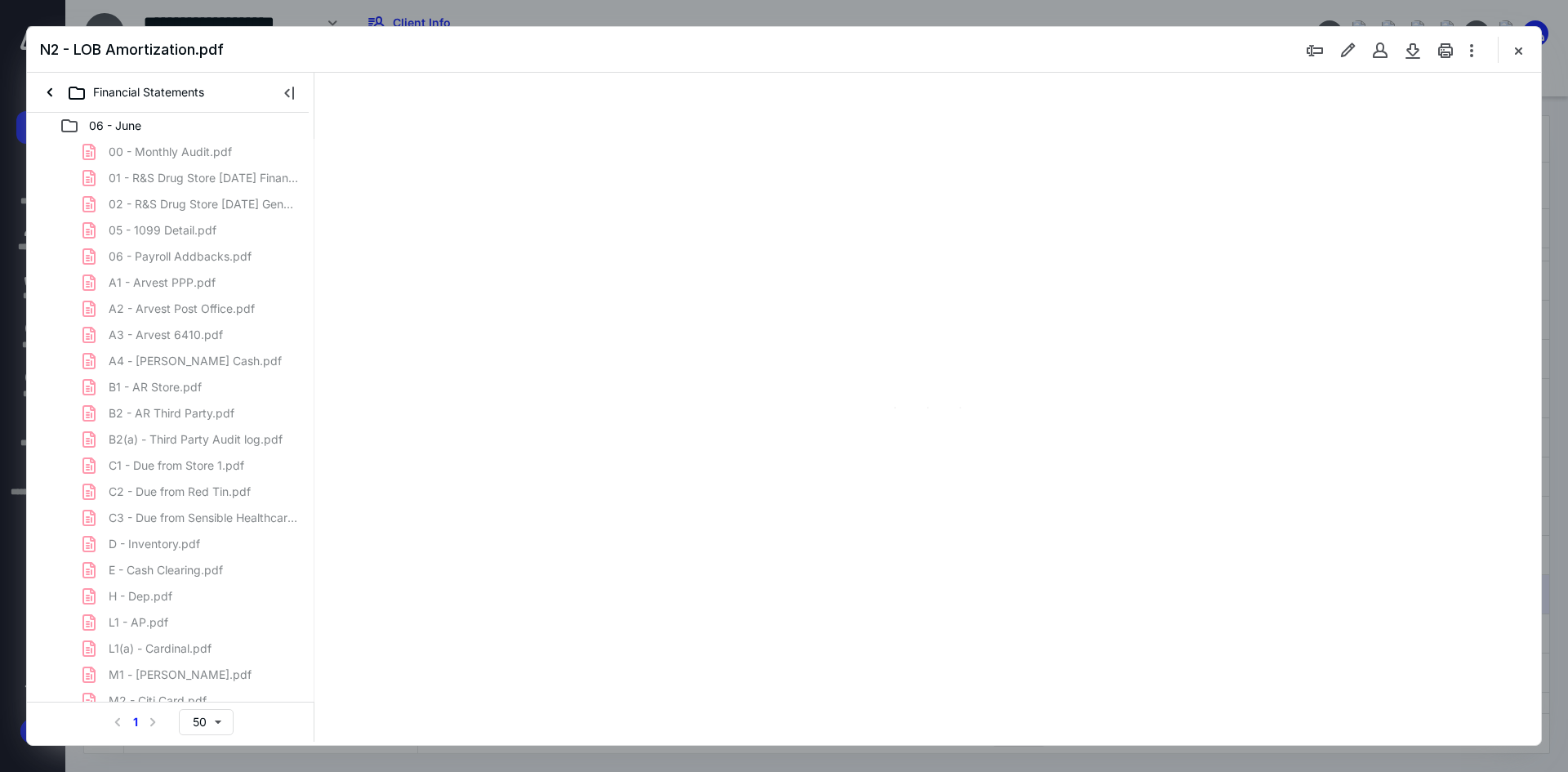 scroll, scrollTop: 65, scrollLeft: 0, axis: vertical 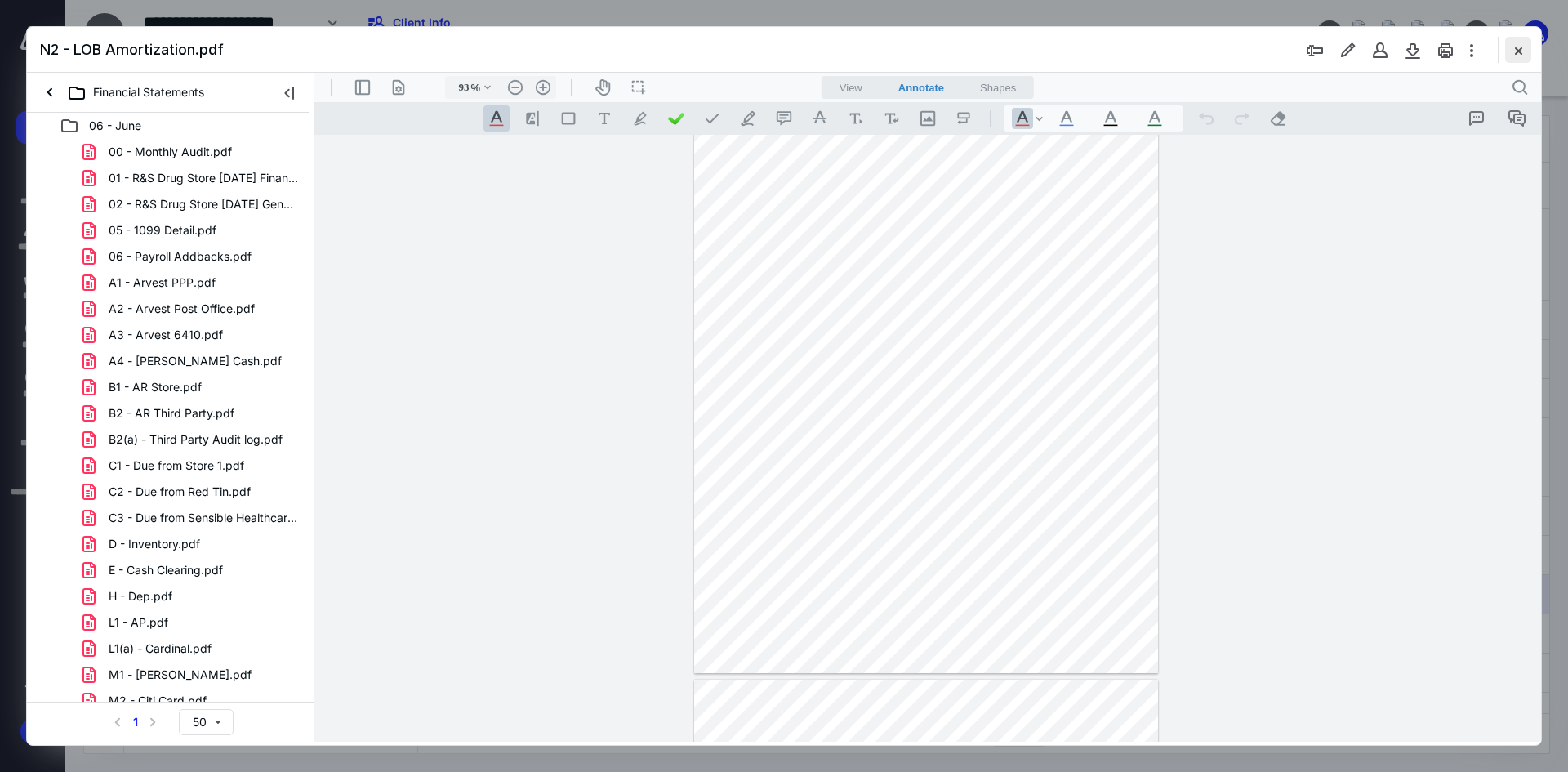click at bounding box center [1518, 50] 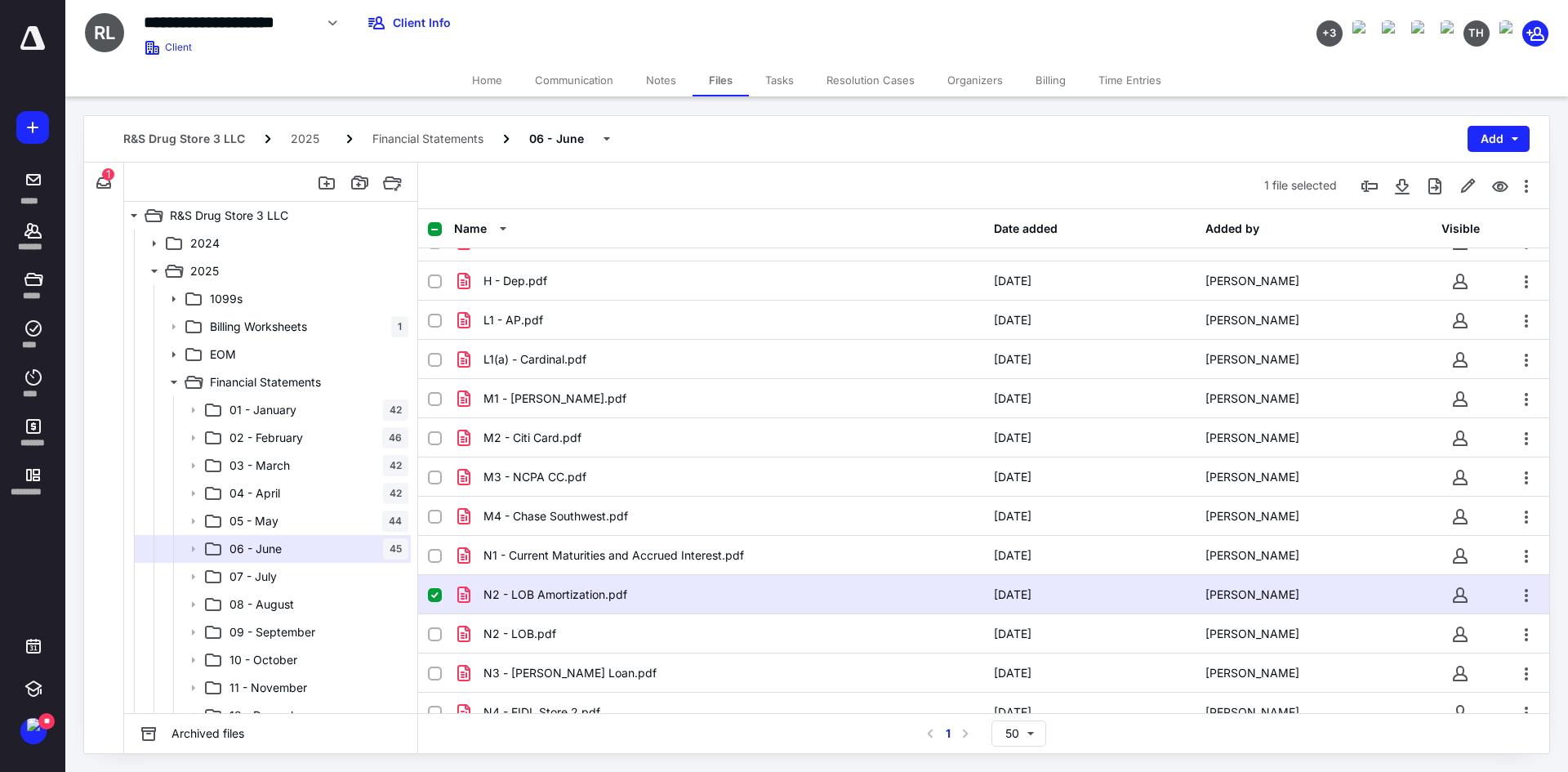 click on "Notes" at bounding box center (661, 80) 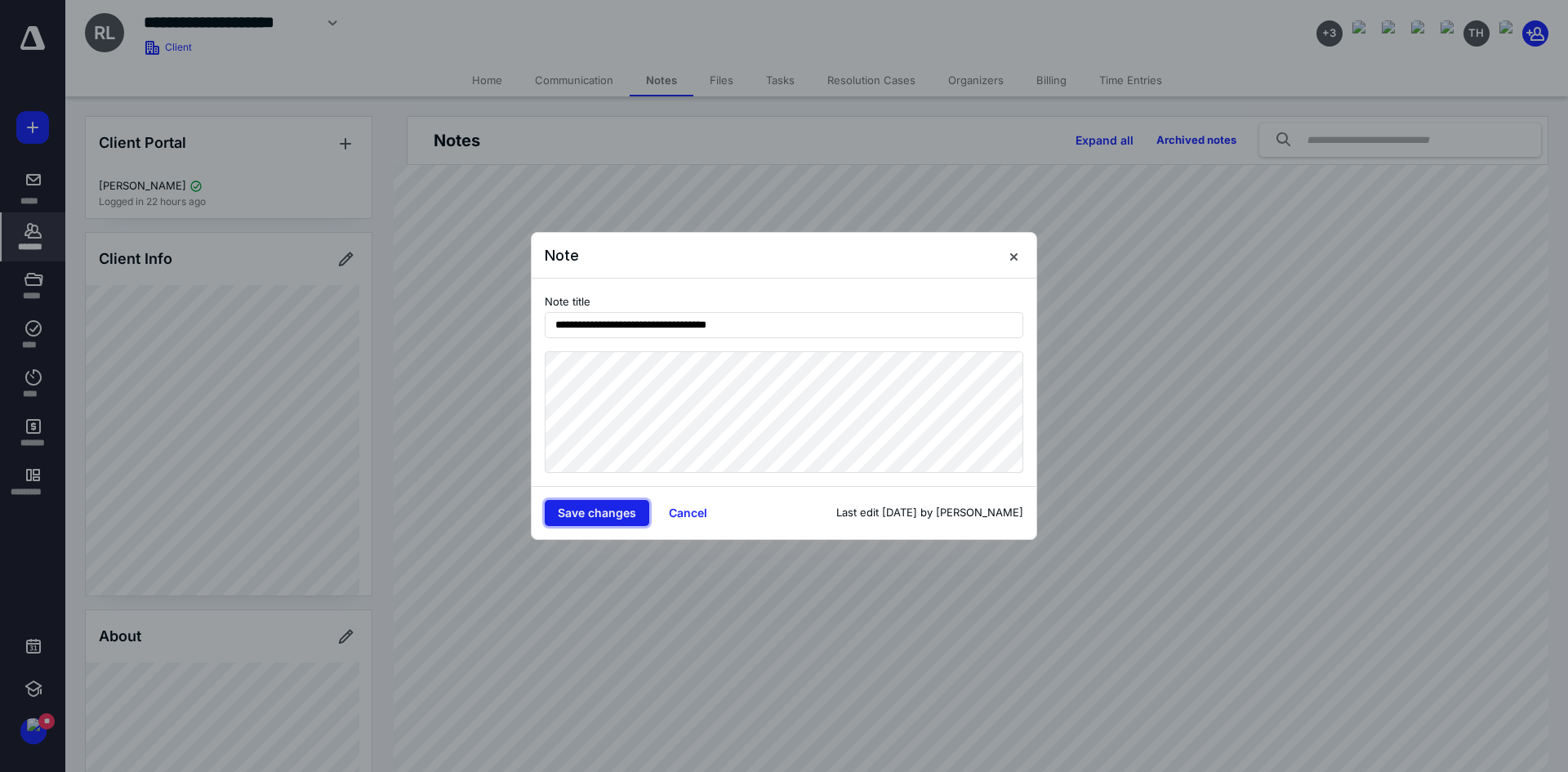 click on "Save changes" at bounding box center [597, 513] 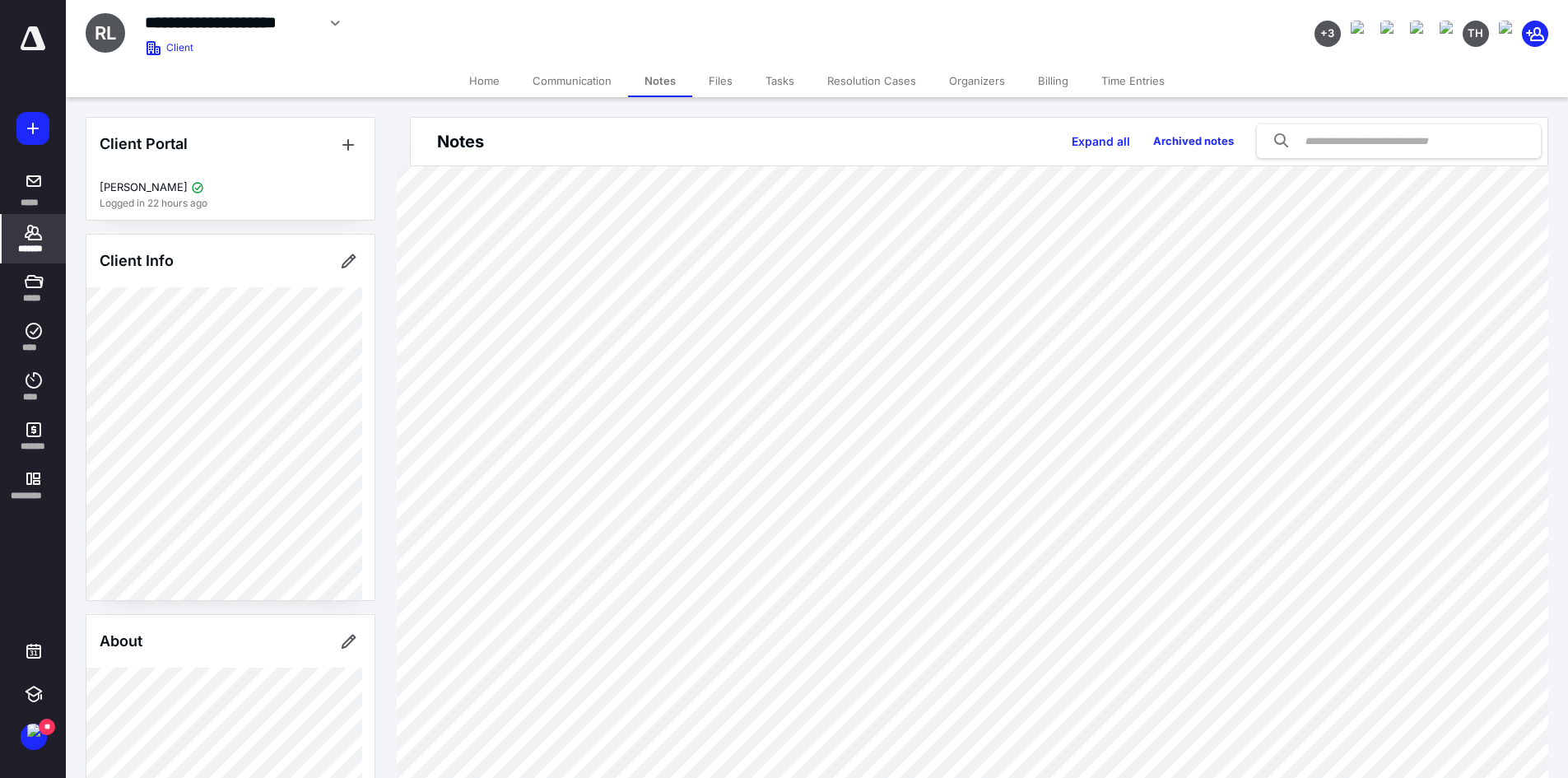 click on "Files" at bounding box center [720, 81] 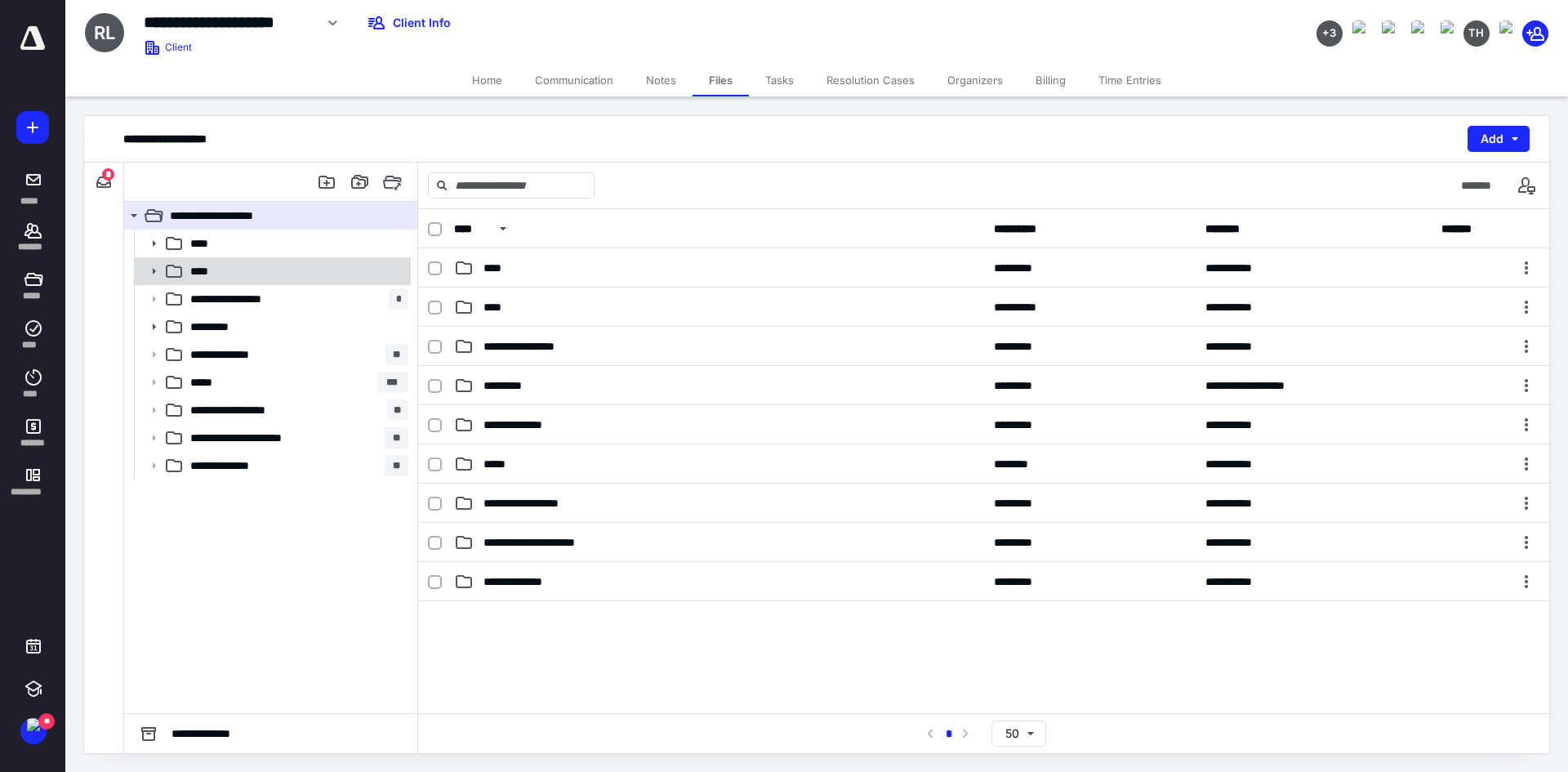 click 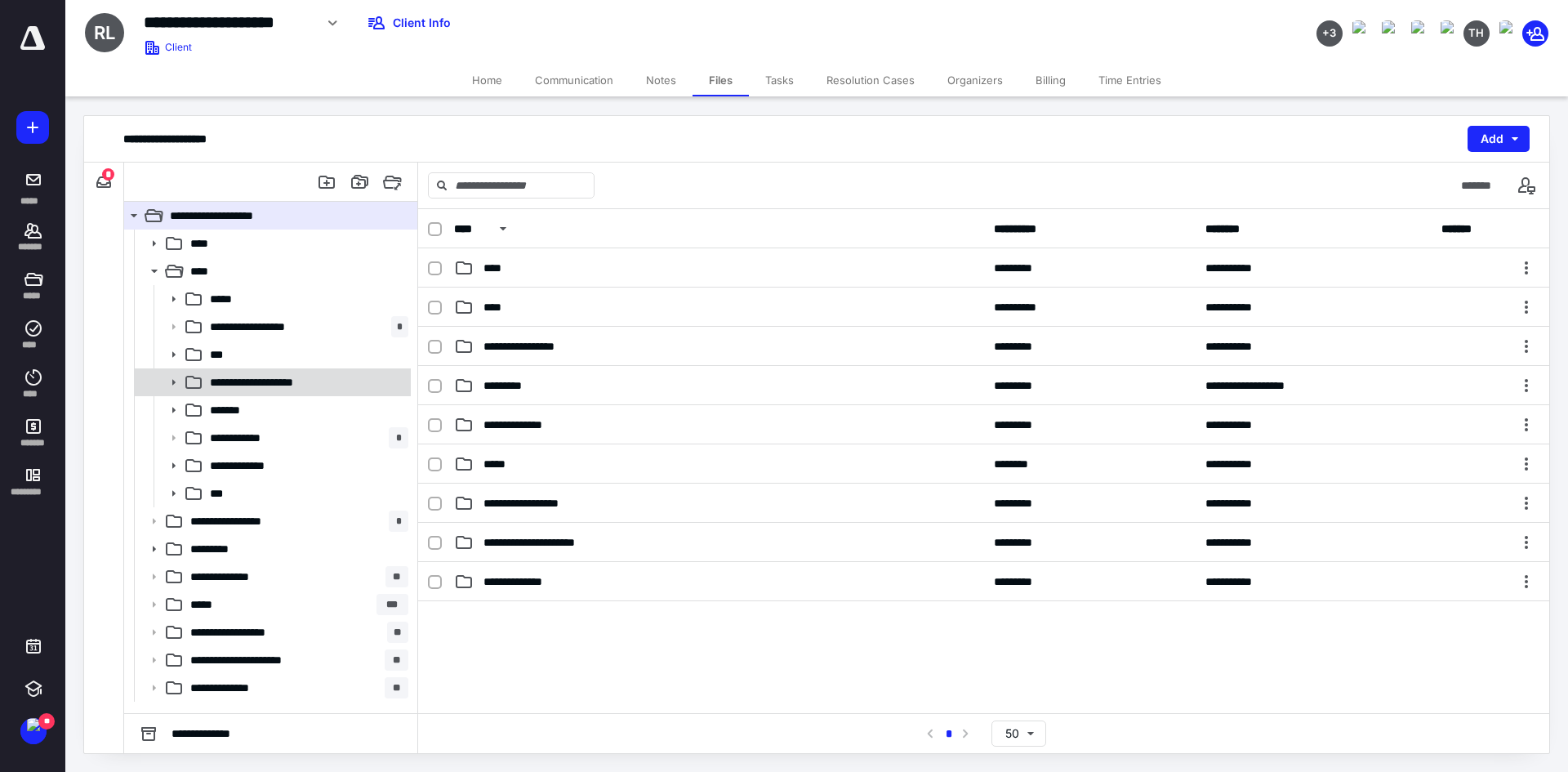 click 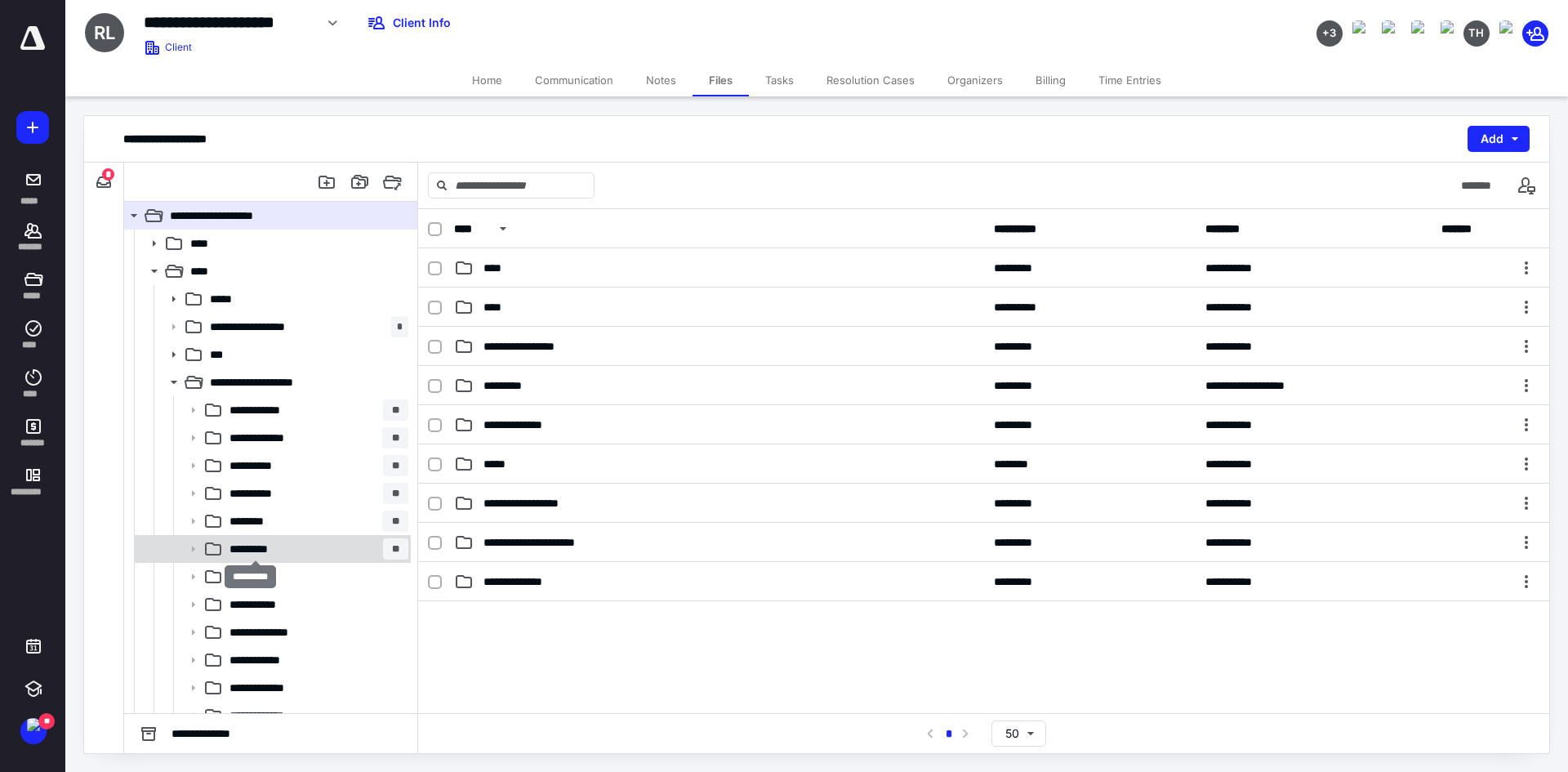 click on "*********" at bounding box center (256, 549) 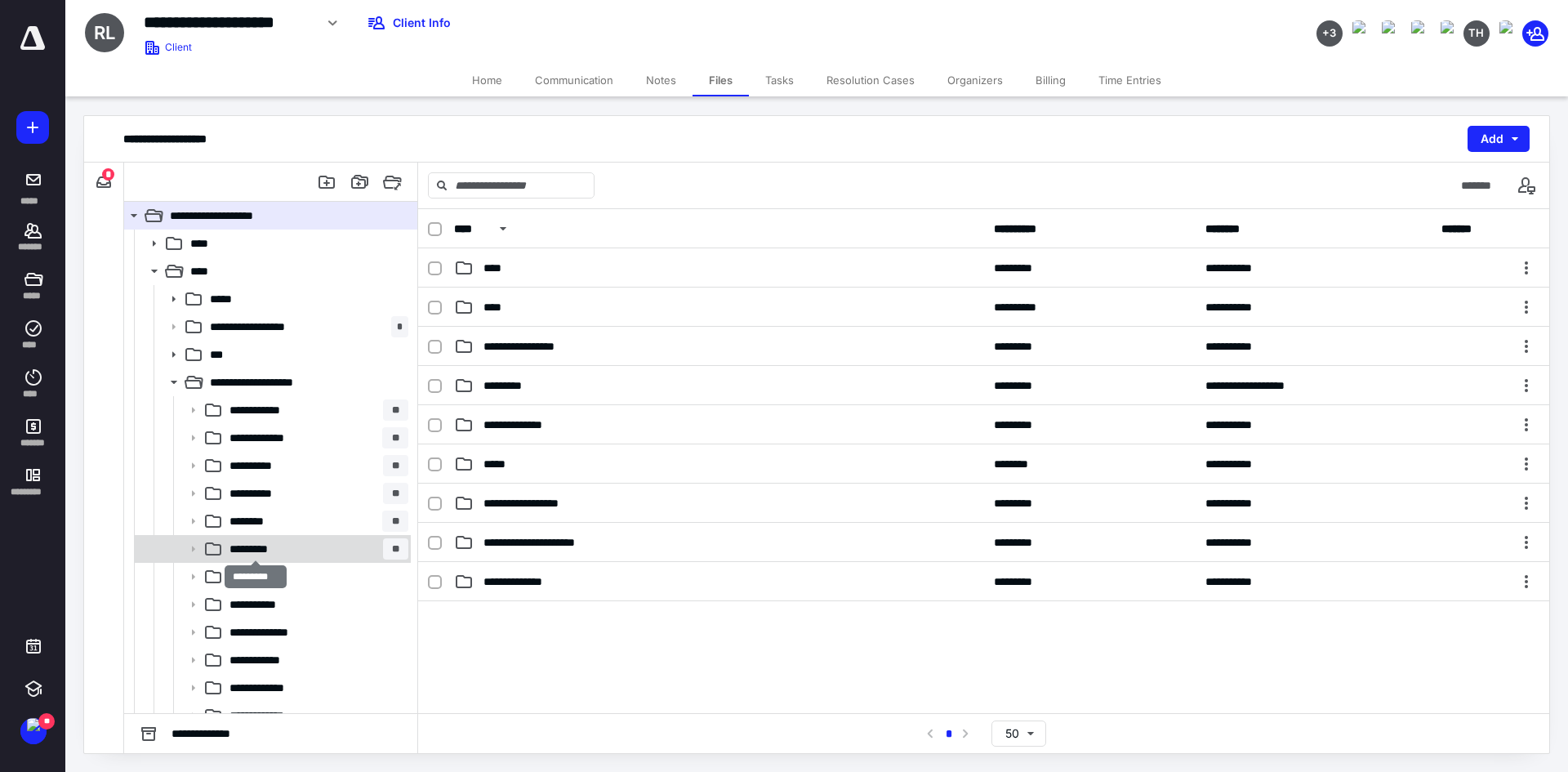 click on "*********" at bounding box center [256, 549] 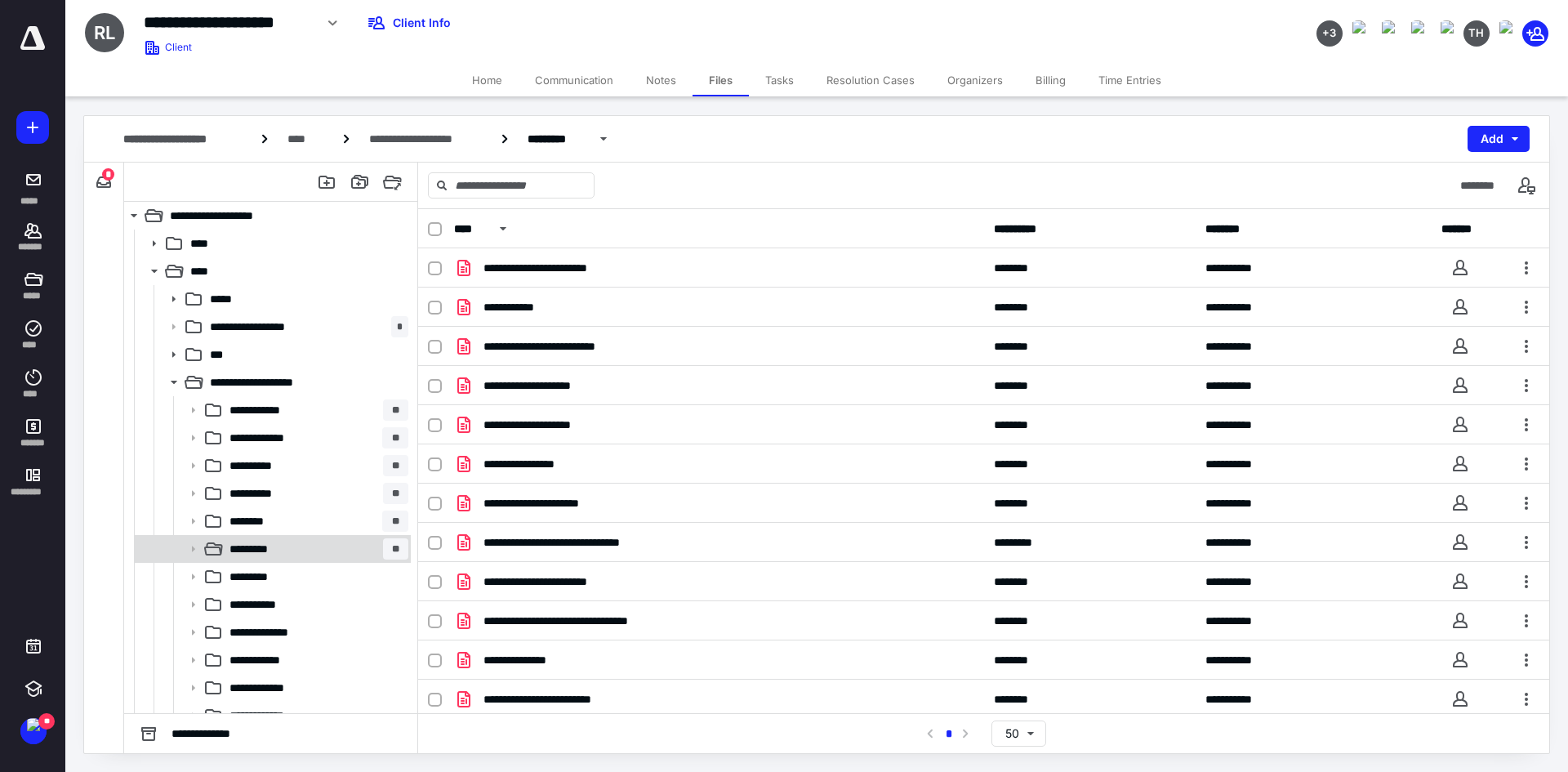 scroll, scrollTop: 1062, scrollLeft: 0, axis: vertical 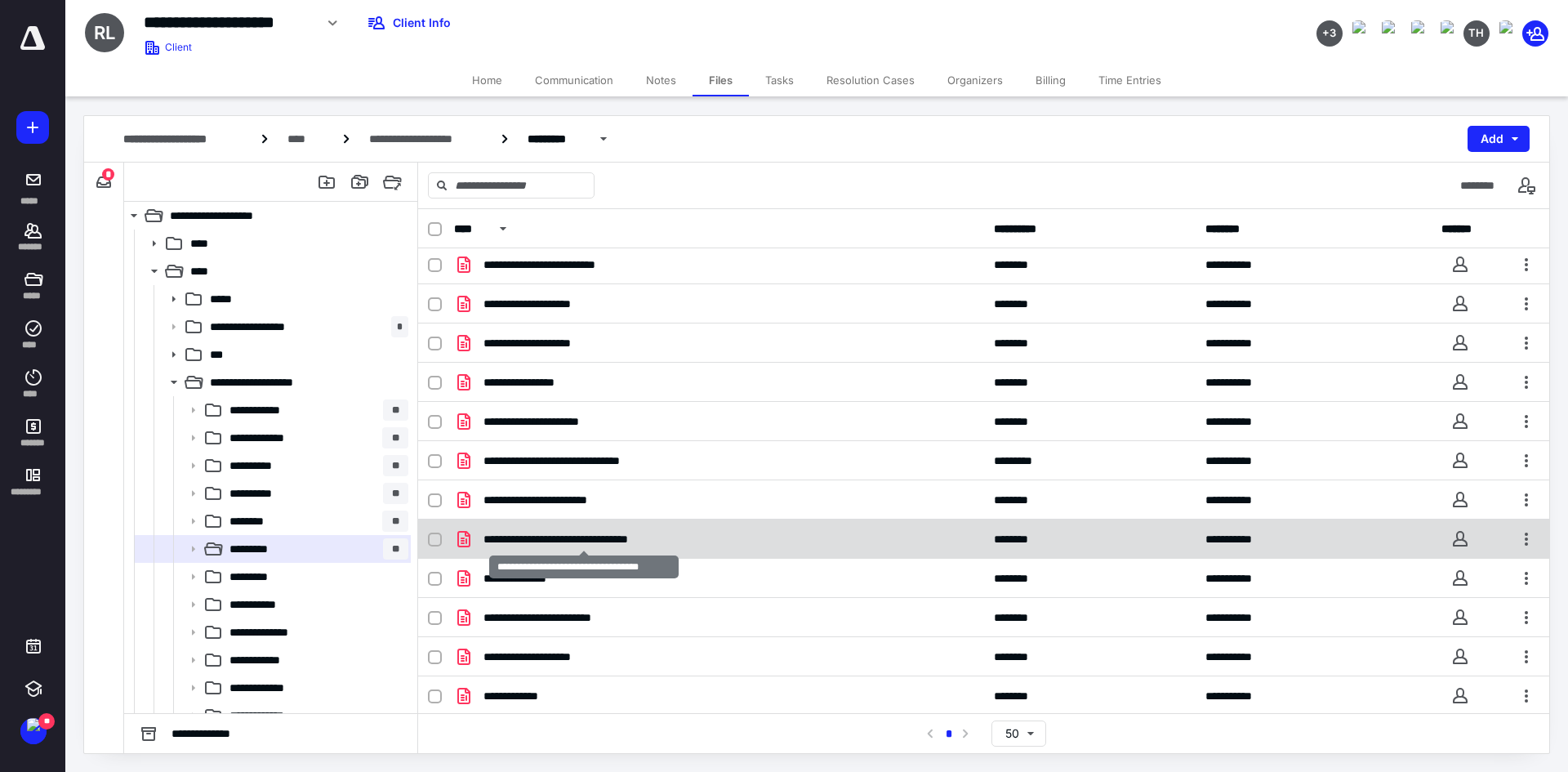 click on "**********" at bounding box center (584, 539) 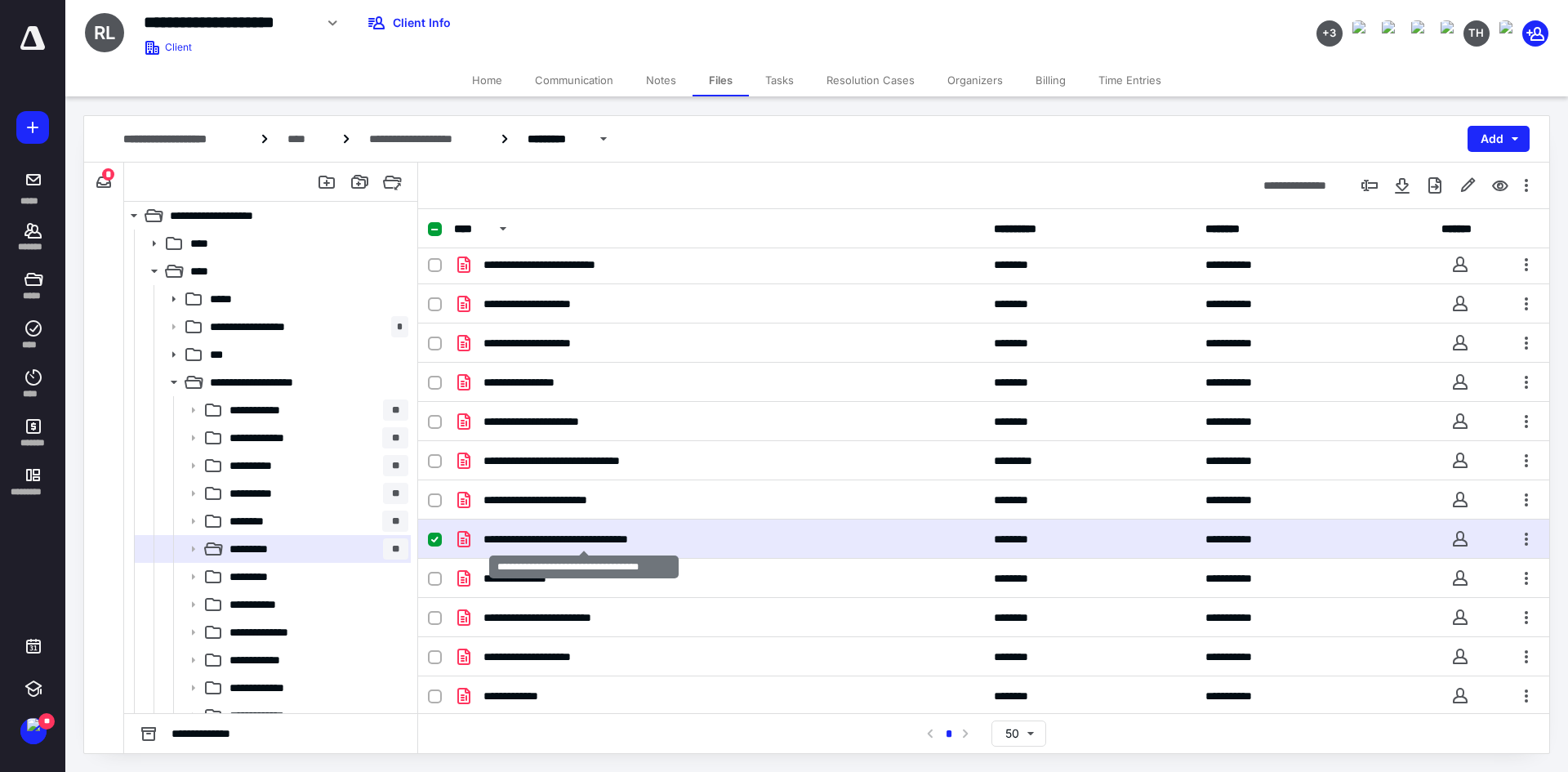 click on "**********" at bounding box center (584, 539) 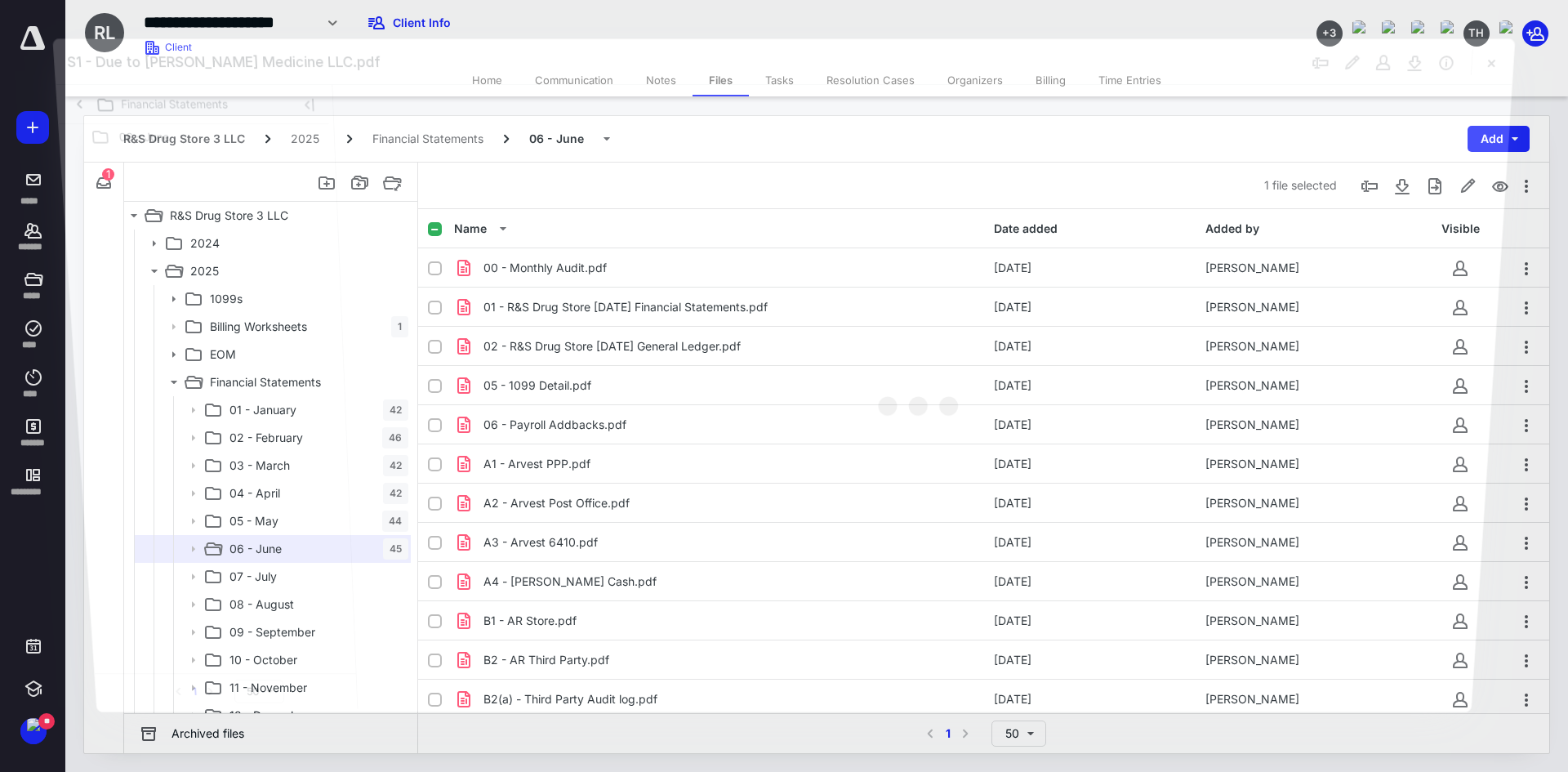 scroll, scrollTop: 1062, scrollLeft: 0, axis: vertical 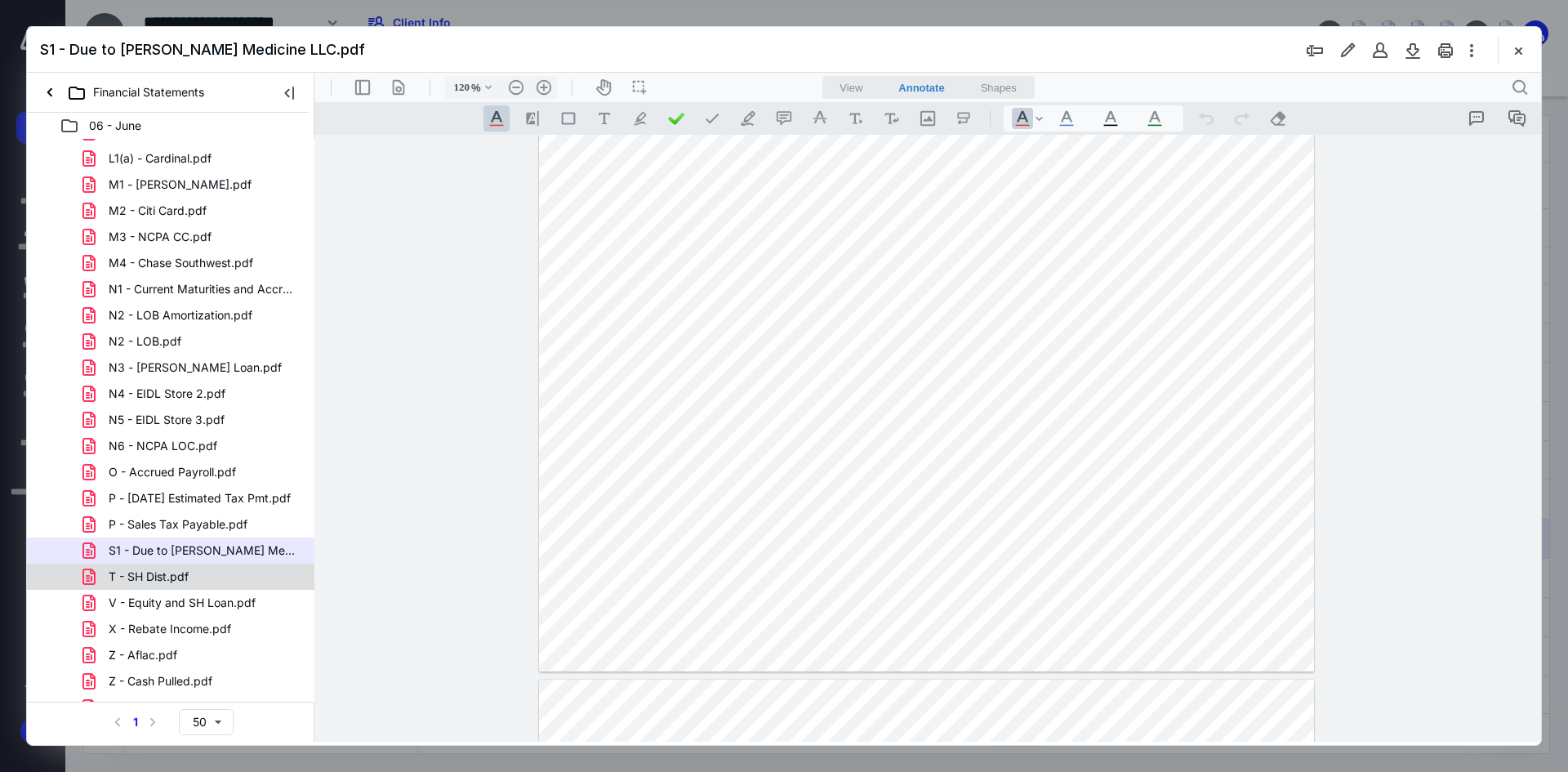 click on "T - SH Dist.pdf" at bounding box center [149, 577] 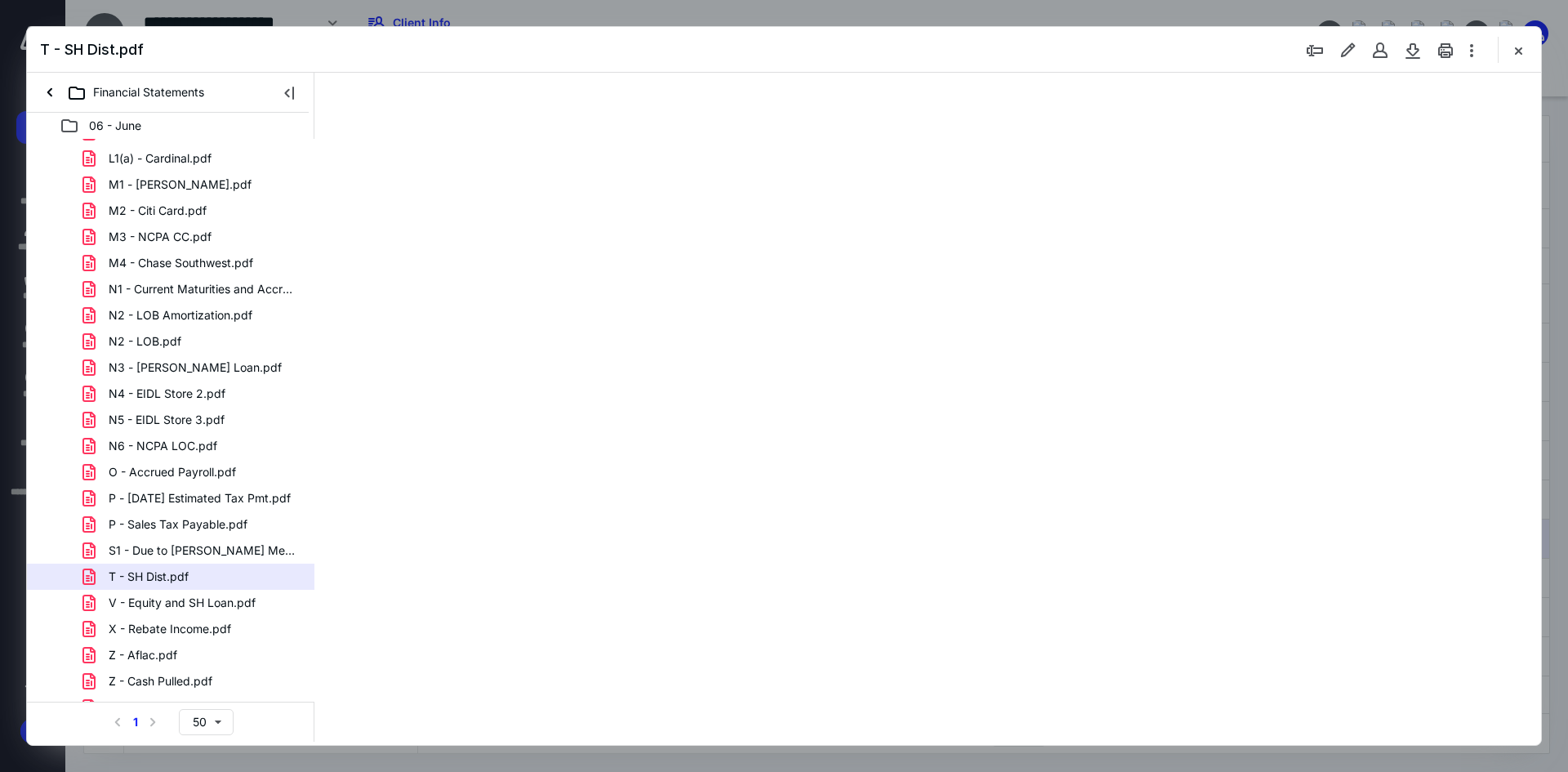 scroll, scrollTop: 0, scrollLeft: 0, axis: both 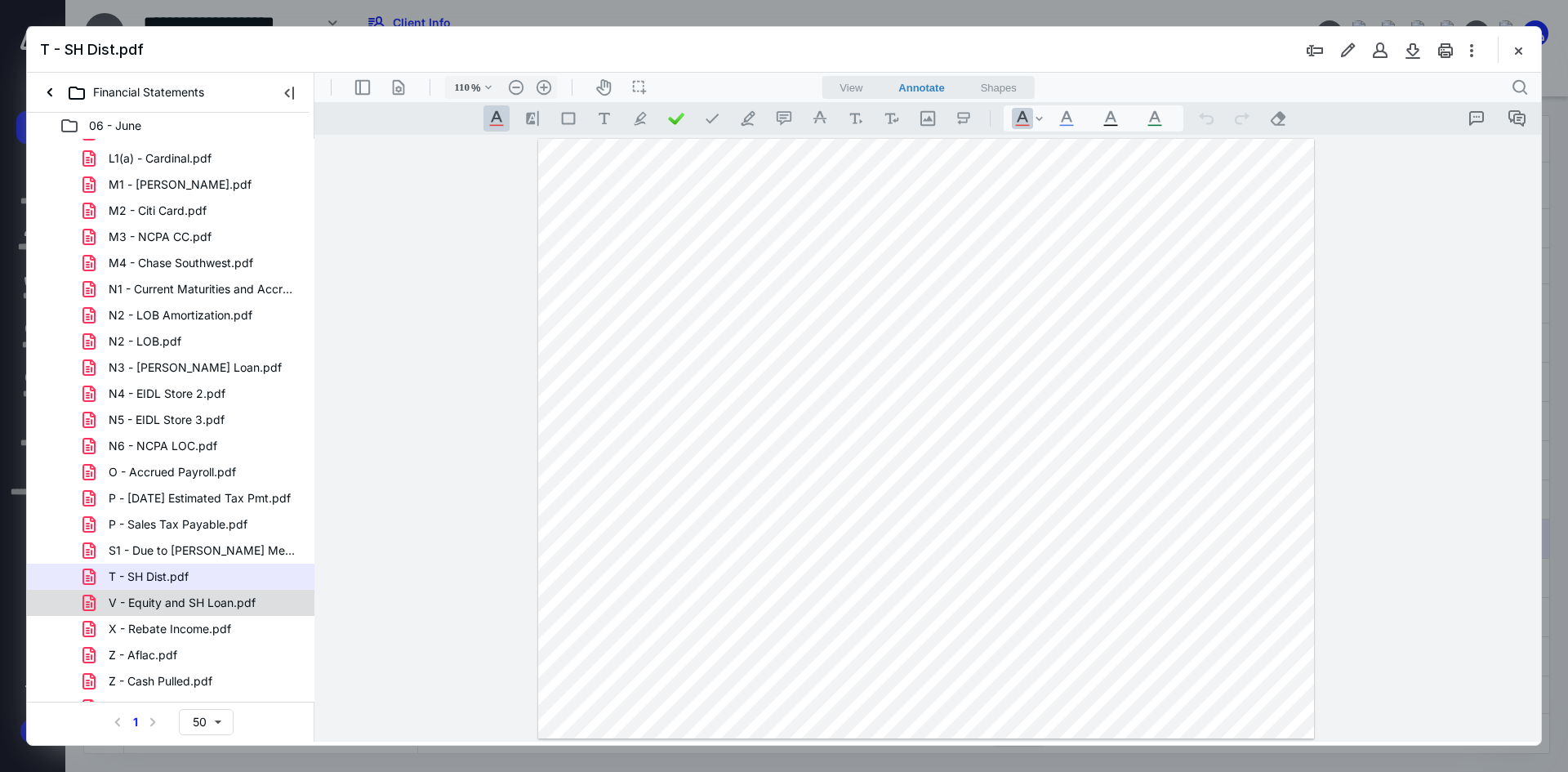 click on "V - Equity and SH Loan.pdf" at bounding box center [172, 603] 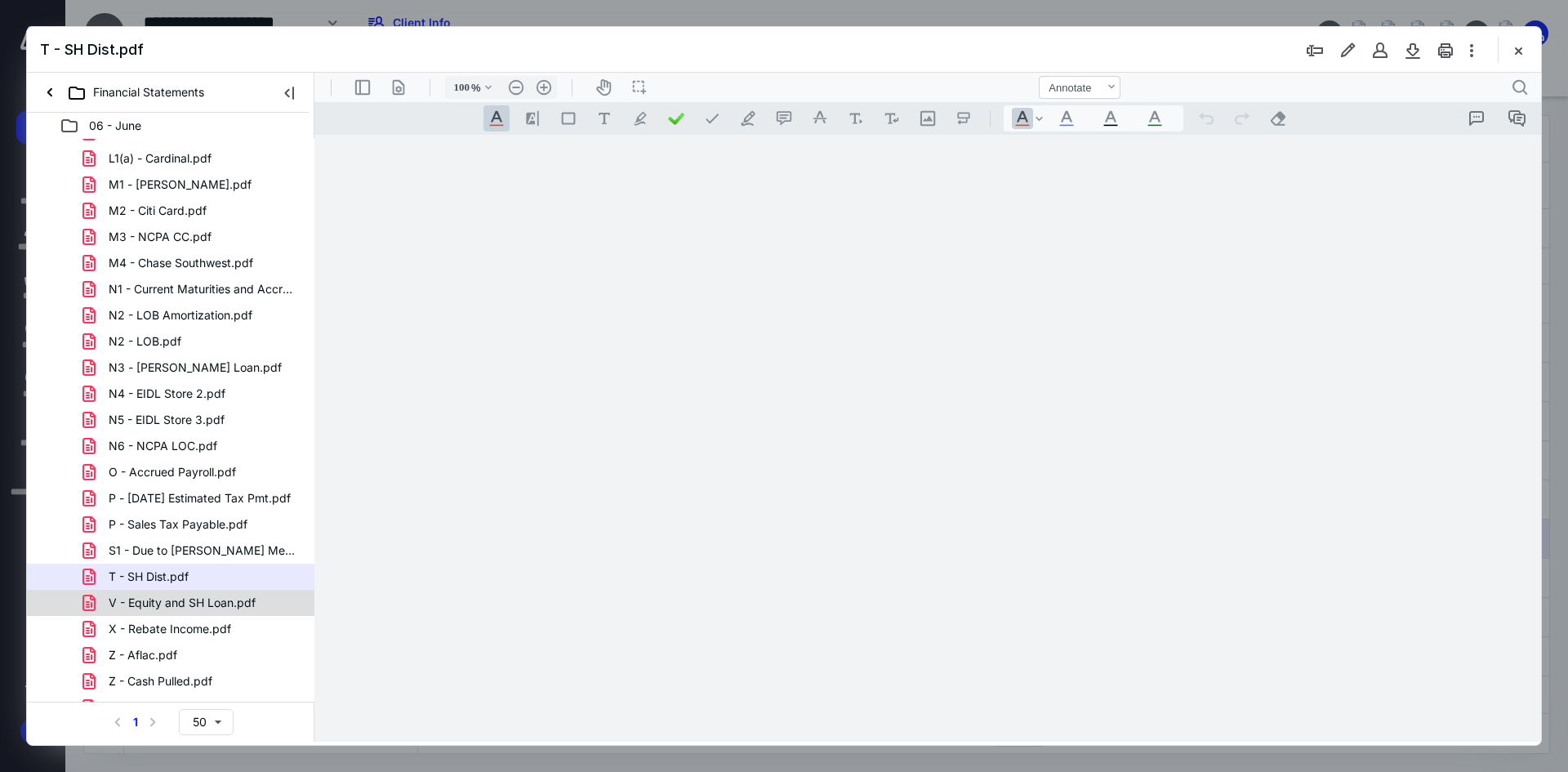 click on "00 - Monthly Audit.pdf 01 - R&S Drug Store [DATE] Financial Statements.pdf 02 - R&S Drug Store [DATE] General Ledger.pdf 05 - 1099 Detail.pdf 06 - Payroll Addbacks.pdf A1 - Arvest PPP.pdf A2 - Arvest Post Office.pdf A3 - Arvest 6410.pdf A4 - [PERSON_NAME] Cash.pdf B1 - AR Store.pdf B2 - AR Third Party.pdf B2(a) - Third Party Audit log.pdf C1 - Due from Store 1.pdf C2 - Due from Red Tin.pdf C3 - Due from Sensible Healthcare.pdf D - Inventory.pdf E - Cash Clearing.pdf H - Dep.pdf L1 - AP.pdf L1(a) - Cardinal.pdf M1 - [PERSON_NAME].pdf M2 - Citi Card.pdf M3 - NCPA CC.pdf M4 - Chase Southwest.pdf N1 - Current Maturities and Accrued Interest.pdf N2 - LOB Amortization.pdf N2 - LOB.pdf N3 - [PERSON_NAME] Loan.pdf N4 - EIDL Store 2.pdf N5 - EIDL Store 3.pdf N6 - NCPA LOC.pdf O - Accrued Payroll.pdf P - [DATE] Estimated Tax Pmt.pdf P - Sales Tax Payable.pdf S1 - Due to [PERSON_NAME] Medicine LLC.pdf T - SH Dist.pdf V - Equity and SH Loan.pdf X - Rebate Income.pdf Z - Aflac.pdf Z - Cash Pulled.pdf Z - DIR Fees.pdf Z - PR MTD.pdf" at bounding box center [171, 237] 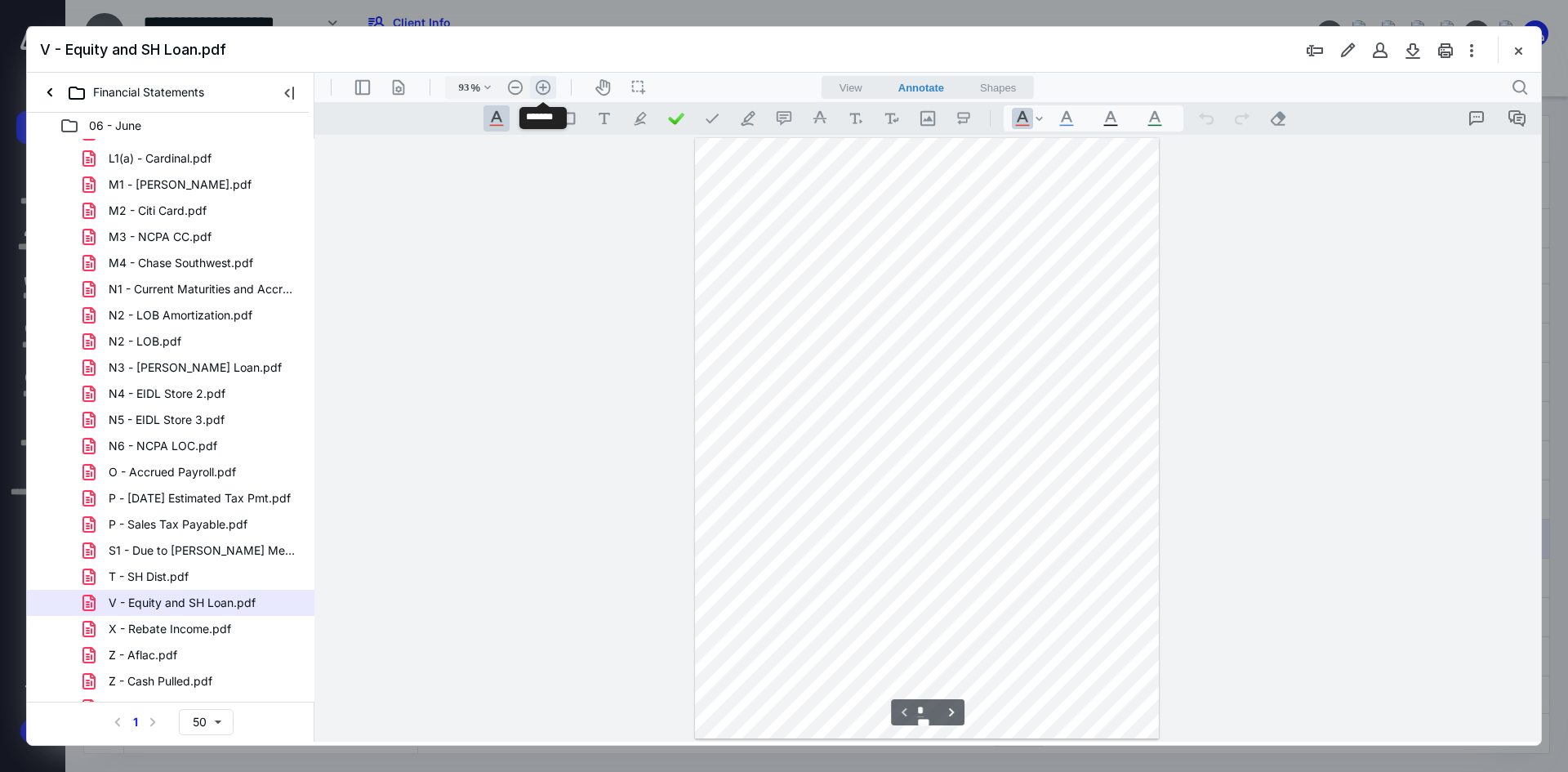 click on ".cls-1{fill:#abb0c4;} icon - header - zoom - in - line" at bounding box center (543, 87) 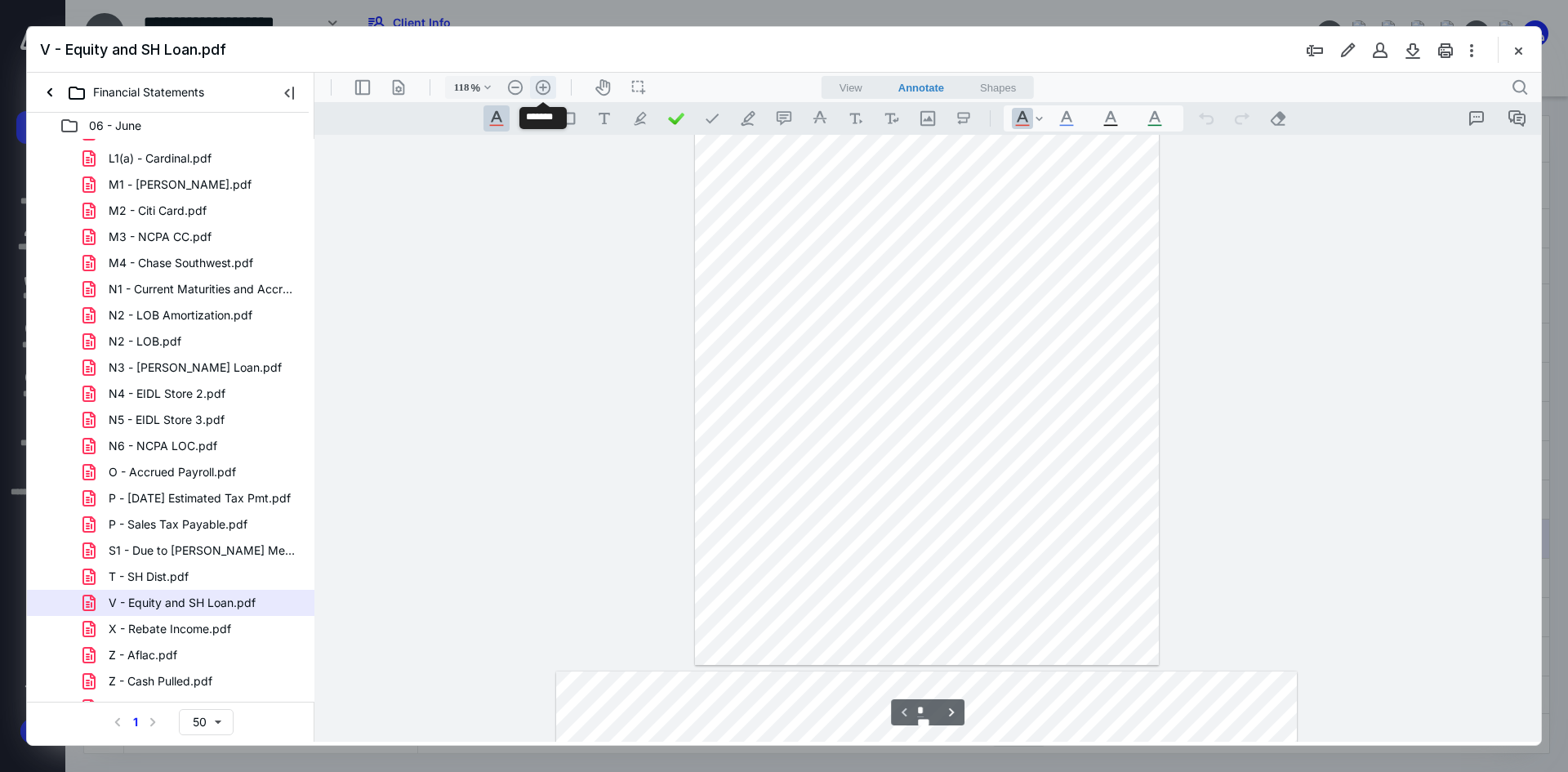 click on ".cls-1{fill:#abb0c4;} icon - header - zoom - in - line" at bounding box center [543, 87] 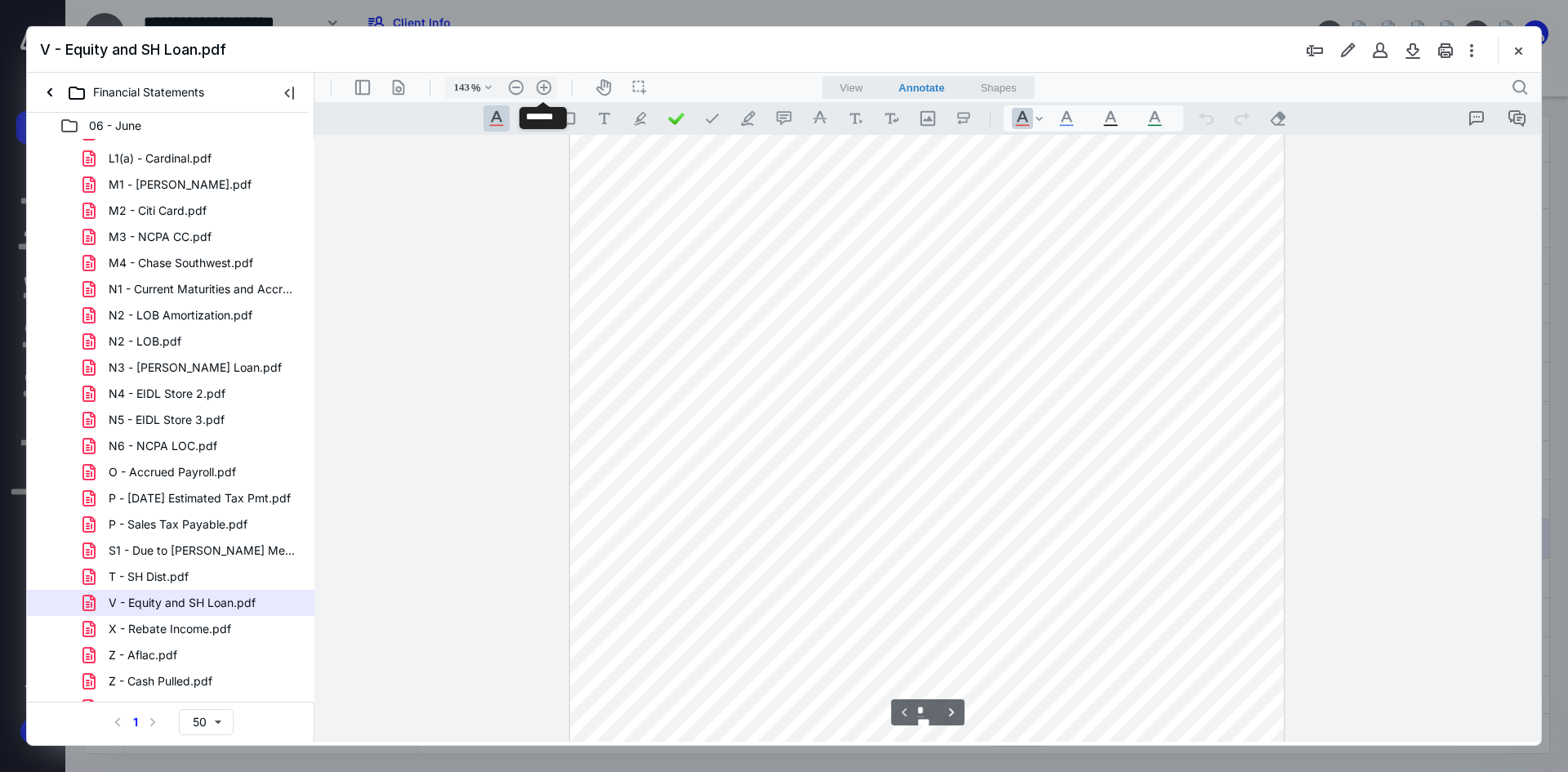 scroll, scrollTop: 147, scrollLeft: 0, axis: vertical 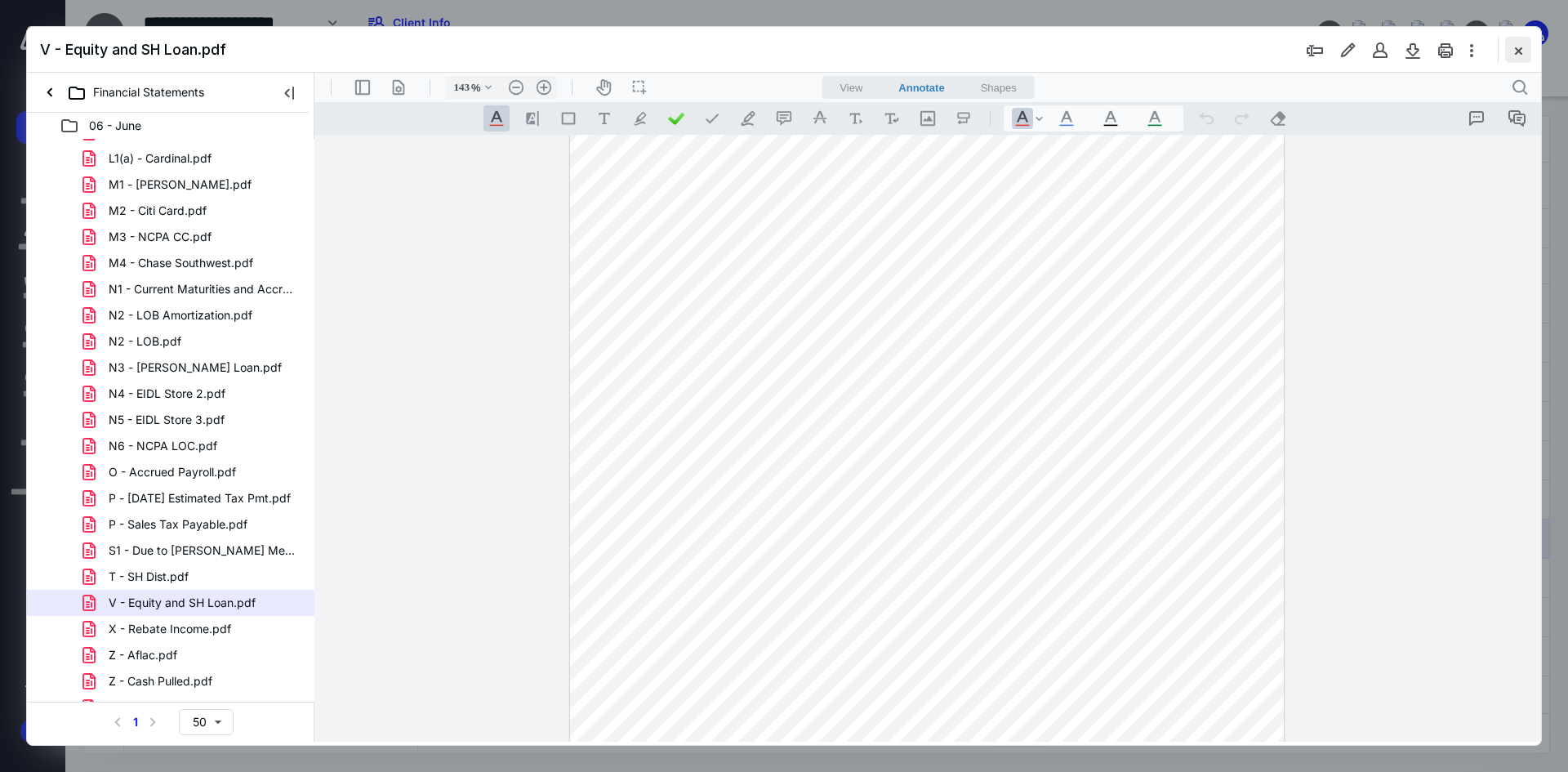 click at bounding box center (1518, 50) 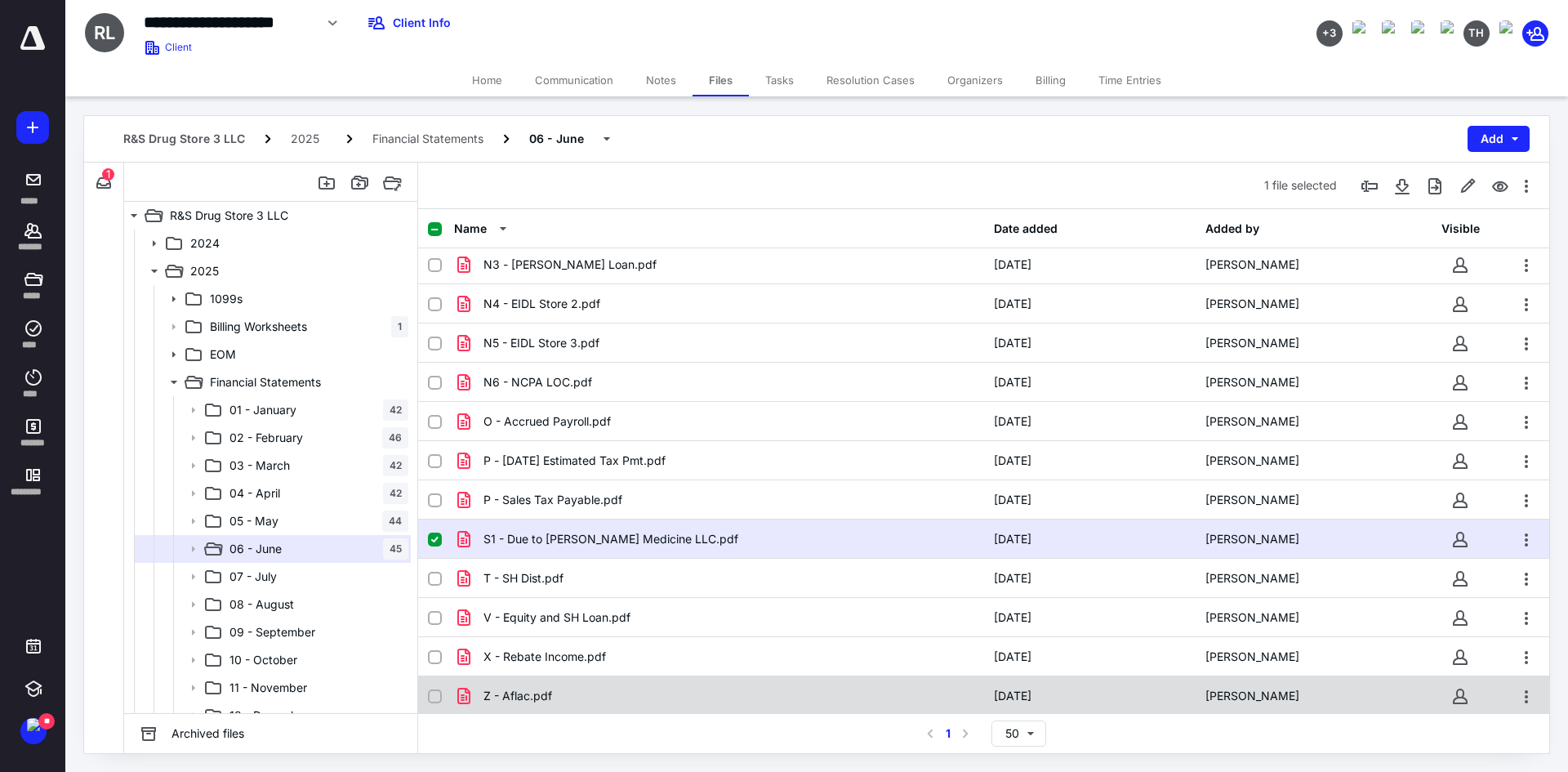 click on "Z - Aflac.pdf 7/9/2025 Patty Lenau" at bounding box center (983, 696) 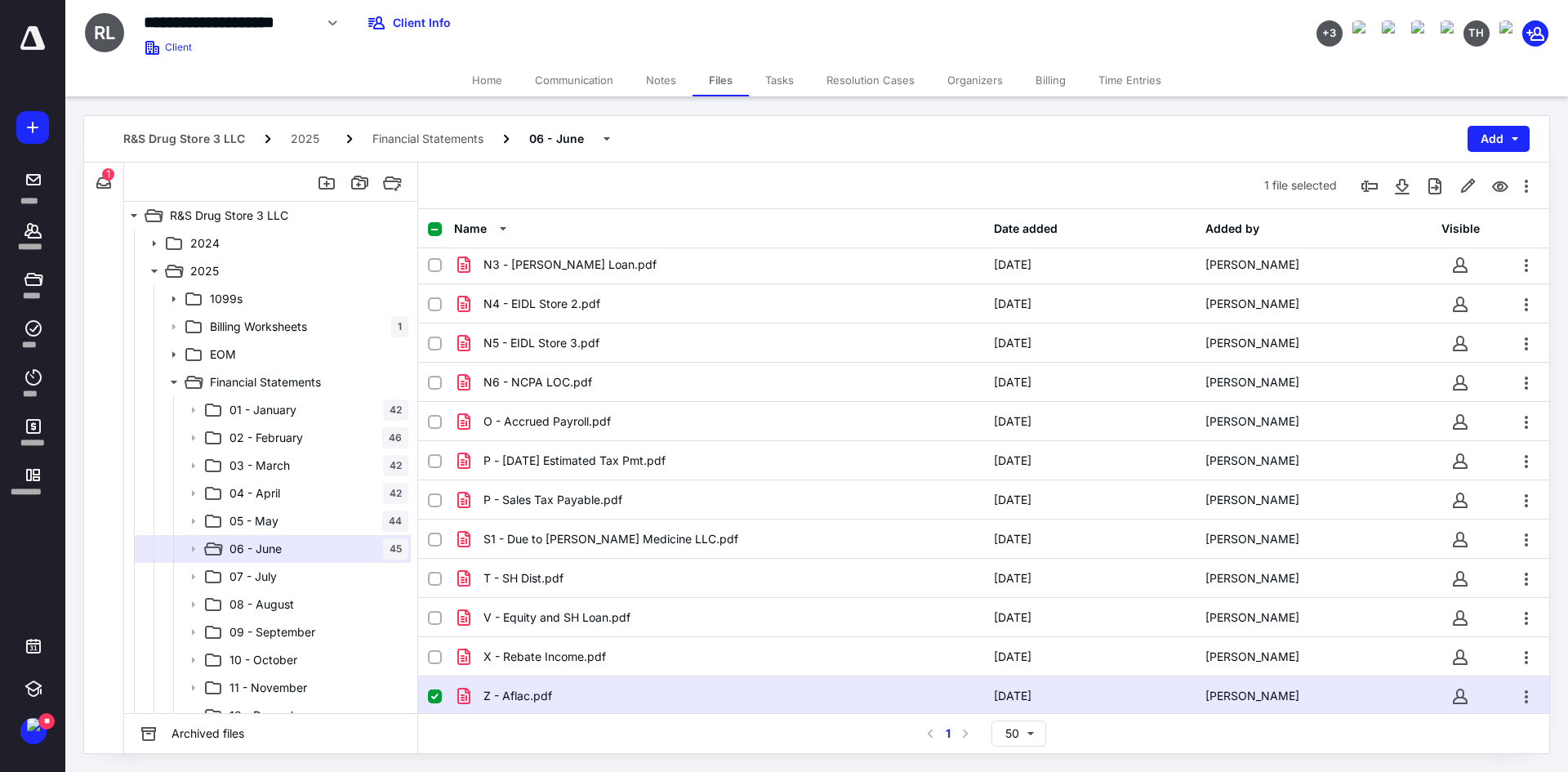 click on "R&S Drug Store 3 LLC 2025 Financial Statements 06 - June   Add" at bounding box center [817, 139] 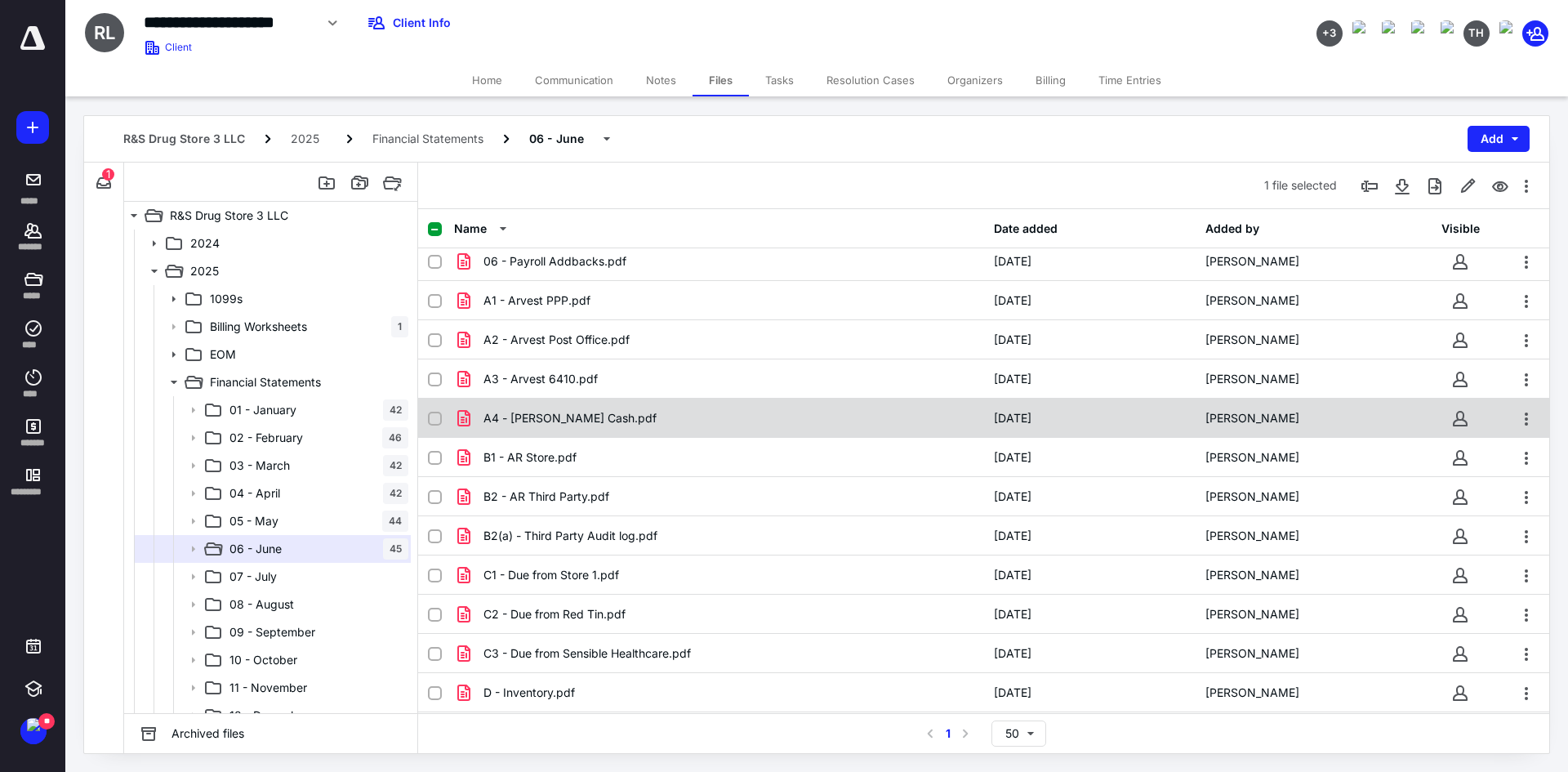 scroll, scrollTop: 0, scrollLeft: 0, axis: both 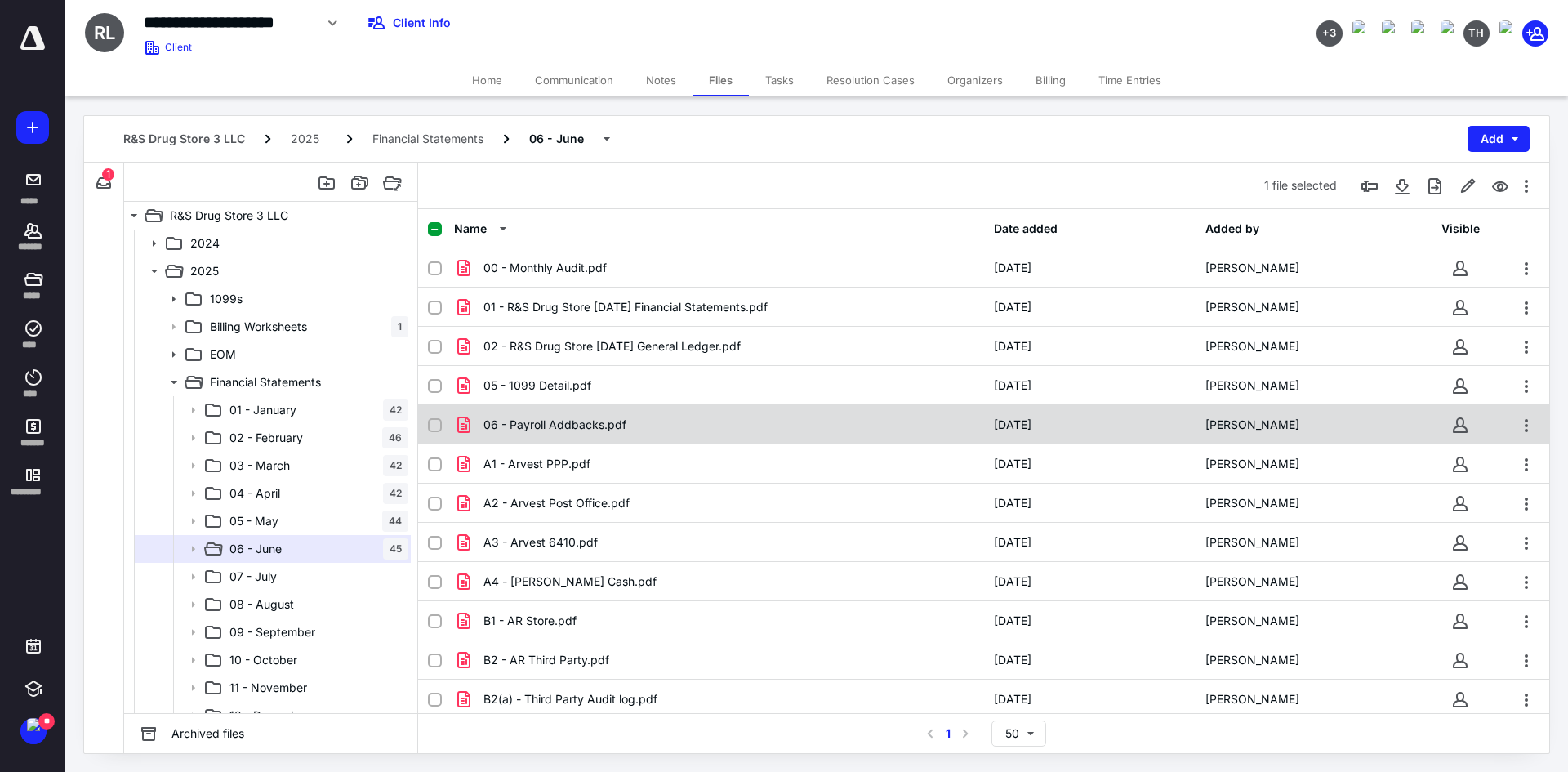 click on "06 - Payroll Addbacks.pdf" at bounding box center (719, 425) 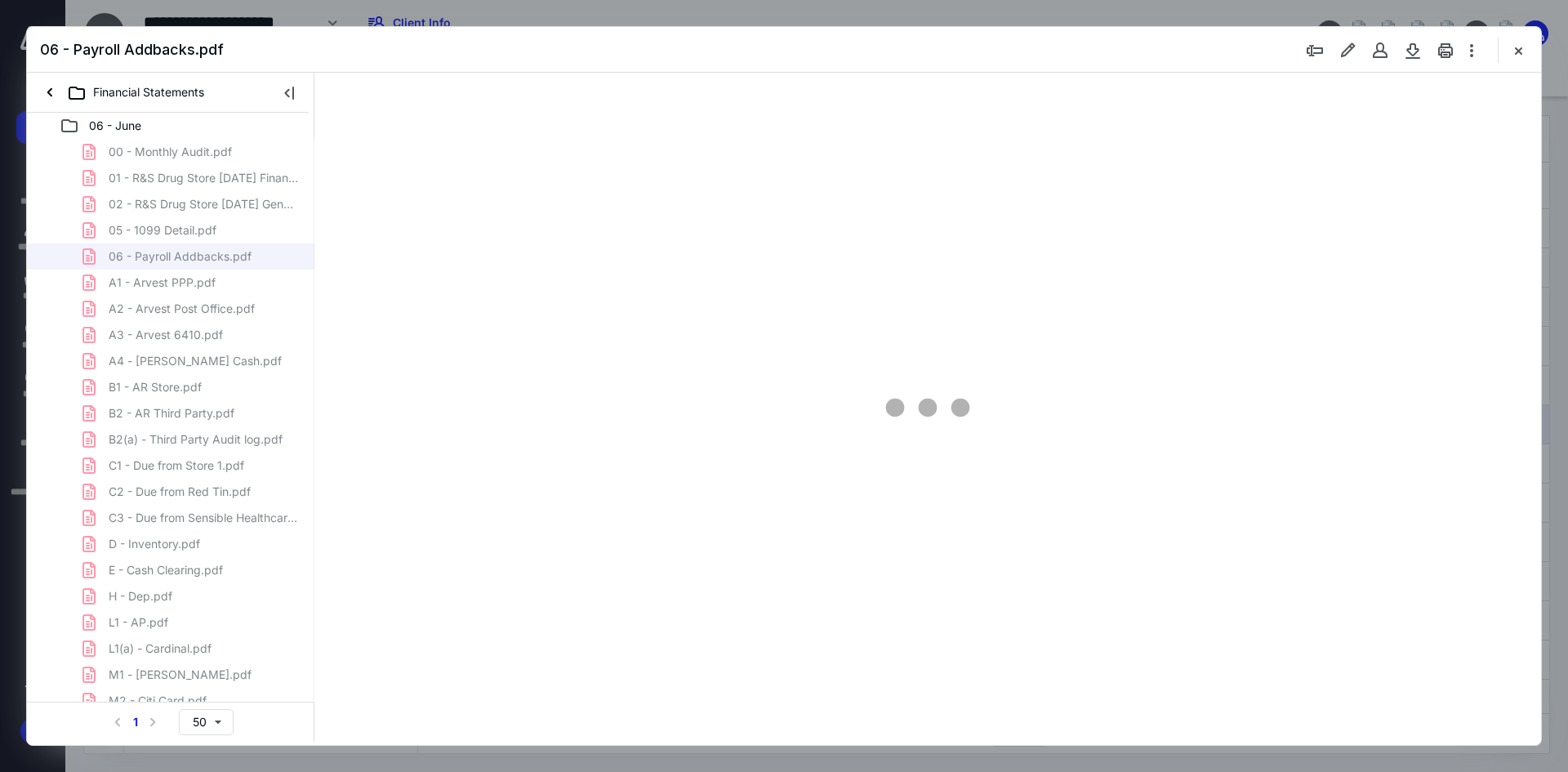 scroll, scrollTop: 0, scrollLeft: 0, axis: both 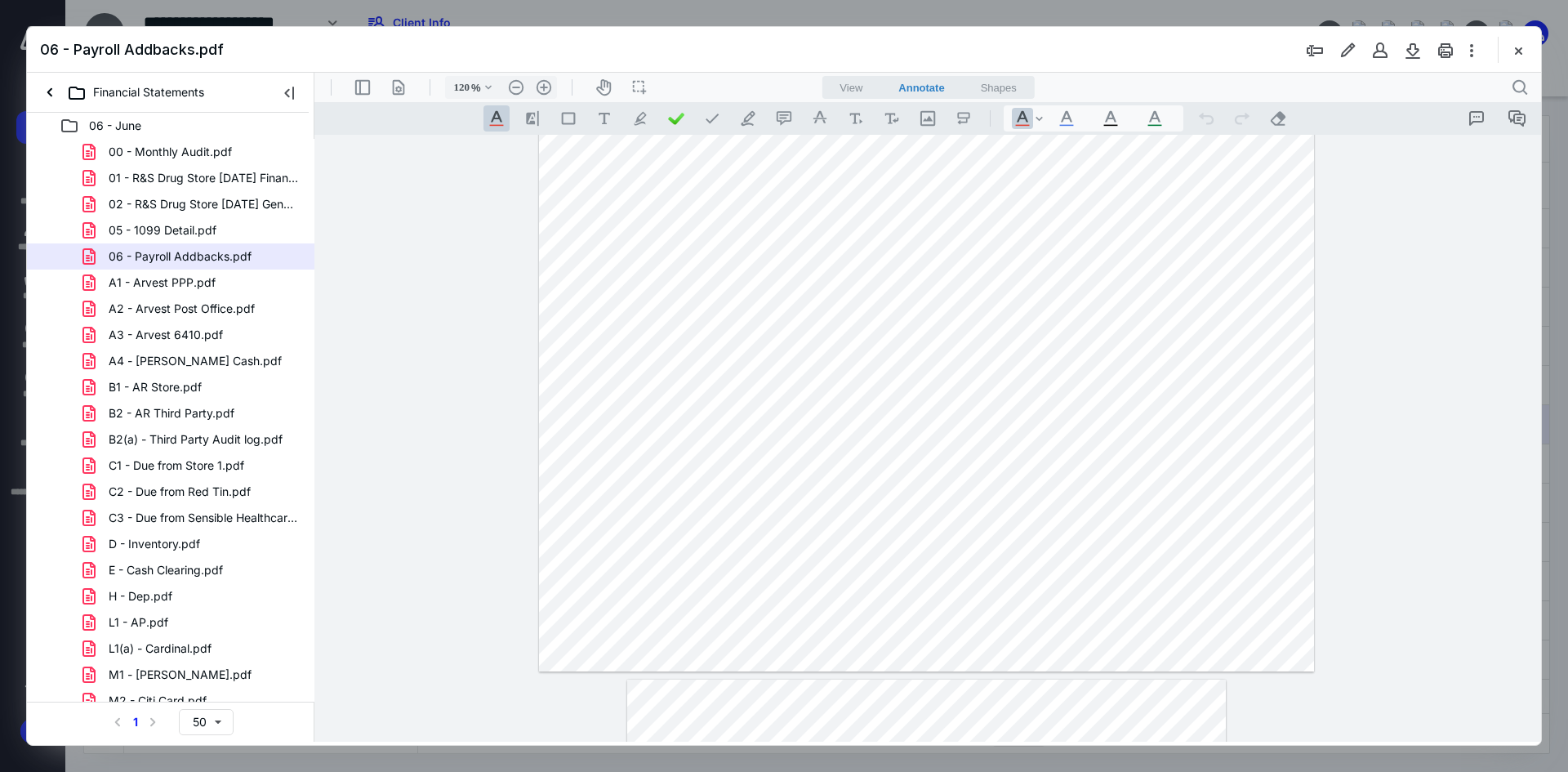 click at bounding box center [926, 372] 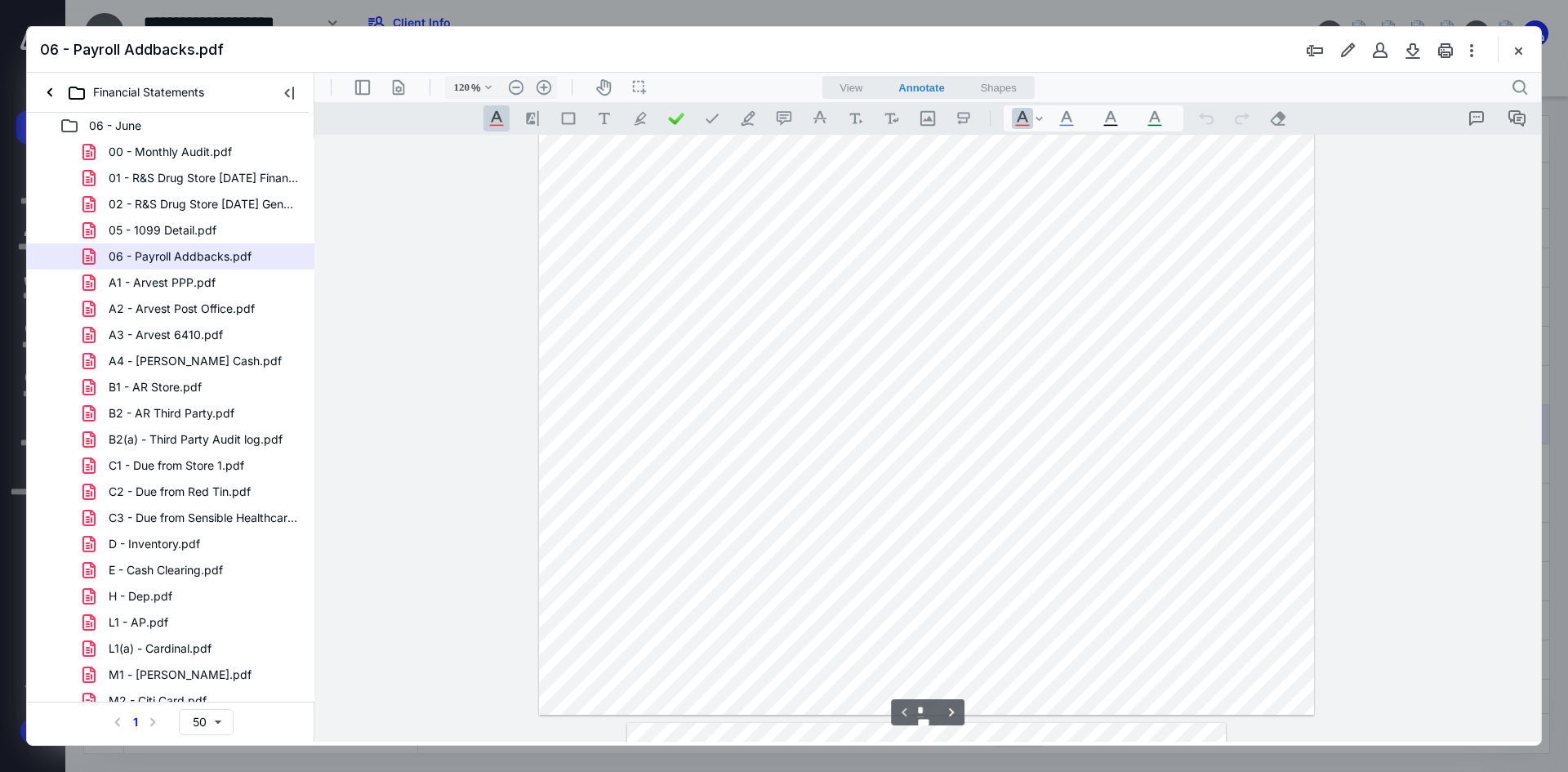 scroll, scrollTop: 0, scrollLeft: 0, axis: both 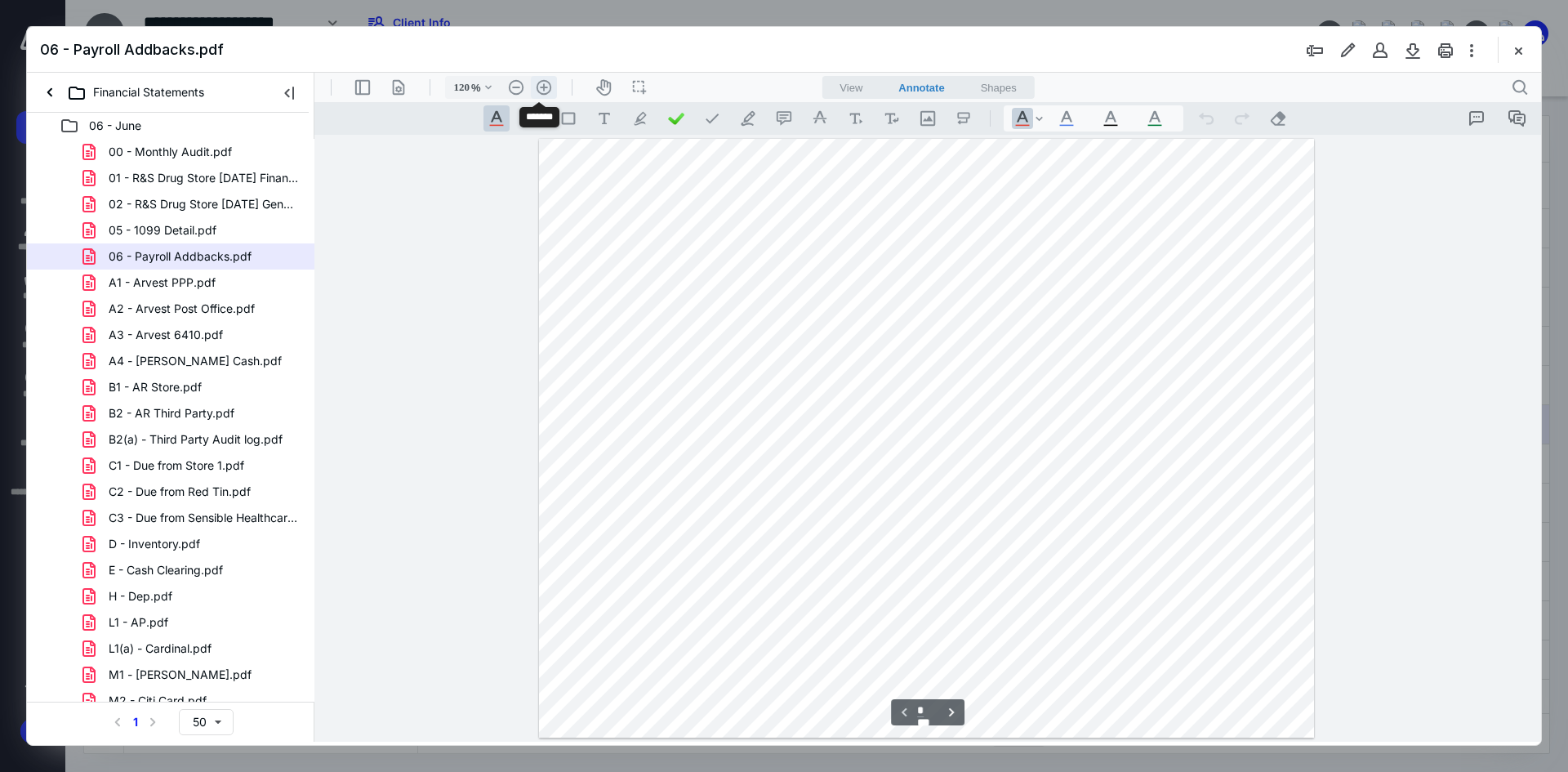 click on ".cls-1{fill:#abb0c4;} icon - header - zoom - in - line" at bounding box center (544, 87) 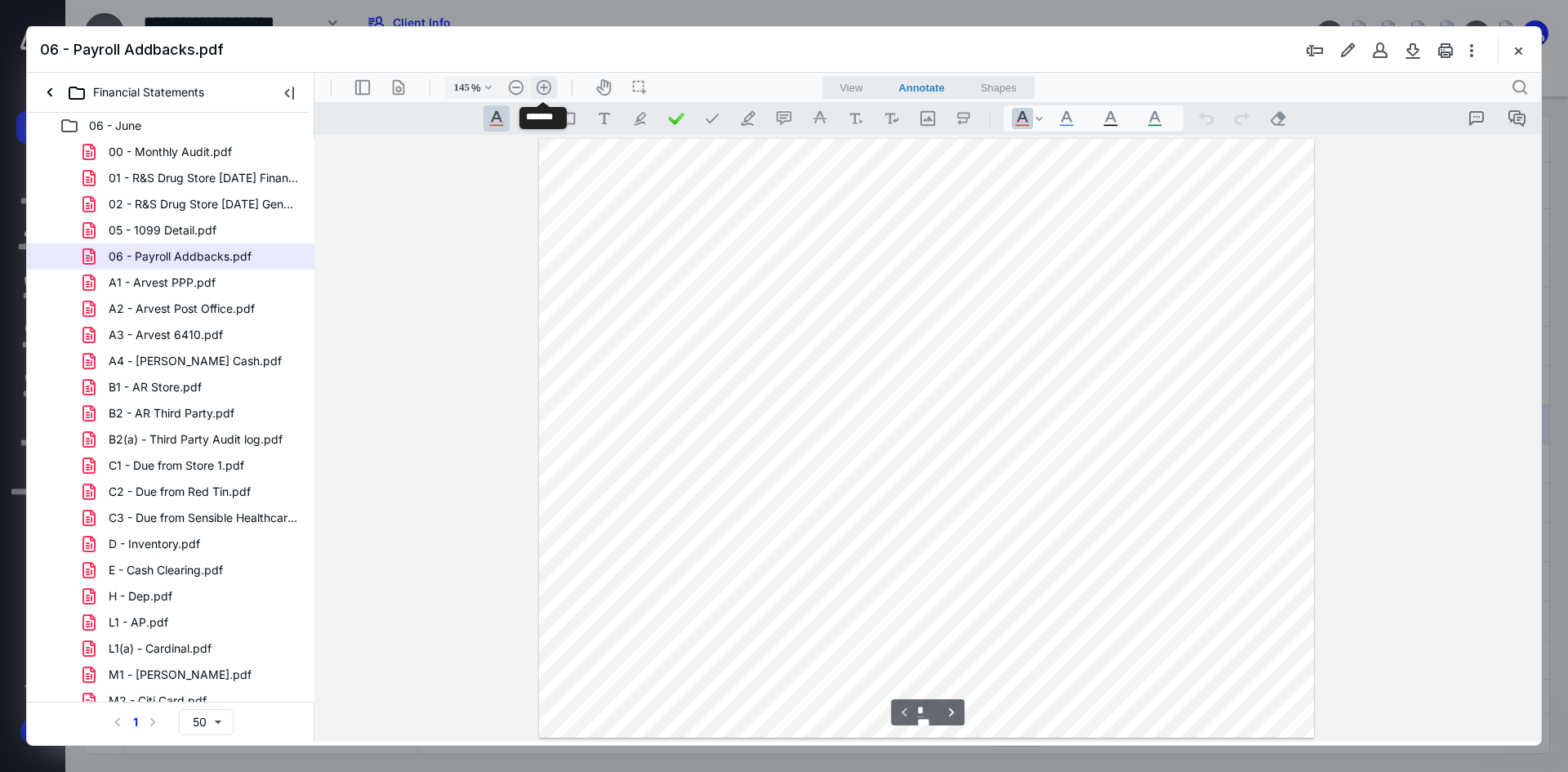 scroll, scrollTop: 57, scrollLeft: 0, axis: vertical 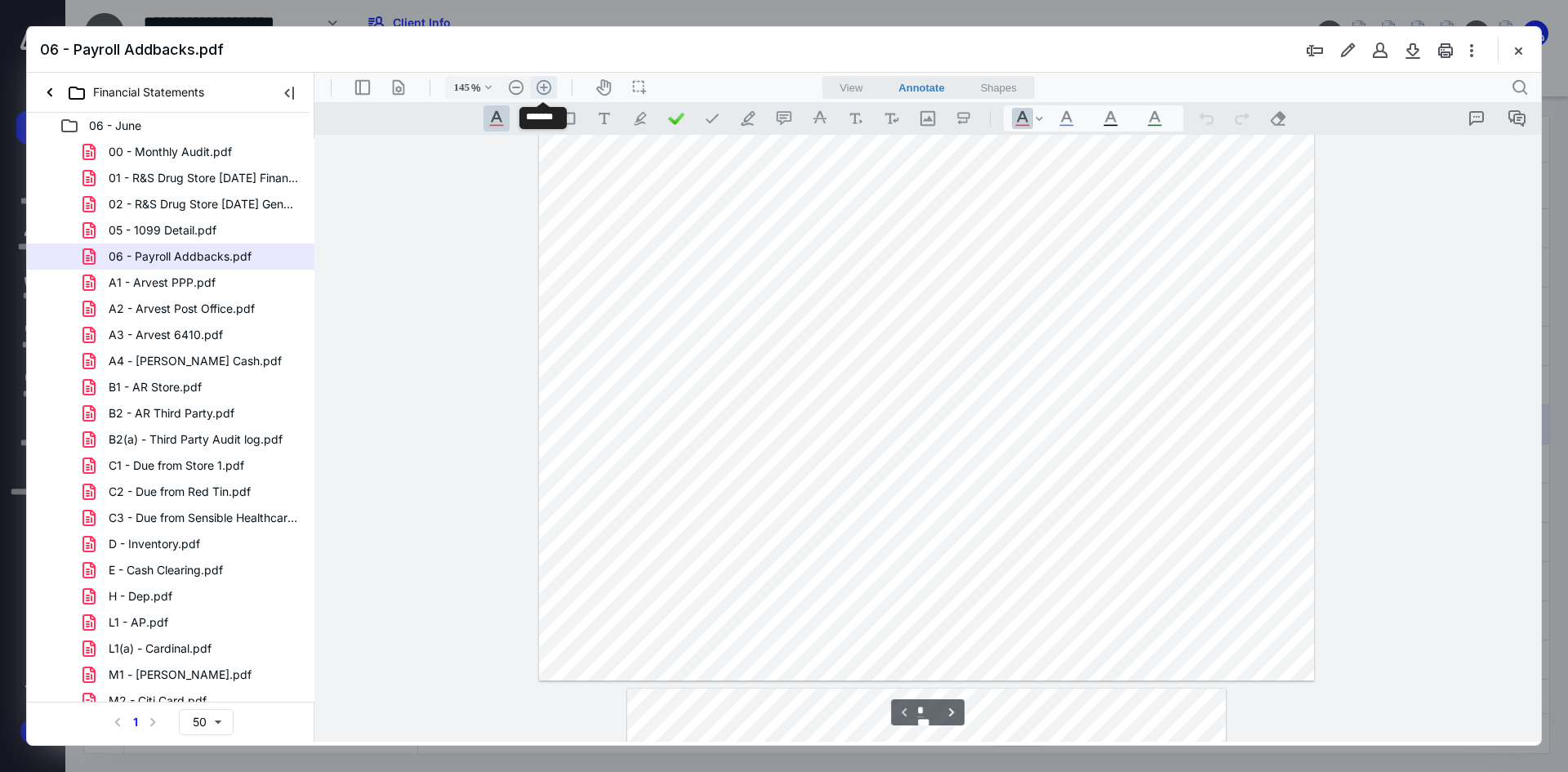 click on ".cls-1{fill:#abb0c4;} icon - header - zoom - in - line" at bounding box center [544, 87] 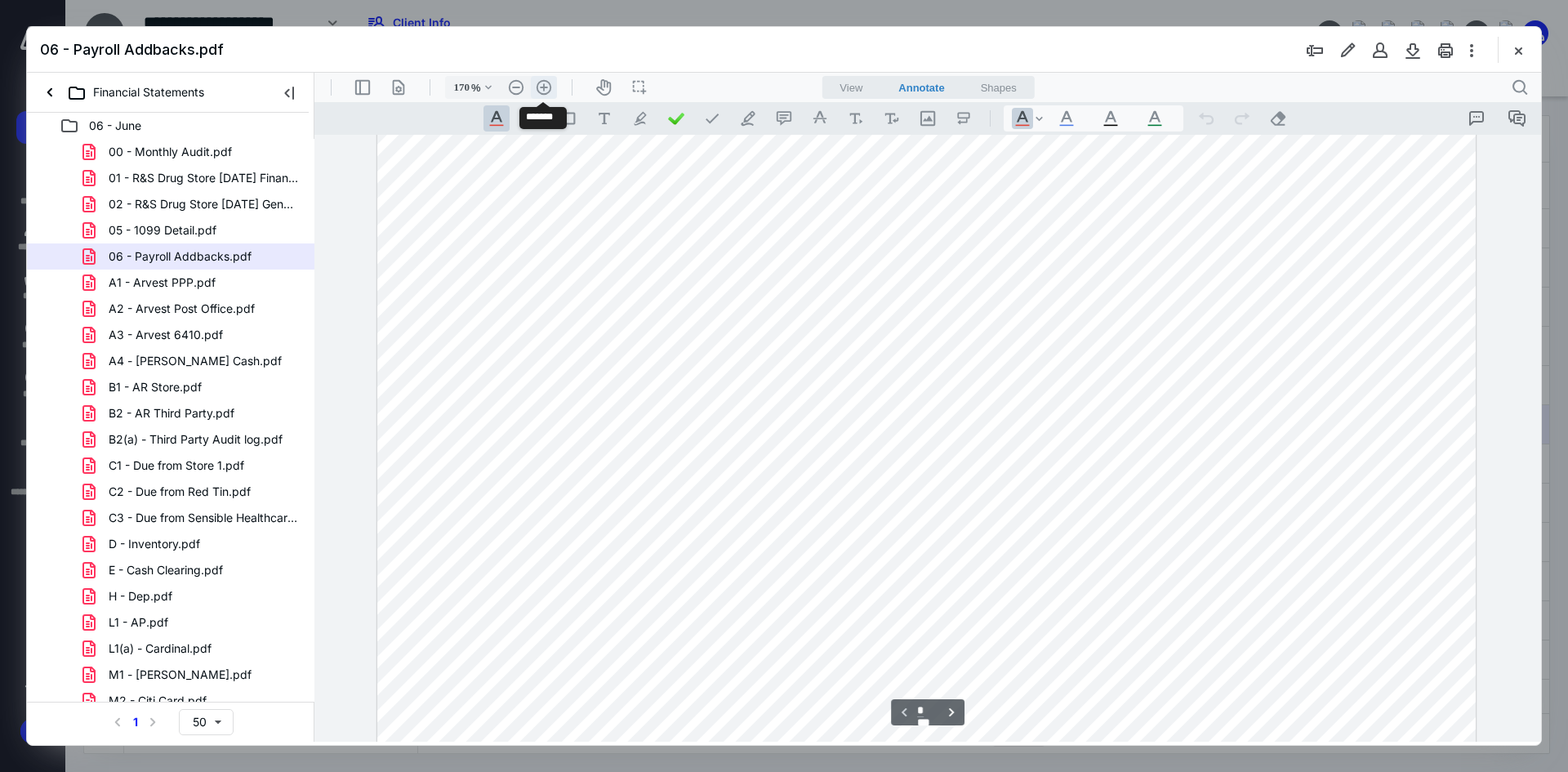 click on ".cls-1{fill:#abb0c4;} icon - header - zoom - in - line" at bounding box center [544, 87] 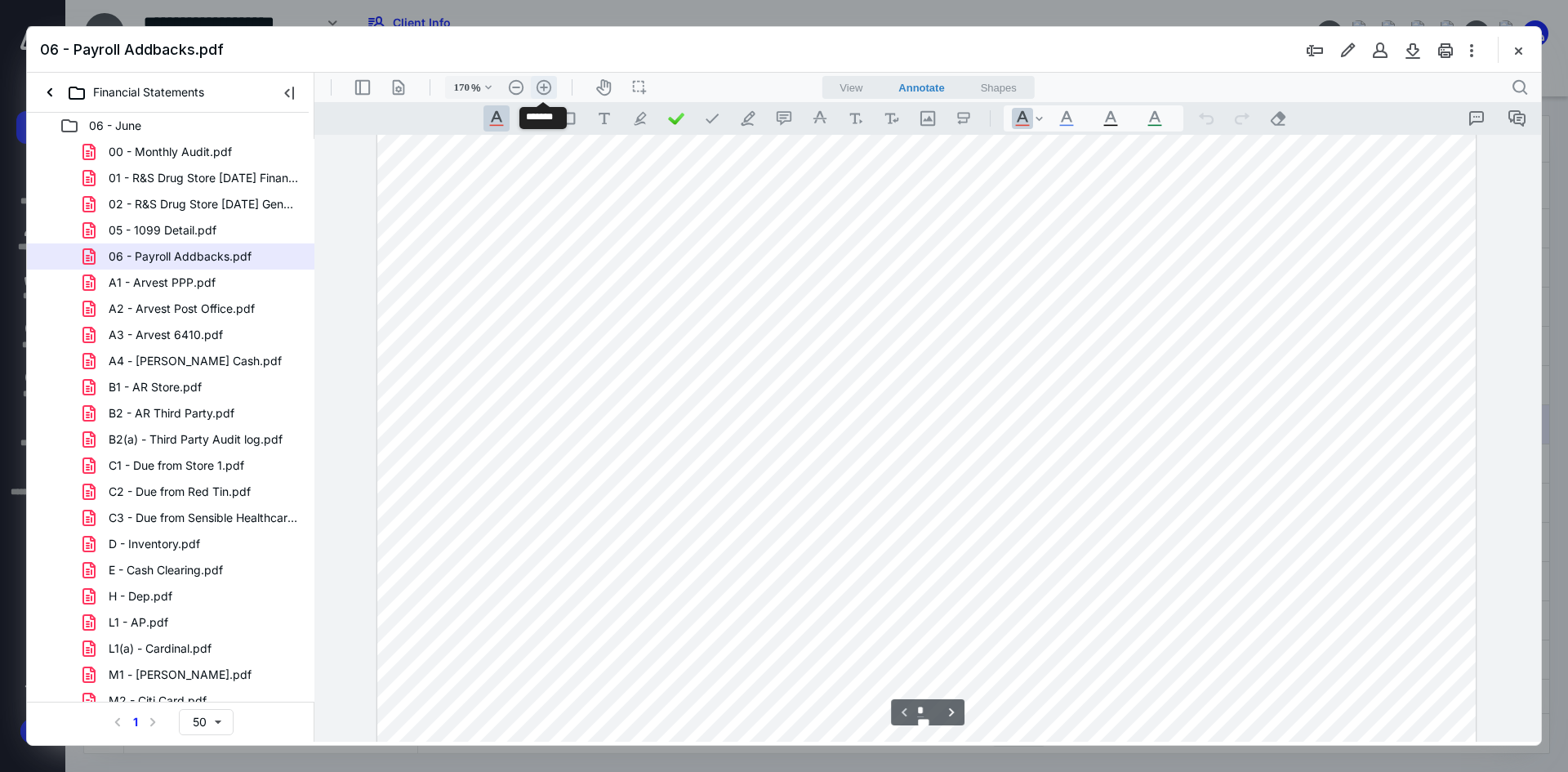type on "220" 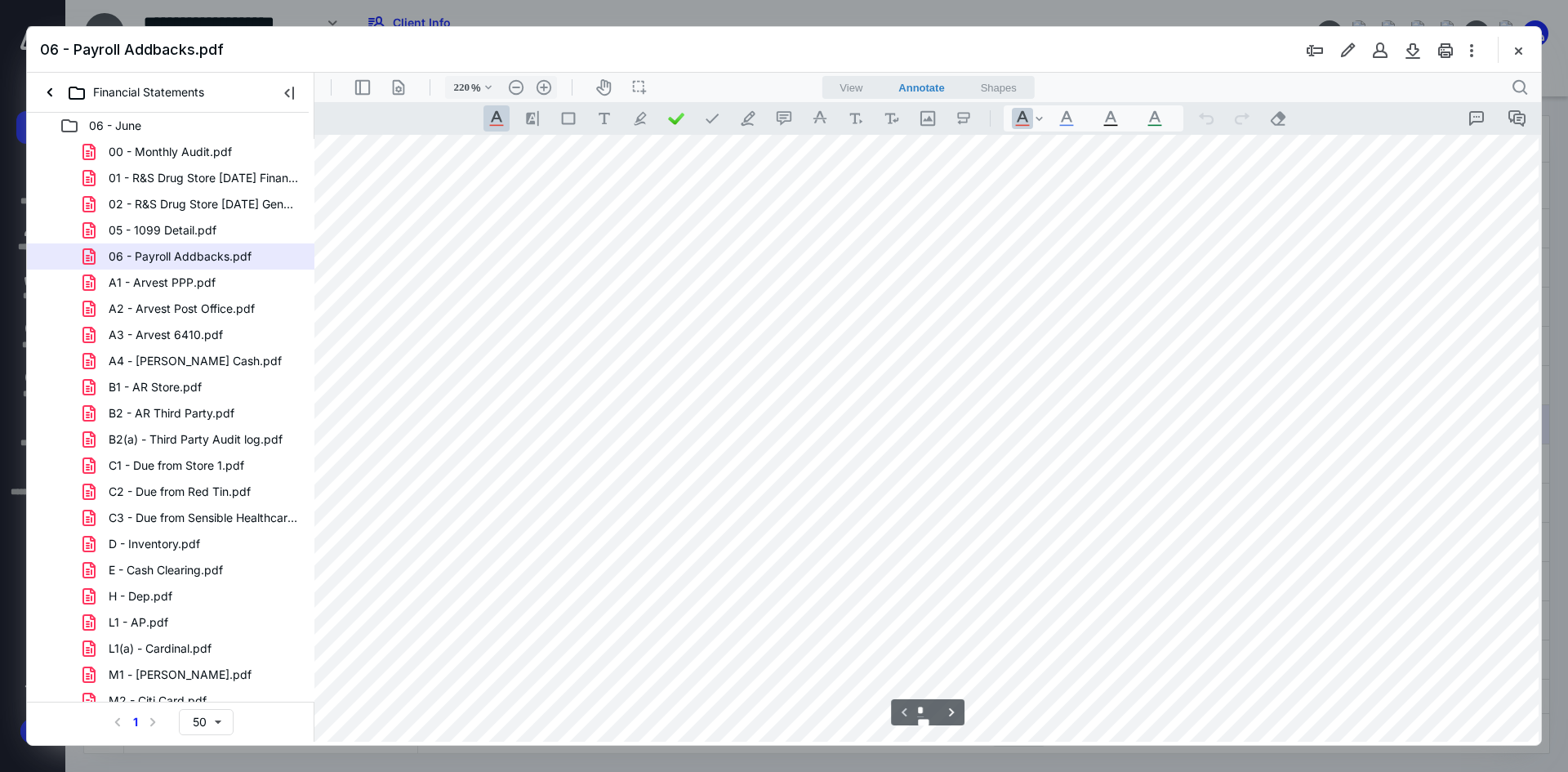 scroll, scrollTop: 65, scrollLeft: 111, axis: both 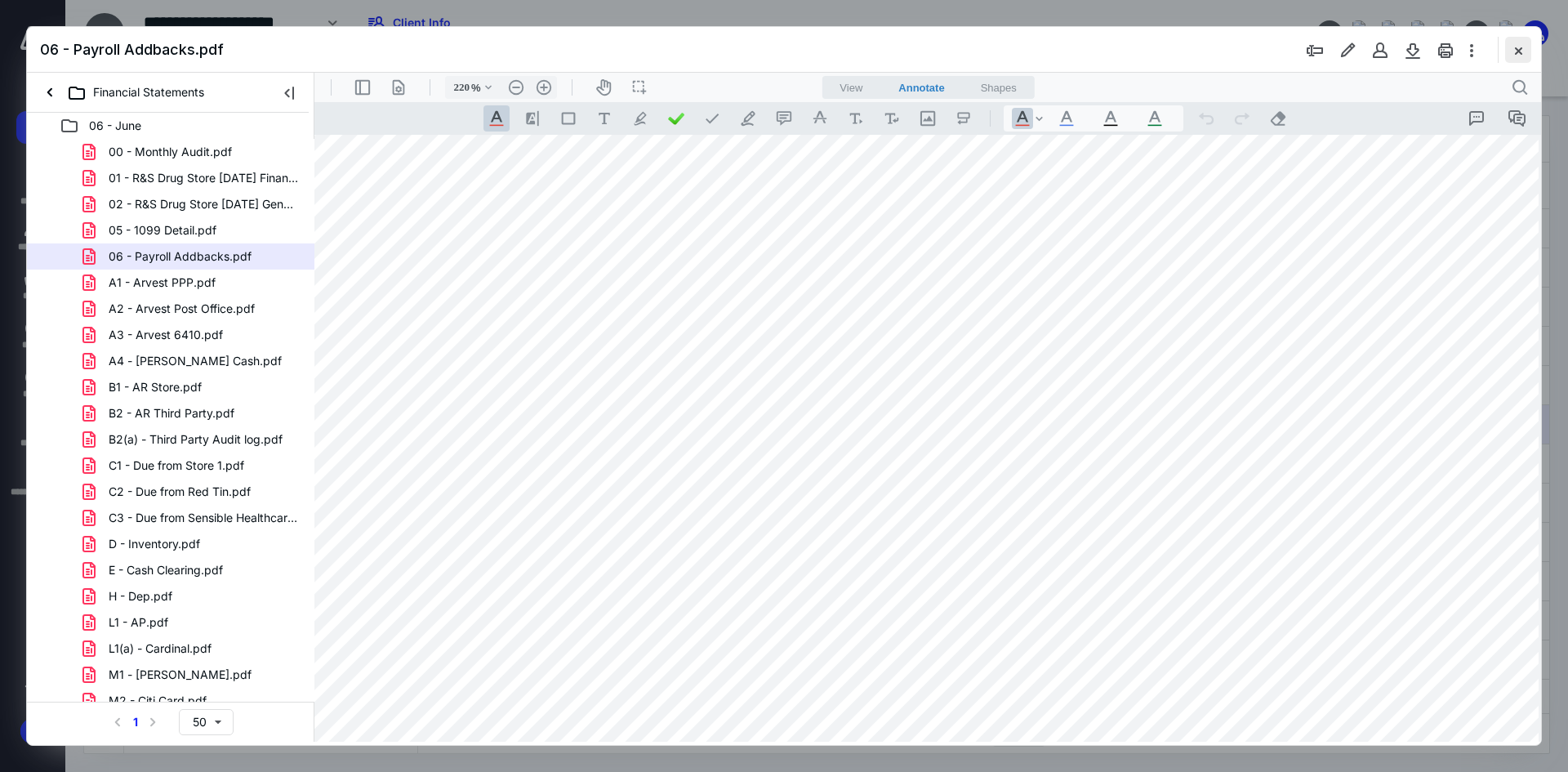 click at bounding box center [1518, 50] 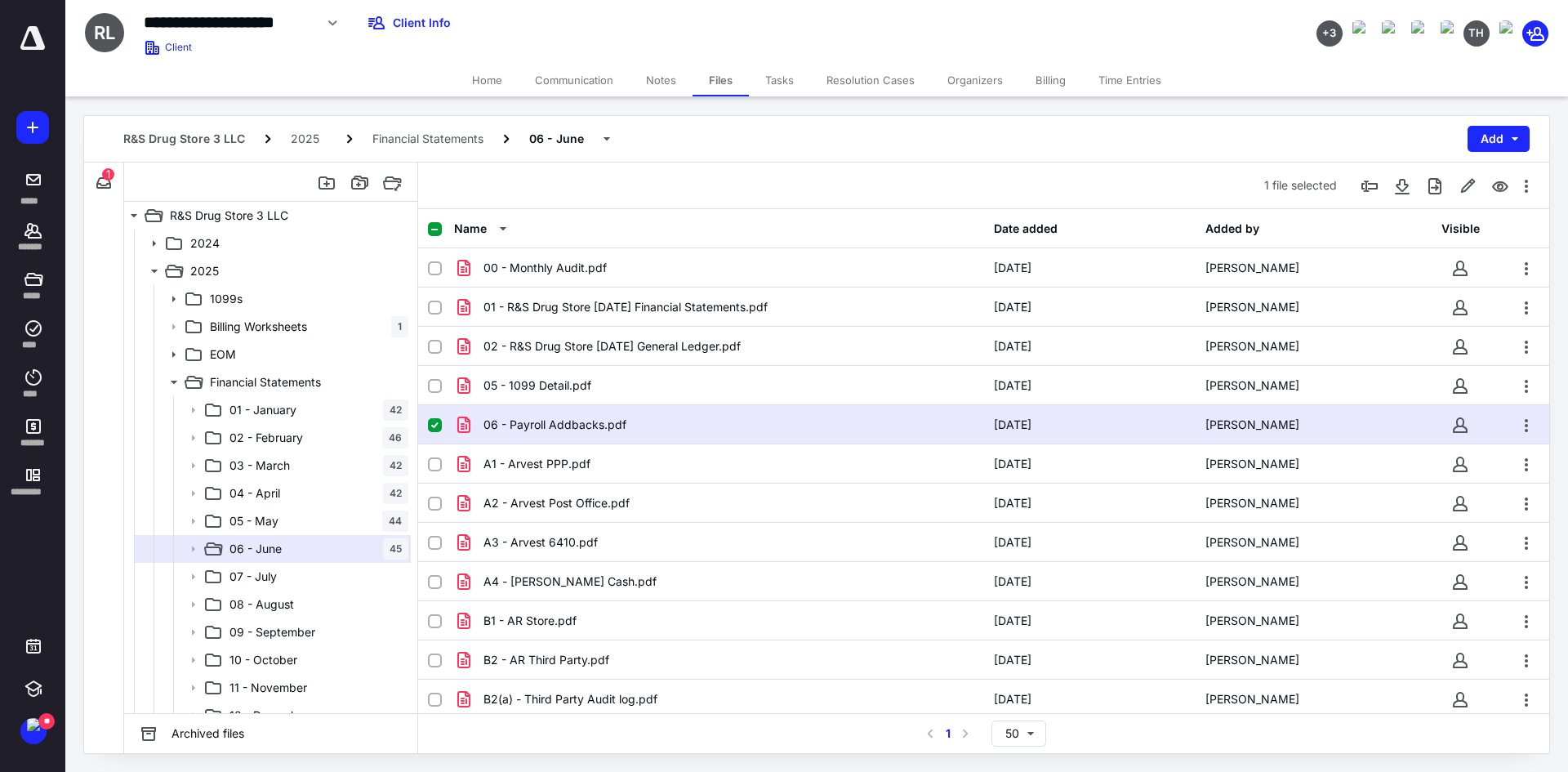 click on "Notes" at bounding box center (661, 80) 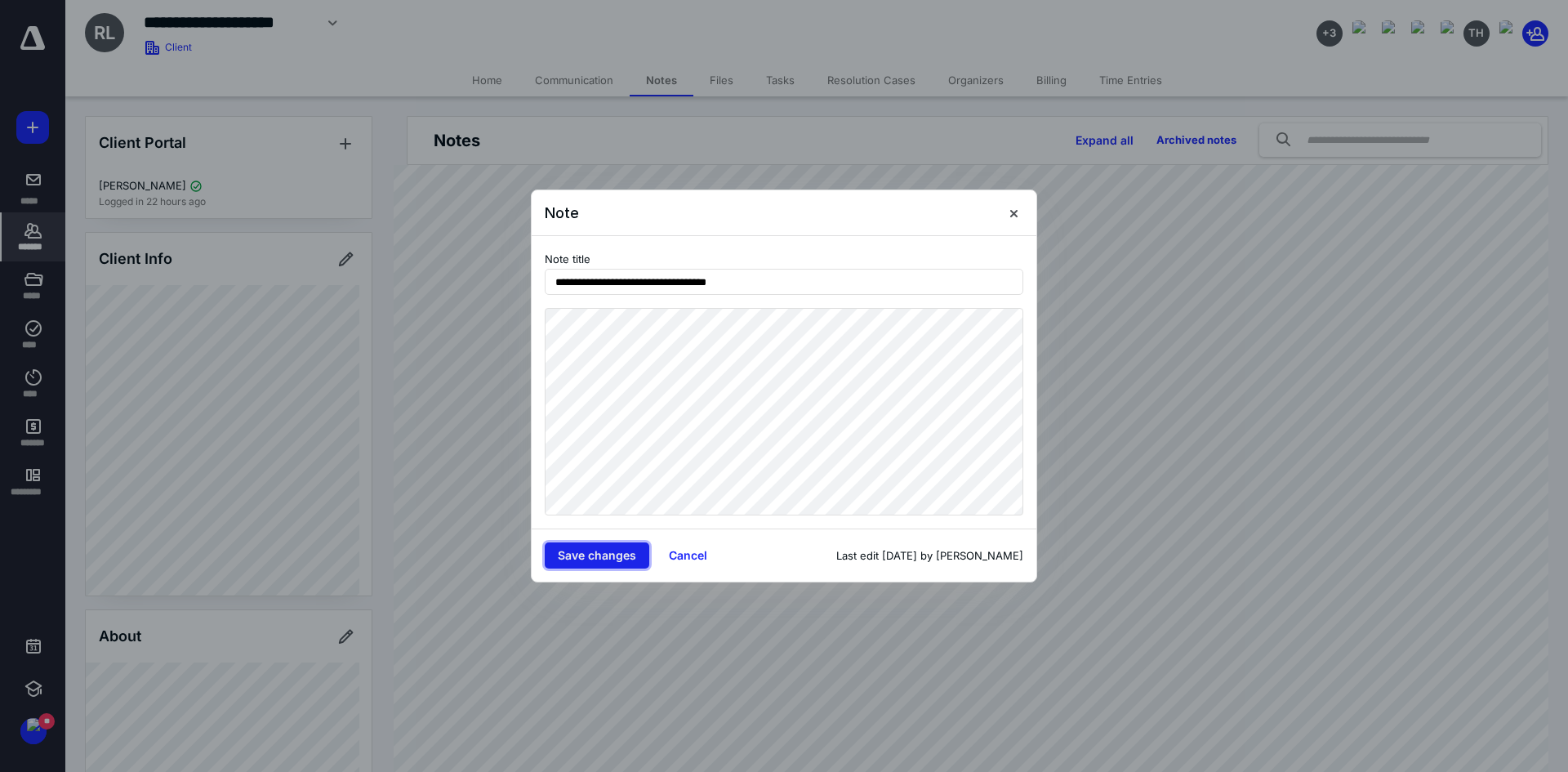 click on "Save changes" at bounding box center (597, 556) 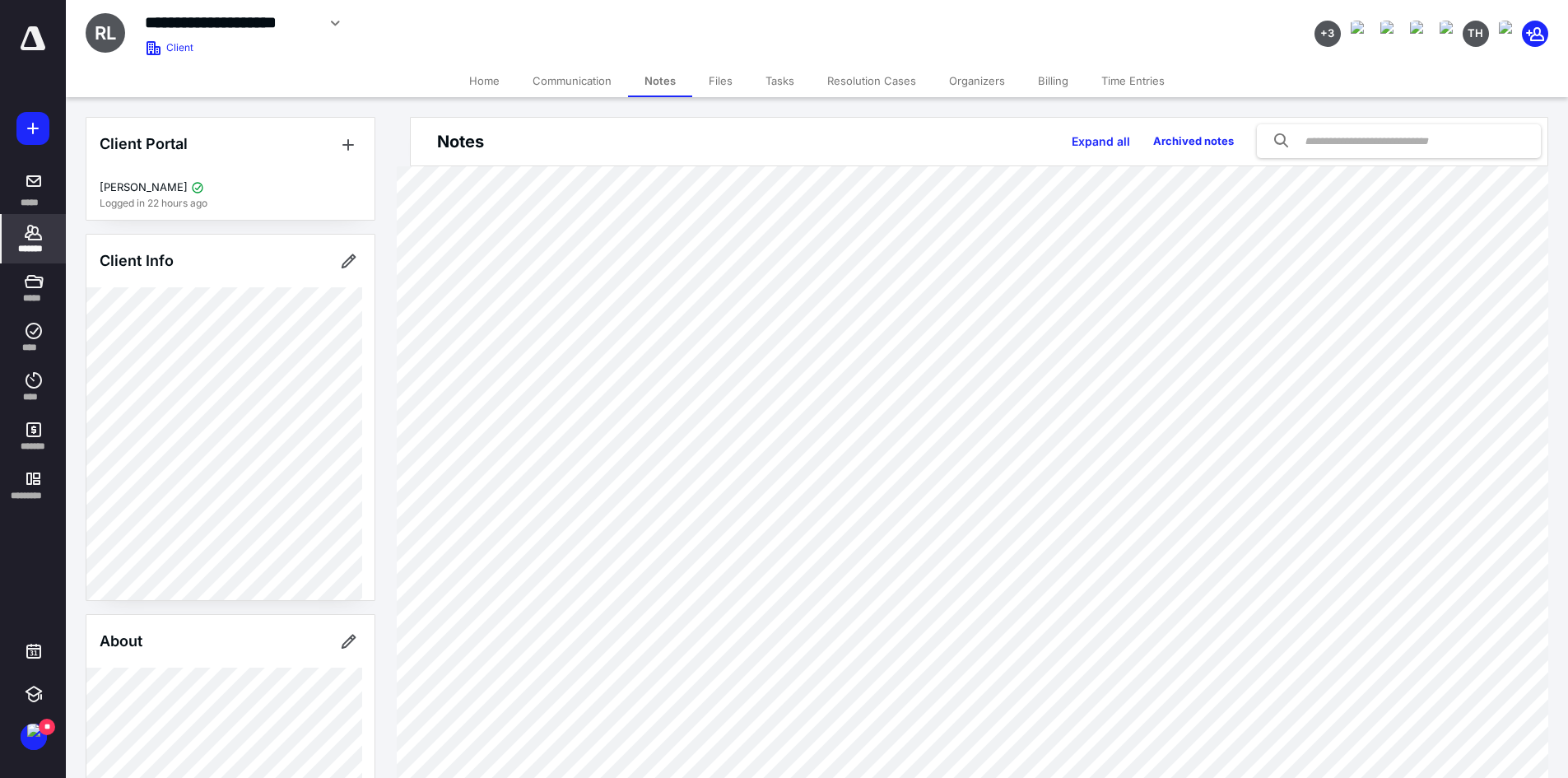 click on "Files" at bounding box center [720, 81] 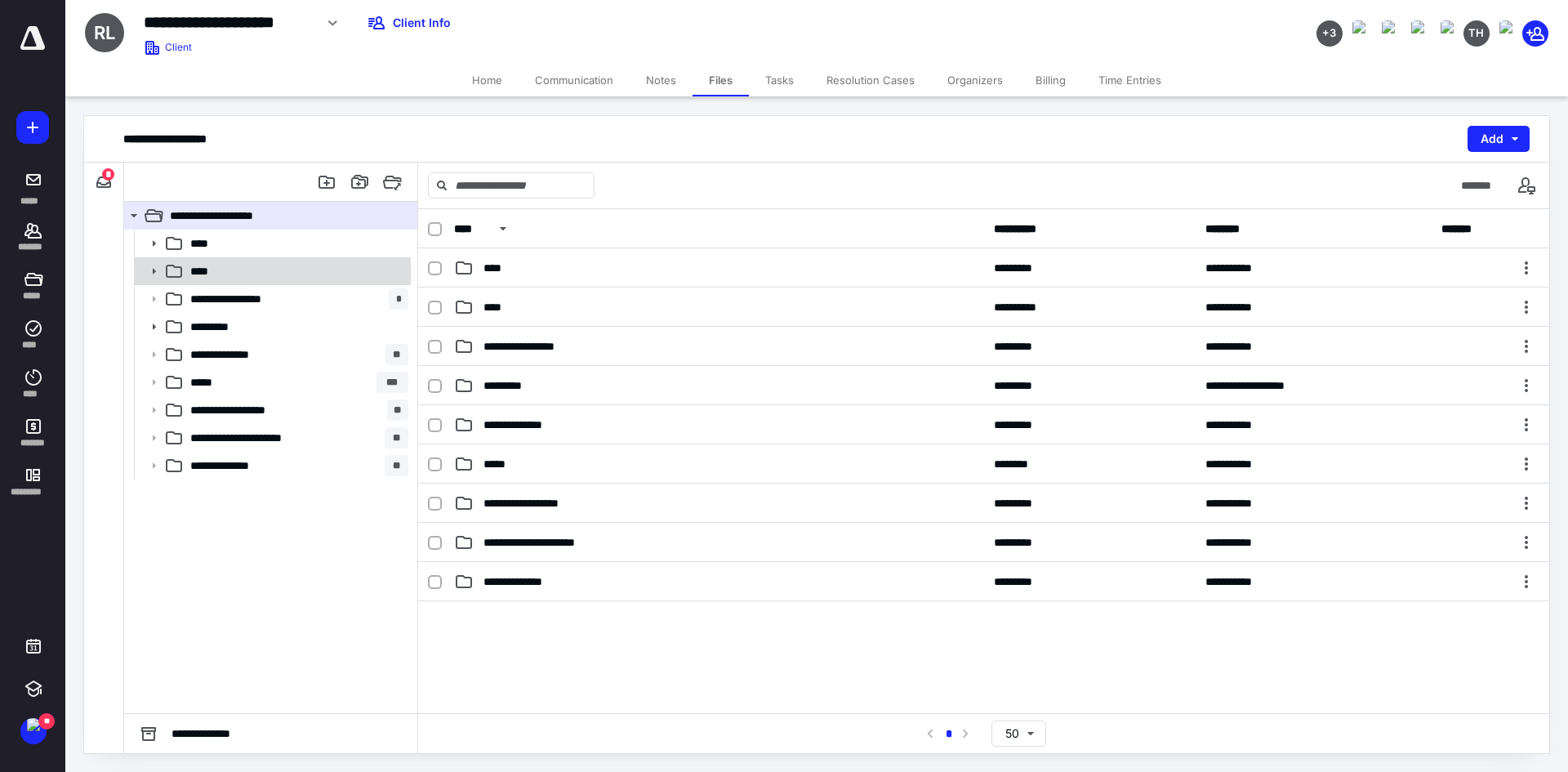 click 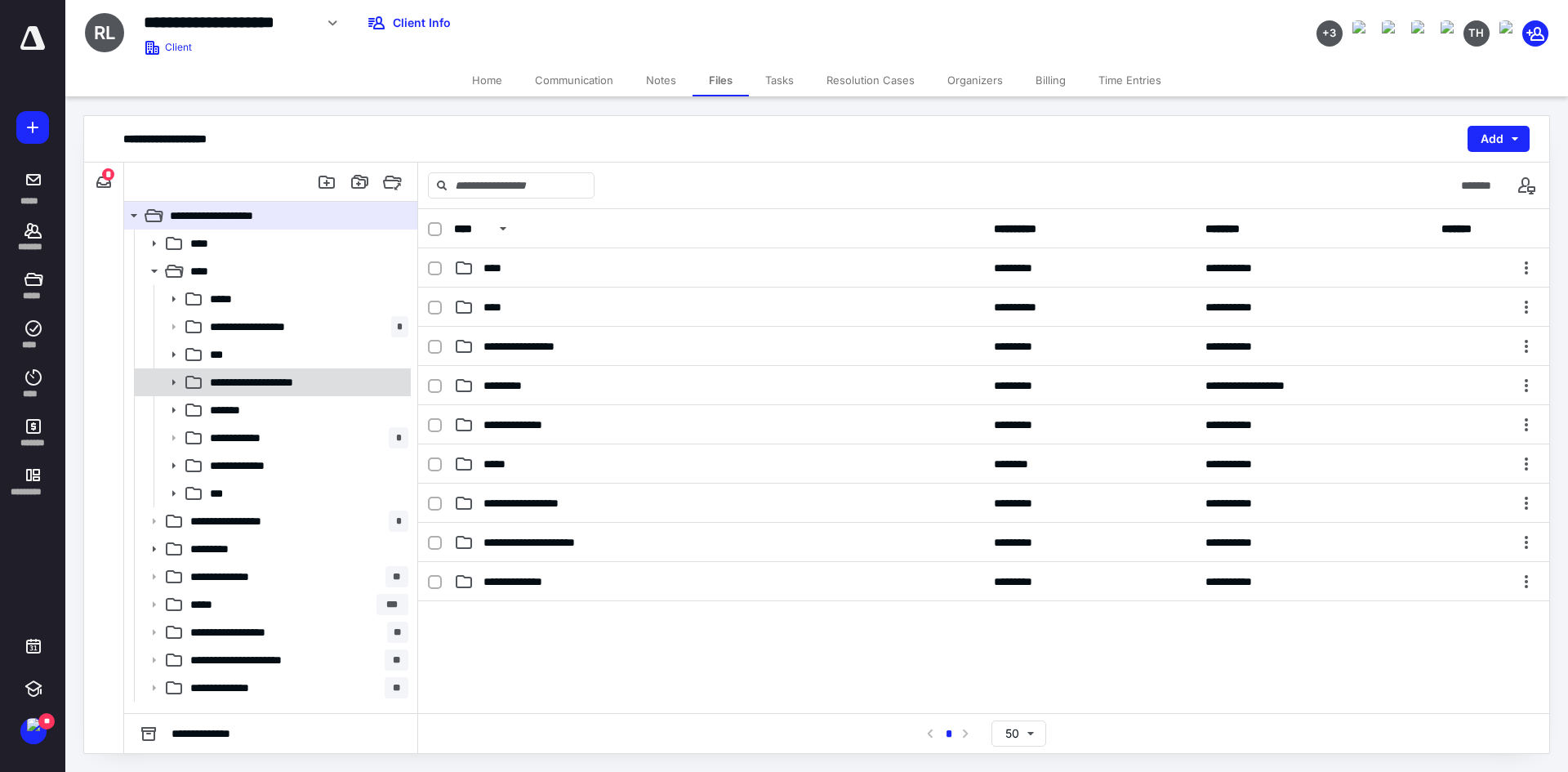 click 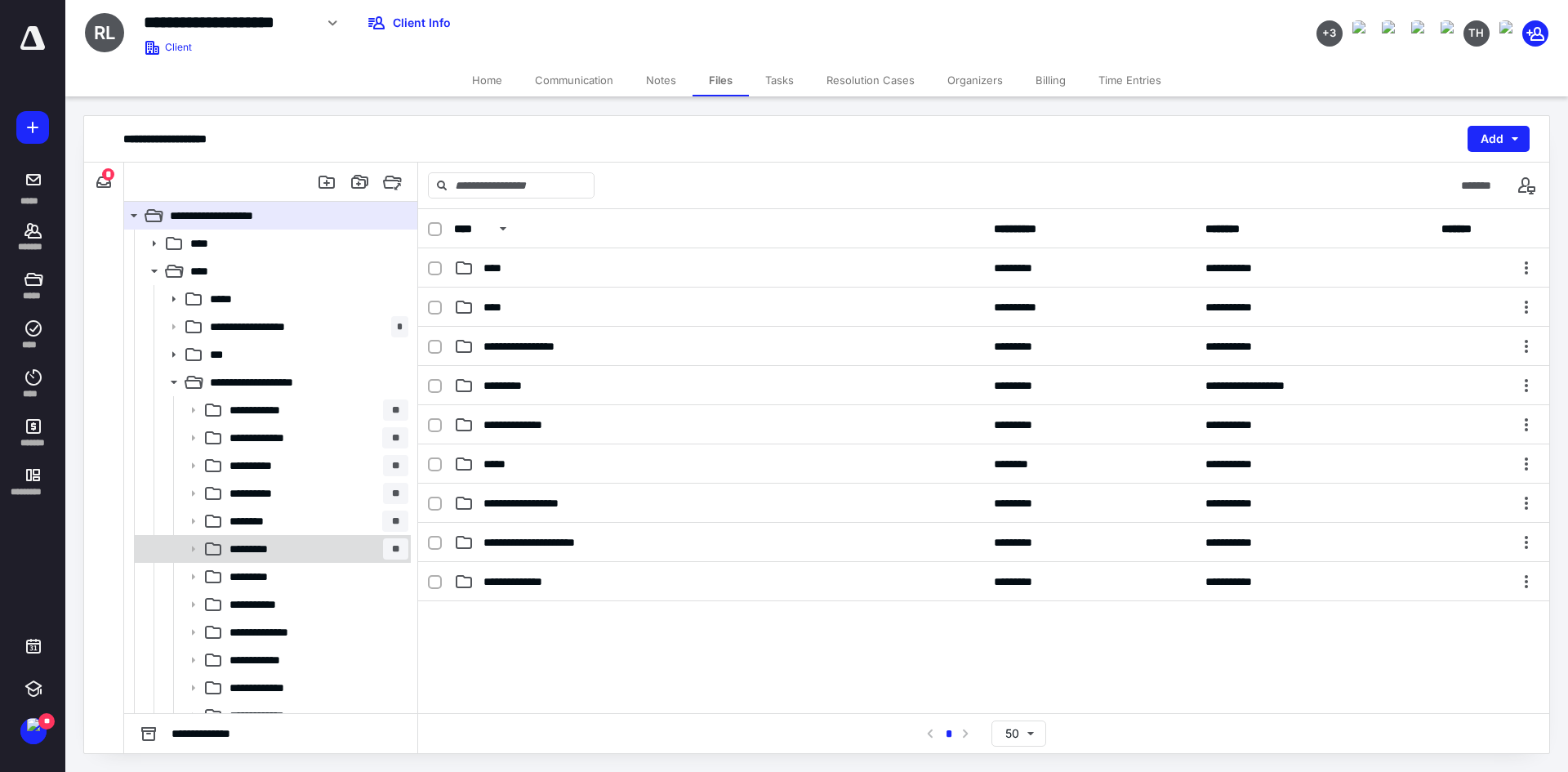 click on "*********" at bounding box center [256, 549] 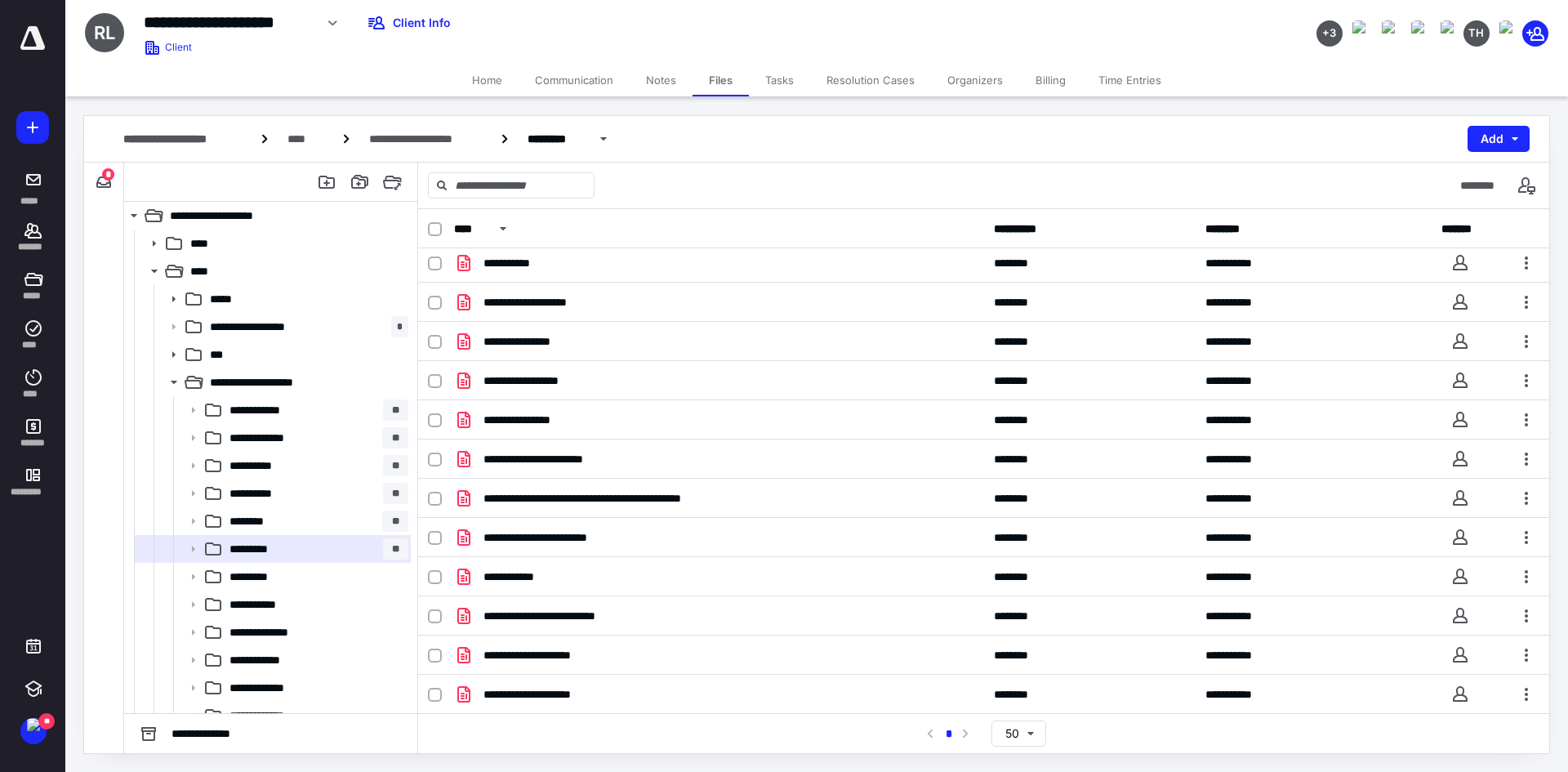 scroll, scrollTop: 735, scrollLeft: 0, axis: vertical 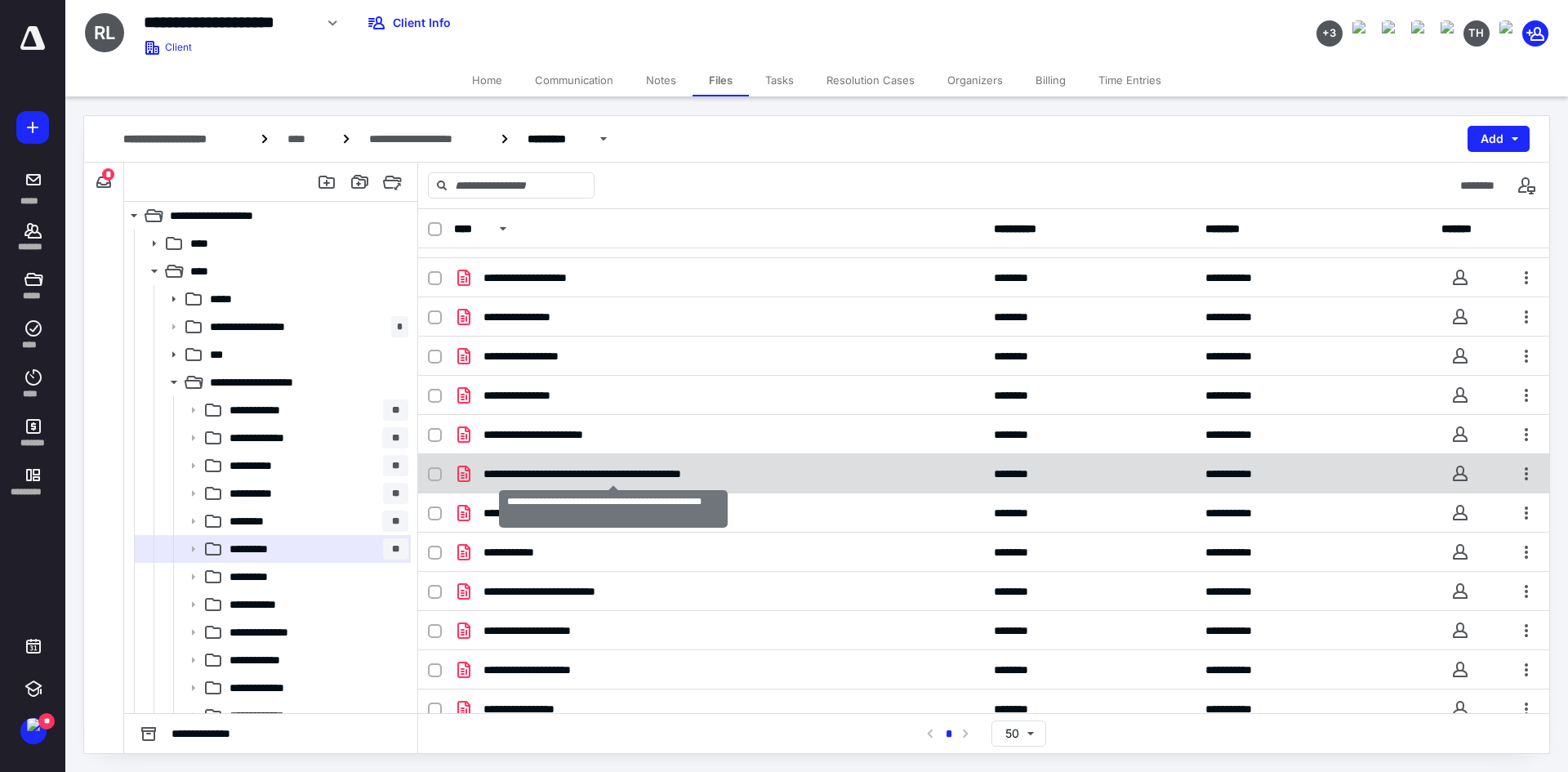 click on "**********" at bounding box center [613, 474] 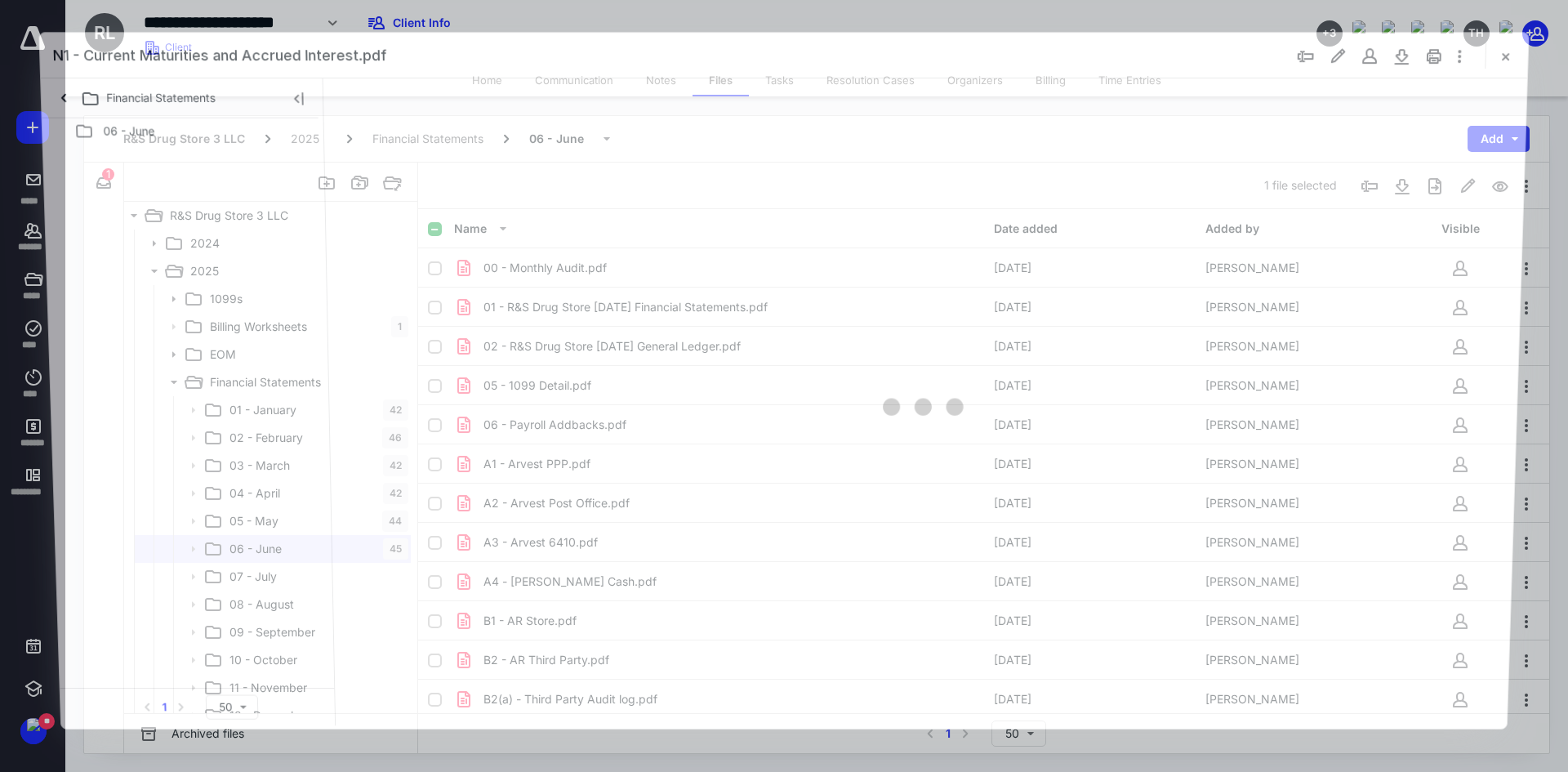 scroll, scrollTop: 735, scrollLeft: 0, axis: vertical 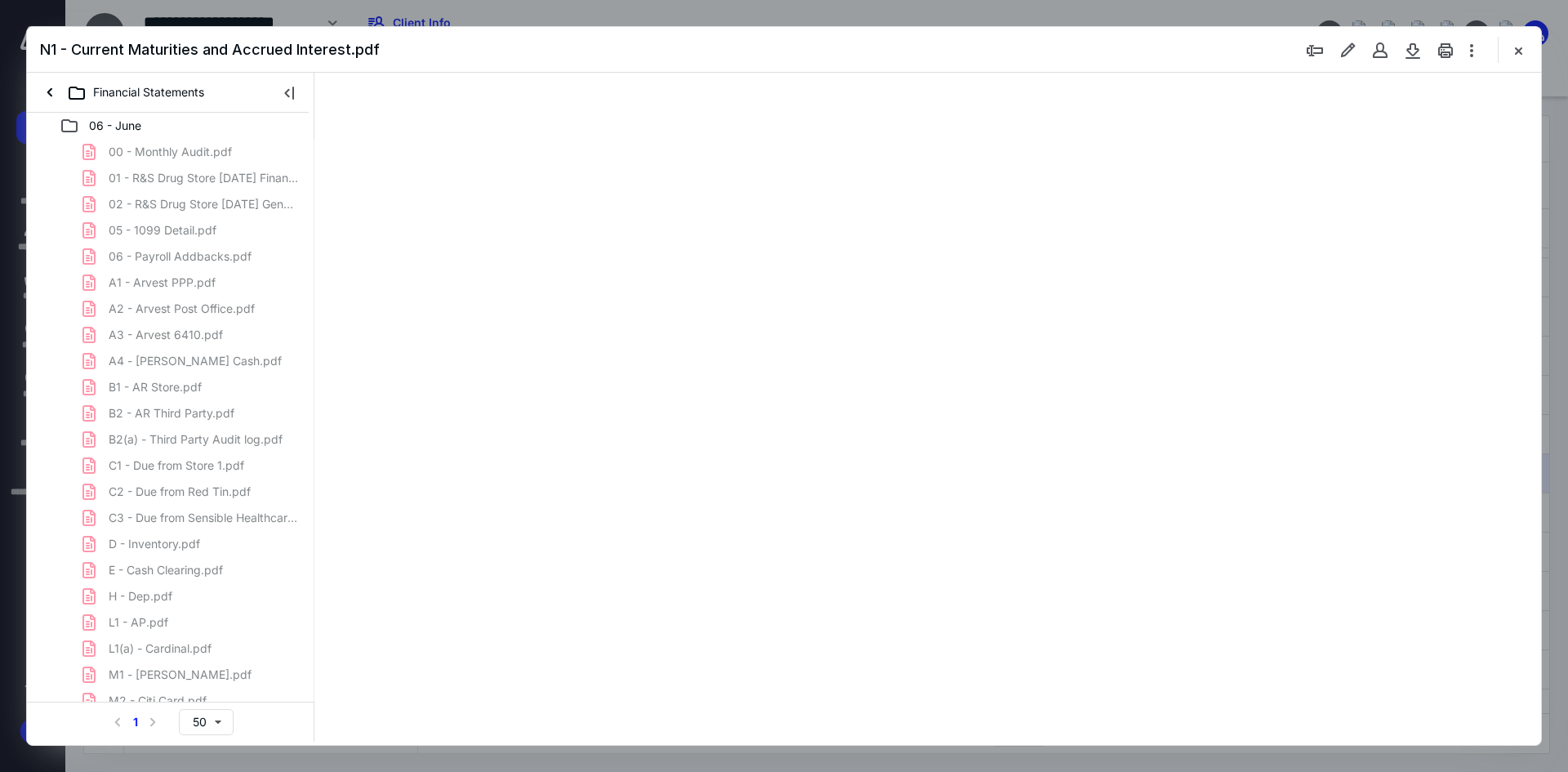 type on "120" 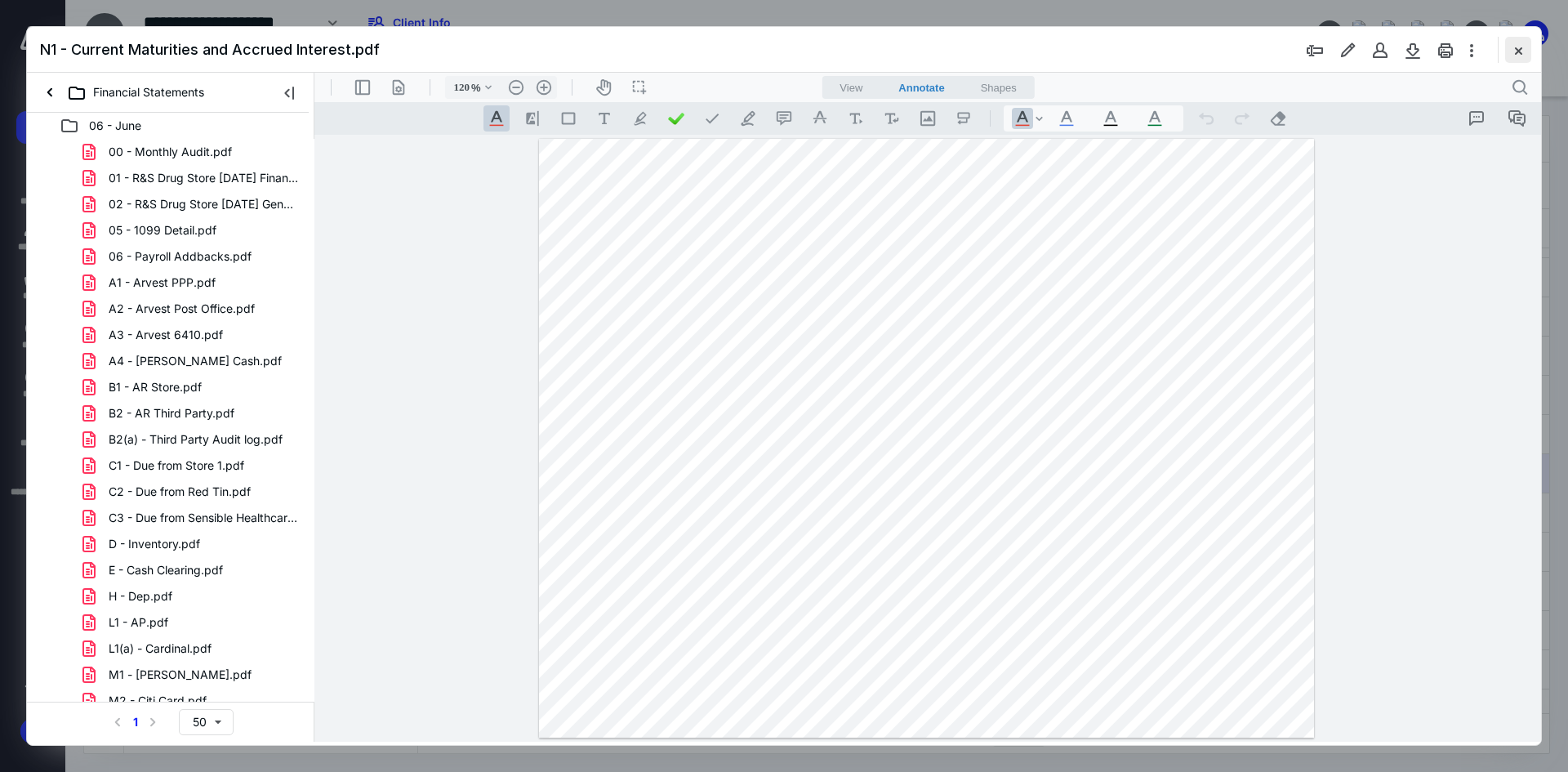 click at bounding box center (1518, 50) 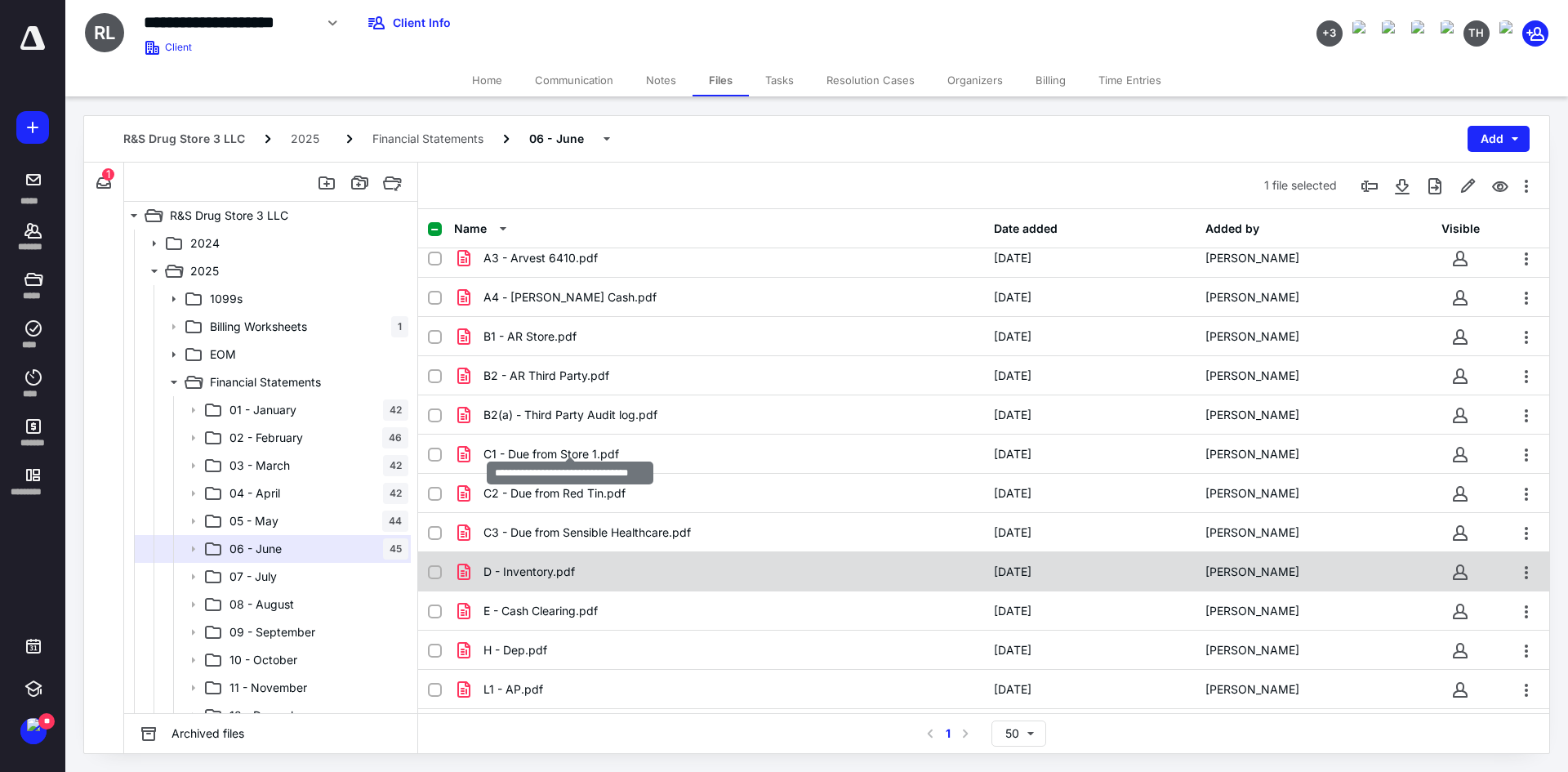 scroll, scrollTop: 245, scrollLeft: 0, axis: vertical 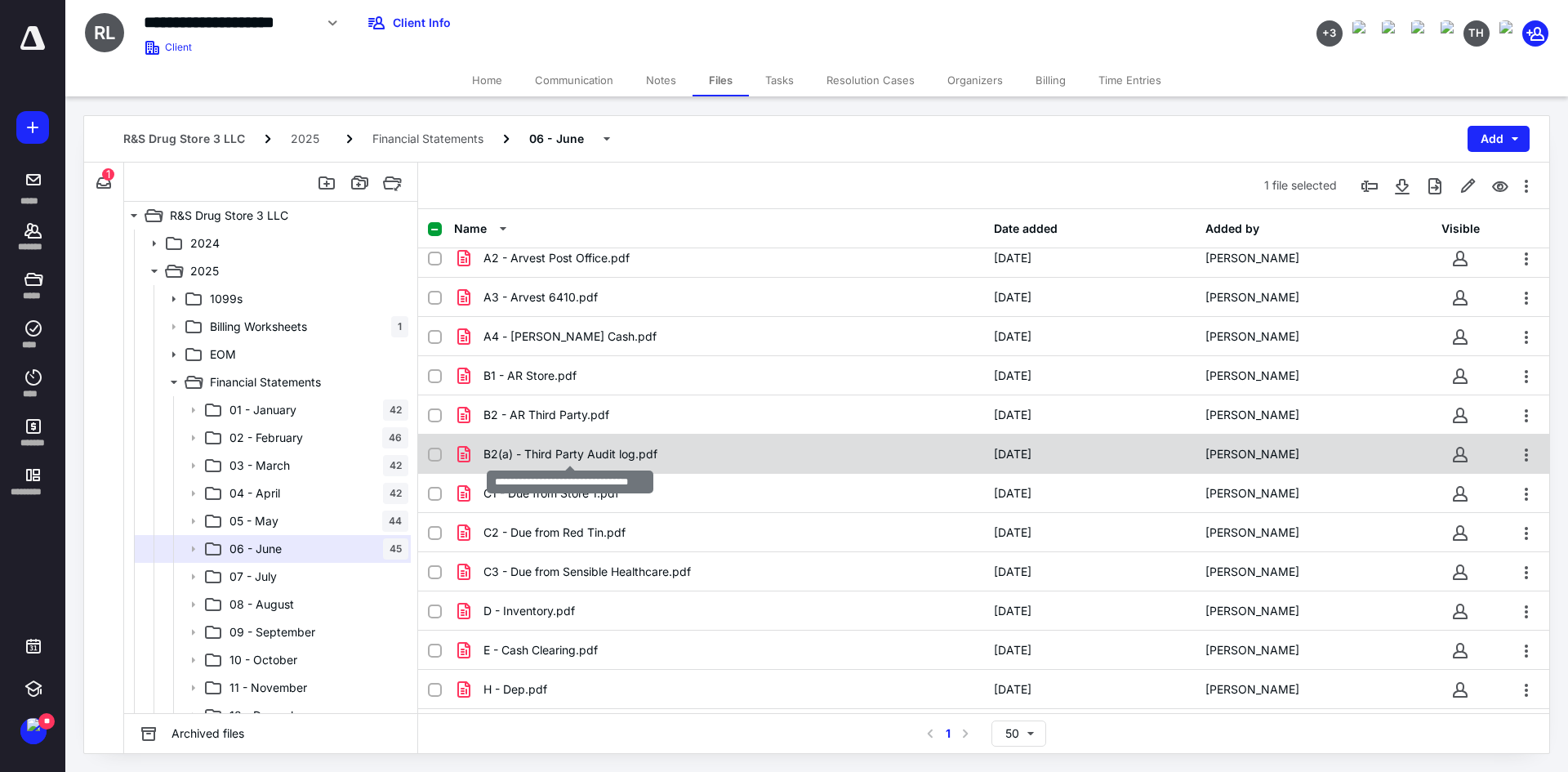 click on "B2(a) - Third Party Audit log.pdf" at bounding box center (570, 454) 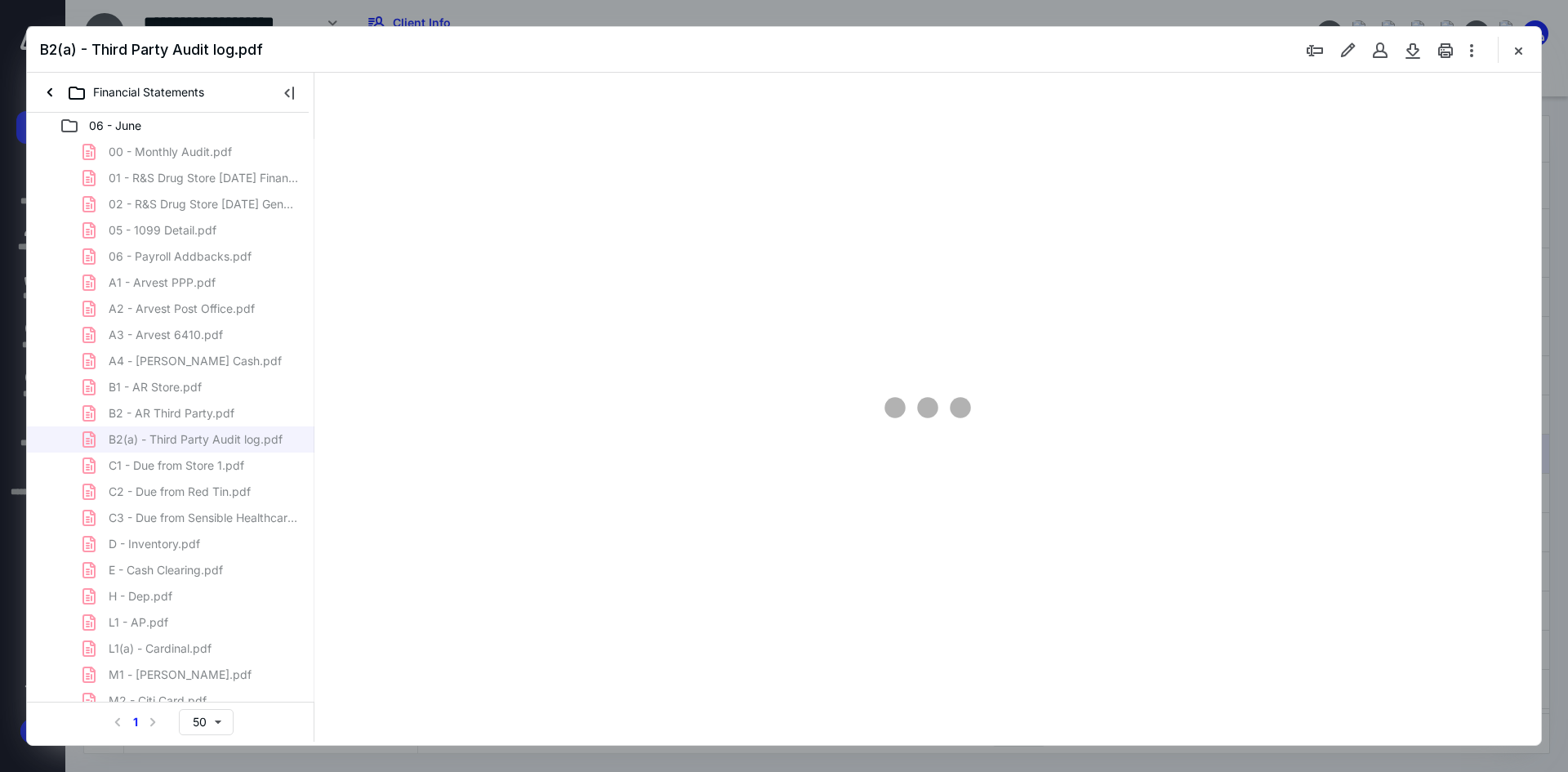 scroll, scrollTop: 0, scrollLeft: 0, axis: both 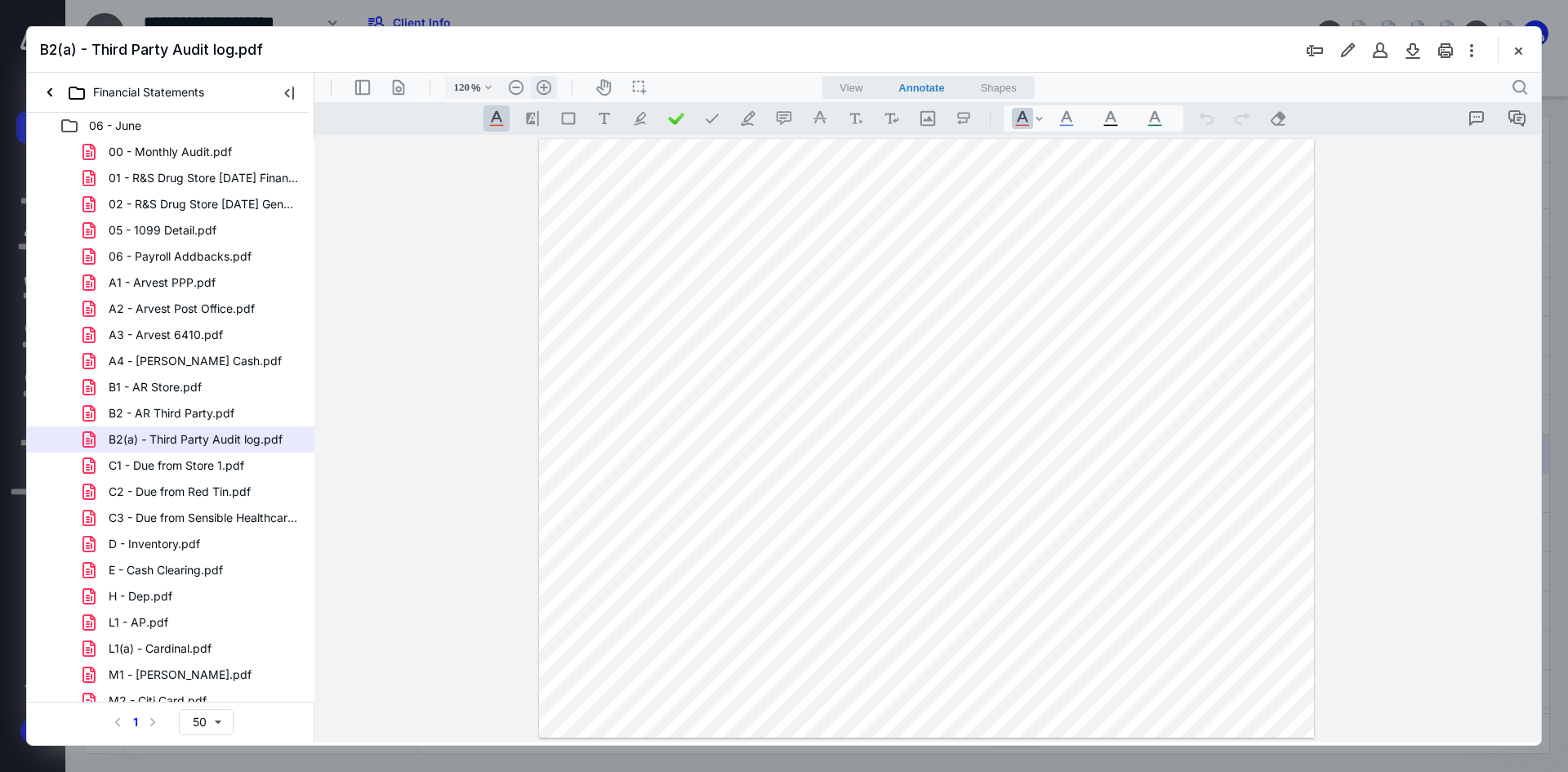 click on ".cls-1{fill:#abb0c4;} icon - header - zoom - in - line" at bounding box center [544, 87] 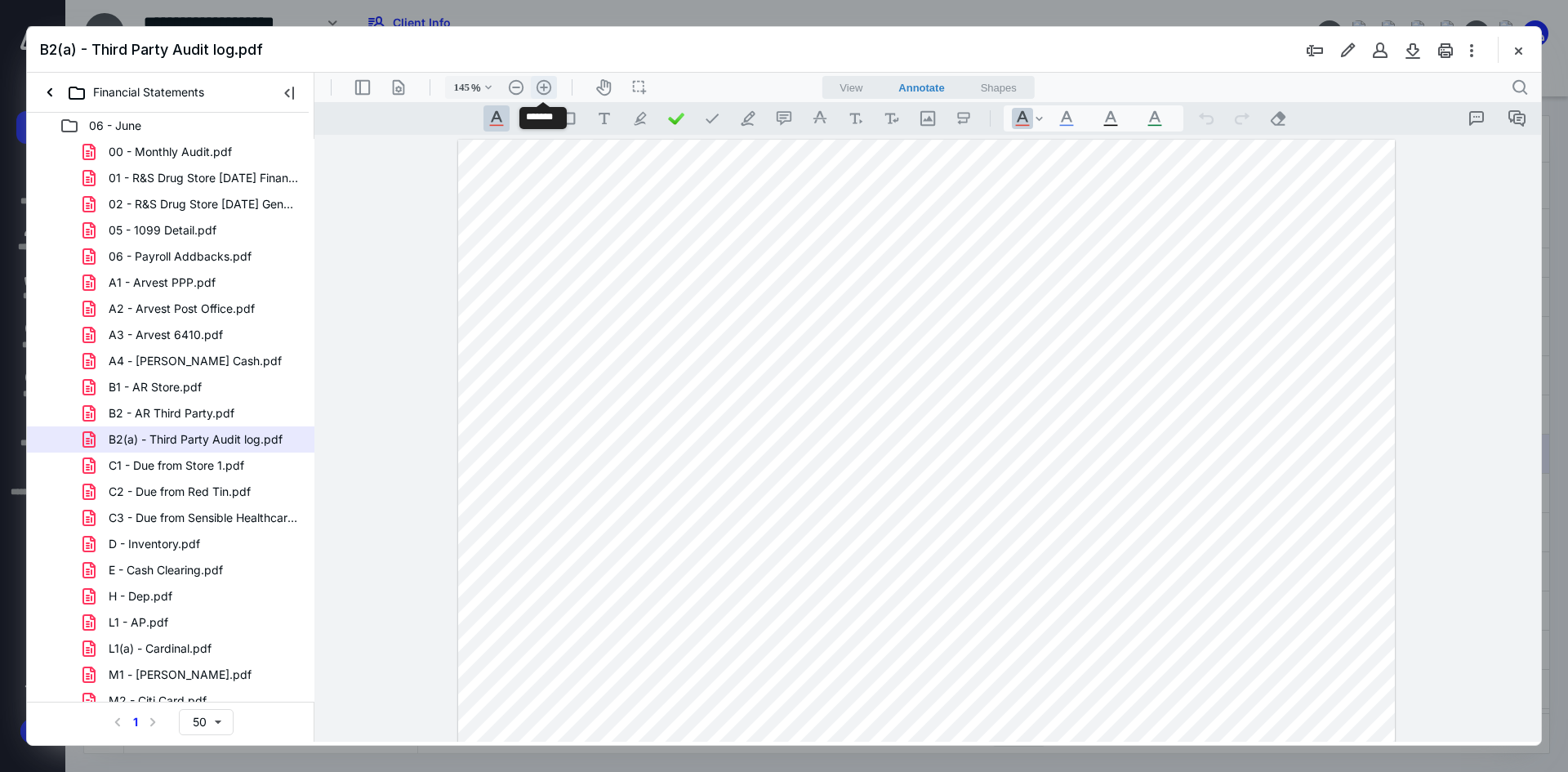 scroll, scrollTop: 57, scrollLeft: 0, axis: vertical 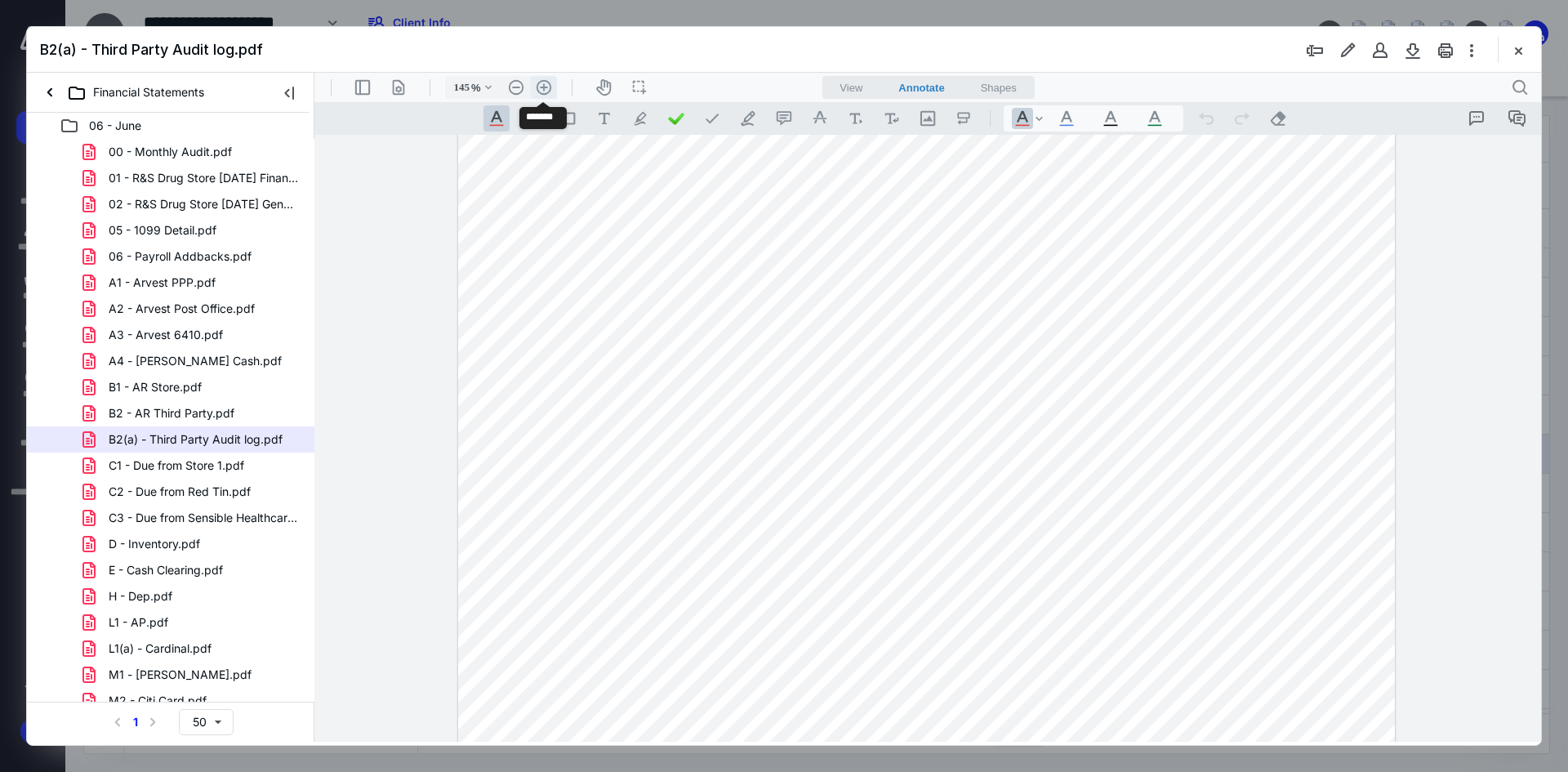 click on ".cls-1{fill:#abb0c4;} icon - header - zoom - in - line" at bounding box center (544, 87) 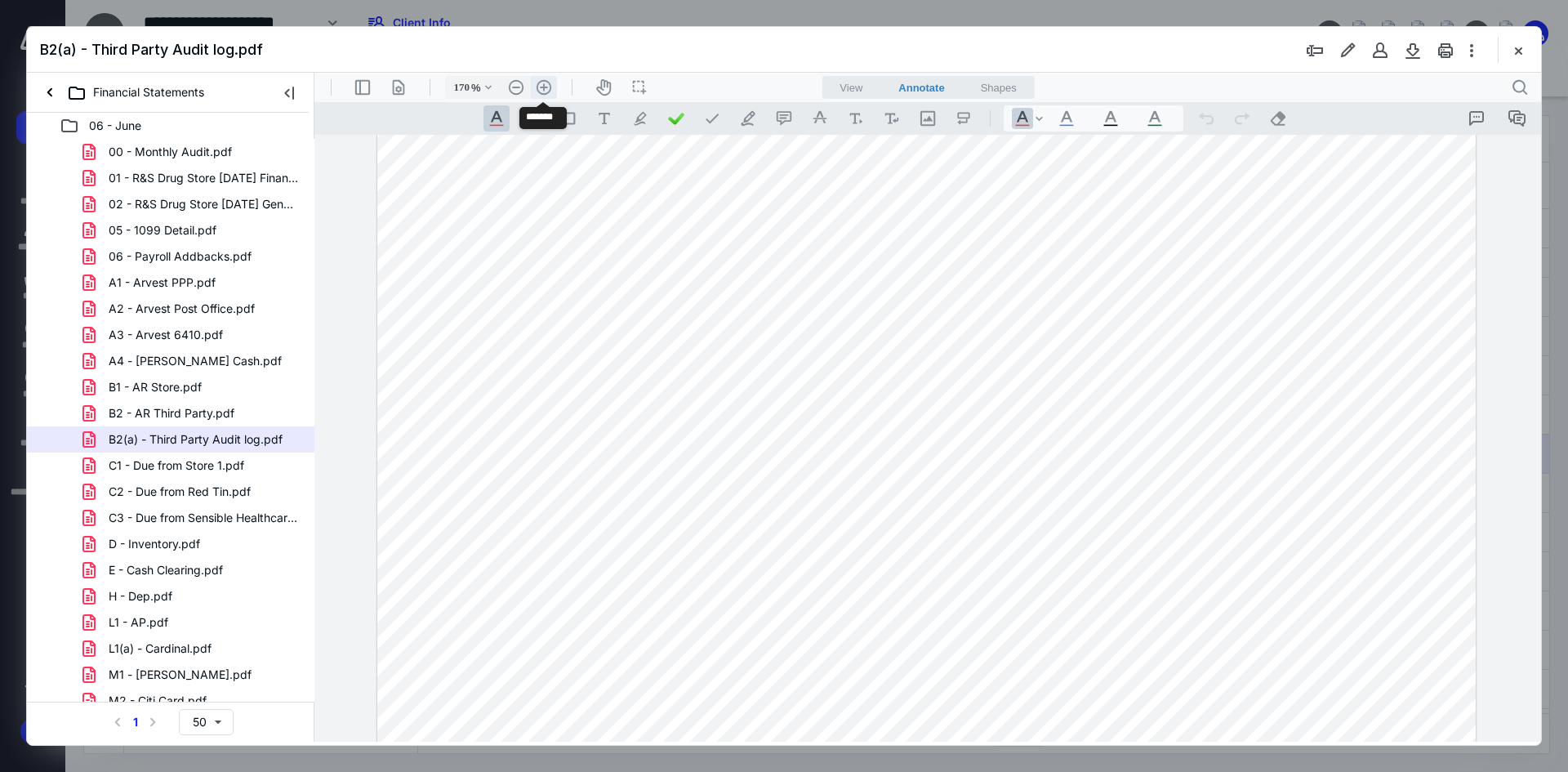 scroll, scrollTop: 228, scrollLeft: 111, axis: both 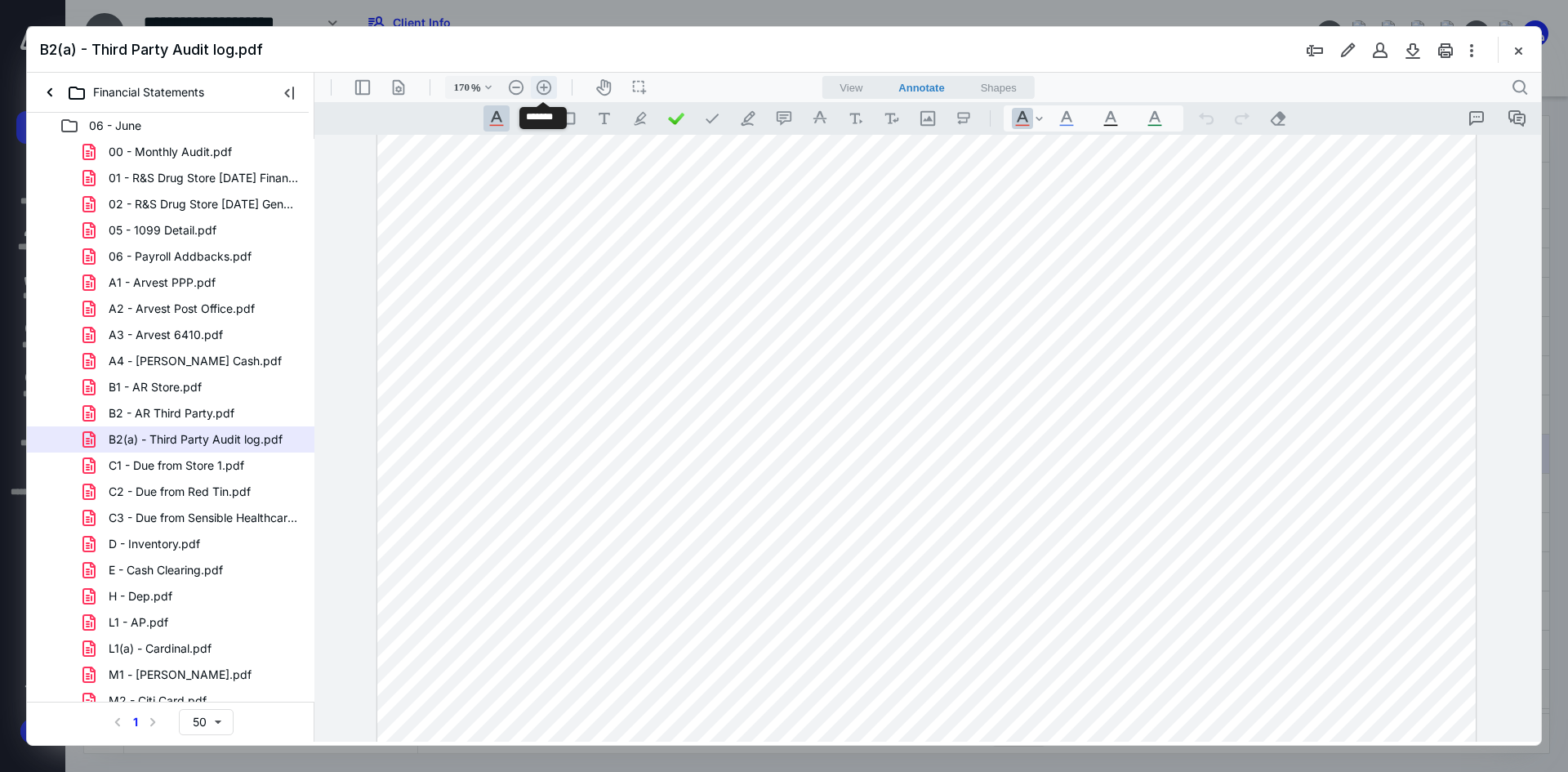 click on ".cls-1{fill:#abb0c4;} icon - header - zoom - in - line" at bounding box center [544, 87] 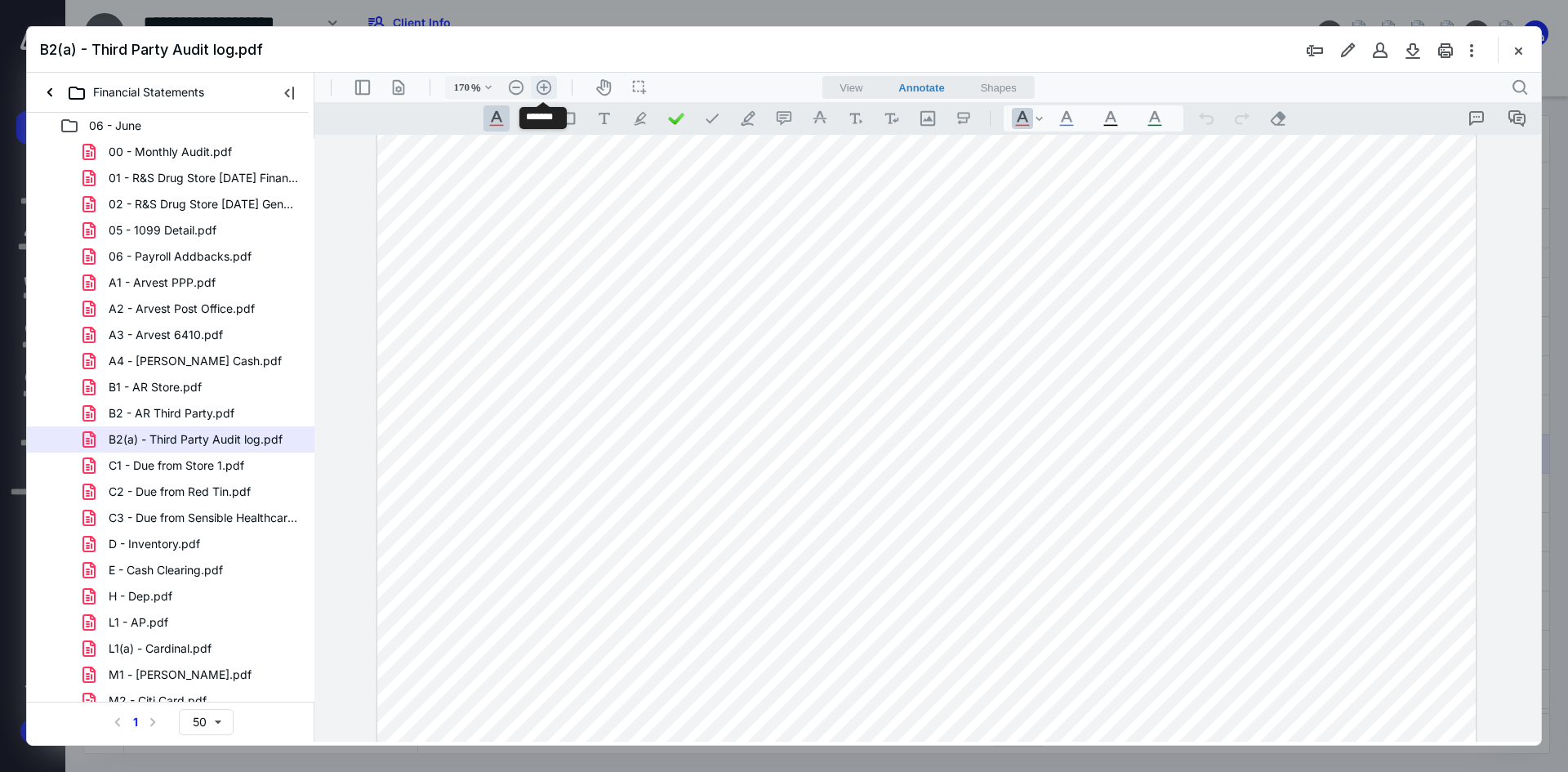 type on "220" 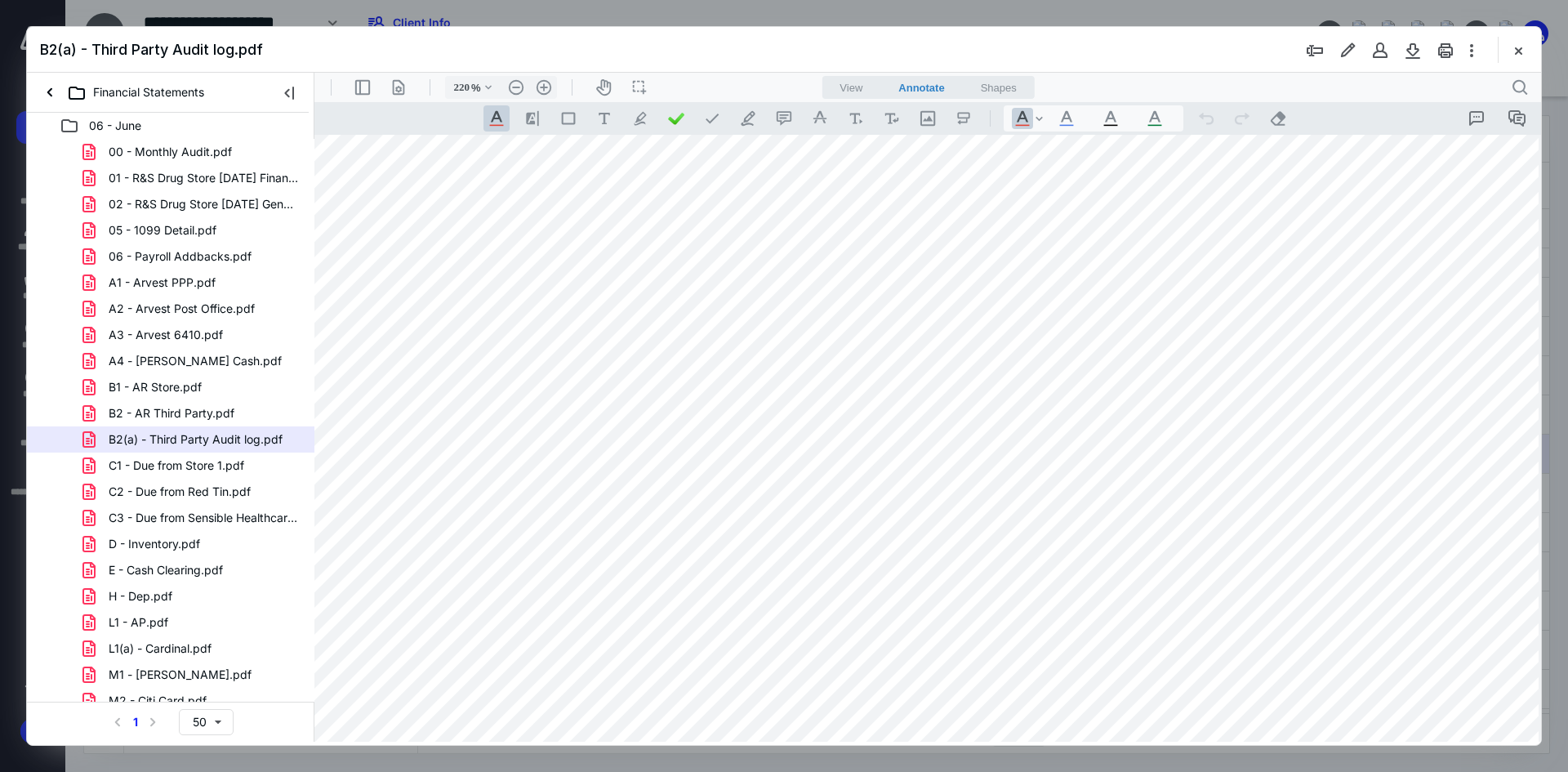 scroll, scrollTop: 0, scrollLeft: 111, axis: horizontal 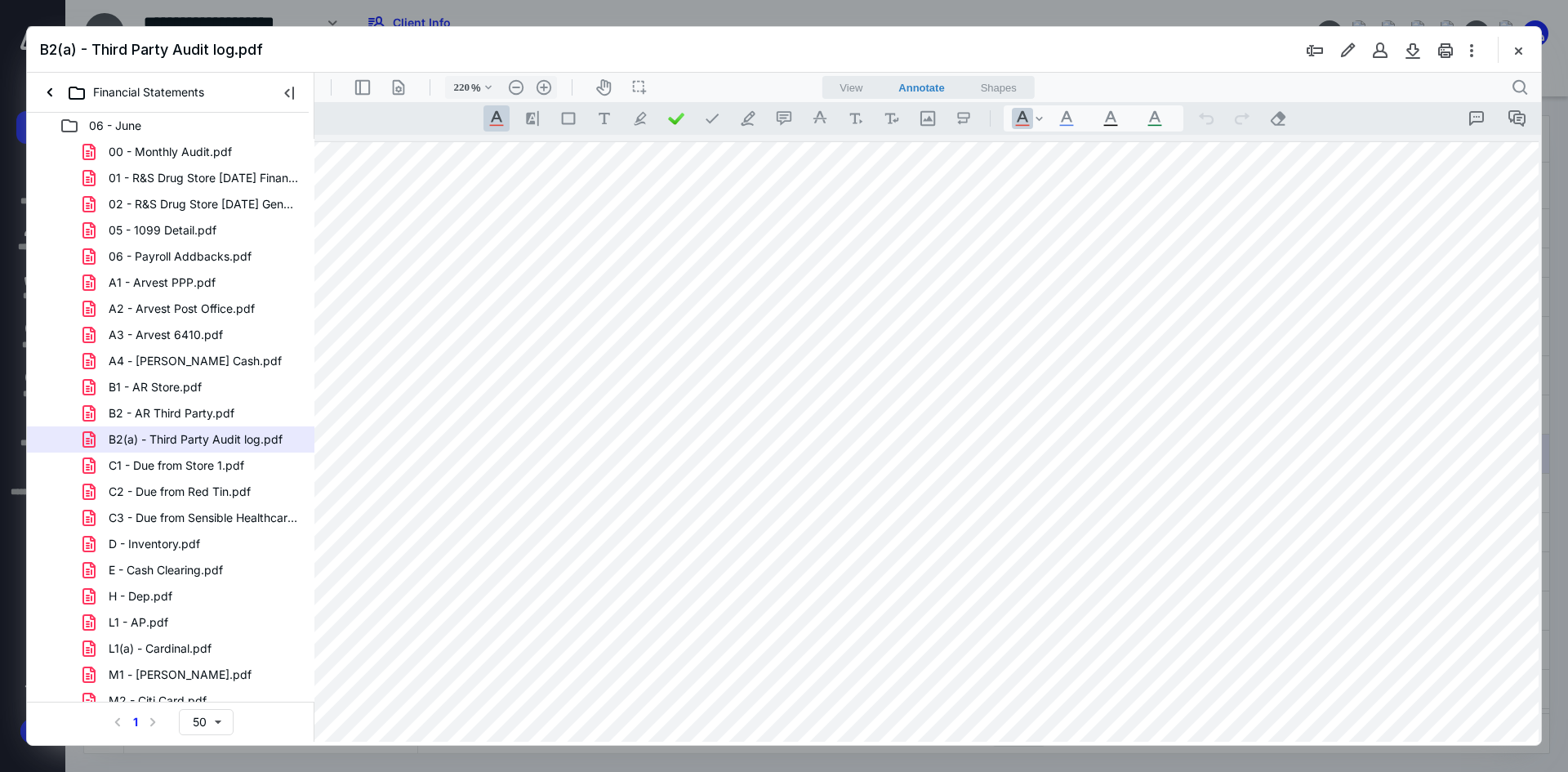click at bounding box center (906, 691) 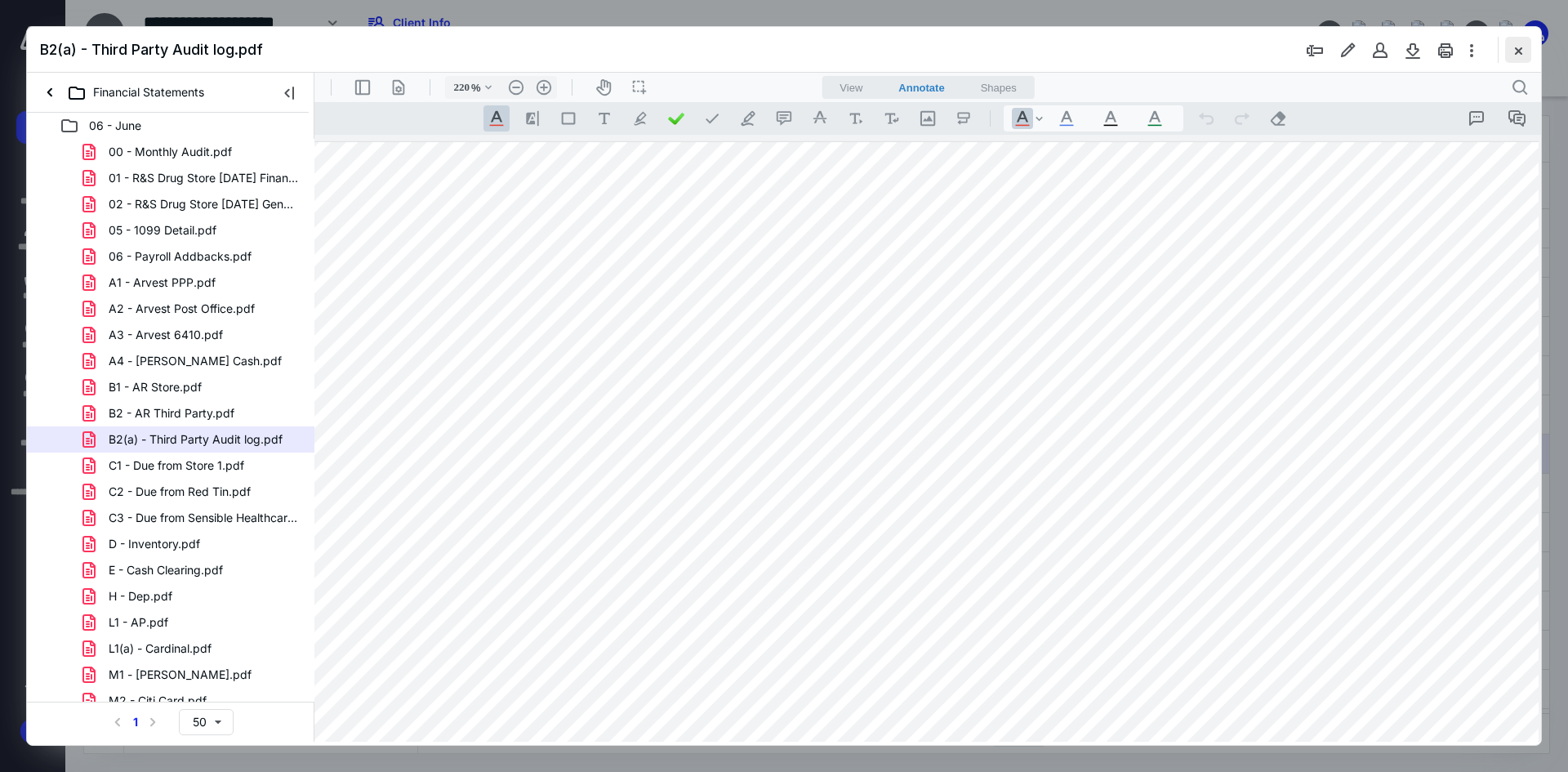 click at bounding box center (1518, 50) 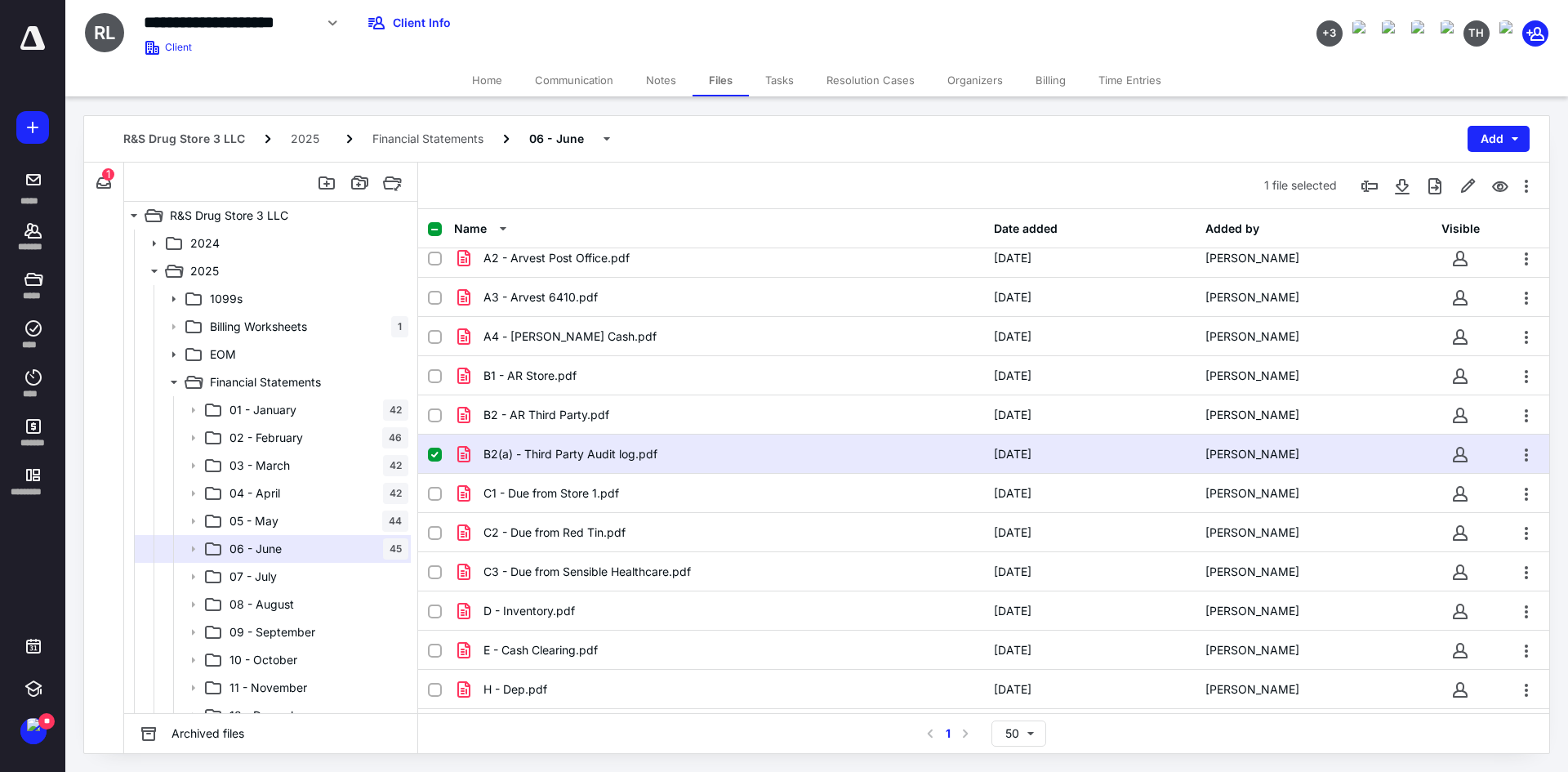 click on "Notes" at bounding box center (661, 80) 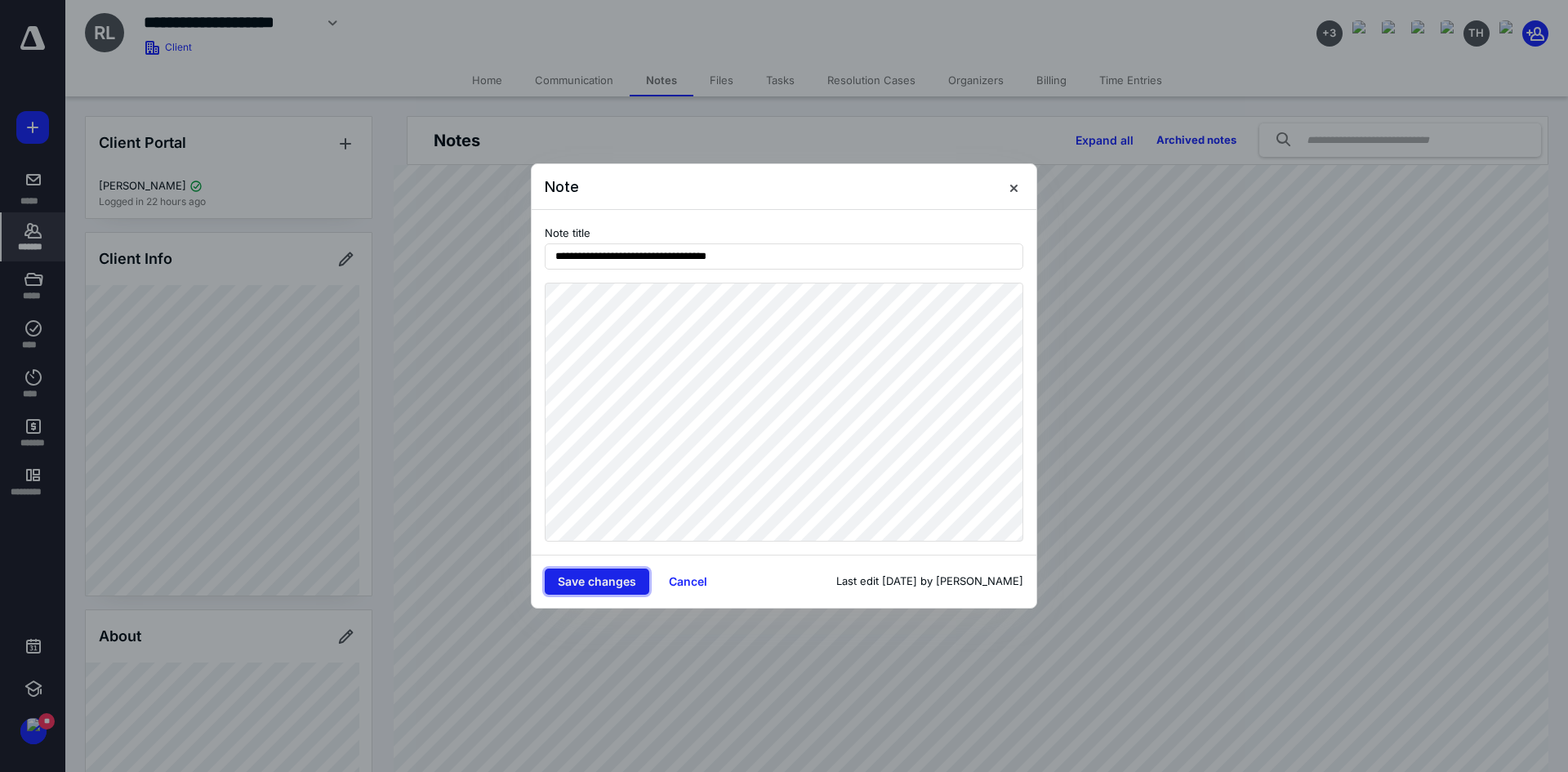 click on "Save changes" at bounding box center [597, 582] 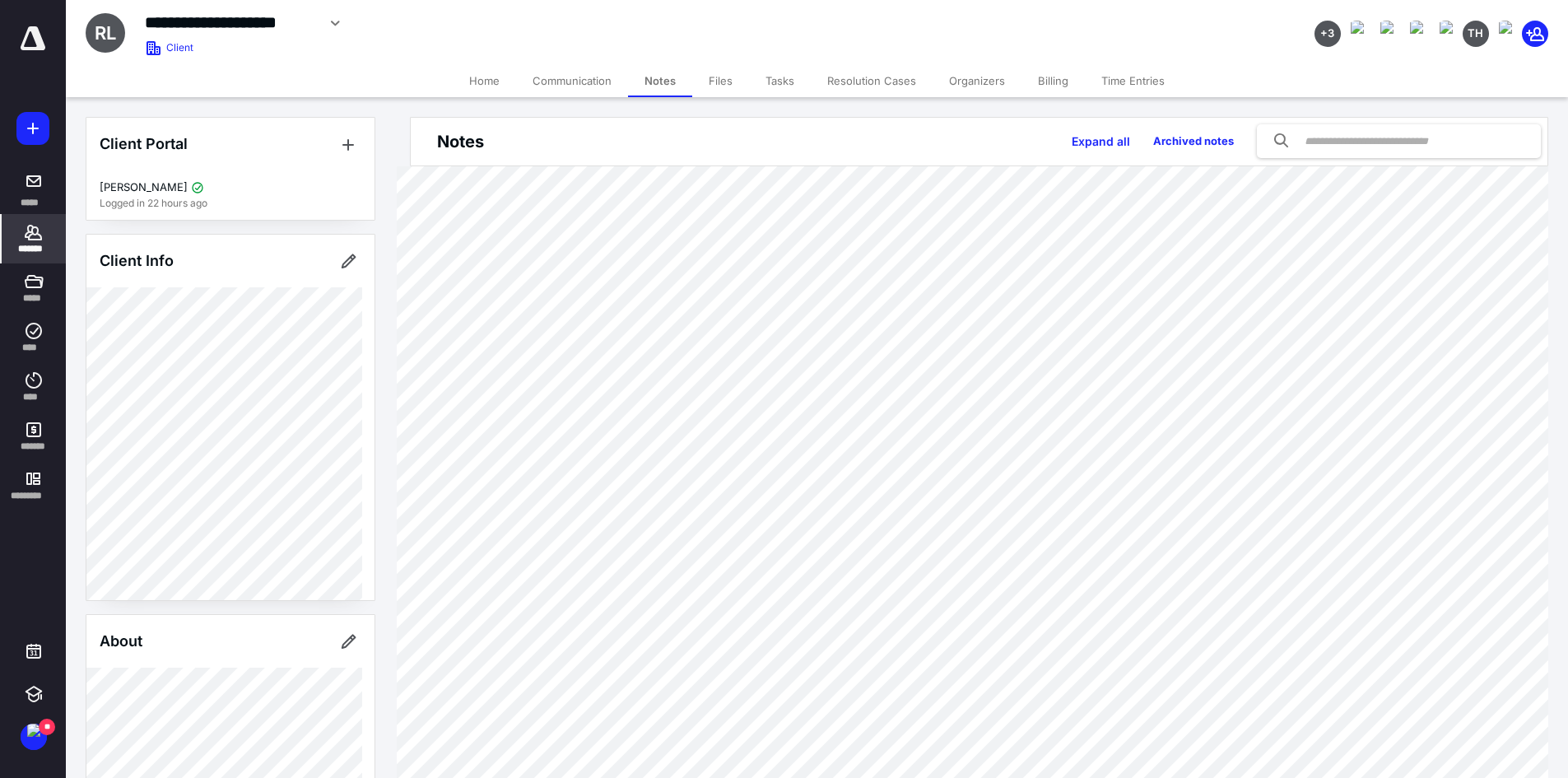 click on "Files" at bounding box center (720, 81) 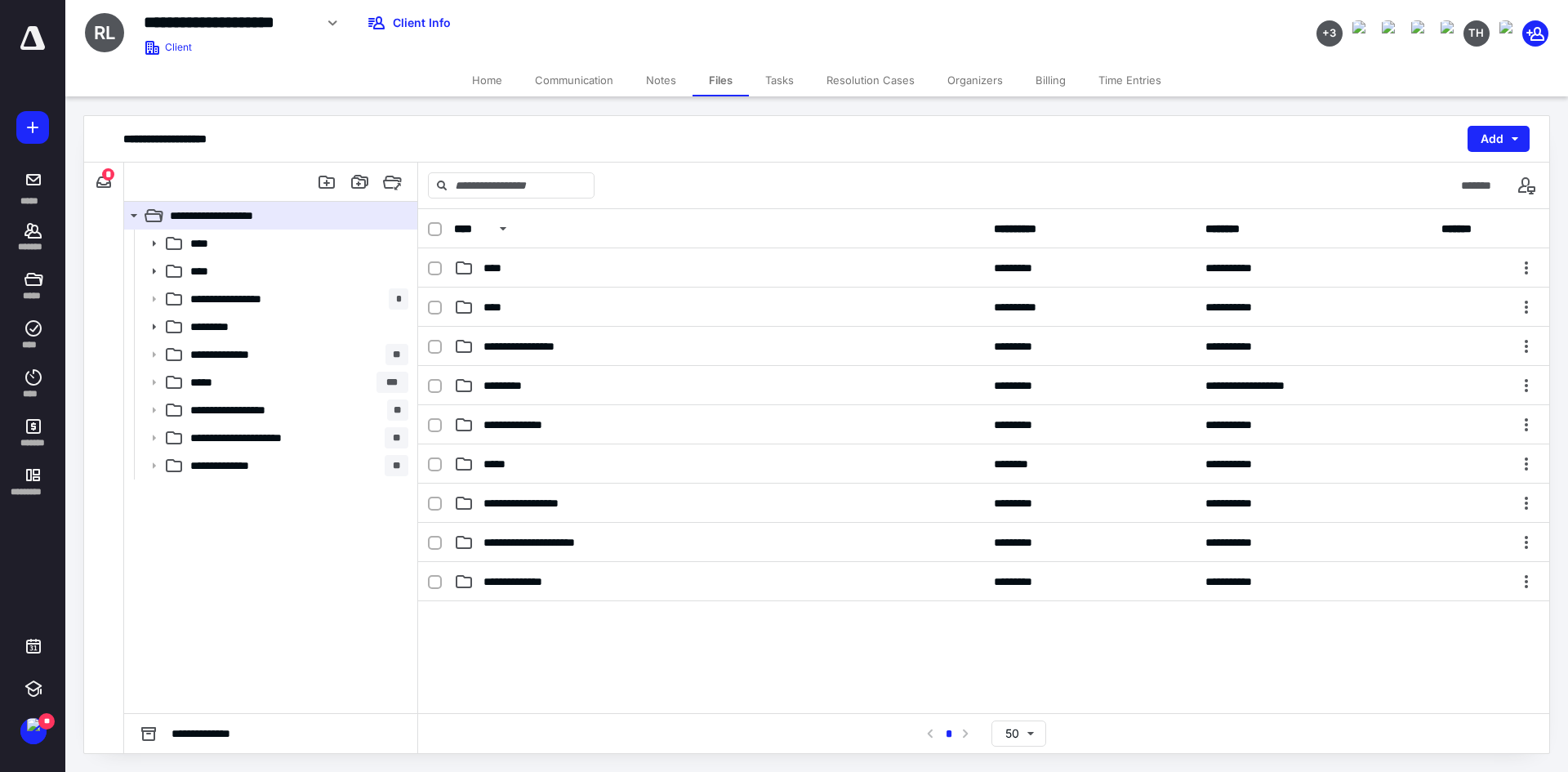 click at bounding box center (983, 724) 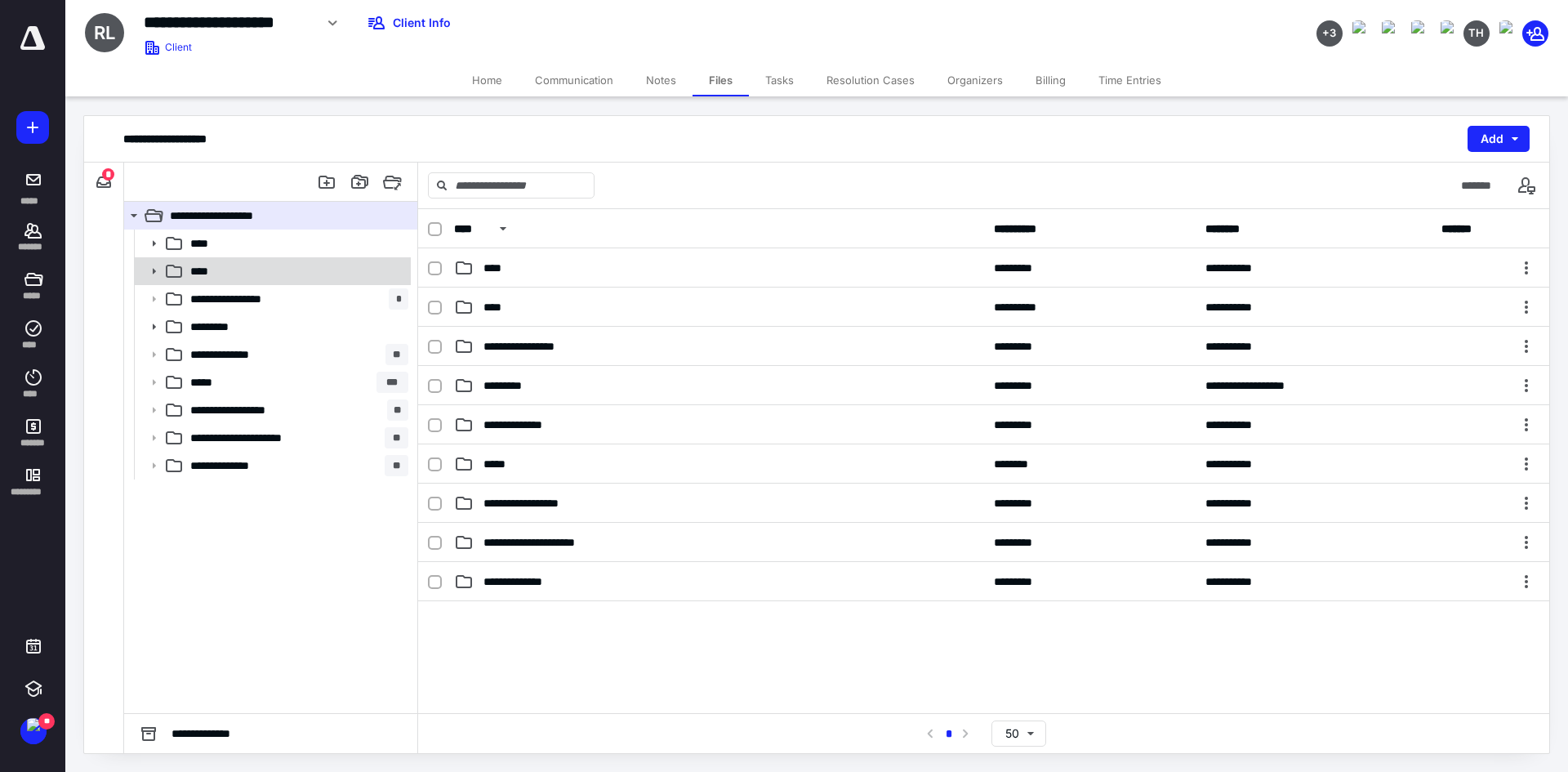 click 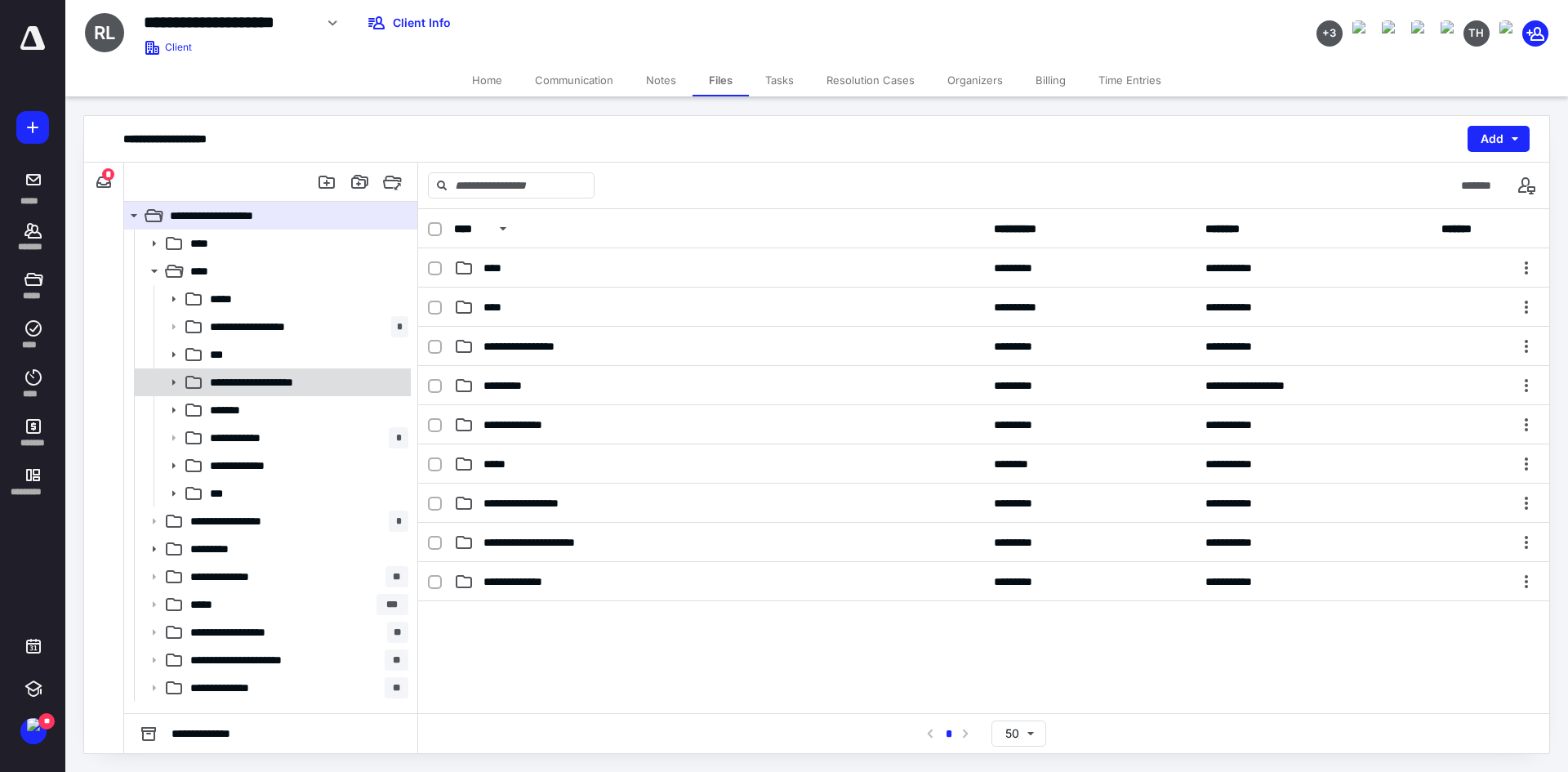 click 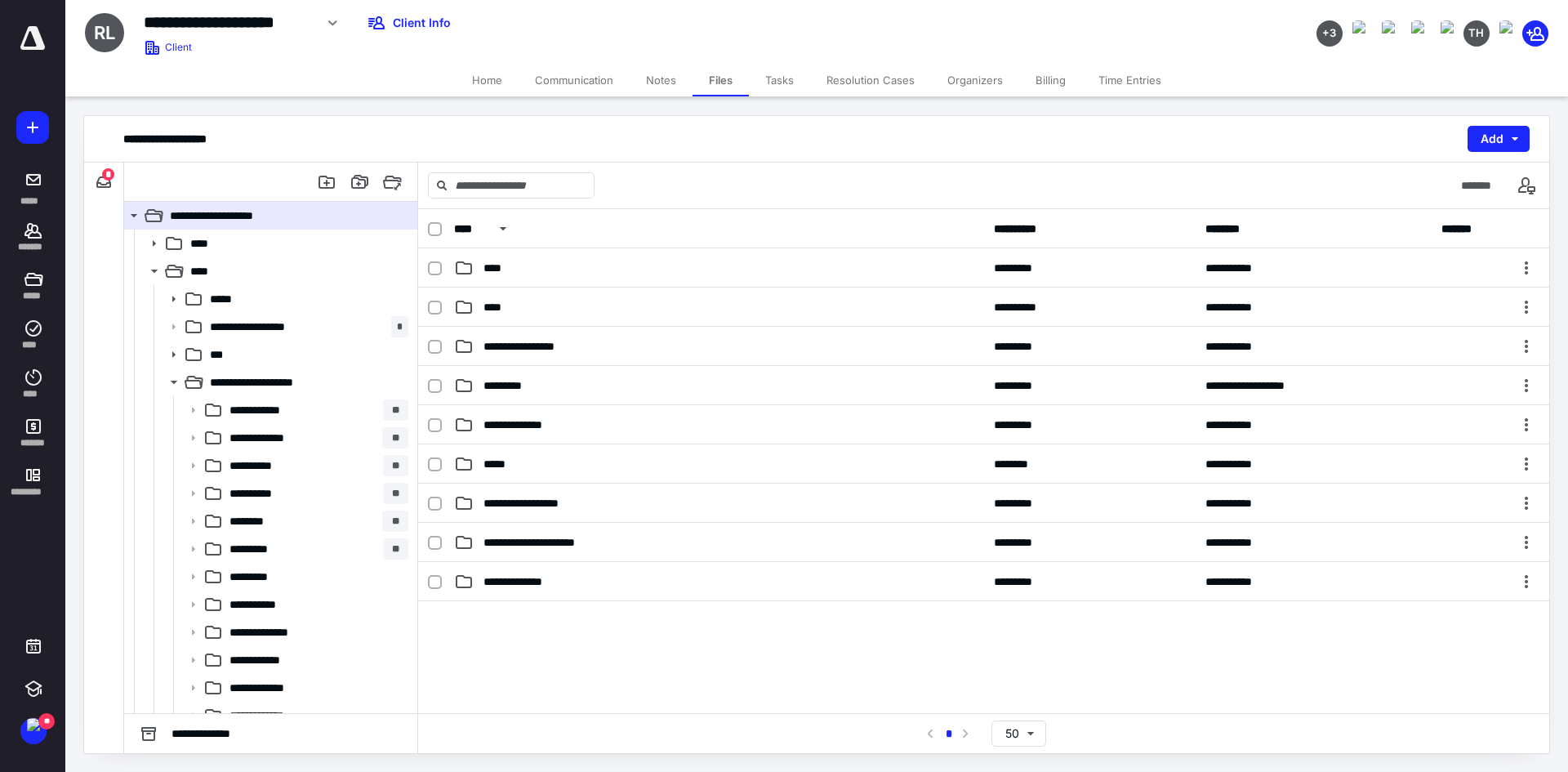 click on "Notes" at bounding box center (661, 80) 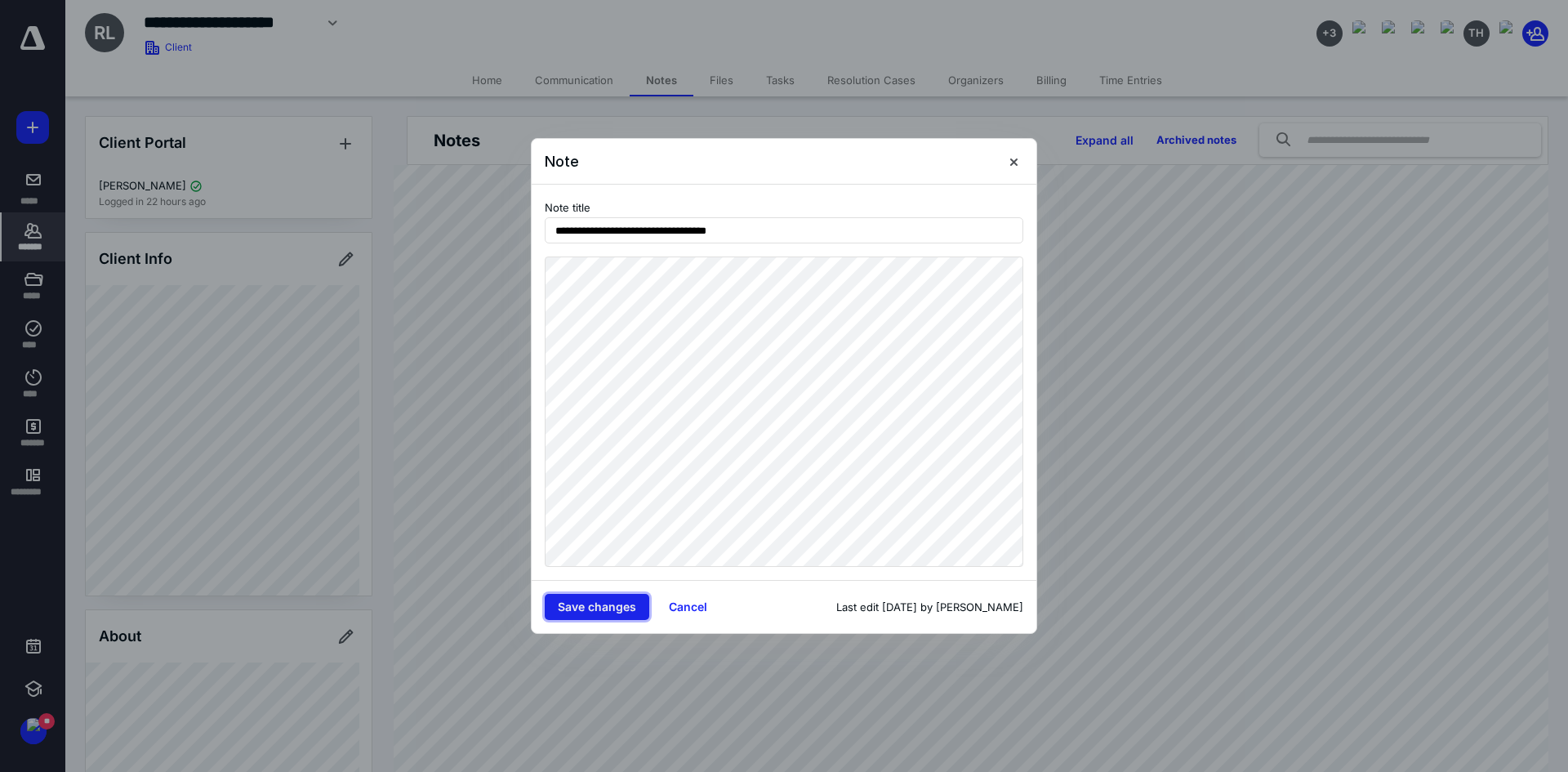 click on "Save changes" at bounding box center (597, 607) 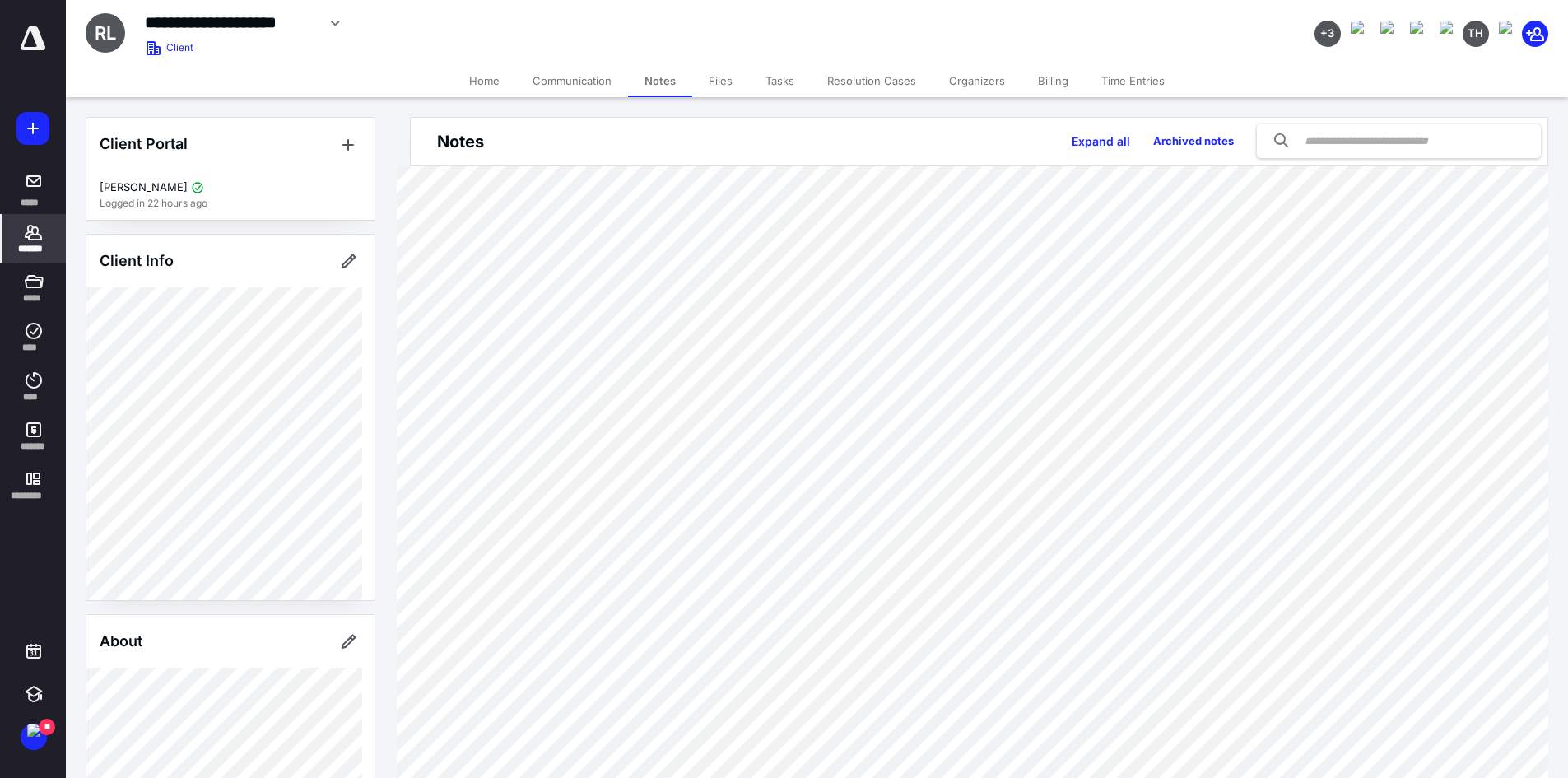 click on "Files" at bounding box center (720, 81) 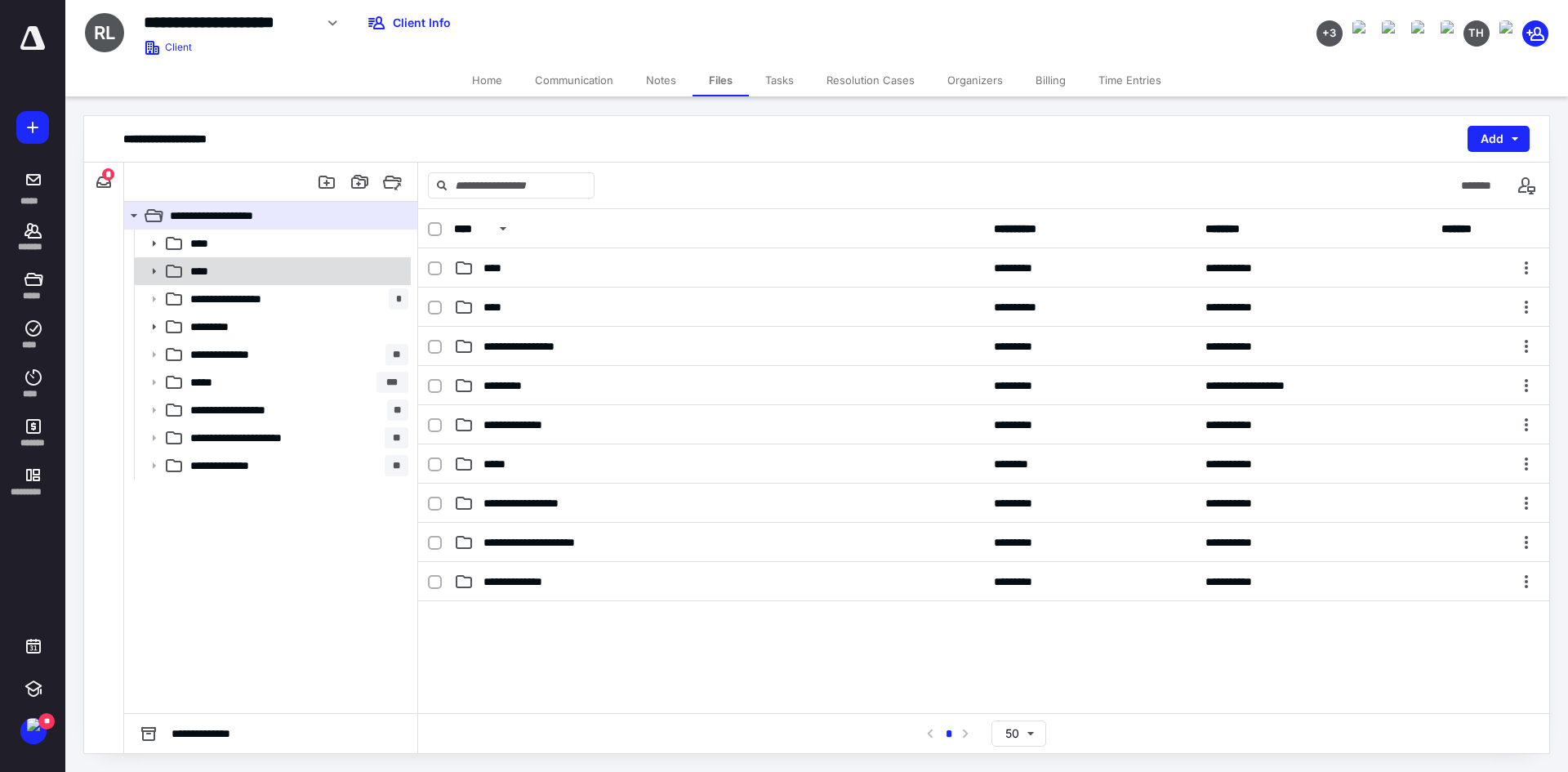 click 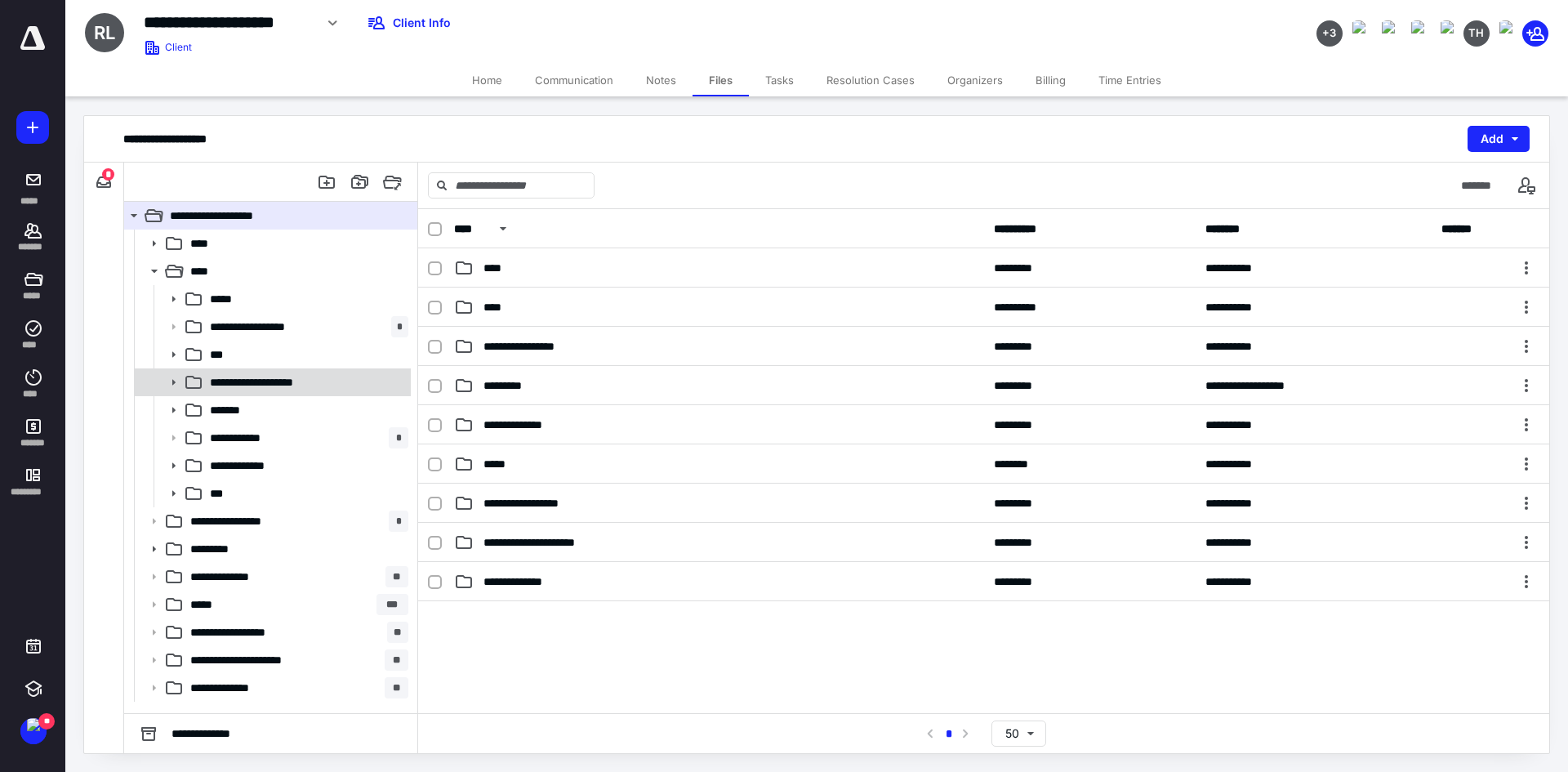 click 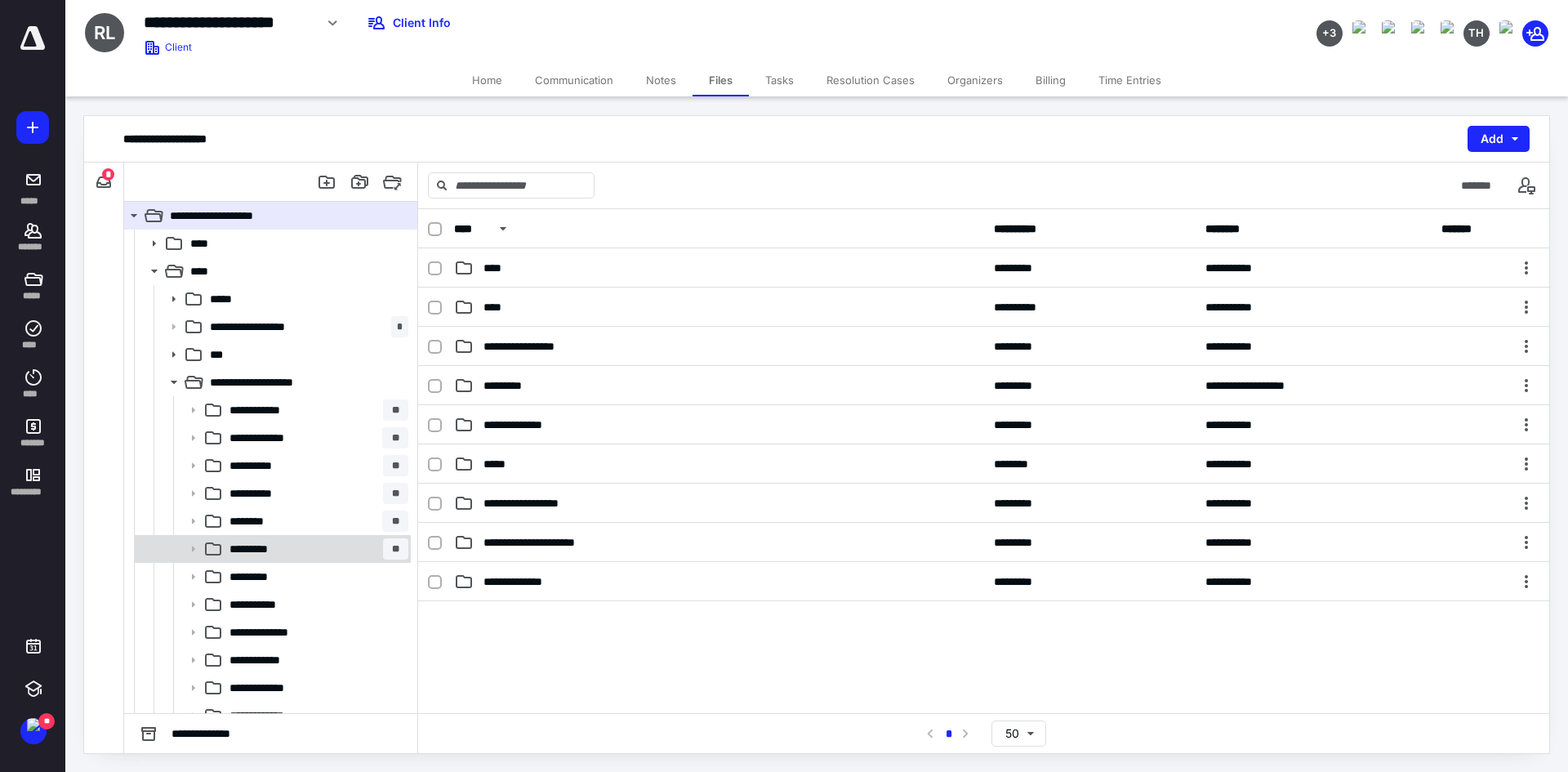 click on "********* **" at bounding box center [315, 549] 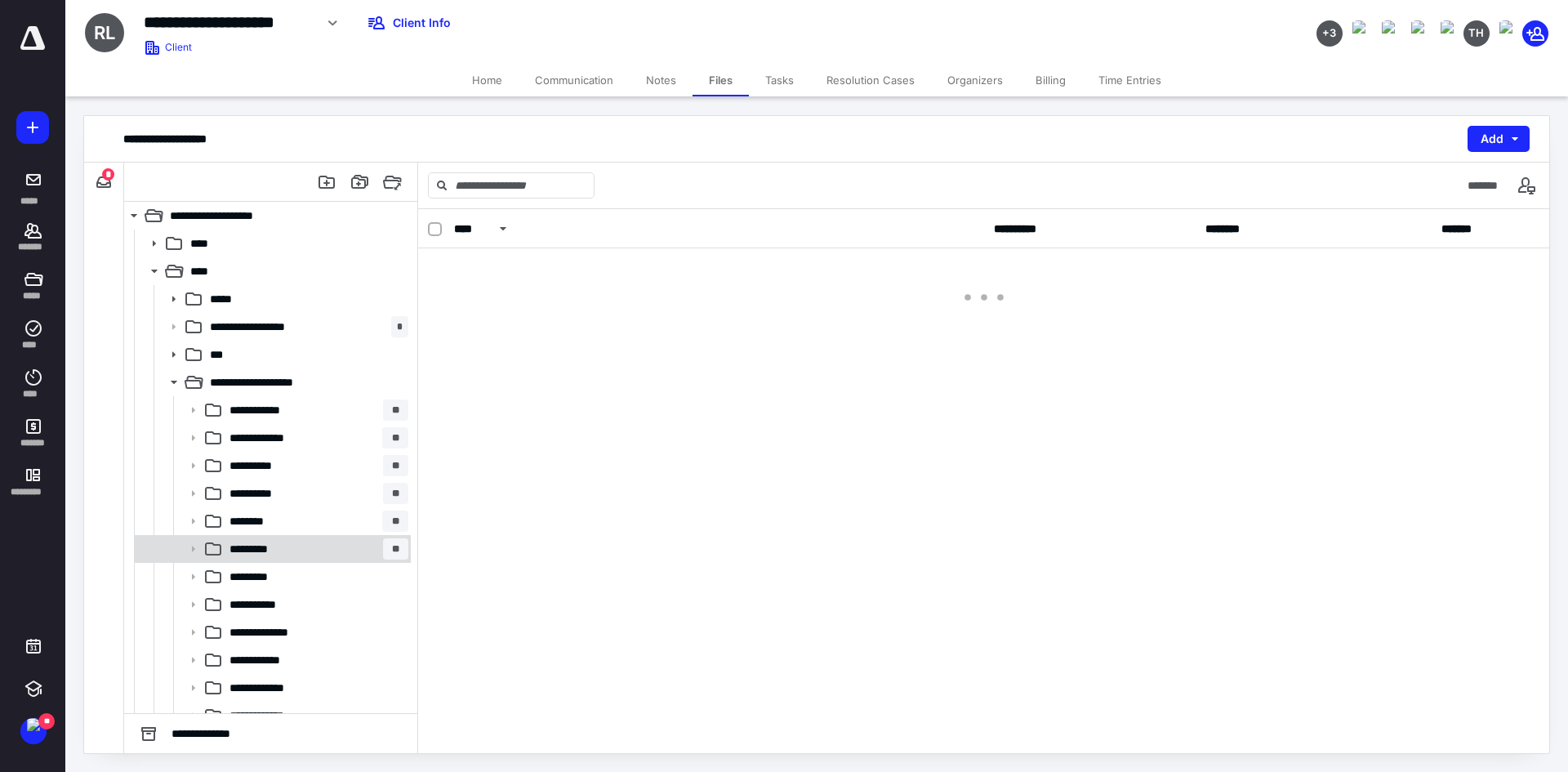 click on "********* **" at bounding box center (315, 549) 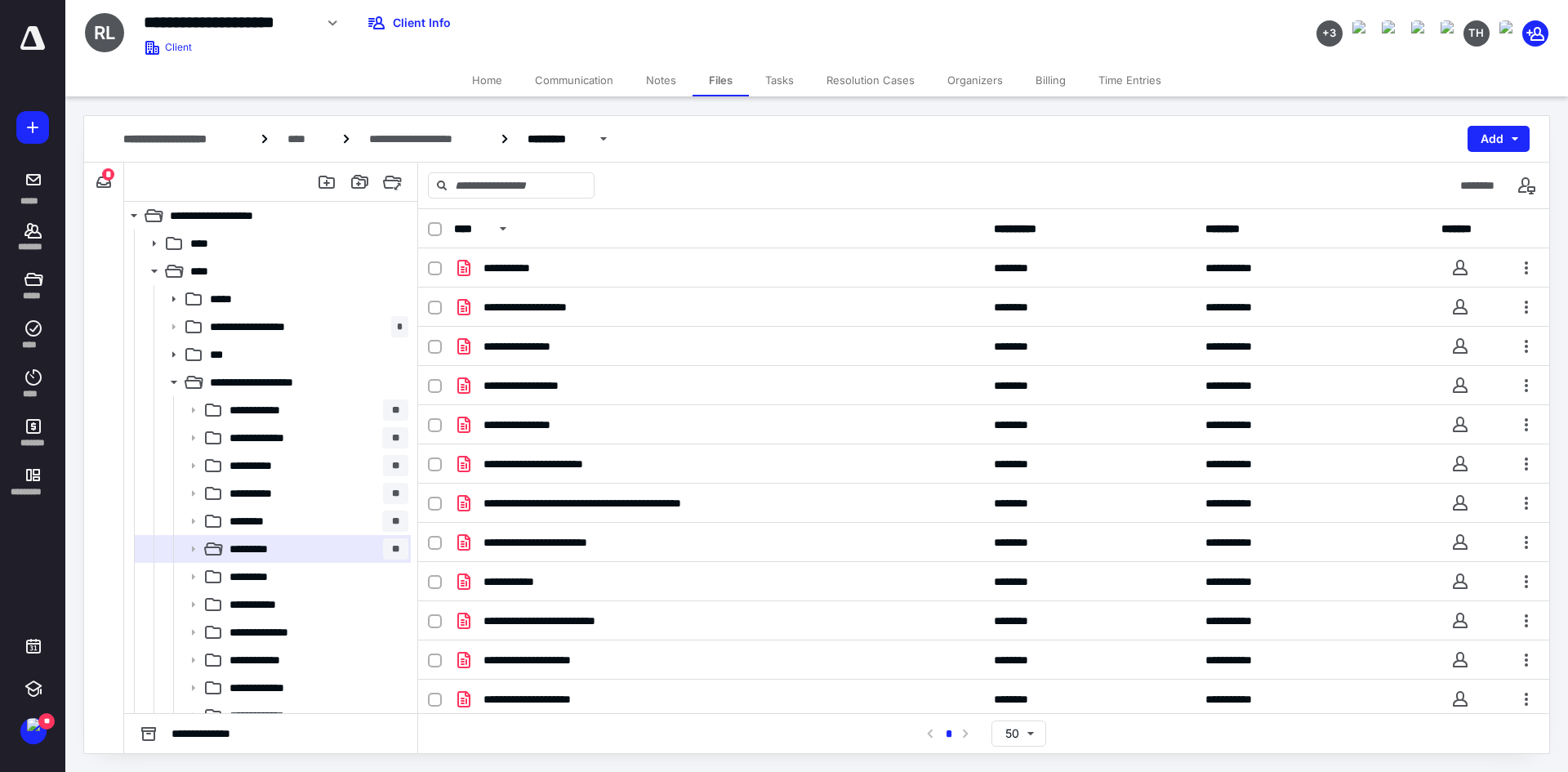 scroll, scrollTop: 735, scrollLeft: 0, axis: vertical 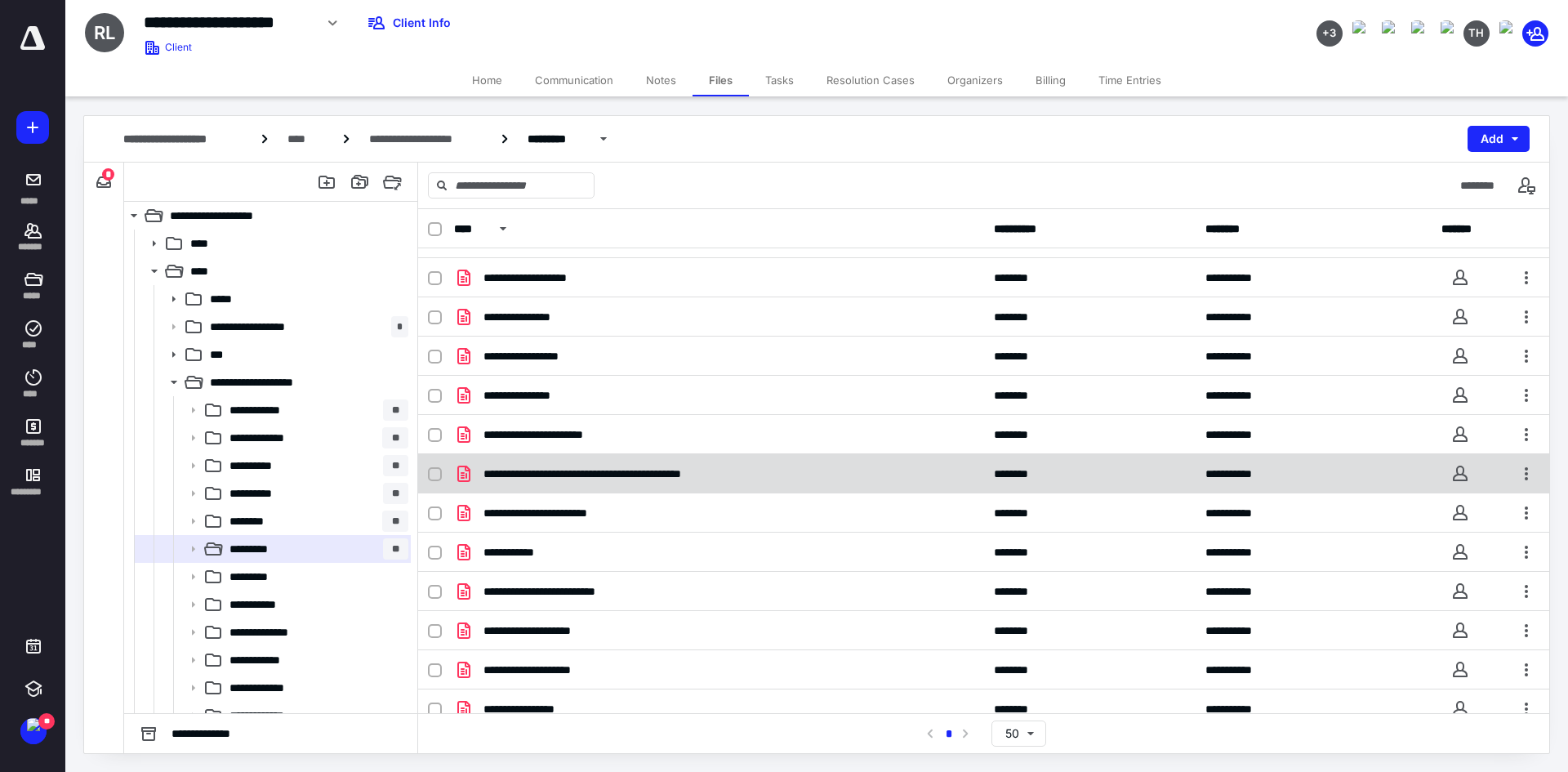 click on "**********" at bounding box center [719, 474] 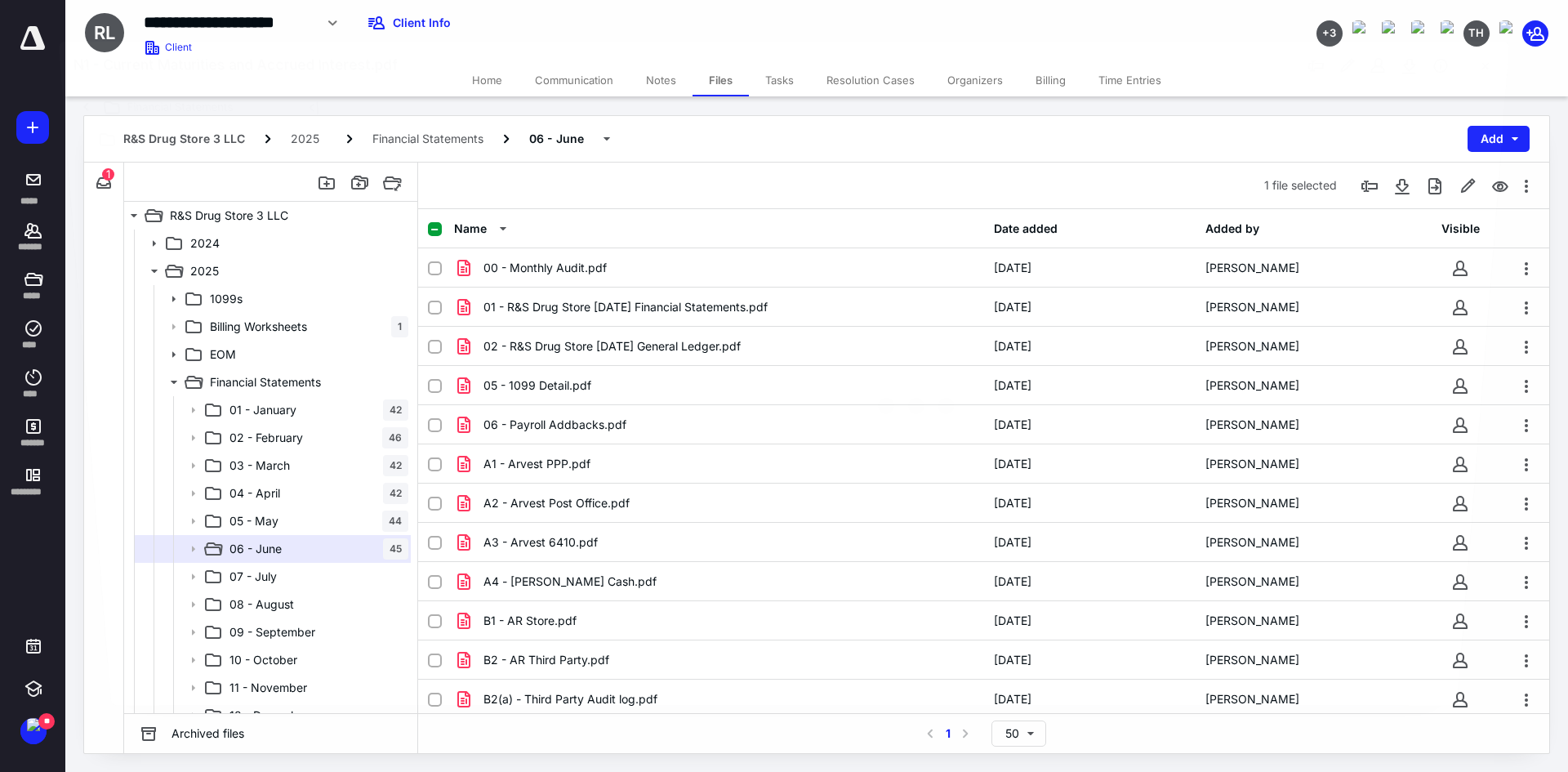 scroll, scrollTop: 735, scrollLeft: 0, axis: vertical 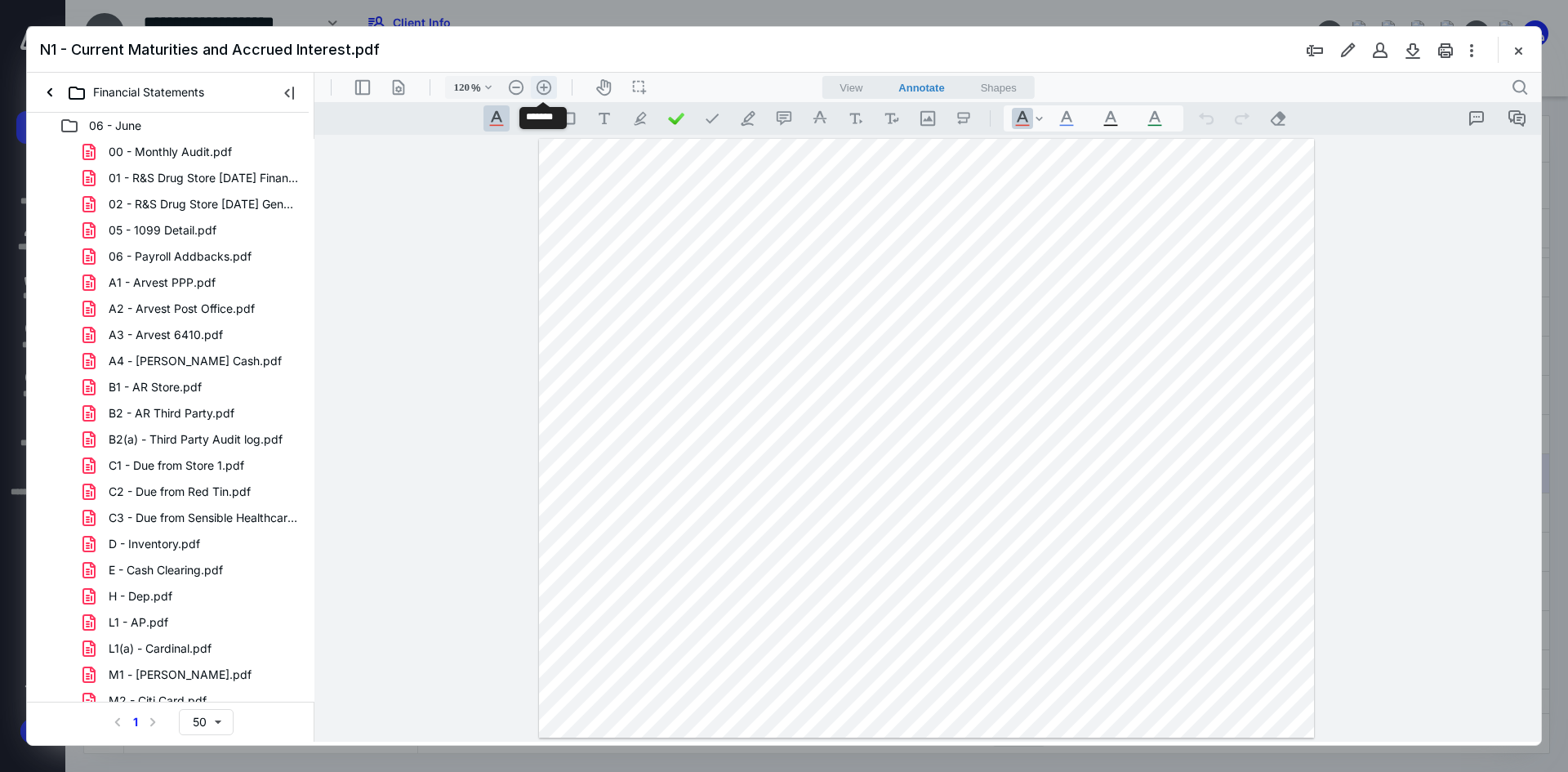 click on ".cls-1{fill:#abb0c4;} icon - header - zoom - in - line" at bounding box center [544, 87] 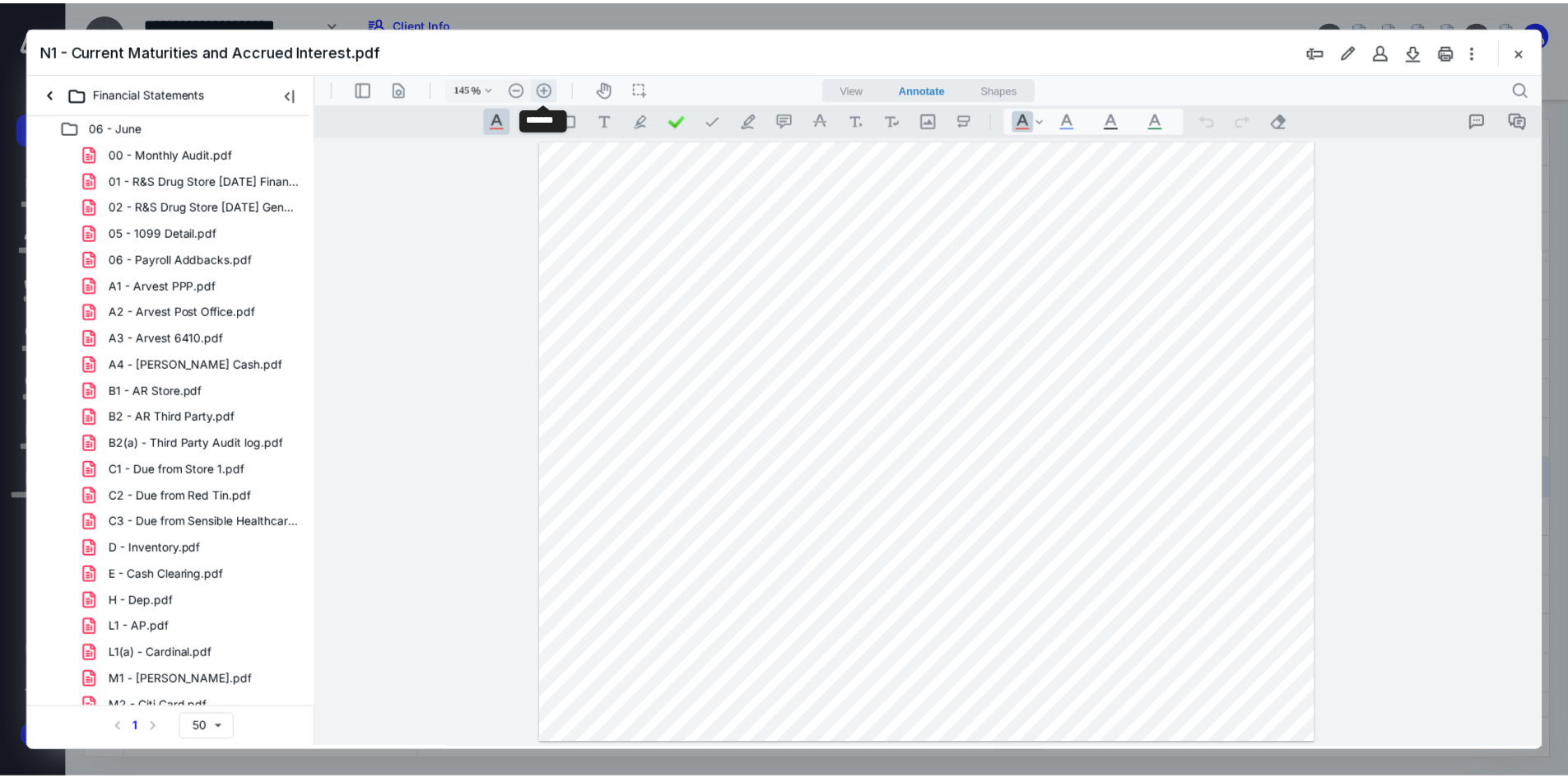 scroll, scrollTop: 58, scrollLeft: 0, axis: vertical 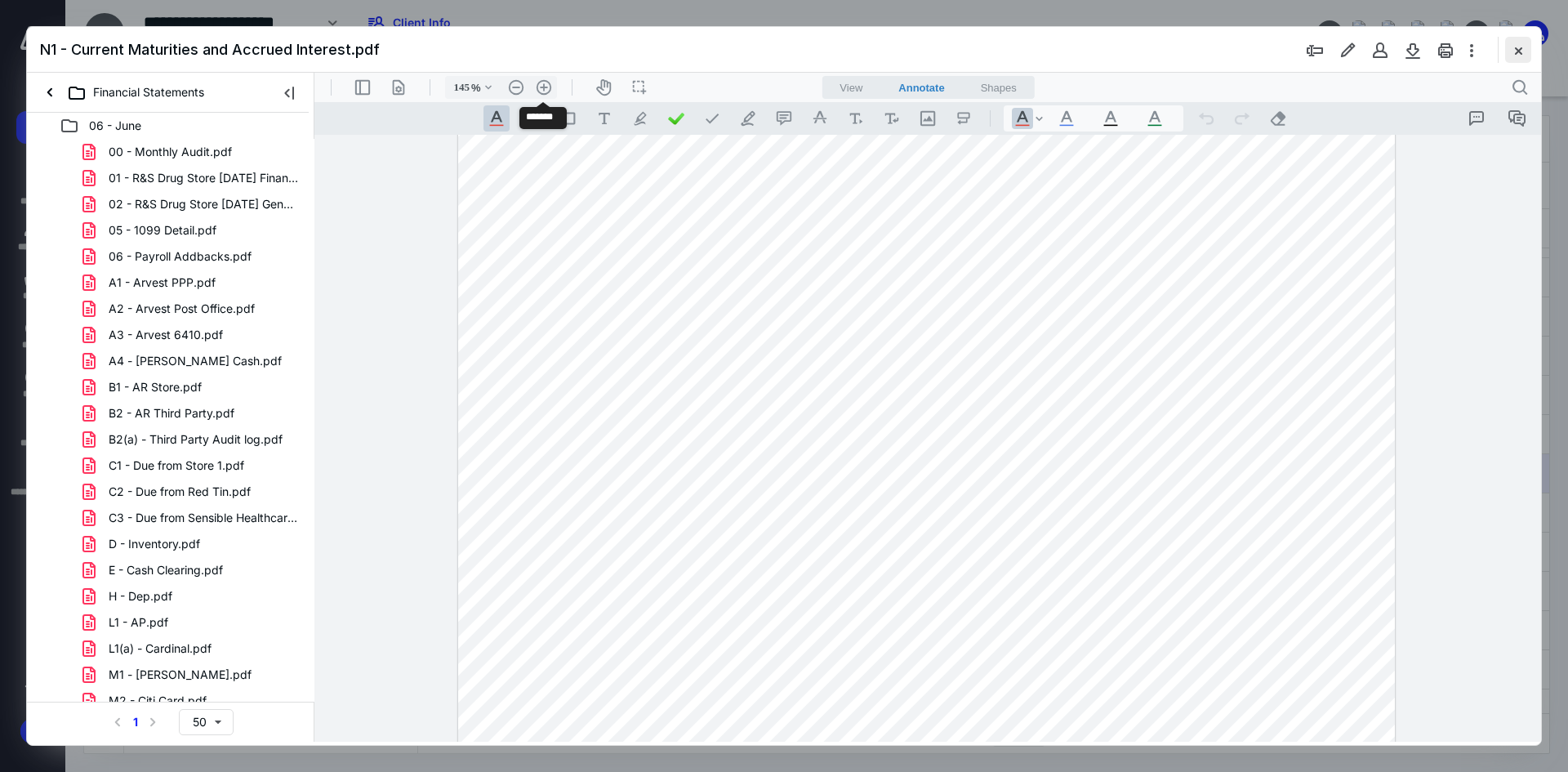 click at bounding box center [1518, 50] 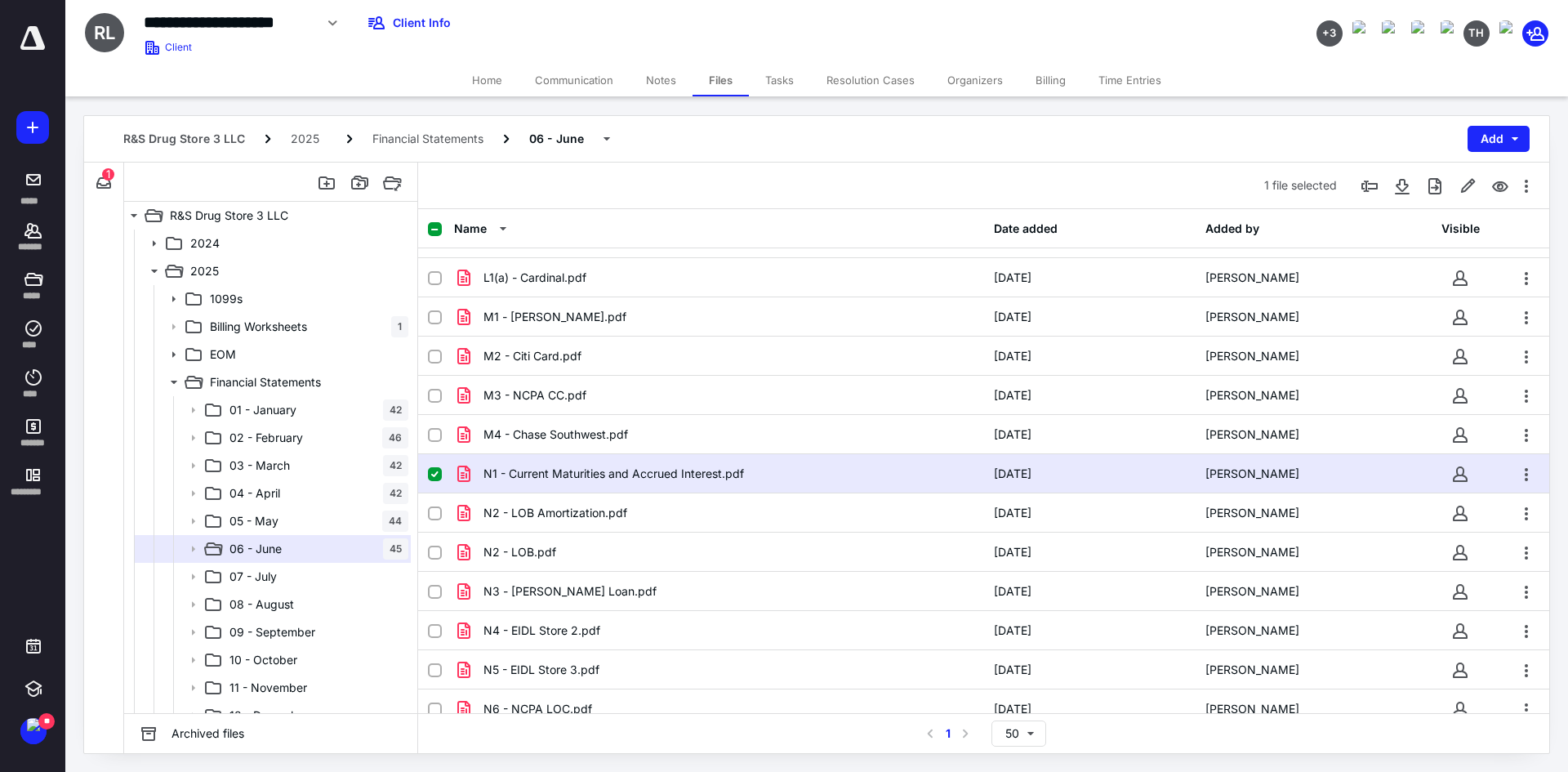 click on "Notes" at bounding box center (661, 80) 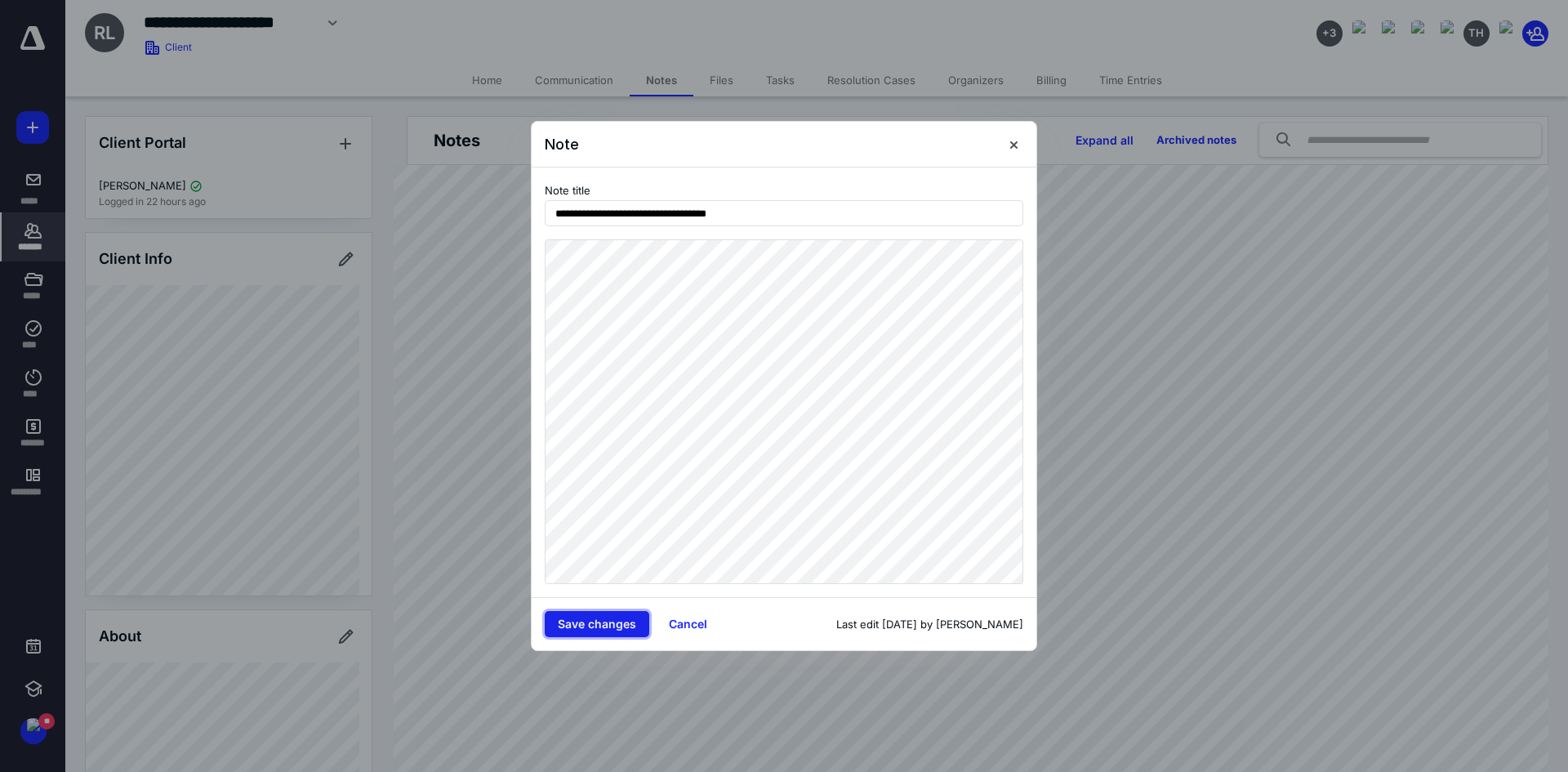 click on "Save changes" at bounding box center (597, 624) 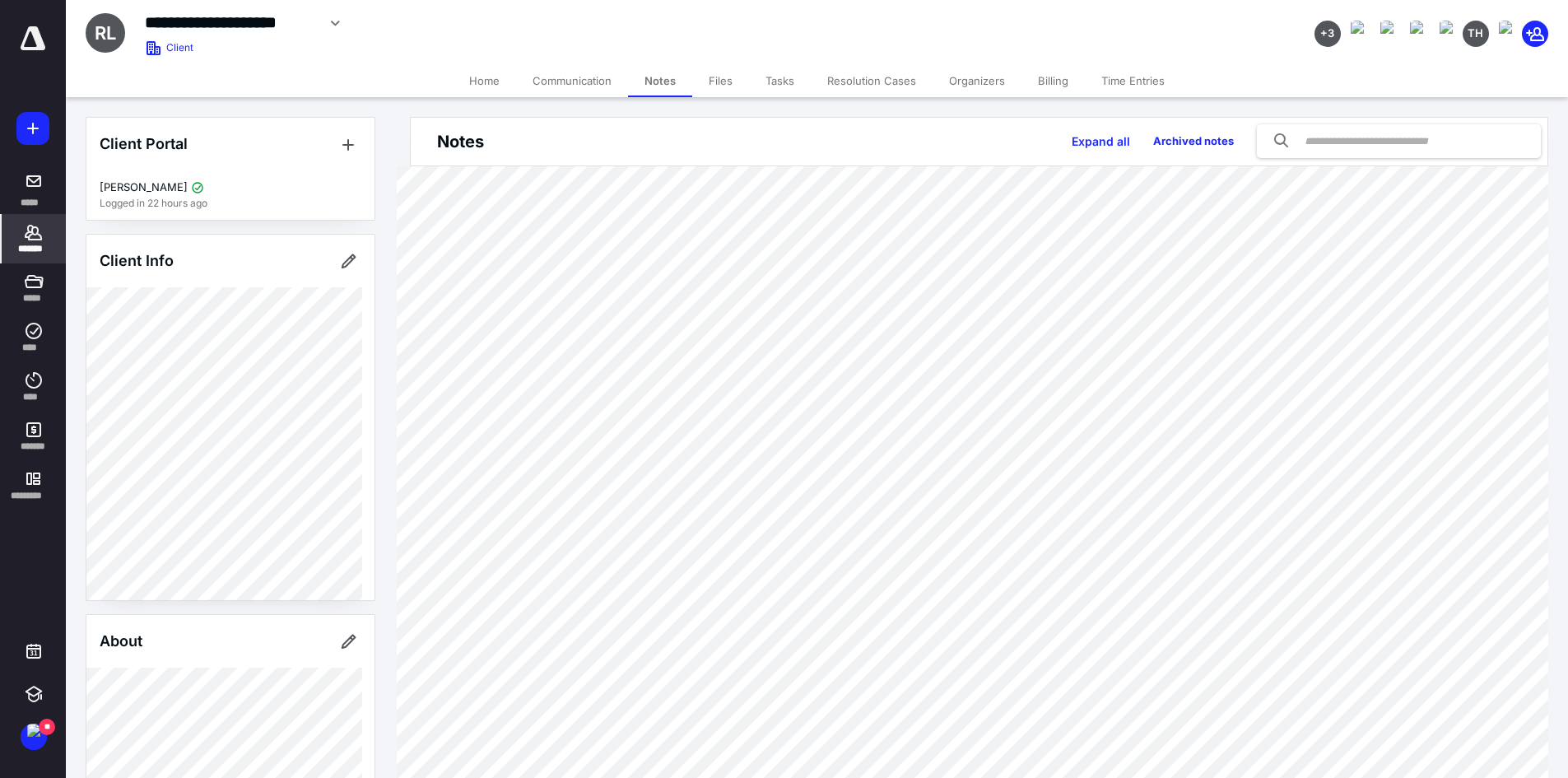 click on "Files" at bounding box center [720, 81] 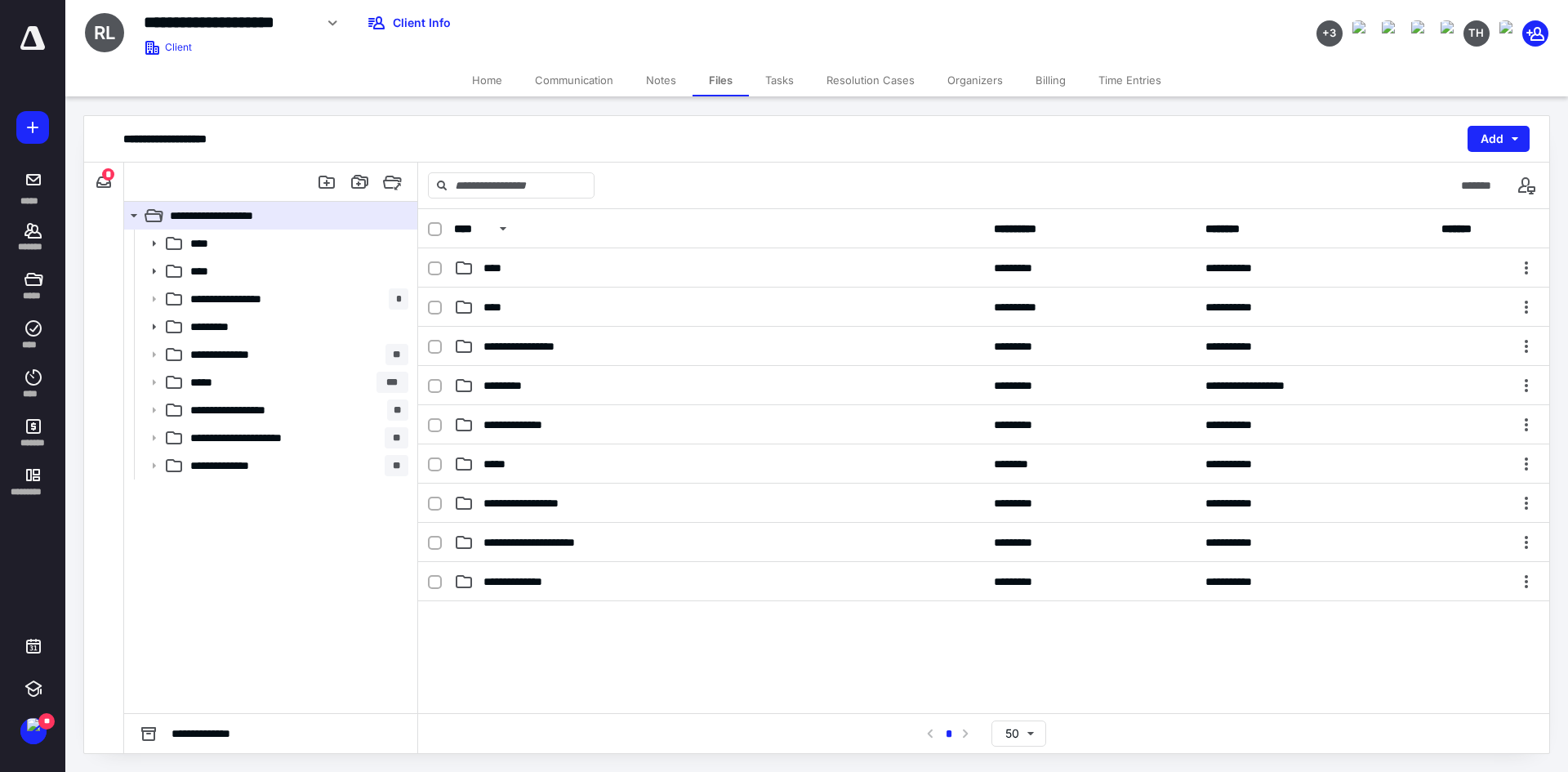 click on "Home" at bounding box center [487, 80] 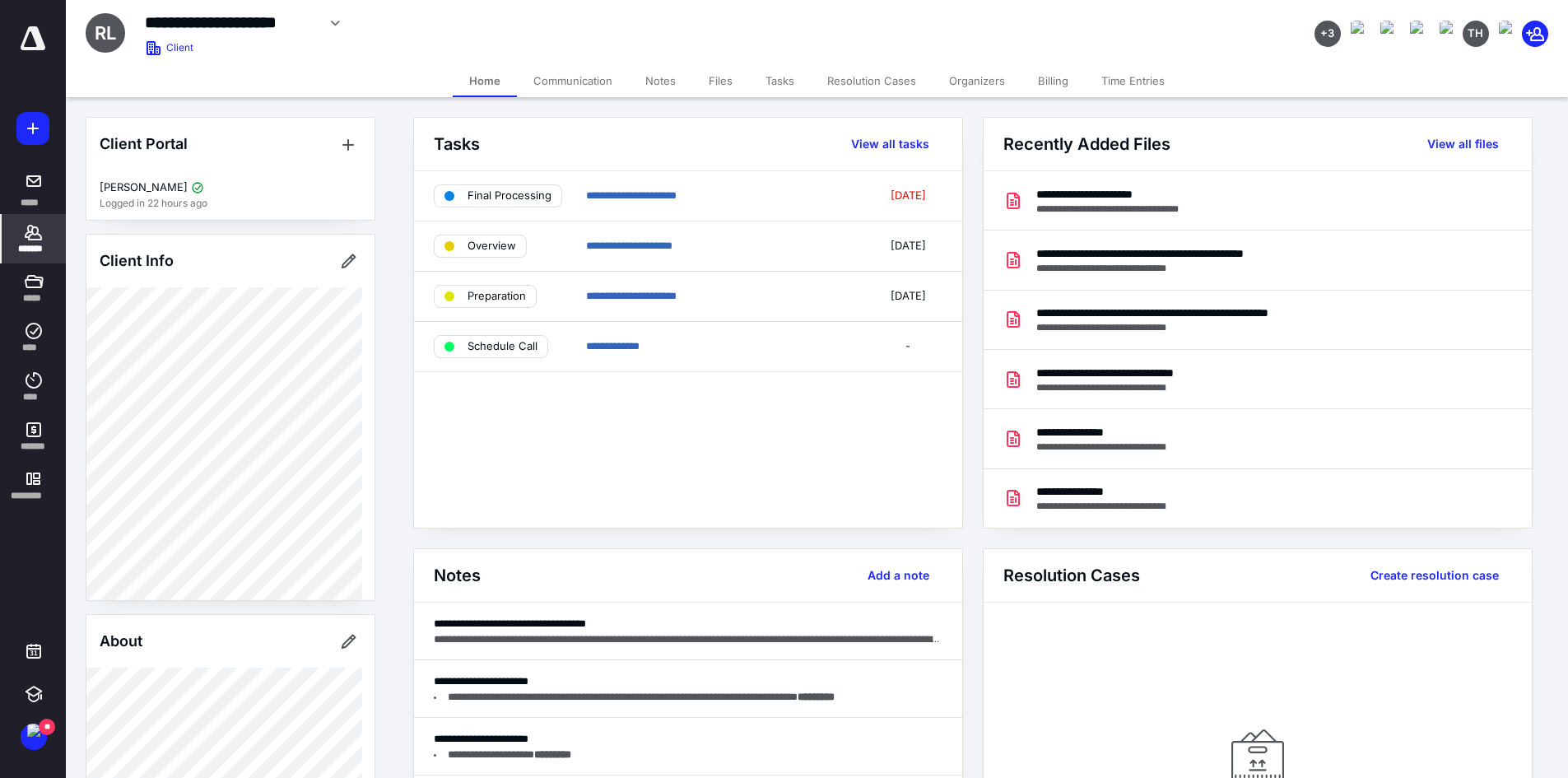 click on "Time Entries" at bounding box center [1133, 81] 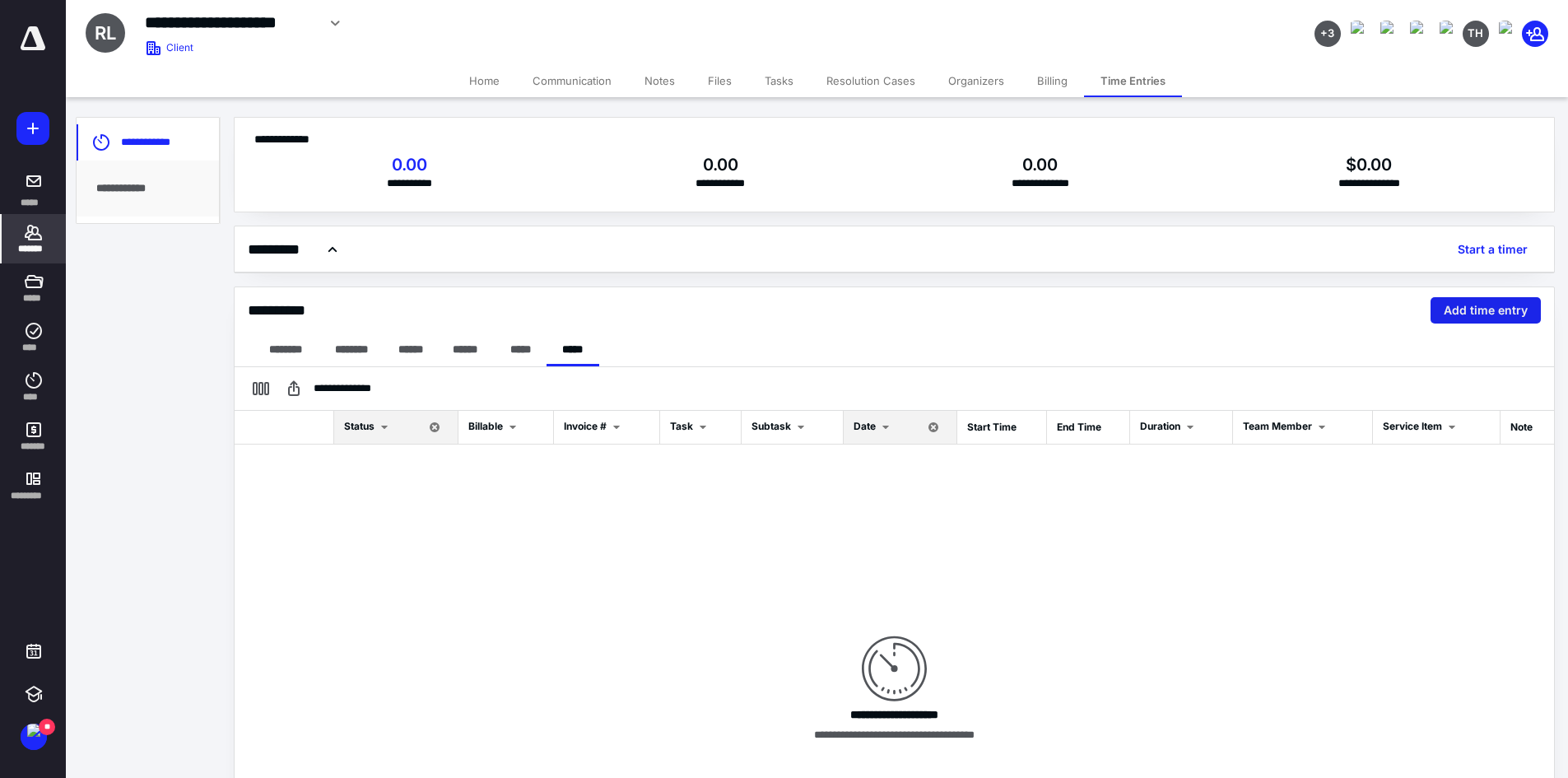 click on "Add time entry" at bounding box center [1486, 310] 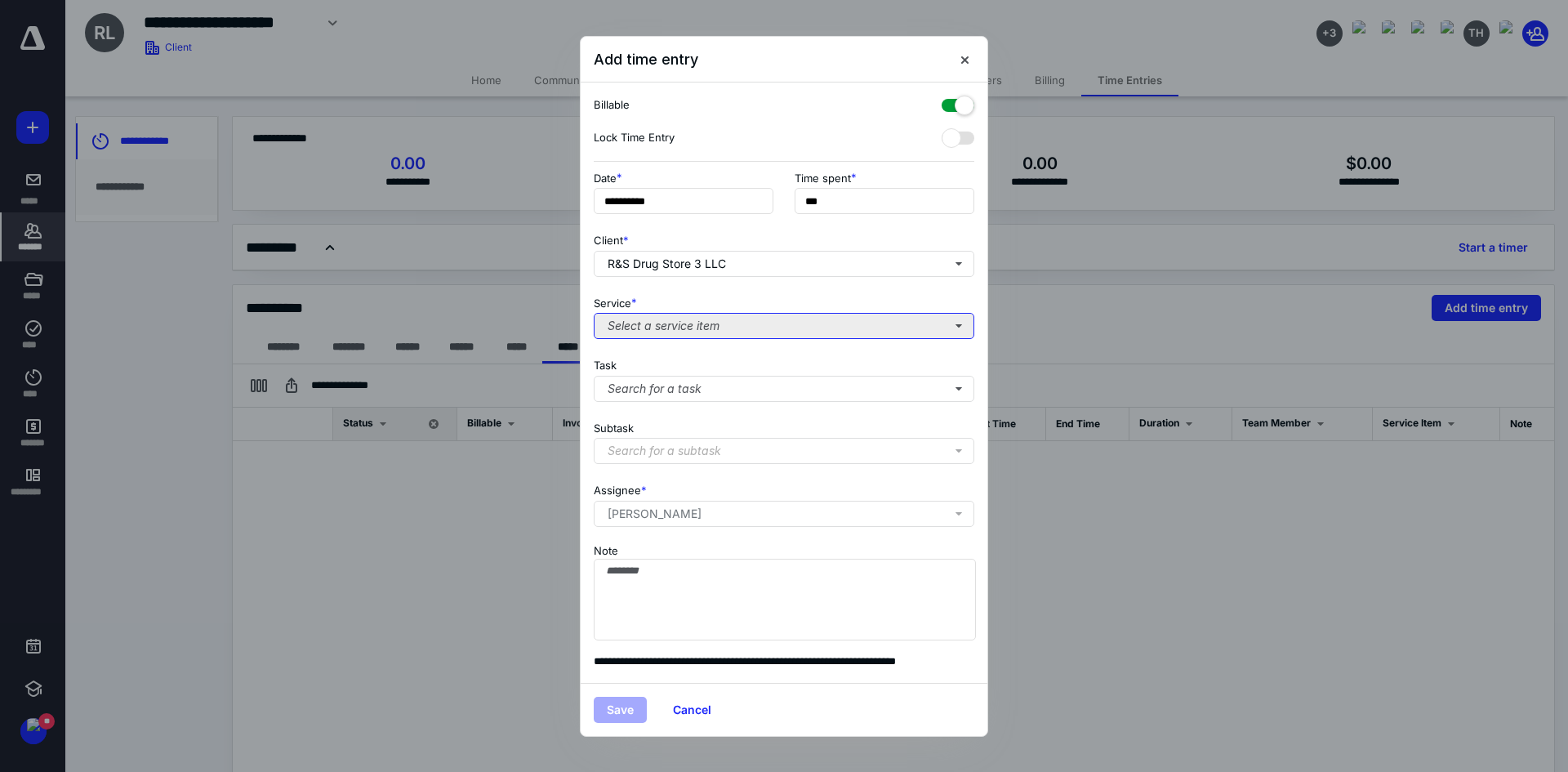 click on "Select a service item" at bounding box center (784, 326) 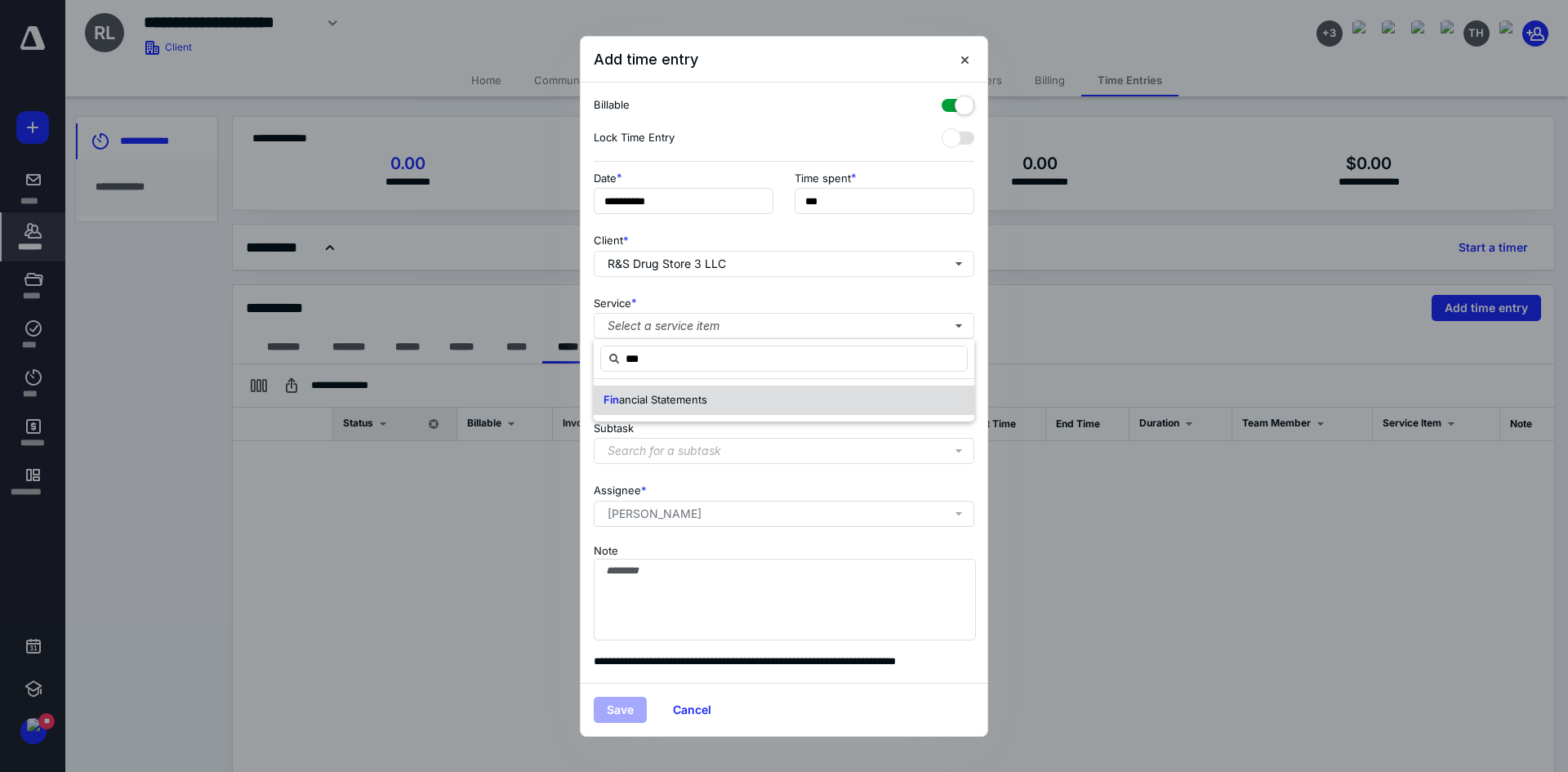 click on "Fin ancial Statements" at bounding box center (784, 400) 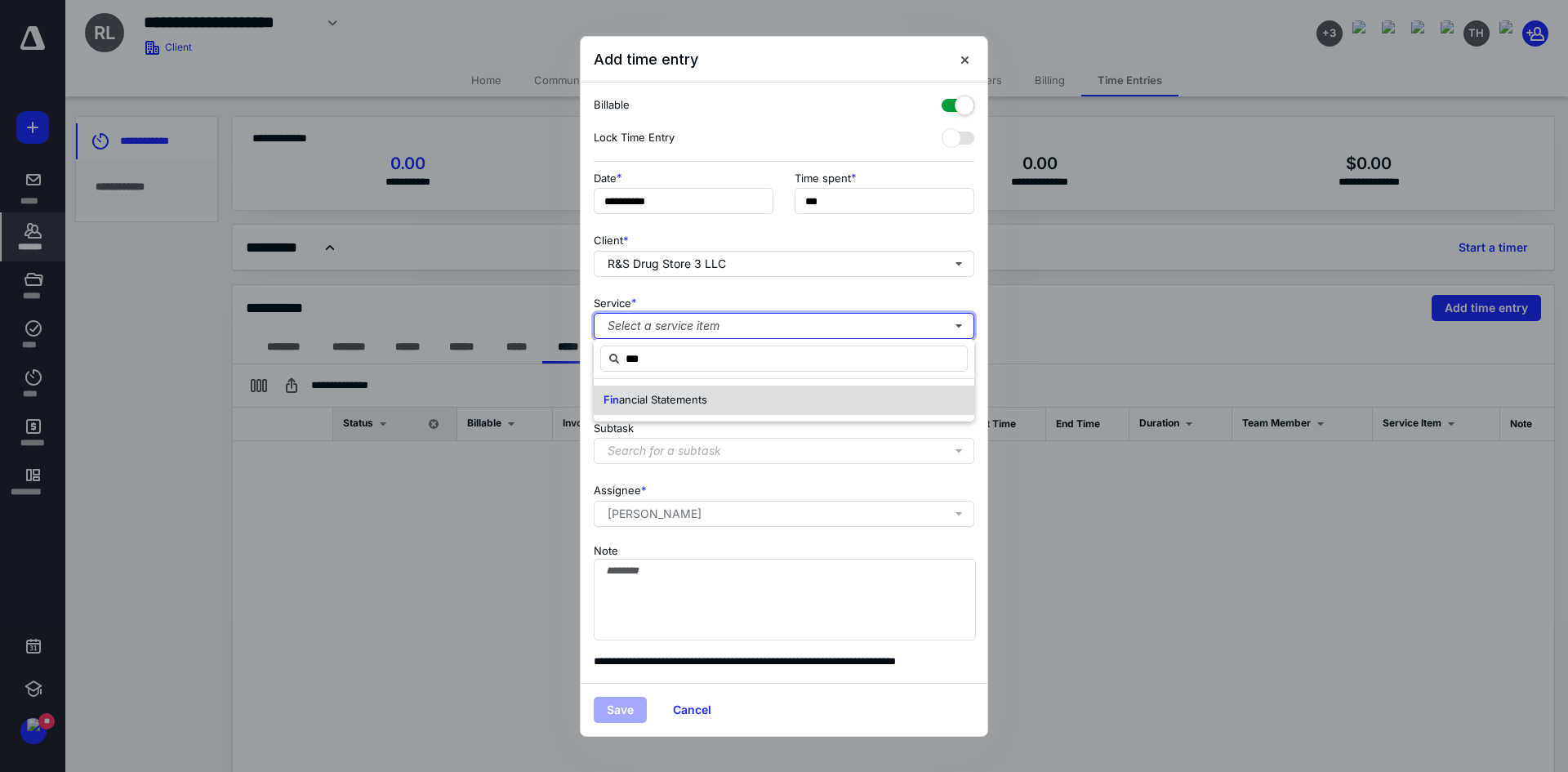 type 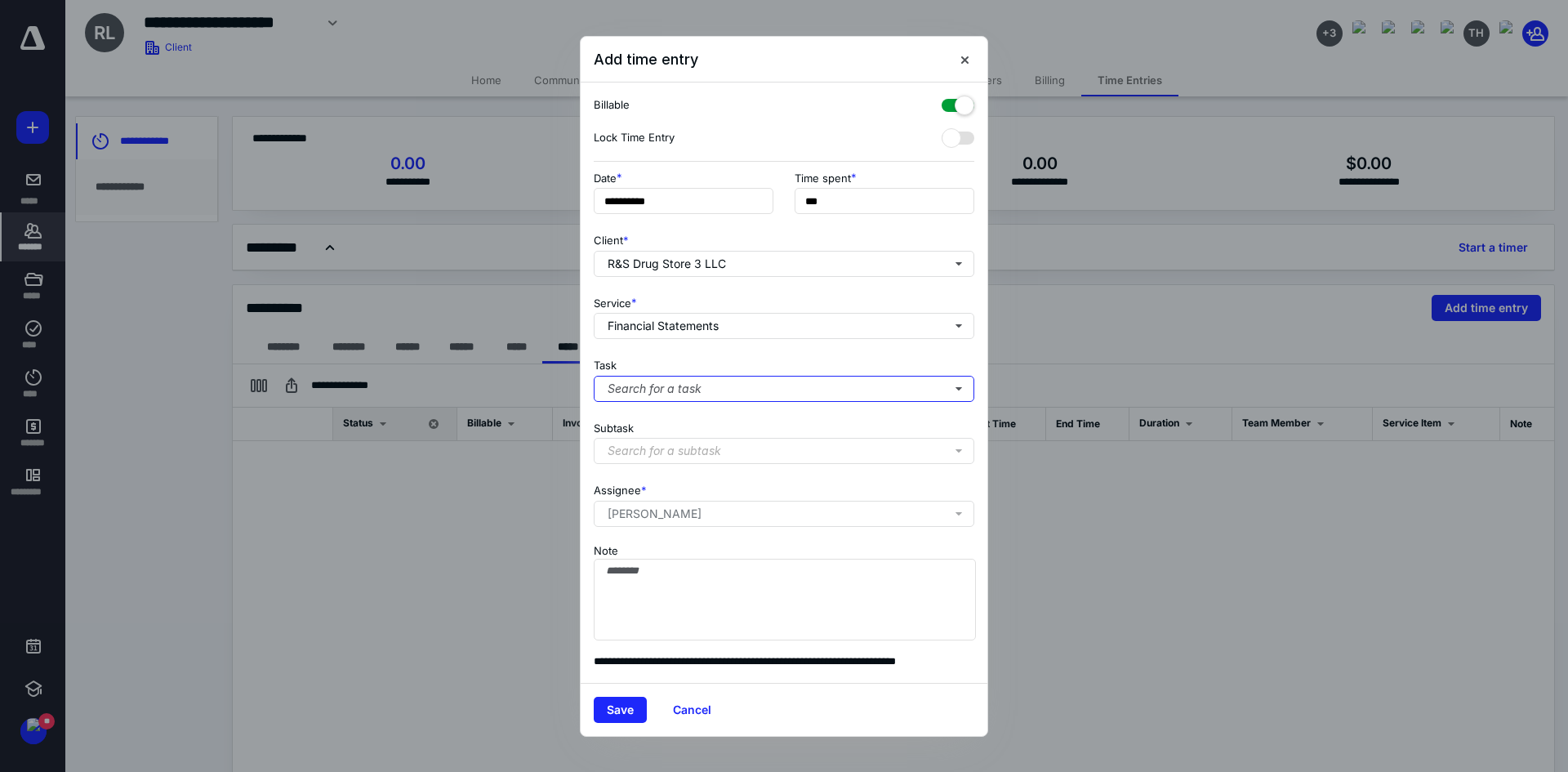 click on "Search for a task" at bounding box center [784, 389] 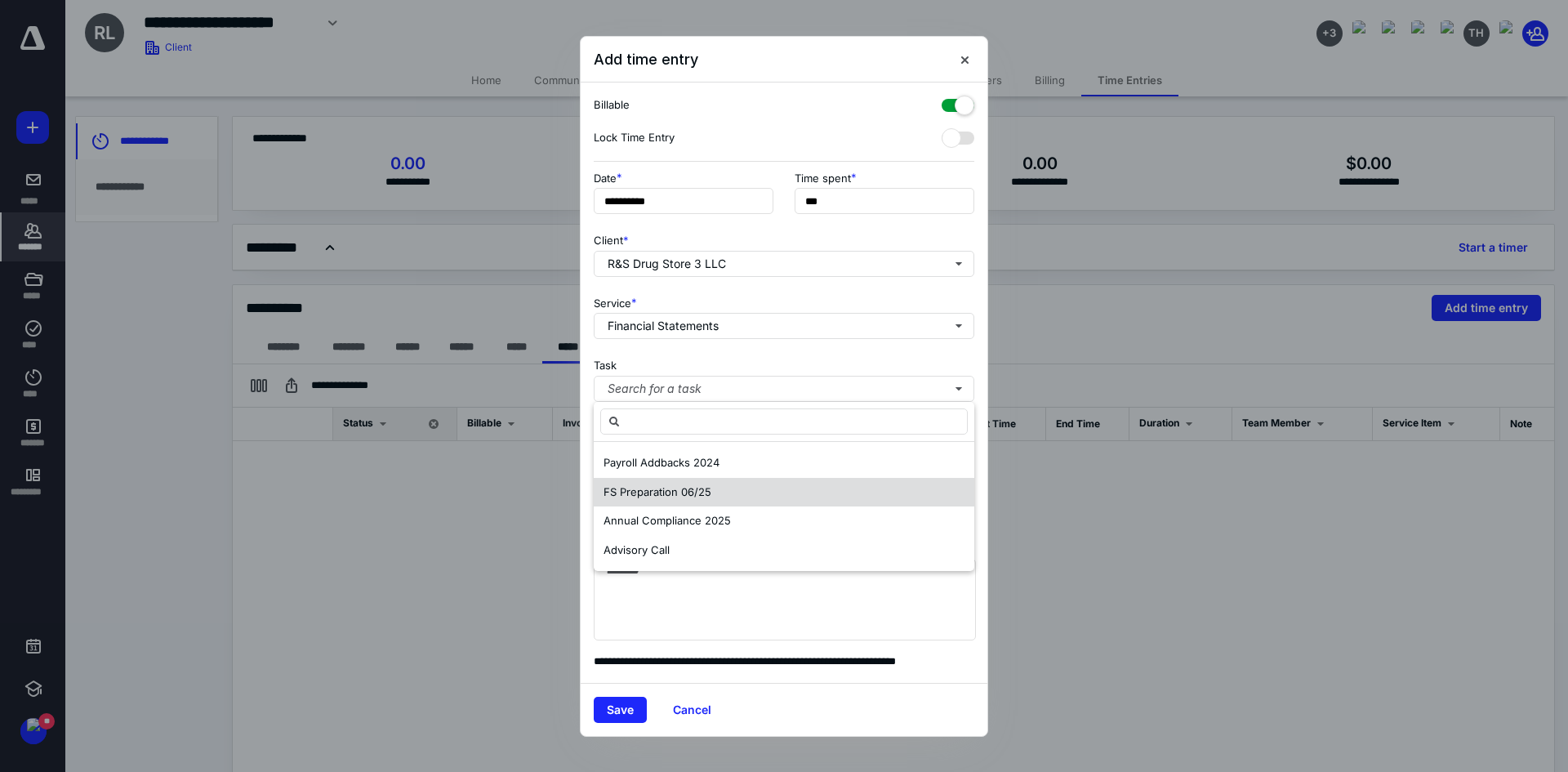 click on "FS Preparation  06/25" at bounding box center [657, 493] 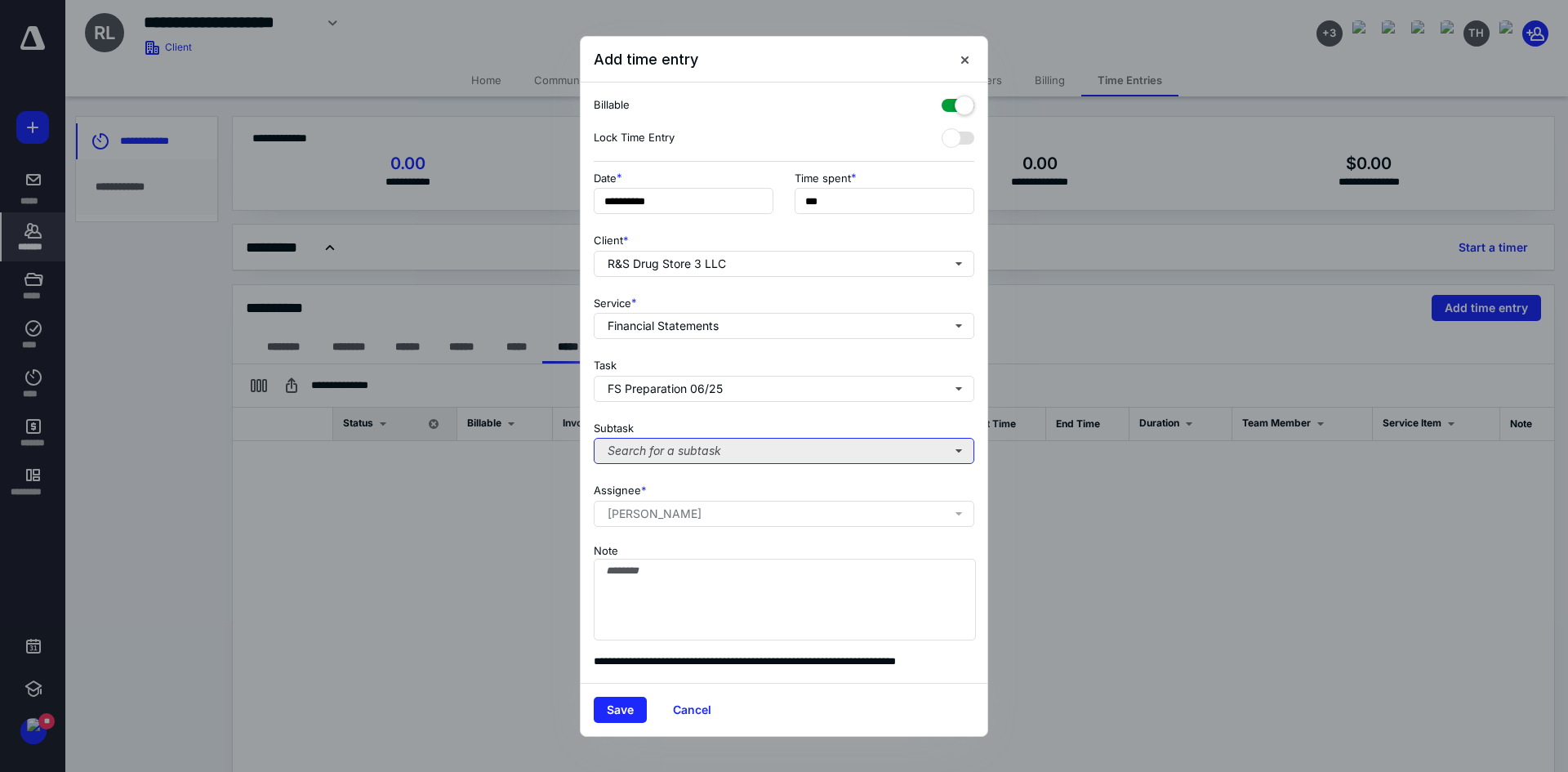 click on "Search for a subtask" at bounding box center (784, 451) 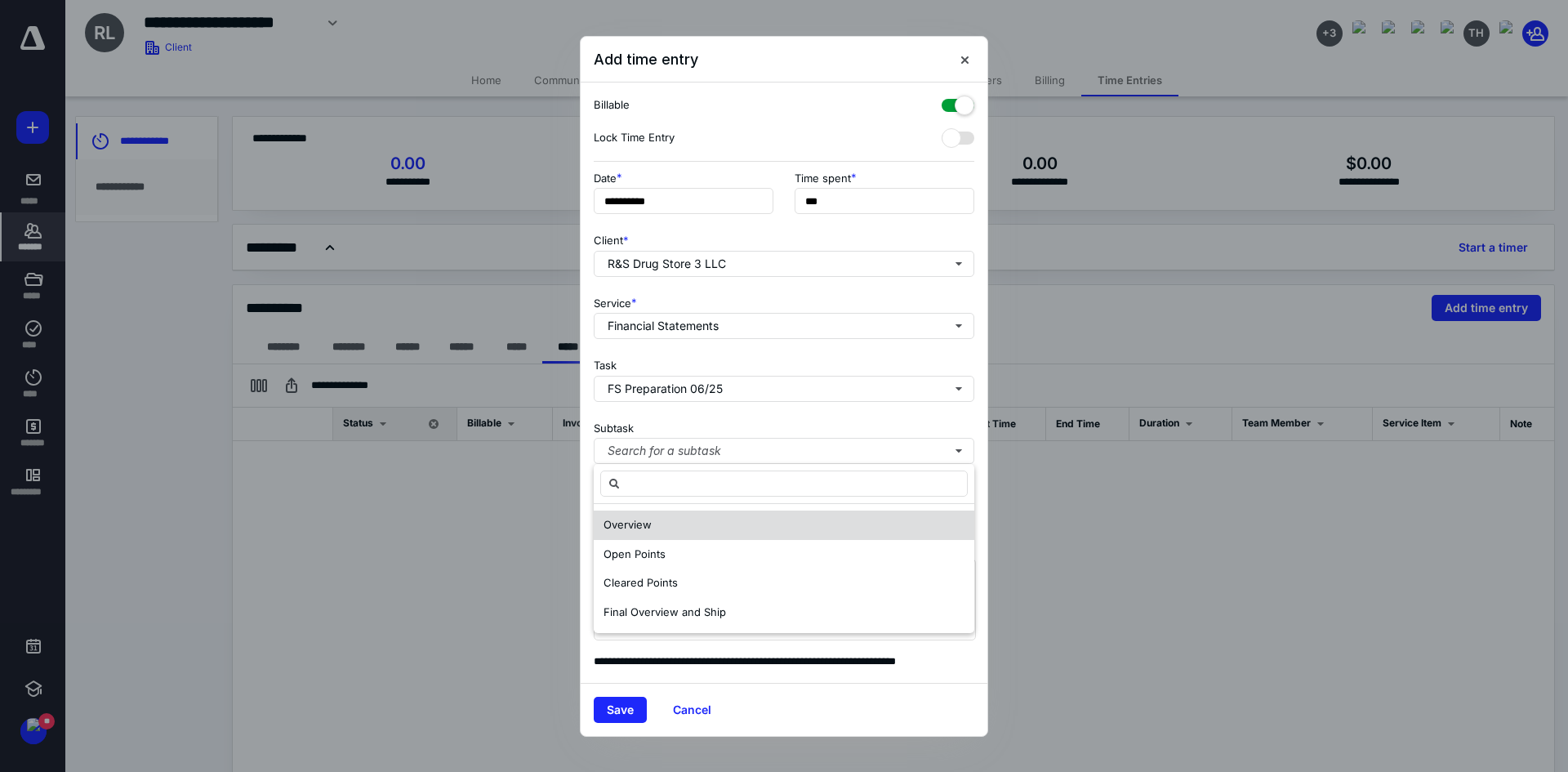 click on "Overview" at bounding box center (784, 525) 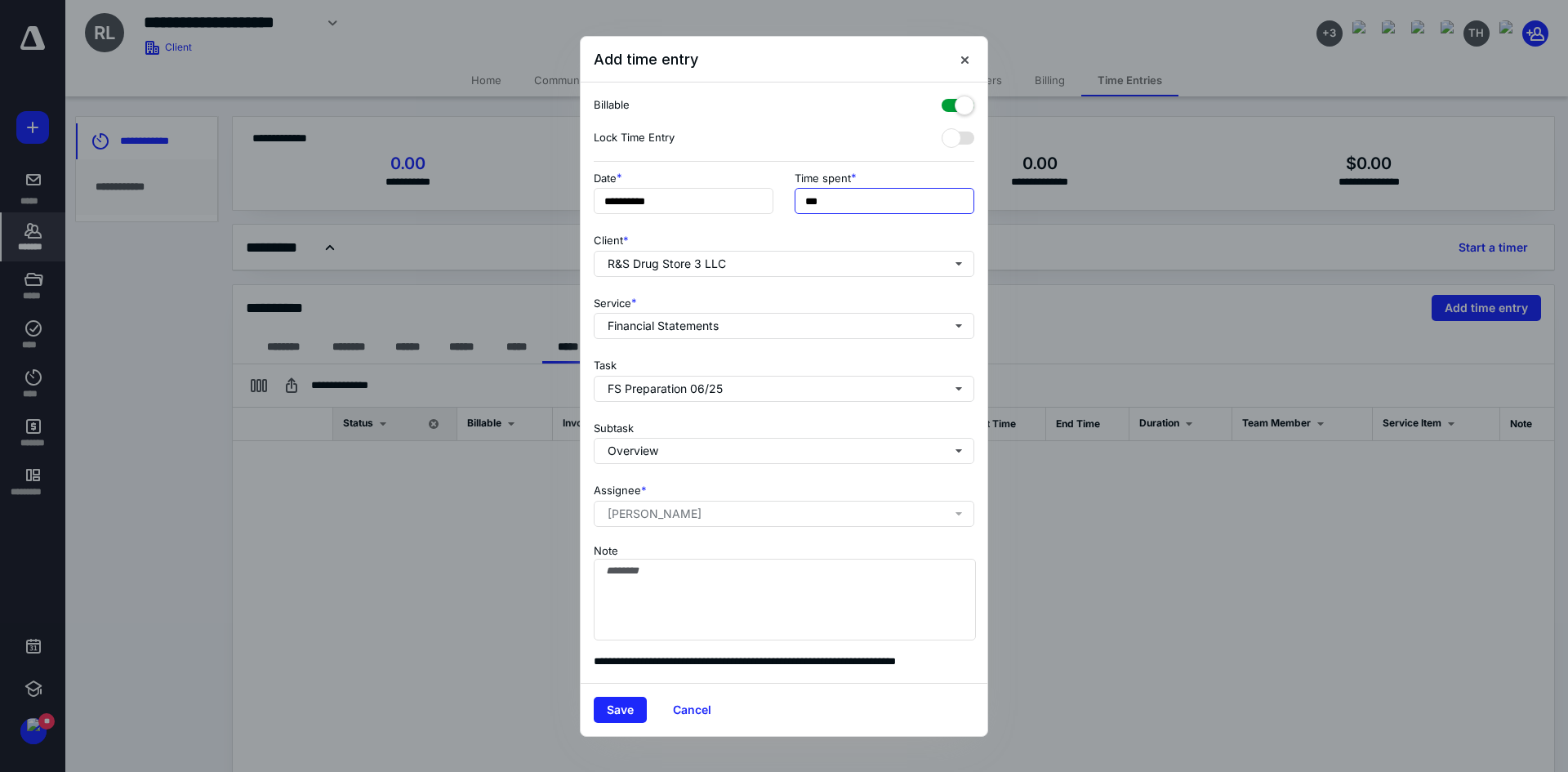 drag, startPoint x: 842, startPoint y: 203, endPoint x: 817, endPoint y: 201, distance: 25.079872 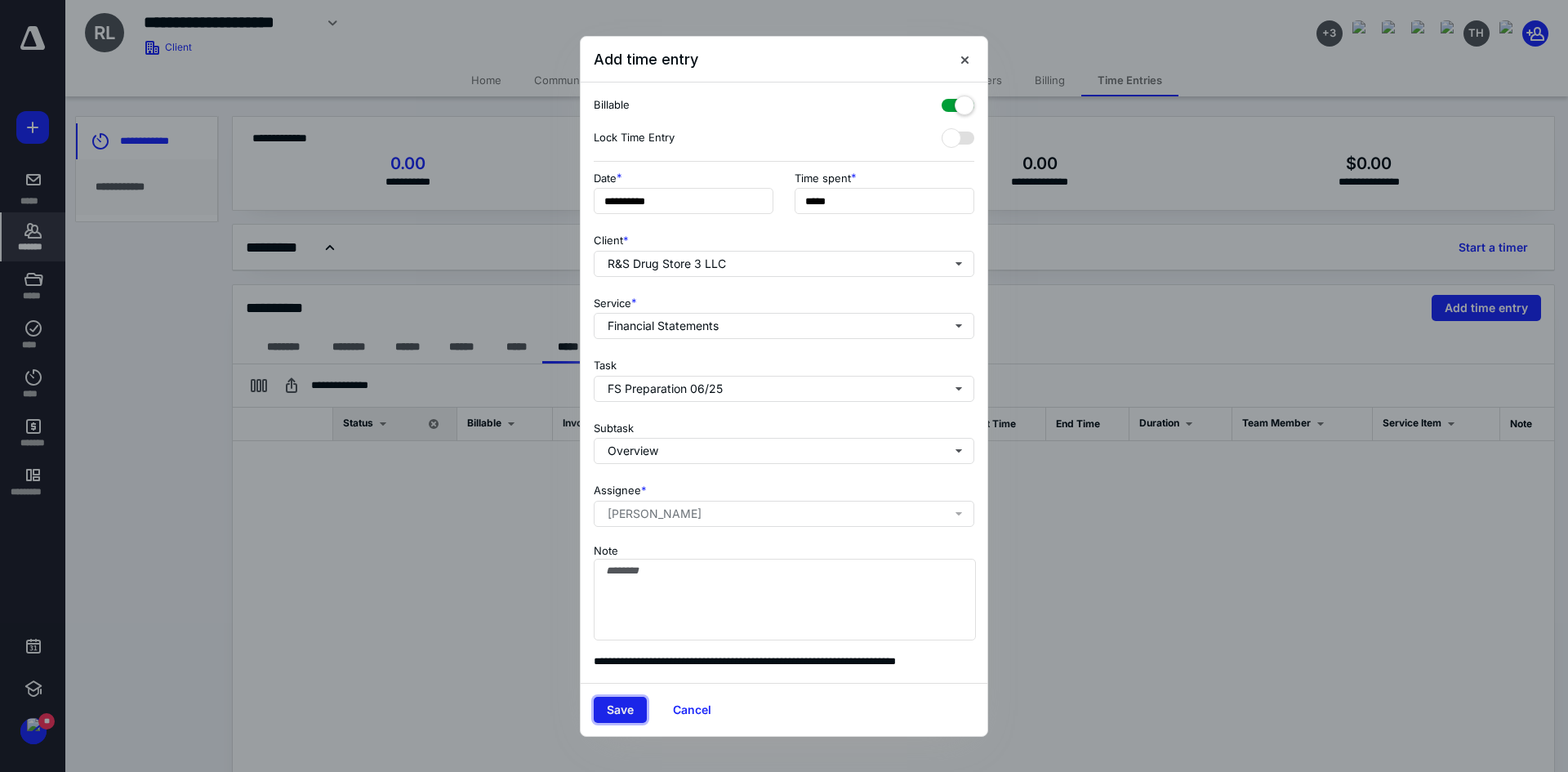 type on "******" 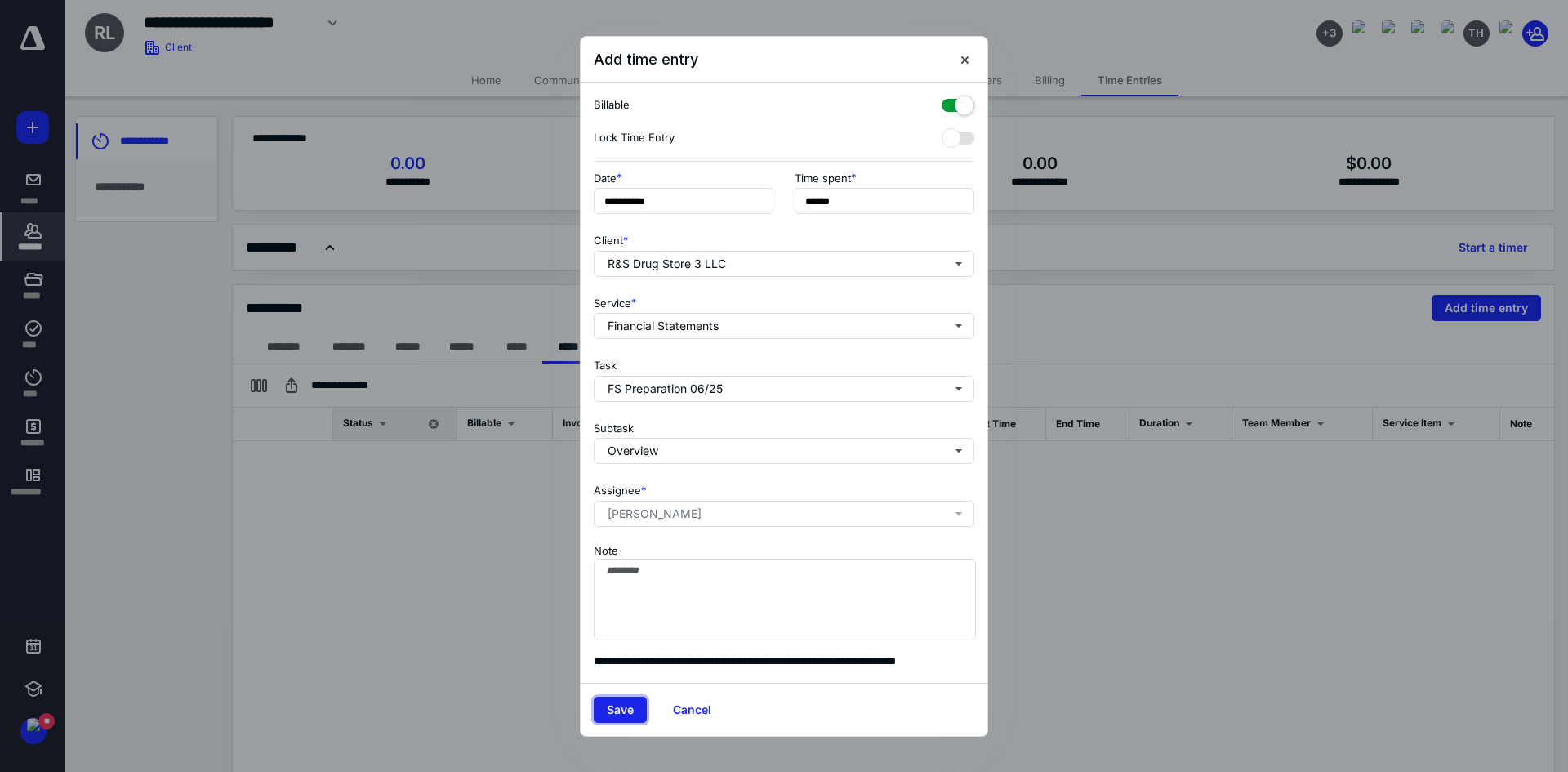 click on "Save" at bounding box center [620, 710] 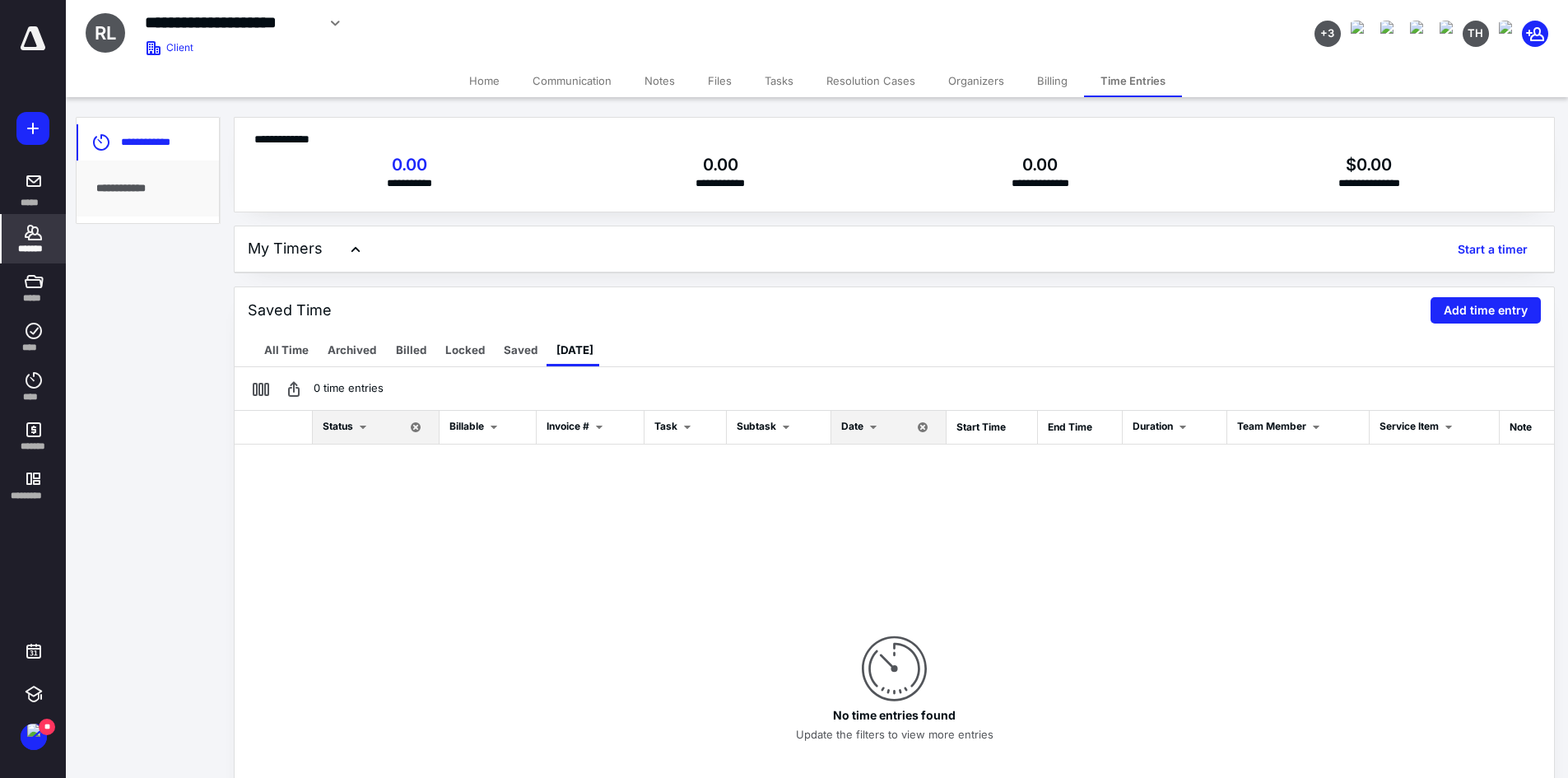 click at bounding box center [873, 427] 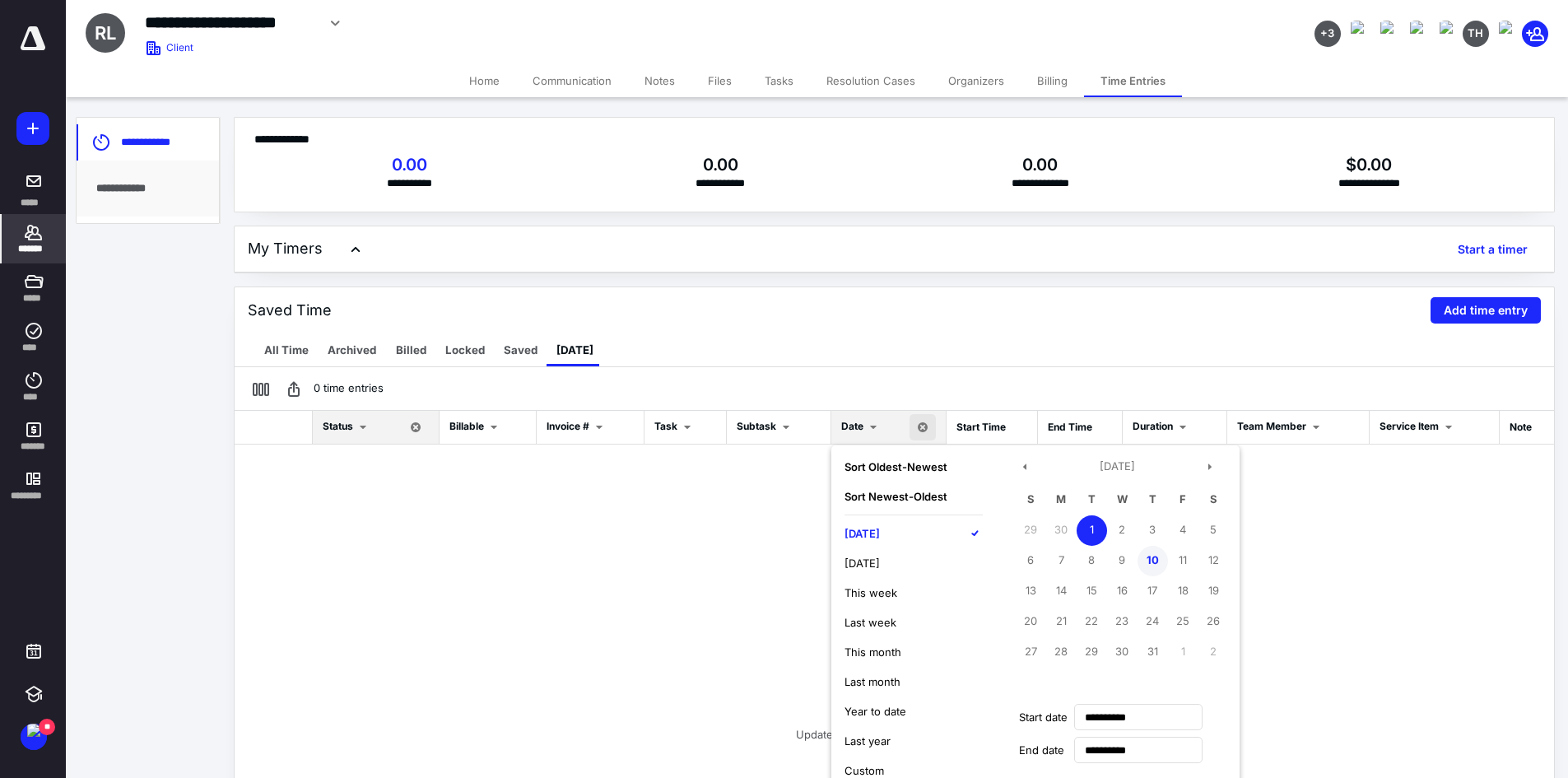 click on "10" at bounding box center (1152, 561) 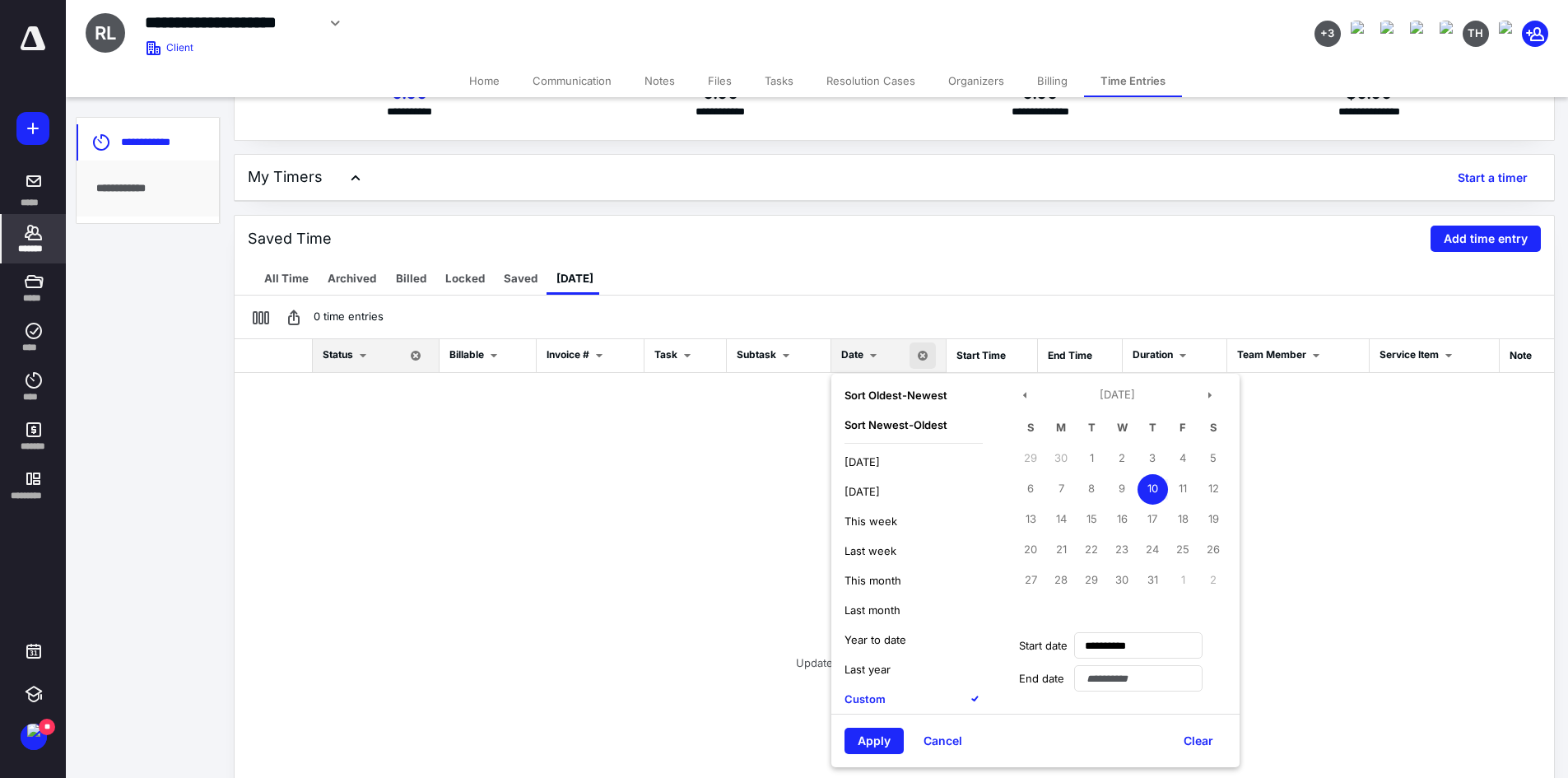 scroll, scrollTop: 165, scrollLeft: 0, axis: vertical 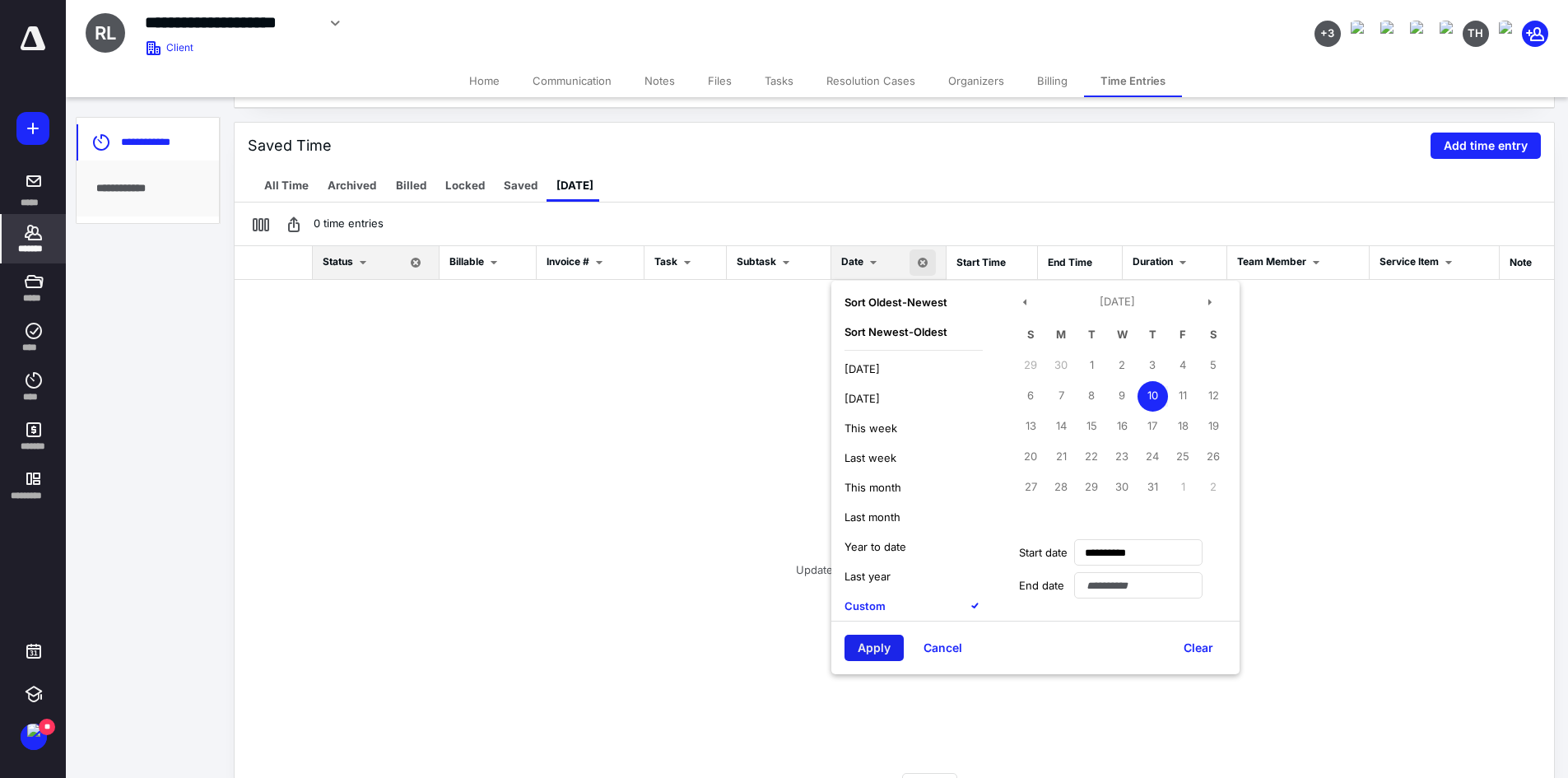 click on "Apply" at bounding box center [874, 648] 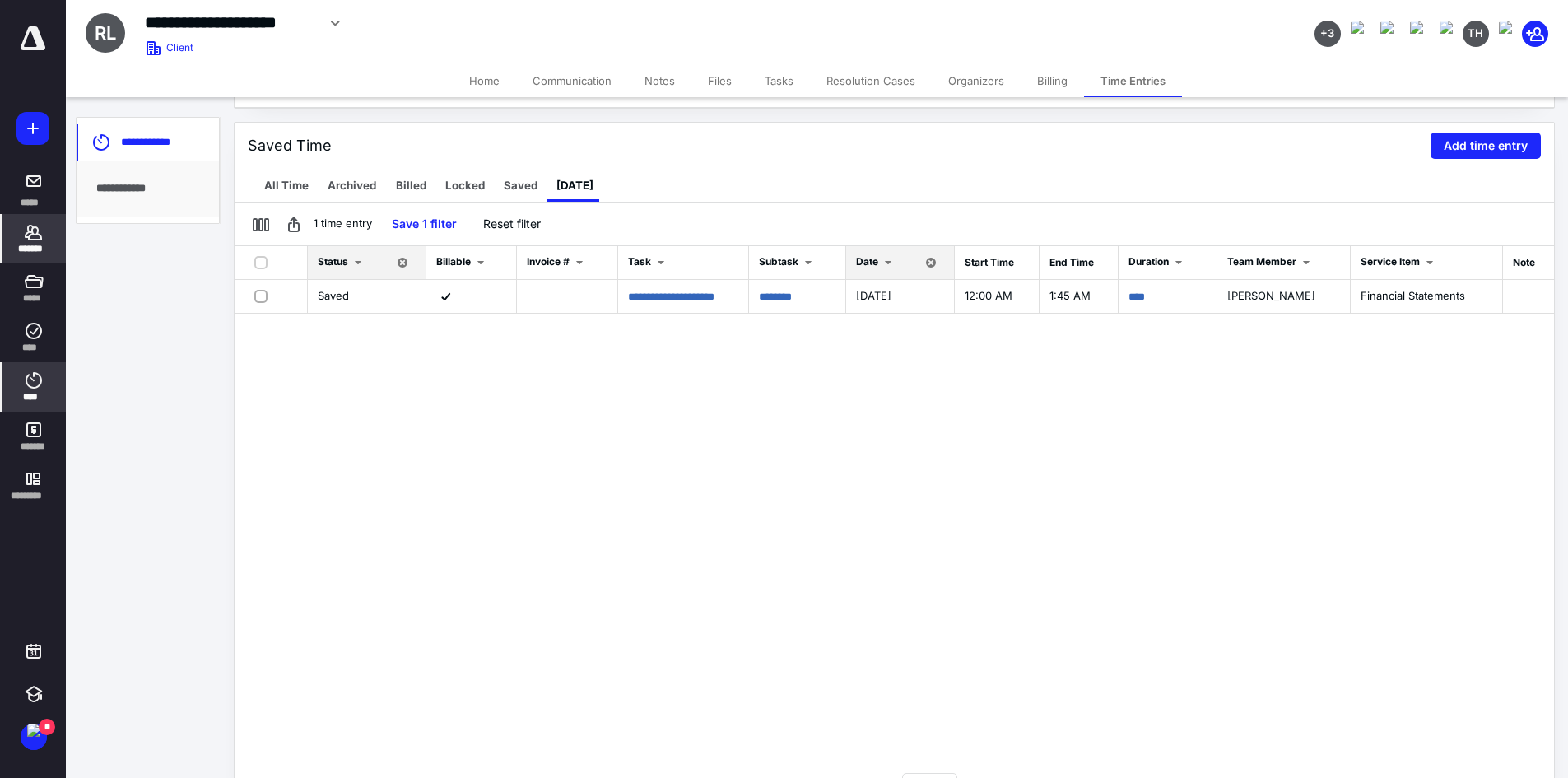 click 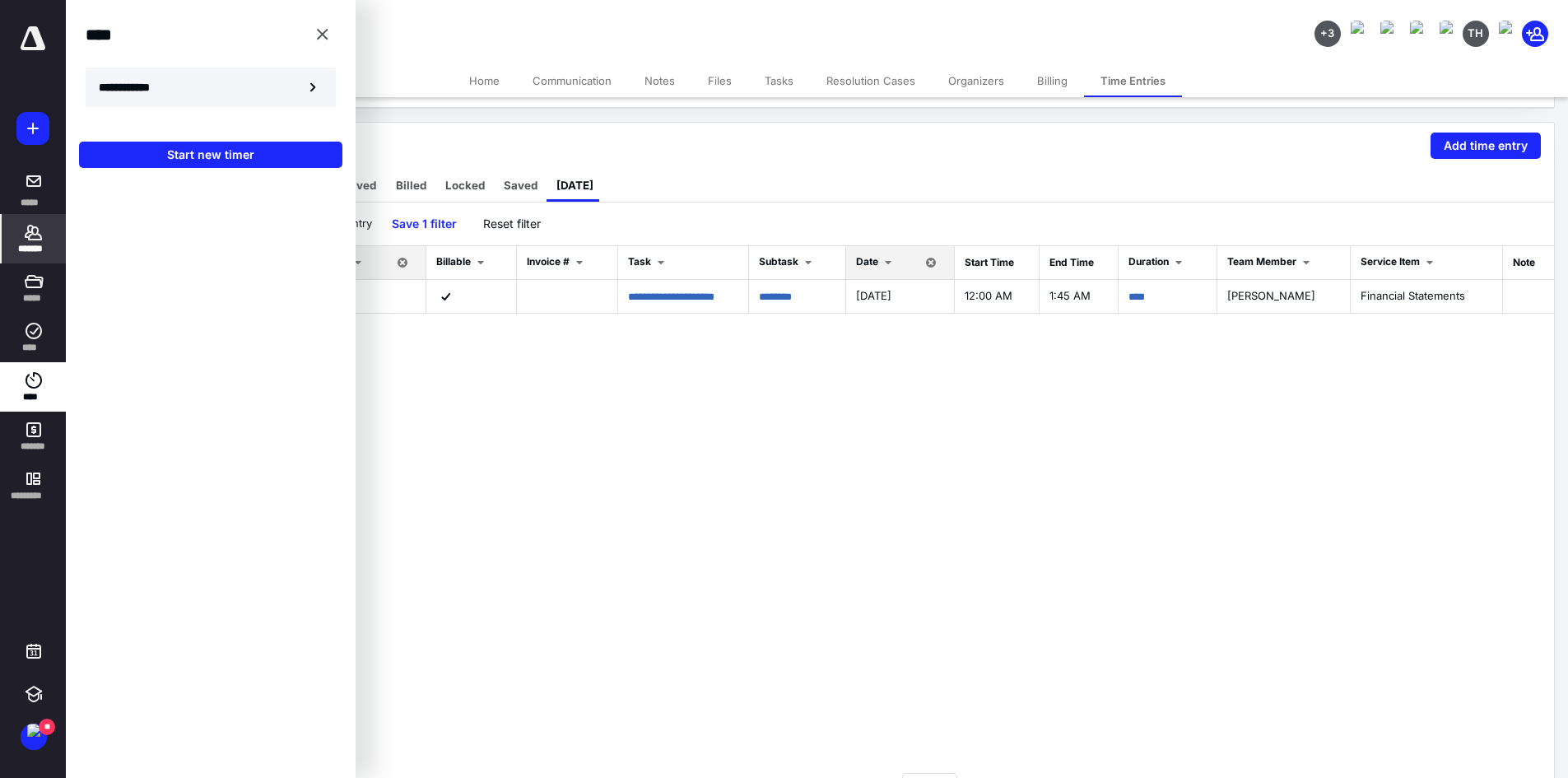click on "**********" at bounding box center (133, 87) 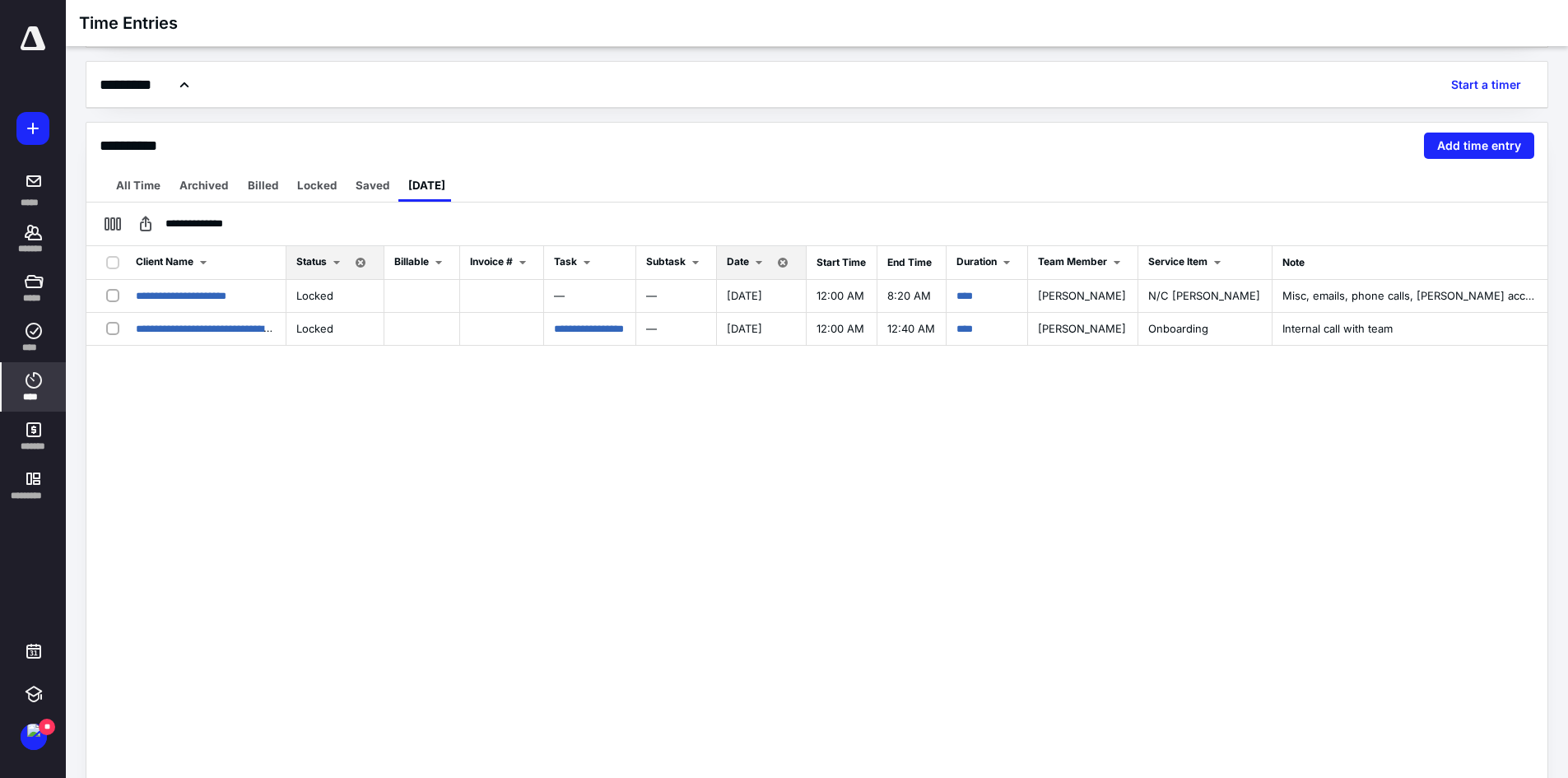 click on "Date" at bounding box center [737, 261] 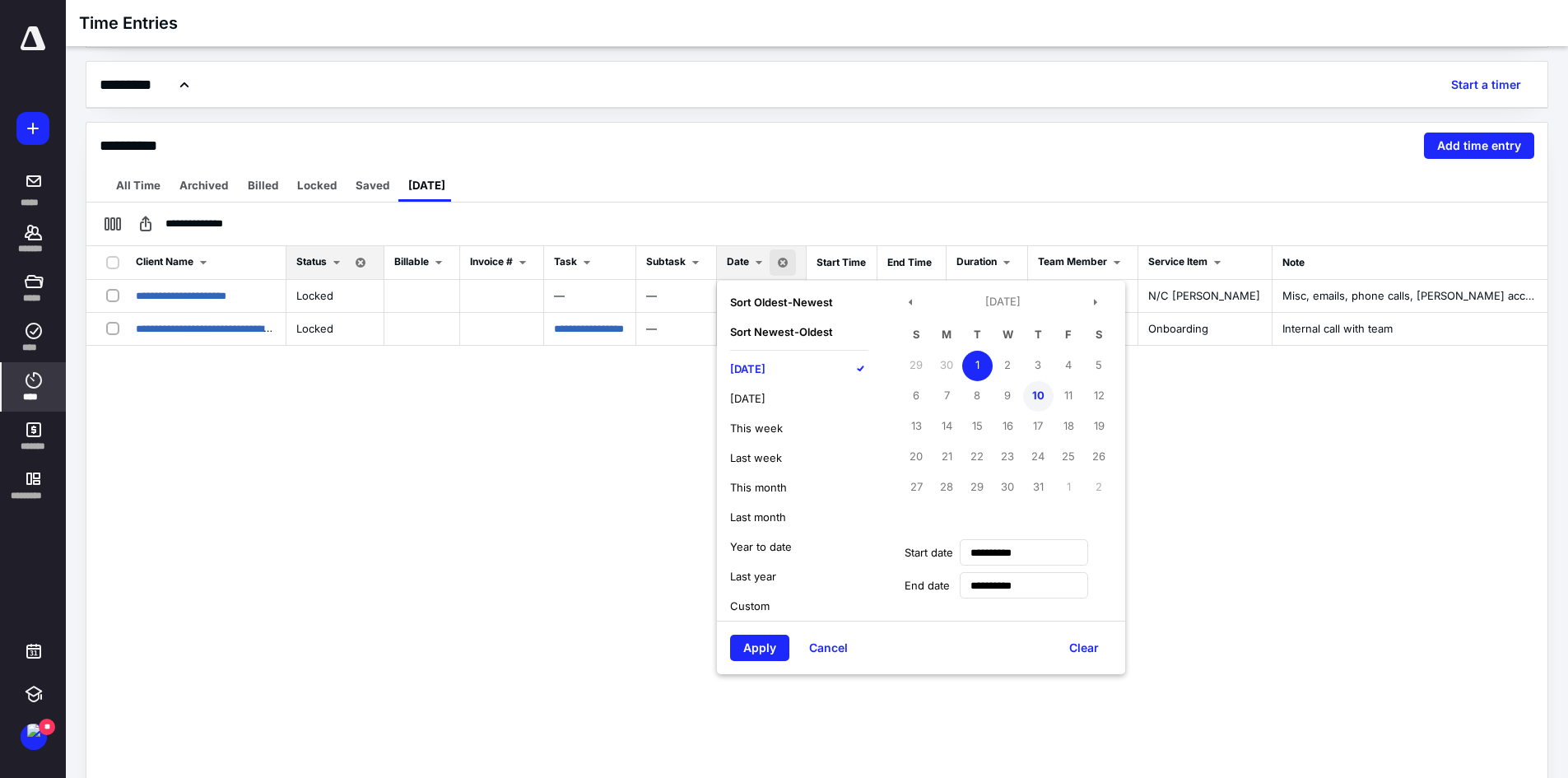 click on "10" at bounding box center [1038, 396] 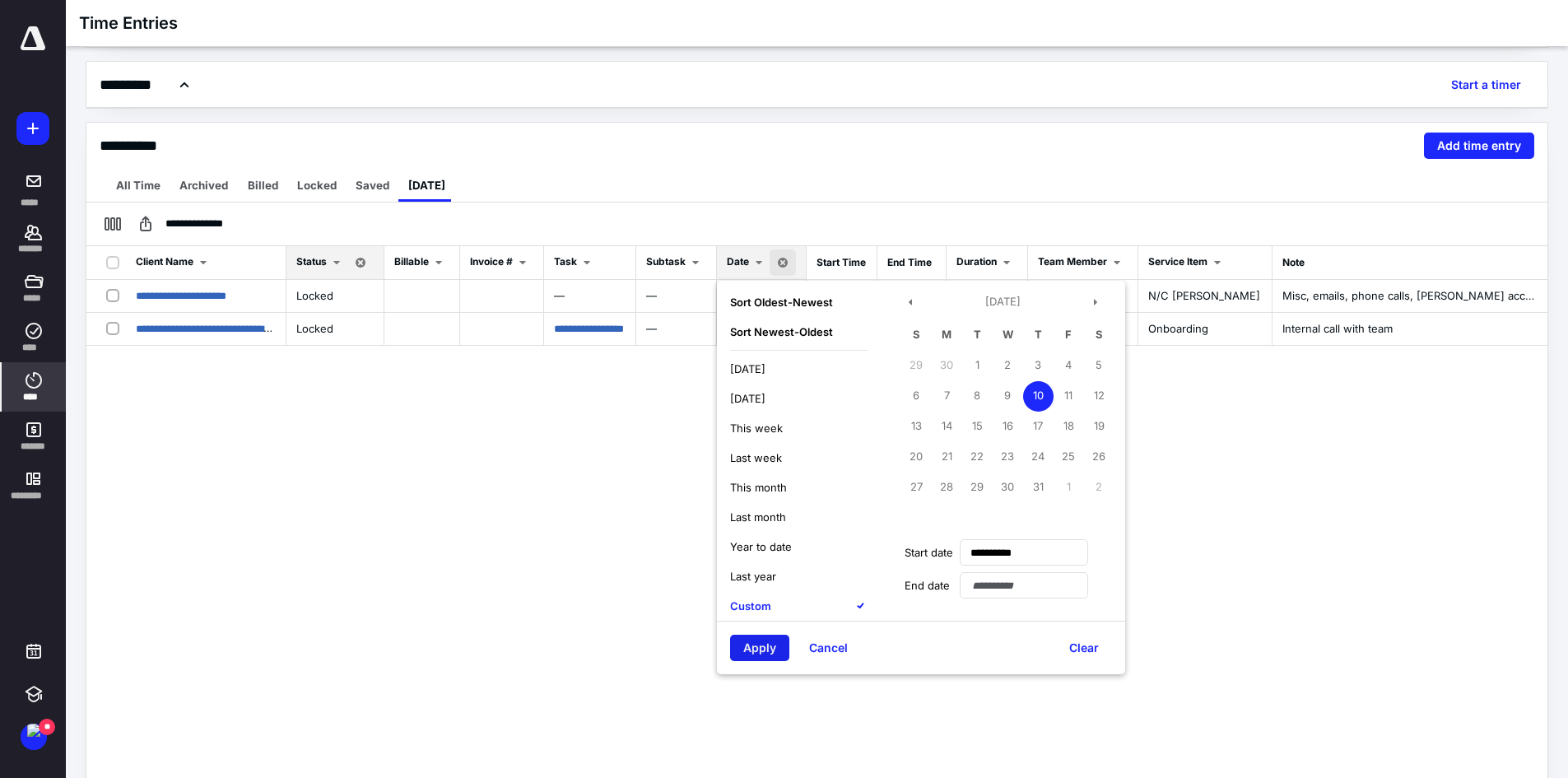 click on "Apply" at bounding box center (760, 648) 